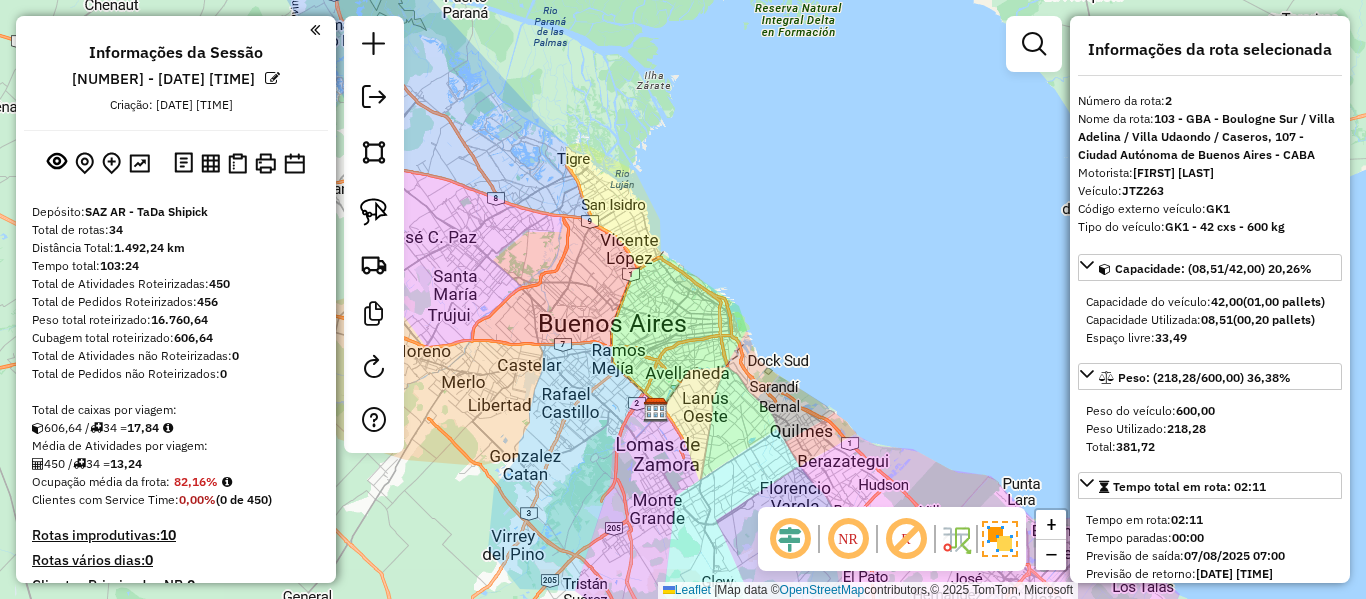 select on "**********" 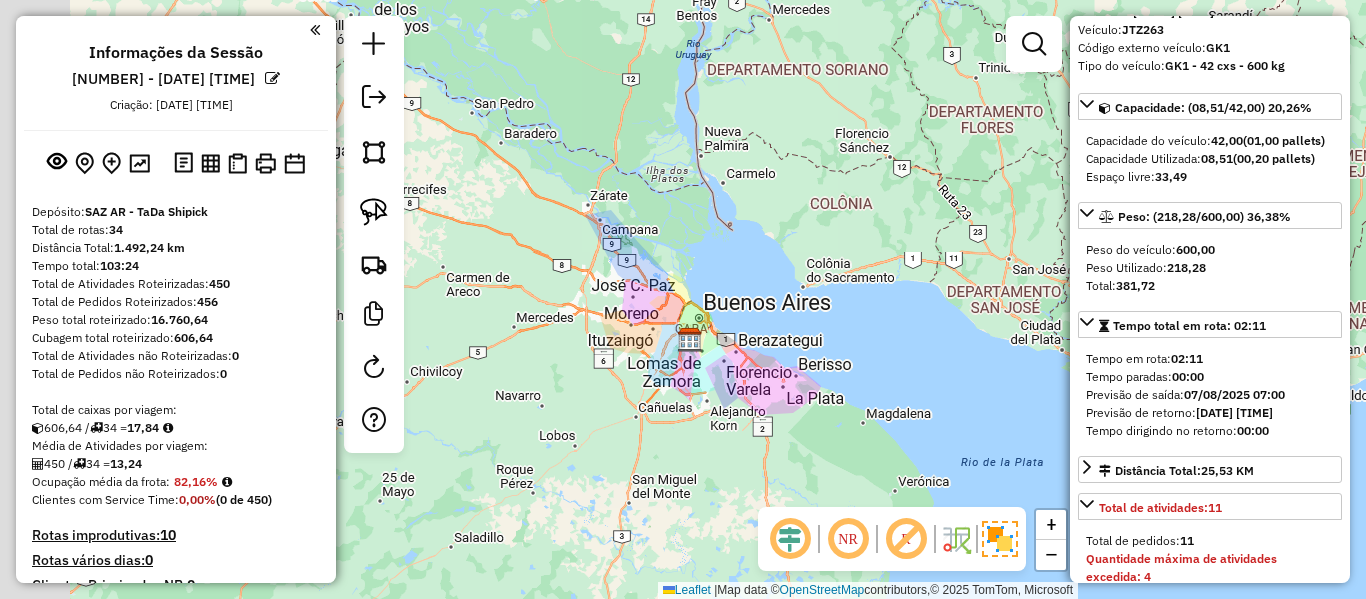 drag, startPoint x: 637, startPoint y: 297, endPoint x: 766, endPoint y: 254, distance: 135.97794 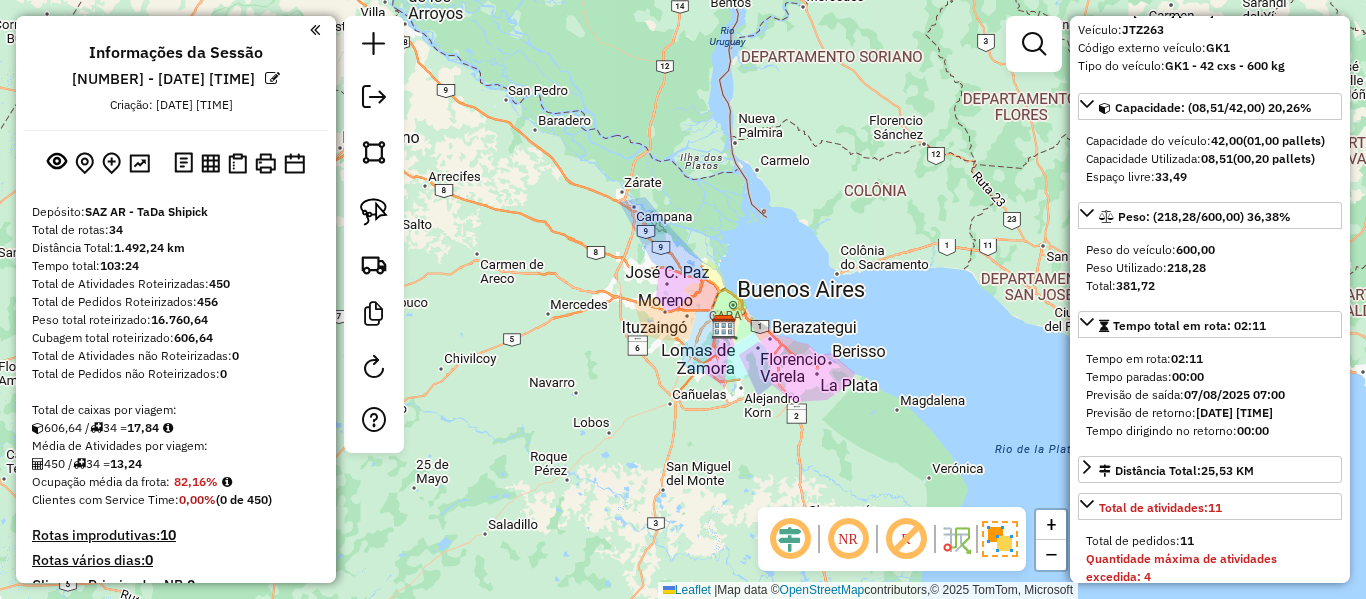 drag, startPoint x: 749, startPoint y: 106, endPoint x: 669, endPoint y: 64, distance: 90.35486 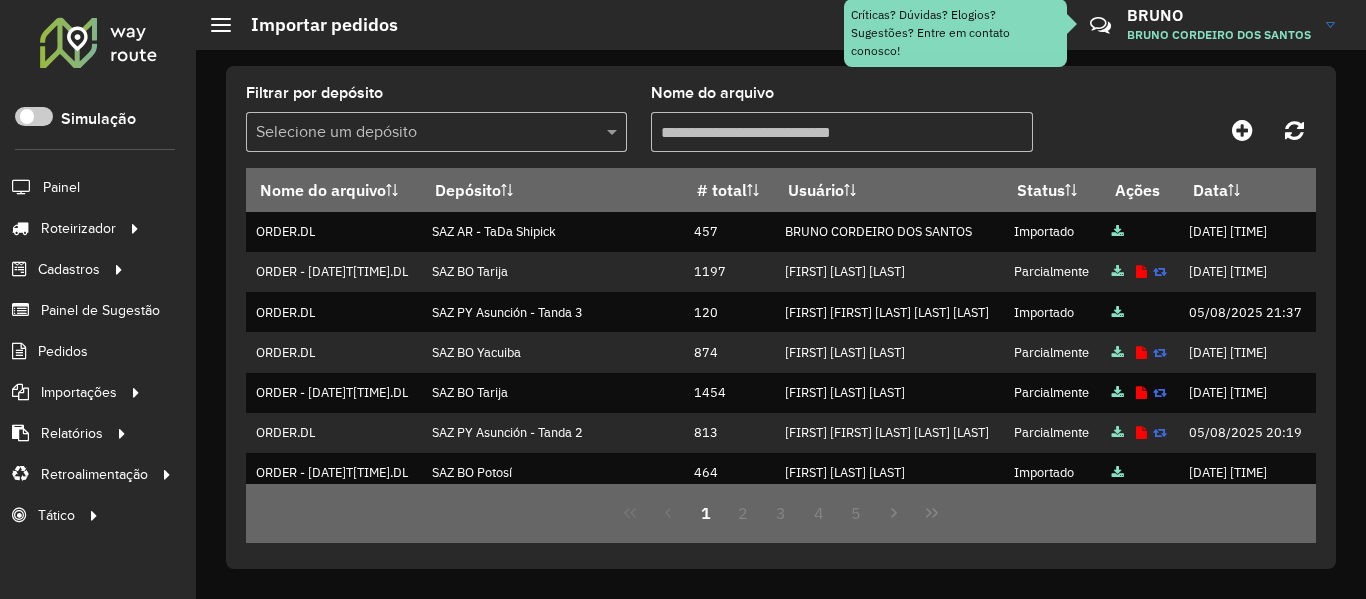 click 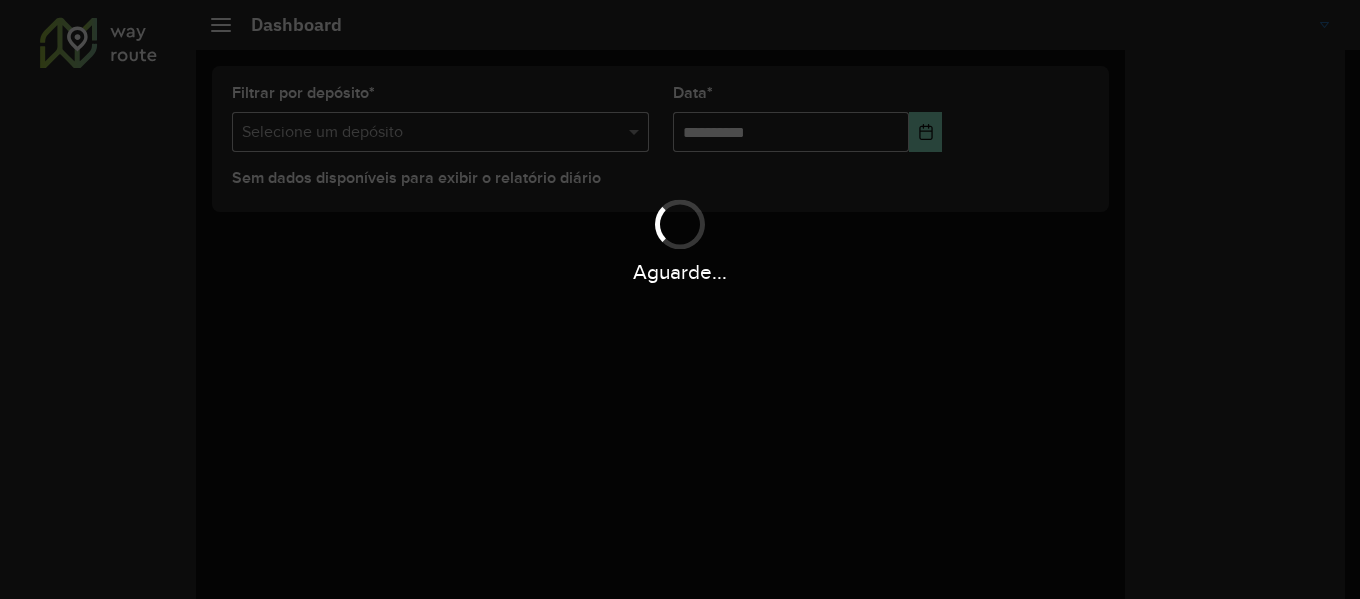scroll, scrollTop: 0, scrollLeft: 0, axis: both 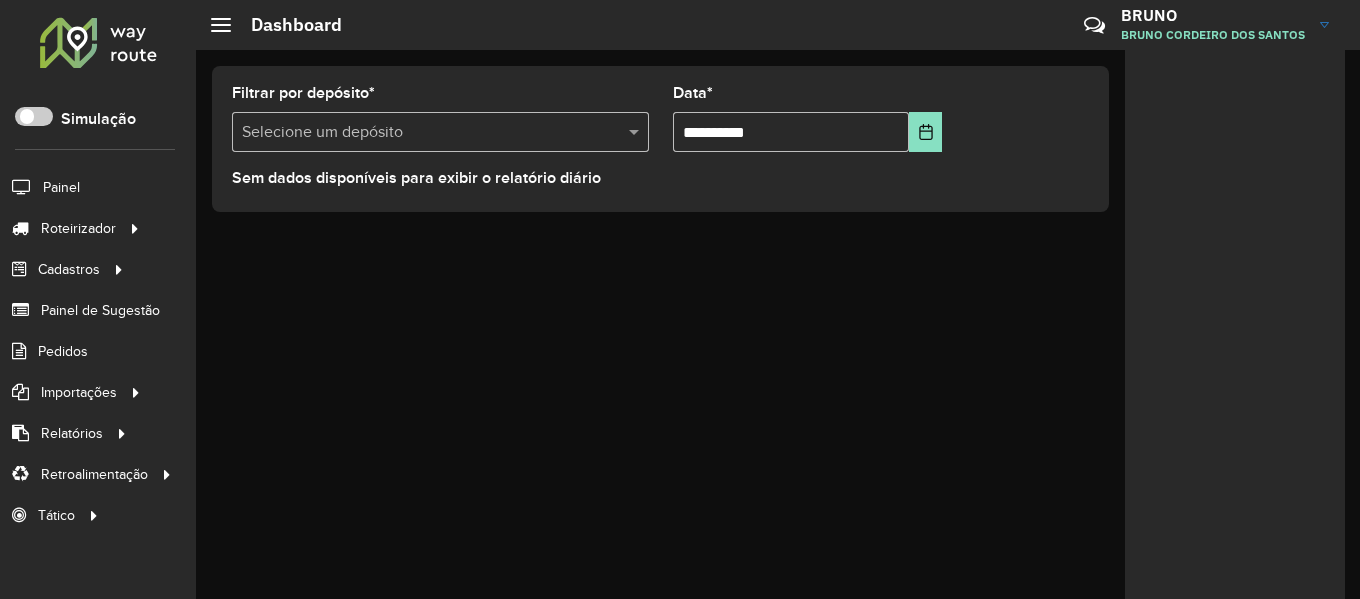 click at bounding box center [420, 133] 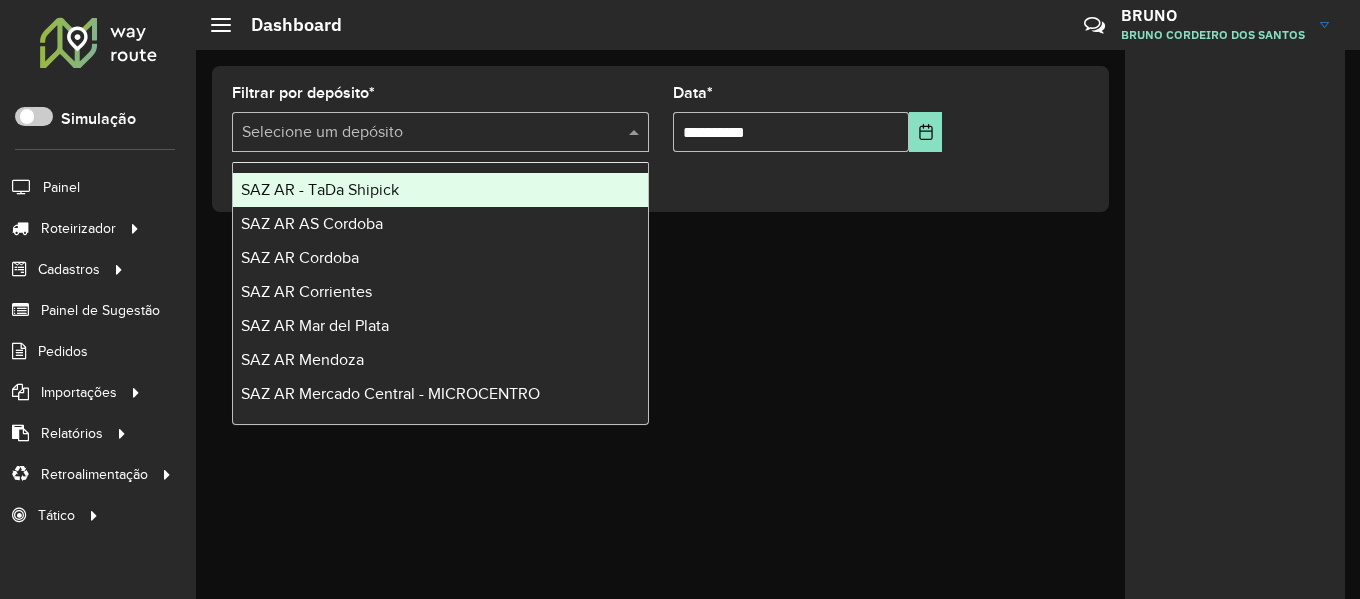 click on "SAZ AR - TaDa Shipick" at bounding box center [440, 190] 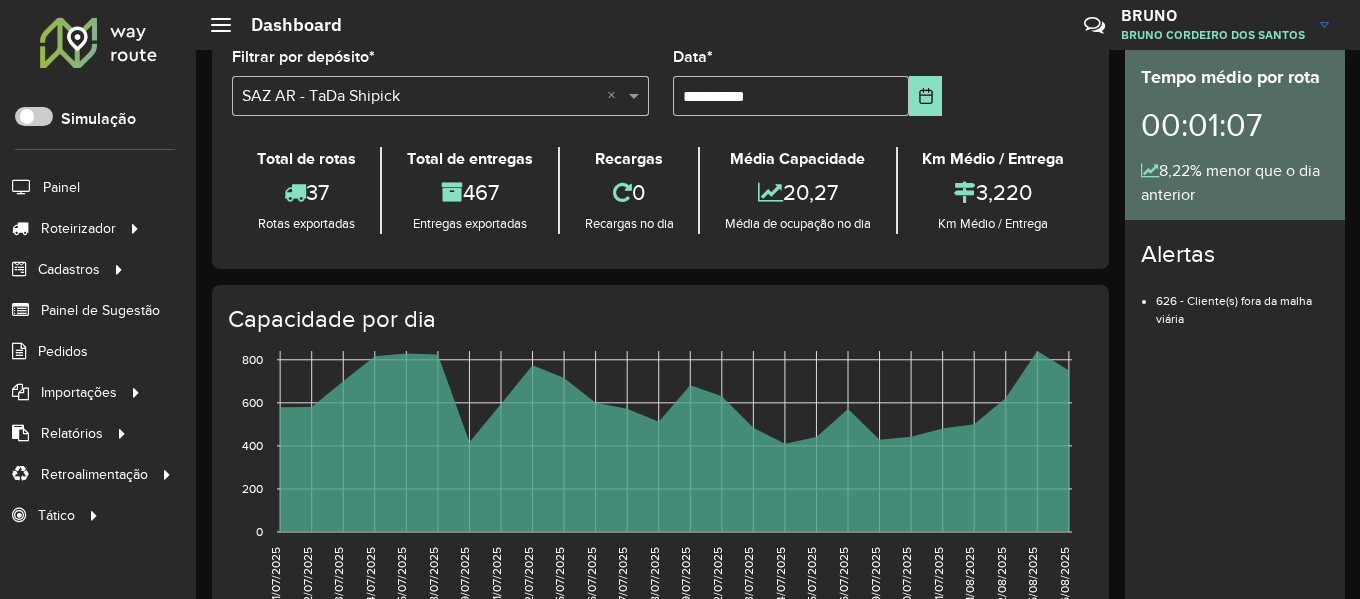 scroll, scrollTop: 0, scrollLeft: 0, axis: both 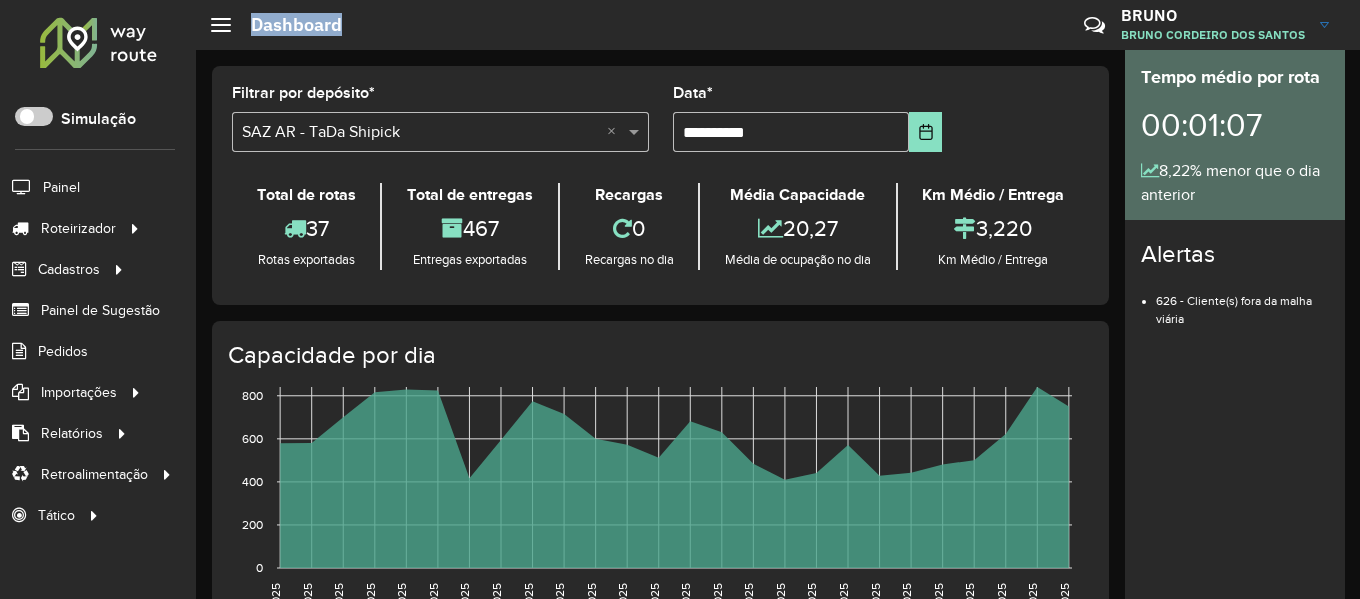 drag, startPoint x: 239, startPoint y: 21, endPoint x: 396, endPoint y: 29, distance: 157.20369 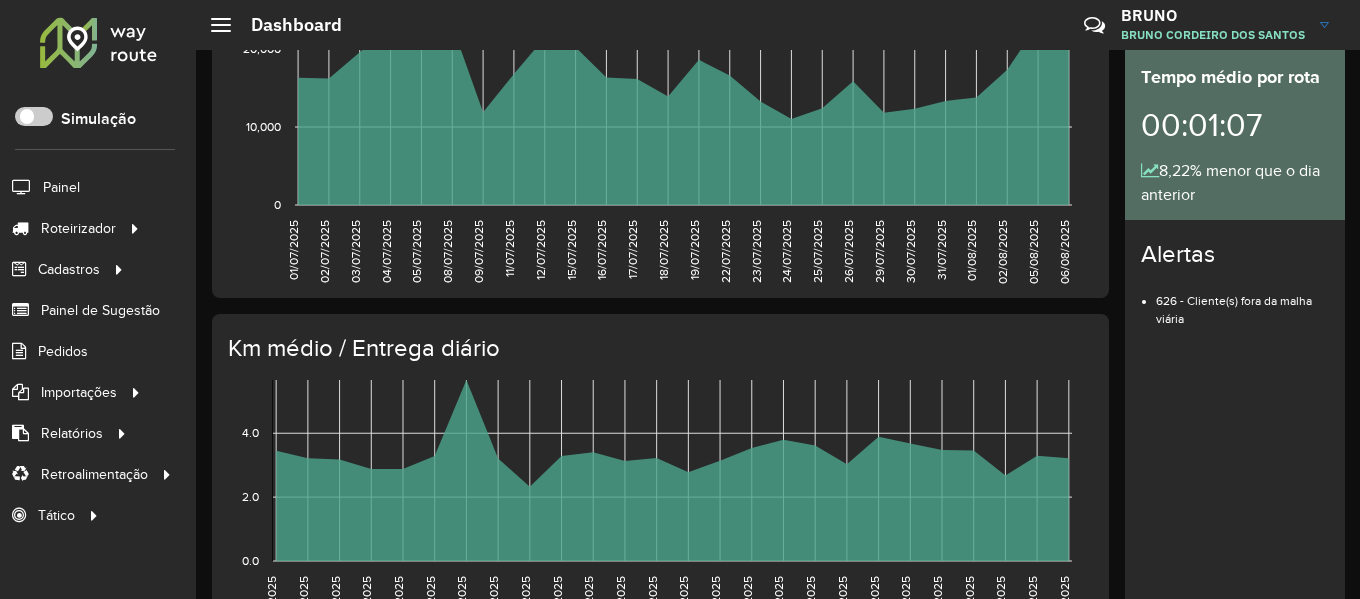 scroll, scrollTop: 790, scrollLeft: 0, axis: vertical 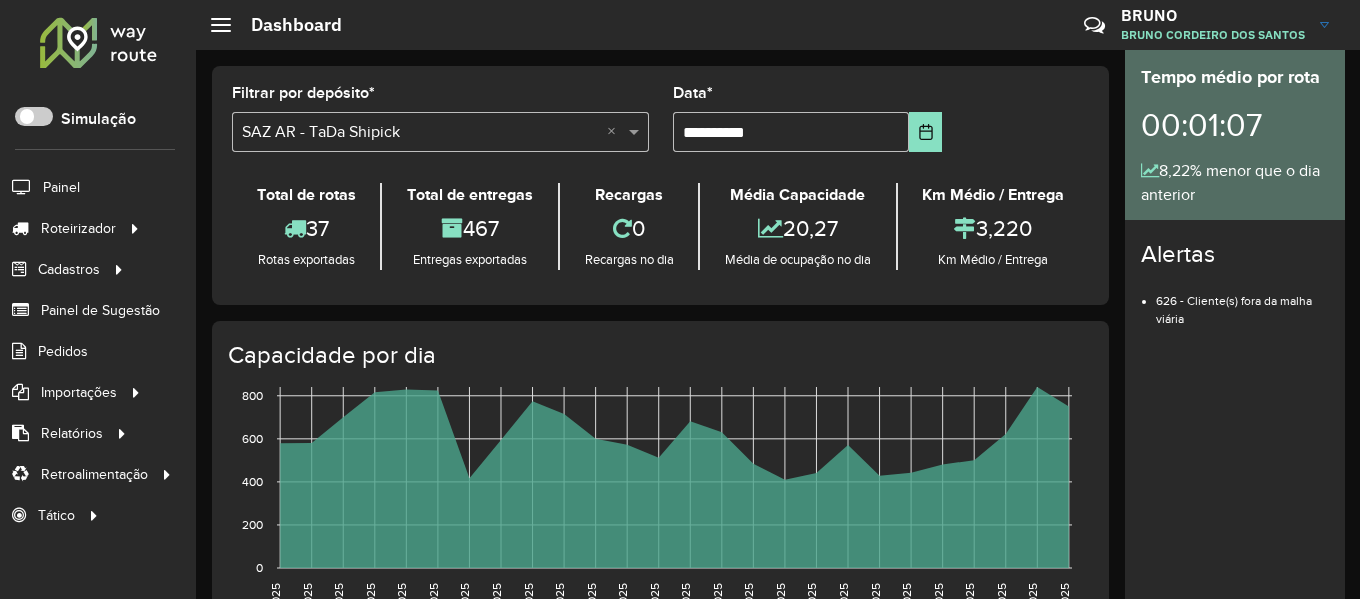 click on "Capacidade por dia 01/07/2025  01/07/2025  02/07/2025  02/07/2025  03/07/2025  03/07/2025  04/07/2025  04/07/2025  05/07/2025  05/07/2025  08/07/2025  08/07/2025  09/07/2025  09/07/2025  11/07/2025  11/07/2025  12/07/2025  12/07/2025  15/07/2025  15/07/2025  16/07/2025  16/07/2025  17/07/2025  17/07/2025  18/07/2025  18/07/2025  19/07/2025  19/07/2025  22/07/2025  22/07/2025  23/07/2025  23/07/2025  24/07/2025  24/07/2025  25/07/2025  25/07/2025  26/07/2025  26/07/2025  29/07/2025  29/07/2025  30/07/2025  30/07/2025  31/07/2025  31/07/2025  01/08/2025  01/08/2025  02/08/2025  02/08/2025  05/08/2025  05/08/2025  06/08/2025  06/08/2025     0  0  200  200  400  400  600  600  800  800" 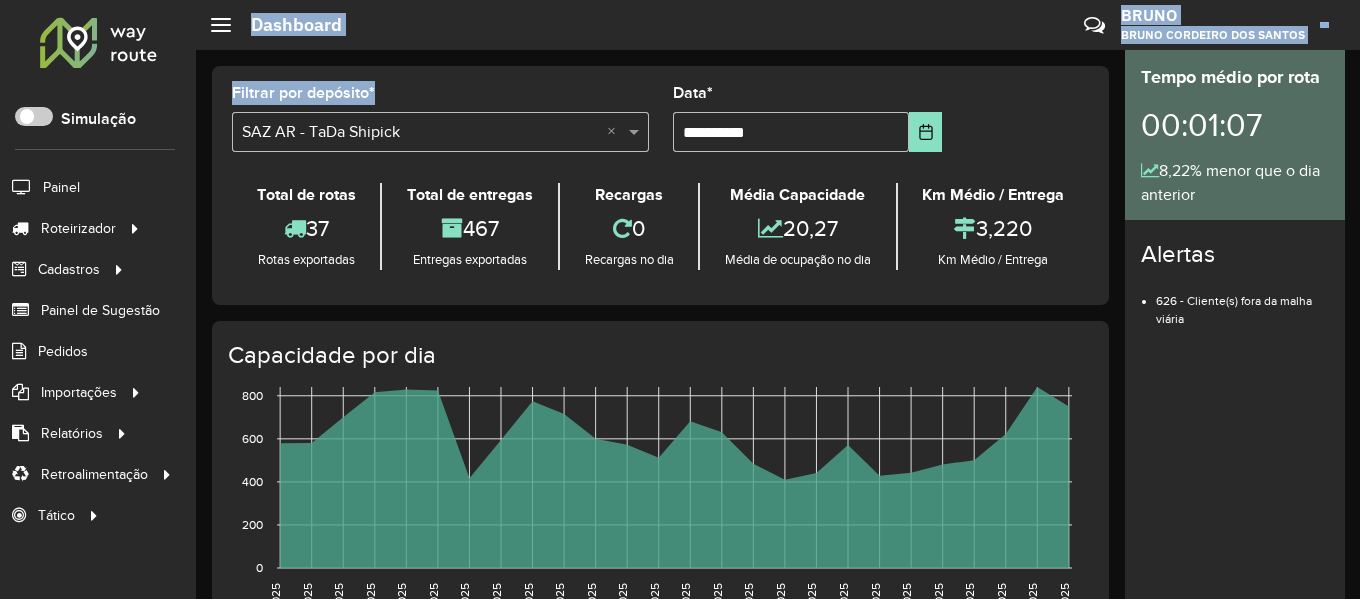 drag, startPoint x: 279, startPoint y: 32, endPoint x: 514, endPoint y: 112, distance: 248.24384 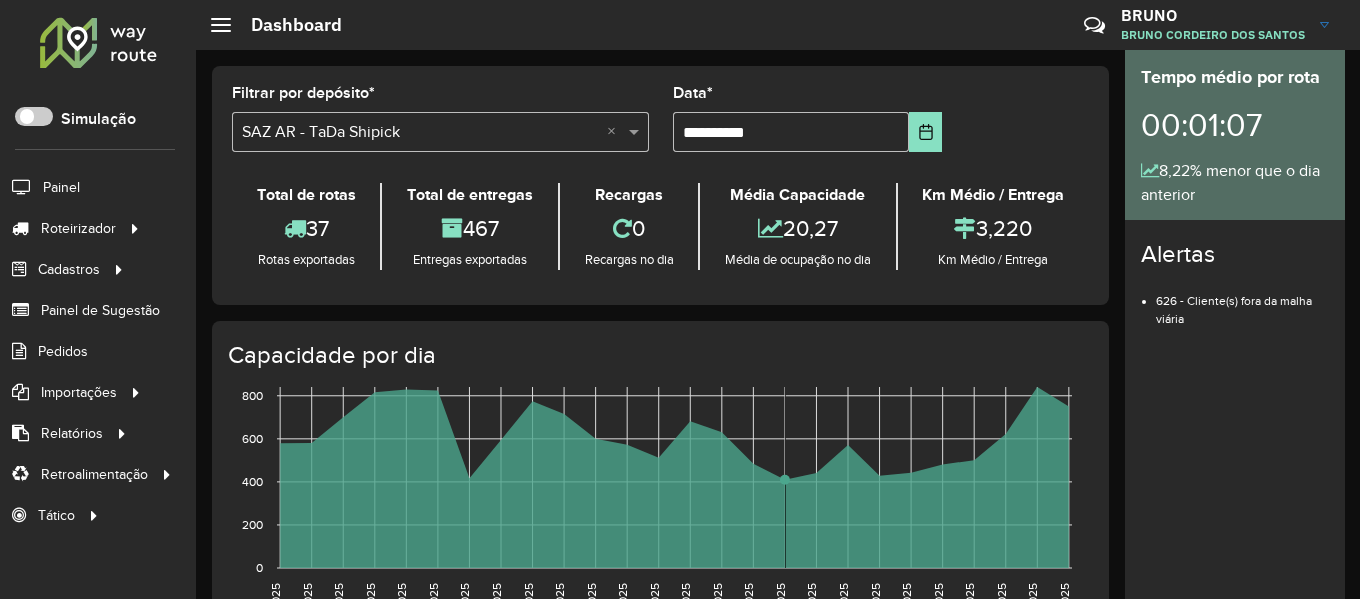 drag, startPoint x: 773, startPoint y: 489, endPoint x: 781, endPoint y: 428, distance: 61.522354 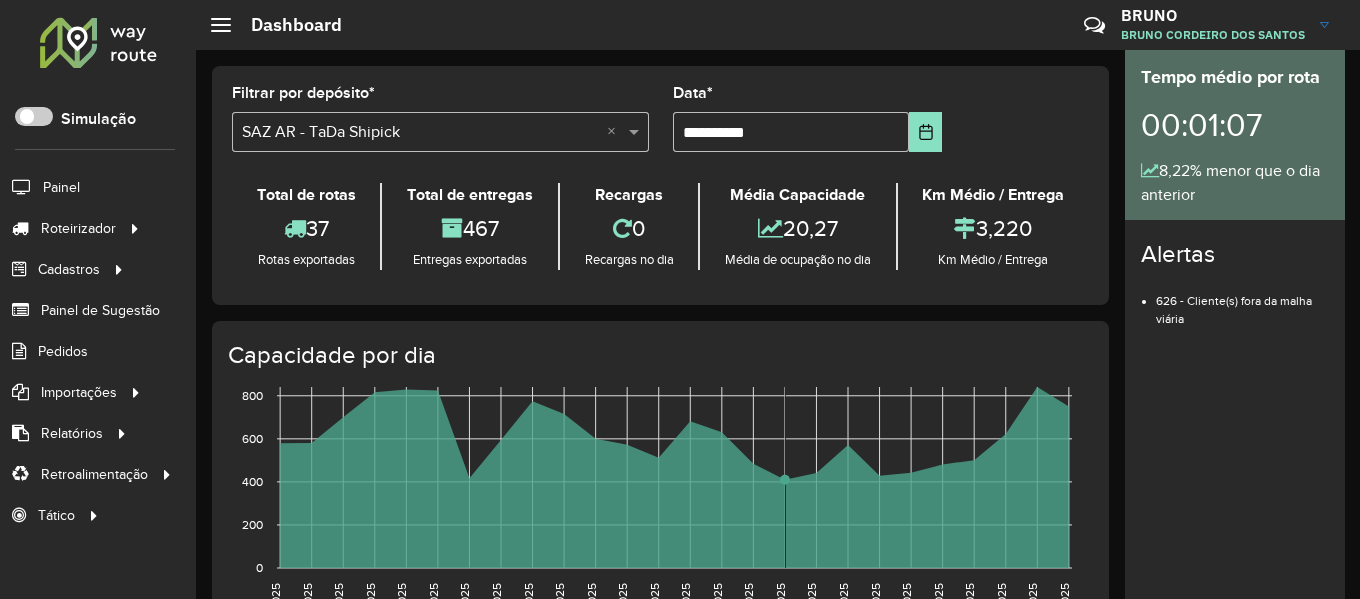 click 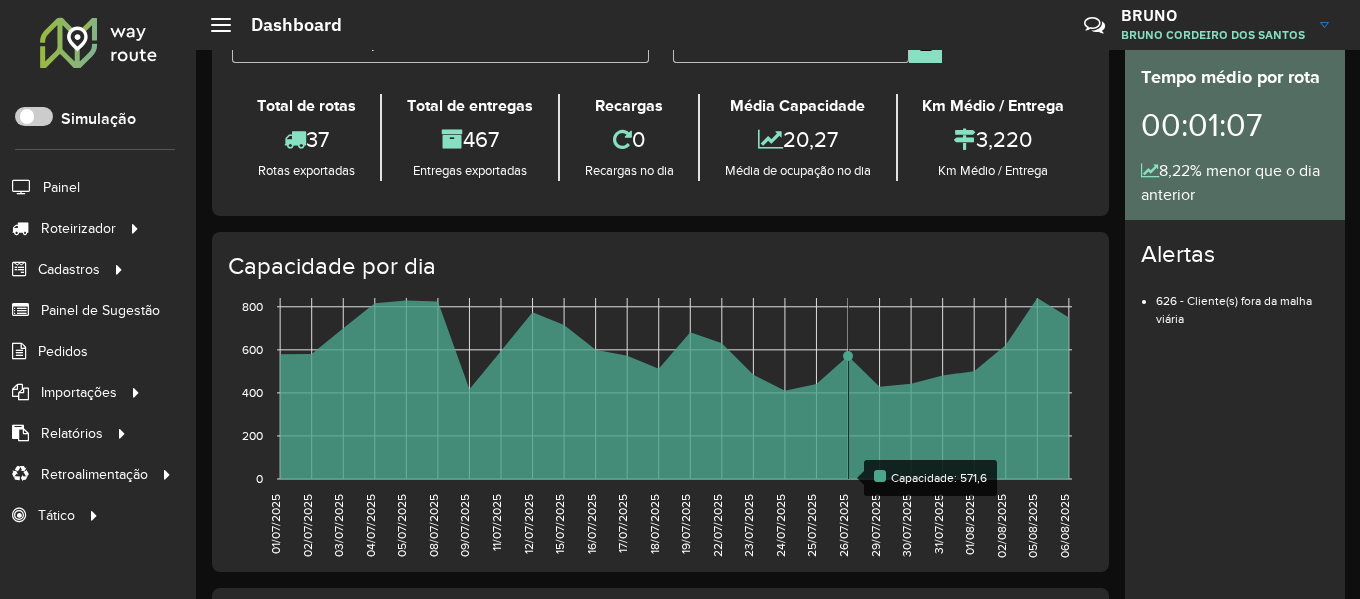 scroll, scrollTop: 200, scrollLeft: 0, axis: vertical 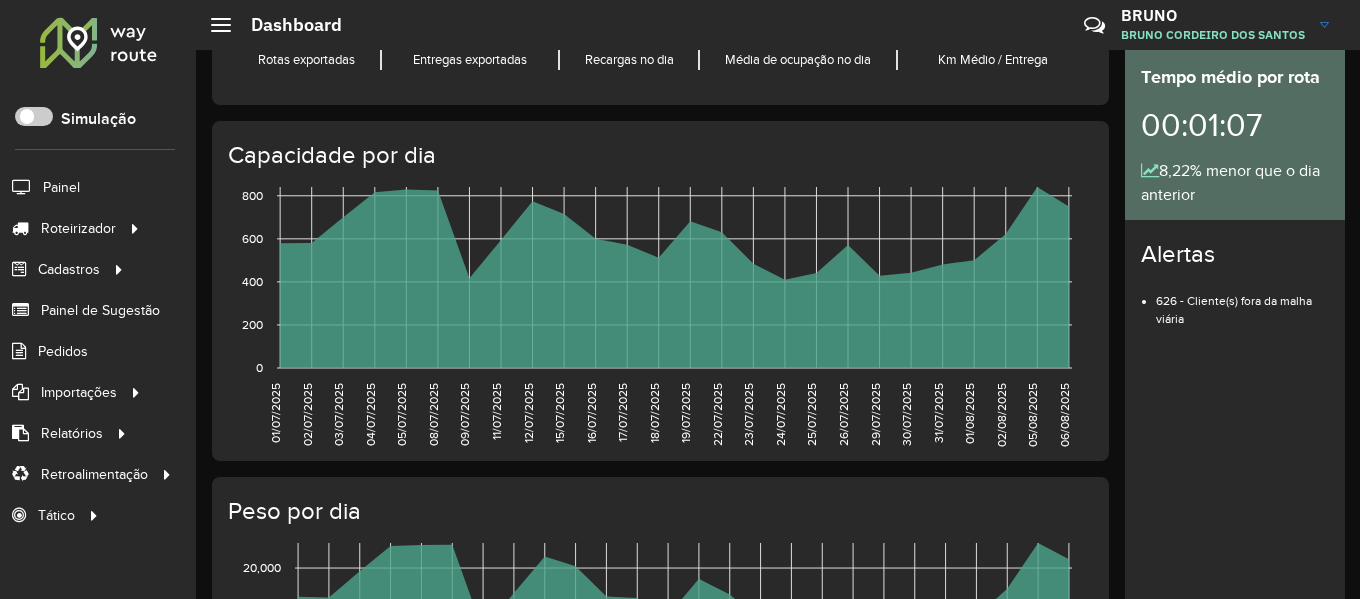 click on "01/07/2025  01/07/2025  02/07/2025  02/07/2025  03/07/2025  03/07/2025  04/07/2025  04/07/2025  05/07/2025  05/07/2025  08/07/2025  08/07/2025  09/07/2025  09/07/2025  11/07/2025  11/07/2025  12/07/2025  12/07/2025  15/07/2025  15/07/2025  16/07/2025  16/07/2025  17/07/2025  17/07/2025  18/07/2025  18/07/2025  19/07/2025  19/07/2025  22/07/2025  22/07/2025  23/07/2025  23/07/2025  24/07/2025  24/07/2025  25/07/2025  25/07/2025  26/07/2025  26/07/2025  29/07/2025  29/07/2025  30/07/2025  30/07/2025  31/07/2025  31/07/2025  01/08/2025  01/08/2025  02/08/2025  02/08/2025  05/08/2025  05/08/2025  06/08/2025  06/08/2025     0  0  200  200  400  400  600  600  800  800" 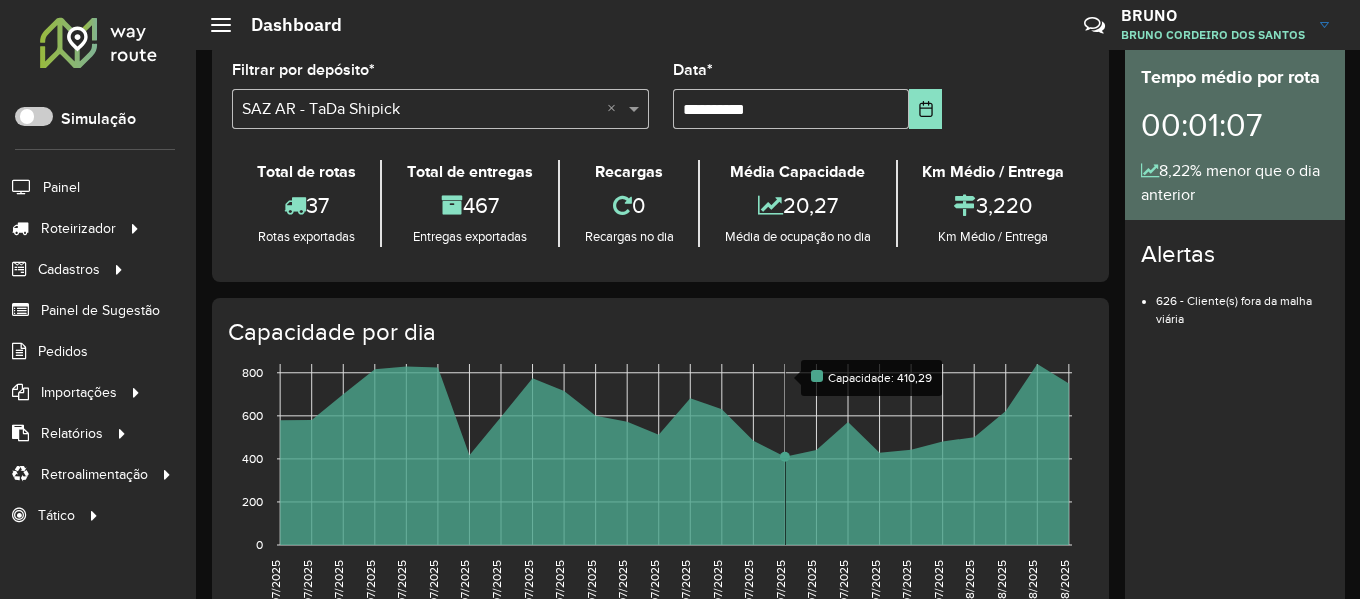 scroll, scrollTop: 0, scrollLeft: 0, axis: both 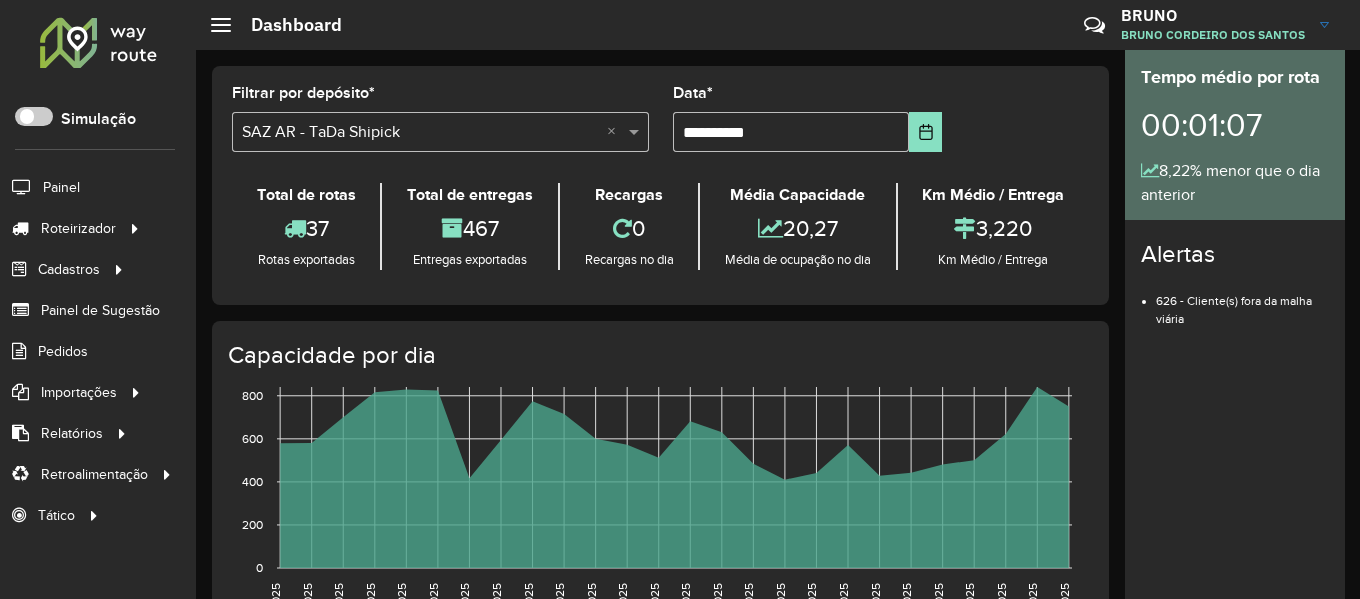 click on "Capacidade por dia 01/07/2025  01/07/2025  02/07/2025  02/07/2025  03/07/2025  03/07/2025  04/07/2025  04/07/2025  05/07/2025  05/07/2025  08/07/2025  08/07/2025  09/07/2025  09/07/2025  11/07/2025  11/07/2025  12/07/2025  12/07/2025  15/07/2025  15/07/2025  16/07/2025  16/07/2025  17/07/2025  17/07/2025  18/07/2025  18/07/2025  19/07/2025  19/07/2025  22/07/2025  22/07/2025  23/07/2025  23/07/2025  24/07/2025  24/07/2025  25/07/2025  25/07/2025  26/07/2025  26/07/2025  29/07/2025  29/07/2025  30/07/2025  30/07/2025  31/07/2025  31/07/2025  01/08/2025  01/08/2025  02/08/2025  02/08/2025  05/08/2025  05/08/2025  06/08/2025  06/08/2025     0  0  200  200  400  400  600  600  800  800" 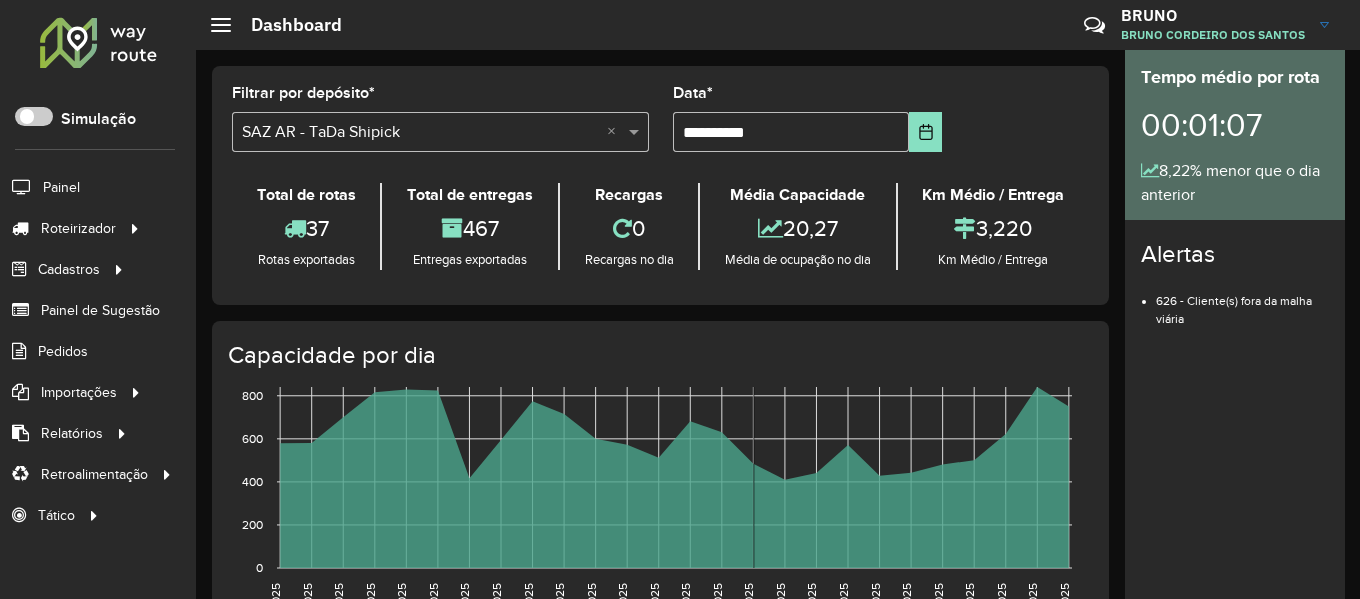 drag, startPoint x: 725, startPoint y: 391, endPoint x: 727, endPoint y: 380, distance: 11.18034 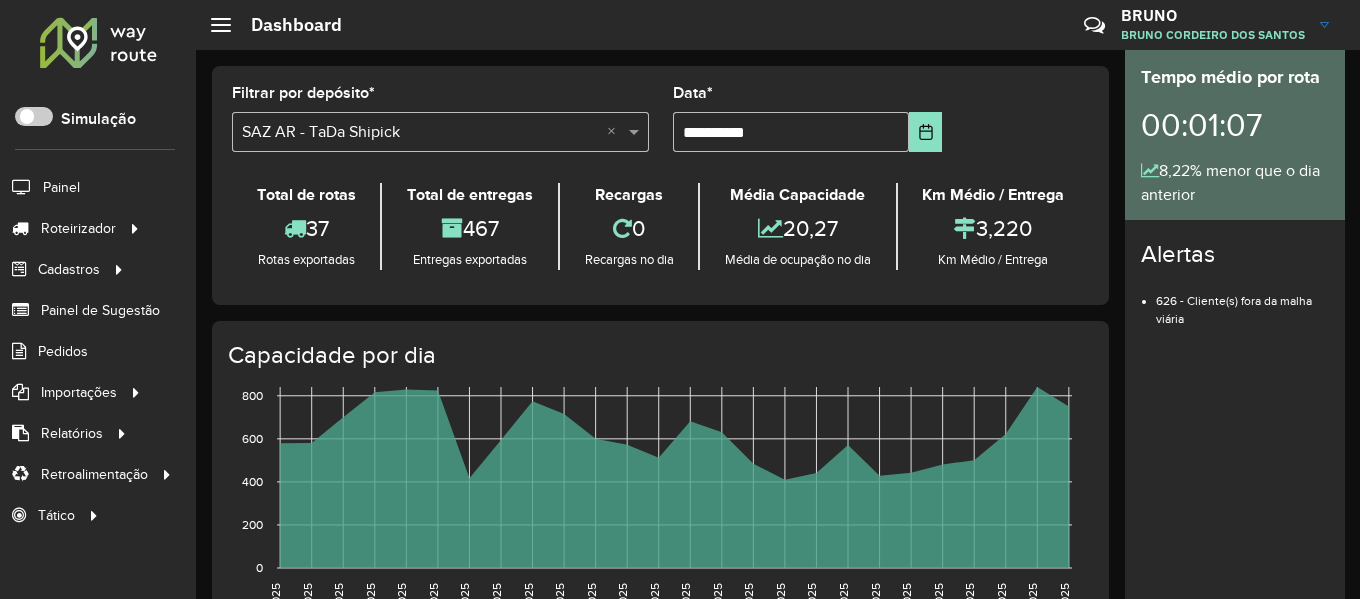 click 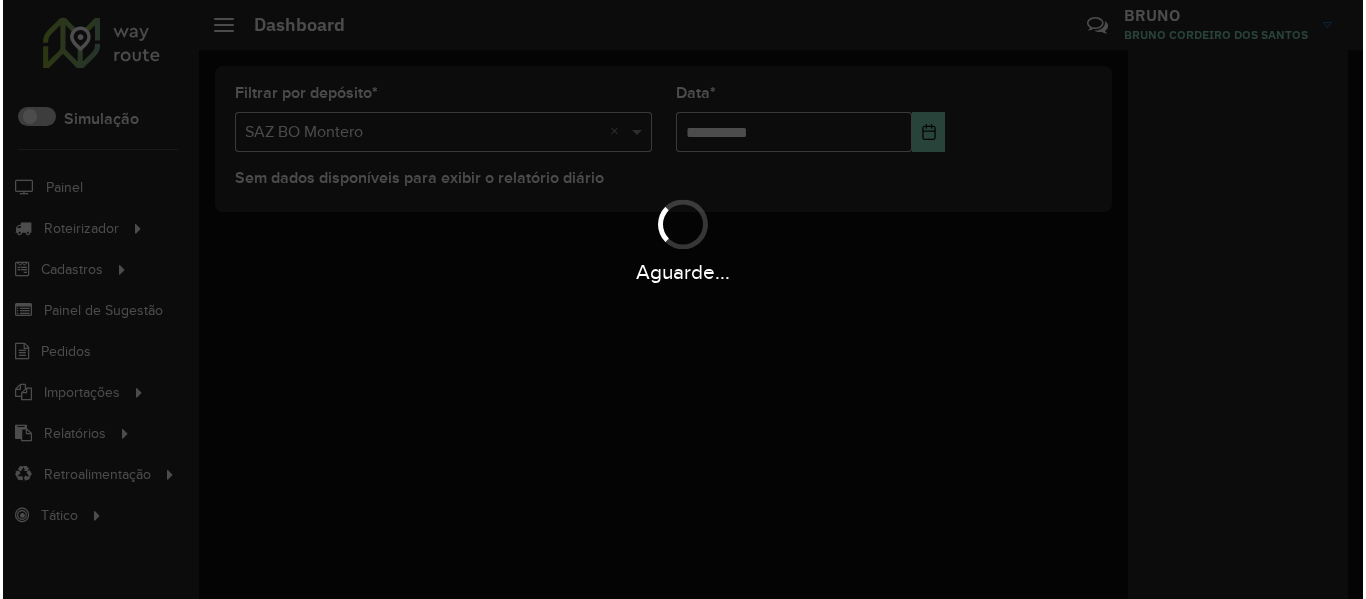 scroll, scrollTop: 0, scrollLeft: 0, axis: both 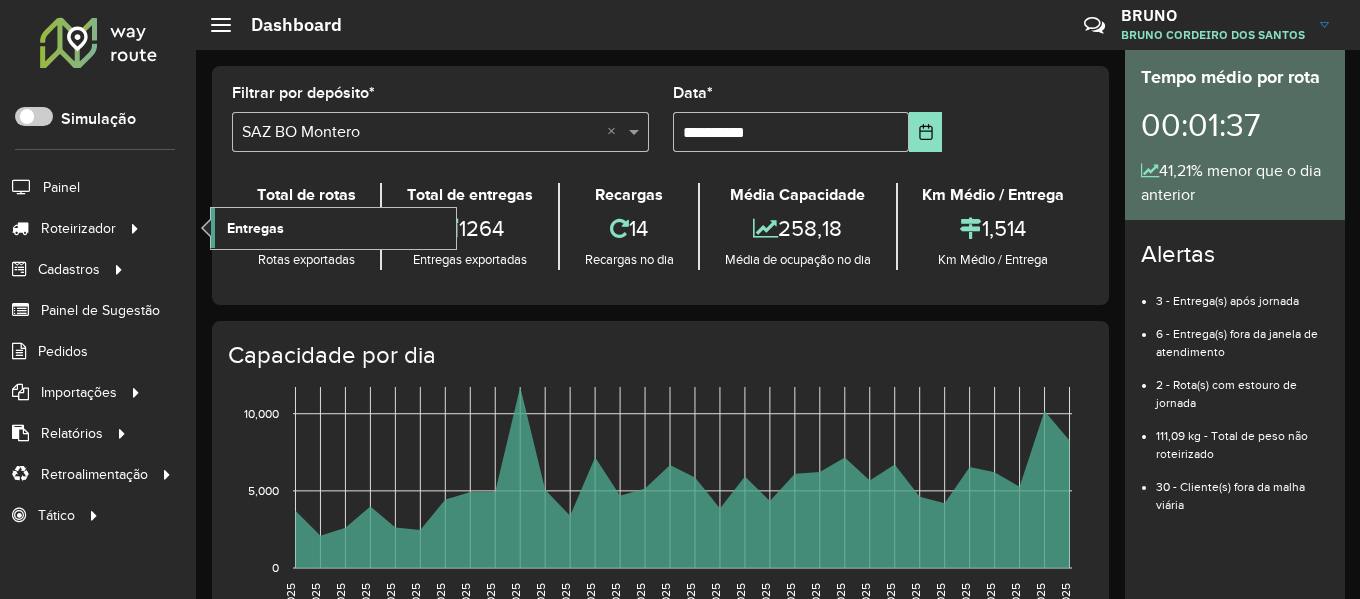click on "Entregas" 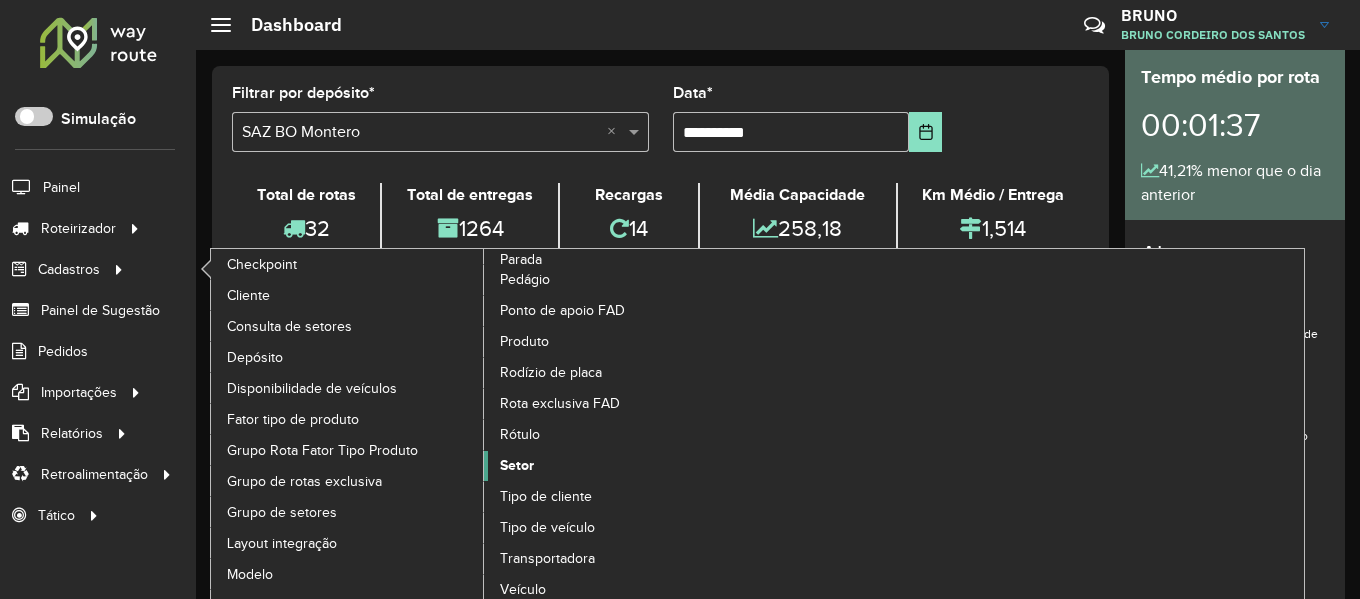 click on "Setor" 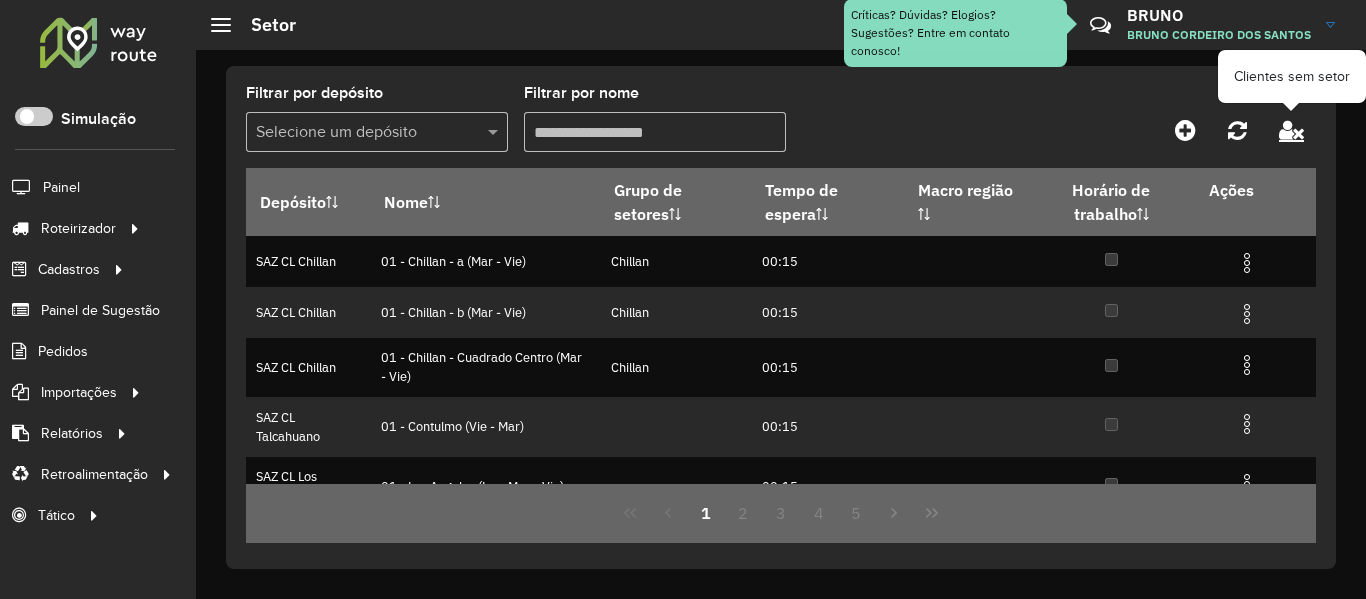 click 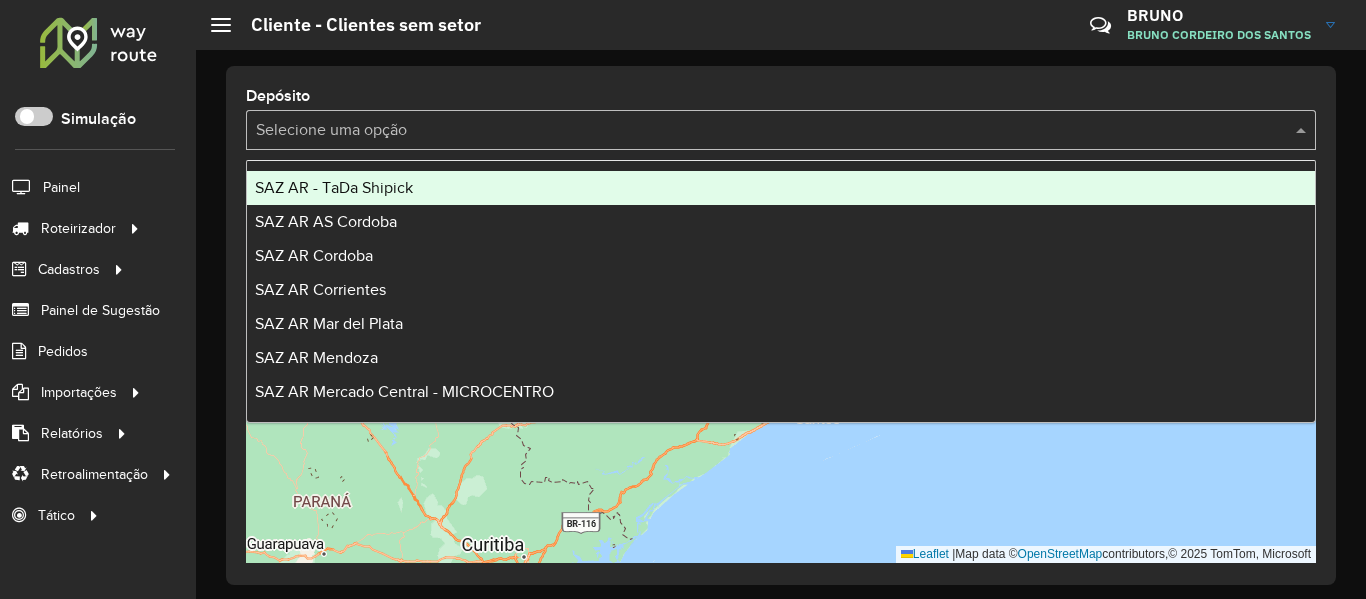 click 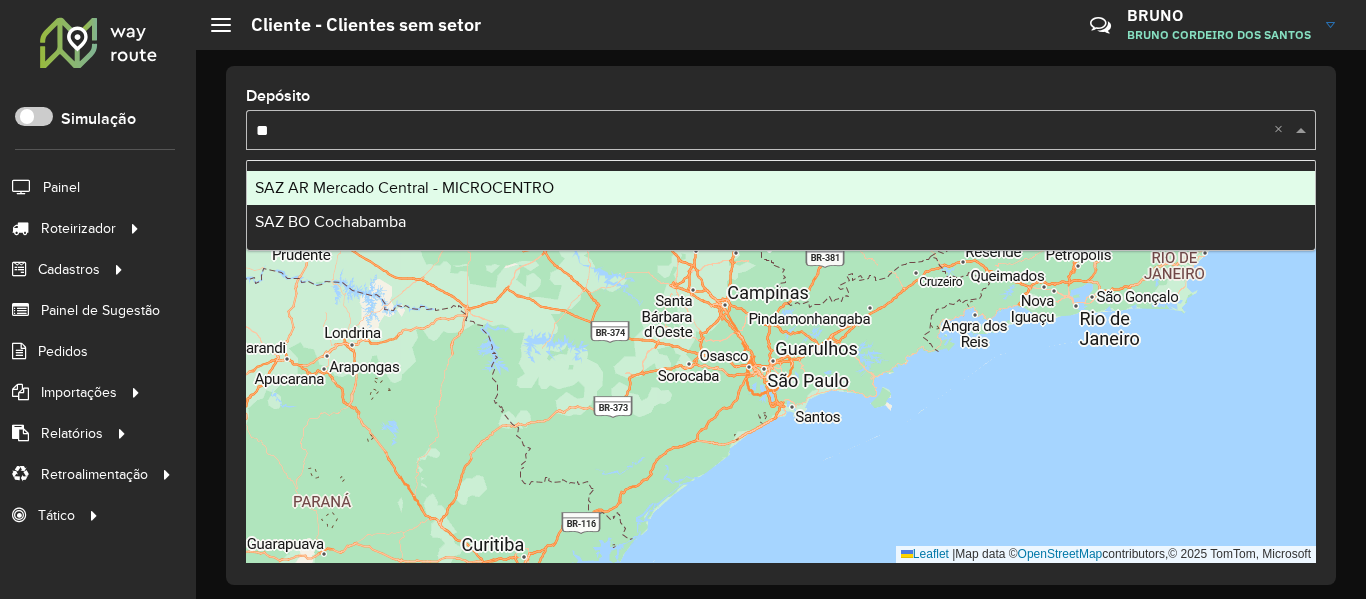 type on "***" 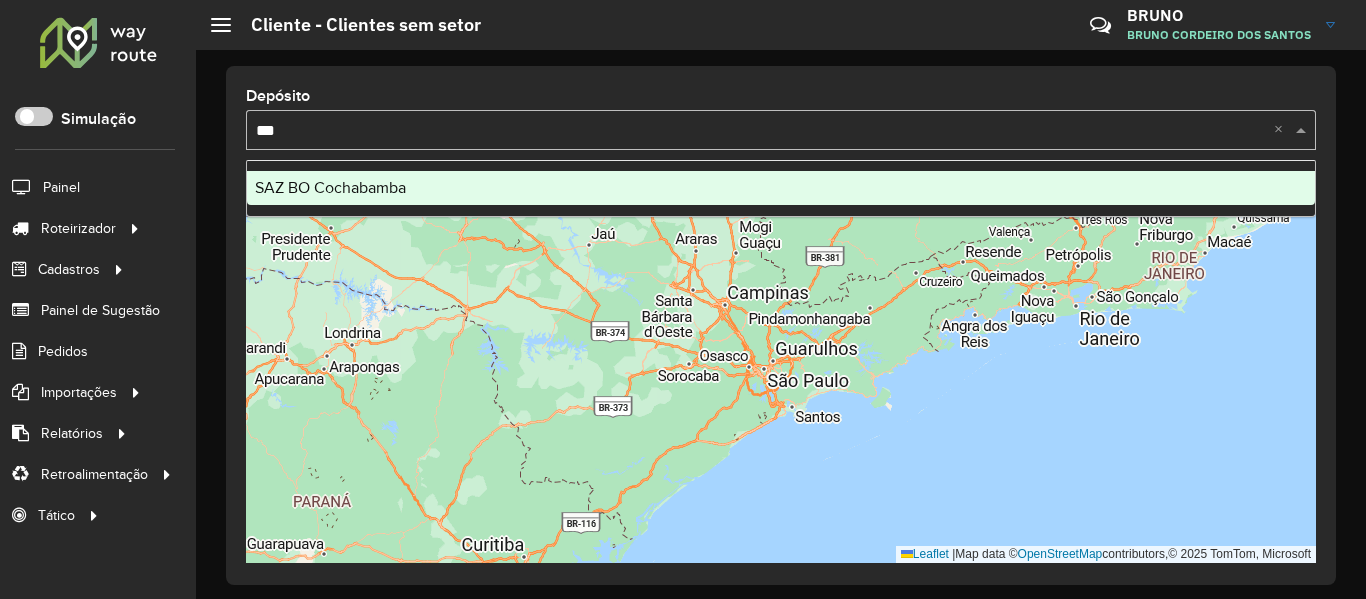 type 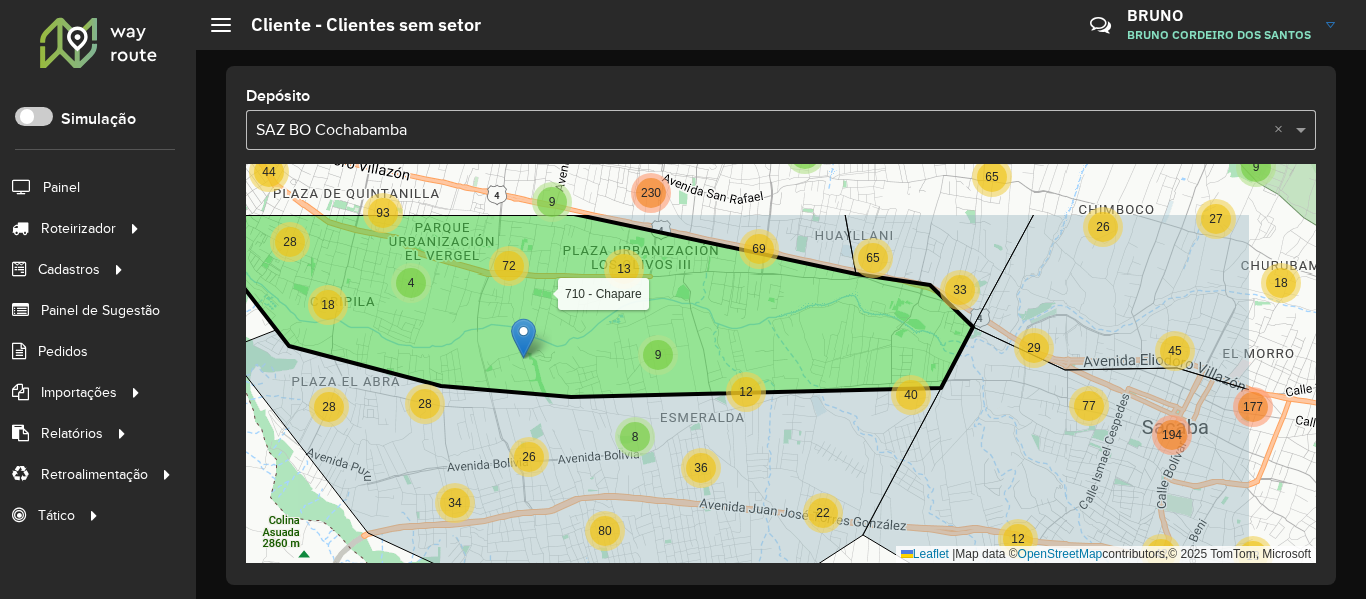 drag, startPoint x: 1046, startPoint y: 255, endPoint x: 872, endPoint y: 346, distance: 196.35936 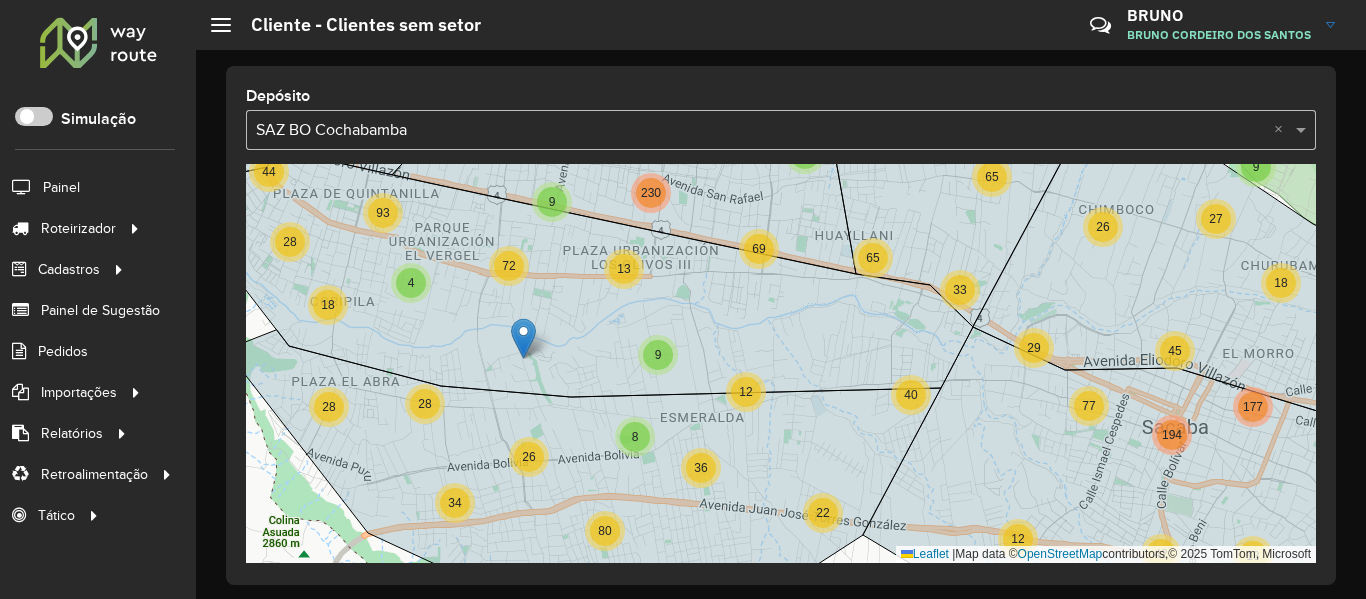 click 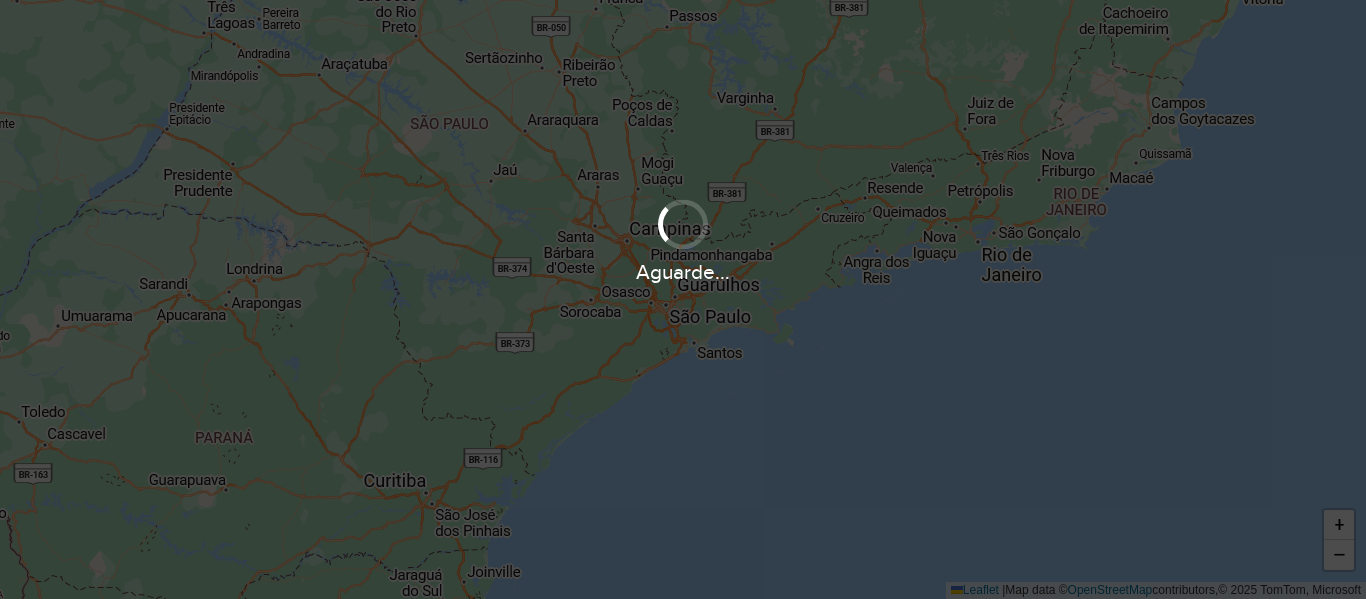 scroll, scrollTop: 0, scrollLeft: 0, axis: both 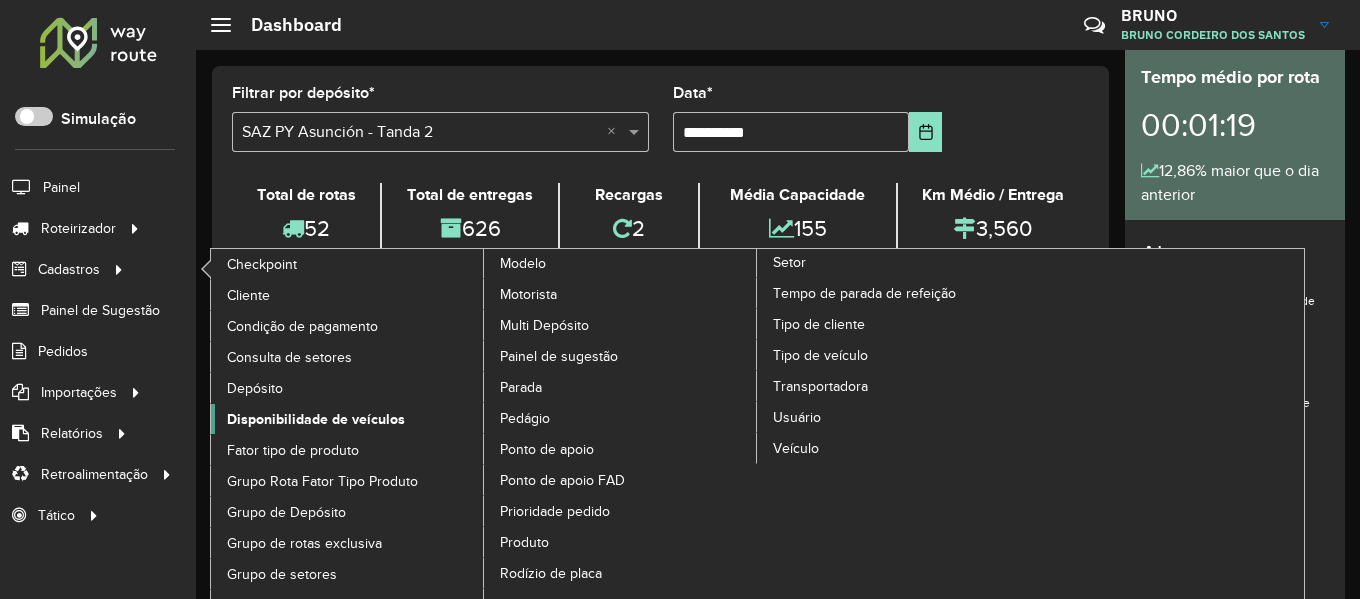 click on "Disponibilidade de veículos" 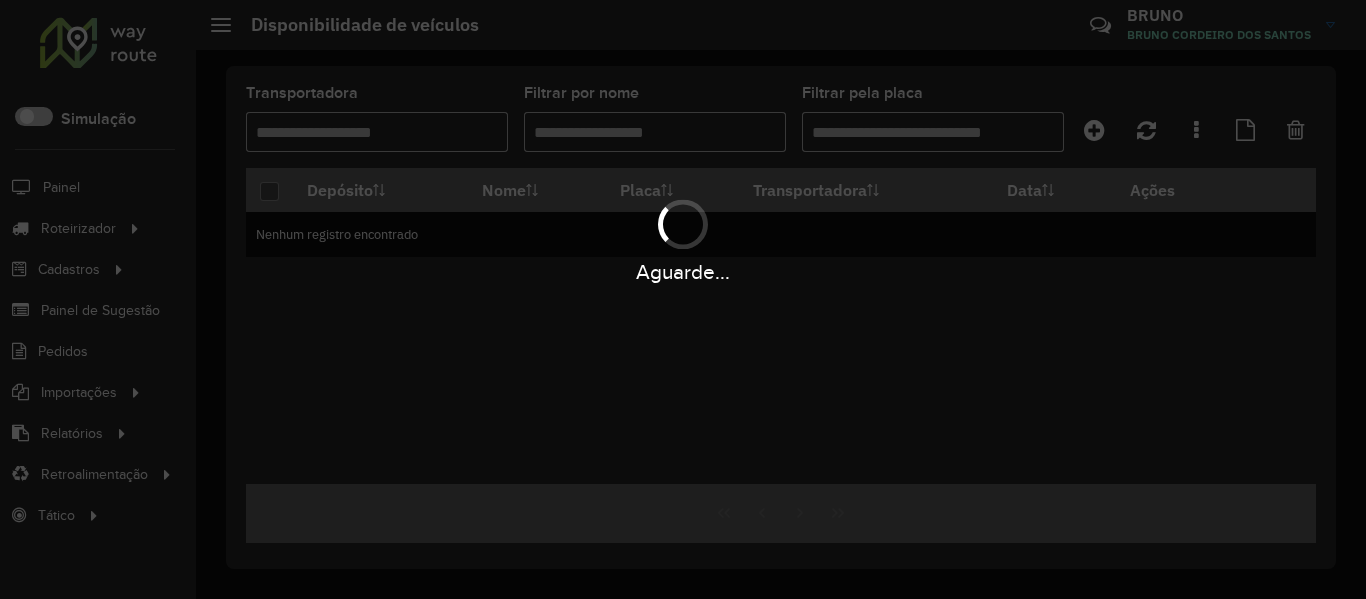 click on "Aguarde..." at bounding box center [683, 299] 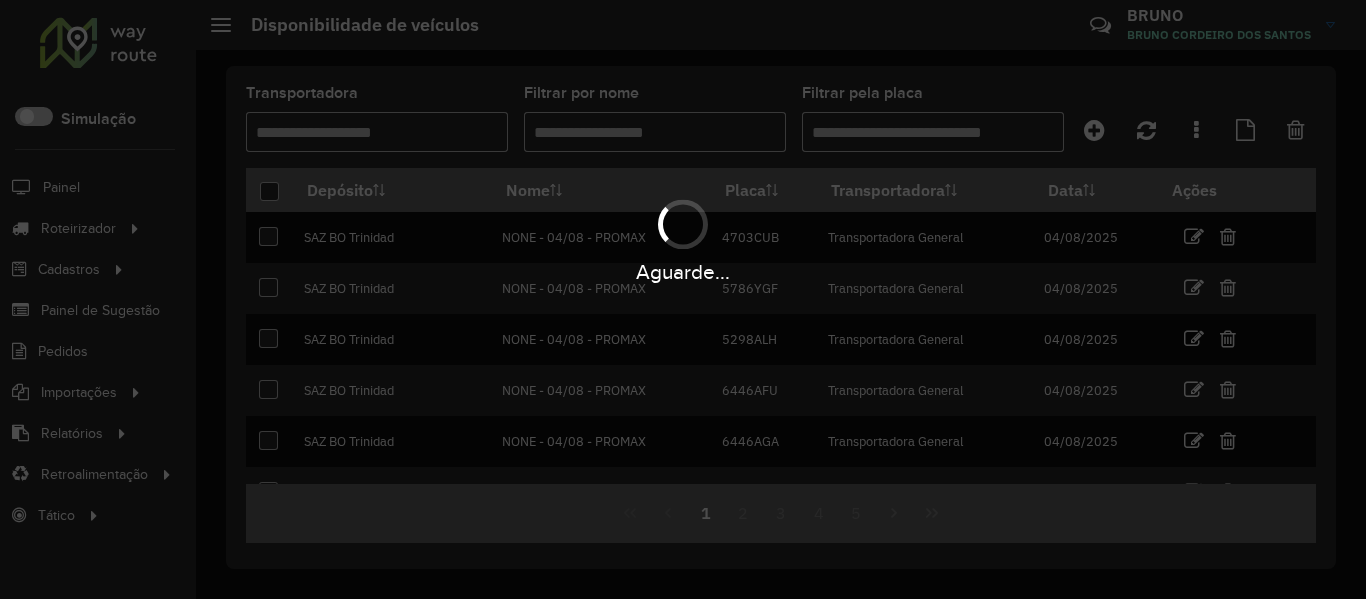 click on "Aguarde..." at bounding box center [683, 299] 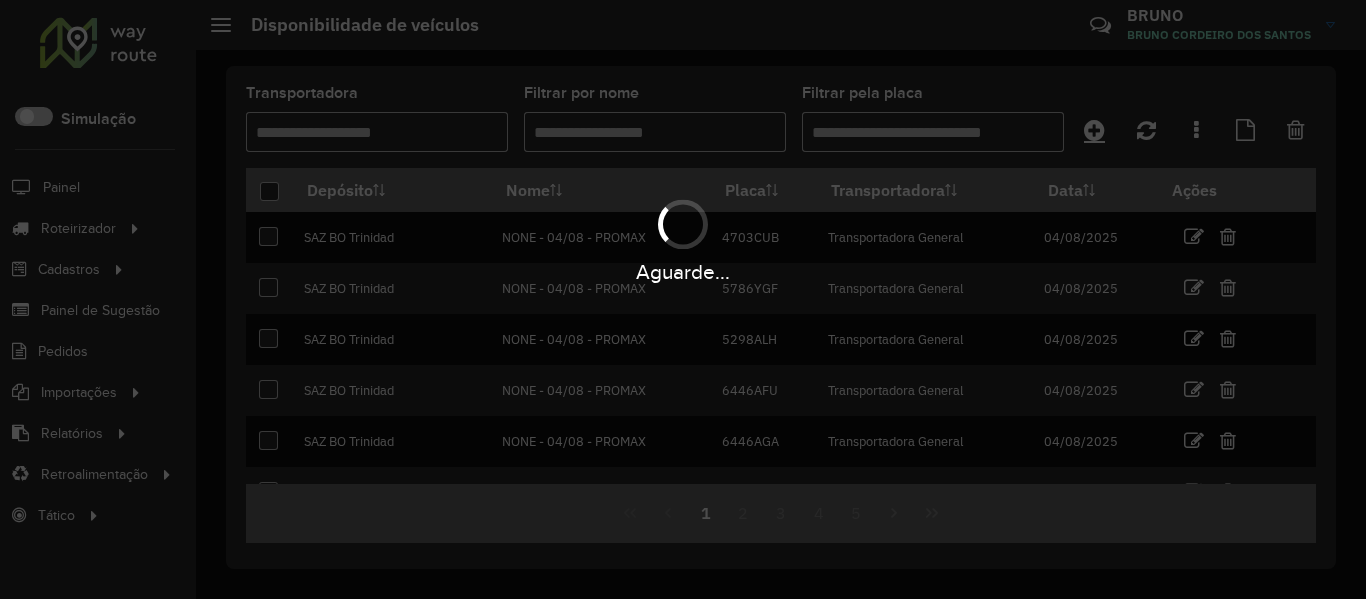 click on "Aguarde...  Pop-up bloqueado!  Seu navegador bloqueou automáticamente a abertura de uma nova janela.   Acesse as configurações e adicione o endereço do sistema a lista de permissão.   Fechar  Roteirizador AmbevTech Simulação Painel Roteirizador Entregas Cadastros Checkpoint Cliente Condição de pagamento Consulta de setores Depósito Disponibilidade de veículos Fator tipo de produto Grupo Rota Fator Tipo Produto Grupo de Depósito Grupo de rotas exclusiva Grupo de setores Jornada Layout integração Modelo Motorista Multi Depósito Painel de sugestão Parada Pedágio Ponto de apoio Ponto de apoio FAD Prioridade pedido Produto Rodízio de placa Rota exclusiva FAD Rótulo Setor Tempo de parada de refeição Tipo de cliente Tipo de veículo Transportadora Usuário Veículo Painel de Sugestão Pedidos Importações Clientes Fator tipo produto Grade de atendimento Janela de atendimento Localização Pedidos Tempo de espera Veículos Relatórios Ações da sessão Clientes Clientes fora malha Romaneio  1" at bounding box center (683, 299) 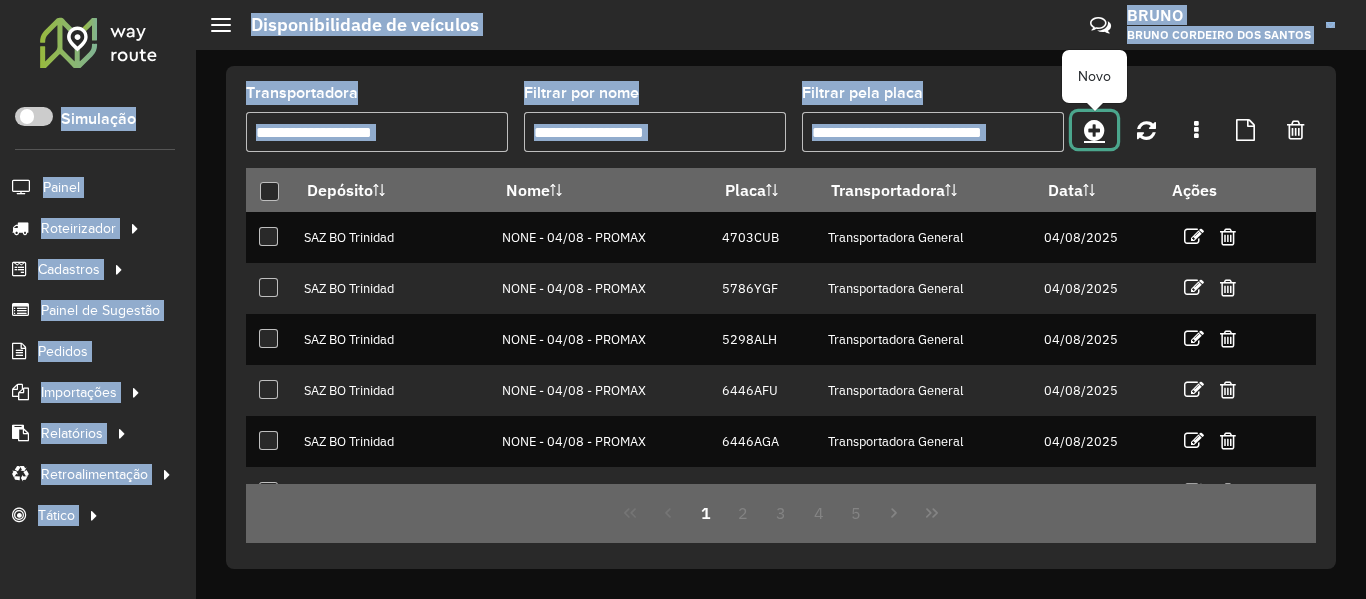 click 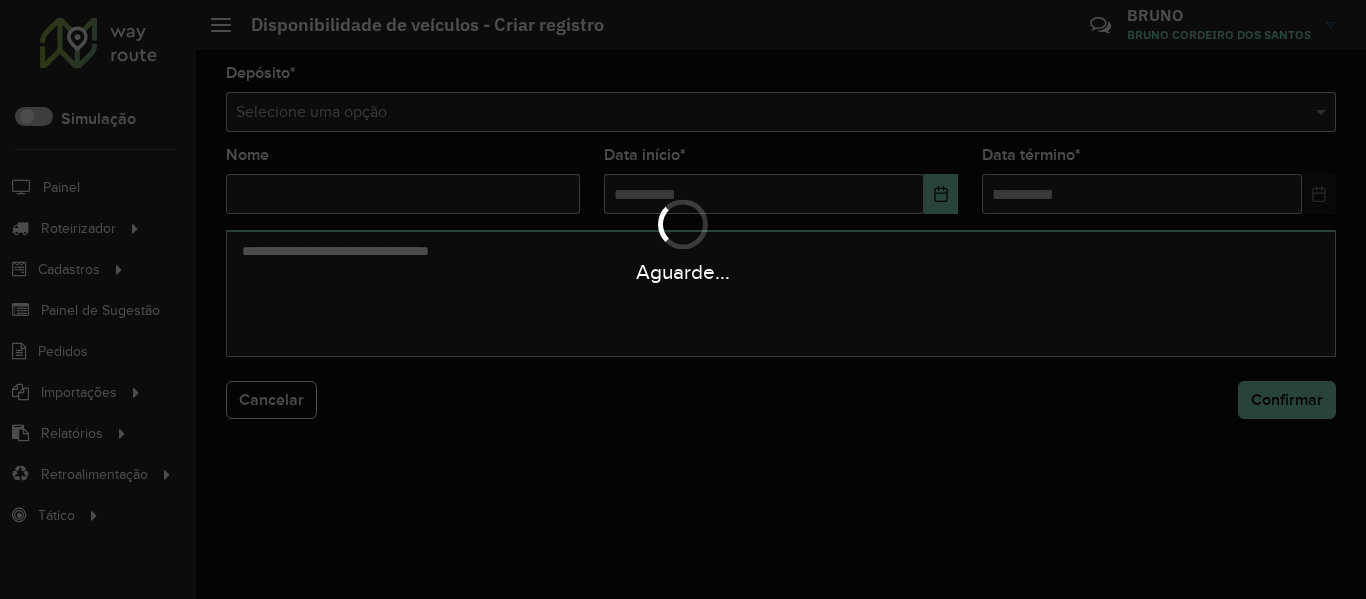 drag, startPoint x: 655, startPoint y: 128, endPoint x: 667, endPoint y: 103, distance: 27.730848 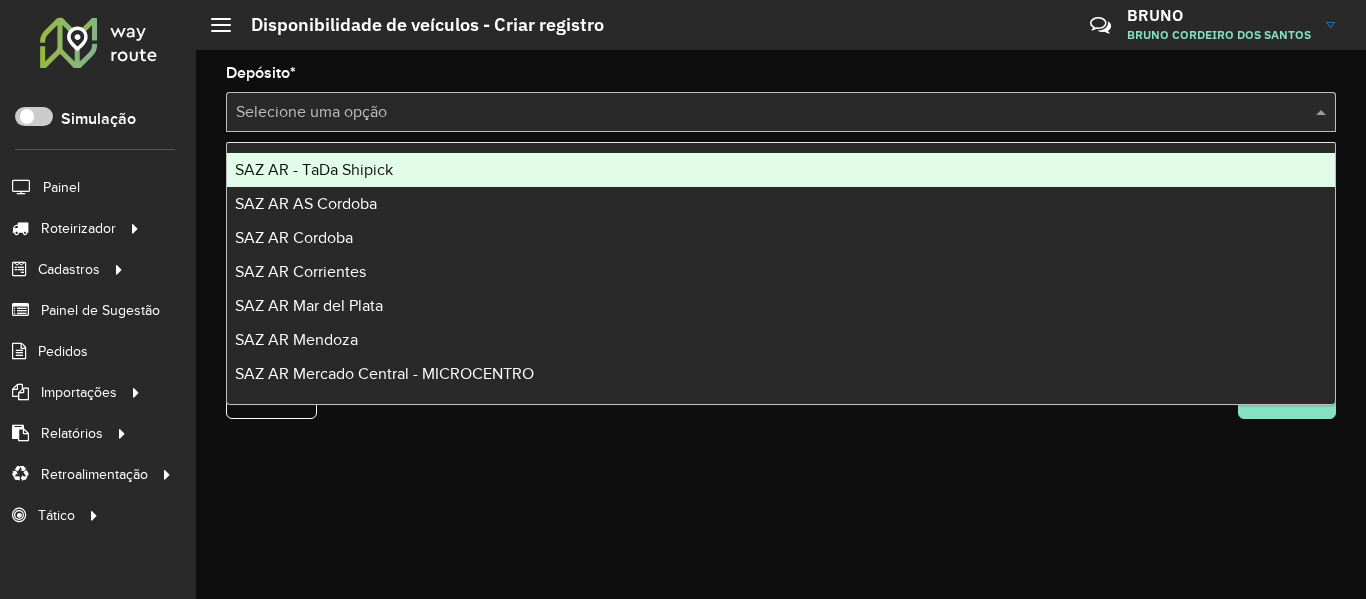 click at bounding box center (761, 113) 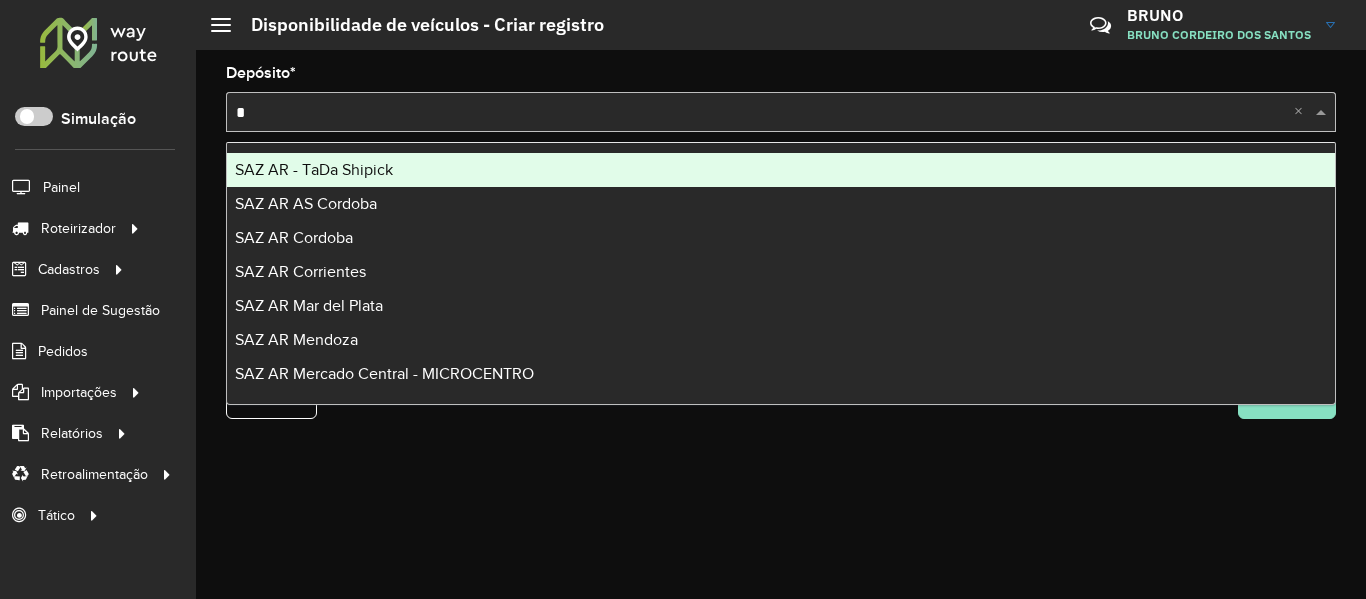 type on "**" 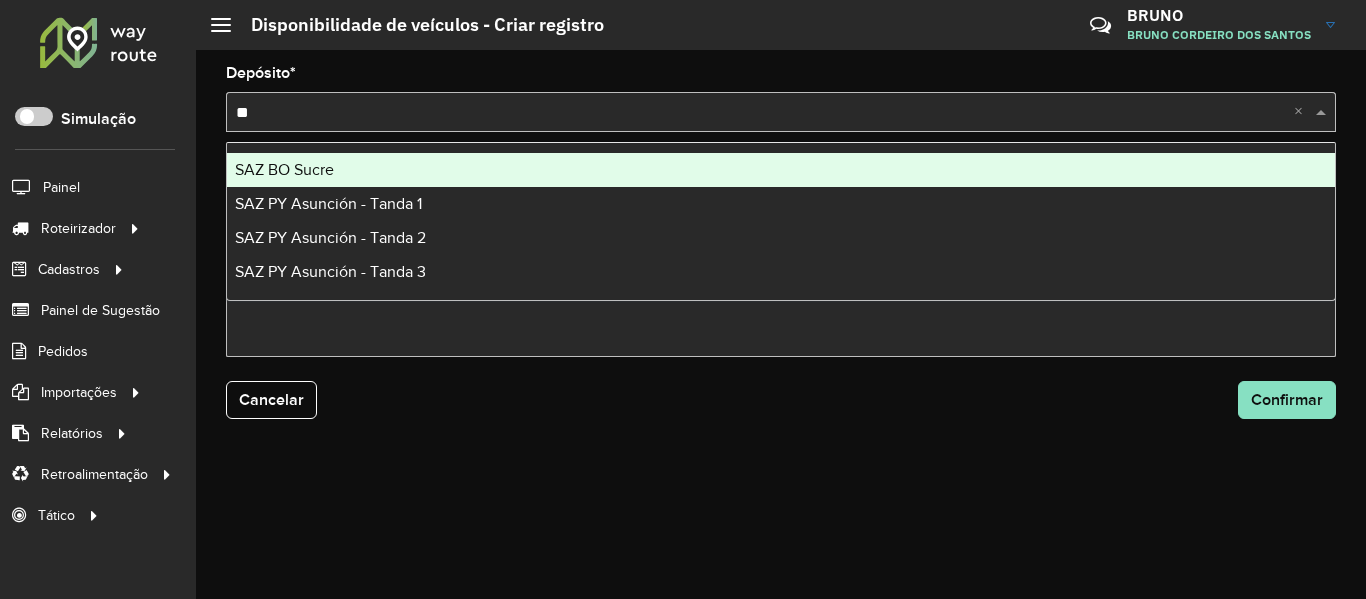 click on "SAZ BO Sucre" at bounding box center [781, 170] 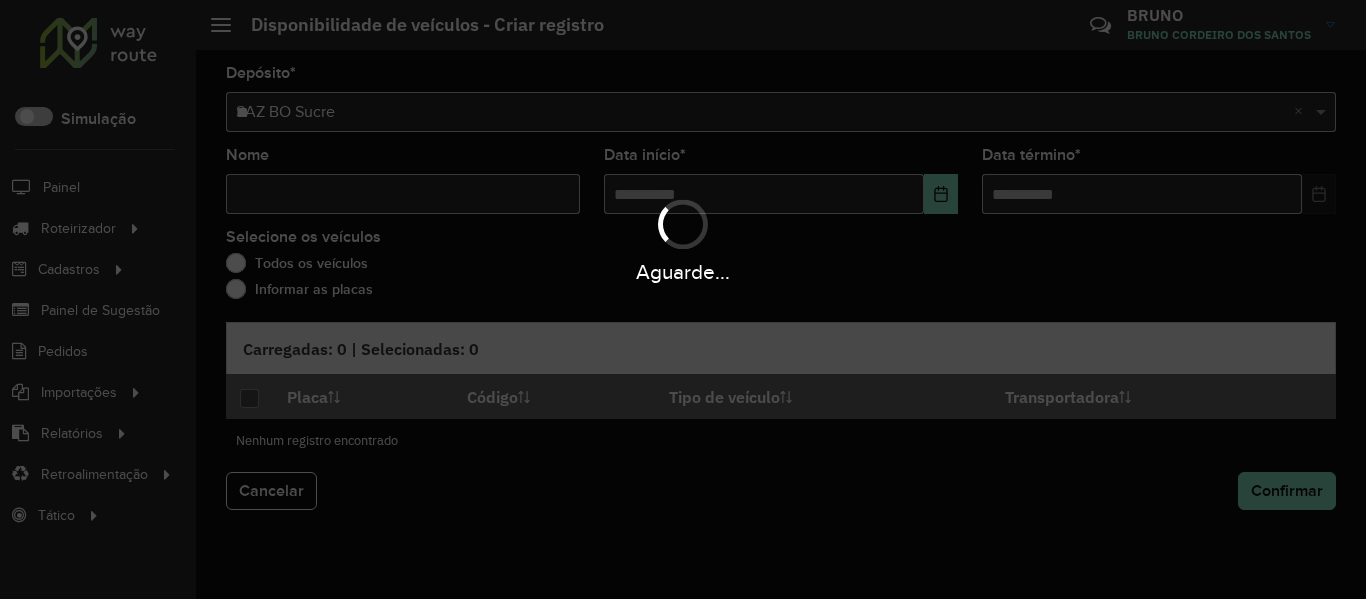 click on "Aguarde..." at bounding box center [683, 239] 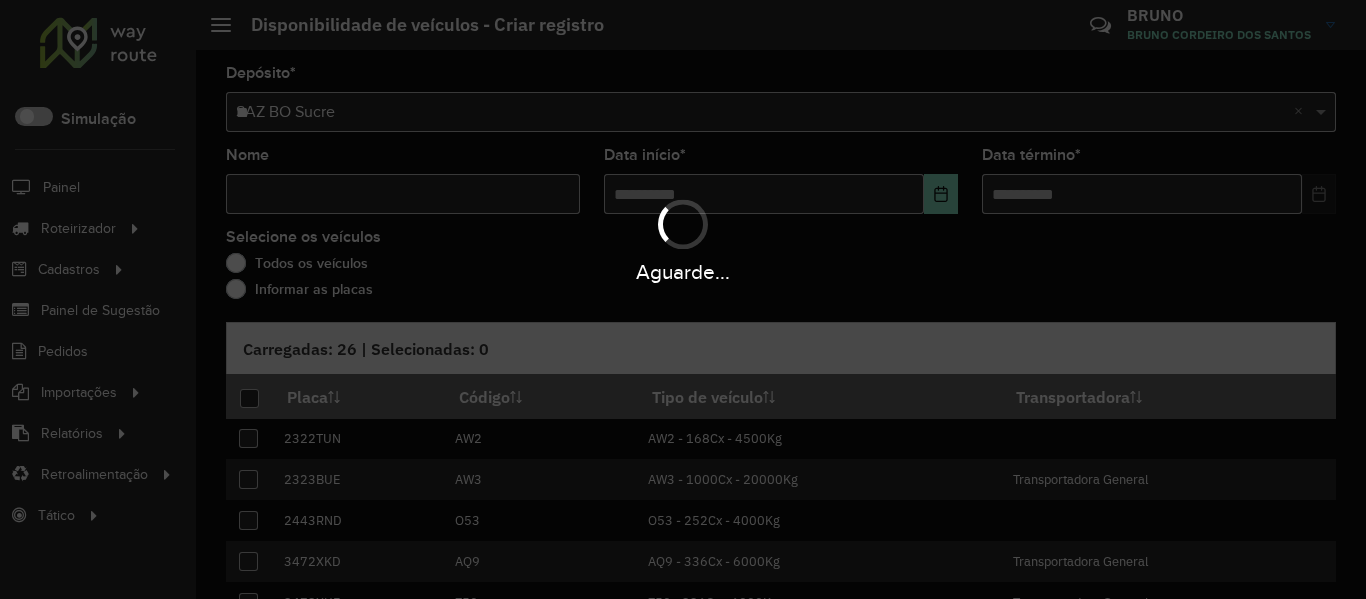 click on "Aguarde..." at bounding box center [683, 239] 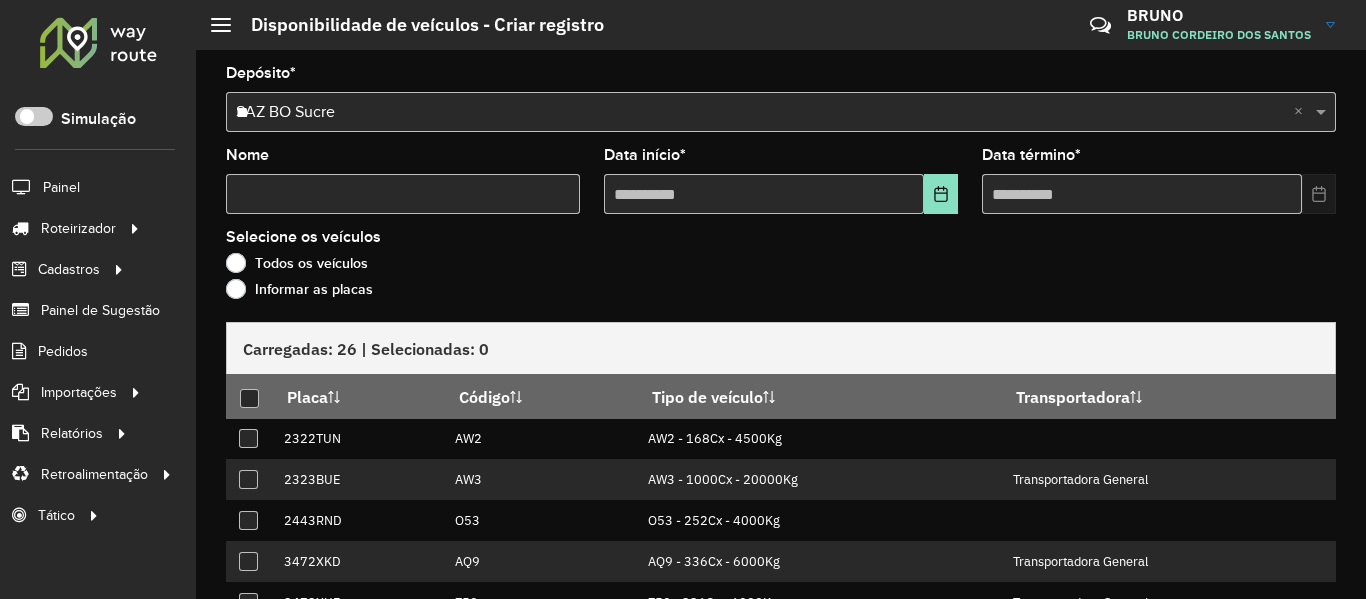 click on "Nome" at bounding box center (403, 194) 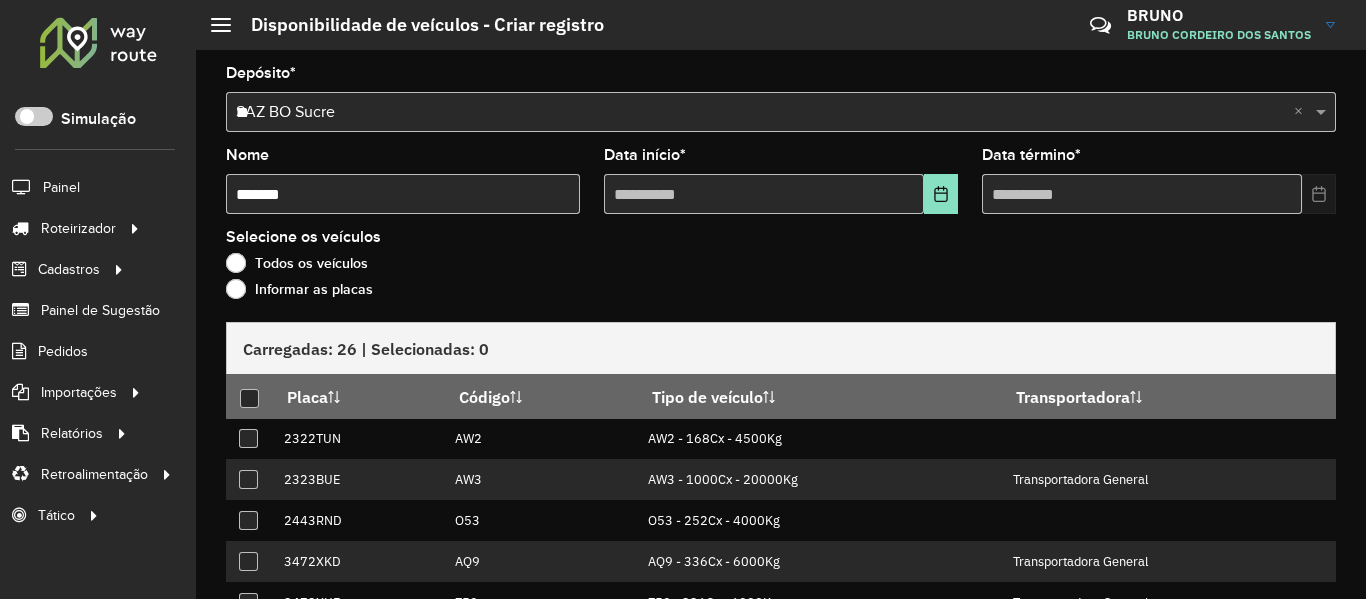 type on "******" 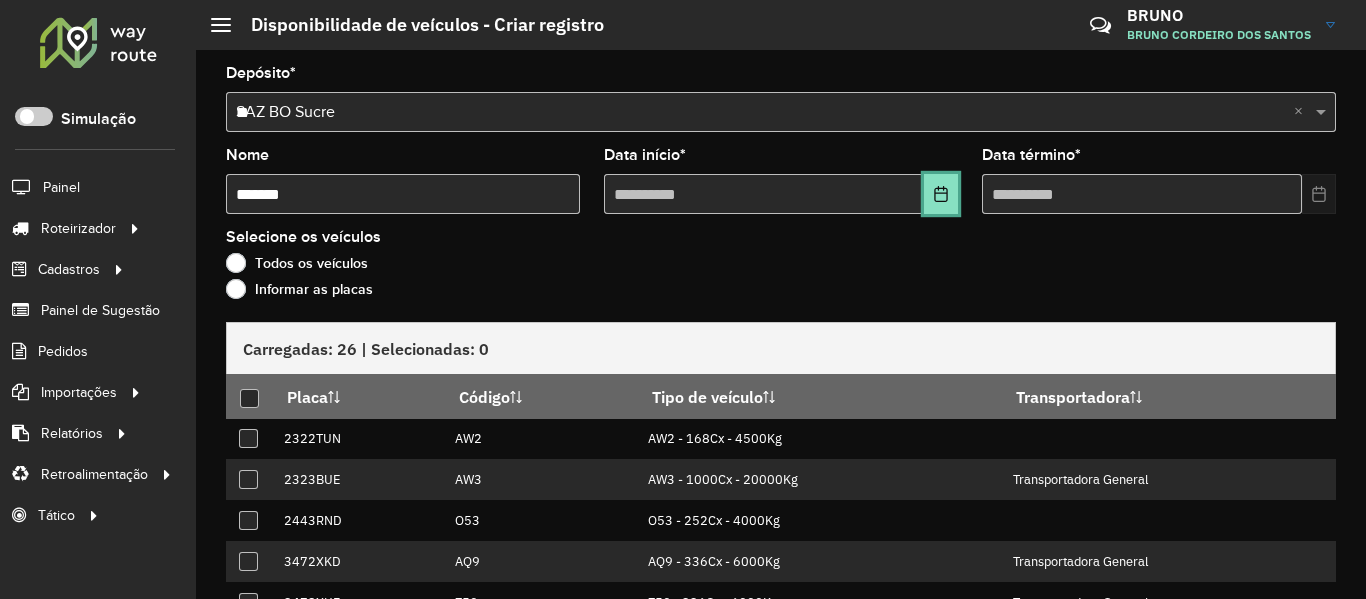 click at bounding box center (941, 194) 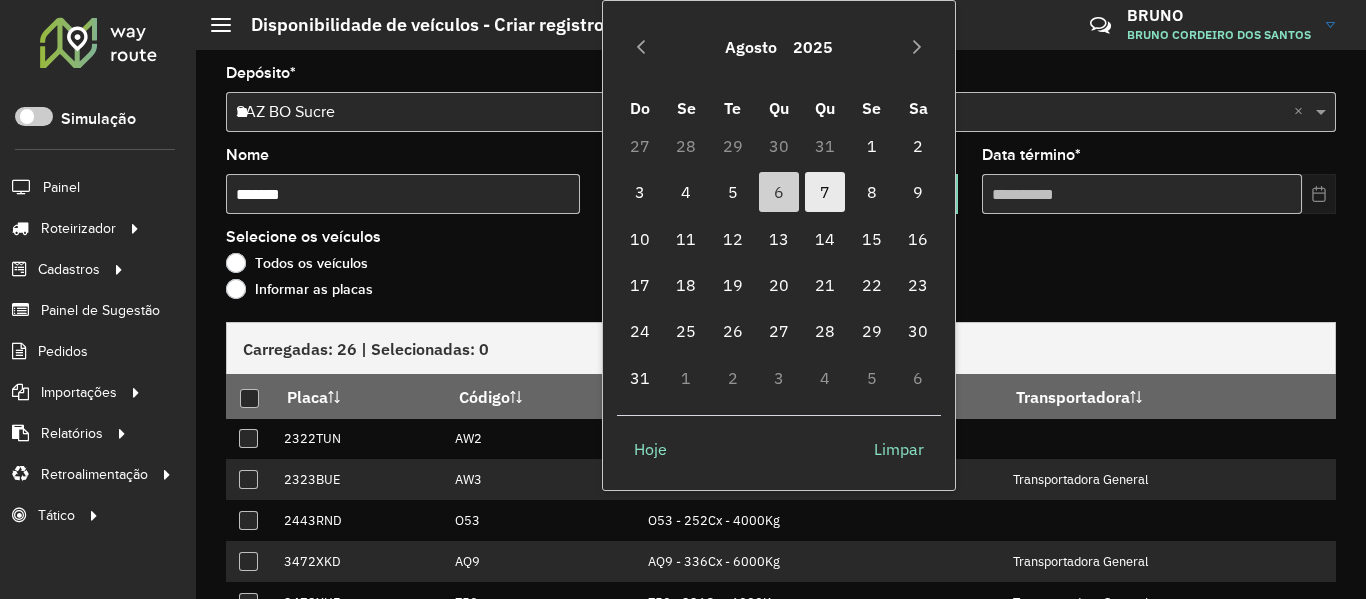 click on "7" at bounding box center [825, 192] 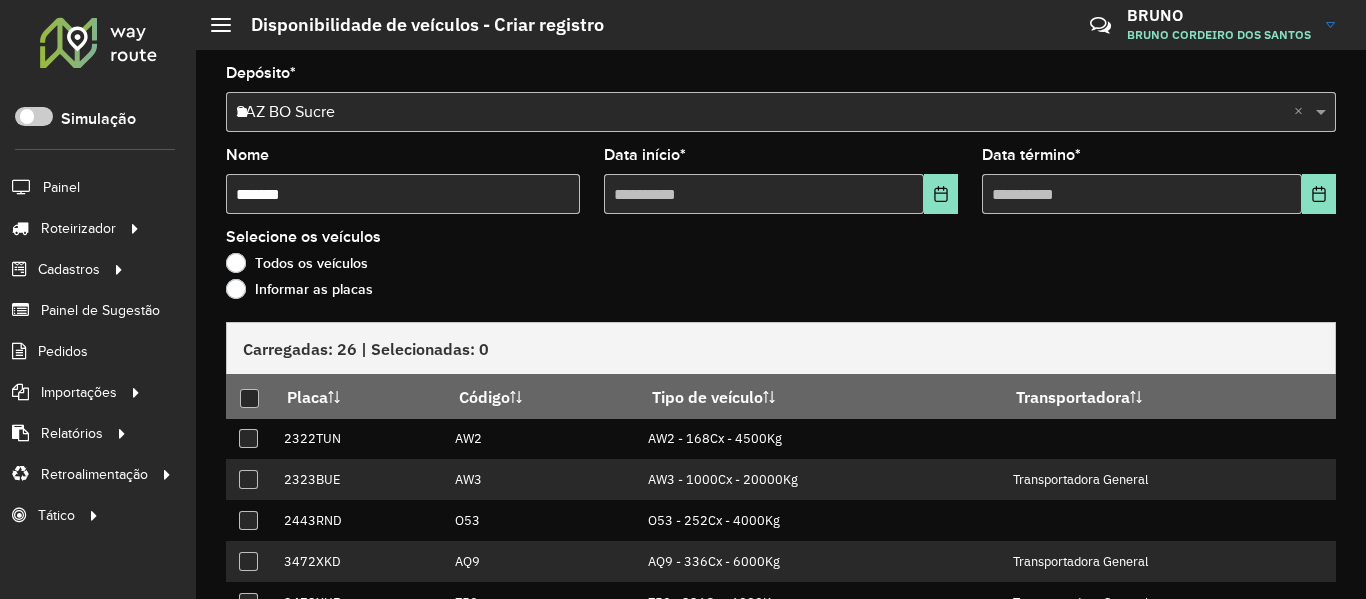 drag, startPoint x: 971, startPoint y: 192, endPoint x: 954, endPoint y: 193, distance: 17.029387 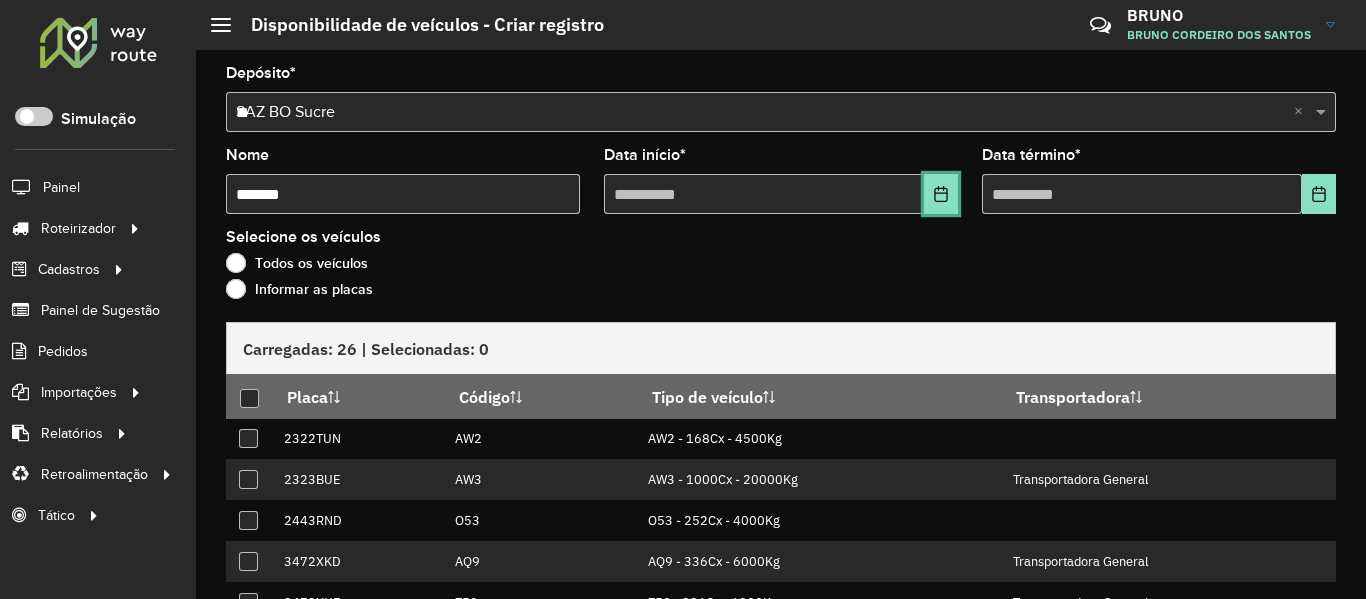 click at bounding box center [941, 194] 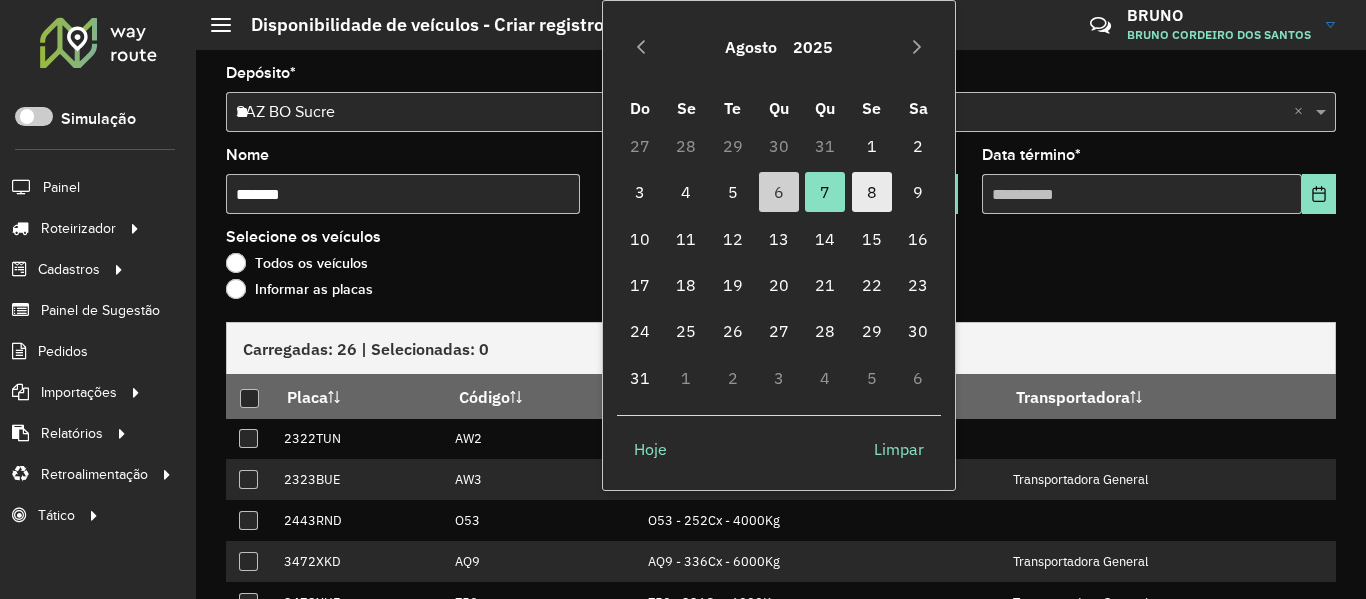 click on "8" at bounding box center (872, 192) 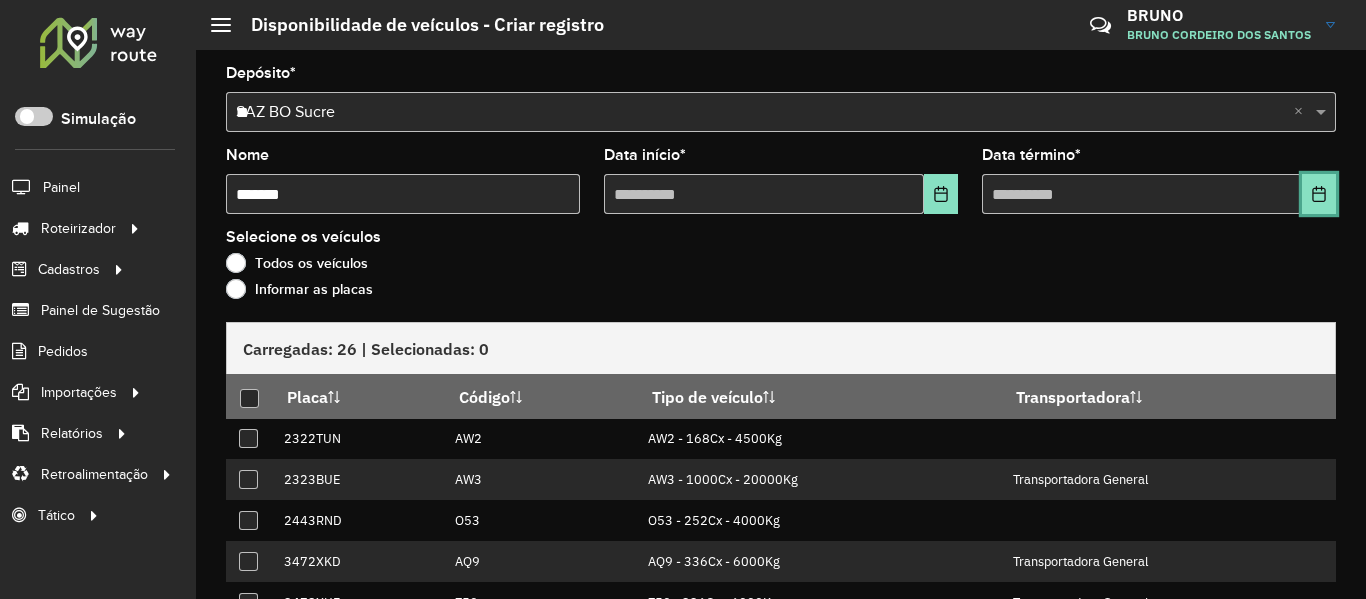 click 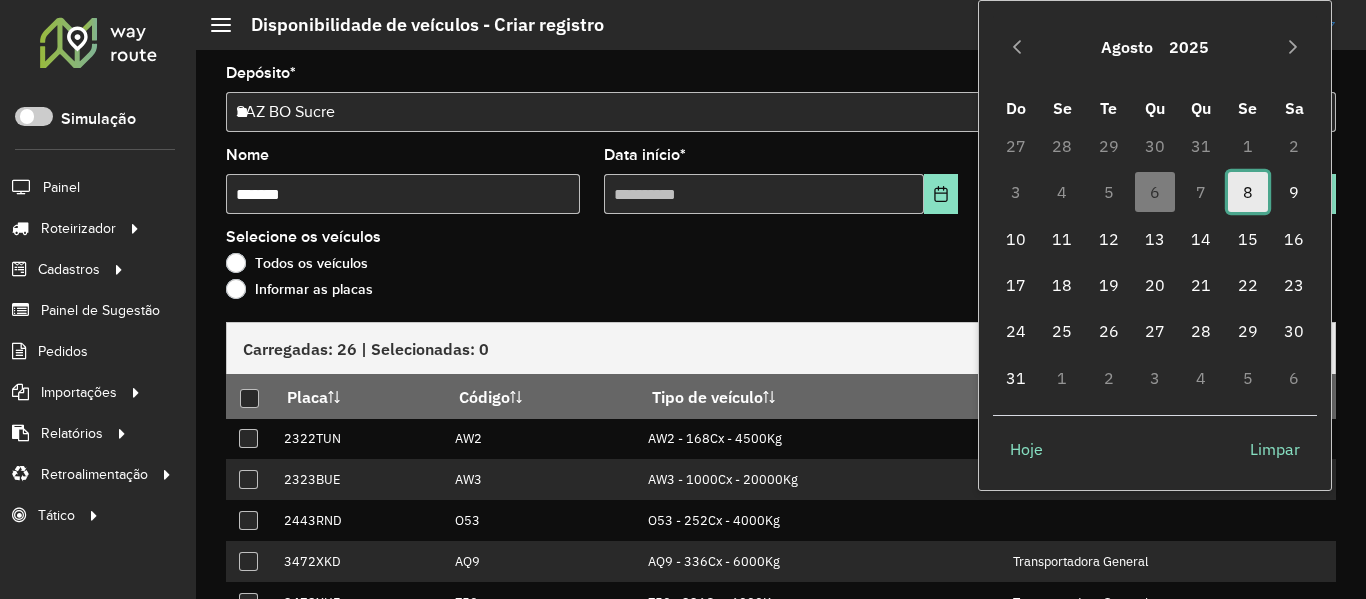 click on "8" at bounding box center (1248, 192) 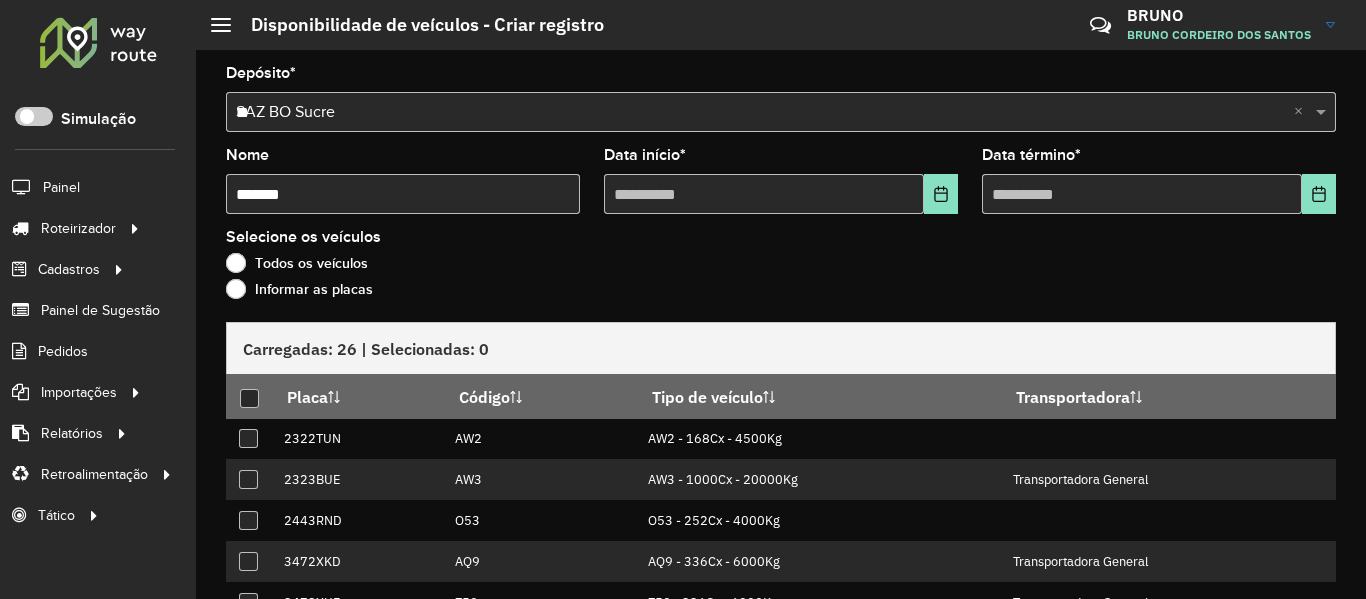 click on "Informar as placas" 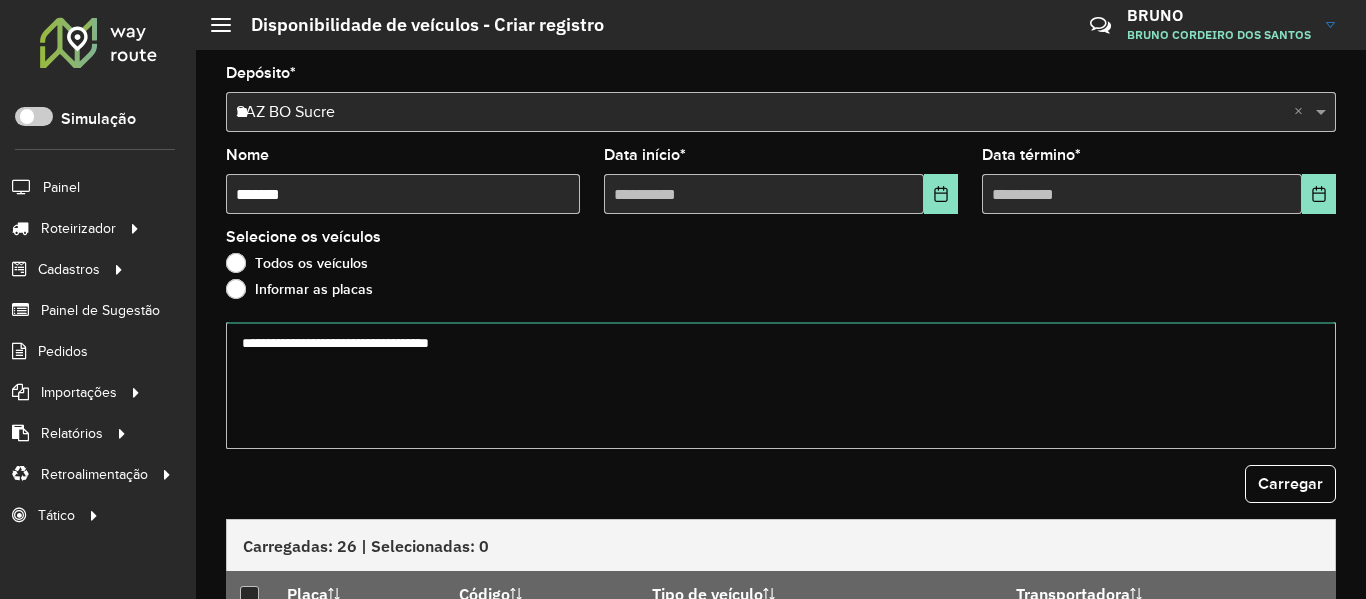 click at bounding box center (781, 385) 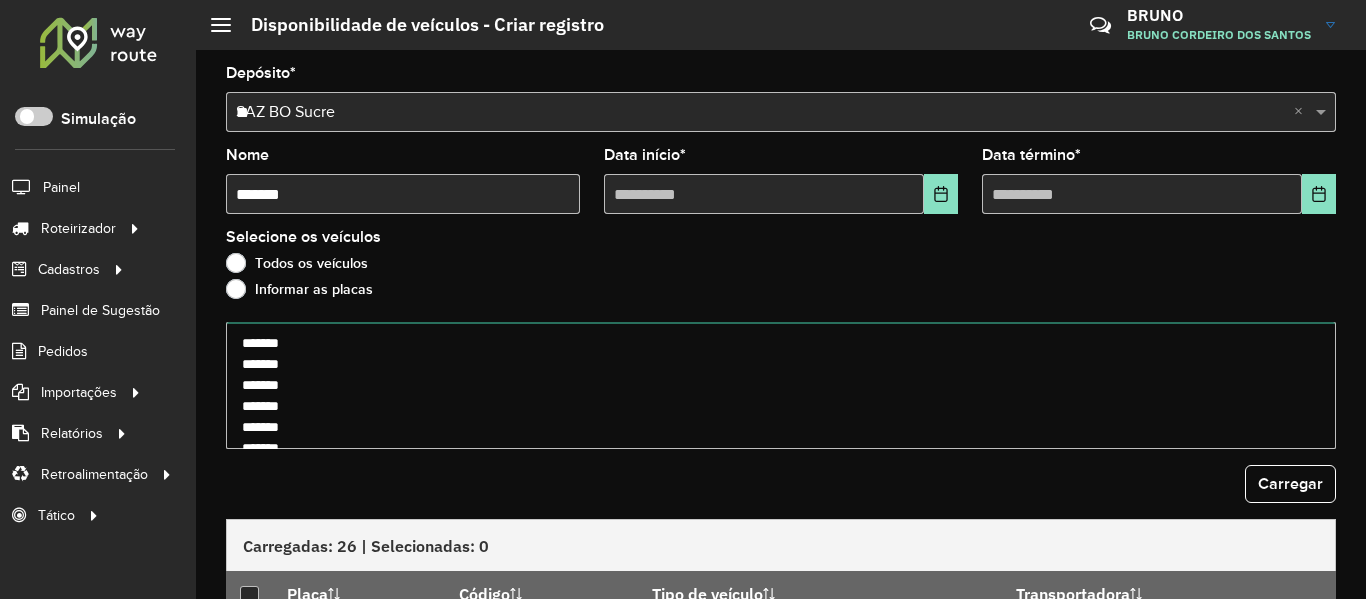 scroll, scrollTop: 70, scrollLeft: 0, axis: vertical 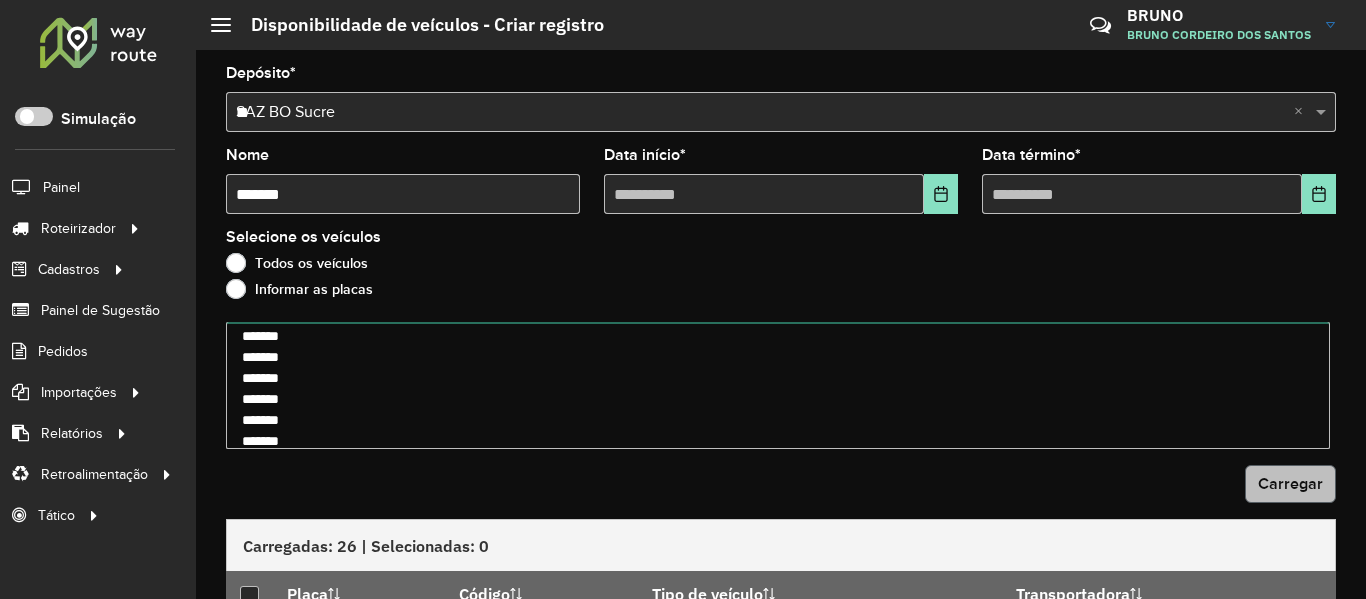type on "*******
*******
*******
*******
*******
*******
*******
*******
*******" 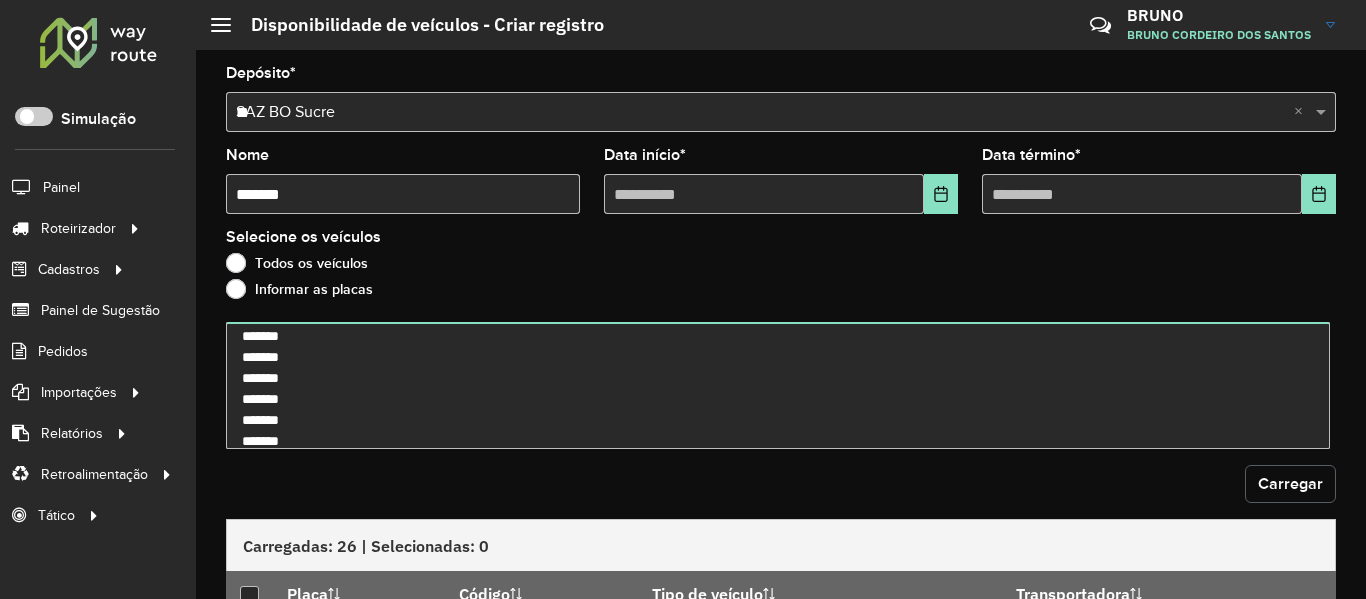 click on "Carregar" 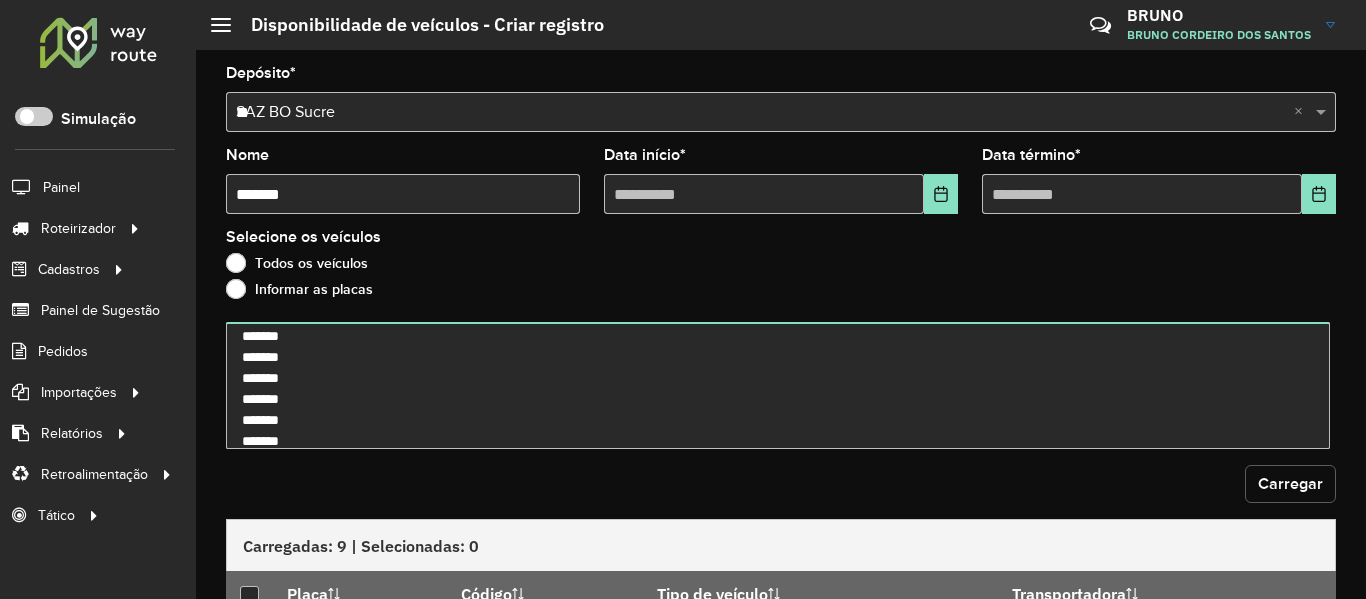 click on "Carregar" 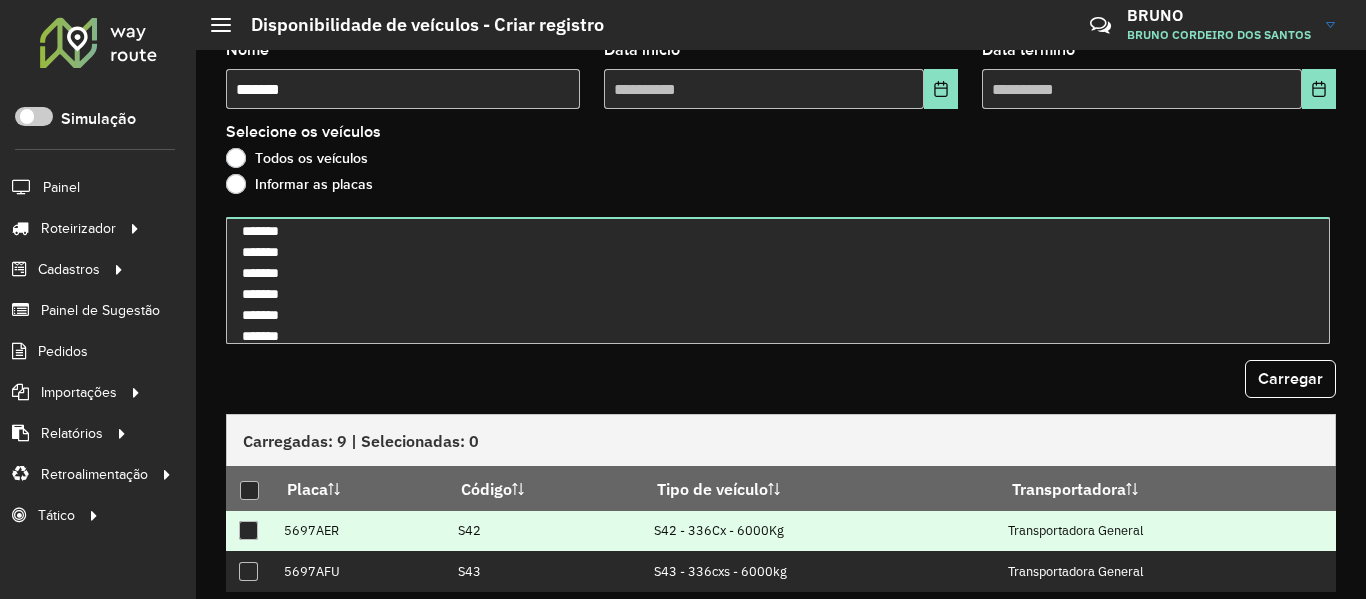 scroll, scrollTop: 292, scrollLeft: 0, axis: vertical 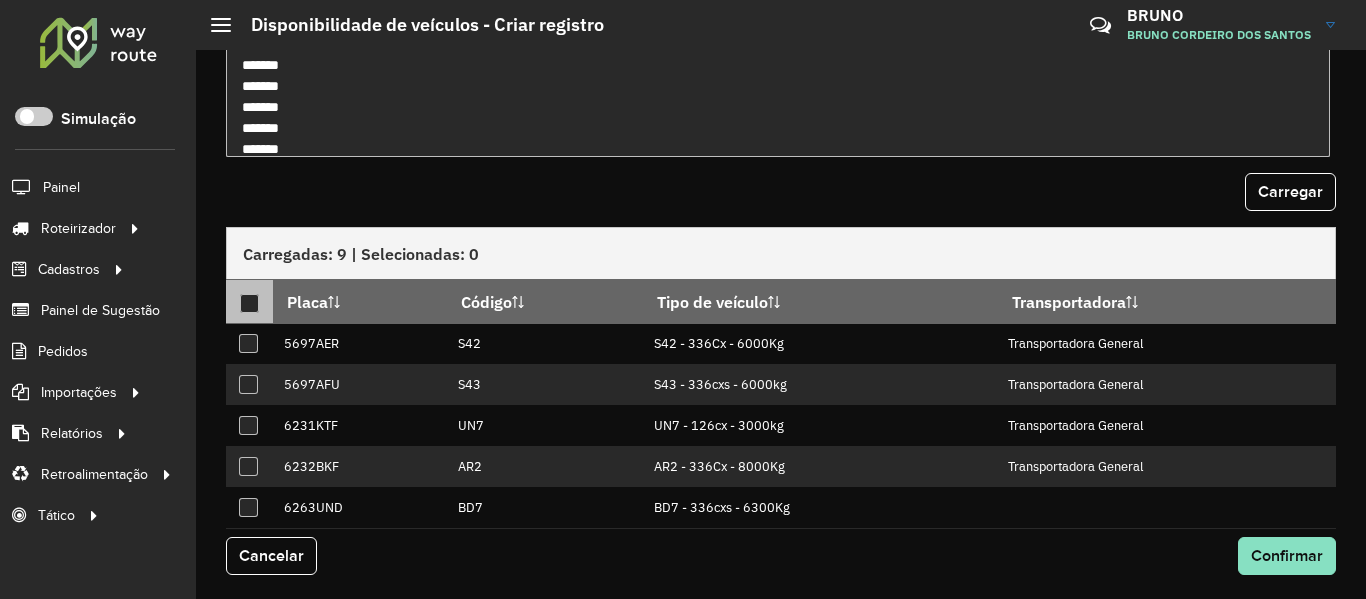 click at bounding box center (249, 301) 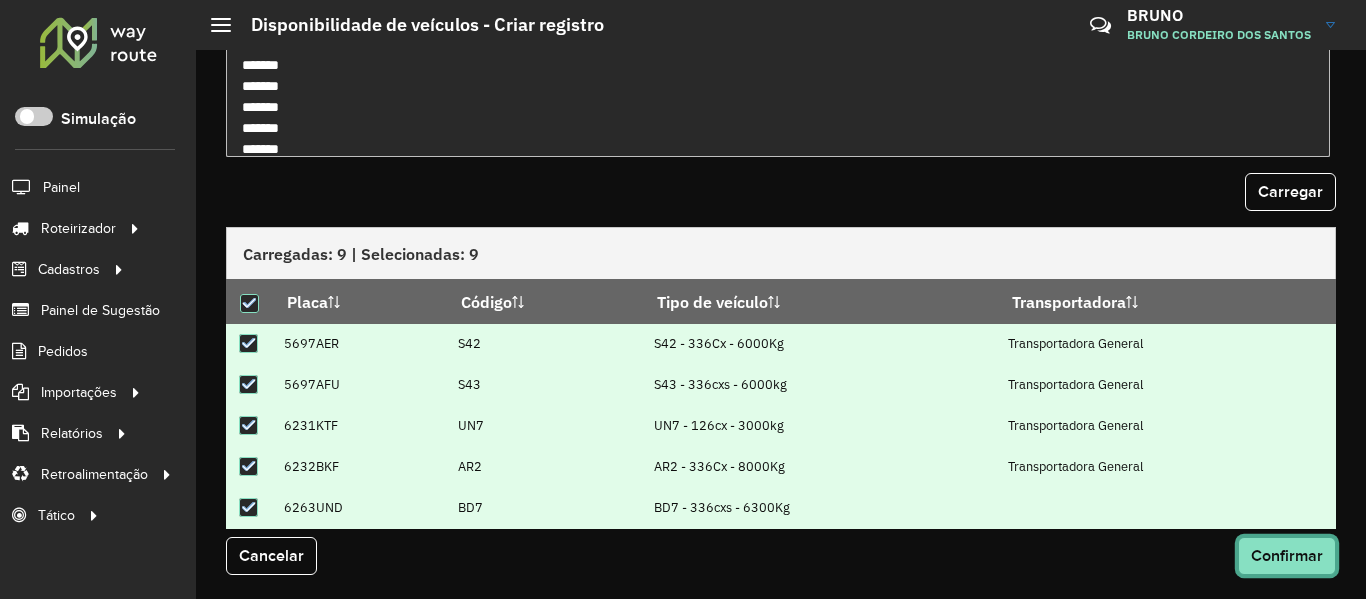 click on "Confirmar" 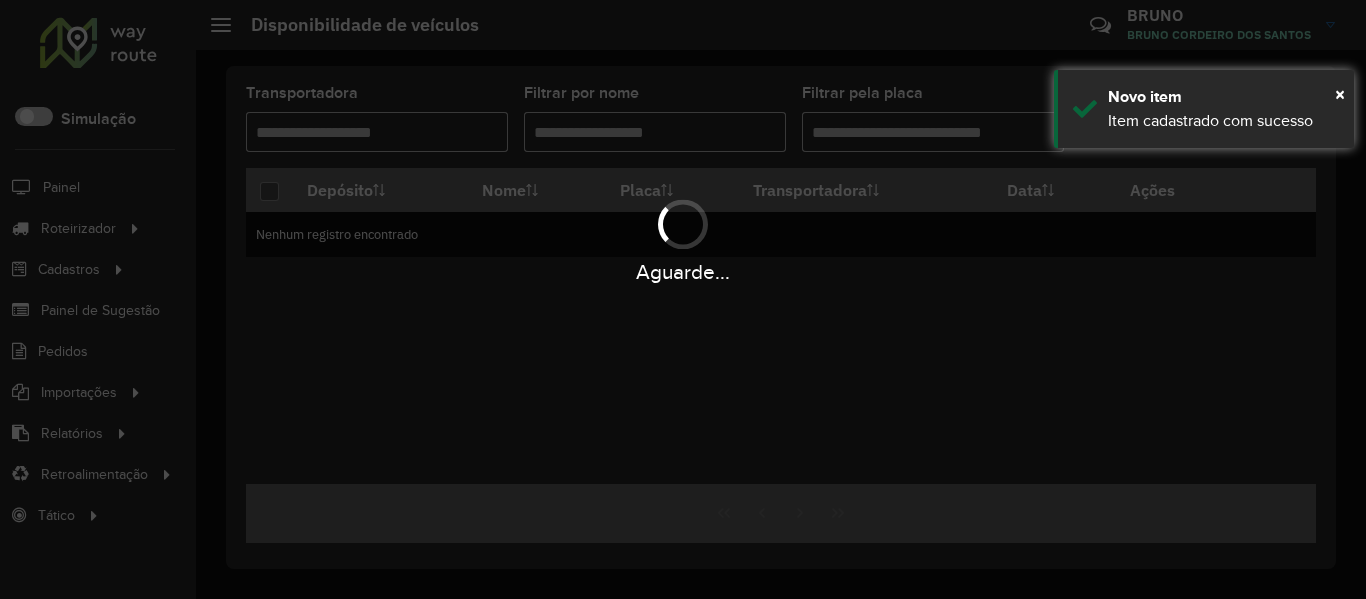 scroll, scrollTop: 0, scrollLeft: 0, axis: both 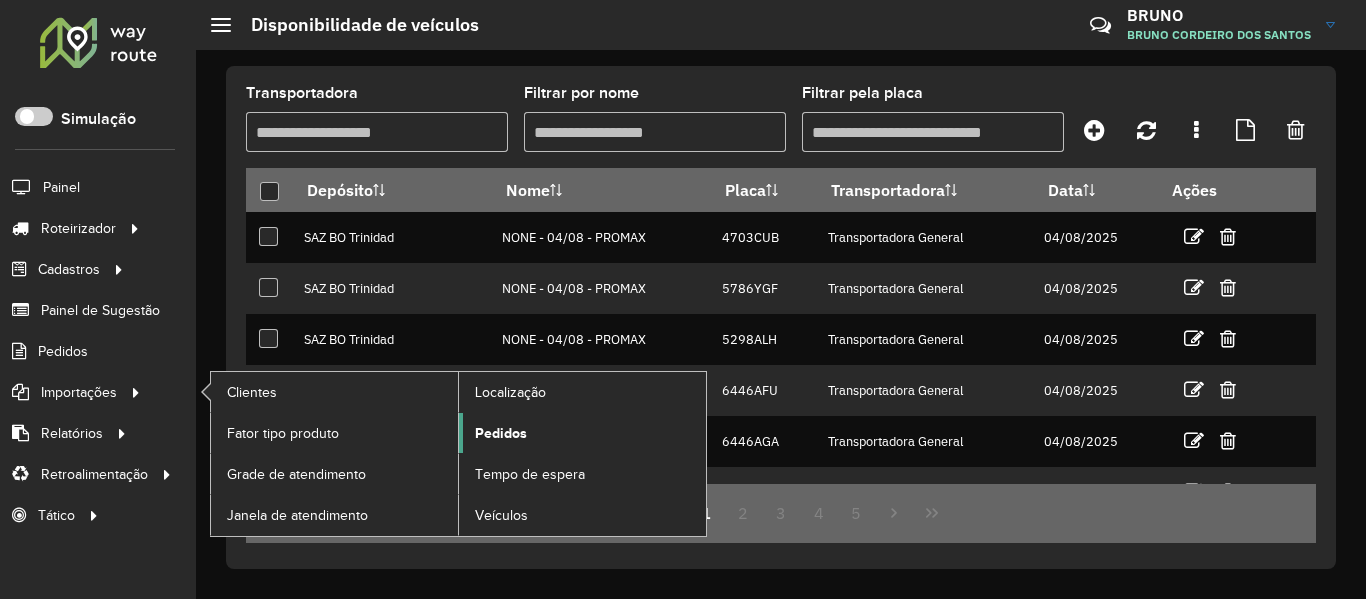 click on "Pedidos" 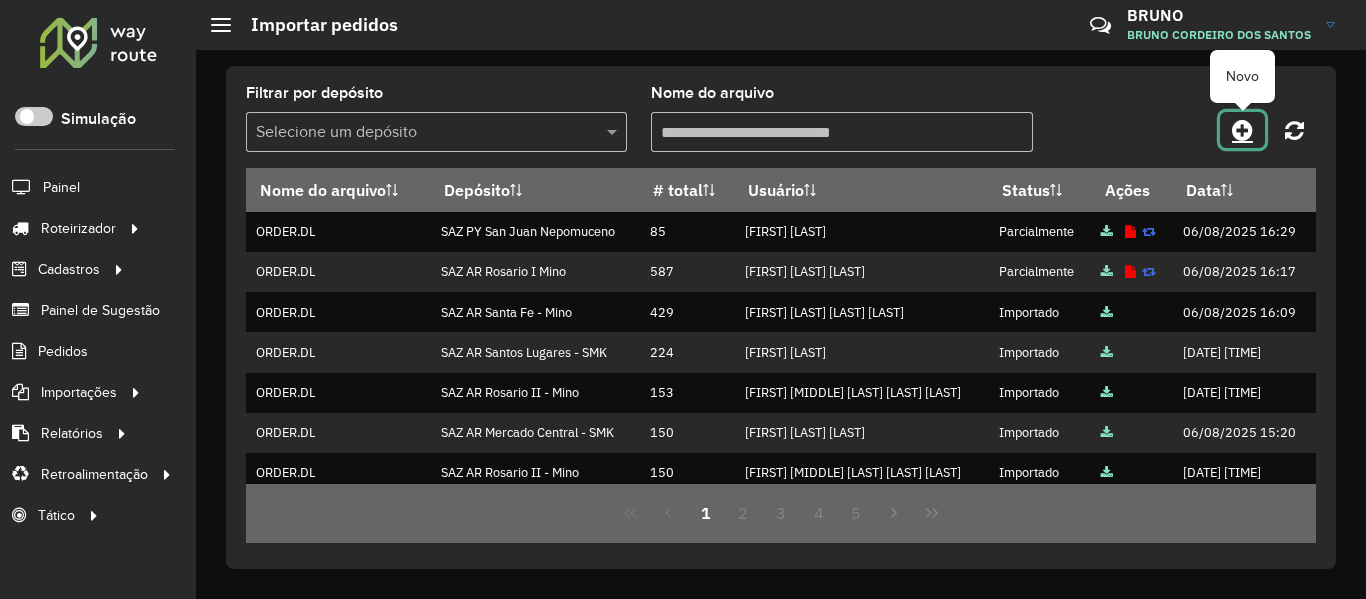 click 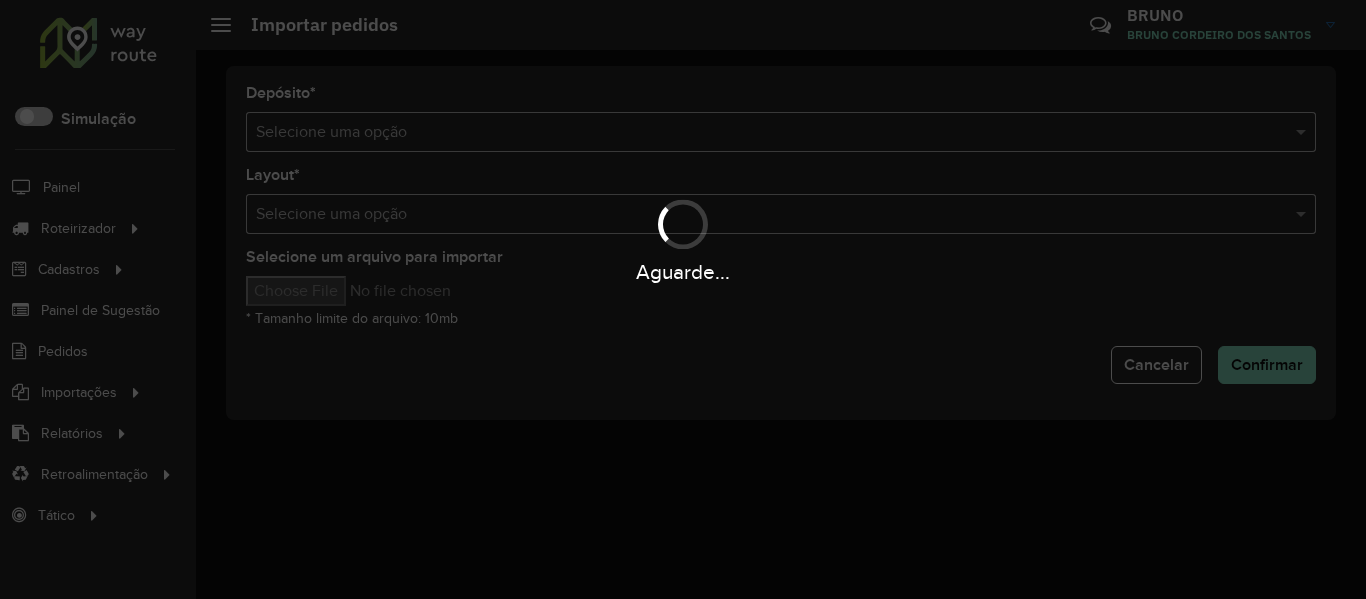 click on "Aguarde..." at bounding box center [683, 299] 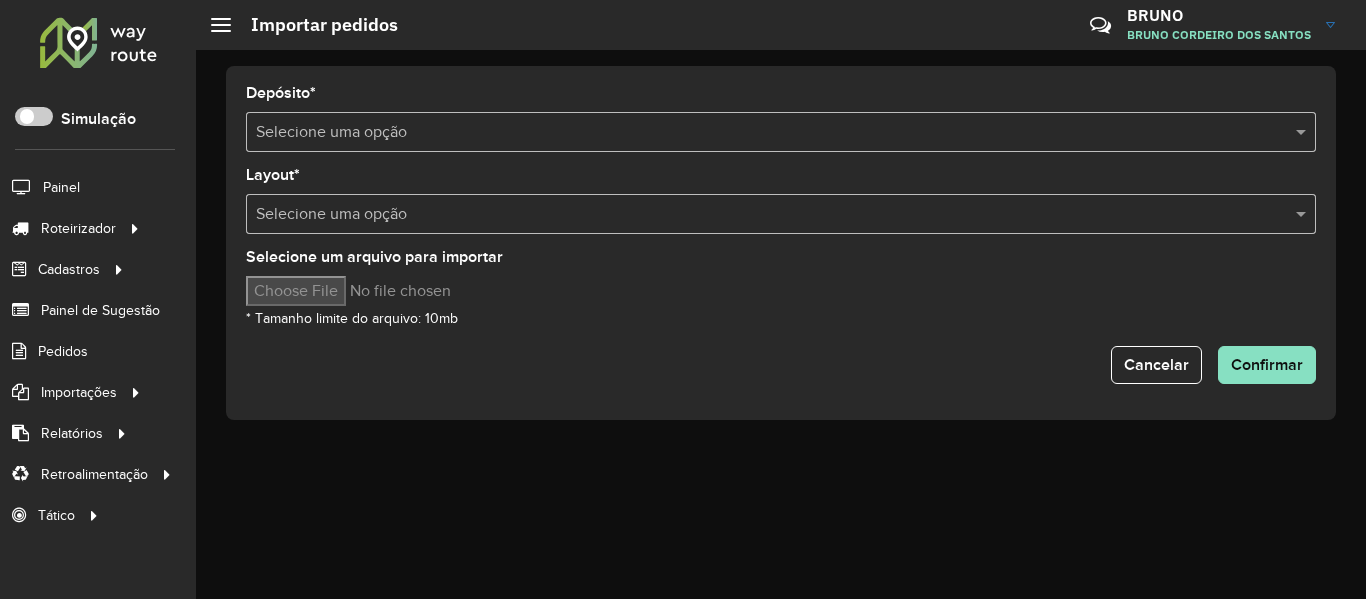 click at bounding box center [761, 133] 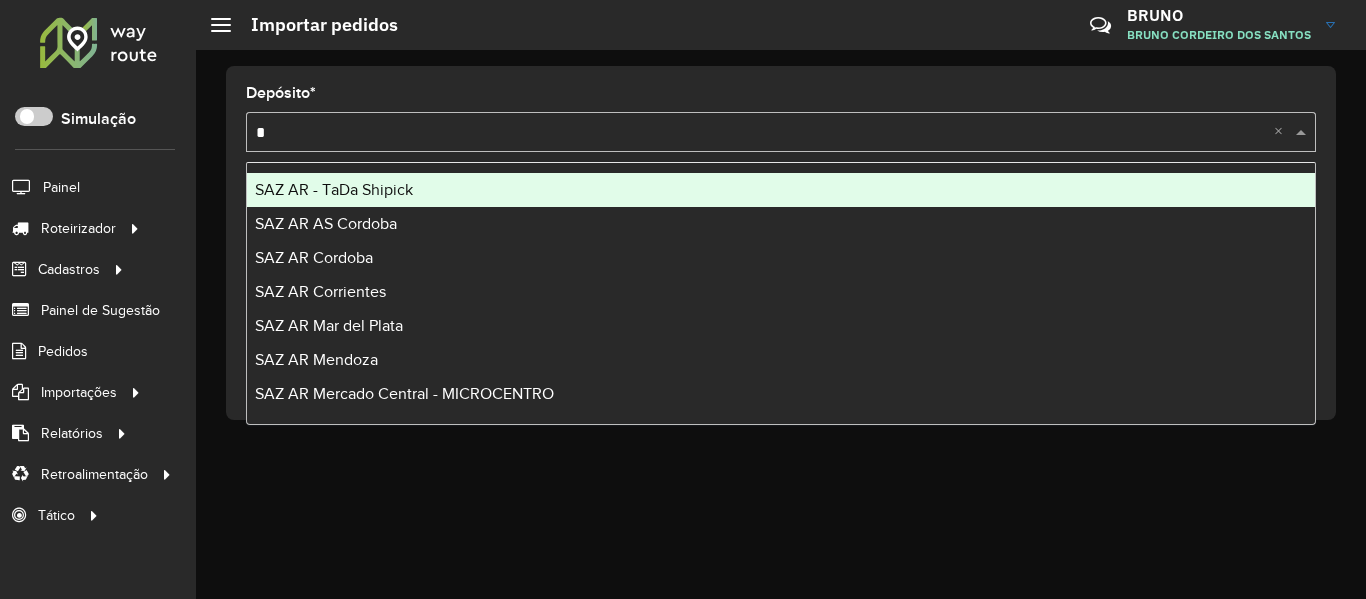 type on "**" 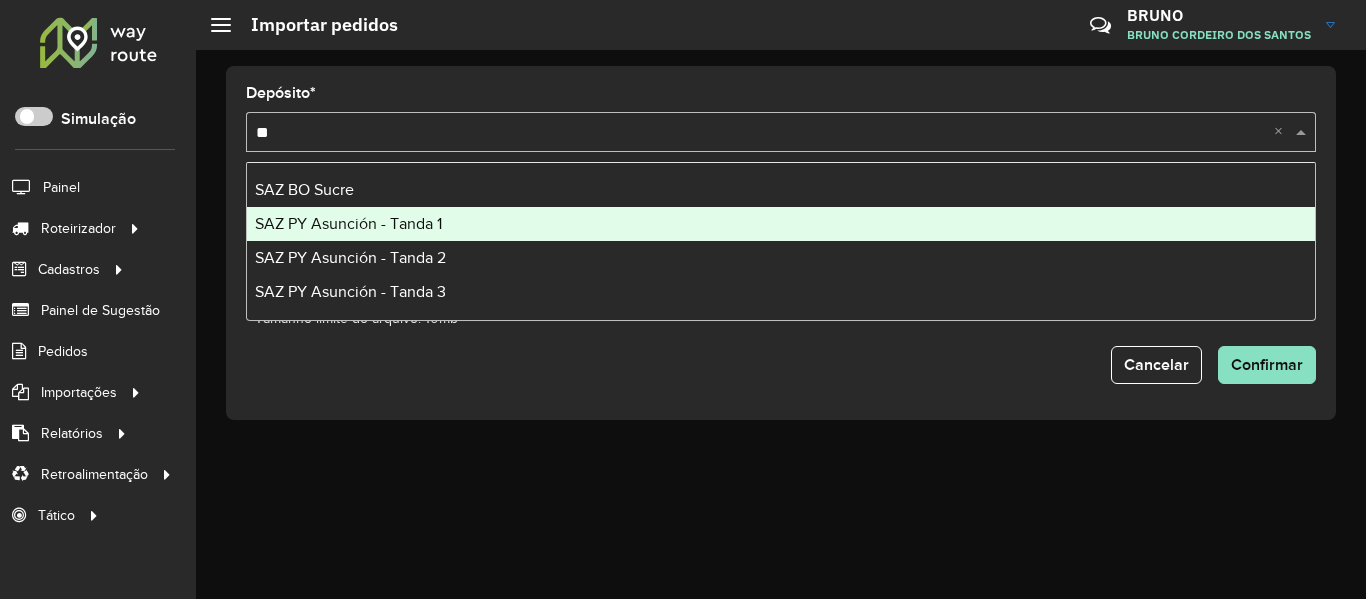click on "SAZ BO Sucre" at bounding box center [781, 190] 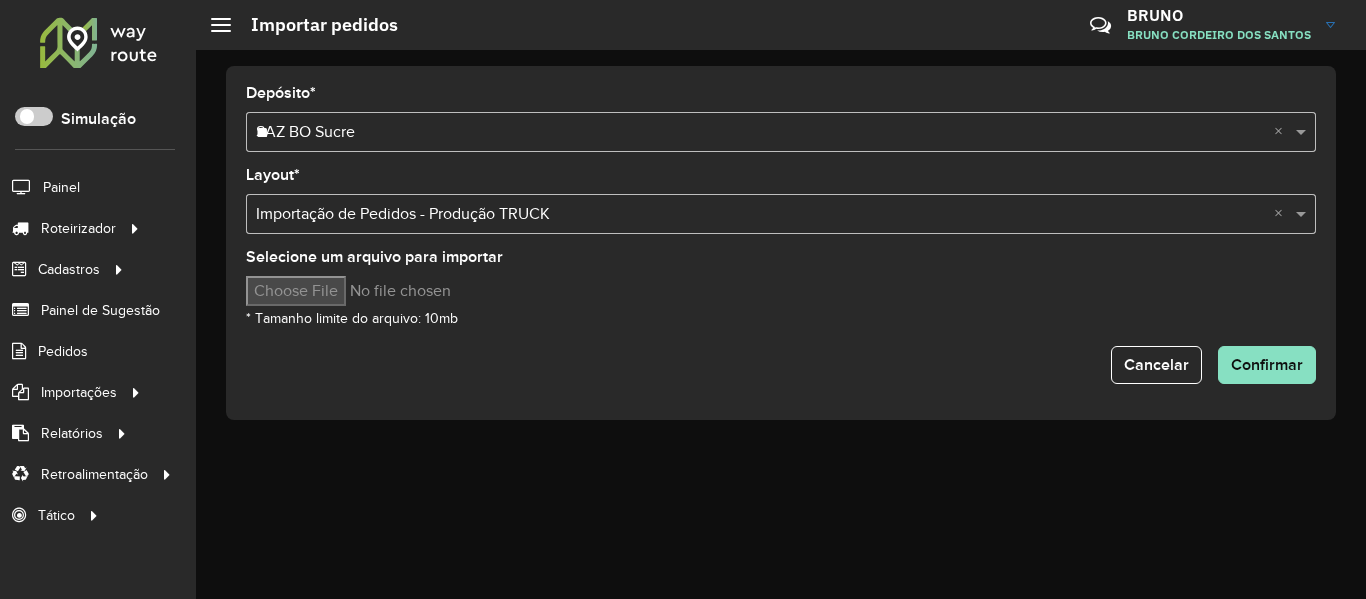 click on "Selecione um arquivo para importar" at bounding box center (416, 291) 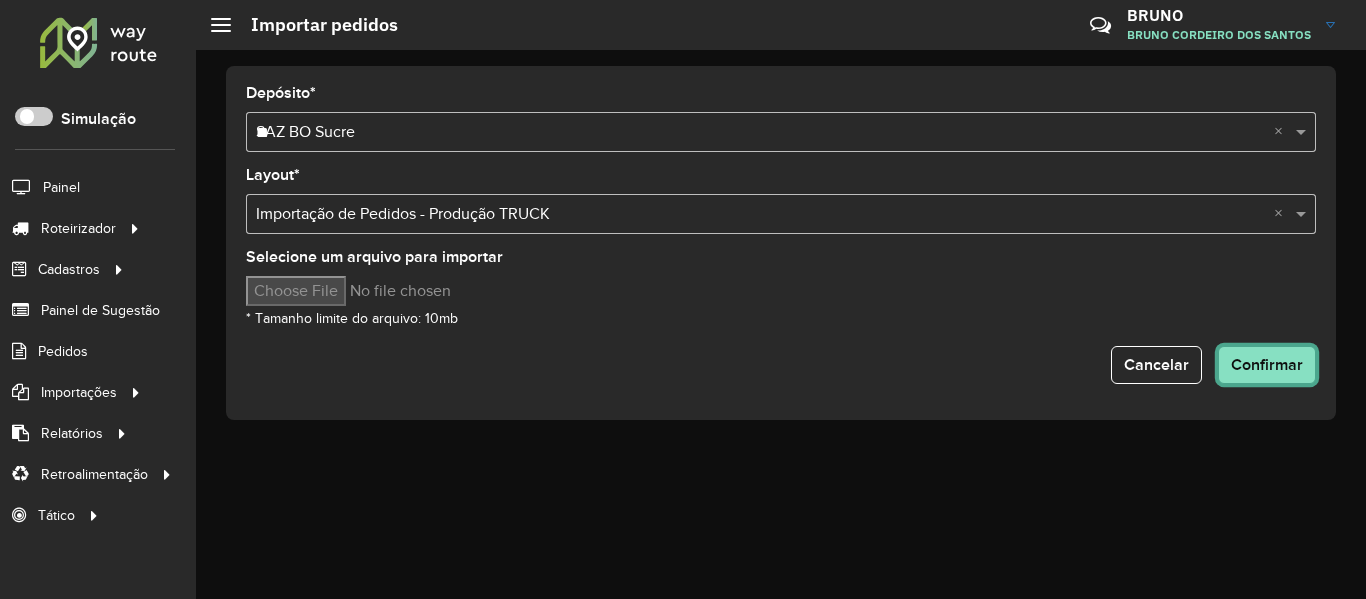 click on "Confirmar" 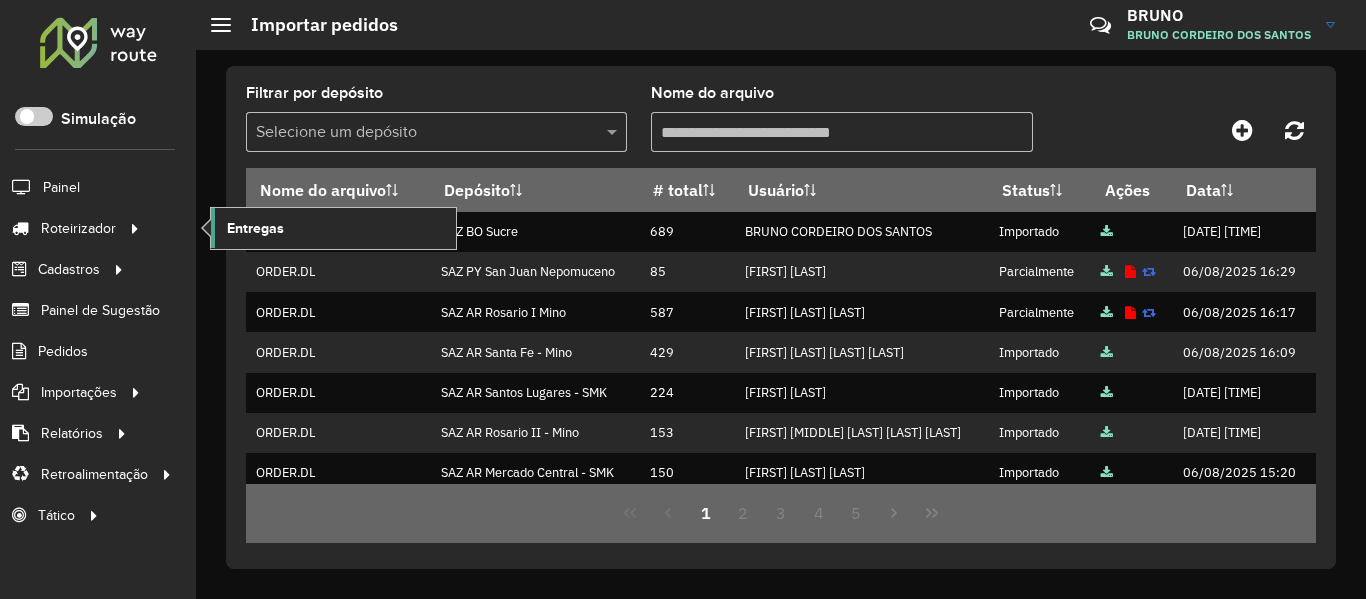 click on "Entregas" 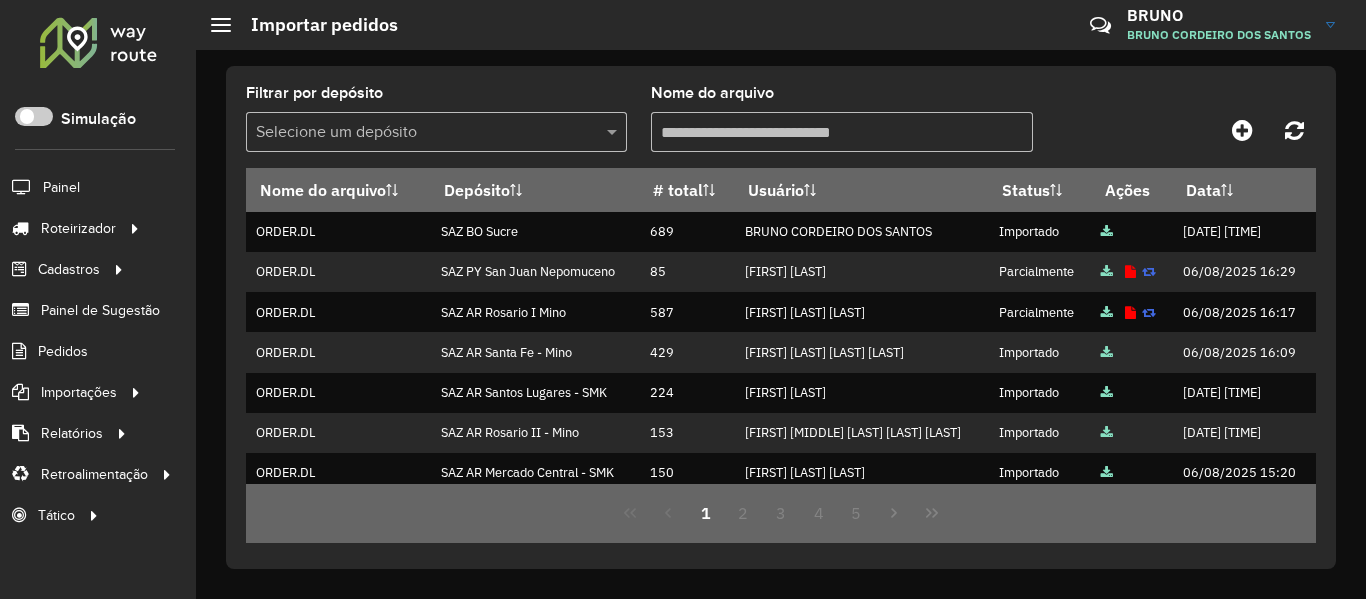click on "Nome do arquivo" at bounding box center [841, 132] 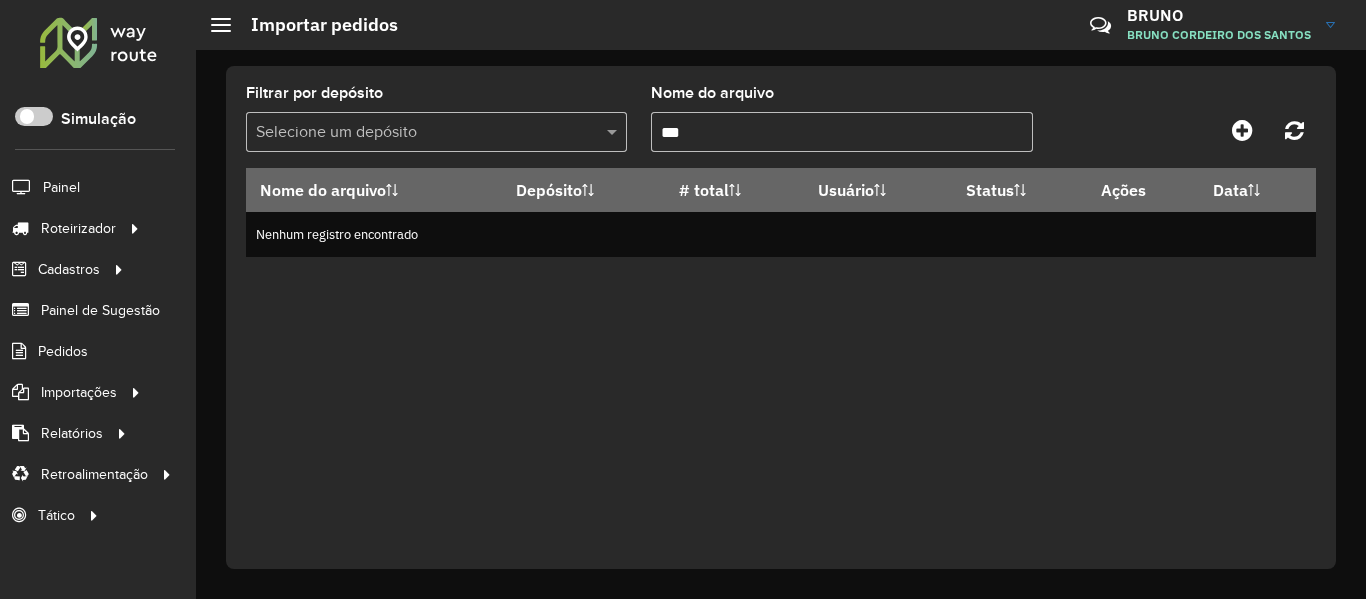click on "***" at bounding box center (841, 132) 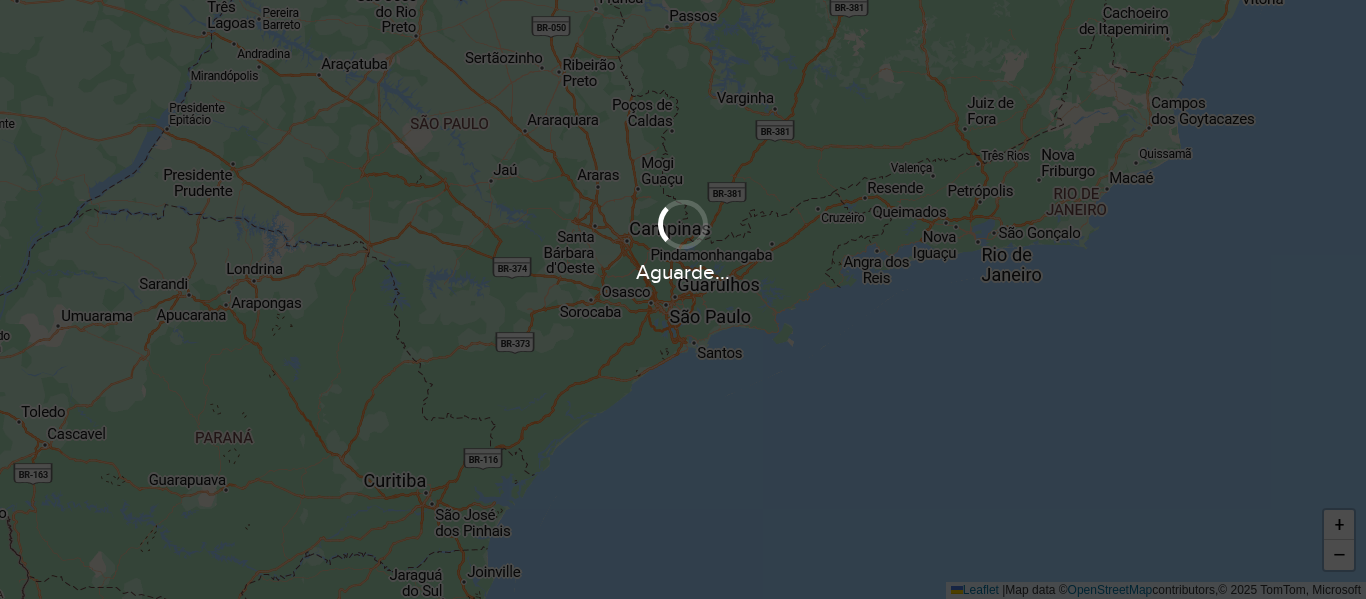 scroll, scrollTop: 0, scrollLeft: 0, axis: both 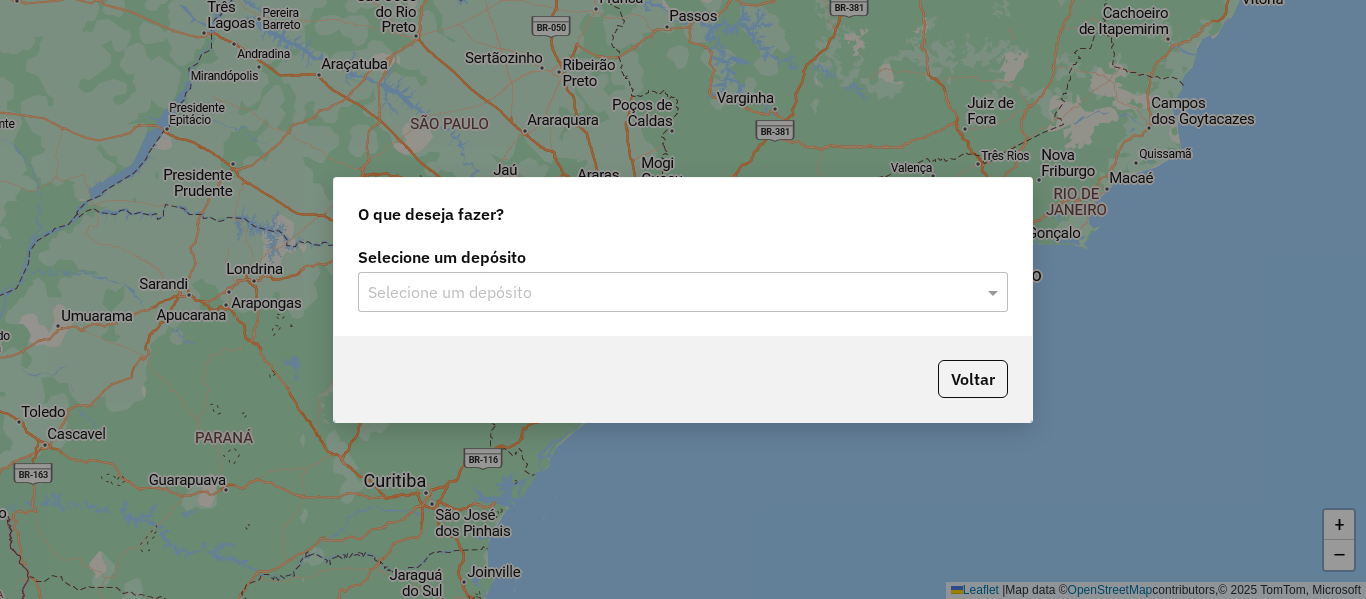 click on "Selecione um depósito" 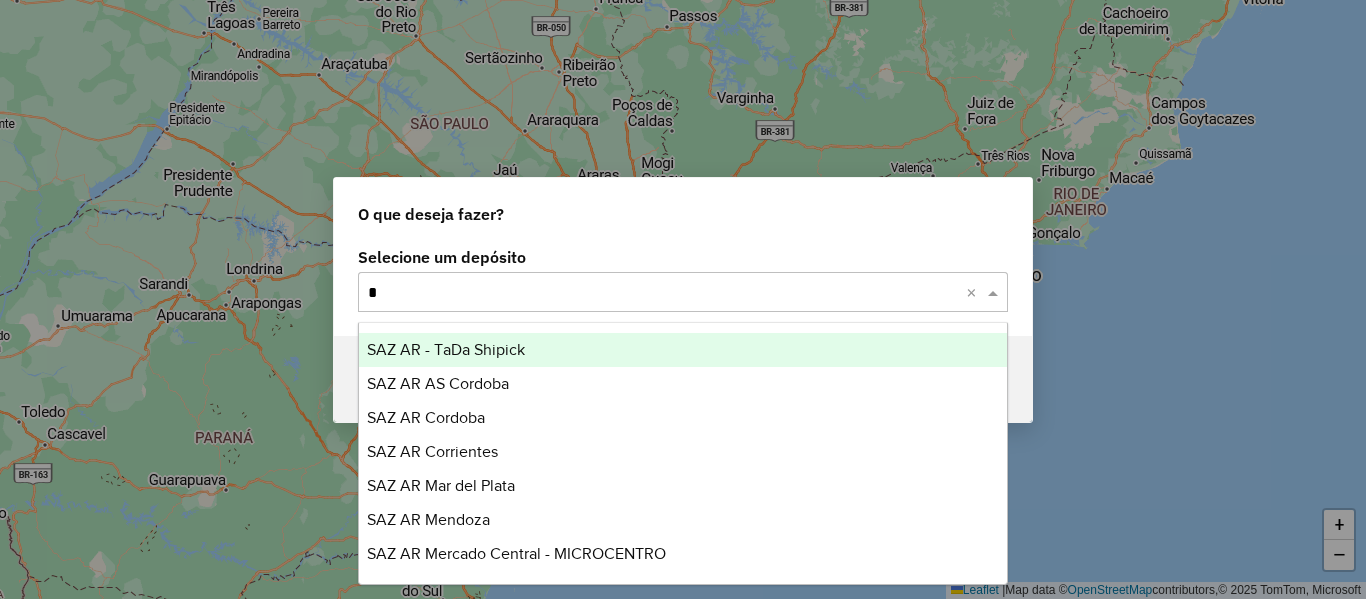 type on "**" 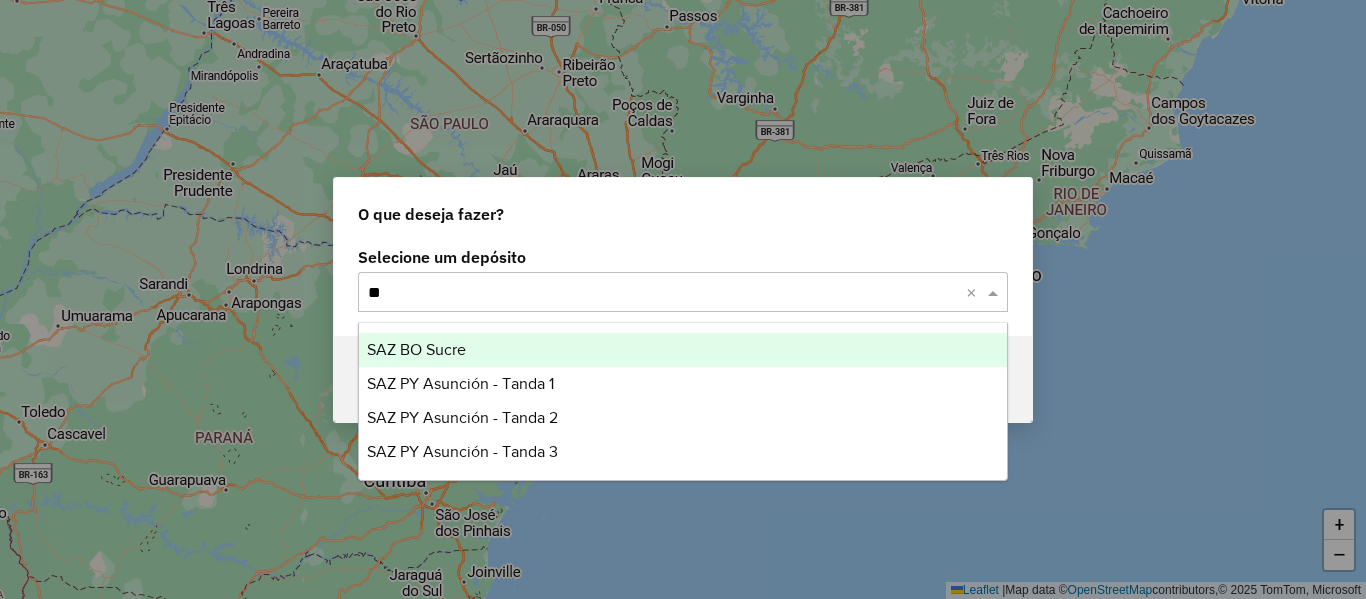 click on "SAZ BO Sucre" at bounding box center (416, 349) 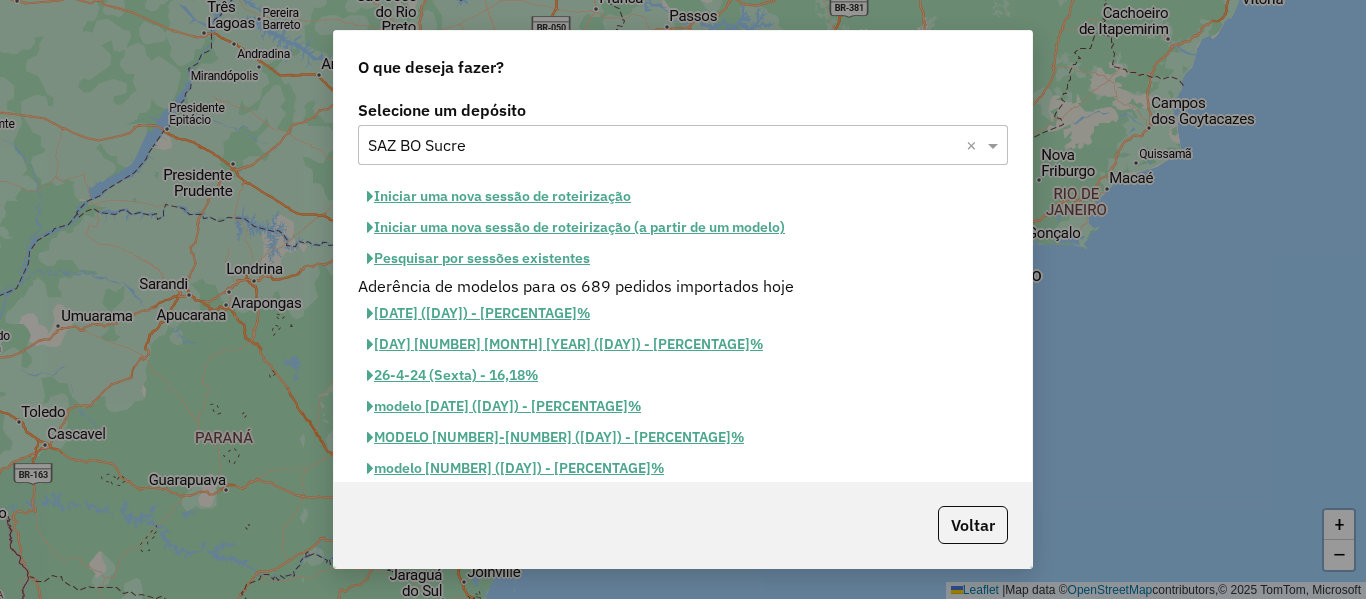 click on "Iniciar uma nova sessão de roteirização" 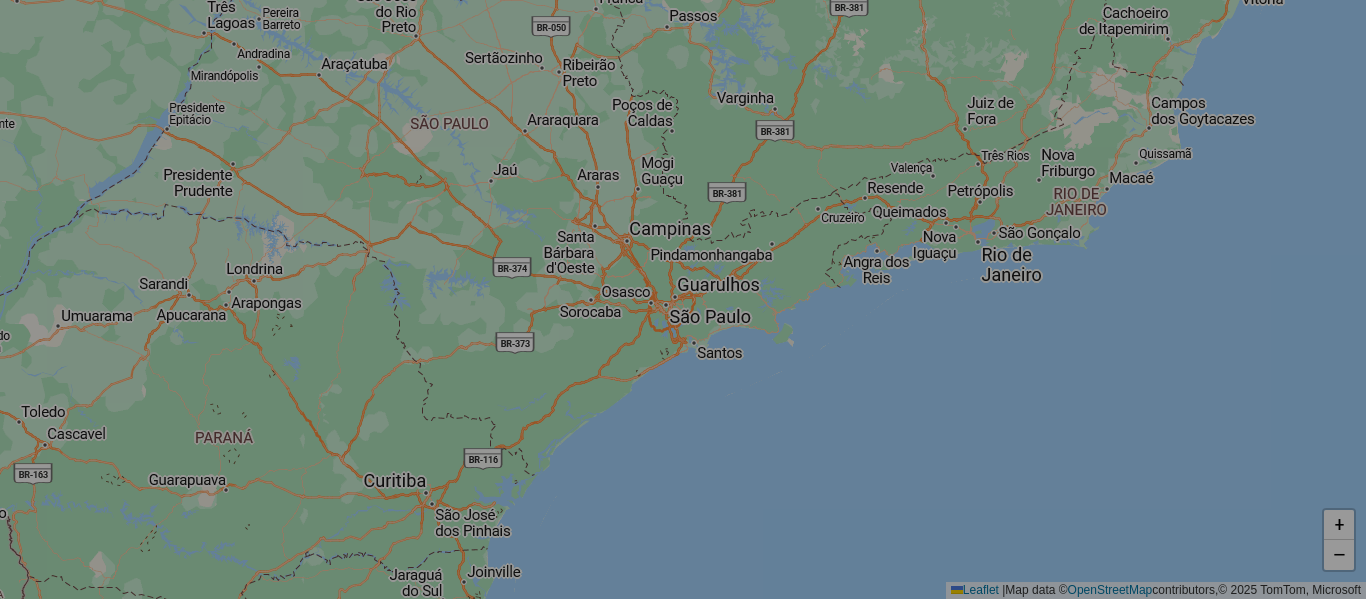 select on "*" 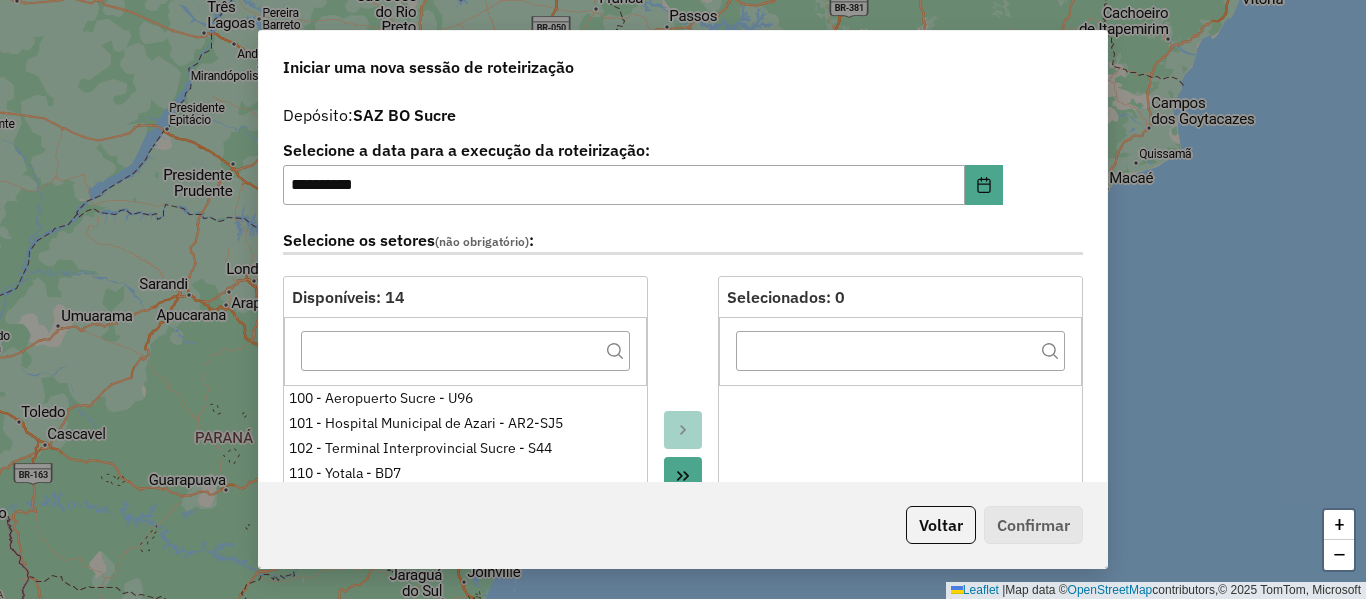 click on "Selecione os setores  (não obrigatório) :" 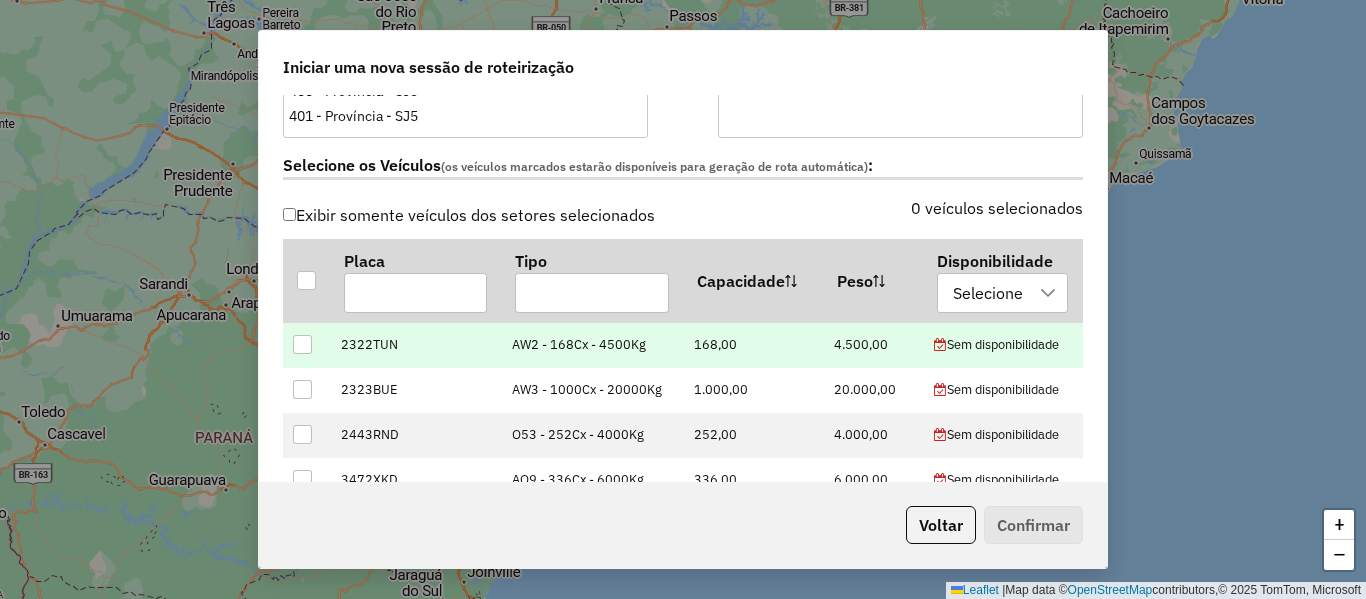 scroll, scrollTop: 600, scrollLeft: 0, axis: vertical 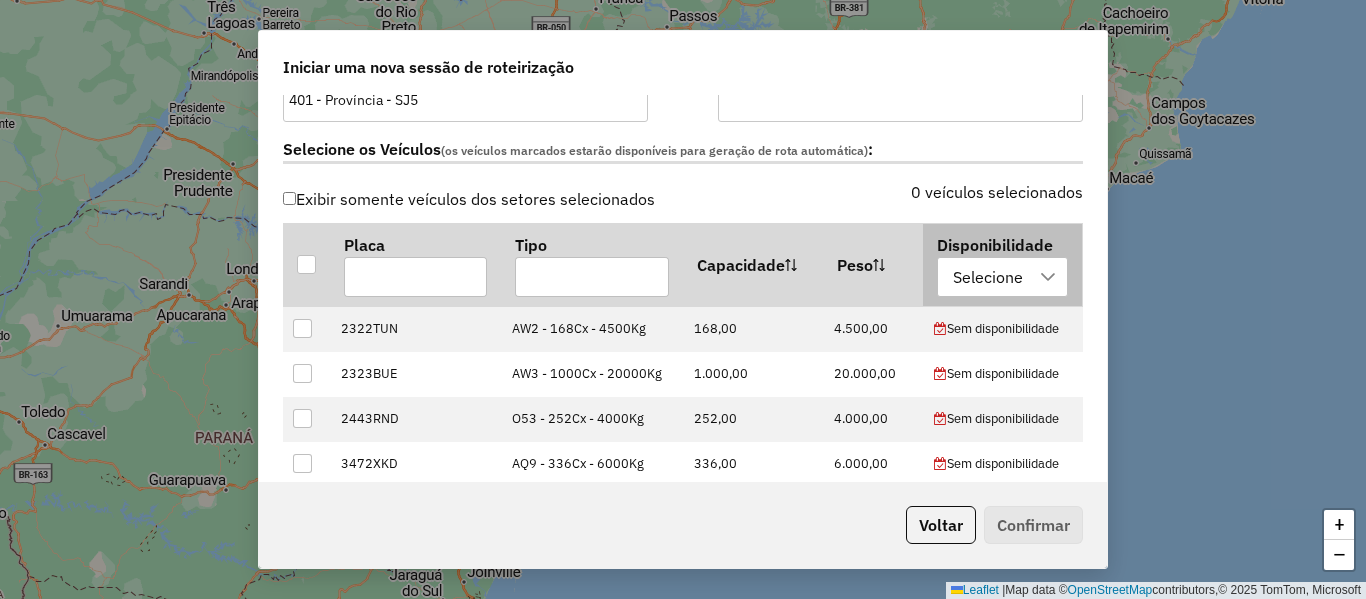 click at bounding box center (1049, 277) 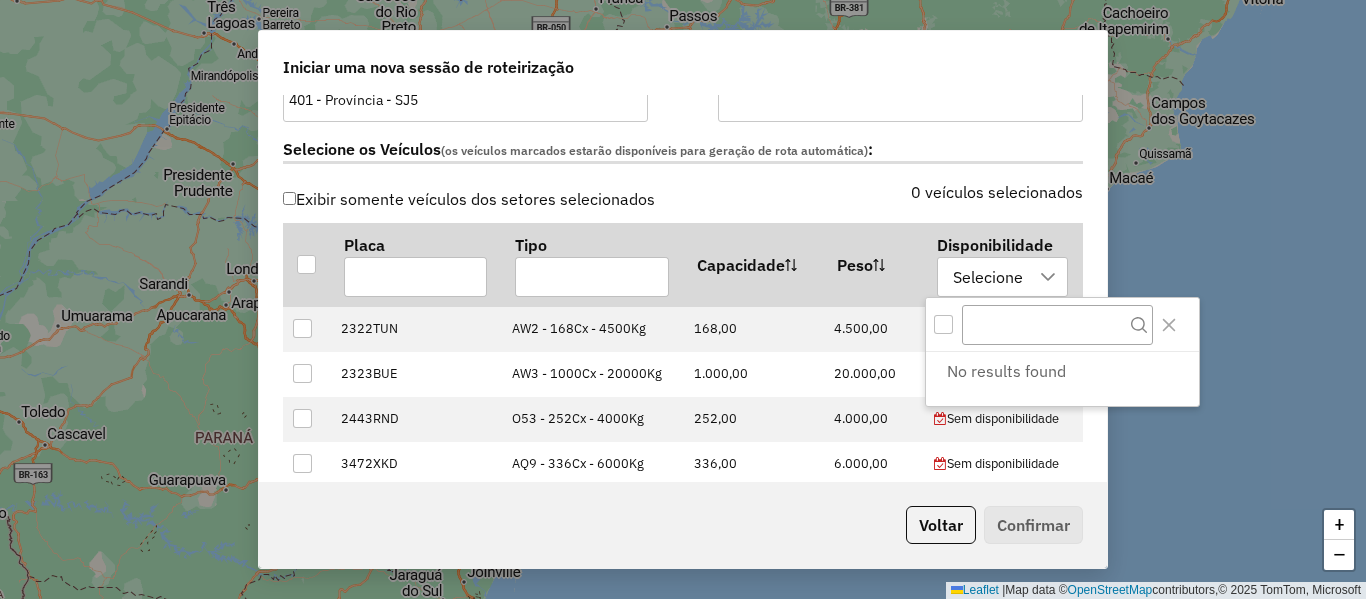 click on "Selecione os Veículos  (os veículos marcados estarão disponíveis para geração de rota automática) :" 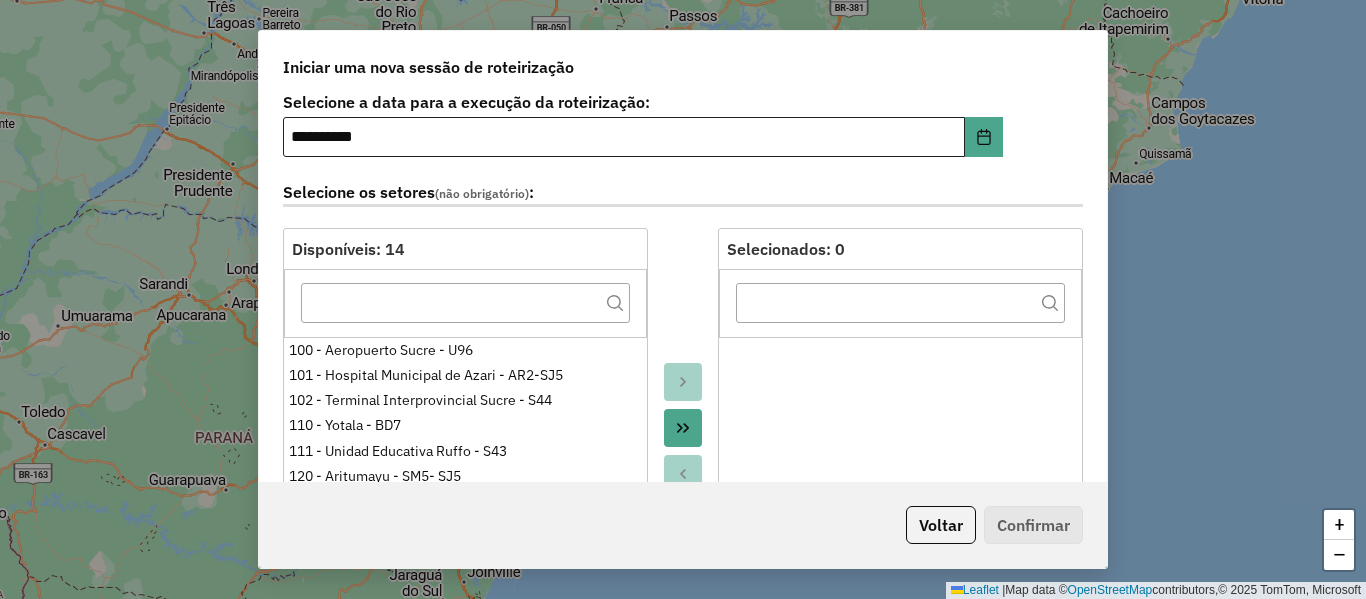 scroll, scrollTop: 0, scrollLeft: 0, axis: both 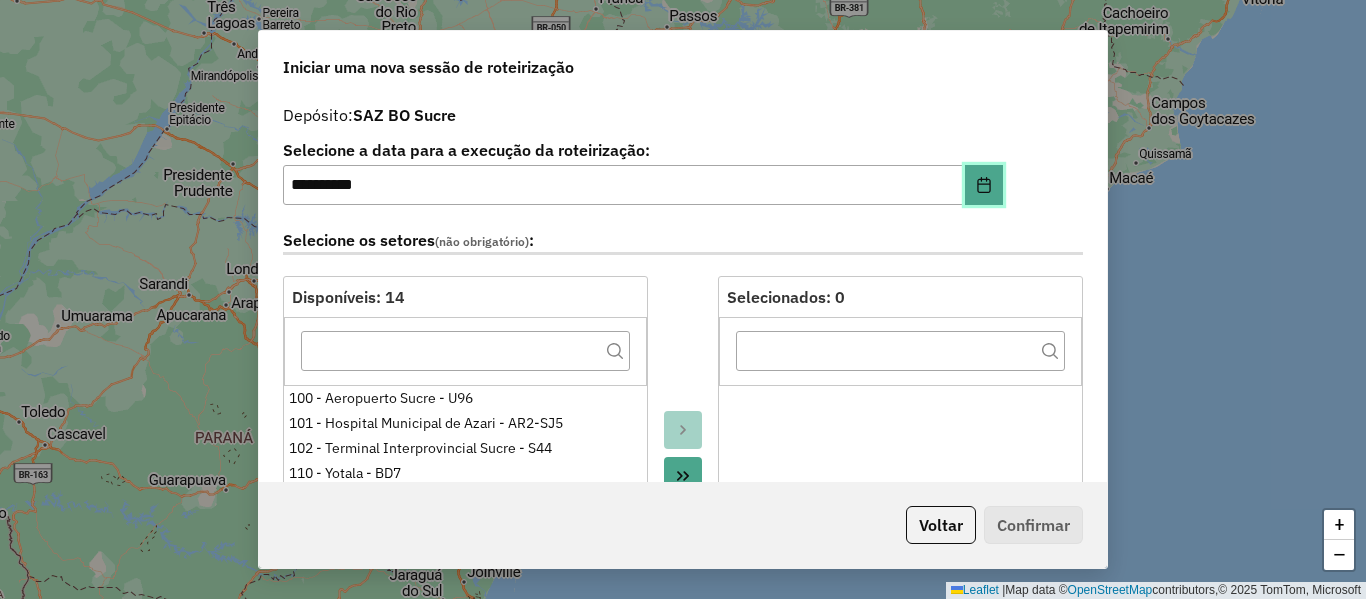 click 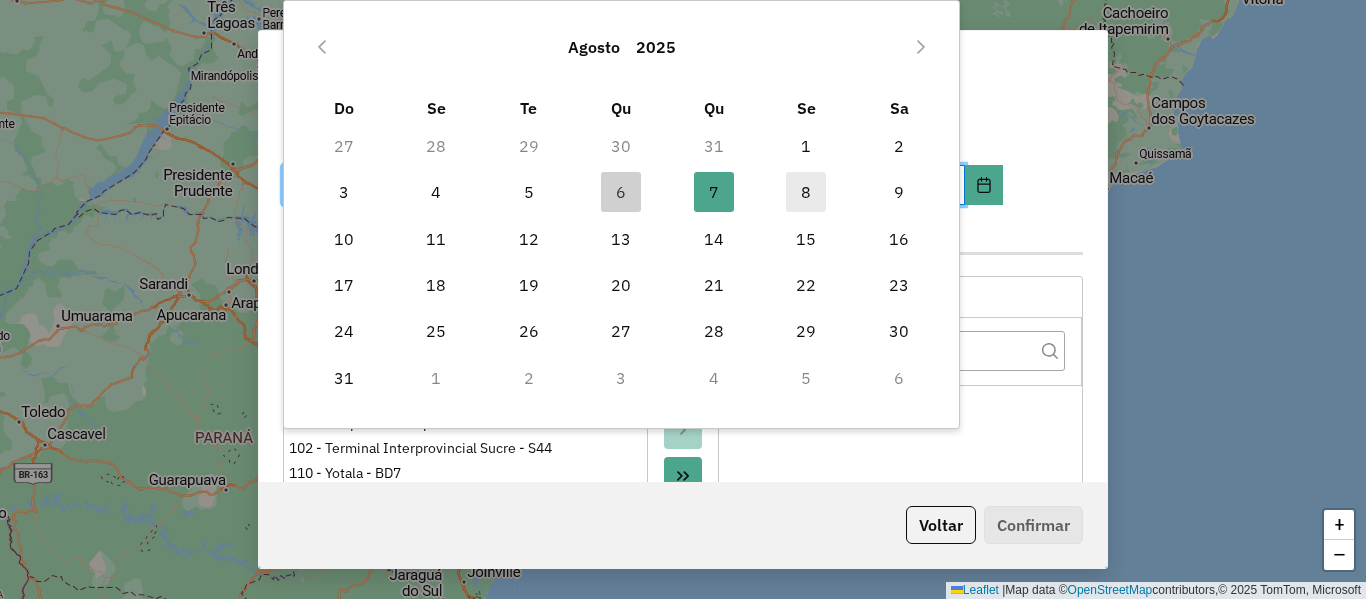 click on "8" at bounding box center [806, 192] 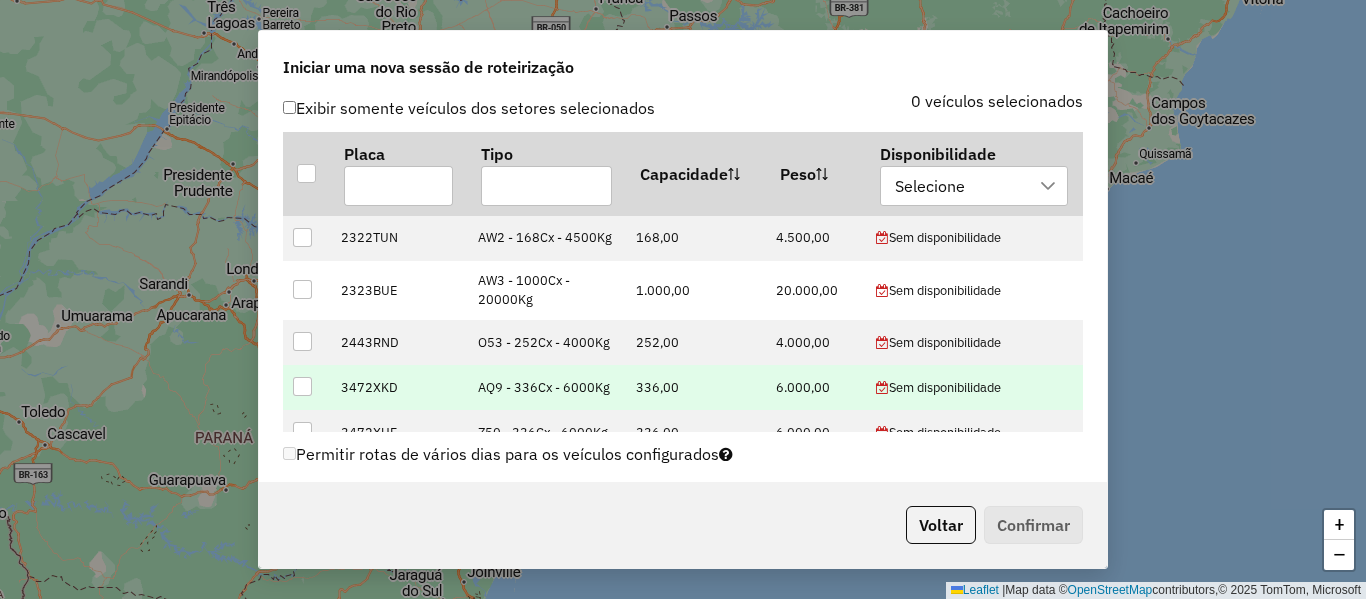 scroll, scrollTop: 500, scrollLeft: 0, axis: vertical 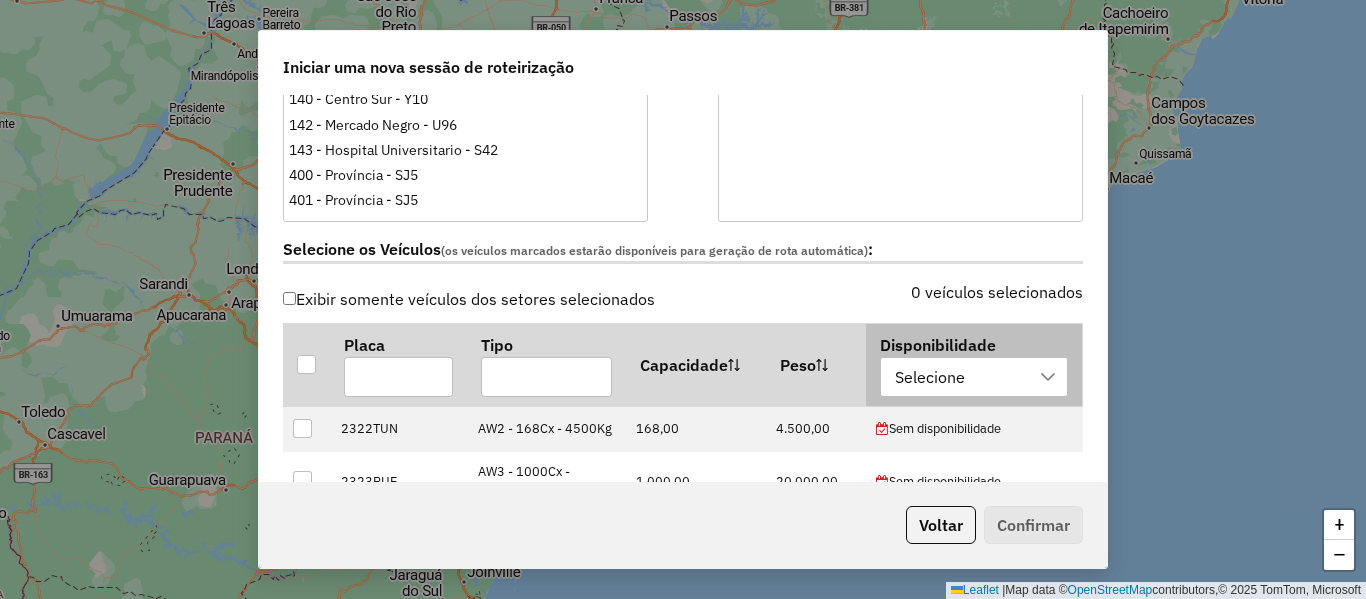 click on "Selecione" at bounding box center [959, 377] 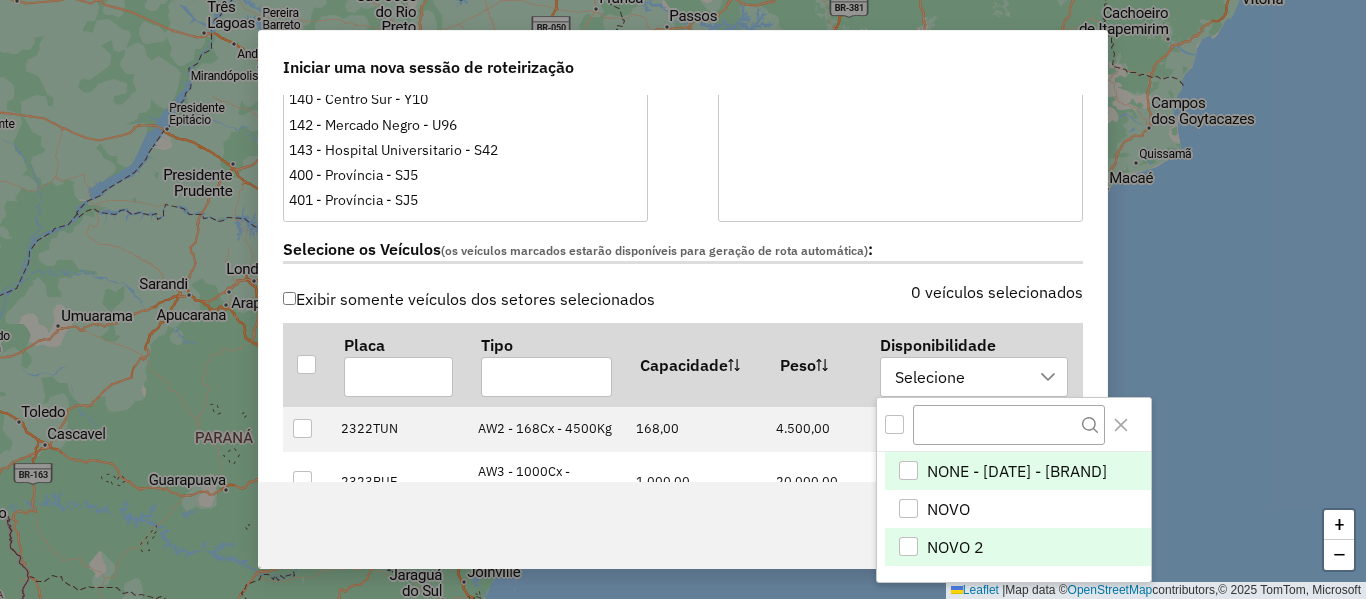 click on "NOVO 2" at bounding box center (955, 547) 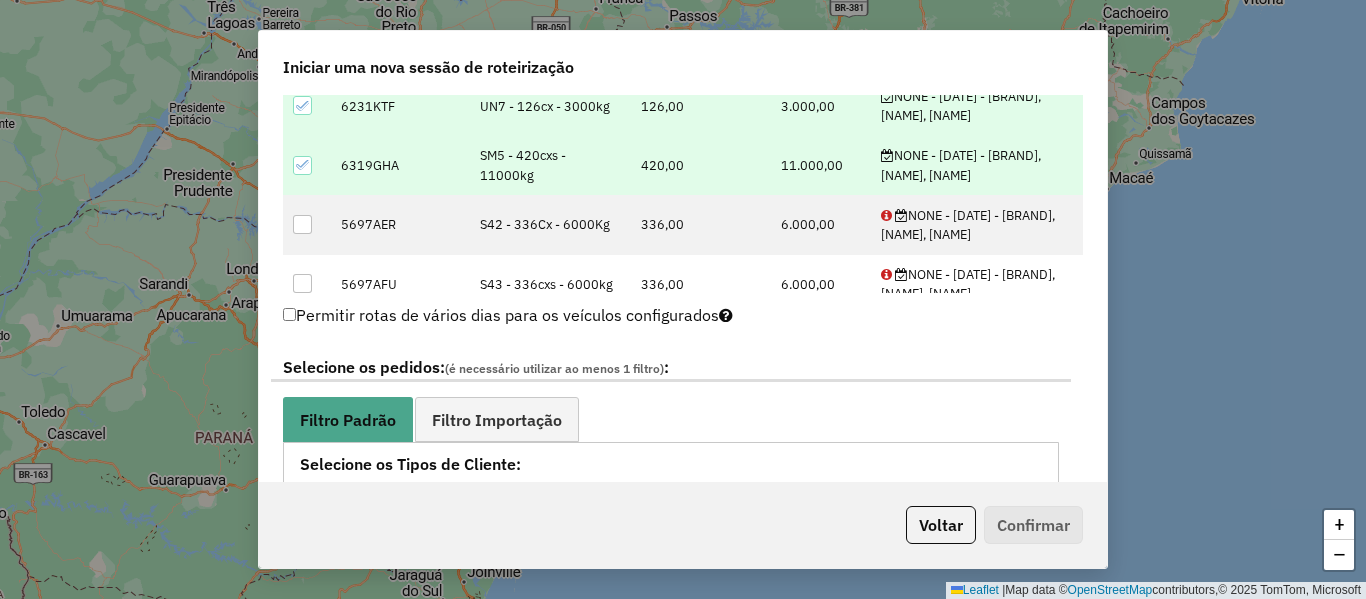 scroll, scrollTop: 1100, scrollLeft: 0, axis: vertical 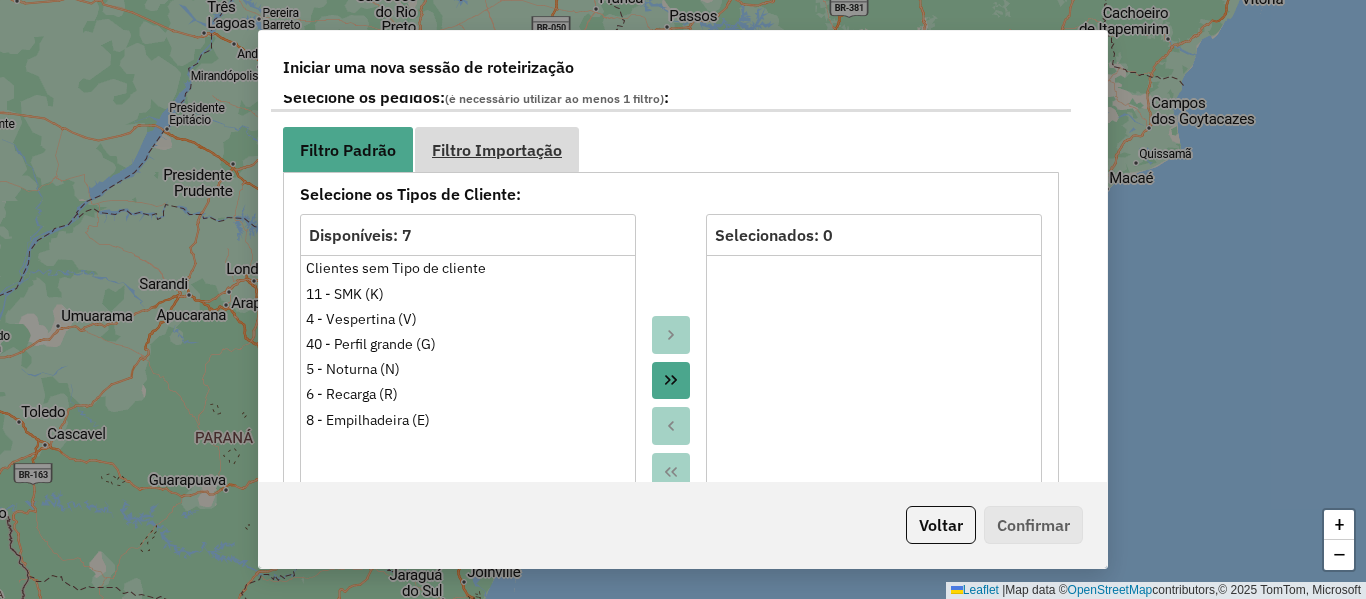 click on "Filtro Importação" at bounding box center (497, 149) 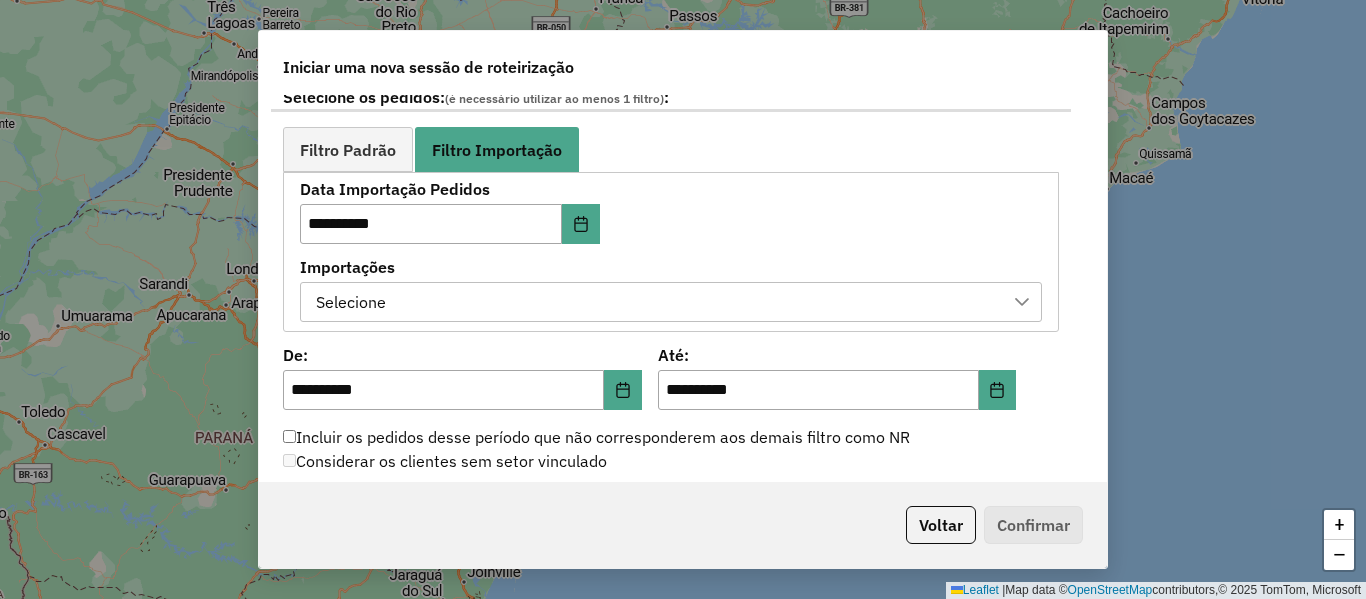 click on "Selecione" at bounding box center [656, 302] 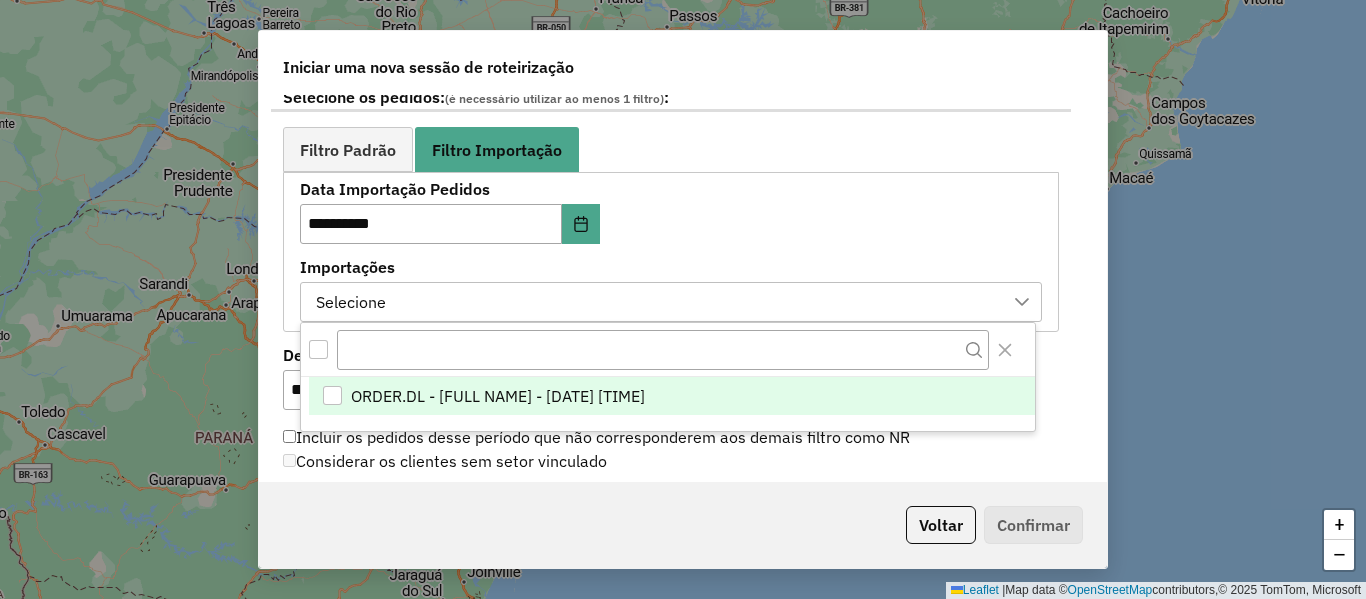 click on "ORDER.DL - BRUNO CORDEIRO DOS SANTOS - 06/08/2025 16:52" at bounding box center [498, 396] 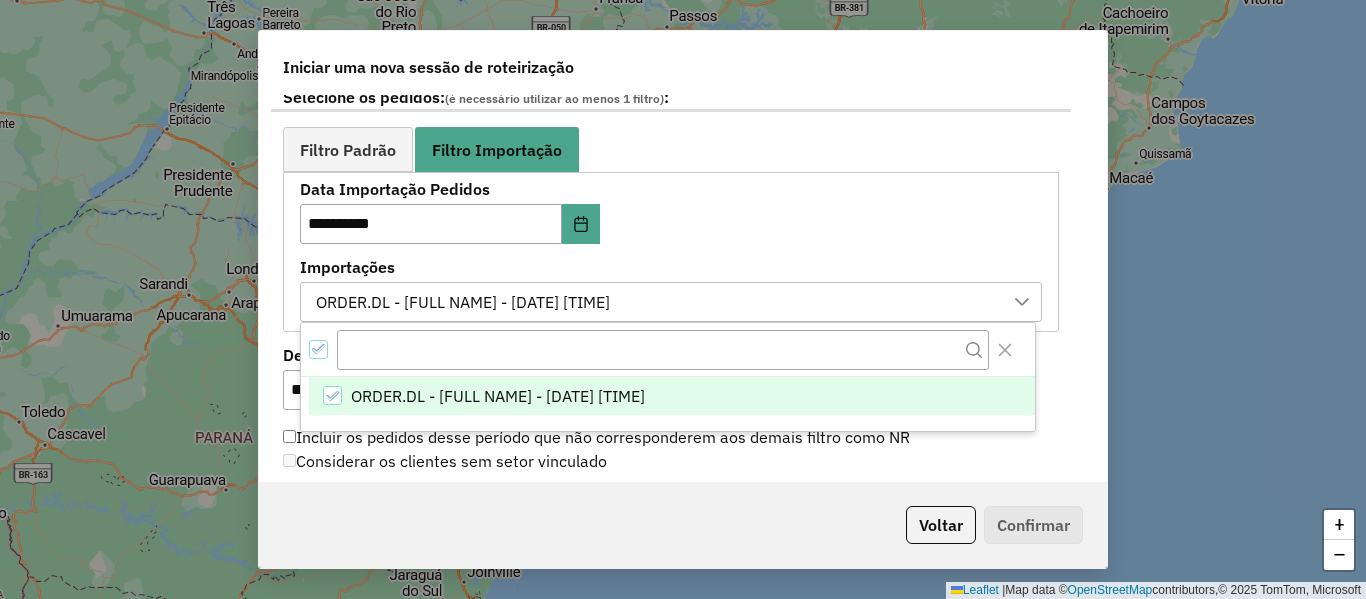 click on "**********" at bounding box center (671, 251) 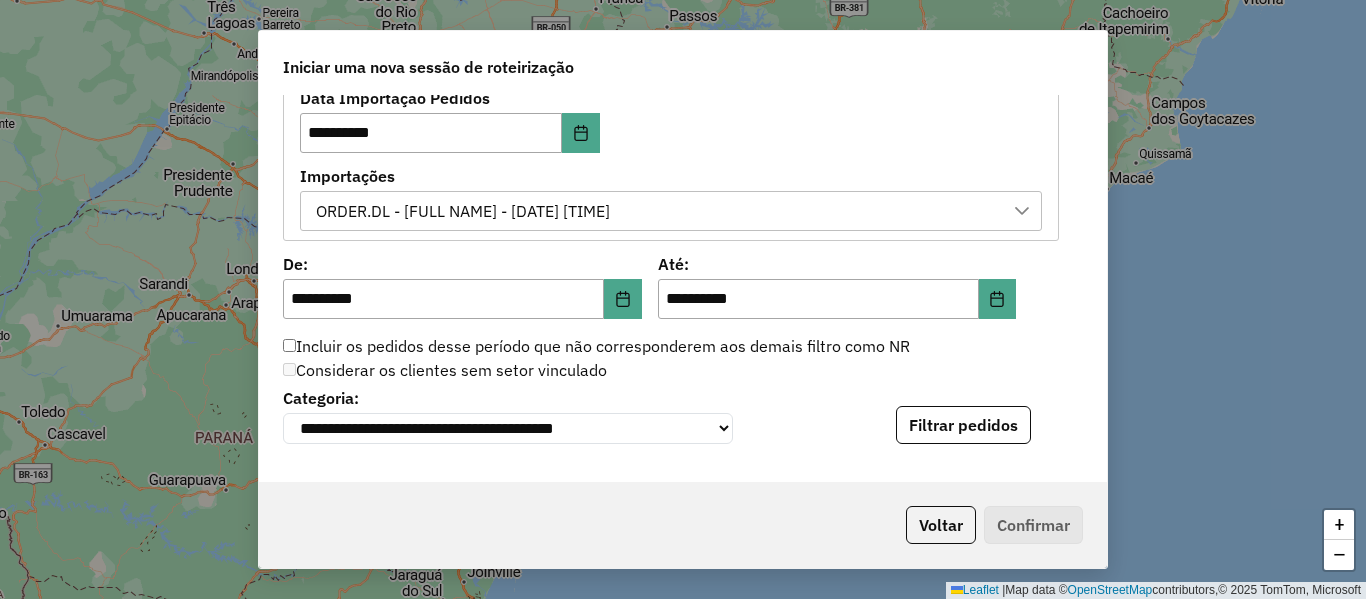 scroll, scrollTop: 1300, scrollLeft: 0, axis: vertical 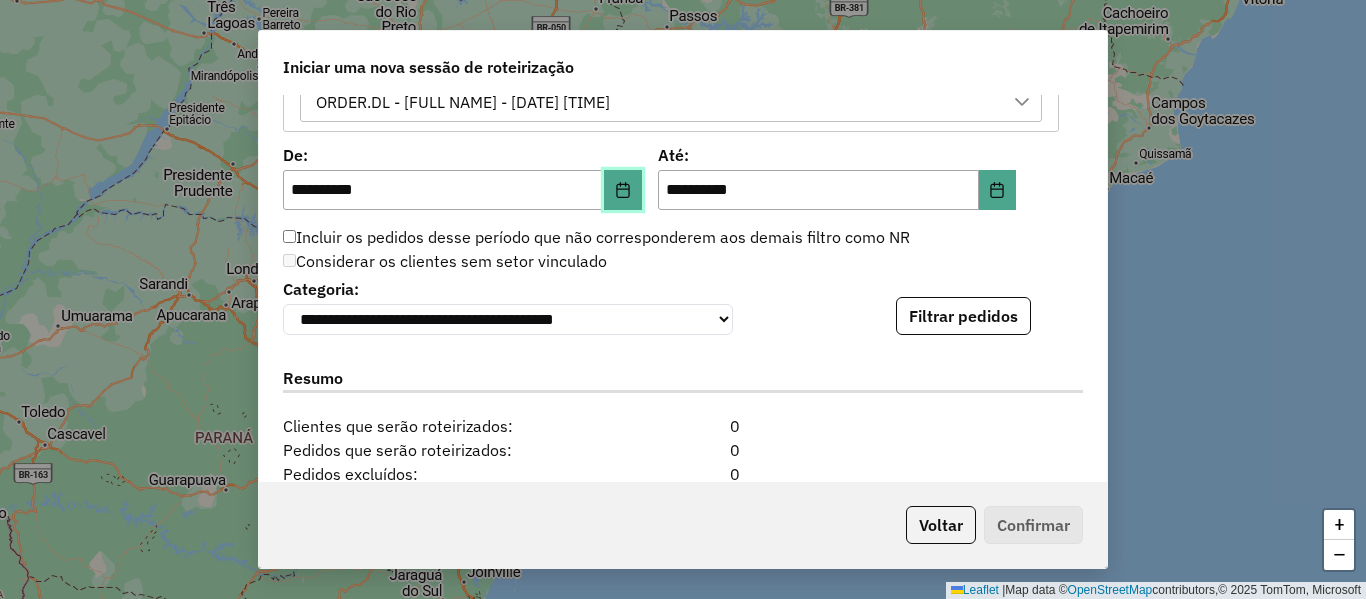 click at bounding box center (623, 190) 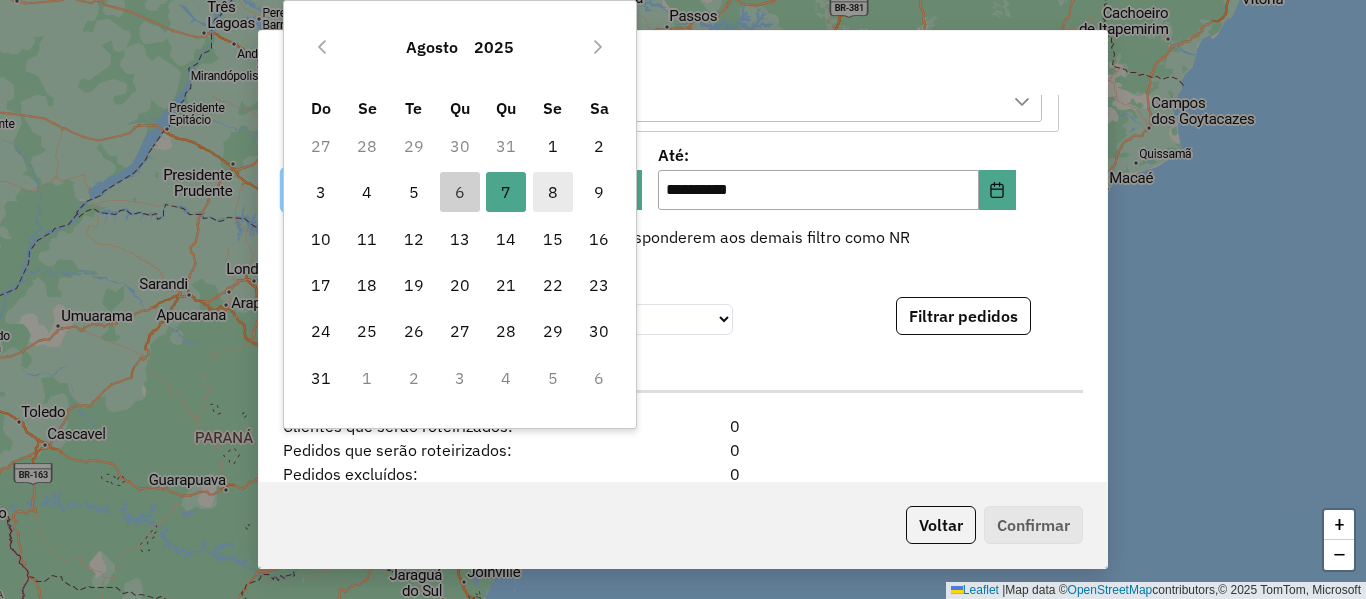 click on "8" at bounding box center (553, 192) 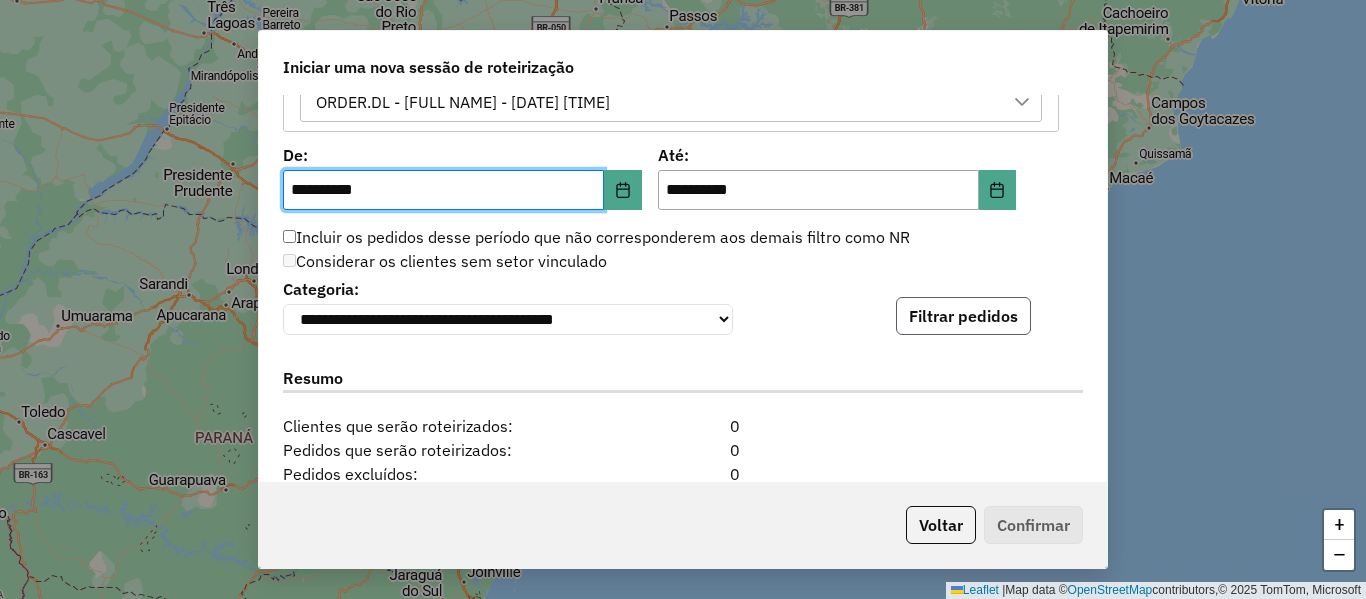 click on "Filtrar pedidos" 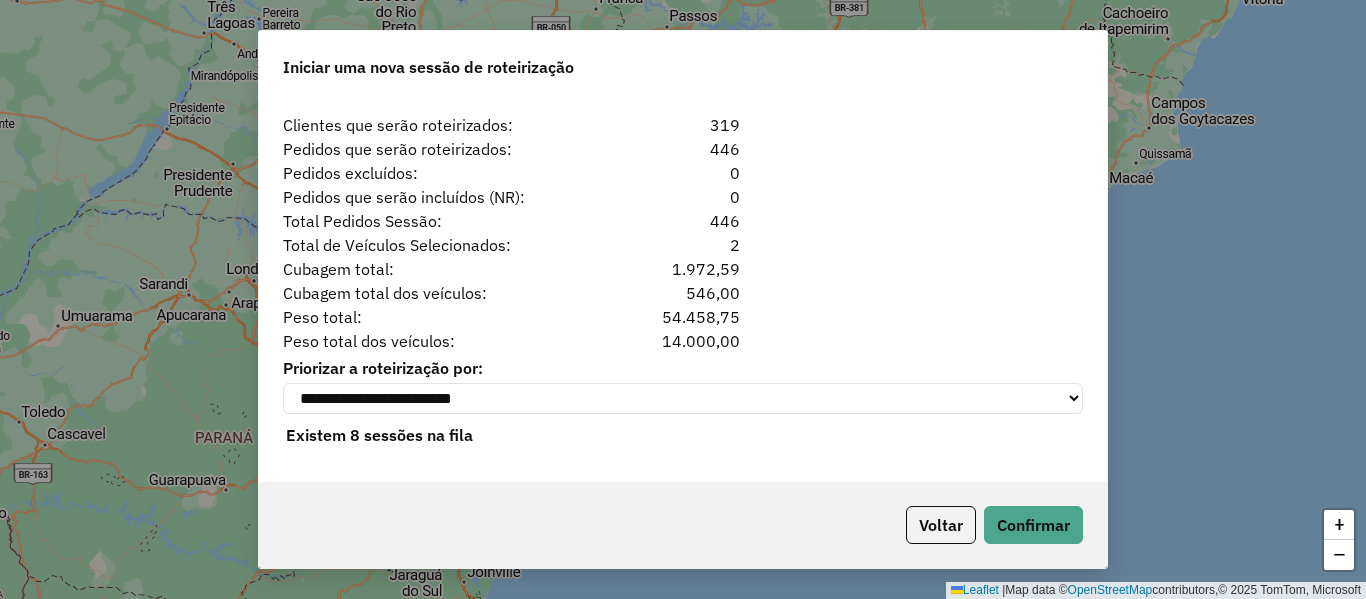 scroll, scrollTop: 2023, scrollLeft: 0, axis: vertical 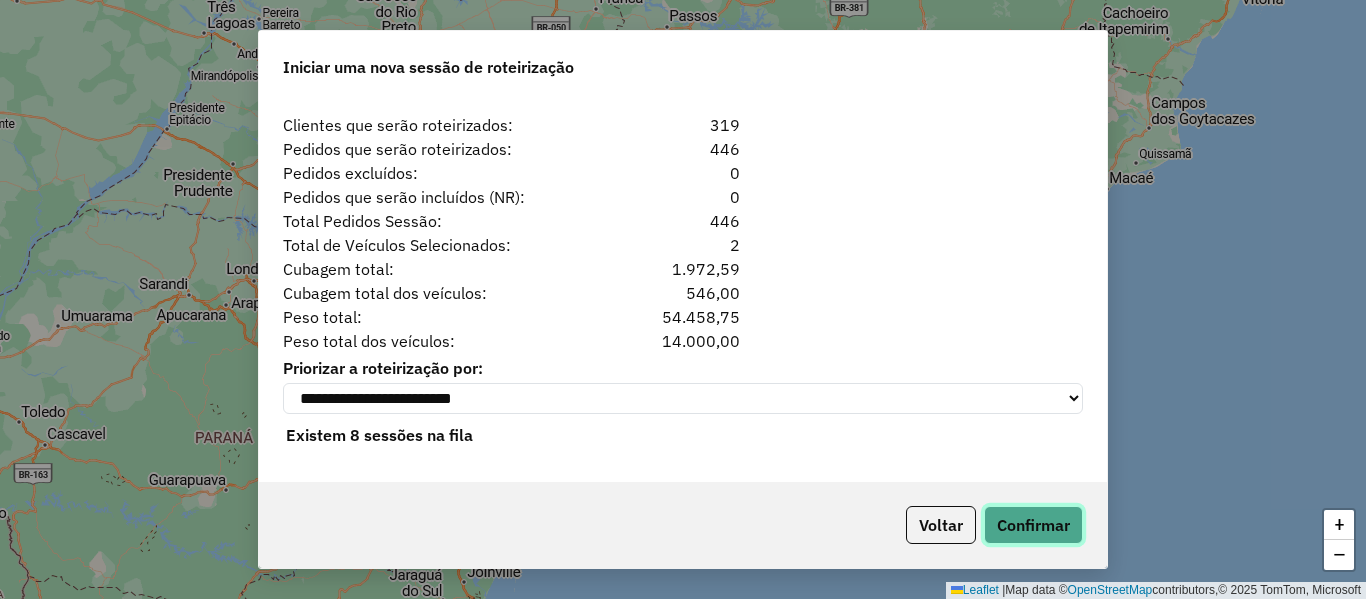 drag, startPoint x: 1061, startPoint y: 522, endPoint x: 1080, endPoint y: 513, distance: 21.023796 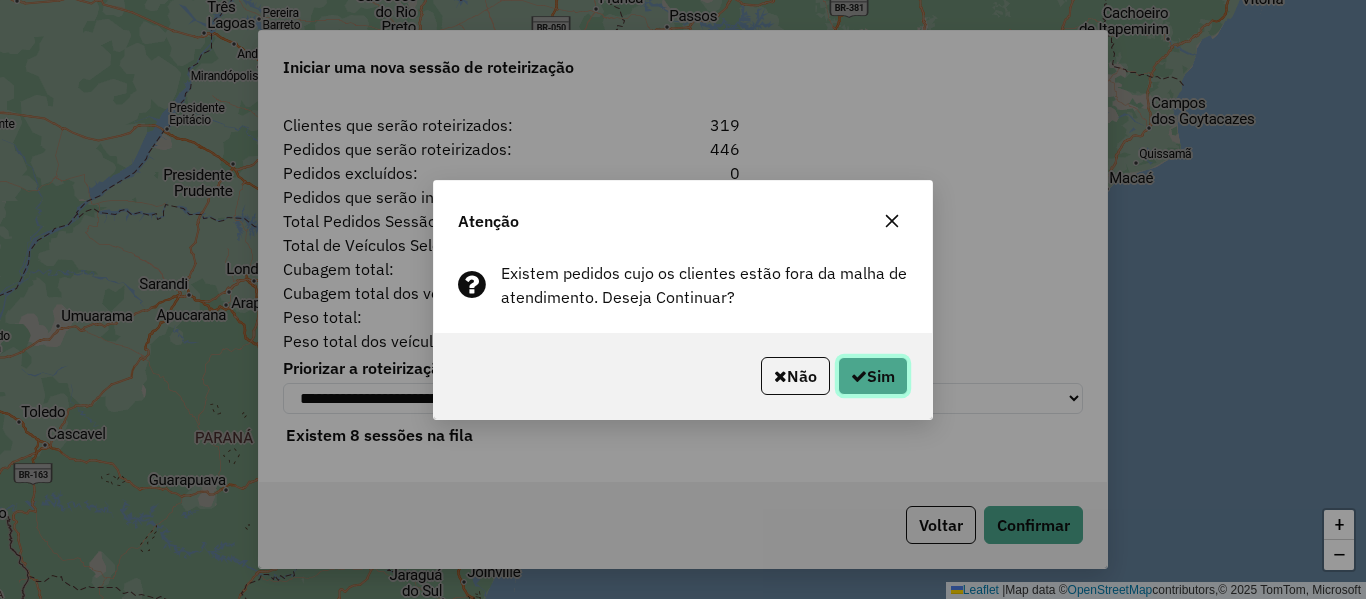 click on "Sim" 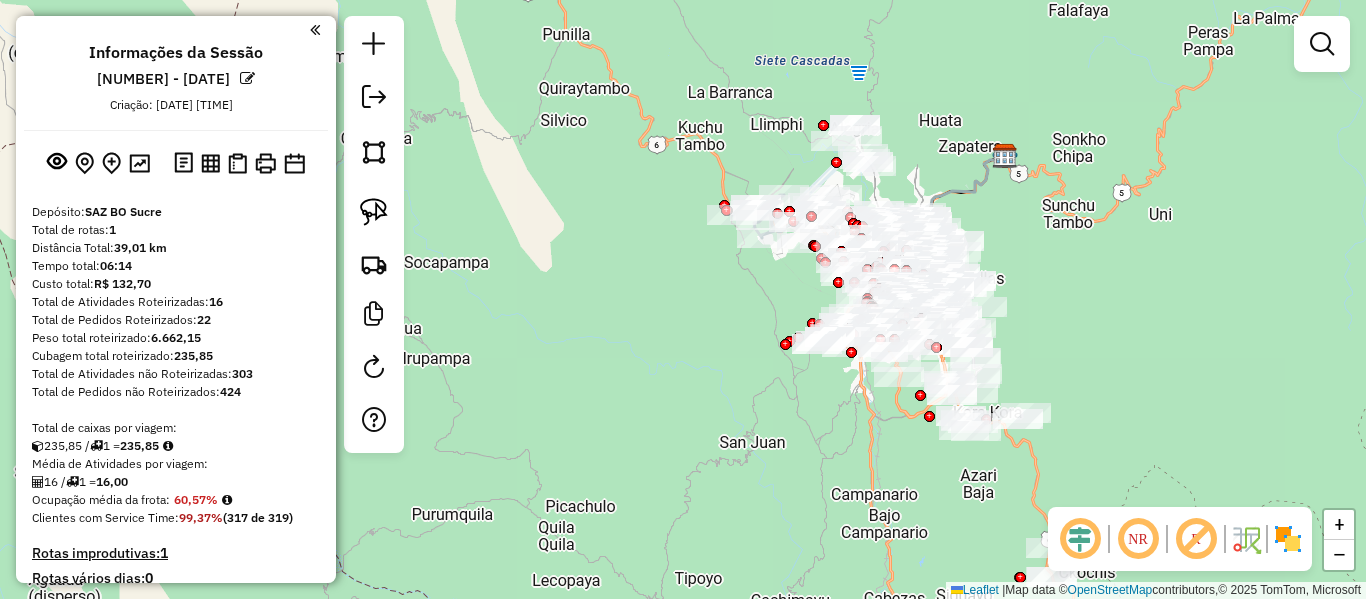 click 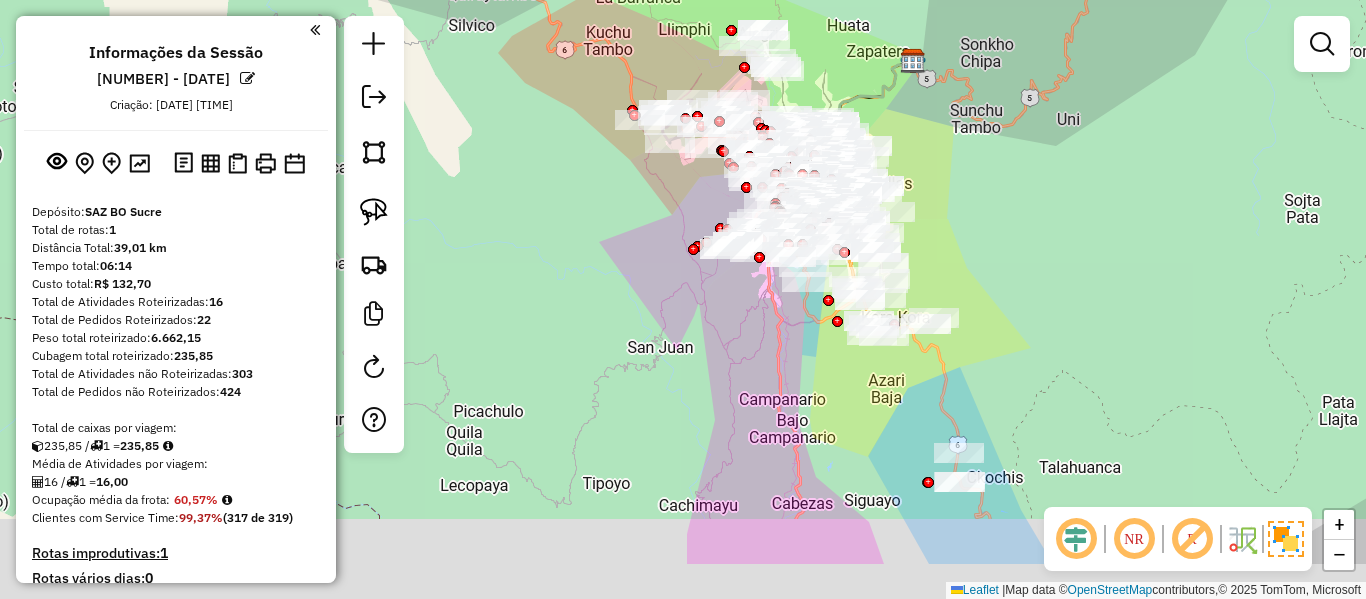 drag, startPoint x: 1007, startPoint y: 191, endPoint x: 949, endPoint y: 139, distance: 77.89737 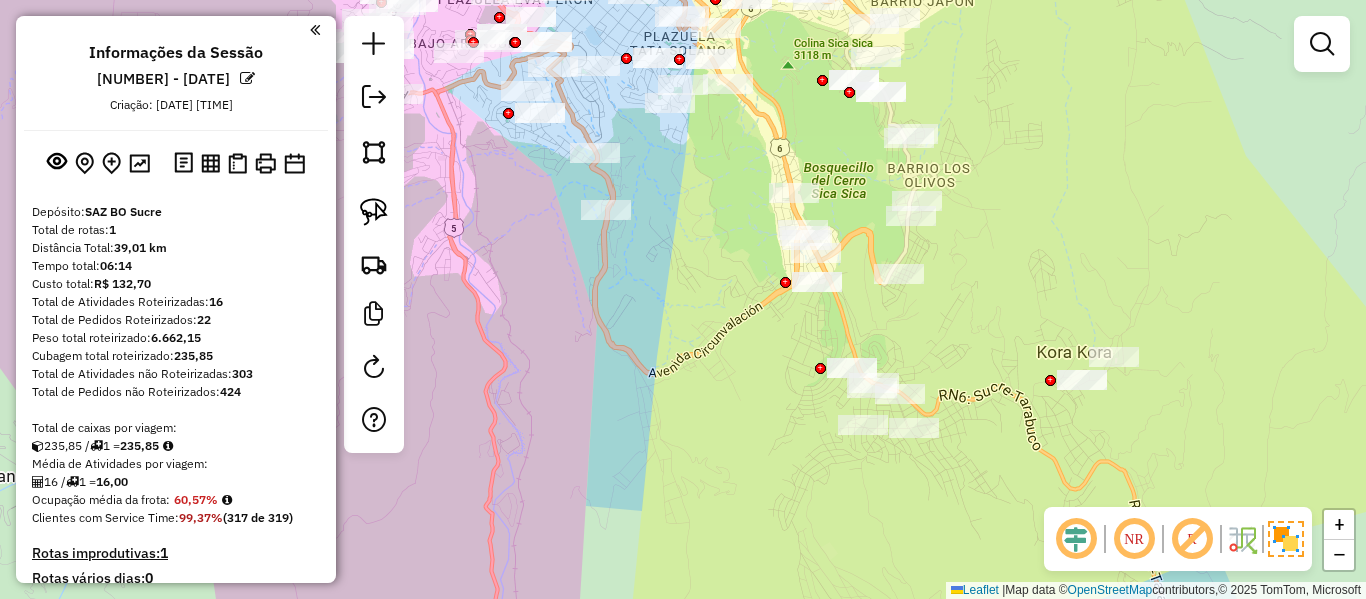 drag, startPoint x: 796, startPoint y: 308, endPoint x: 728, endPoint y: 293, distance: 69.63476 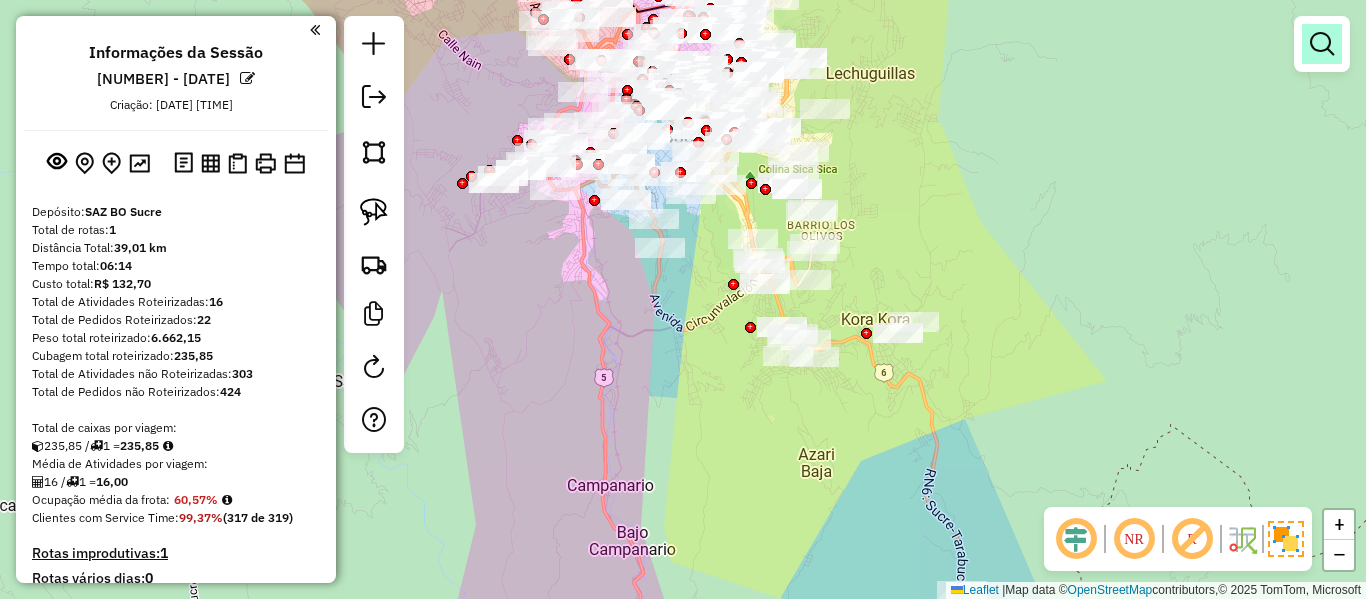 click at bounding box center [1322, 44] 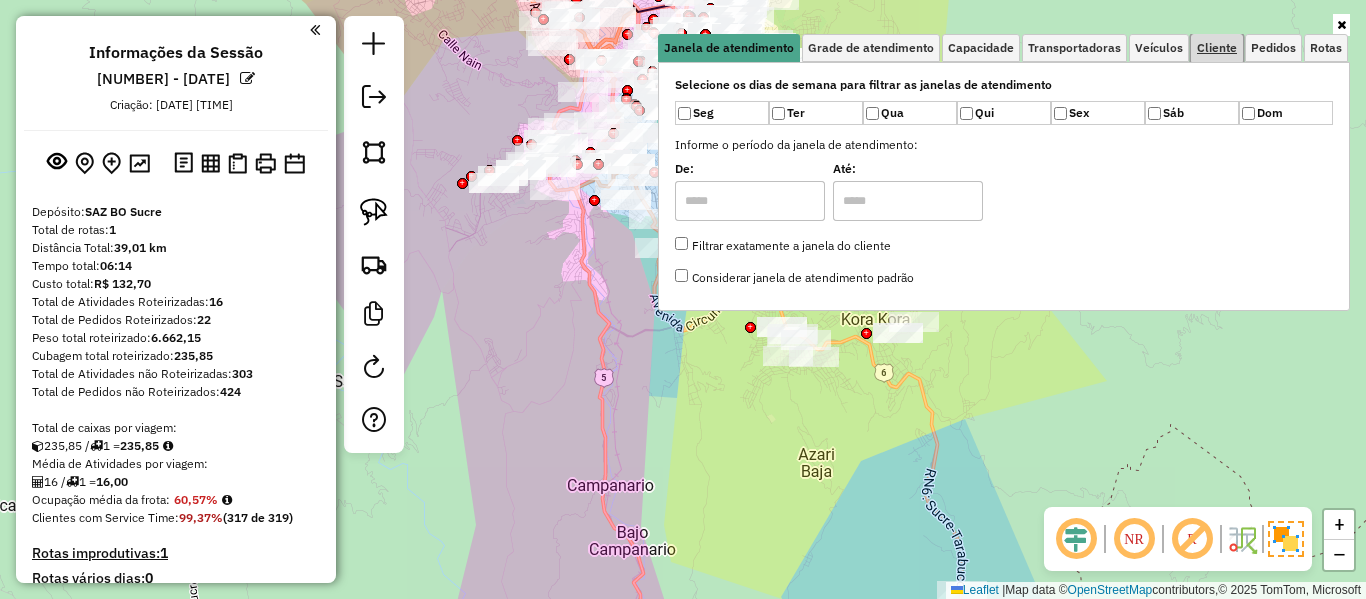 click on "Cliente" at bounding box center [1217, 48] 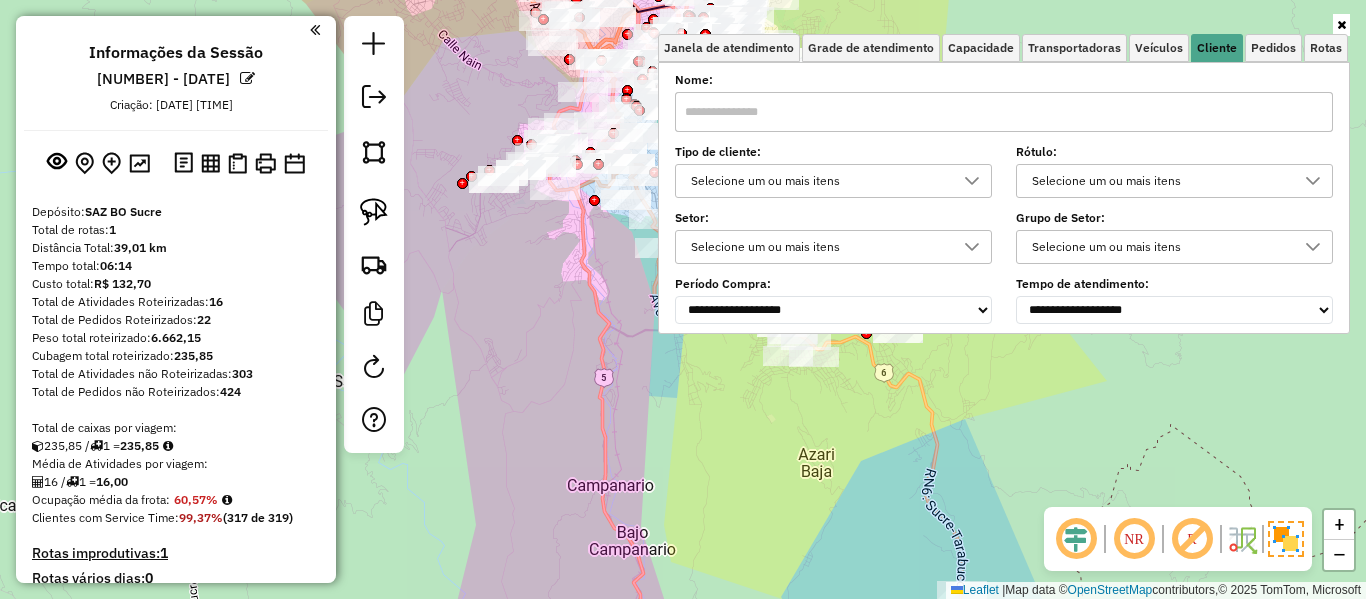 click on "Selecione um ou mais itens" at bounding box center (818, 181) 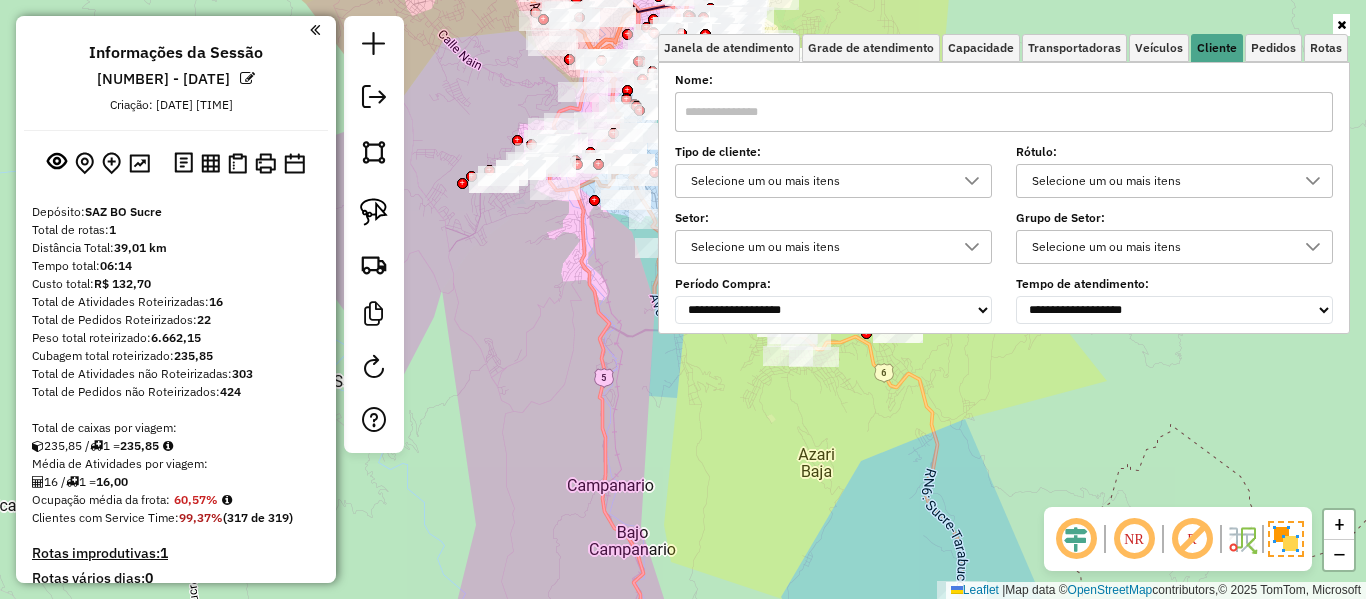 scroll, scrollTop: 12, scrollLeft: 69, axis: both 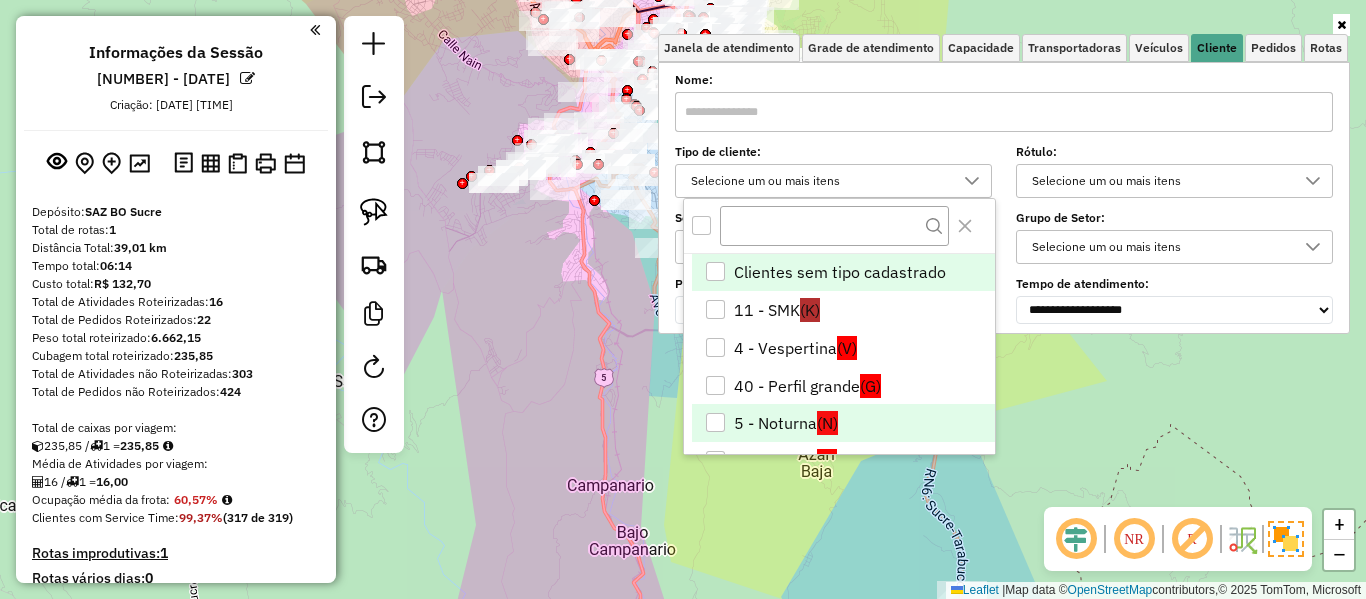 click on "(N)" at bounding box center [827, 423] 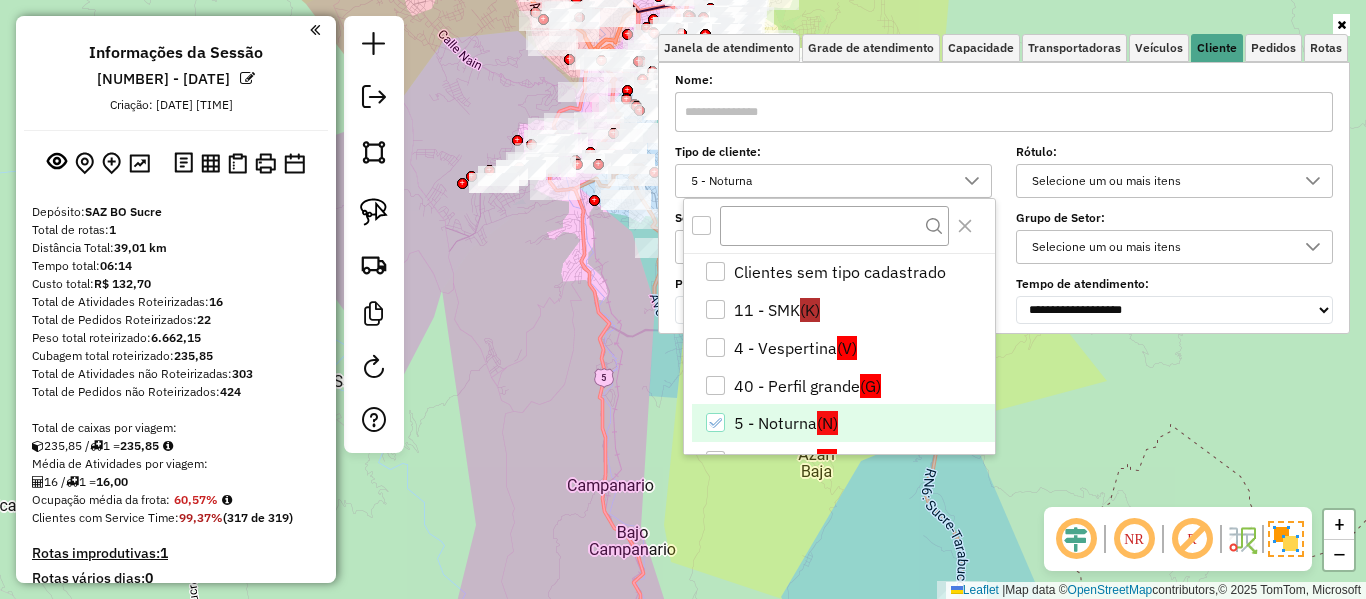 click on "Janela de atendimento Grade de atendimento Capacidade Transportadoras Veículos Cliente Pedidos  Rotas Selecione os dias de semana para filtrar as janelas de atendimento  Seg   Ter   Qua   Qui   Sex   Sáb   Dom  Informe o período da janela de atendimento: De: Até:  Filtrar exatamente a janela do cliente  Considerar janela de atendimento padrão  Selecione os dias de semana para filtrar as grades de atendimento  Seg   Ter   Qua   Qui   Sex   Sáb   Dom   Considerar clientes sem dia de atendimento cadastrado  Clientes fora do dia de atendimento selecionado Filtrar as atividades entre os valores definidos abaixo:  Peso mínimo:   Peso máximo:   Cubagem mínima:   Cubagem máxima:   De:   Até:  Filtrar as atividades entre o tempo de atendimento definido abaixo:  De:   Até:   Considerar capacidade total dos clientes não roteirizados Transportadora: Selecione um ou mais itens Tipo de veículo: Selecione um ou mais itens Veículo: Selecione um ou mais itens Motorista: Selecione um ou mais itens Nome: Rótulo:" 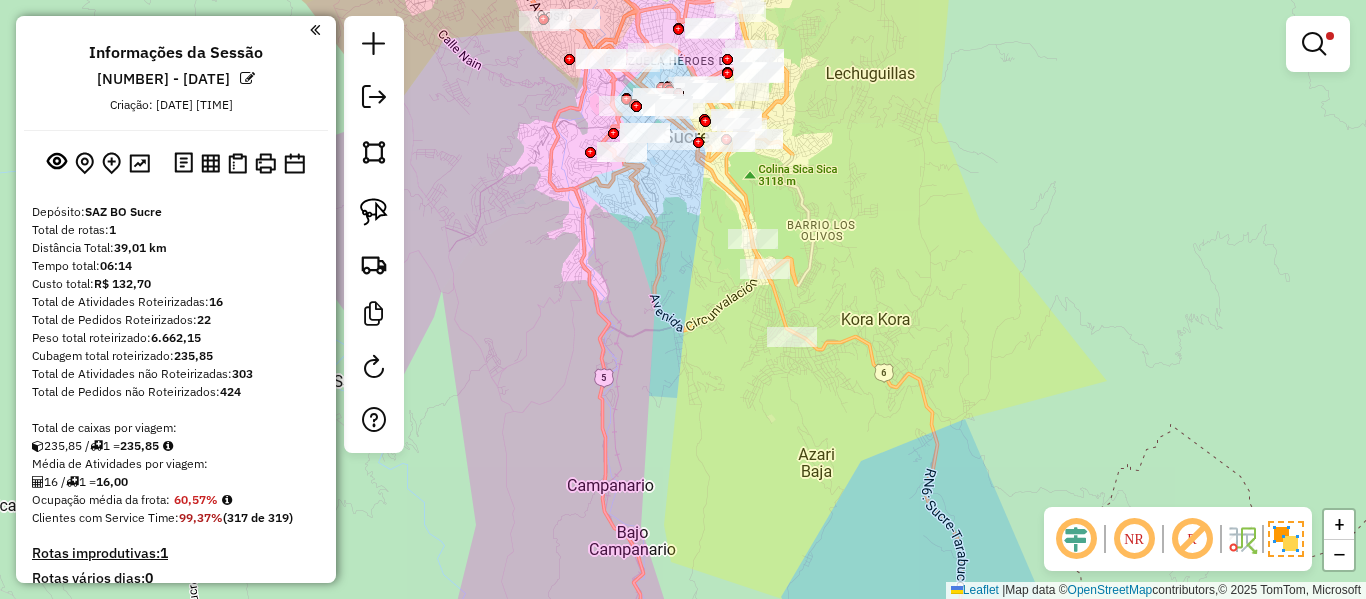 drag, startPoint x: 953, startPoint y: 236, endPoint x: 1145, endPoint y: 521, distance: 343.6408 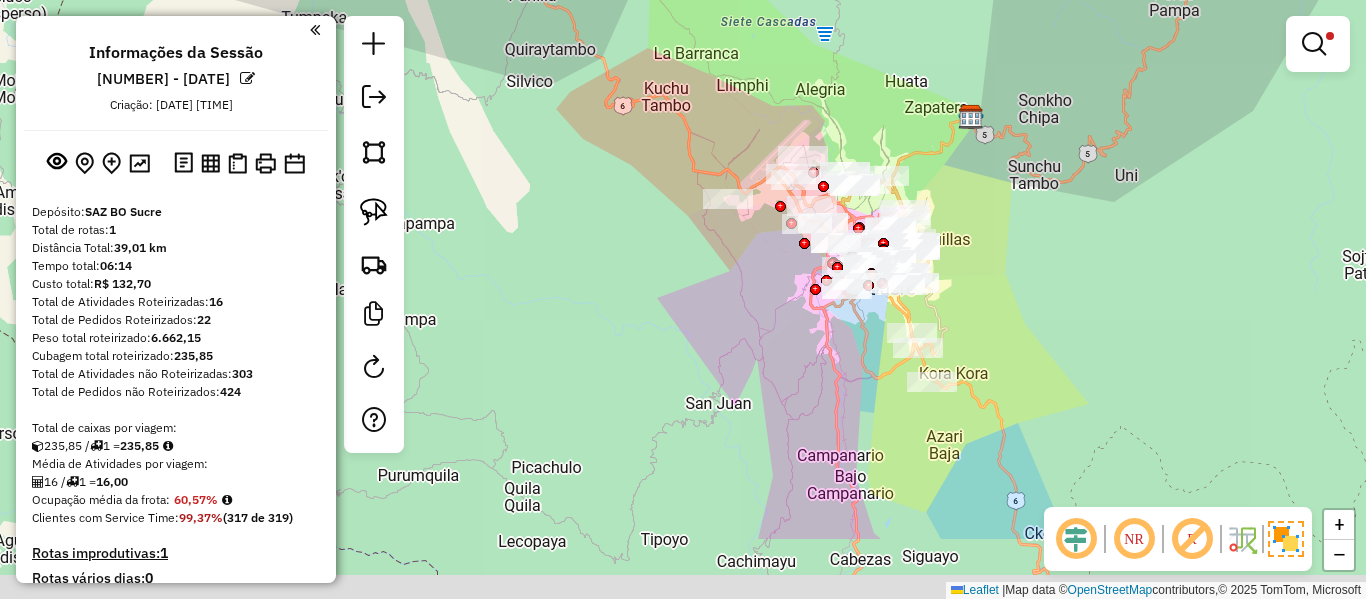 drag, startPoint x: 1077, startPoint y: 334, endPoint x: 988, endPoint y: 225, distance: 140.71957 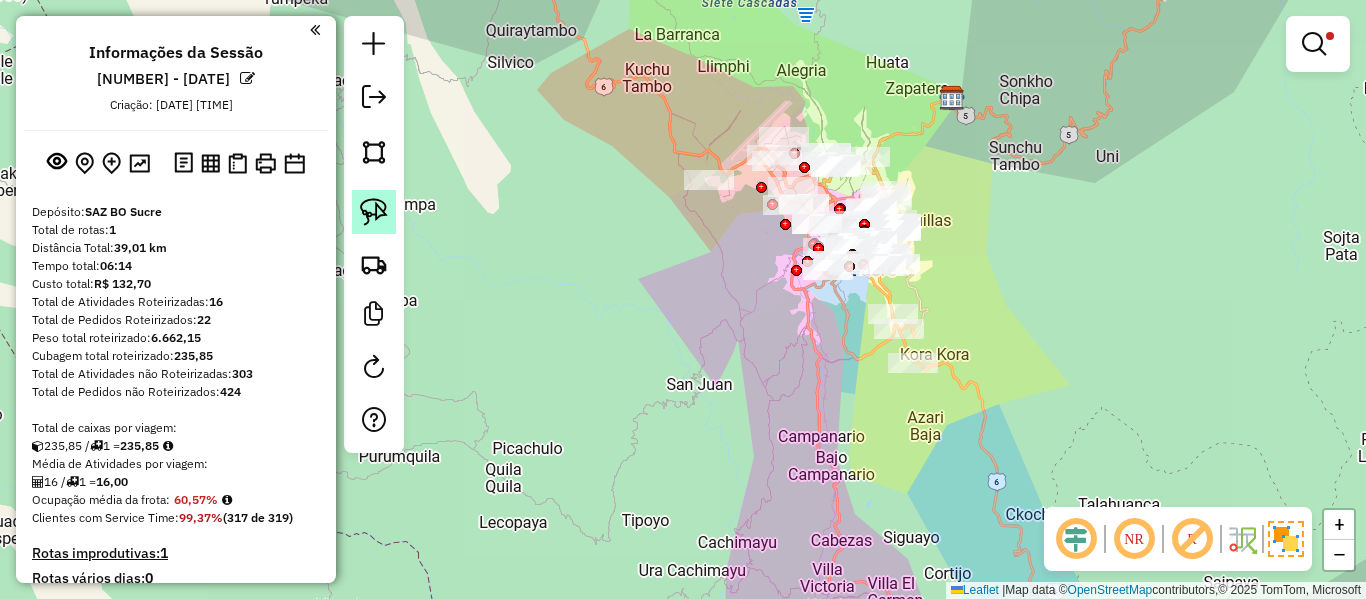 click 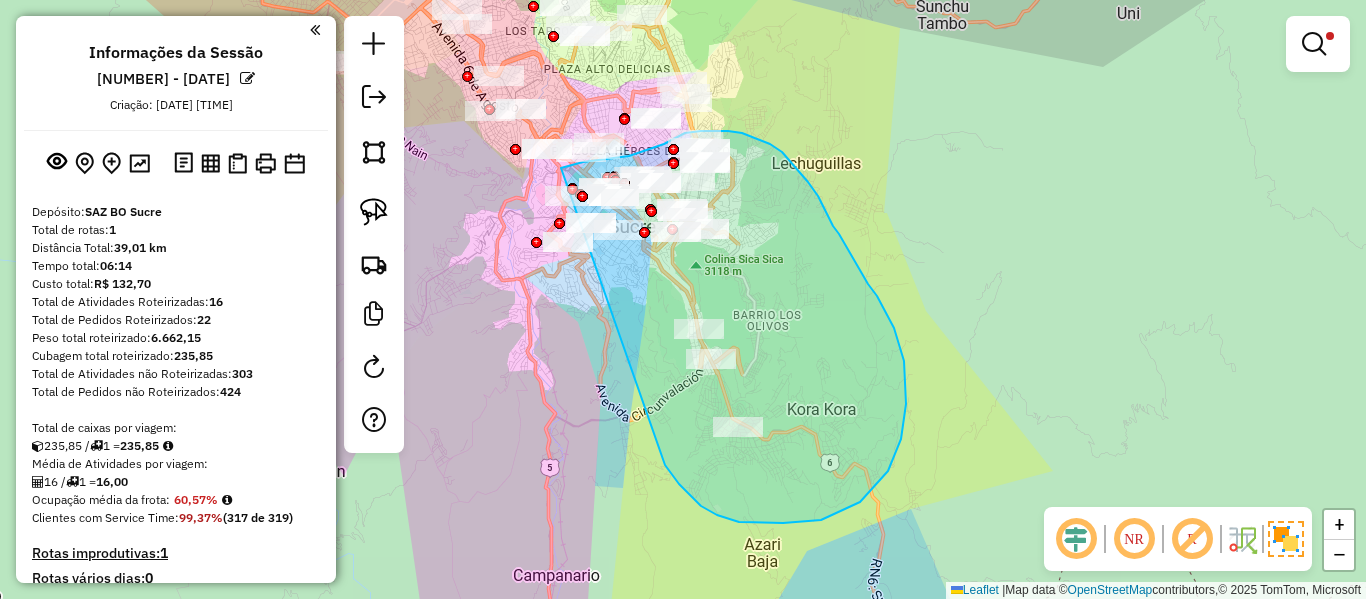 drag, startPoint x: 701, startPoint y: 506, endPoint x: 491, endPoint y: 365, distance: 252.94466 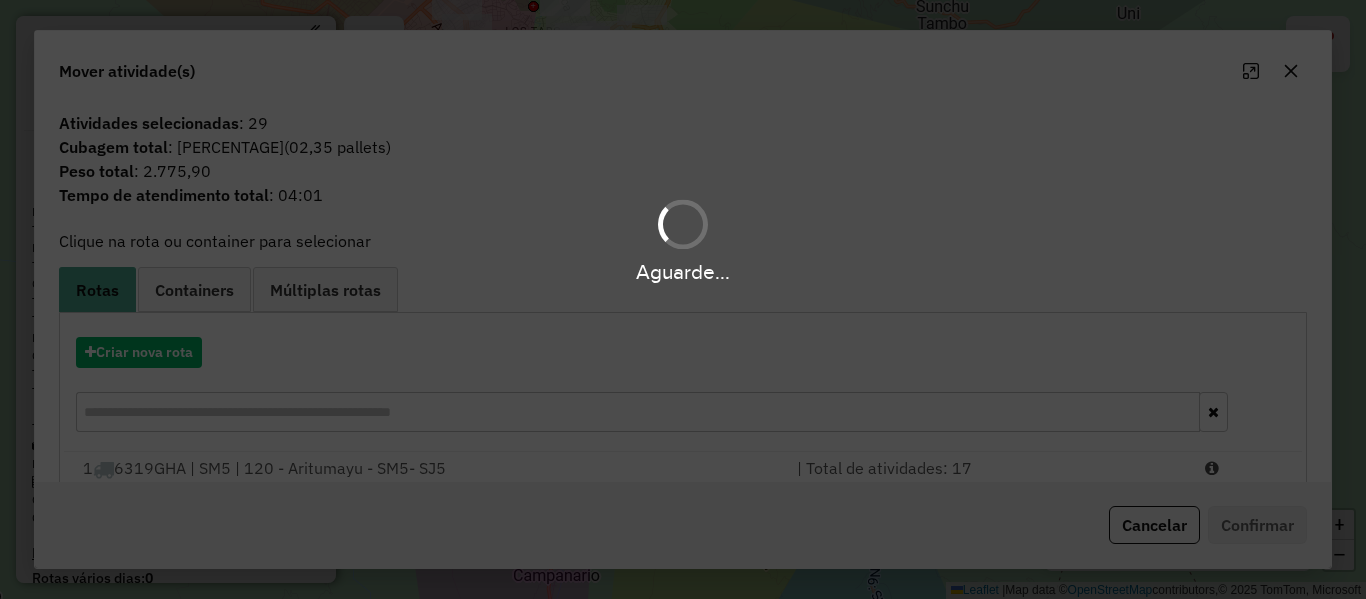 click on "Aguarde..." at bounding box center [683, 299] 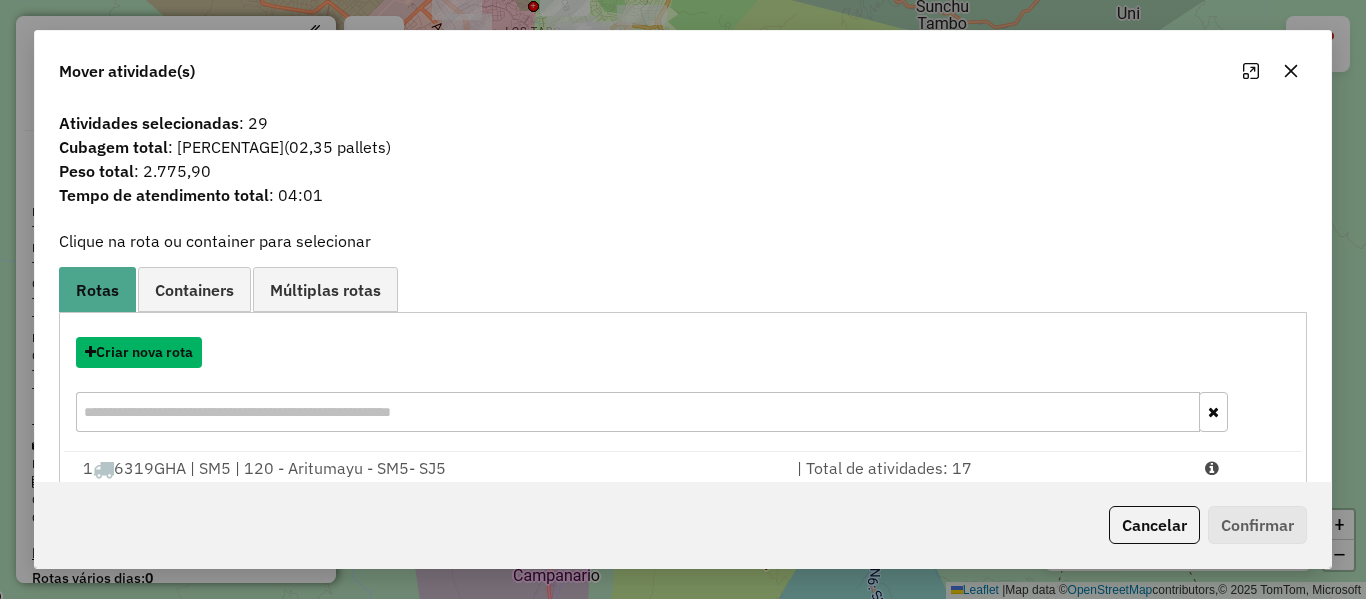 click on "Criar nova rota" at bounding box center [139, 352] 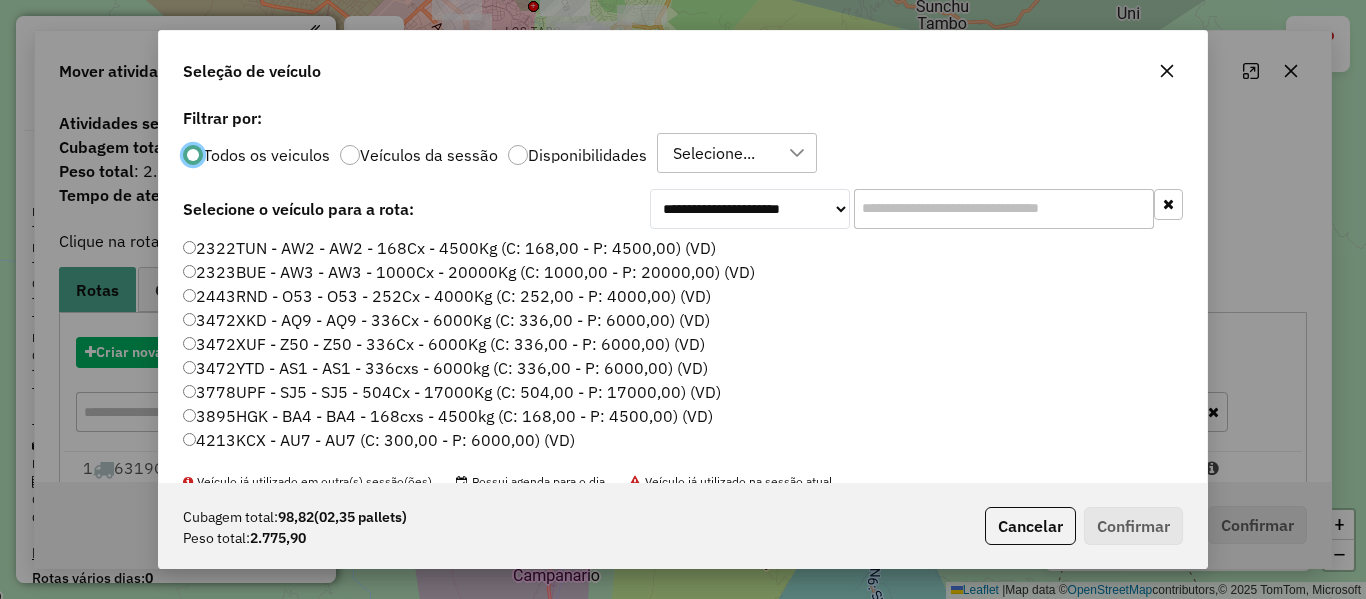 scroll, scrollTop: 11, scrollLeft: 6, axis: both 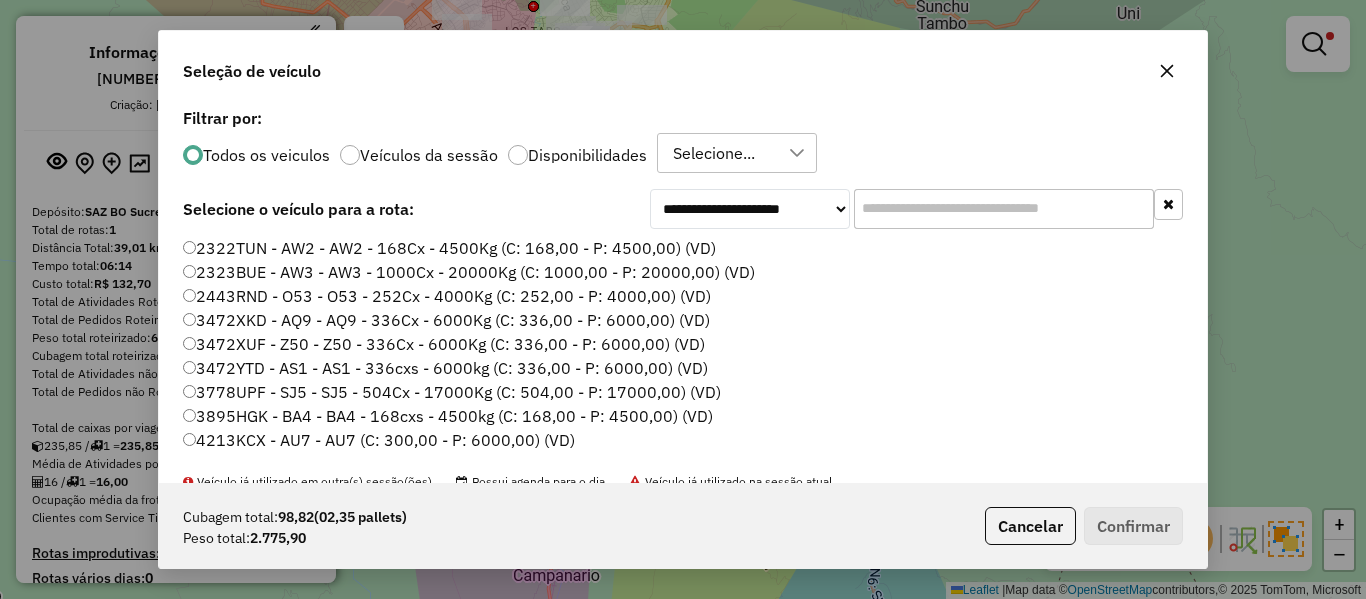 click on "Disponibilidades" 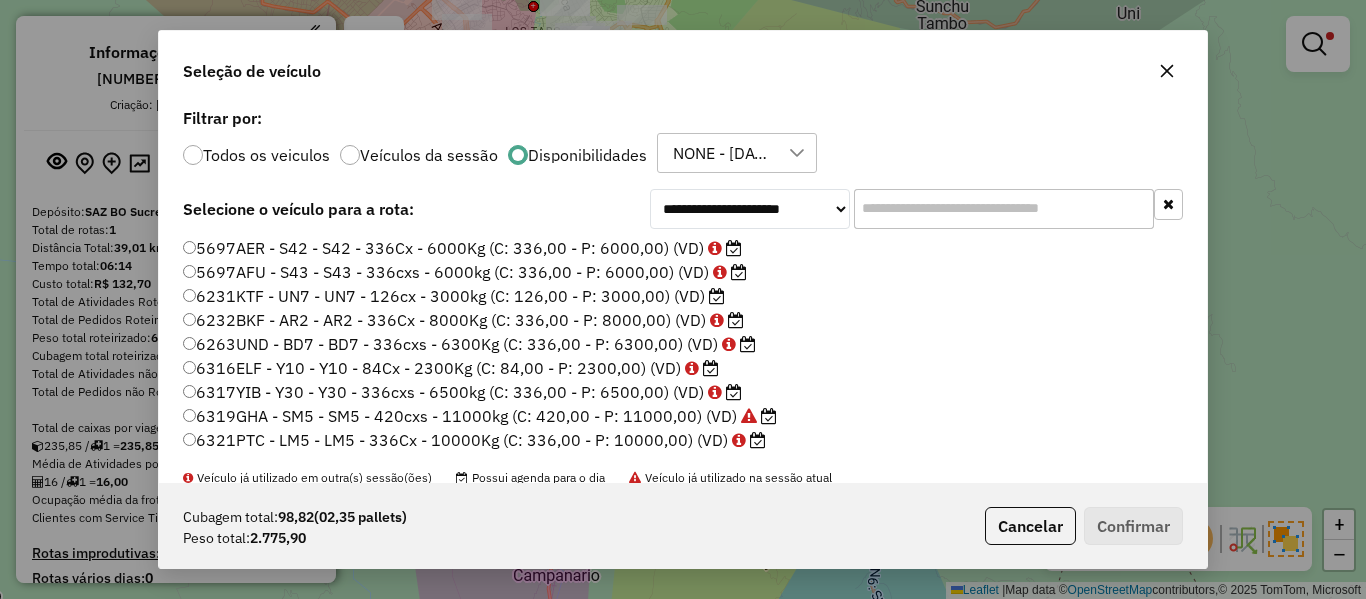 drag, startPoint x: 668, startPoint y: 289, endPoint x: 704, endPoint y: 305, distance: 39.39543 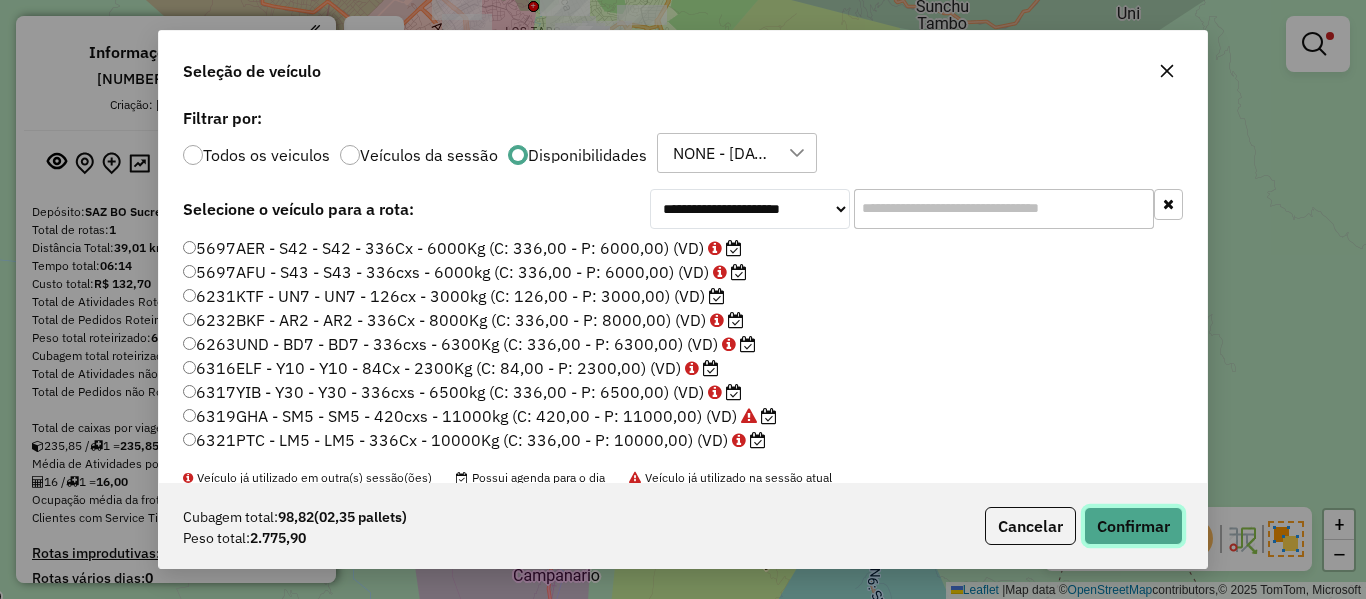 click on "Confirmar" 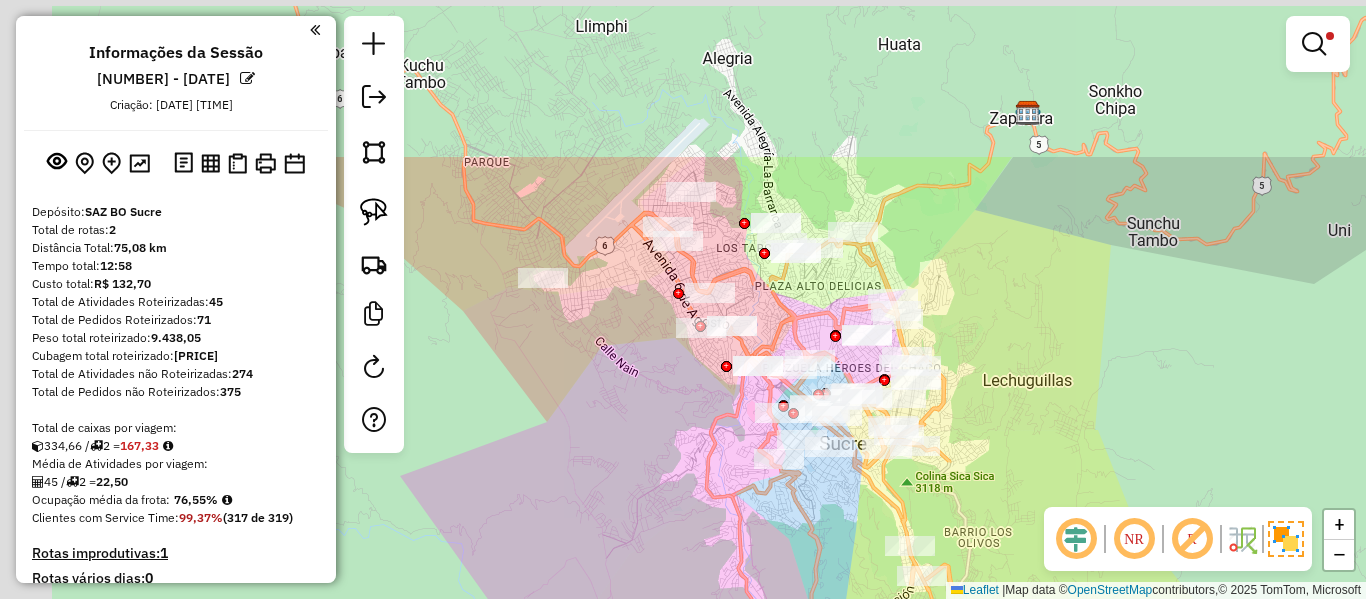 drag, startPoint x: 850, startPoint y: 197, endPoint x: 1023, endPoint y: 341, distance: 225.08887 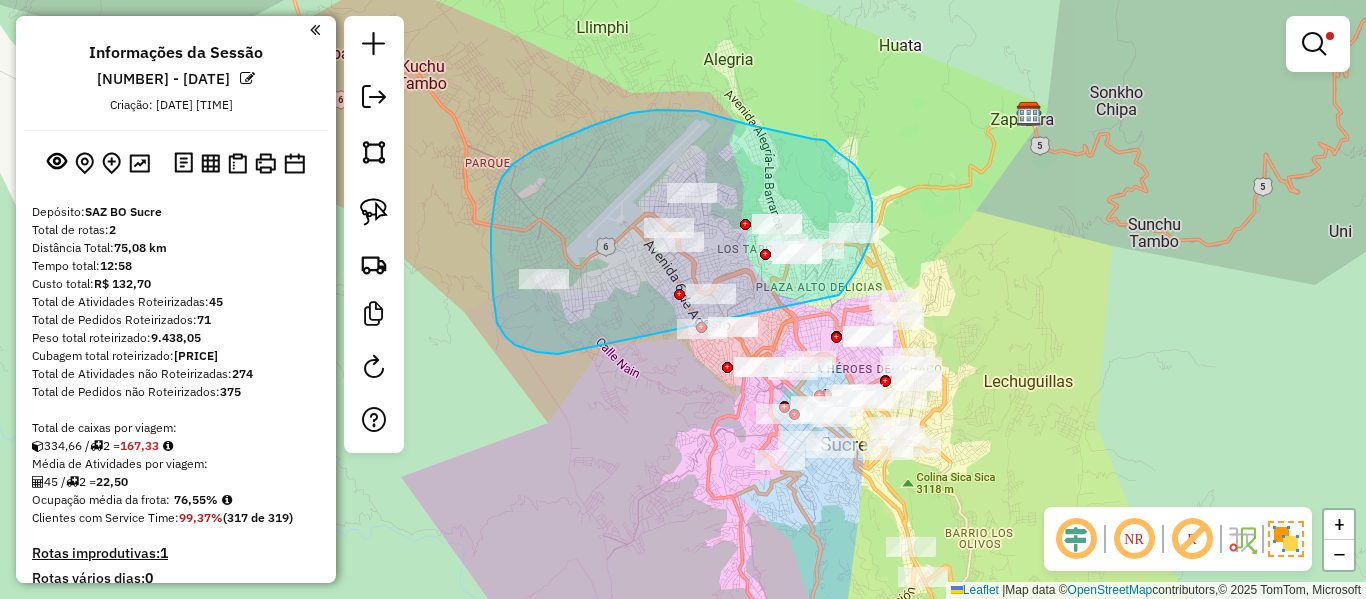 drag, startPoint x: 505, startPoint y: 336, endPoint x: 669, endPoint y: 370, distance: 167.48732 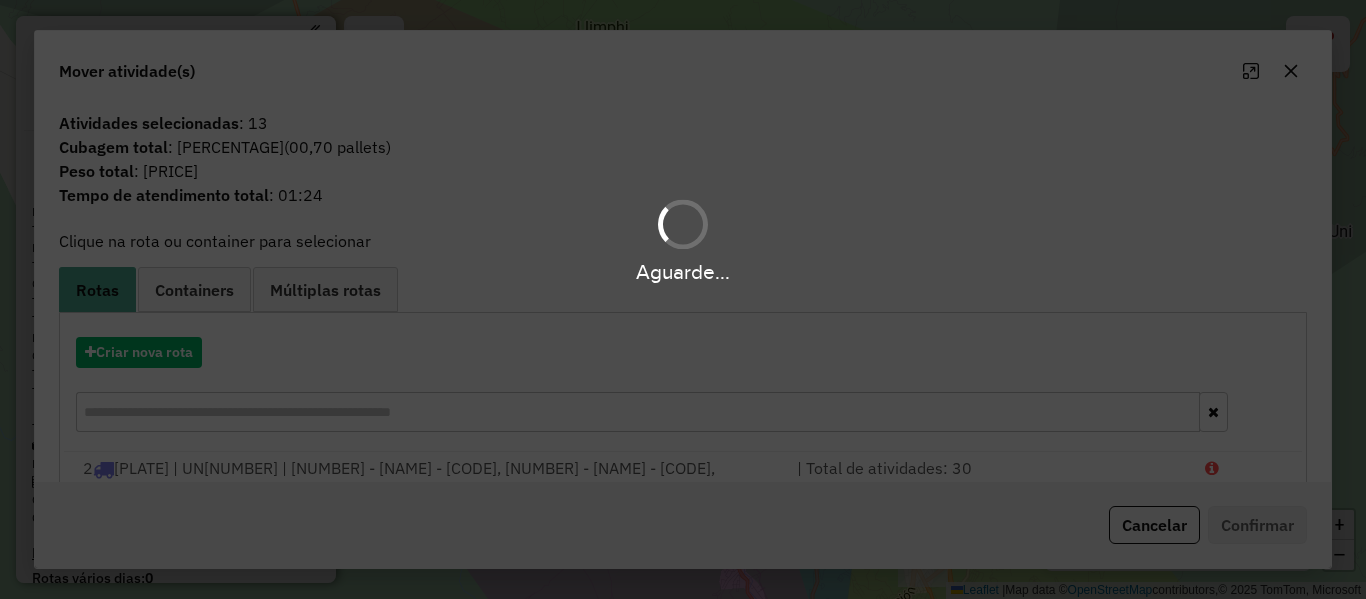 click on "Aguarde..." at bounding box center (683, 299) 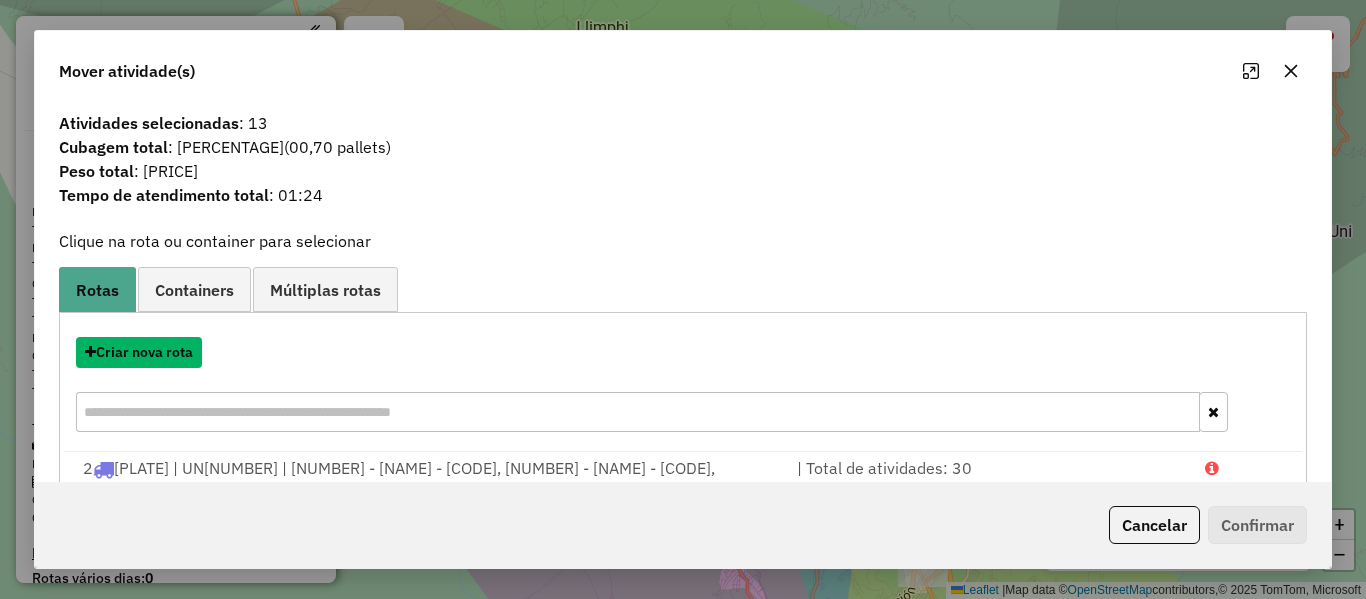 click on "Criar nova rota" at bounding box center (139, 352) 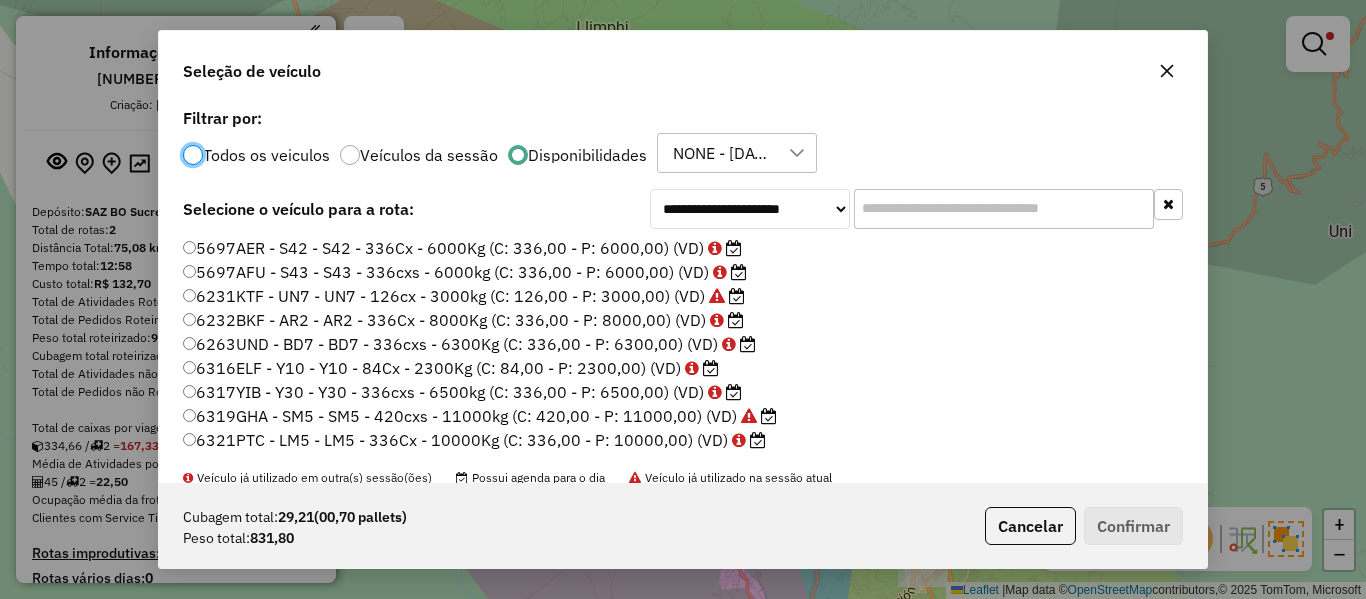 scroll, scrollTop: 11, scrollLeft: 6, axis: both 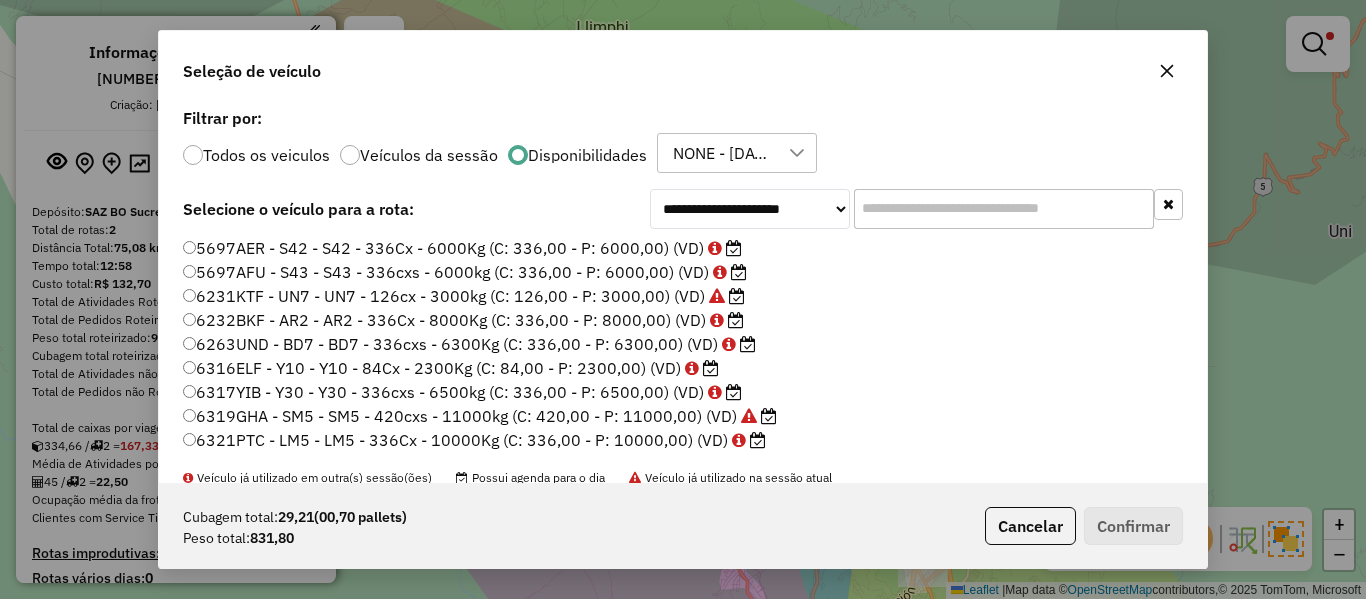 click 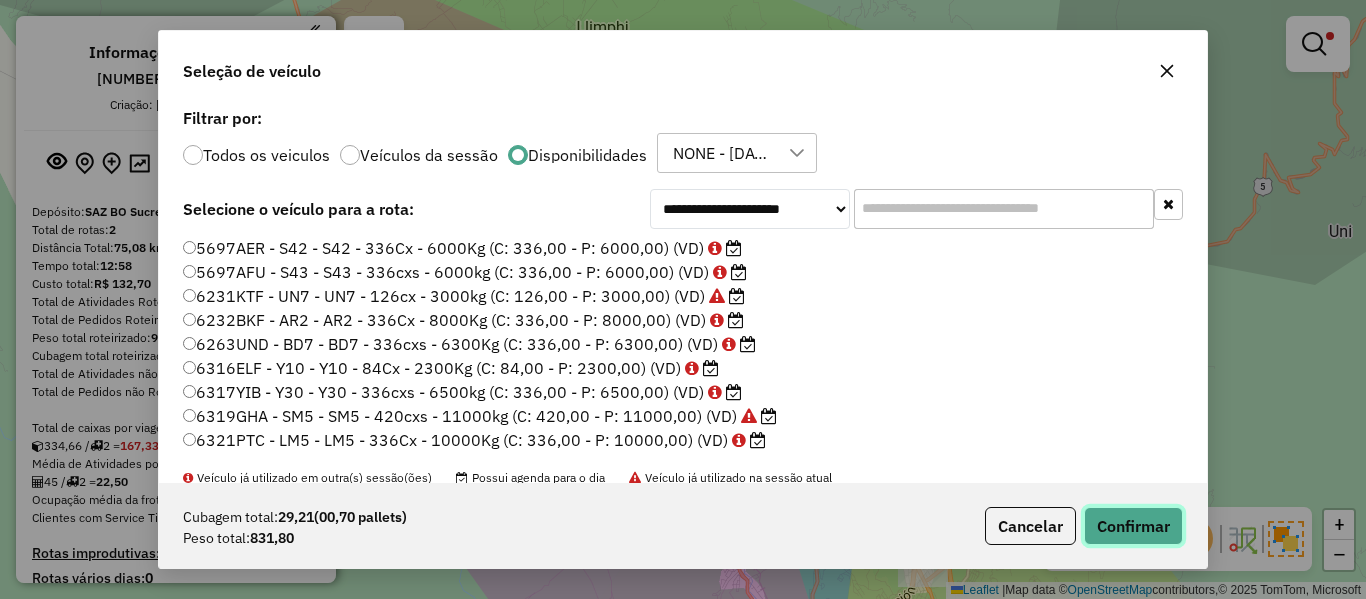 click on "Confirmar" 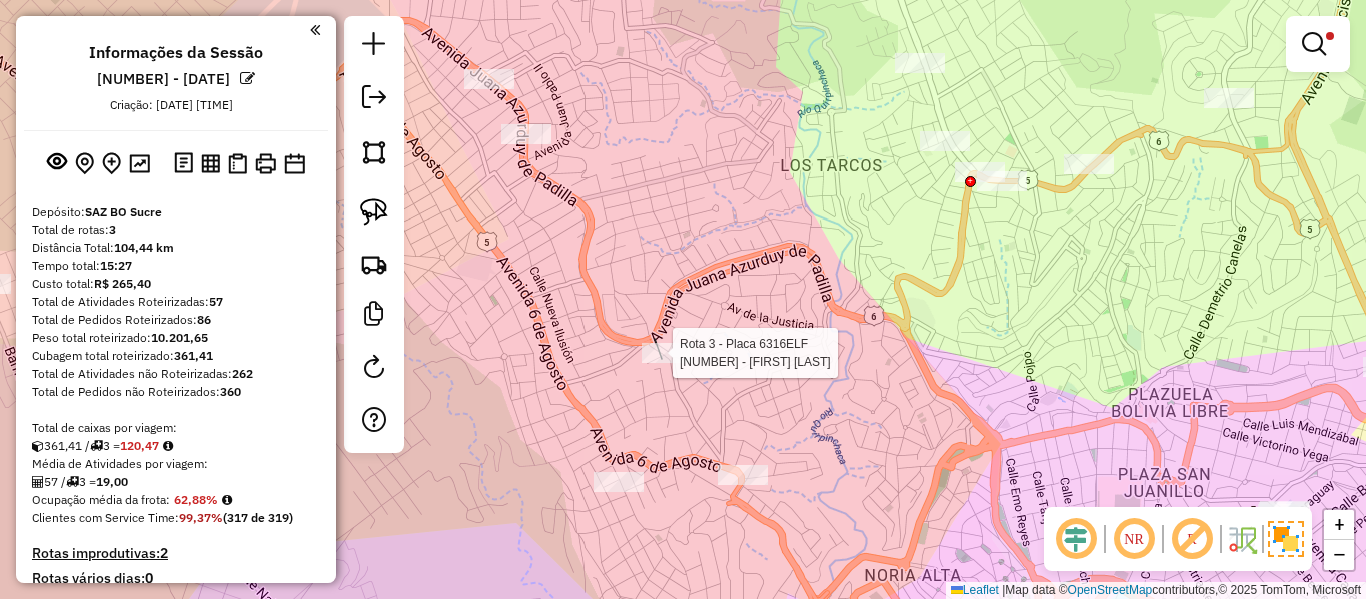 select on "**********" 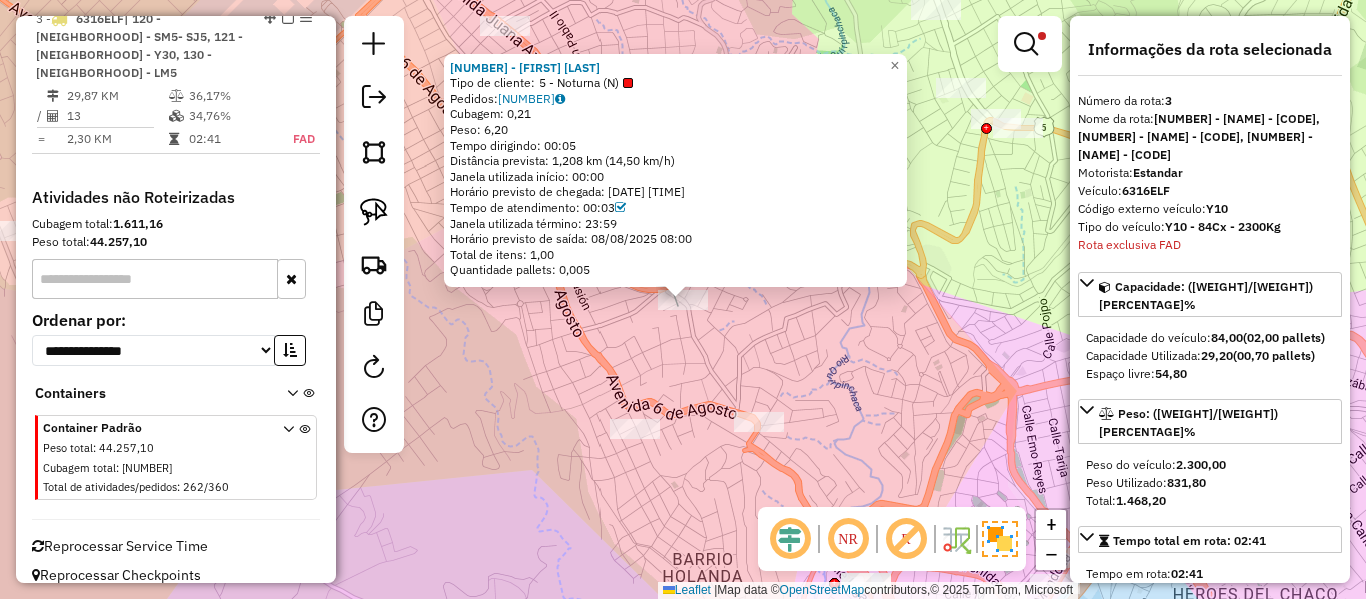scroll, scrollTop: 1077, scrollLeft: 0, axis: vertical 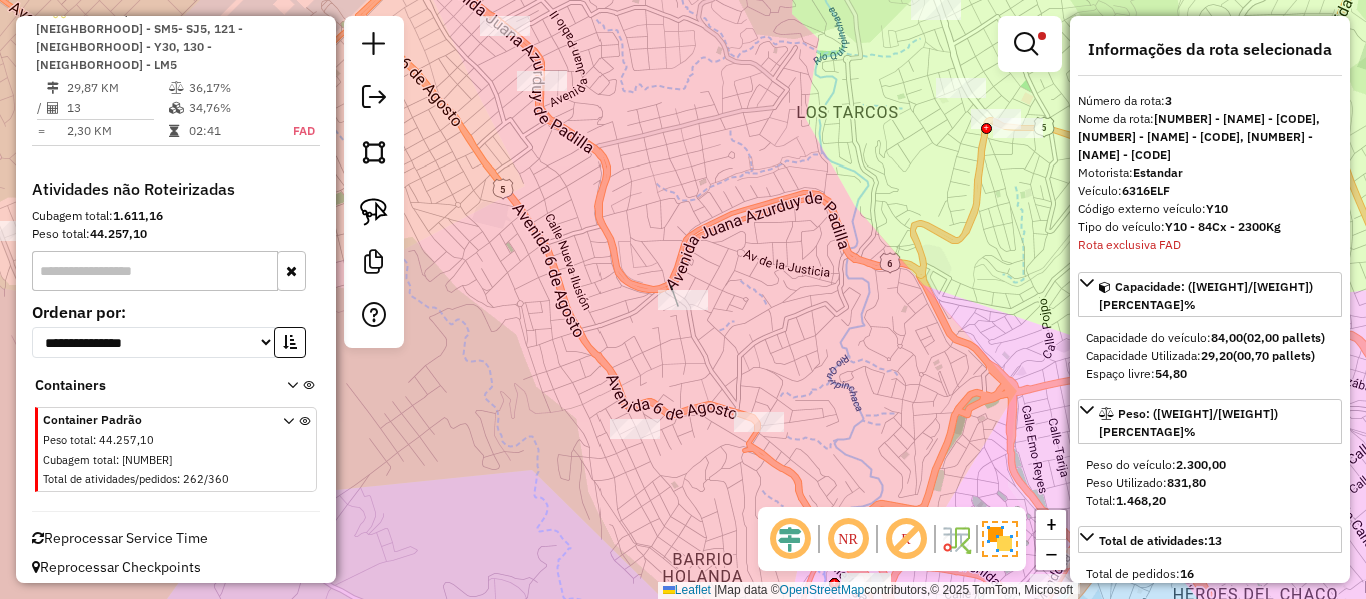 drag, startPoint x: 889, startPoint y: 397, endPoint x: 807, endPoint y: 226, distance: 189.64441 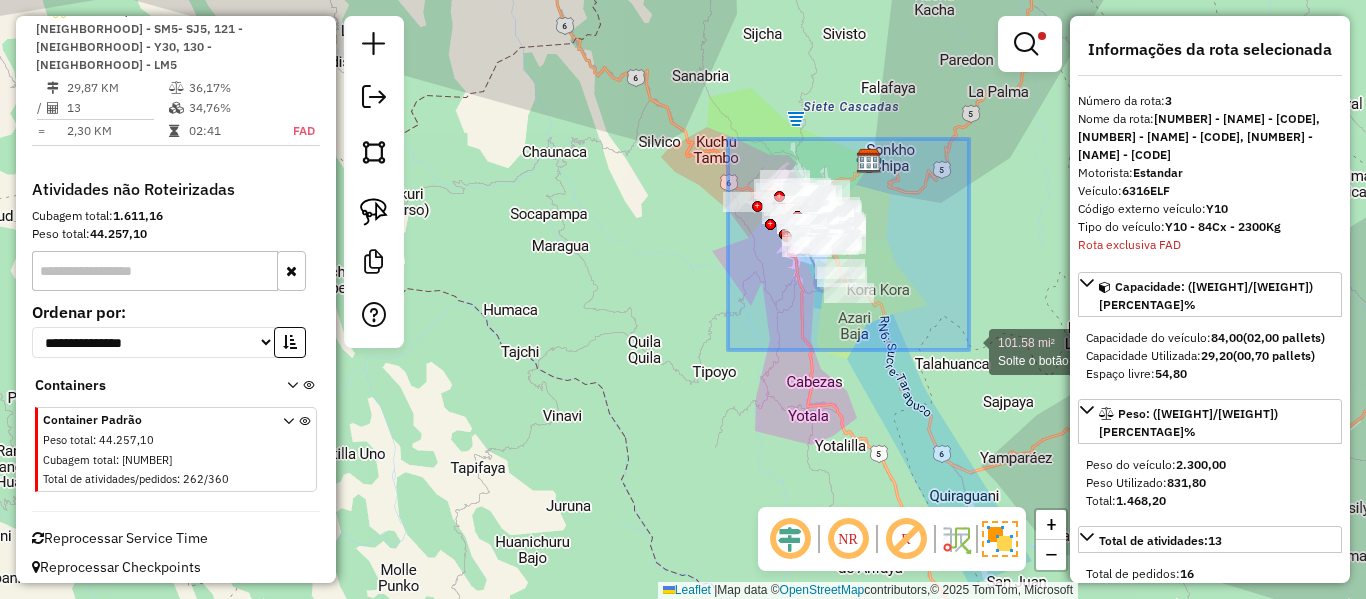 drag, startPoint x: 728, startPoint y: 139, endPoint x: 968, endPoint y: 349, distance: 318.9044 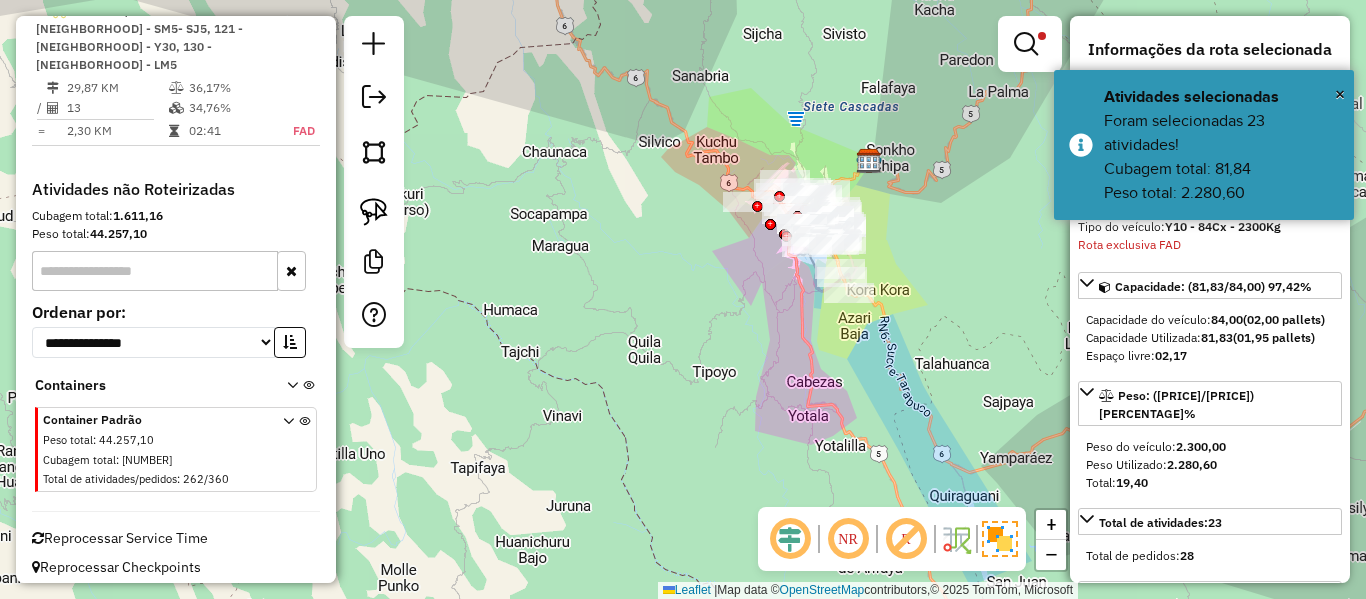 select on "**********" 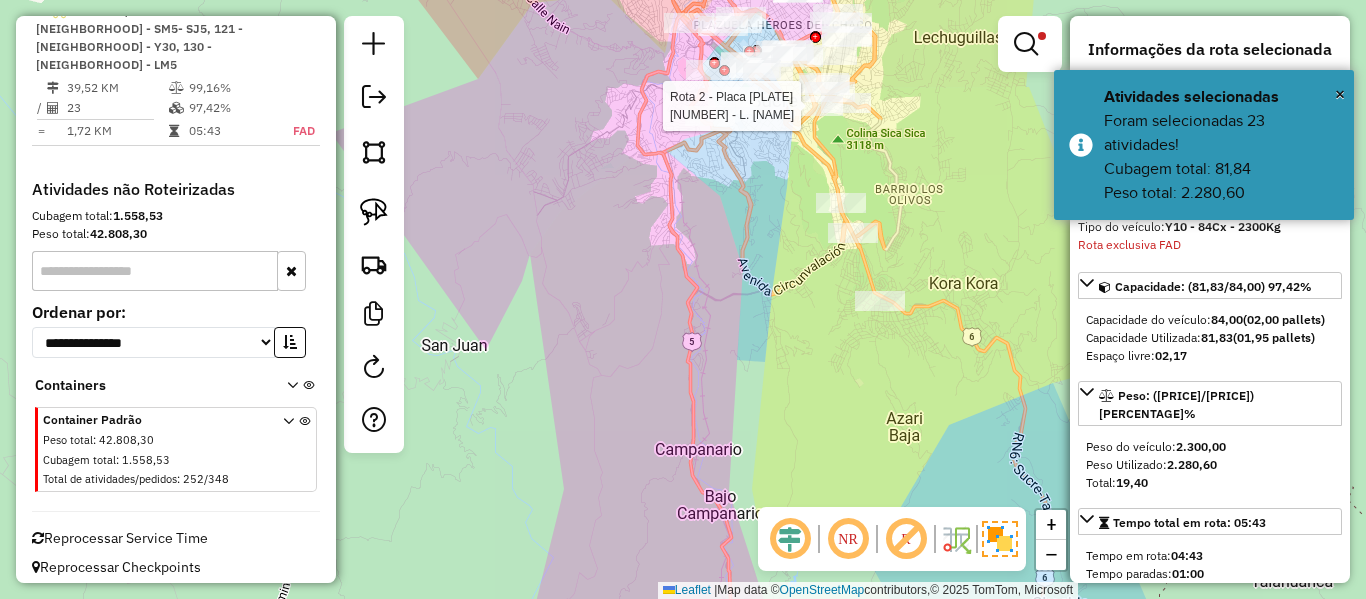 click 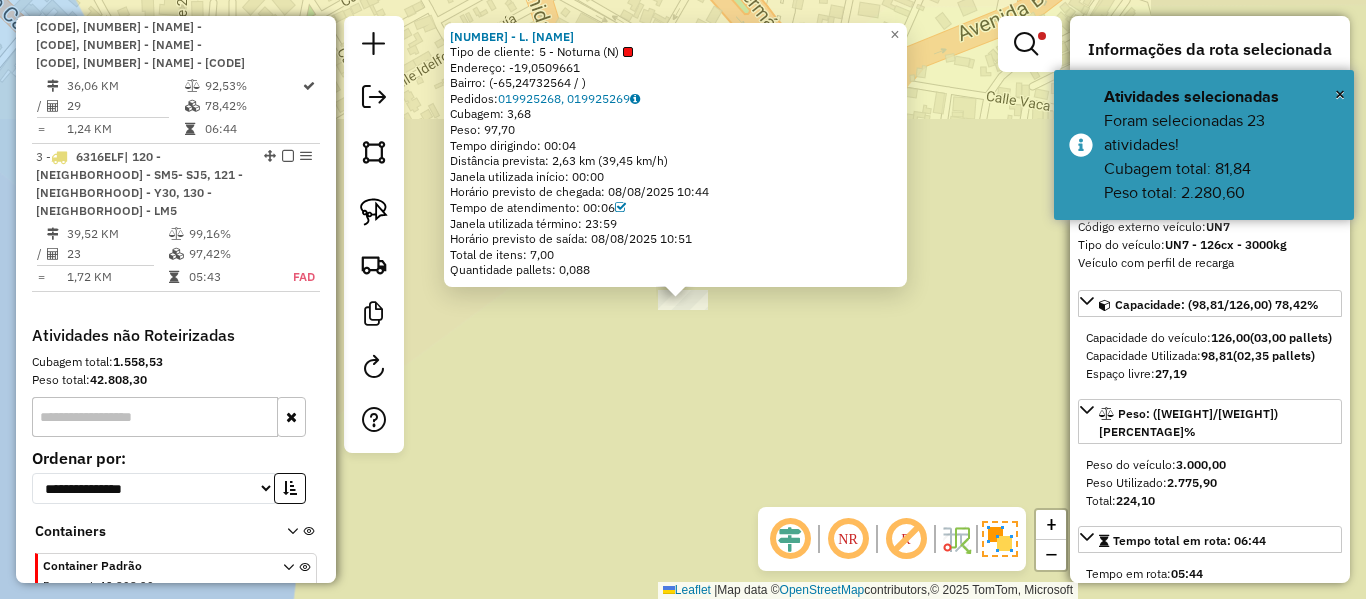 scroll, scrollTop: 893, scrollLeft: 0, axis: vertical 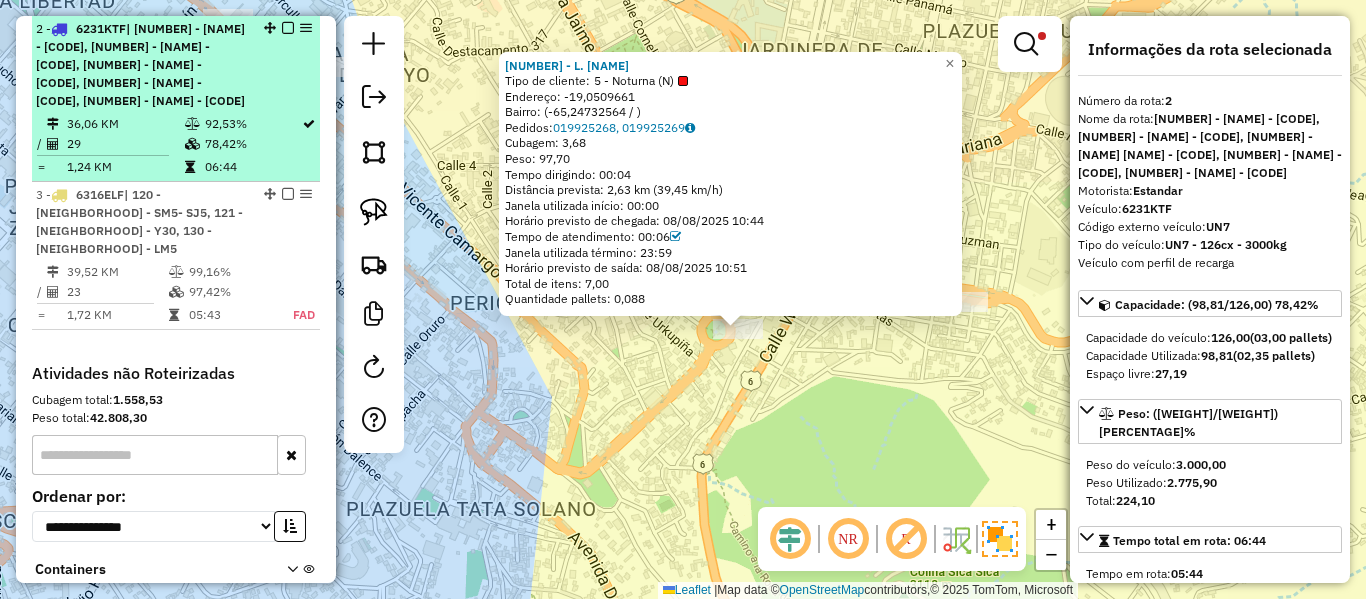 click at bounding box center (288, 28) 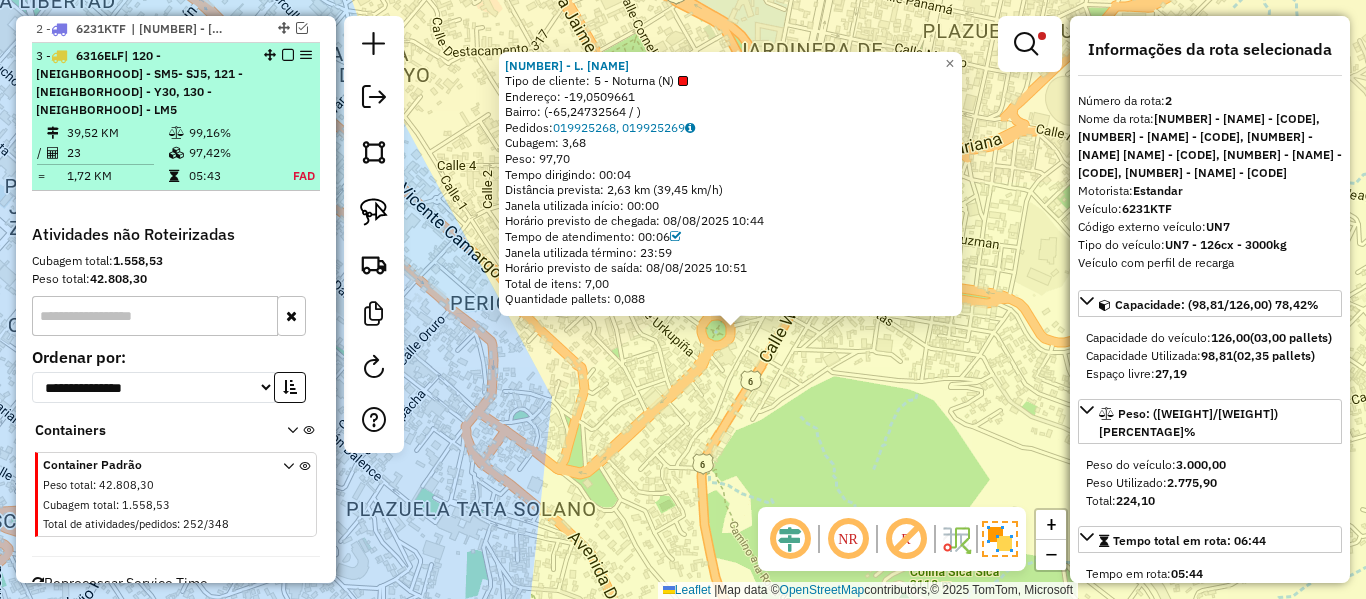 click at bounding box center [288, 55] 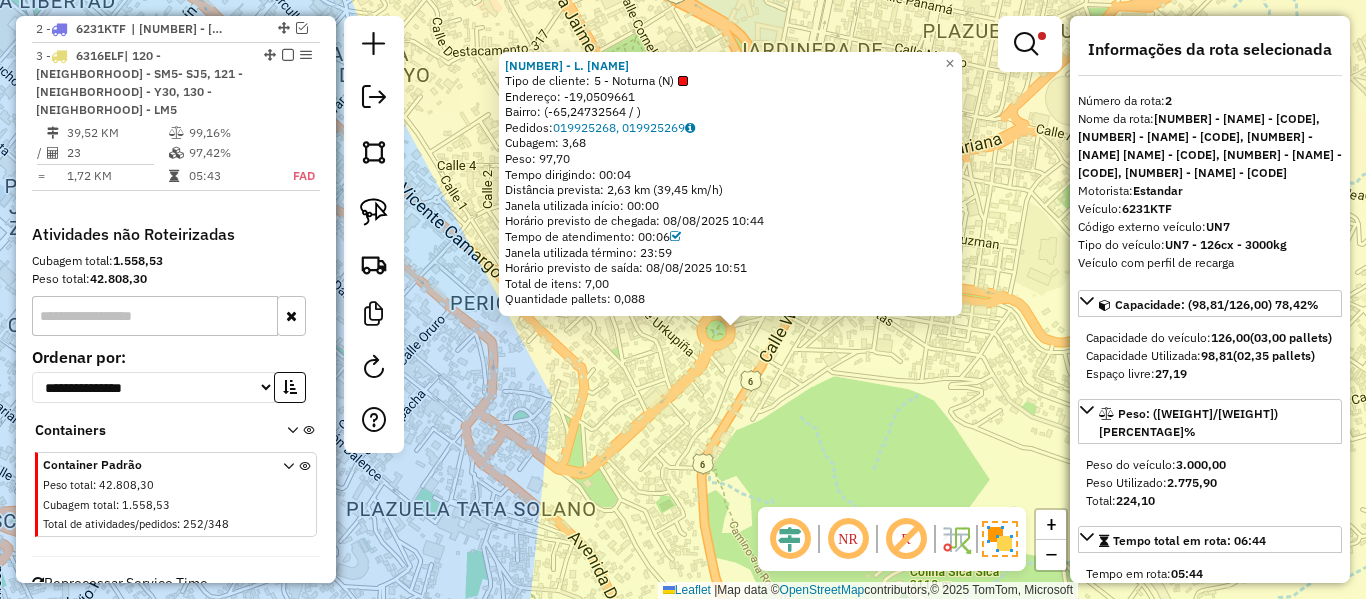 scroll, scrollTop: 828, scrollLeft: 0, axis: vertical 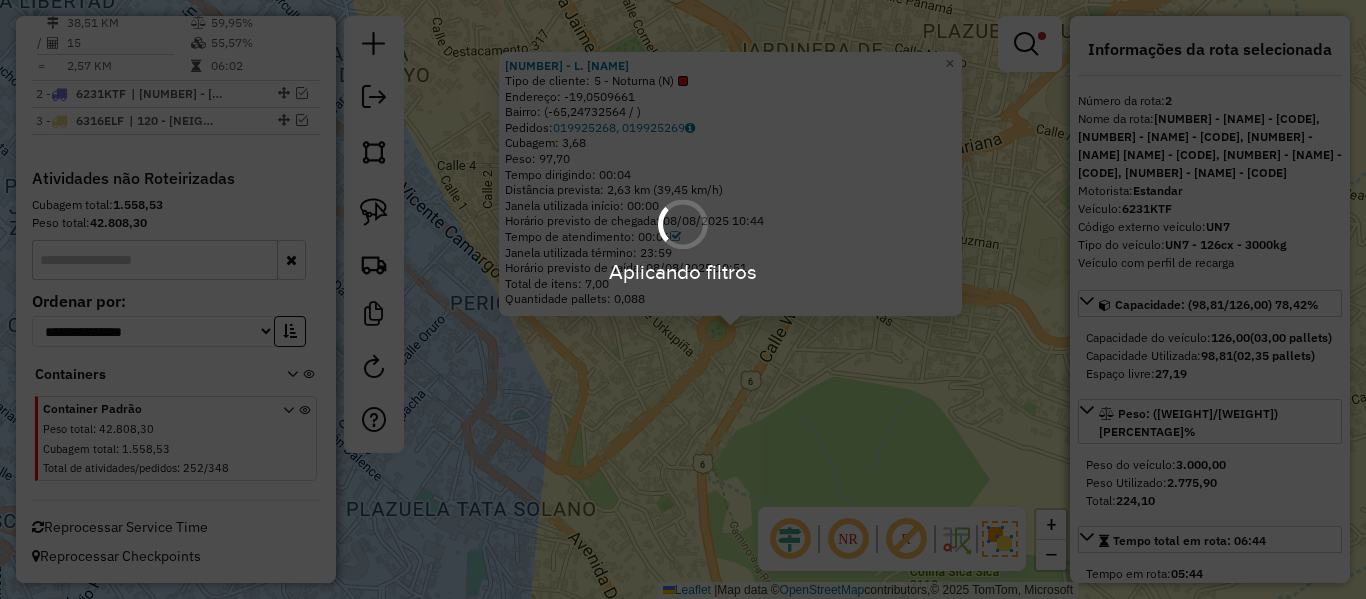 click on "Aplicando filtros" at bounding box center [683, 299] 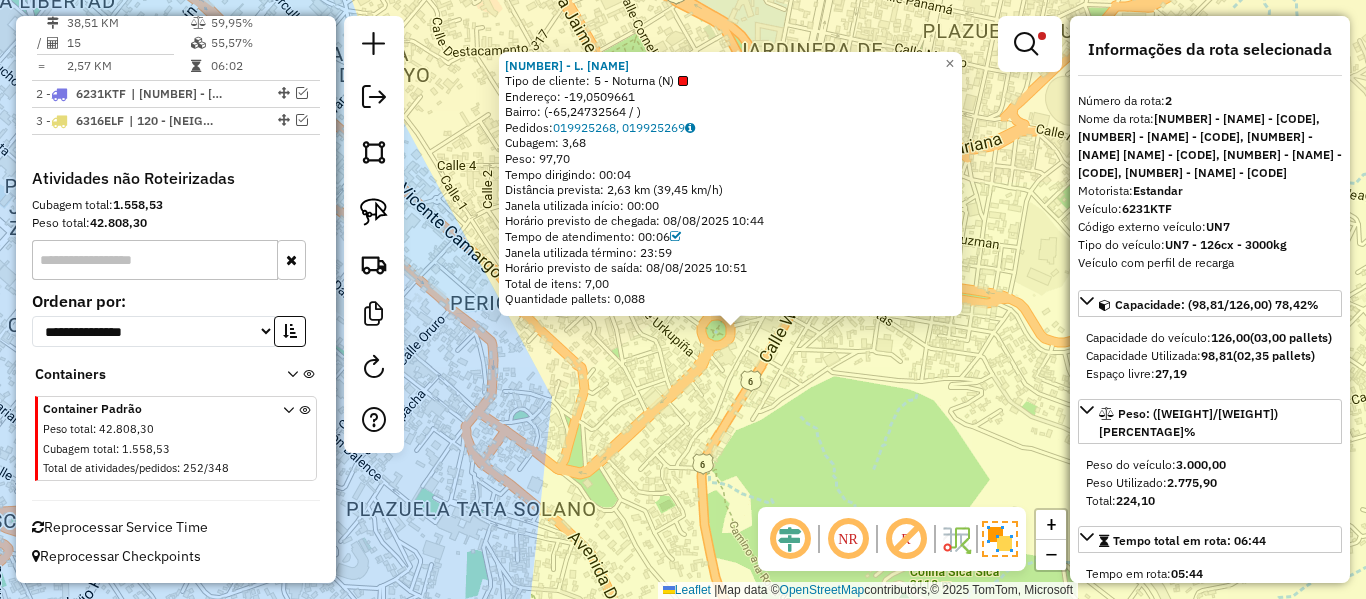 click on "0000073940 - L. CAPIER  Tipo de cliente:   5 - Noturna (N)   Endereço: -19,0509661   Bairro:  (-65,24732564 / )   Pedidos:  019925268, 019925269   Cubagem: 3,68  Peso: 97,70  Tempo dirigindo: 00:04   Distância prevista: 2,63 km (39,45 km/h)   Janela utilizada início: 00:00   Horário previsto de chegada: 08/08/2025 10:44   Tempo de atendimento: 00:06   Janela utilizada término: 23:59   Horário previsto de saída: 08/08/2025 10:51   Total de itens: 7,00   Quantidade pallets: 0,088  × Limpar filtros Janela de atendimento Grade de atendimento Capacidade Transportadoras Veículos Cliente Pedidos  Rotas Selecione os dias de semana para filtrar as janelas de atendimento  Seg   Ter   Qua   Qui   Sex   Sáb   Dom  Informe o período da janela de atendimento: De: Até:  Filtrar exatamente a janela do cliente  Considerar janela de atendimento padrão  Selecione os dias de semana para filtrar as grades de atendimento  Seg   Ter   Qua   Qui   Sex   Sáb   Dom   Considerar clientes sem dia de atendimento cadastrado" 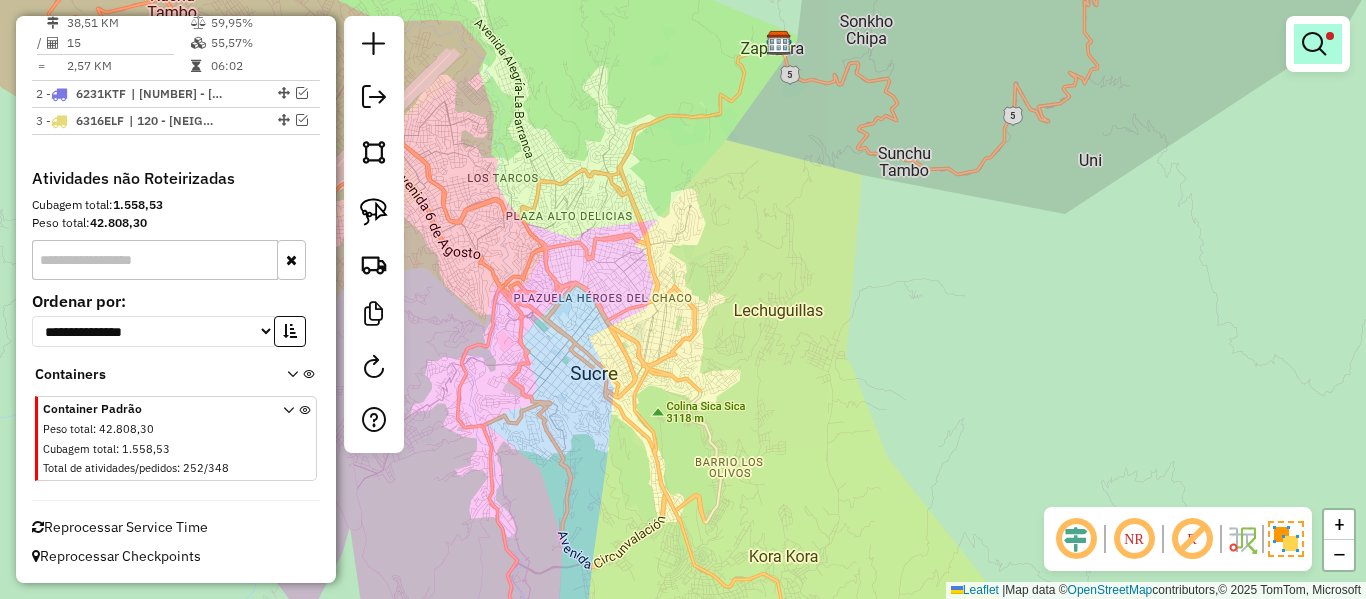 click at bounding box center [1314, 44] 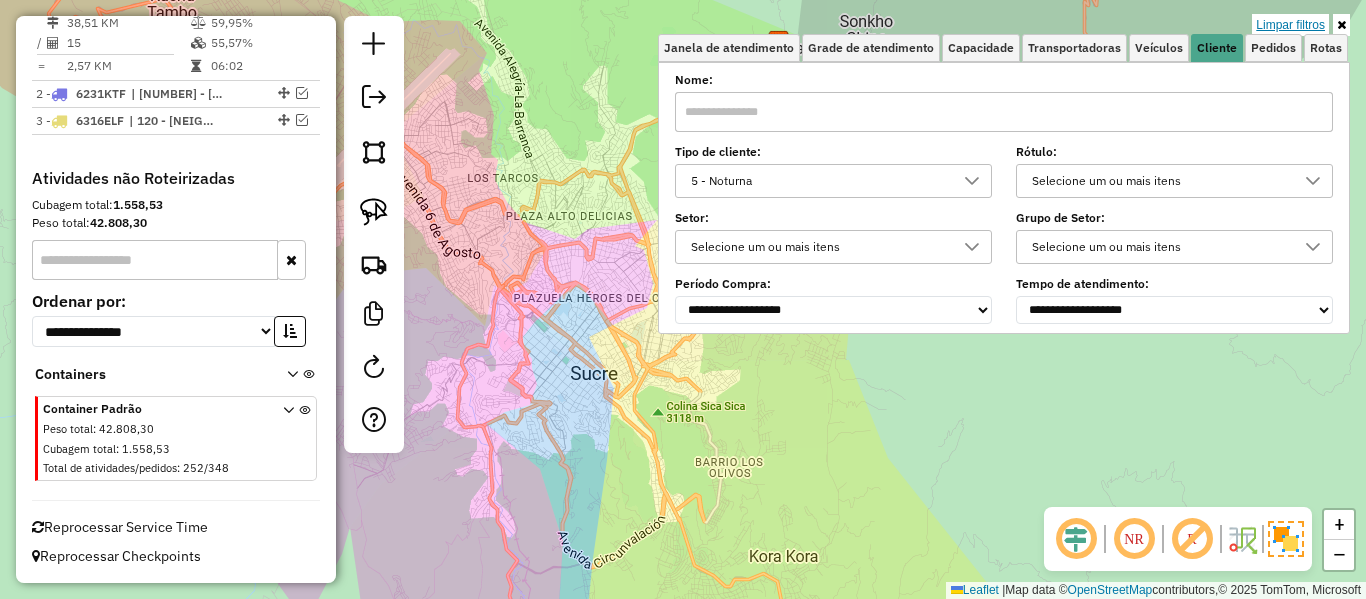 click on "Limpar filtros" at bounding box center (1290, 25) 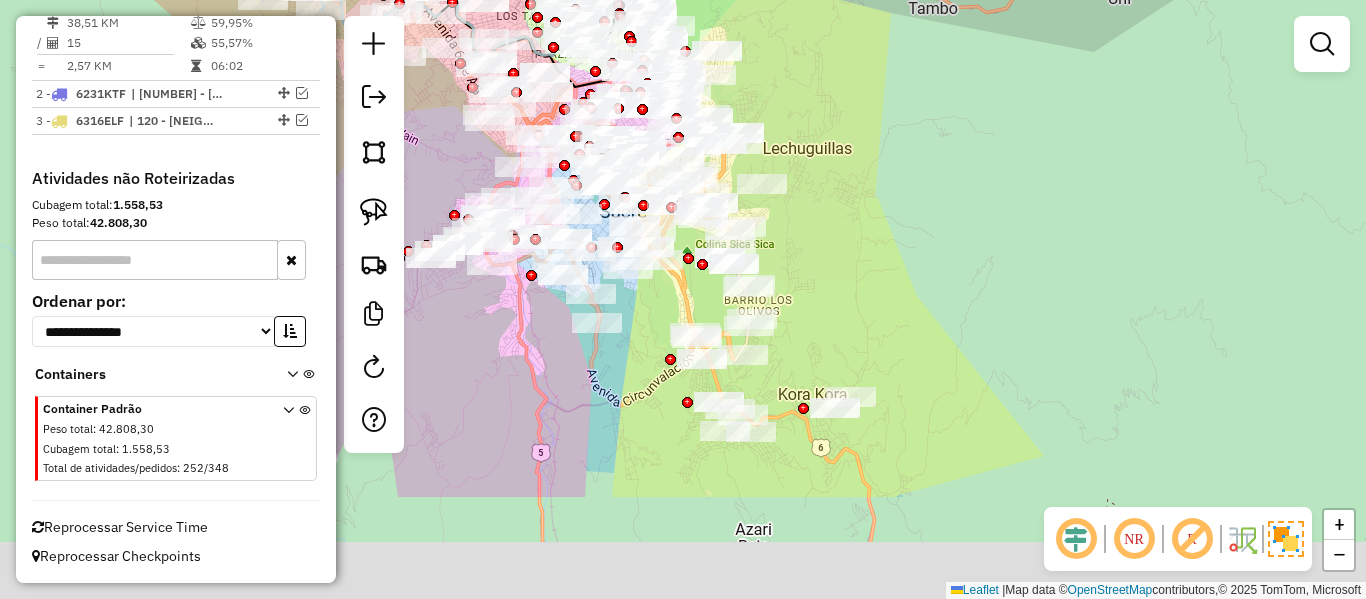drag, startPoint x: 846, startPoint y: 316, endPoint x: 877, endPoint y: 144, distance: 174.77129 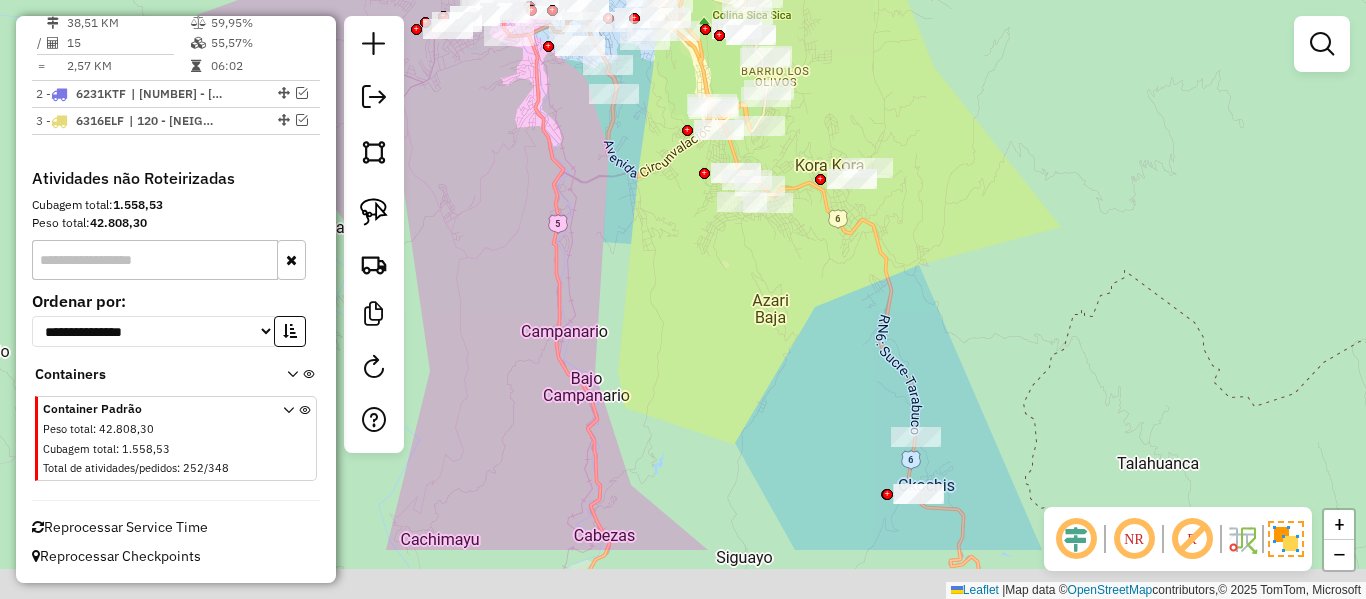 drag, startPoint x: 819, startPoint y: 337, endPoint x: 819, endPoint y: 212, distance: 125 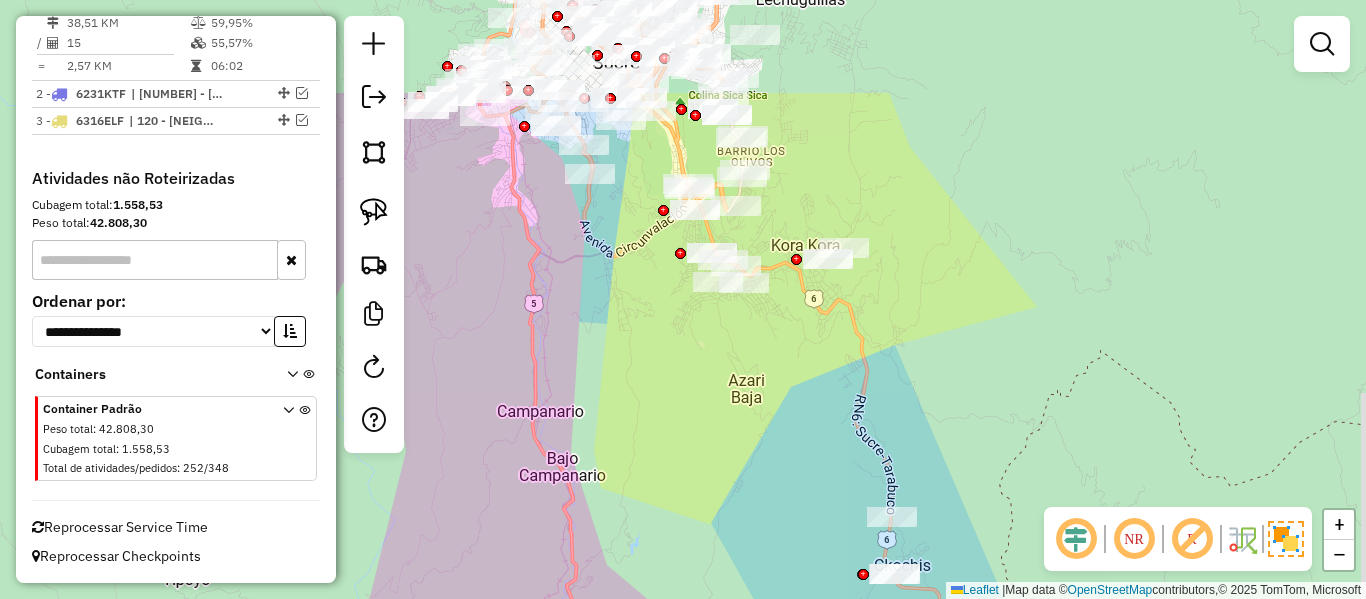 drag, startPoint x: 818, startPoint y: 212, endPoint x: 787, endPoint y: 380, distance: 170.83618 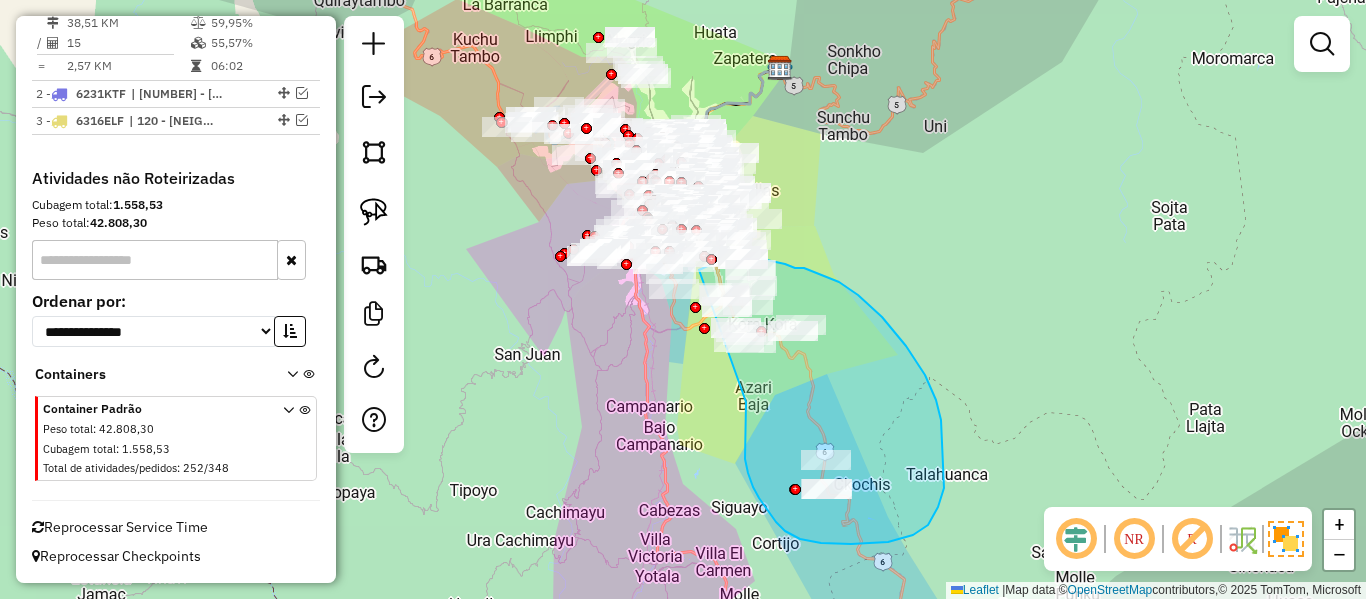 drag, startPoint x: 746, startPoint y: 402, endPoint x: 658, endPoint y: 395, distance: 88.27797 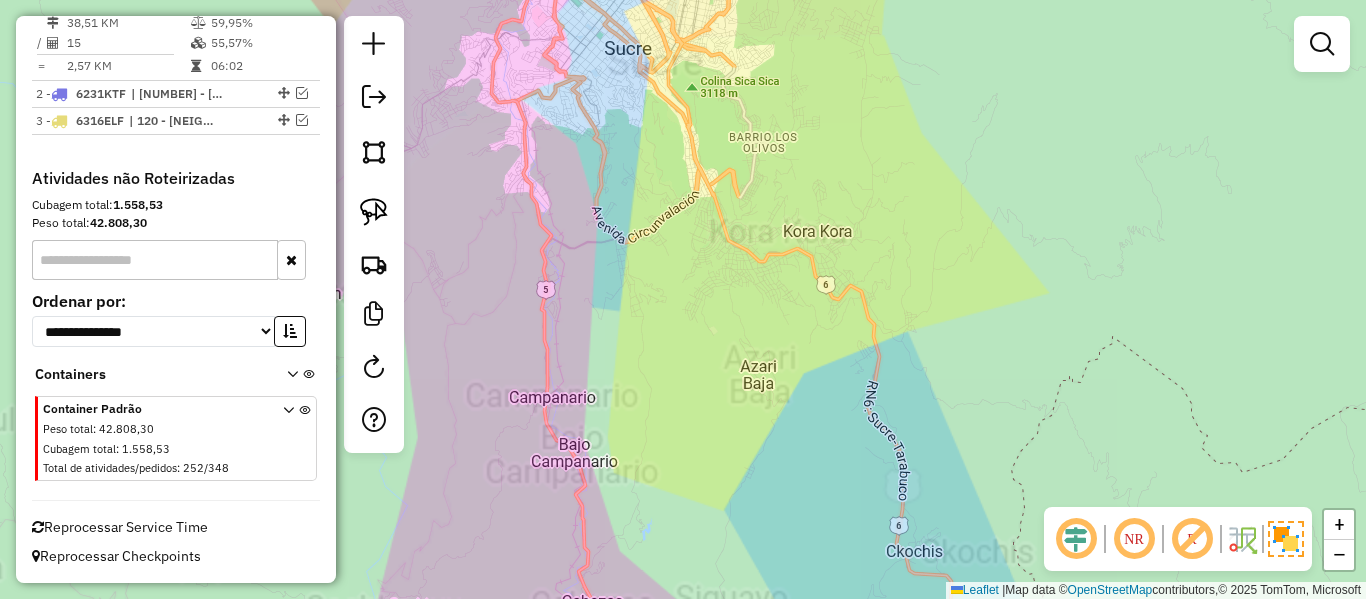 drag, startPoint x: 857, startPoint y: 378, endPoint x: 803, endPoint y: 320, distance: 79.24645 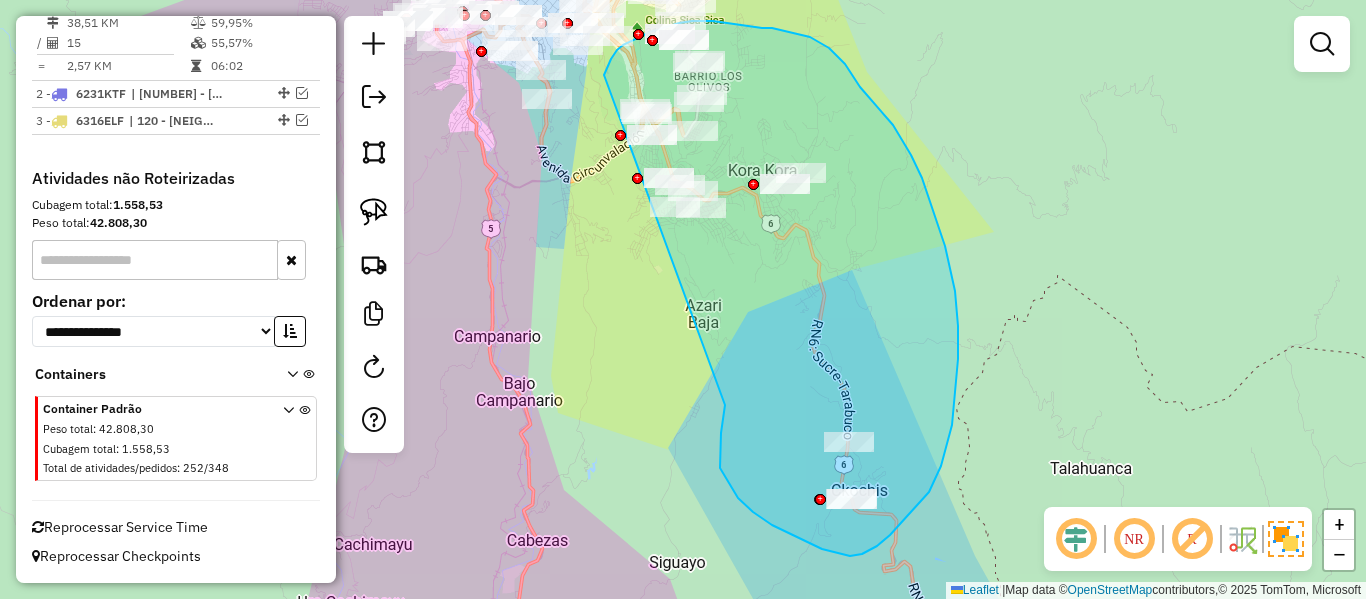 drag, startPoint x: 724, startPoint y: 412, endPoint x: 608, endPoint y: 247, distance: 201.69531 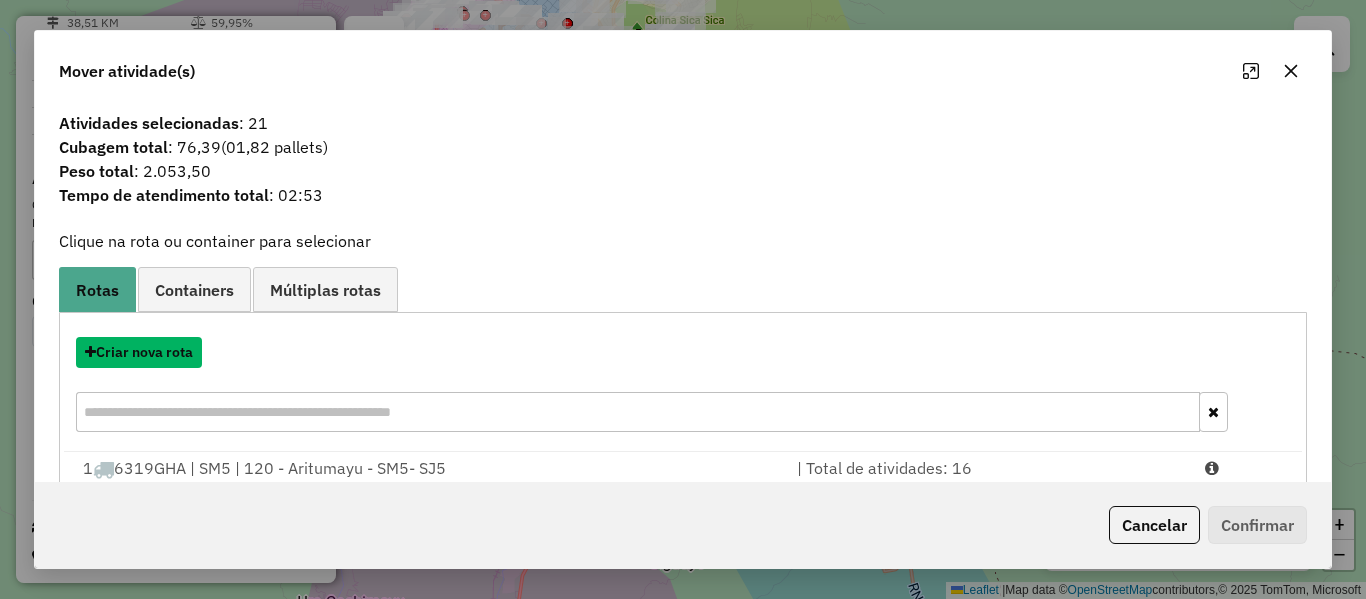 click on "Criar nova rota" at bounding box center [139, 352] 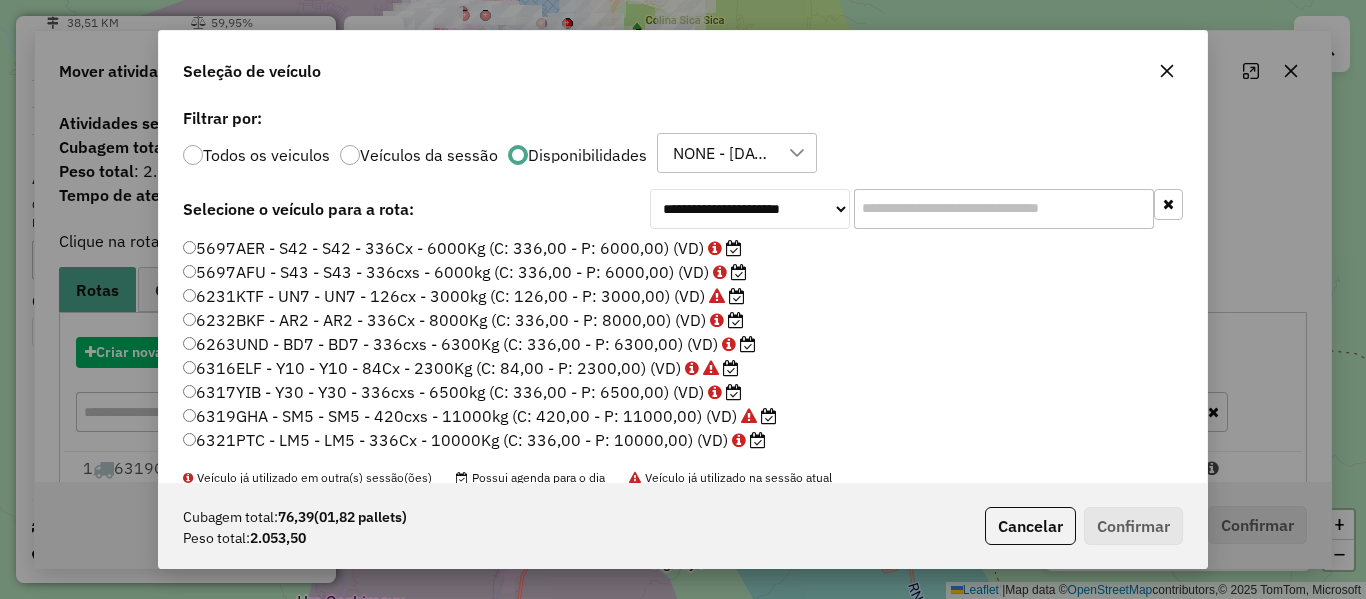 scroll, scrollTop: 11, scrollLeft: 6, axis: both 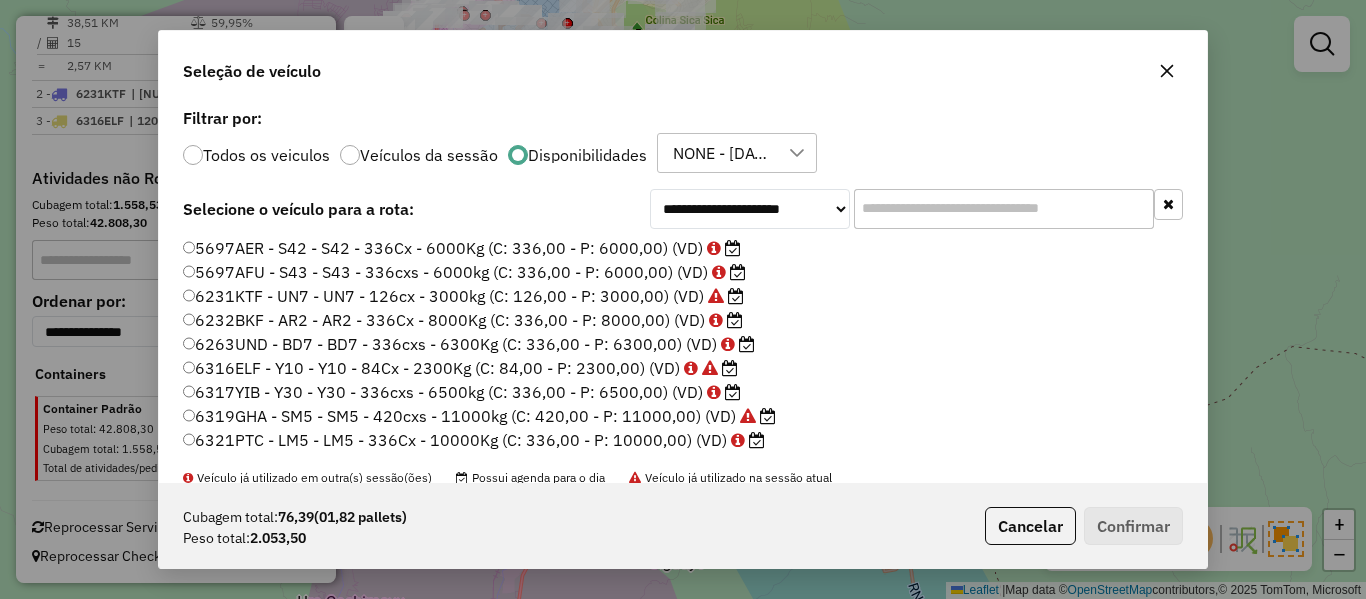 click on "5697AER - S42 - S42 - 336Cx - 6000Kg (C: 336,00 - P: 6000,00) (VD)" 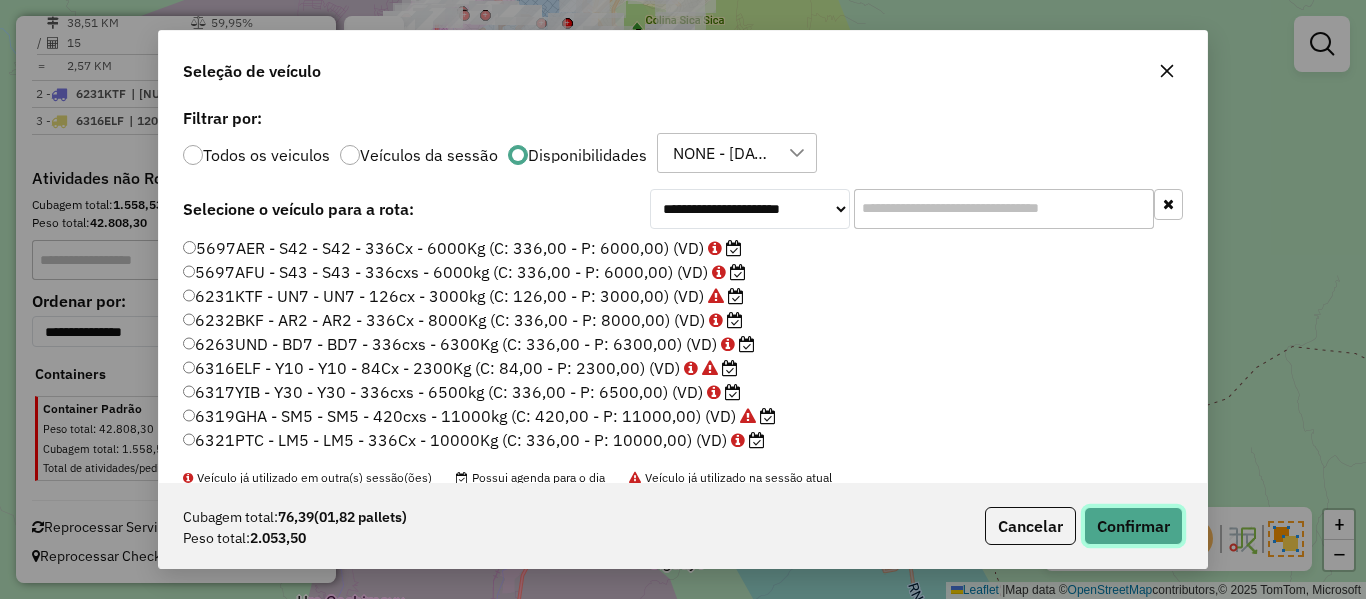 click on "Confirmar" 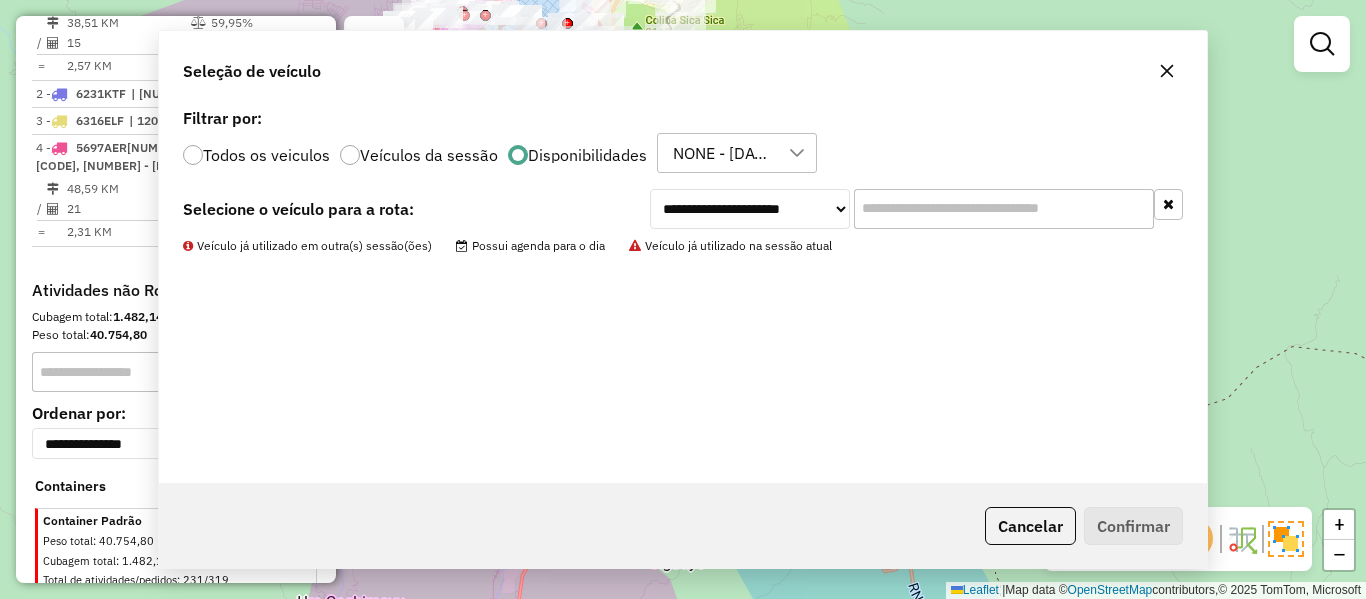 scroll, scrollTop: 893, scrollLeft: 0, axis: vertical 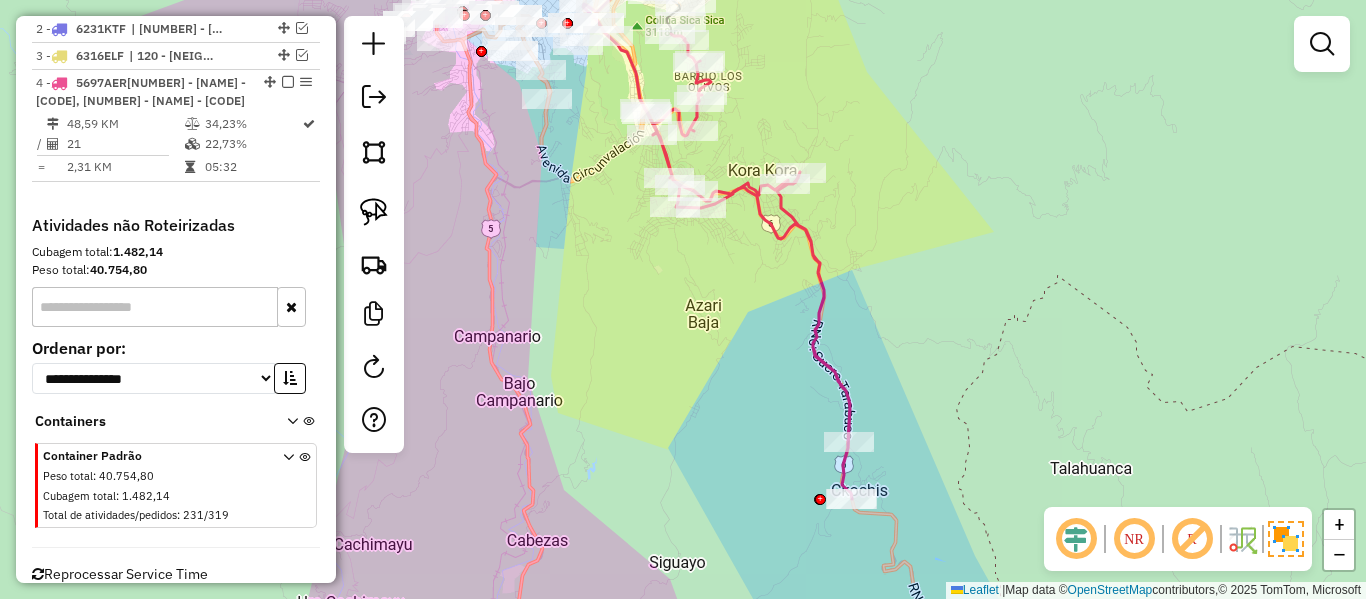 click 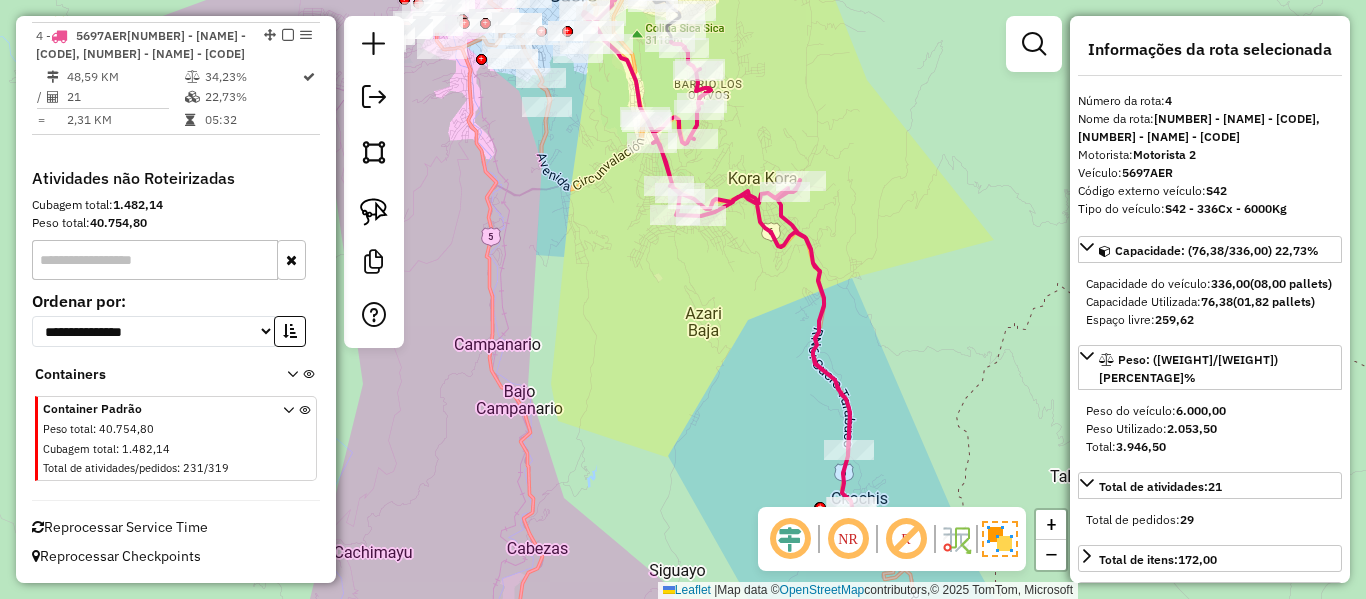 drag, startPoint x: 793, startPoint y: 264, endPoint x: 794, endPoint y: 461, distance: 197.00253 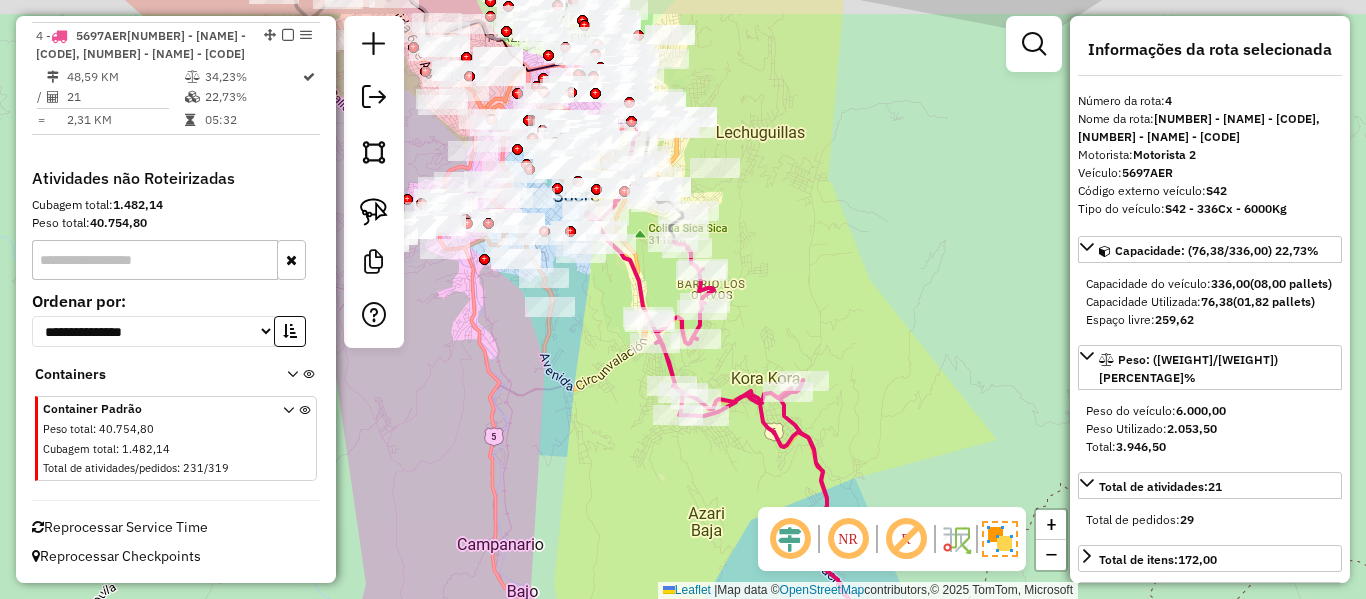 scroll, scrollTop: 947, scrollLeft: 0, axis: vertical 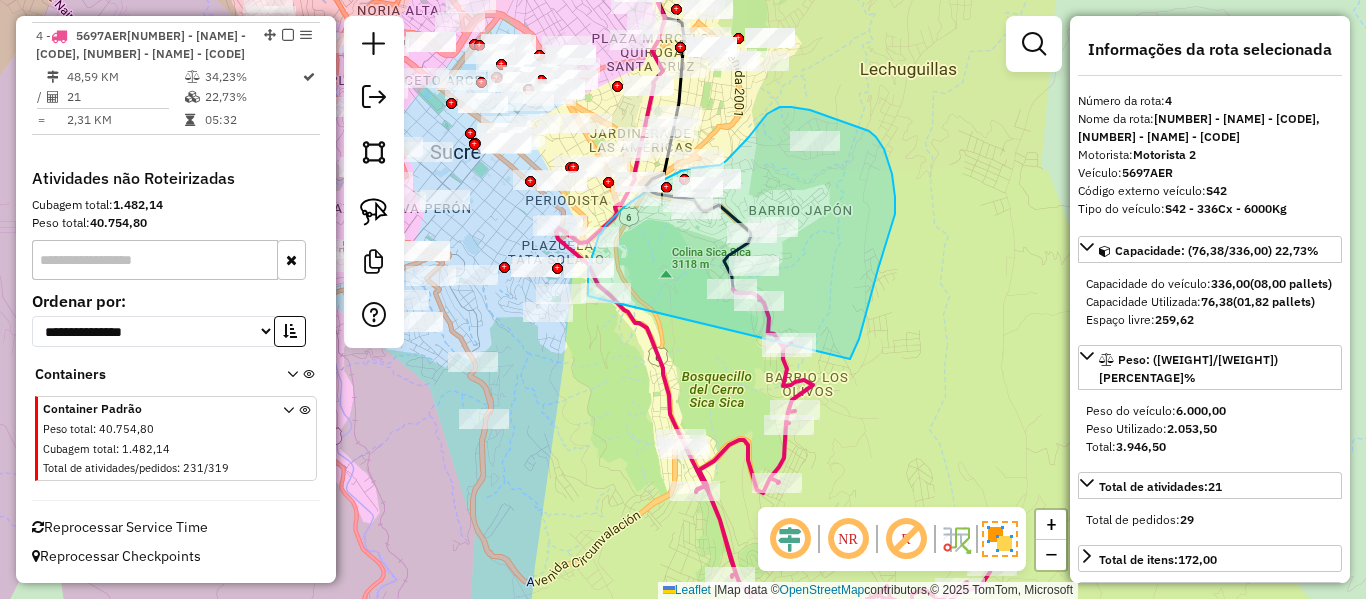 drag, startPoint x: 895, startPoint y: 214, endPoint x: 615, endPoint y: 364, distance: 317.6476 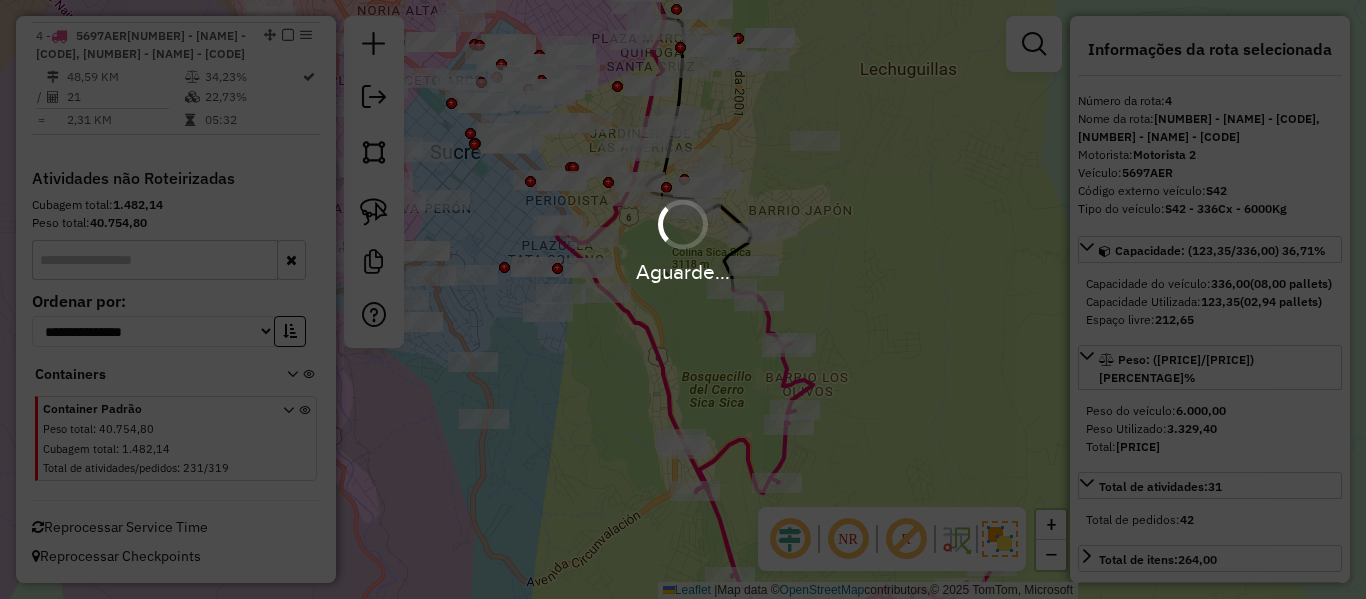 select on "**********" 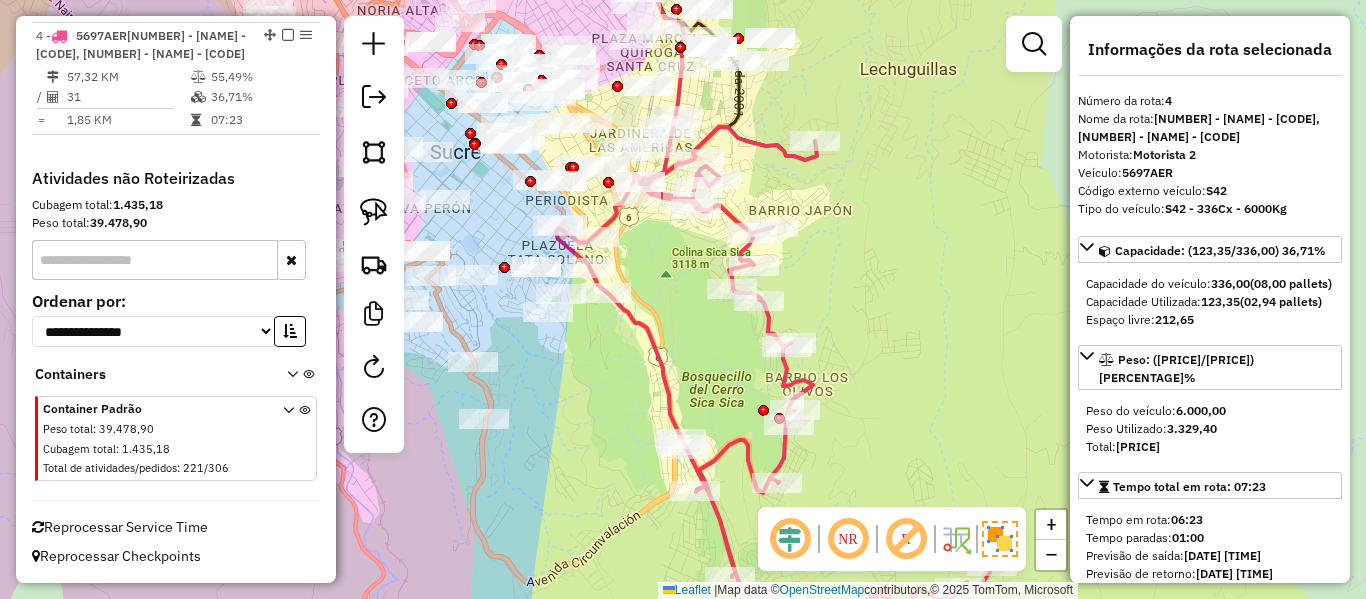 click 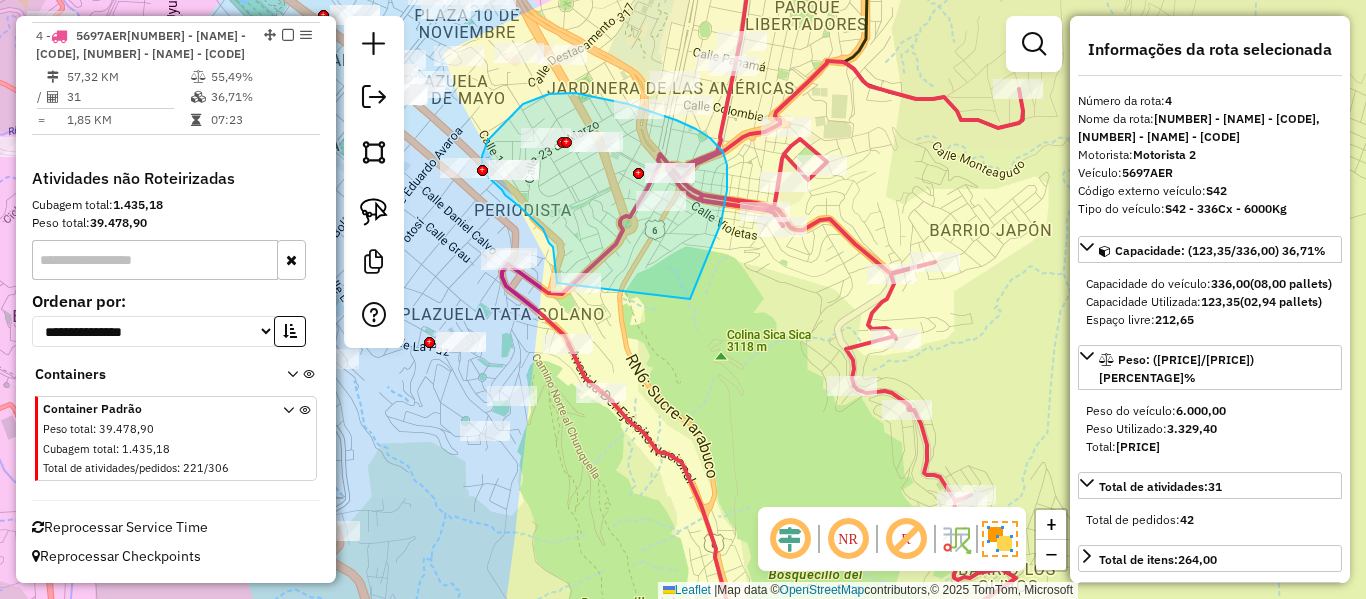 click on "Janela de atendimento Grade de atendimento Capacidade Transportadoras Veículos Cliente Pedidos  Rotas Selecione os dias de semana para filtrar as janelas de atendimento  Seg   Ter   Qua   Qui   Sex   Sáb   Dom  Informe o período da janela de atendimento: De: Até:  Filtrar exatamente a janela do cliente  Considerar janela de atendimento padrão  Selecione os dias de semana para filtrar as grades de atendimento  Seg   Ter   Qua   Qui   Sex   Sáb   Dom   Considerar clientes sem dia de atendimento cadastrado  Clientes fora do dia de atendimento selecionado Filtrar as atividades entre os valores definidos abaixo:  Peso mínimo:   Peso máximo:   Cubagem mínima:   Cubagem máxima:   De:   Até:  Filtrar as atividades entre o tempo de atendimento definido abaixo:  De:   Até:   Considerar capacidade total dos clientes não roteirizados Transportadora: Selecione um ou mais itens Tipo de veículo: Selecione um ou mais itens Veículo: Selecione um ou mais itens Motorista: Selecione um ou mais itens Nome: Rótulo:" 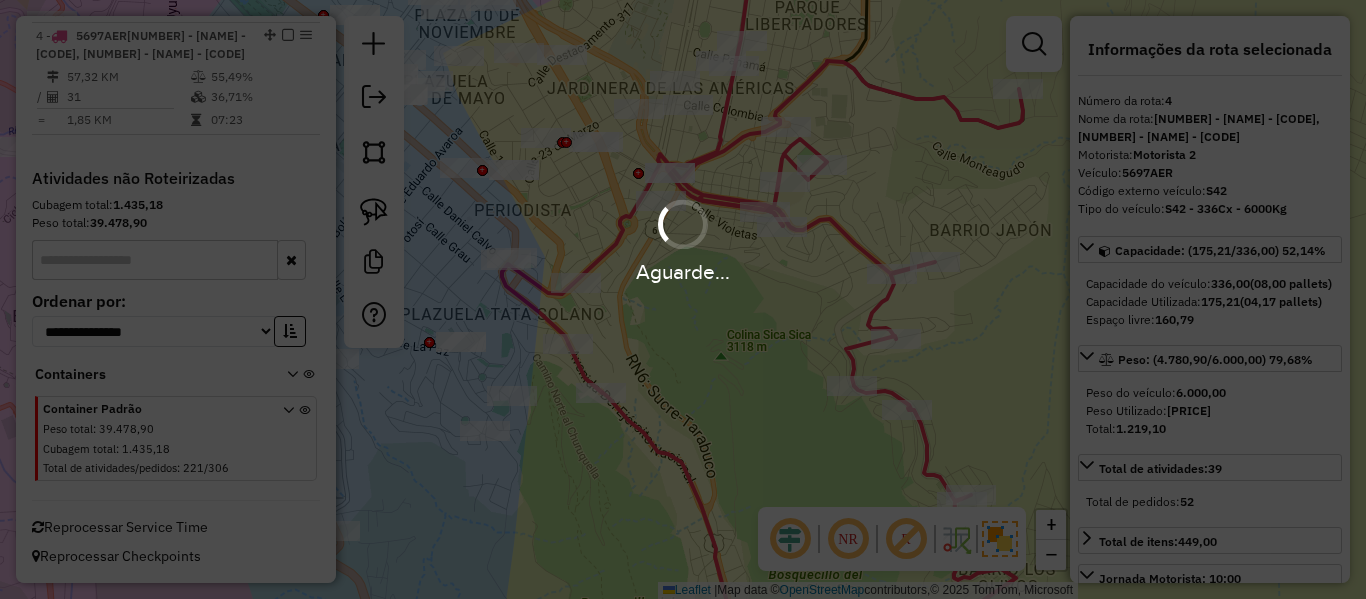 select on "**********" 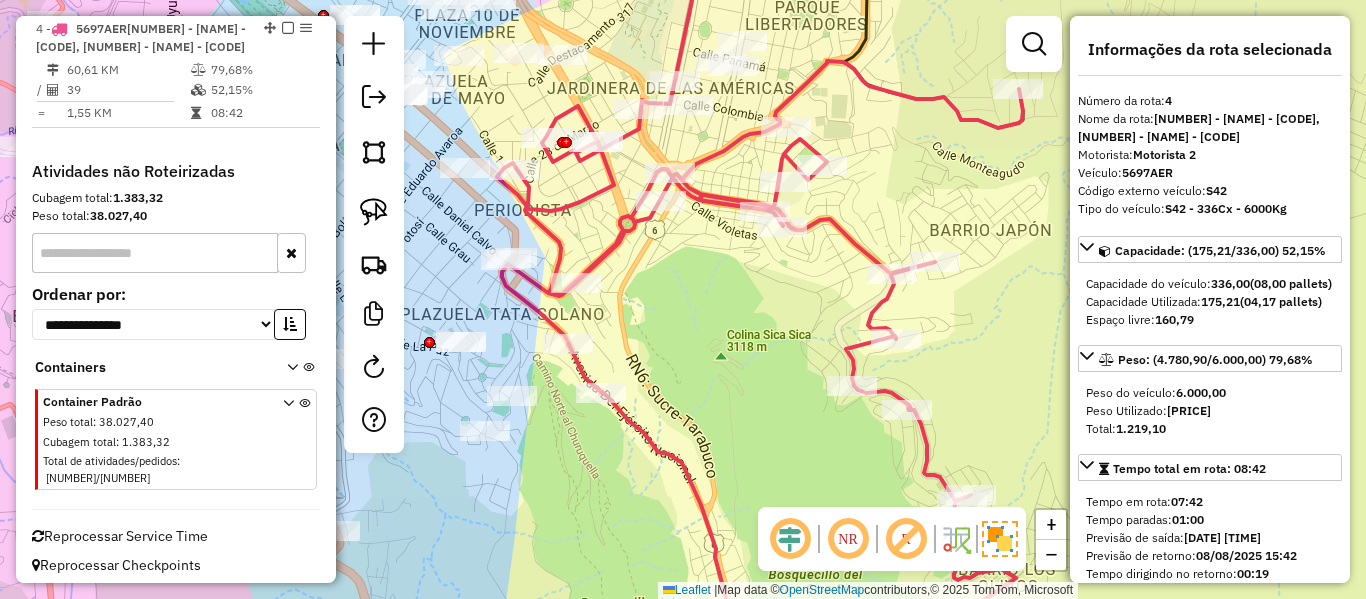 click 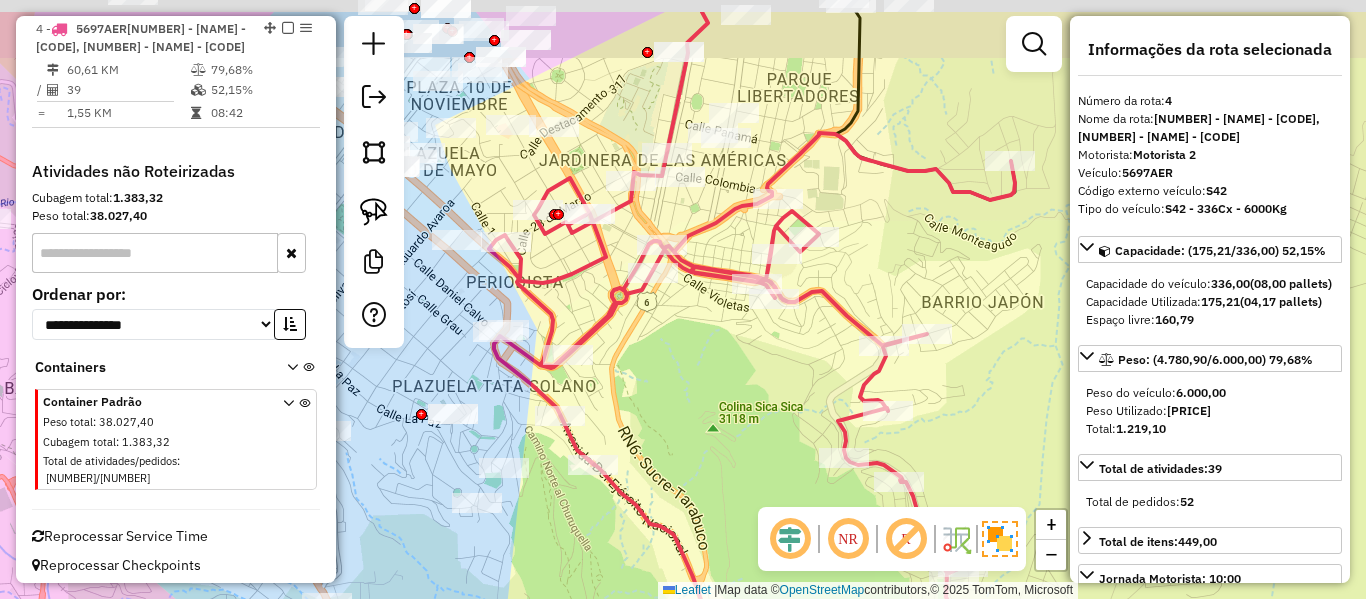 drag, startPoint x: 815, startPoint y: 358, endPoint x: 794, endPoint y: 374, distance: 26.400757 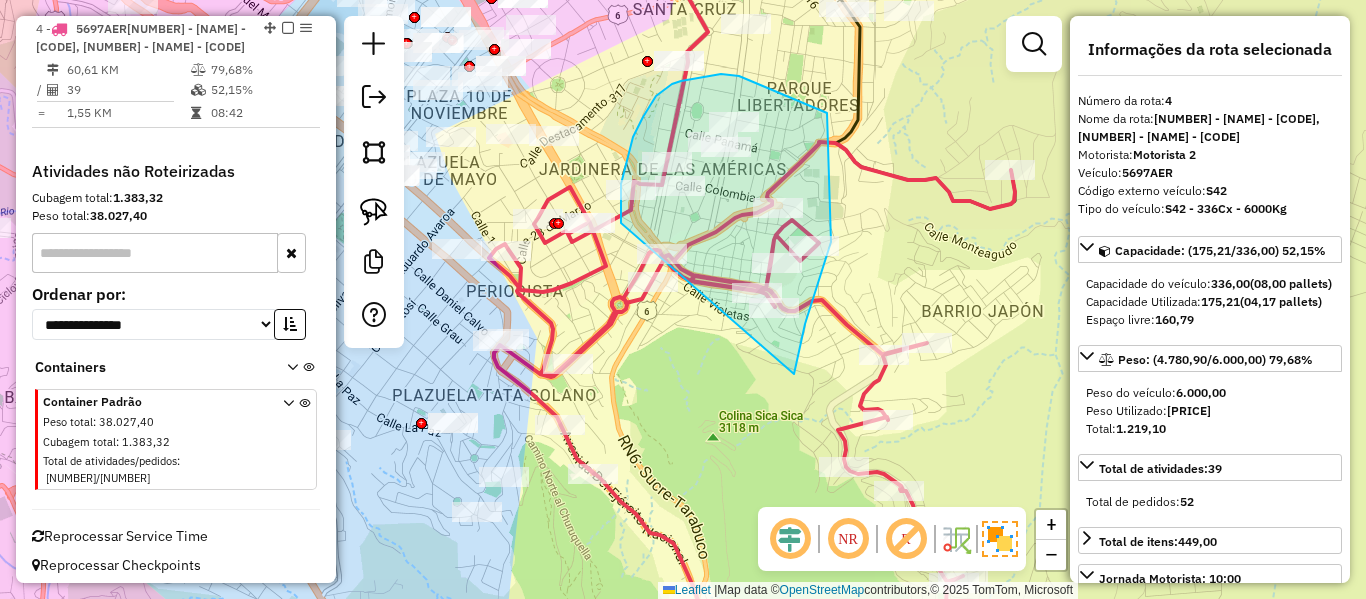 drag, startPoint x: 794, startPoint y: 374, endPoint x: 622, endPoint y: 224, distance: 228.2192 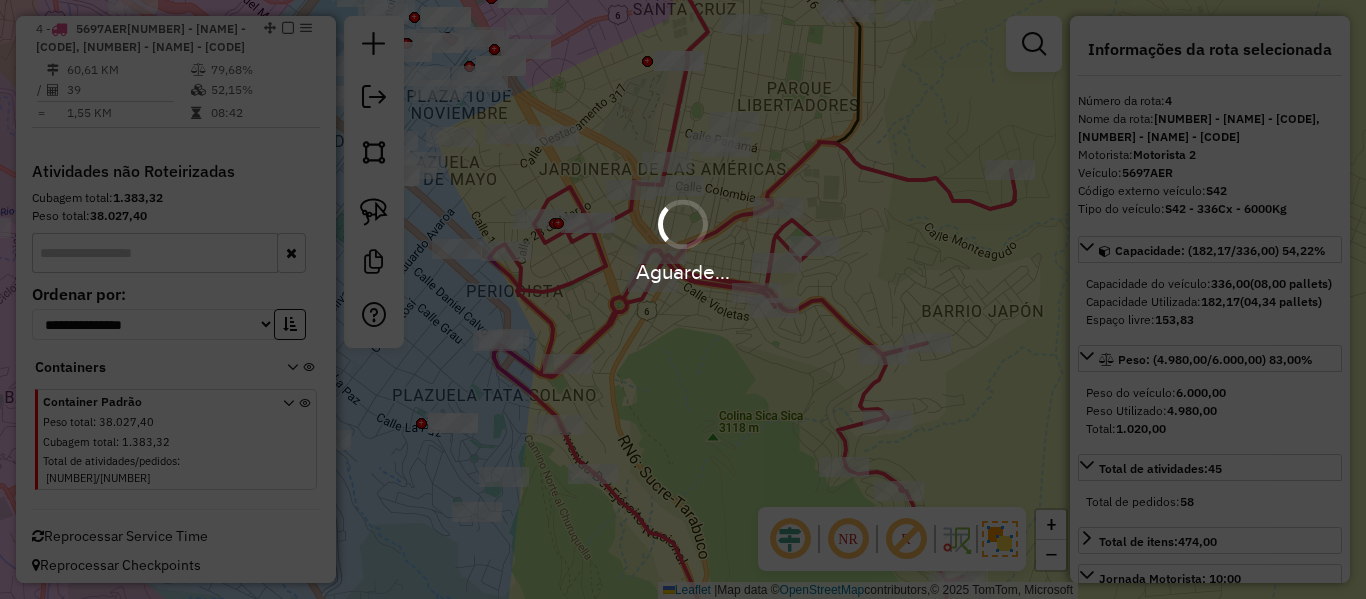 select on "**********" 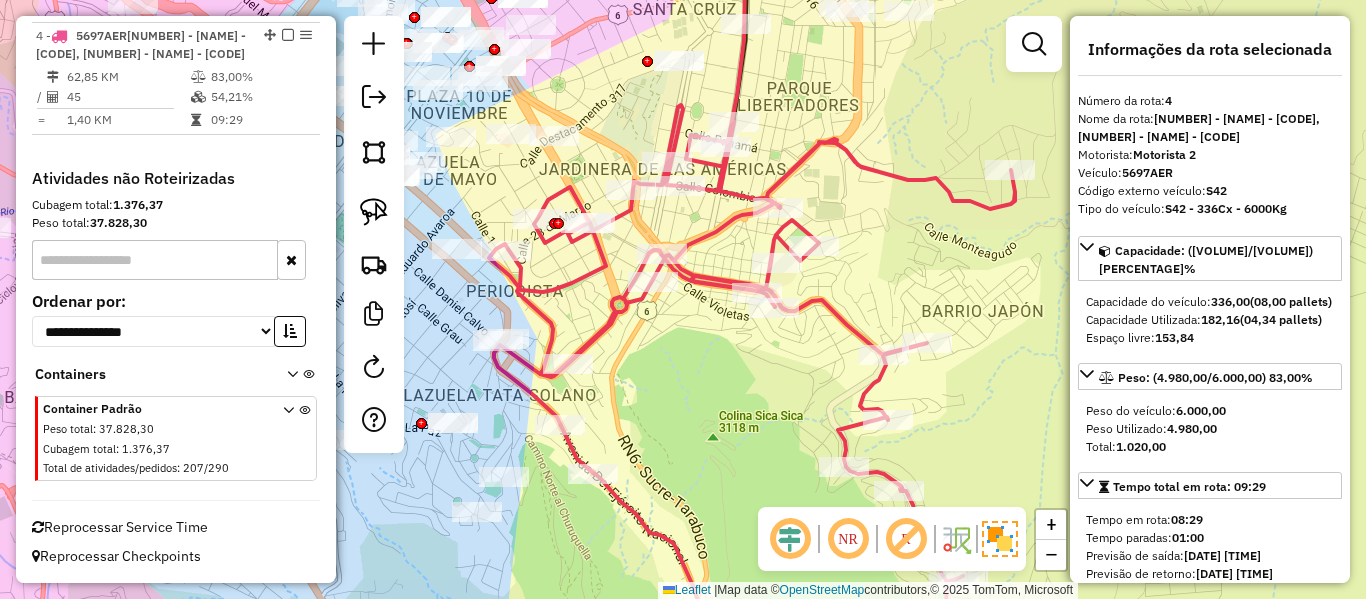 click 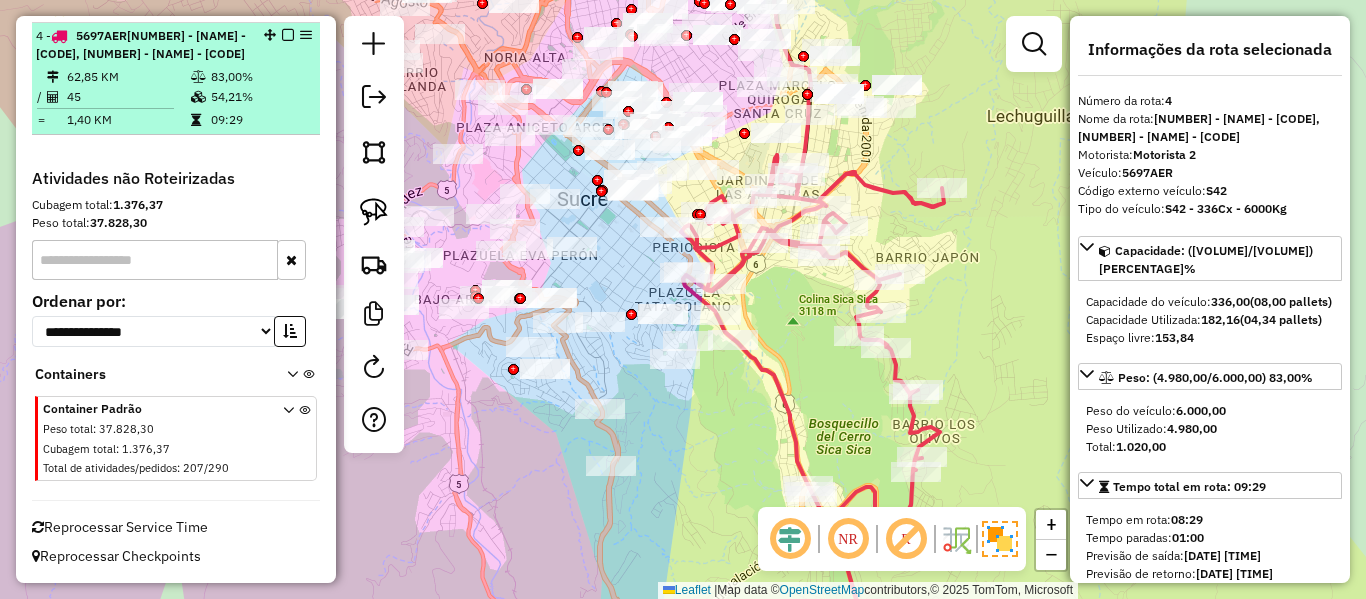 click at bounding box center [288, 35] 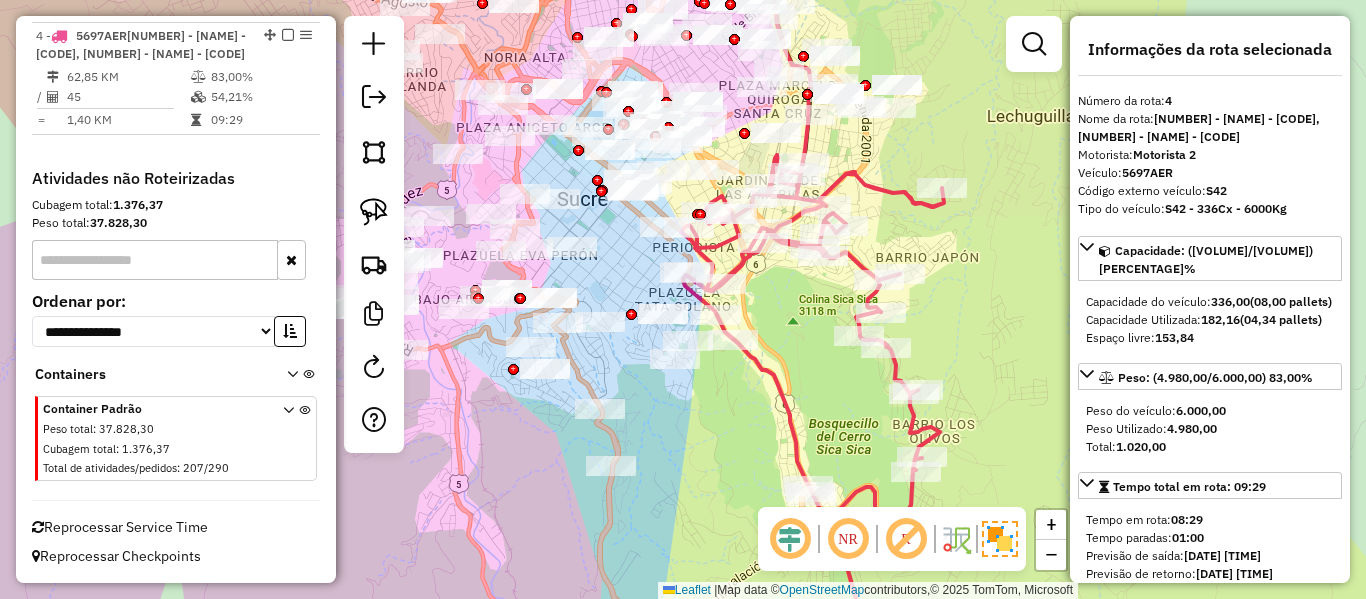 scroll, scrollTop: 855, scrollLeft: 0, axis: vertical 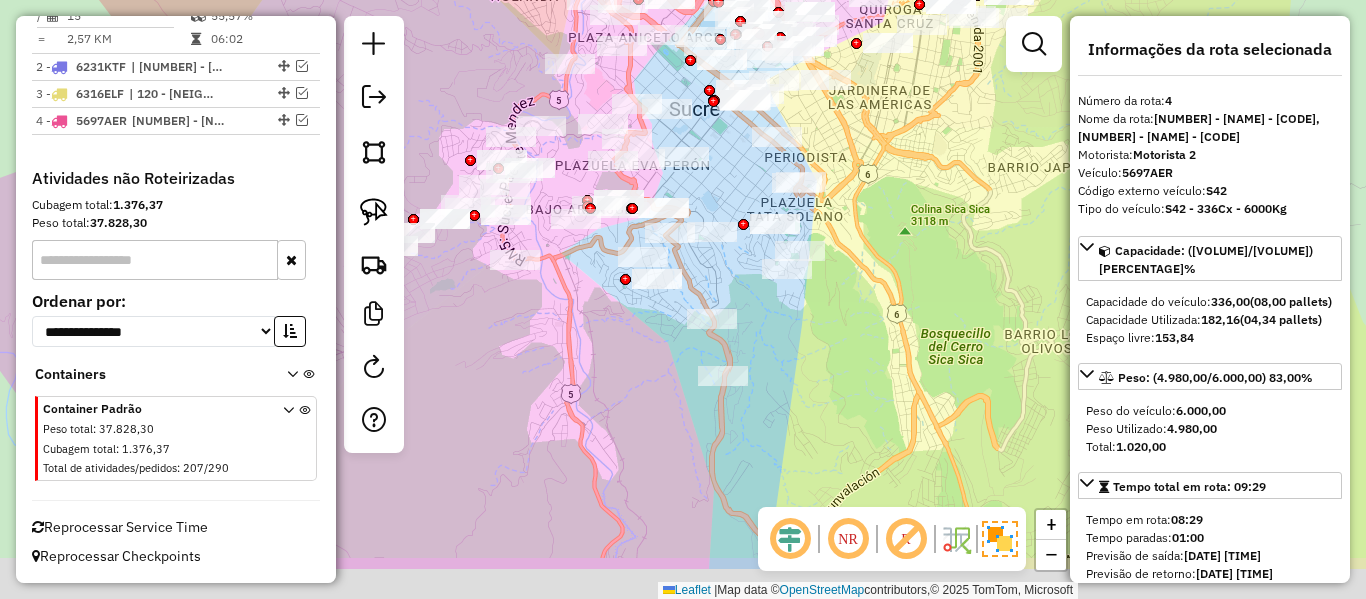 drag, startPoint x: 1017, startPoint y: 327, endPoint x: 1094, endPoint y: 317, distance: 77.64664 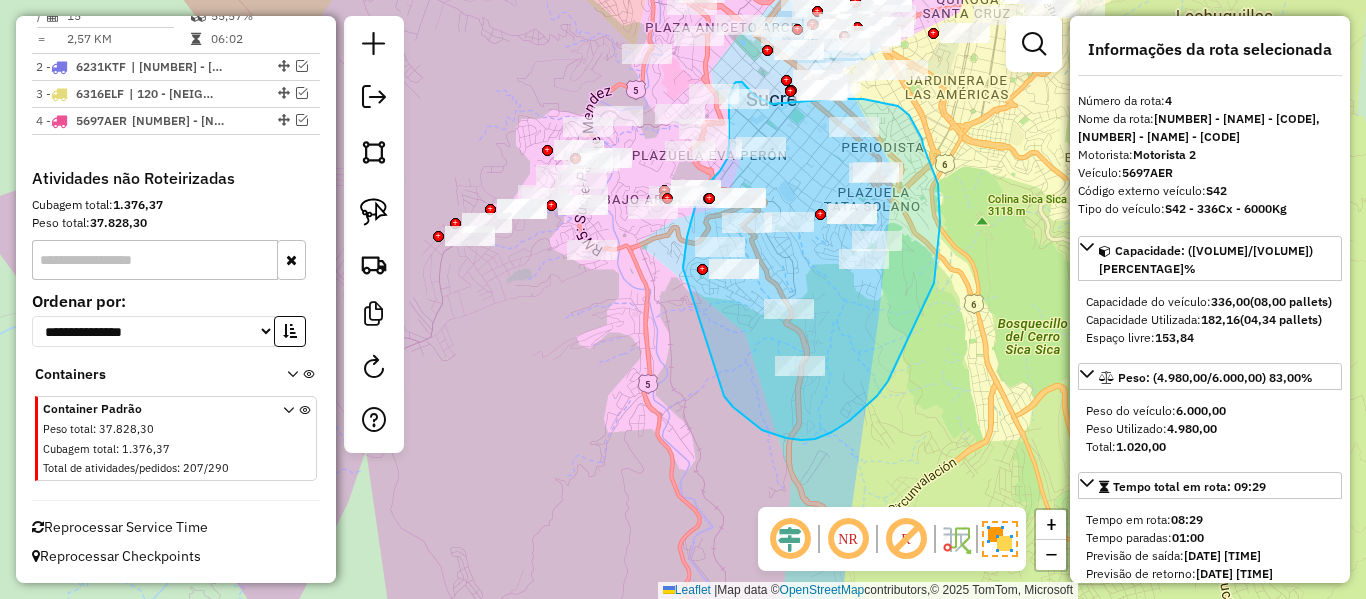 drag, startPoint x: 724, startPoint y: 396, endPoint x: 691, endPoint y: 297, distance: 104.35516 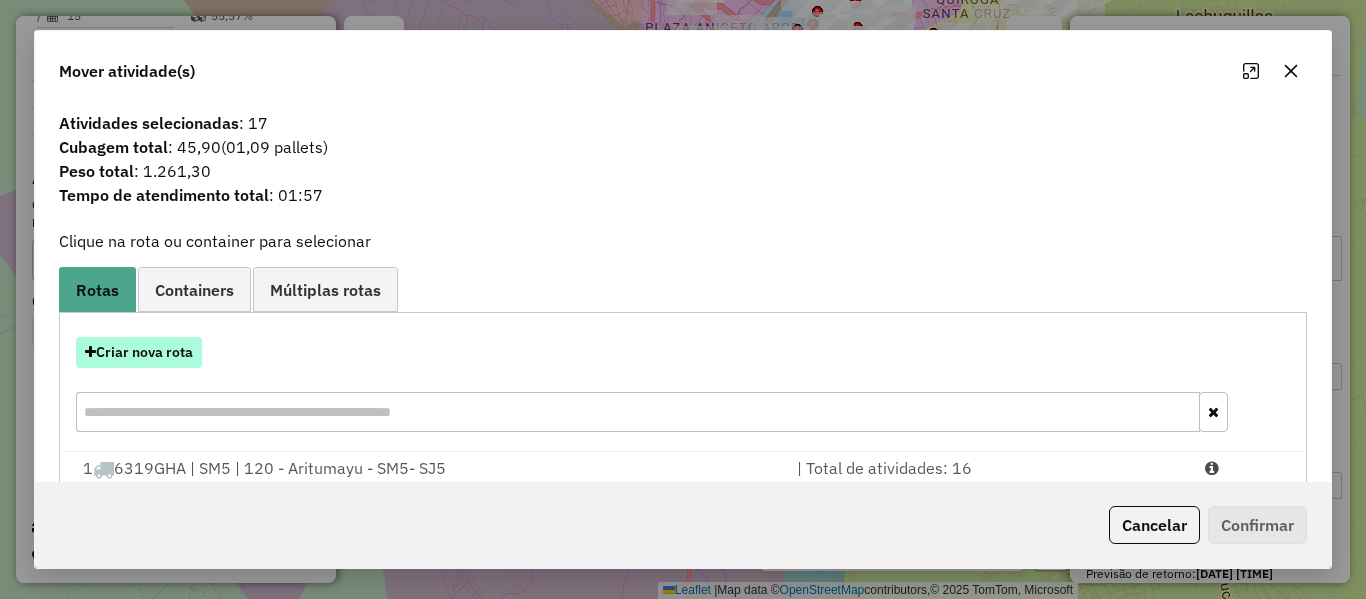 click on "Criar nova rota" at bounding box center [139, 352] 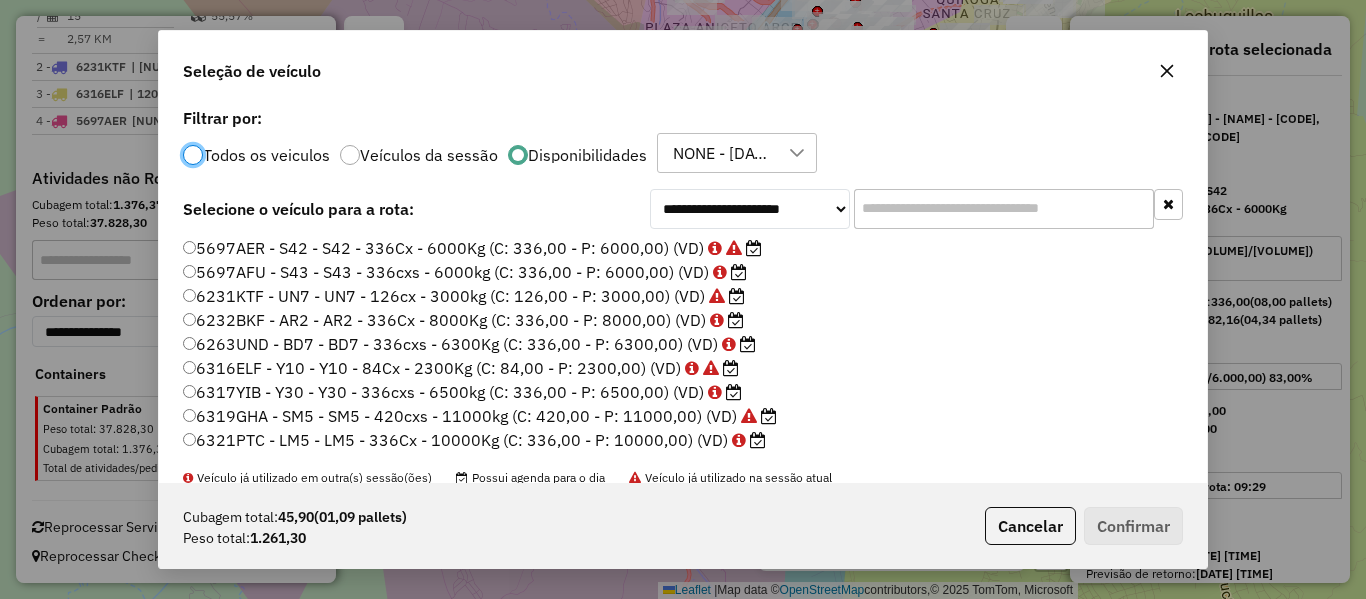 scroll, scrollTop: 11, scrollLeft: 6, axis: both 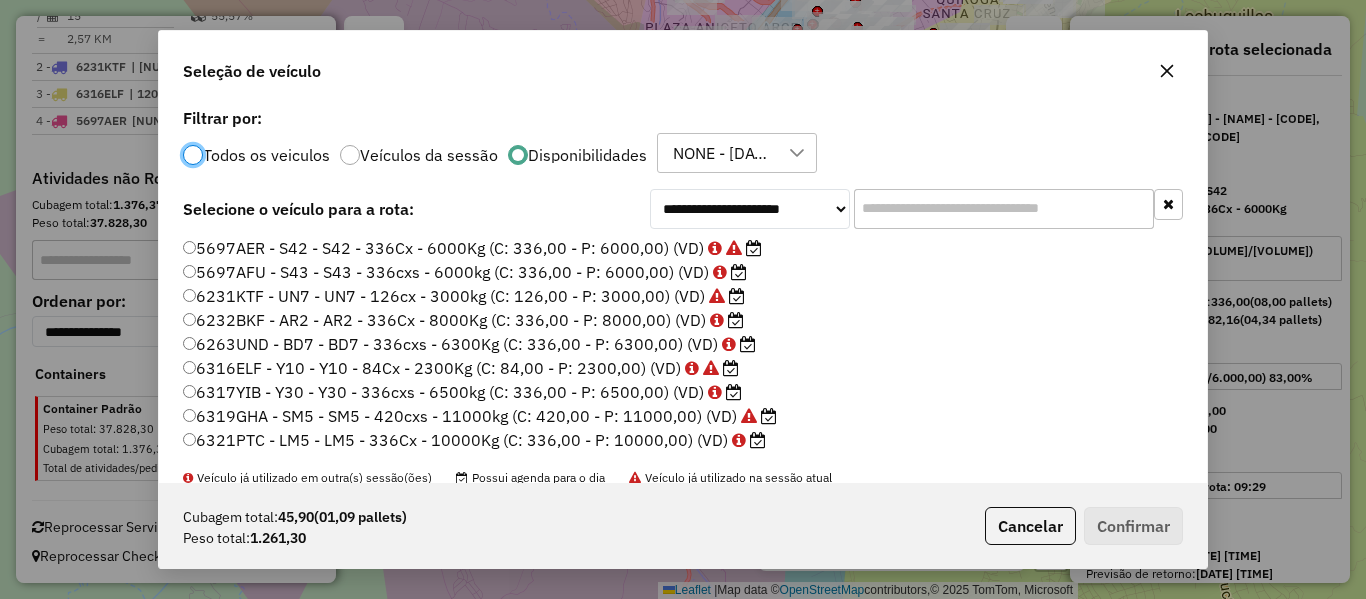 click 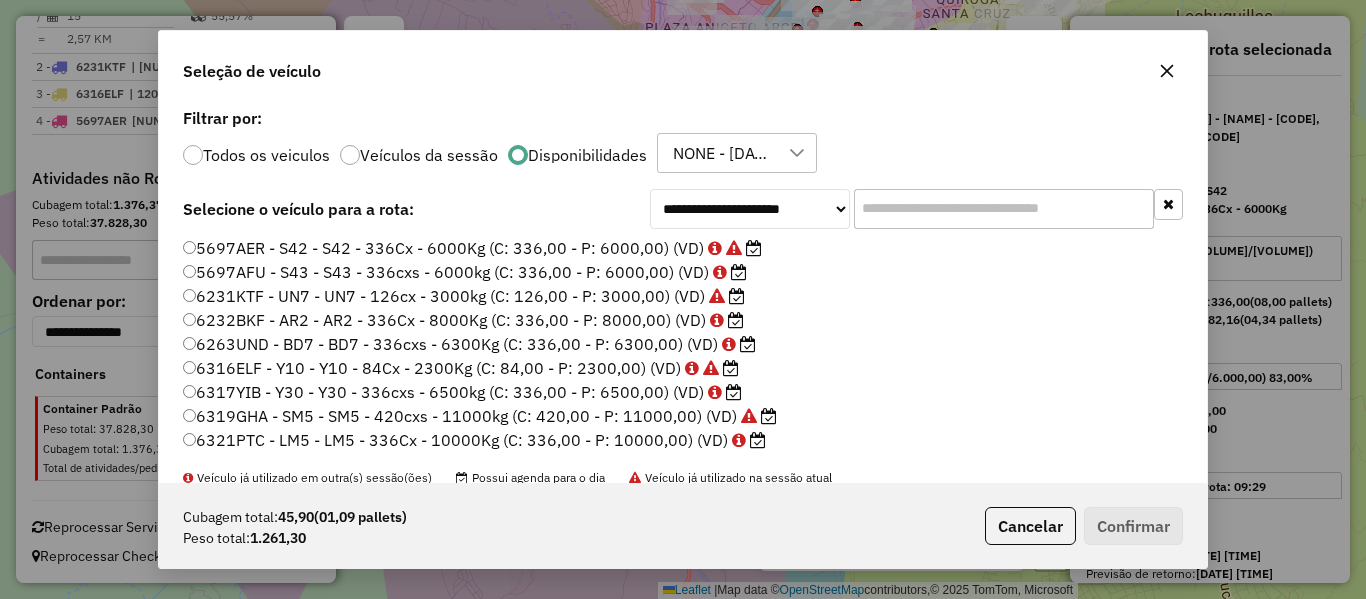 click on "6317YIB - Y30 - Y30 - 336cxs - 6500kg (C: 336,00 - P: 6500,00) (VD)" 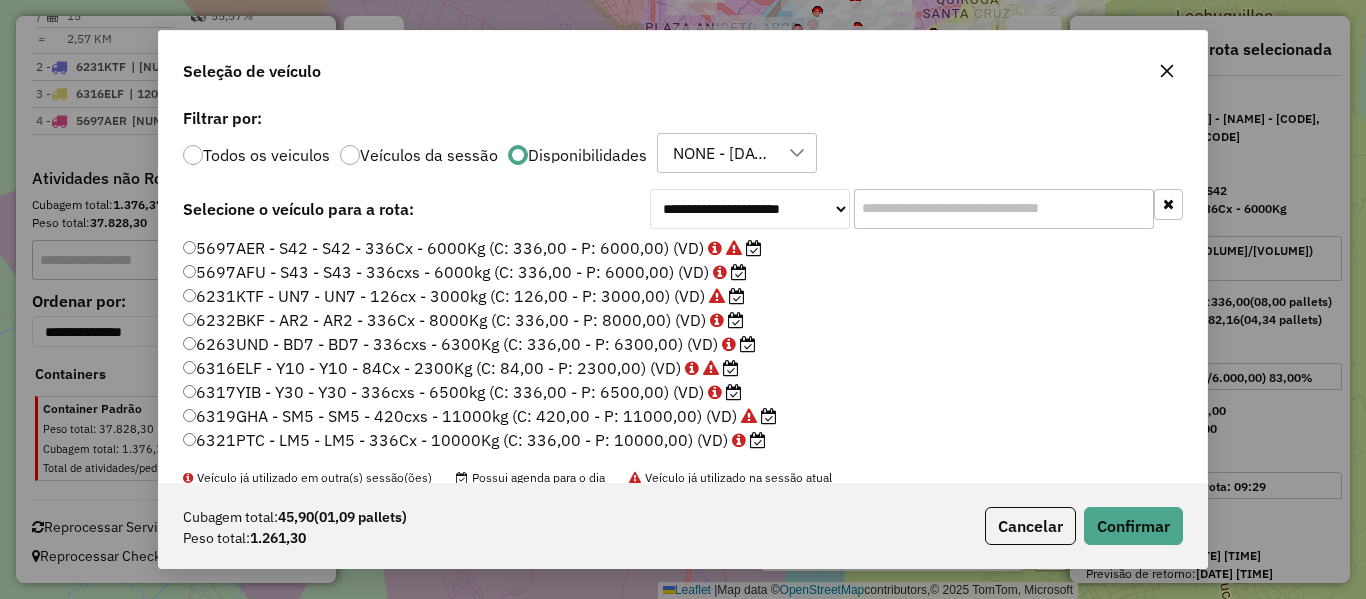 click on "6231KTF - UN7 - UN7 - 126cx - 3000kg (C: 126,00 - P: 3000,00) (VD)" 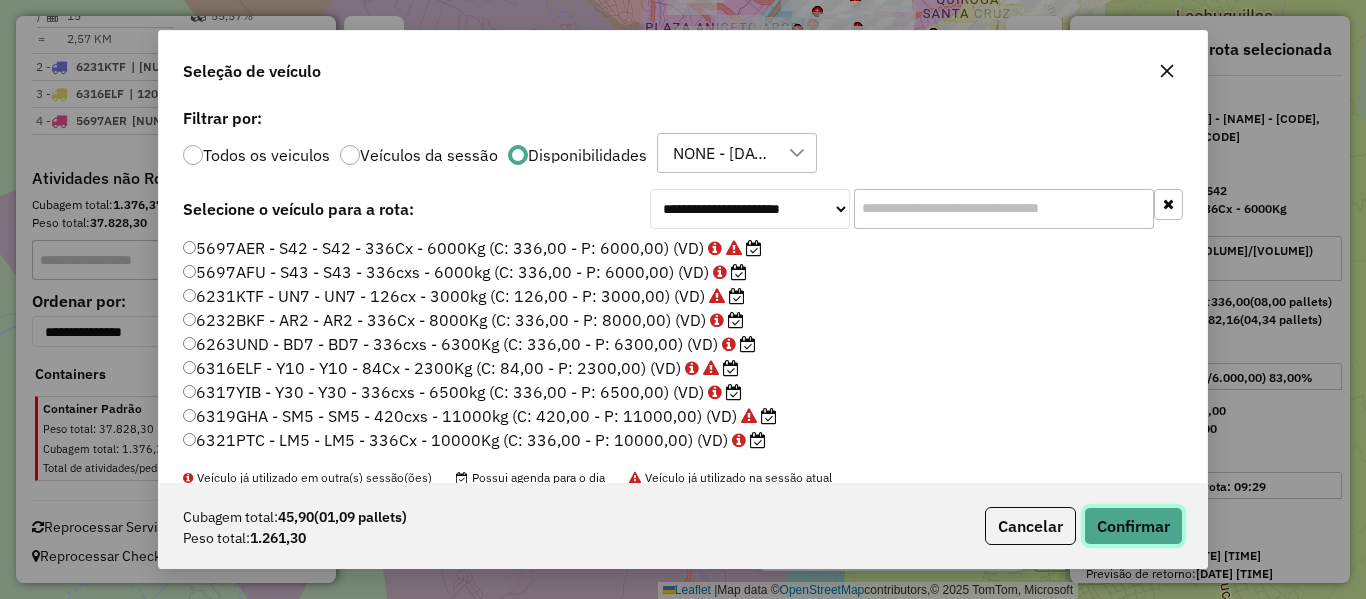 click on "Confirmar" 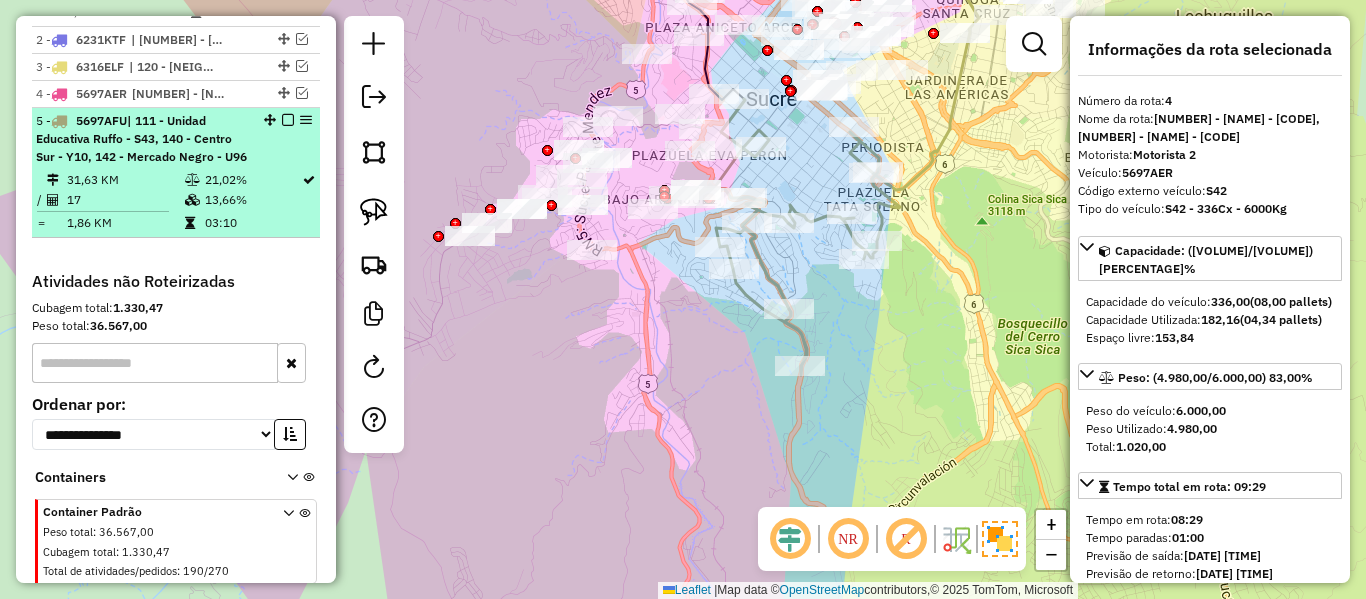 scroll, scrollTop: 847, scrollLeft: 0, axis: vertical 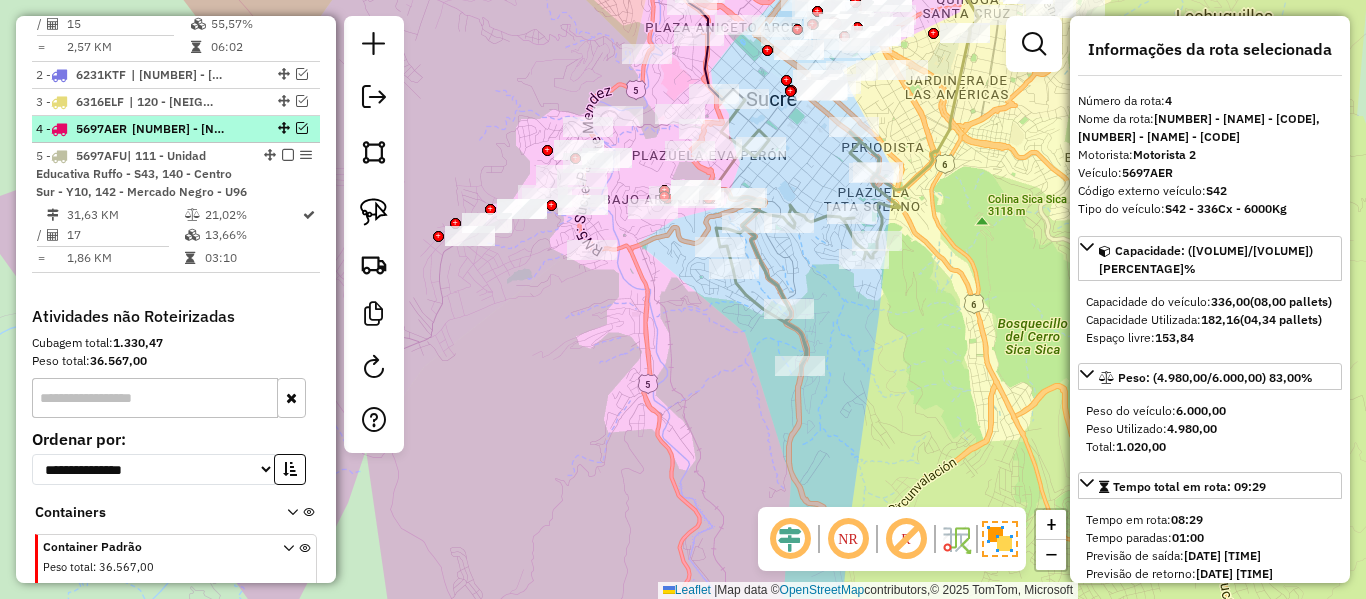 click on "4 -       5697AER   | 100 - Aeropuerto Sucre - U96, 101 - Hospital Municipal de Azari - AR2-SJ5" at bounding box center [142, 129] 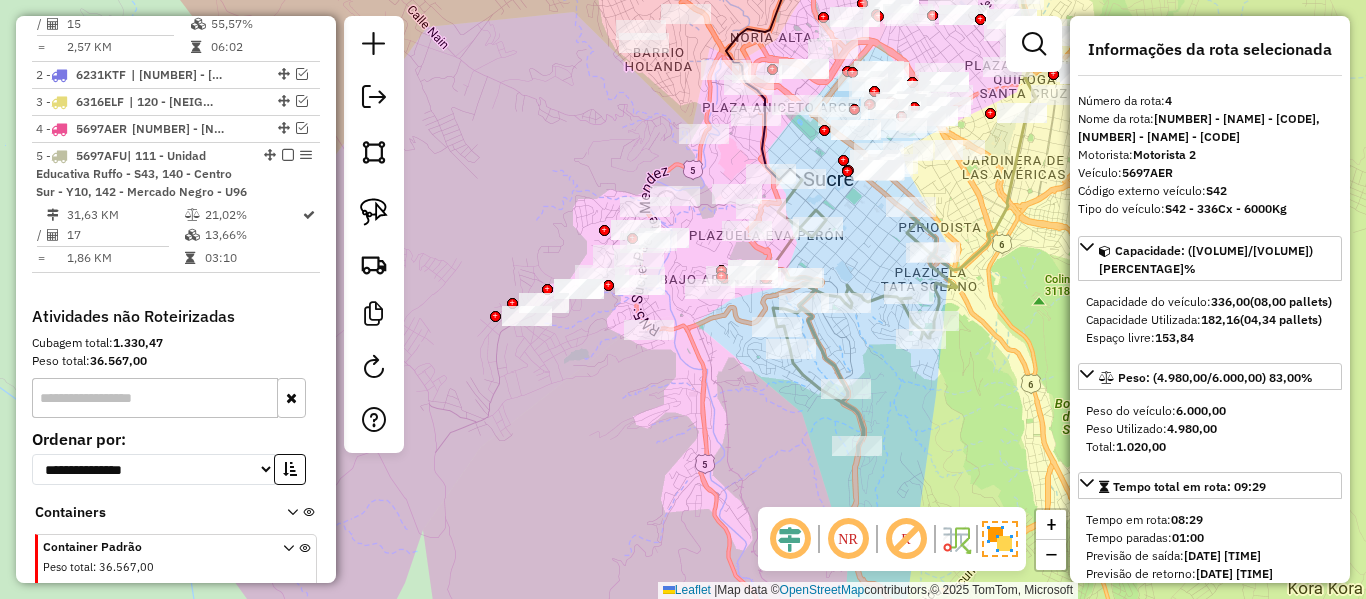 click 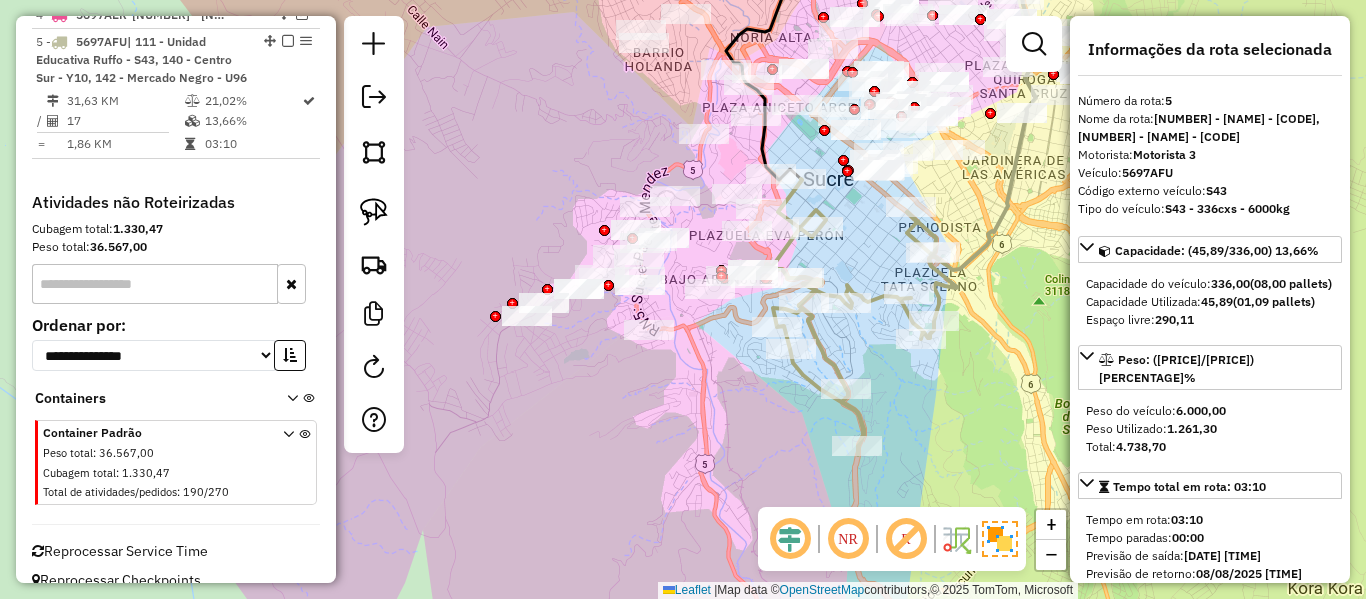 scroll, scrollTop: 974, scrollLeft: 0, axis: vertical 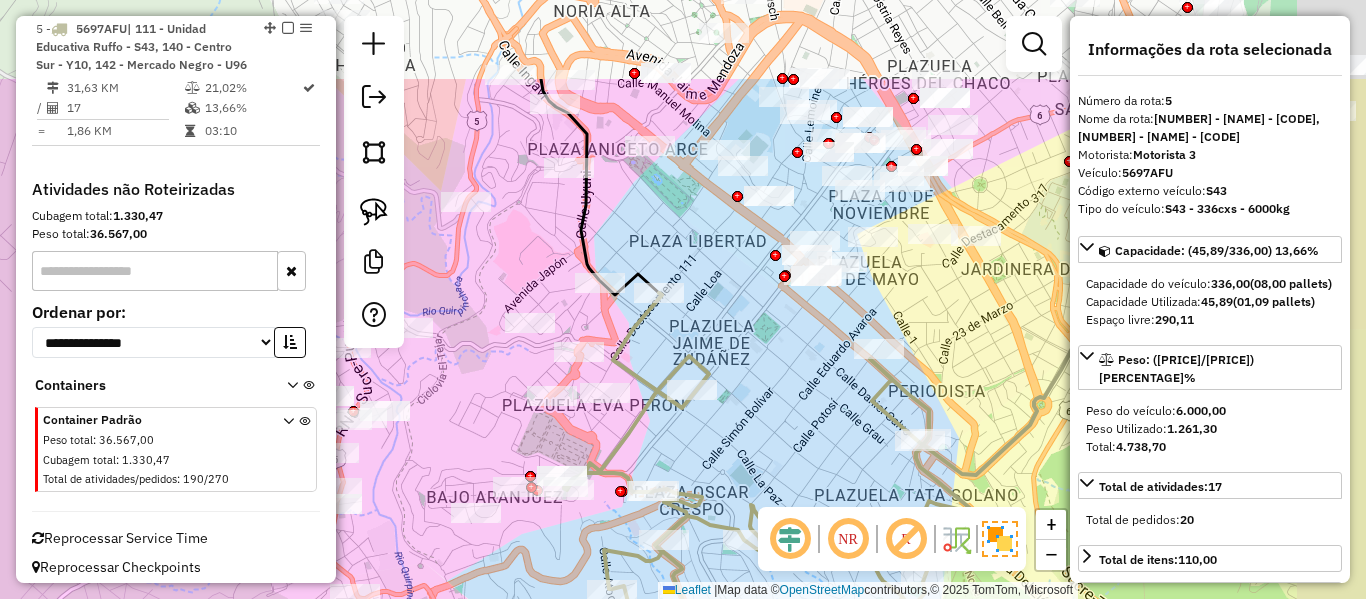 drag, startPoint x: 870, startPoint y: 205, endPoint x: 776, endPoint y: 356, distance: 177.86794 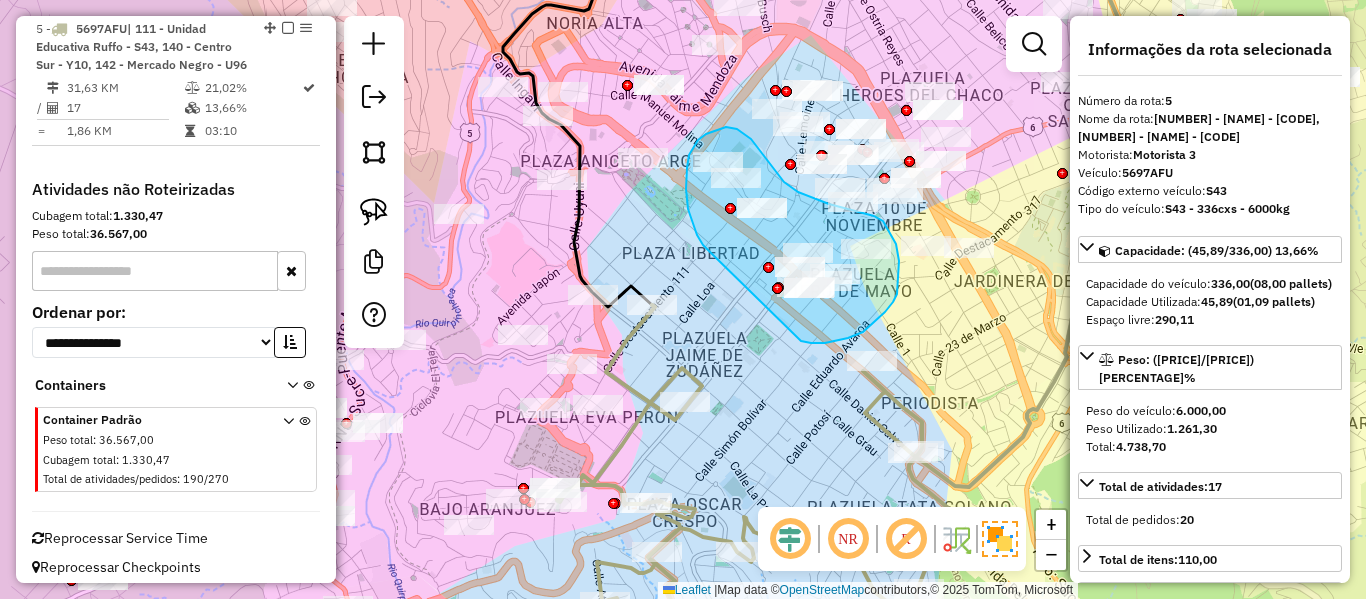 drag, startPoint x: 885, startPoint y: 312, endPoint x: 792, endPoint y: 262, distance: 105.58882 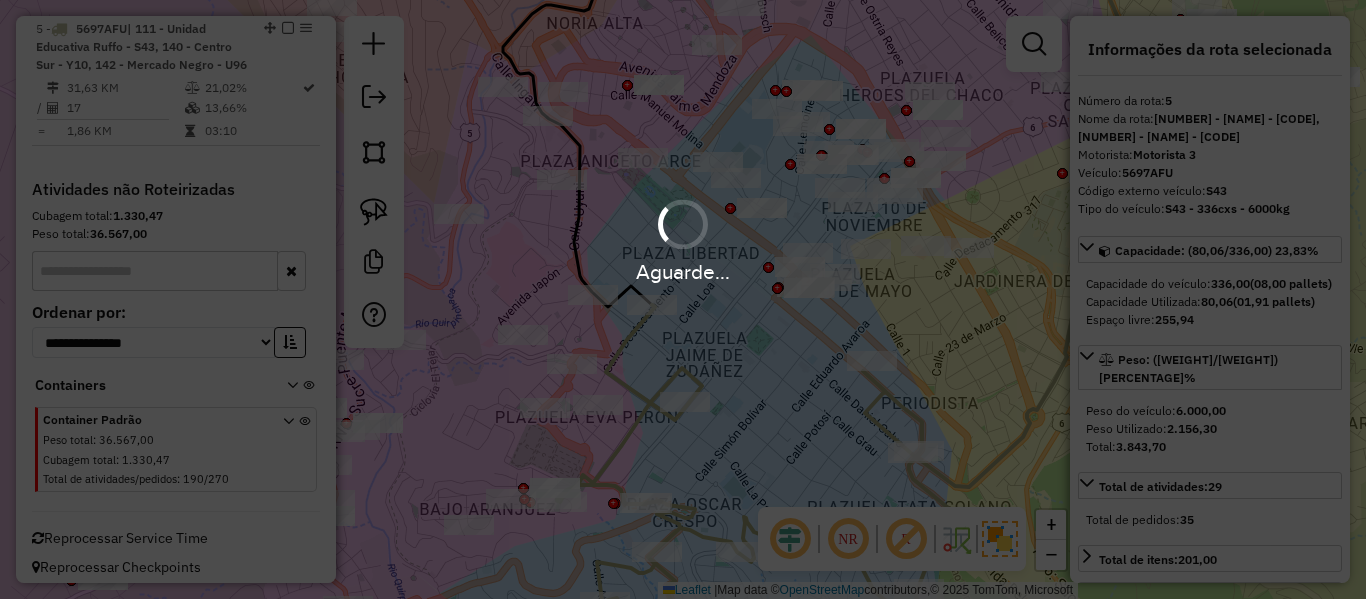 select on "**********" 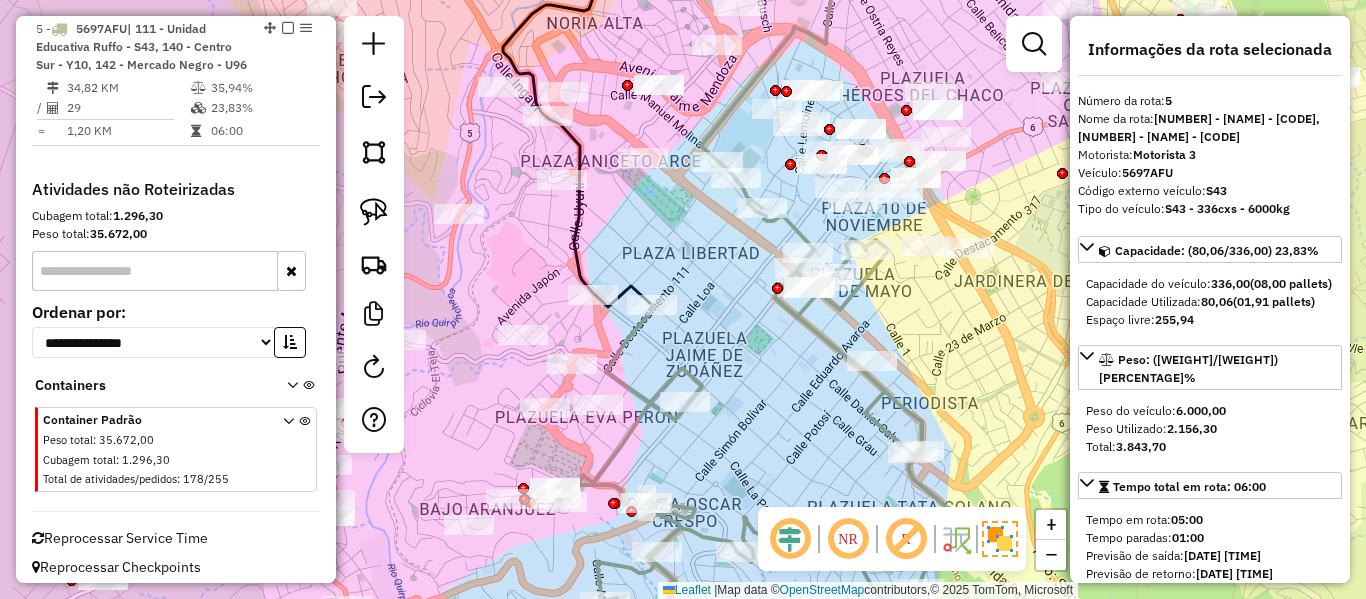 click on "Janela de atendimento Grade de atendimento Capacidade Transportadoras Veículos Cliente Pedidos  Rotas Selecione os dias de semana para filtrar as janelas de atendimento  Seg   Ter   Qua   Qui   Sex   Sáb   Dom  Informe o período da janela de atendimento: De: Até:  Filtrar exatamente a janela do cliente  Considerar janela de atendimento padrão  Selecione os dias de semana para filtrar as grades de atendimento  Seg   Ter   Qua   Qui   Sex   Sáb   Dom   Considerar clientes sem dia de atendimento cadastrado  Clientes fora do dia de atendimento selecionado Filtrar as atividades entre os valores definidos abaixo:  Peso mínimo:   Peso máximo:   Cubagem mínima:   Cubagem máxima:   De:   Até:  Filtrar as atividades entre o tempo de atendimento definido abaixo:  De:   Até:   Considerar capacidade total dos clientes não roteirizados Transportadora: Selecione um ou mais itens Tipo de veículo: Selecione um ou mais itens Veículo: Selecione um ou mais itens Motorista: Selecione um ou mais itens Nome: Rótulo:" 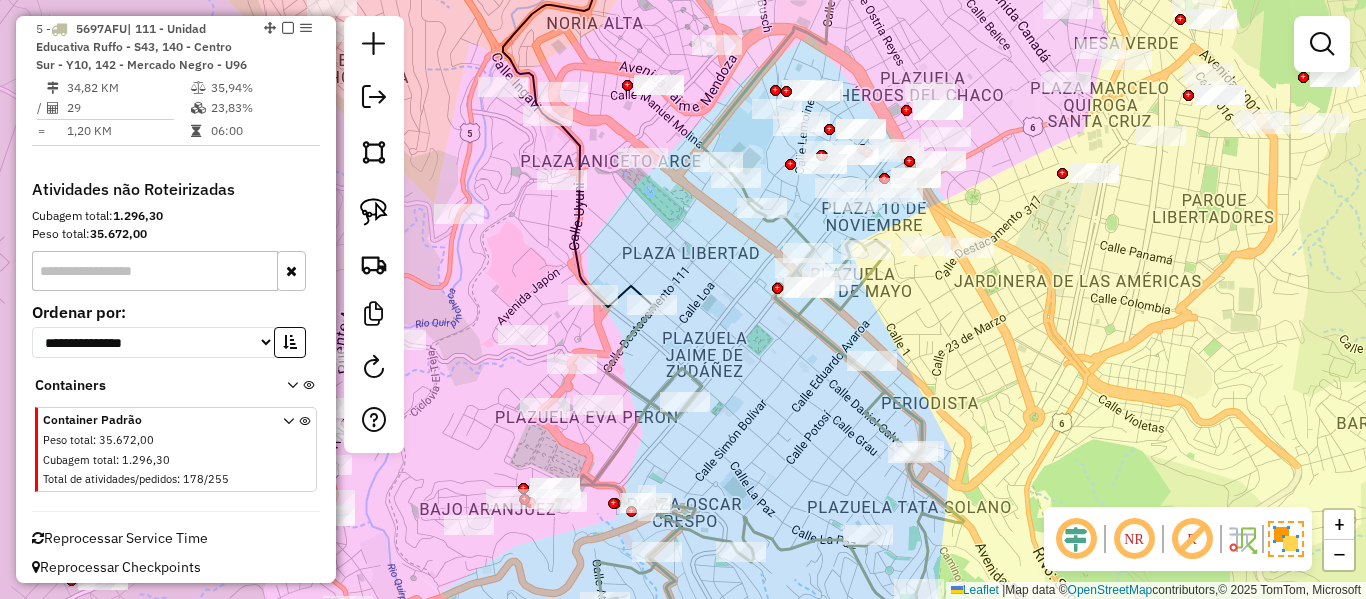 click 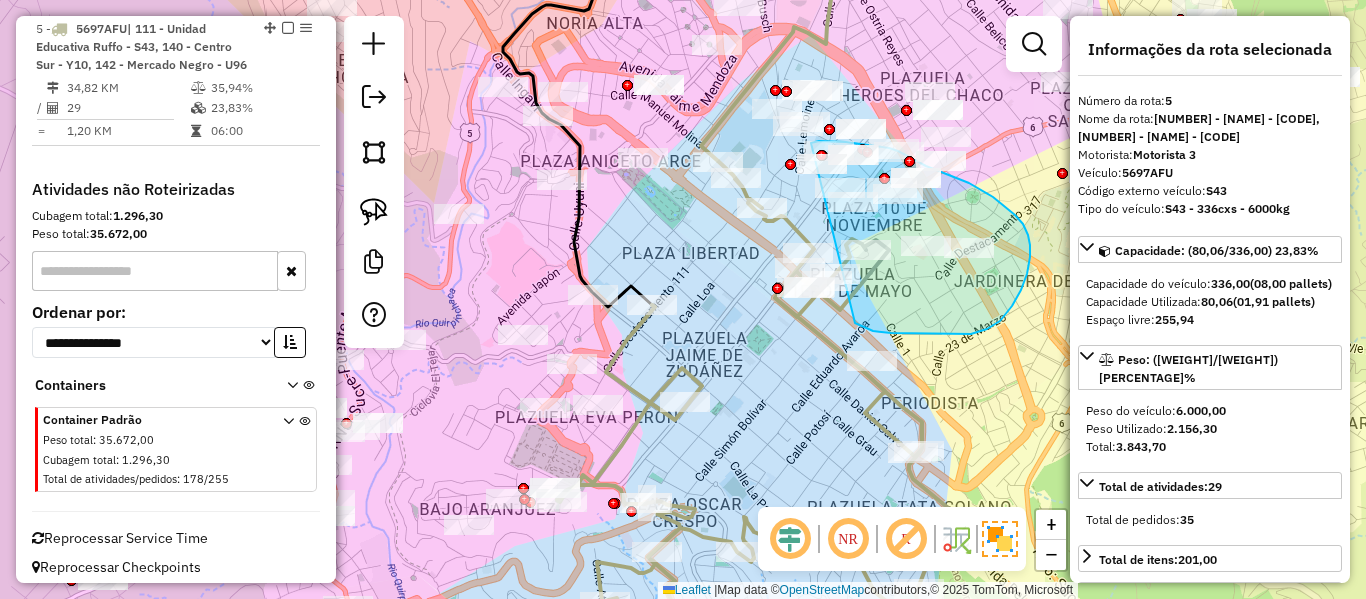 drag, startPoint x: 923, startPoint y: 334, endPoint x: 737, endPoint y: 245, distance: 206.1965 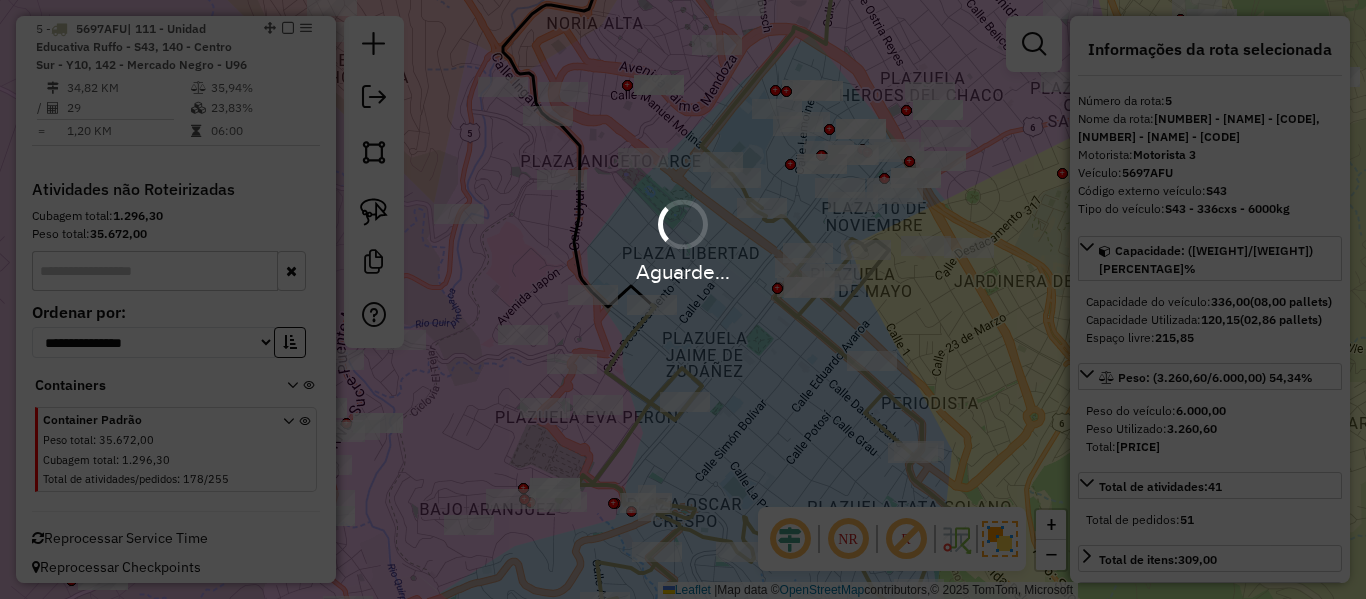 select on "**********" 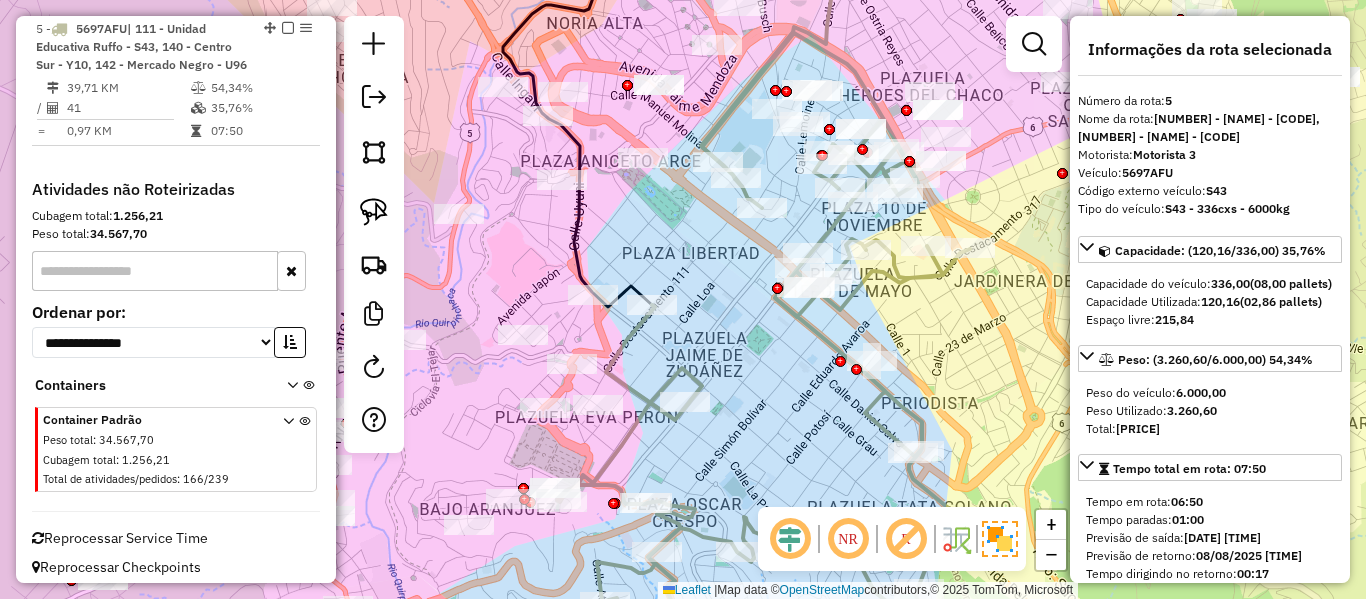 drag, startPoint x: 759, startPoint y: 235, endPoint x: 794, endPoint y: 232, distance: 35.128338 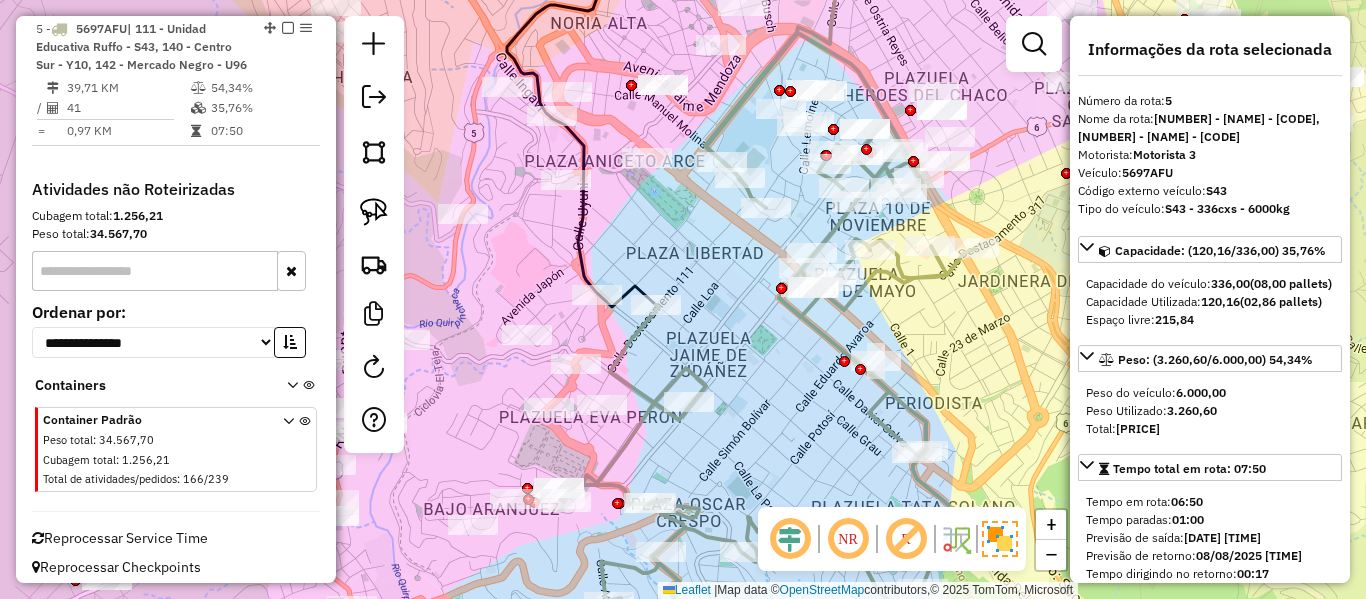 click 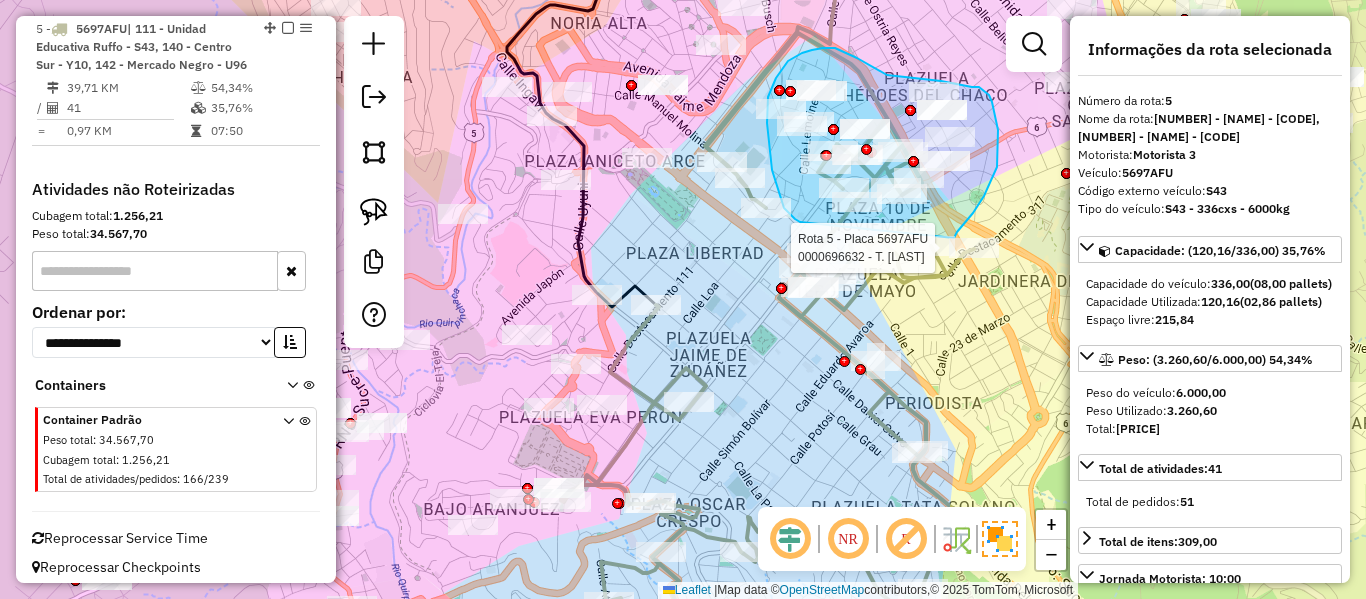 drag, startPoint x: 777, startPoint y: 189, endPoint x: 939, endPoint y: 263, distance: 178.10109 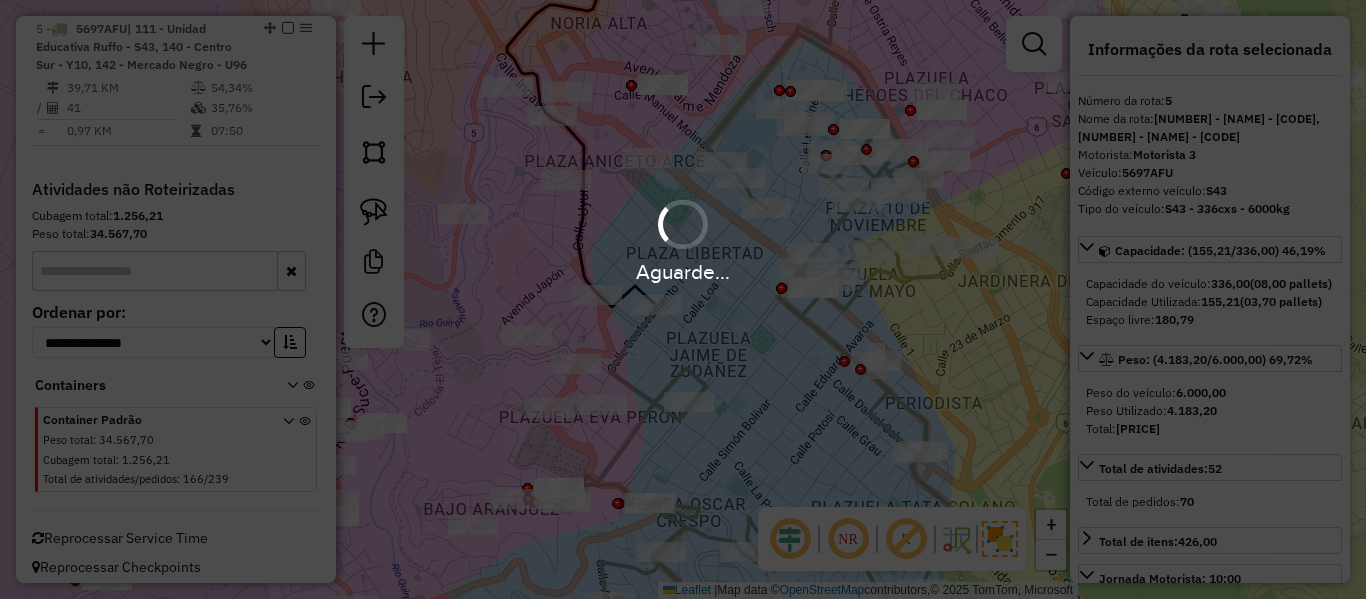 select on "**********" 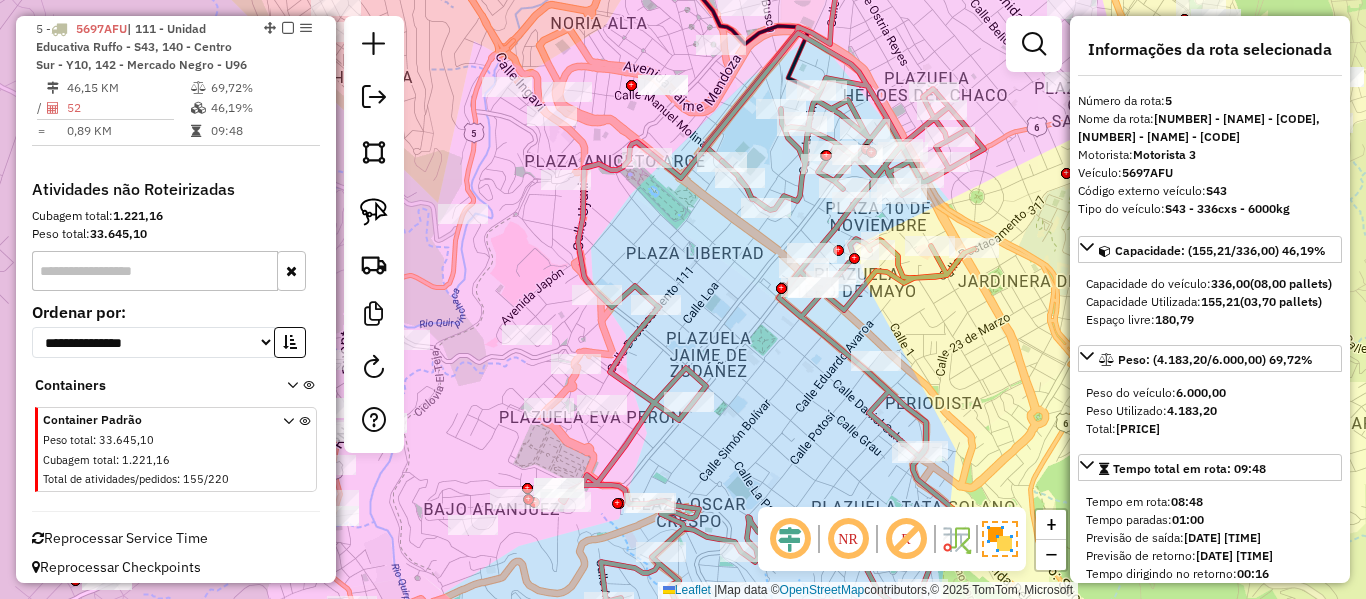 click 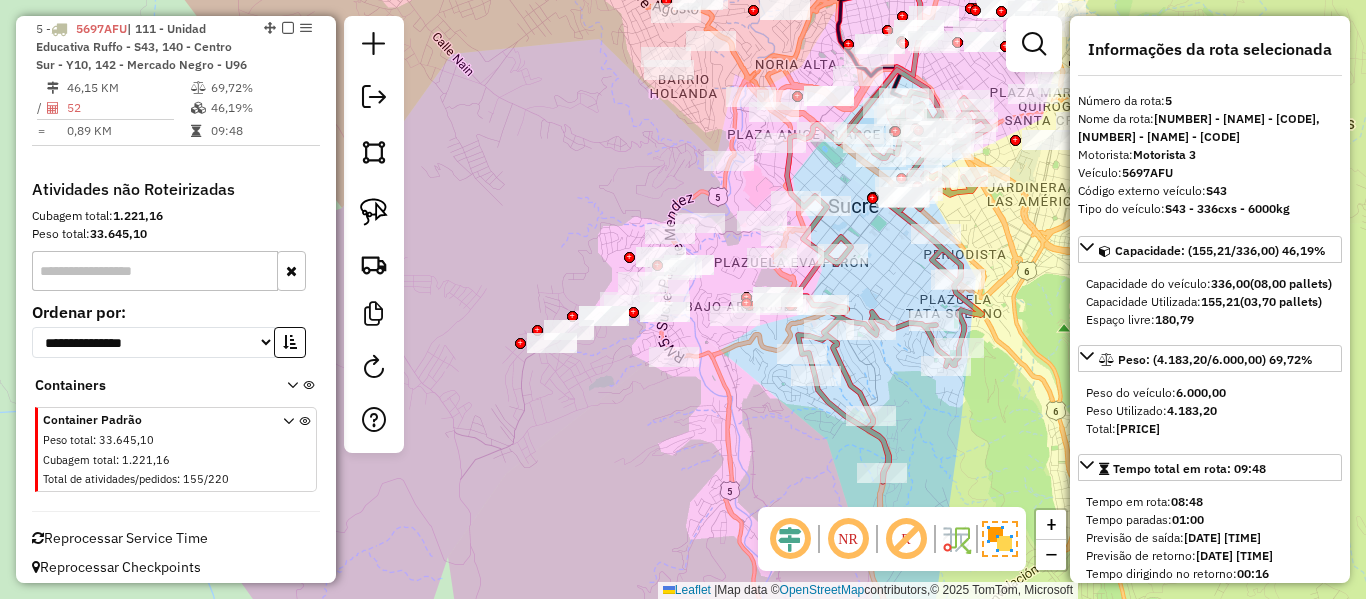 drag, startPoint x: 757, startPoint y: 428, endPoint x: 812, endPoint y: 260, distance: 176.77386 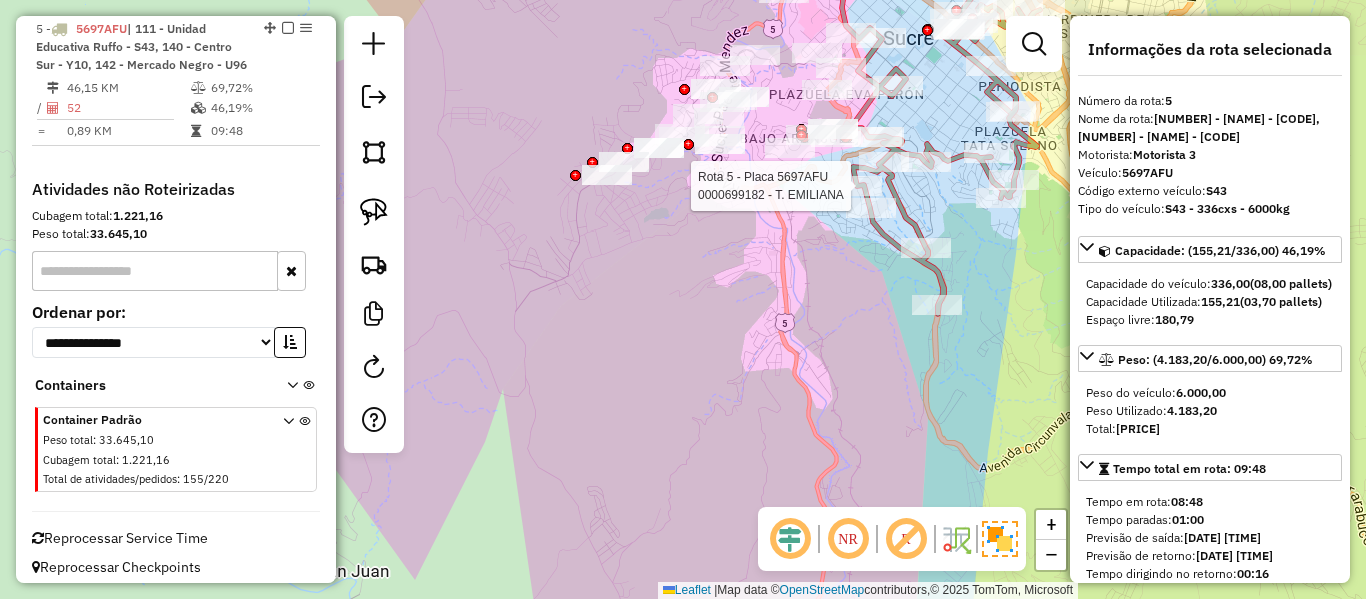 click 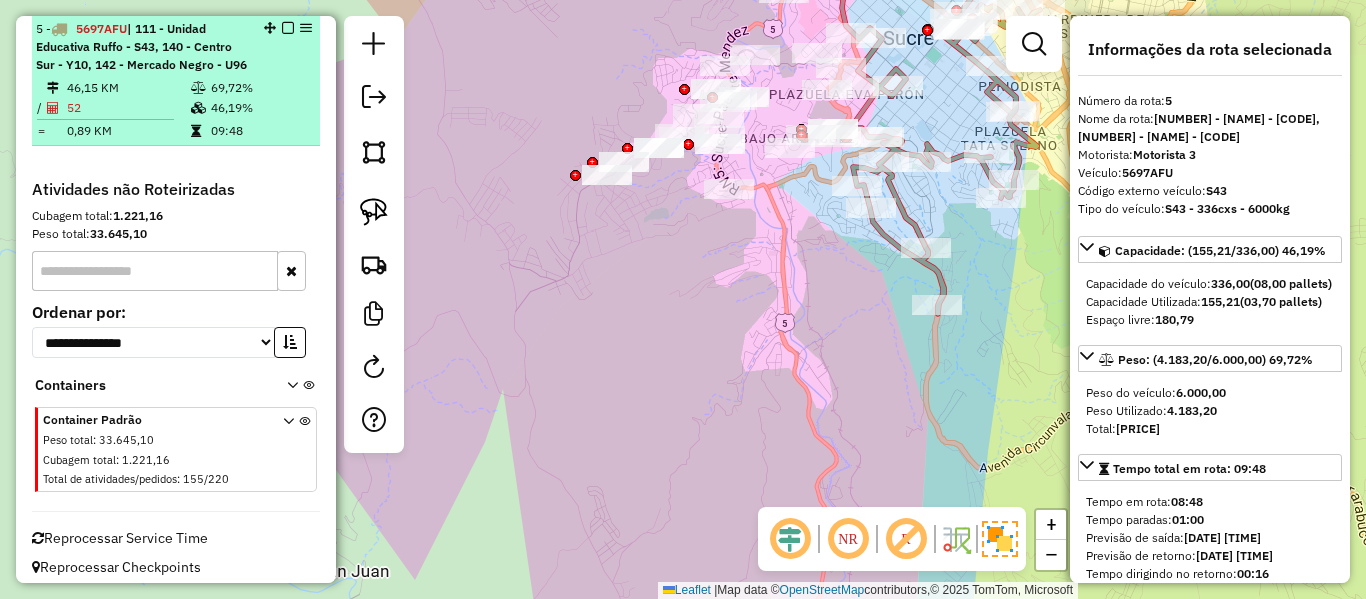 click at bounding box center (288, 28) 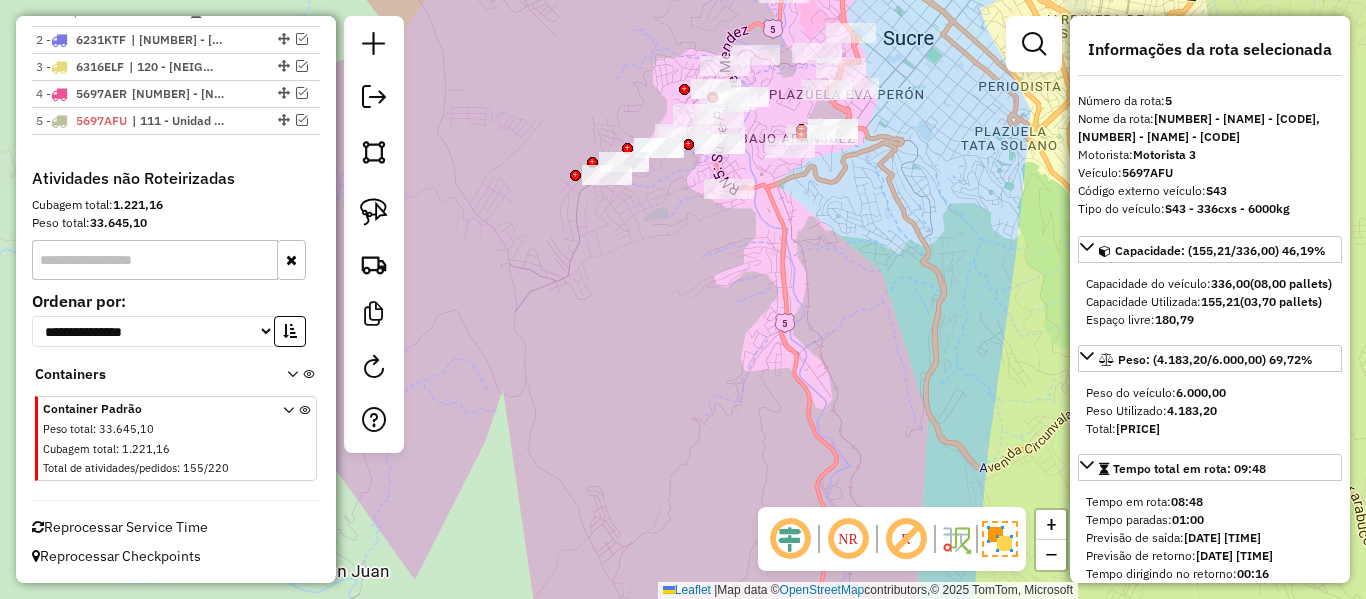 scroll, scrollTop: 882, scrollLeft: 0, axis: vertical 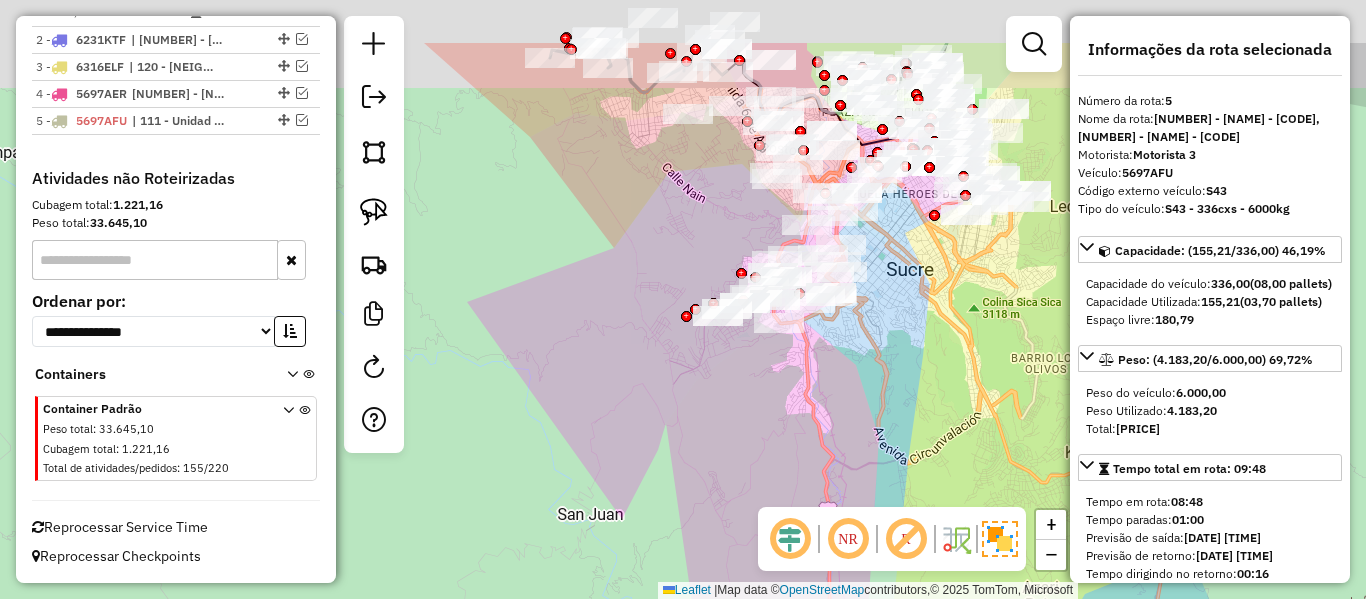 drag, startPoint x: 826, startPoint y: 295, endPoint x: 833, endPoint y: 367, distance: 72.33948 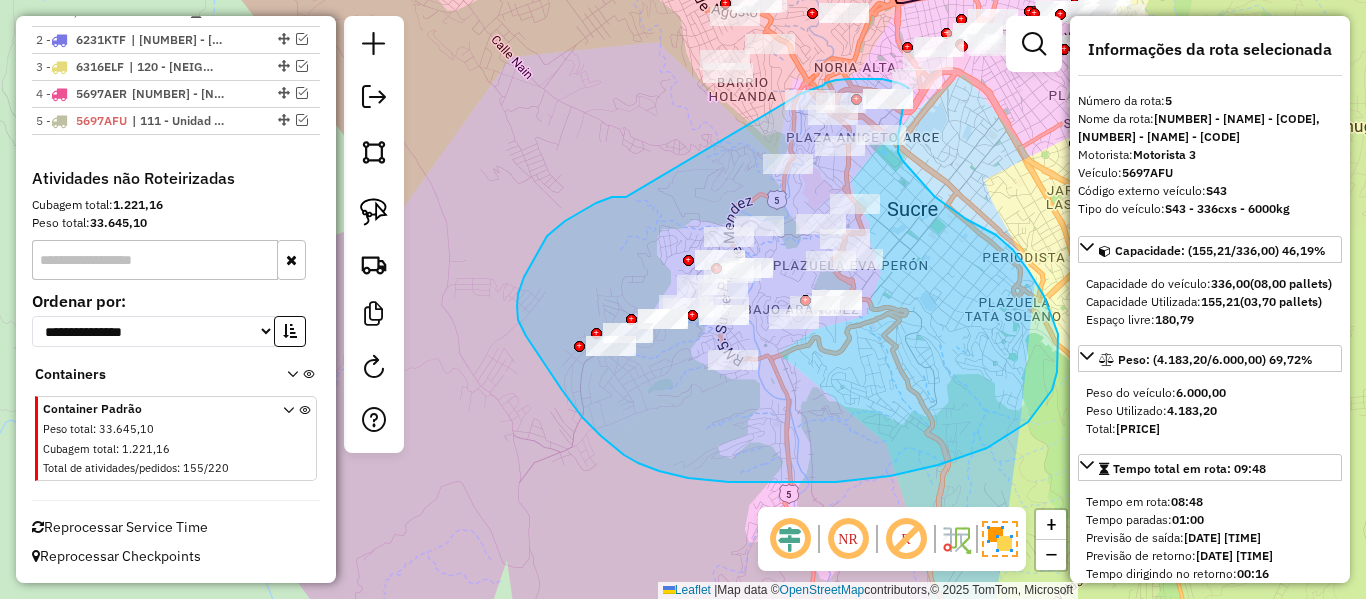 drag, startPoint x: 624, startPoint y: 197, endPoint x: 783, endPoint y: 100, distance: 186.25252 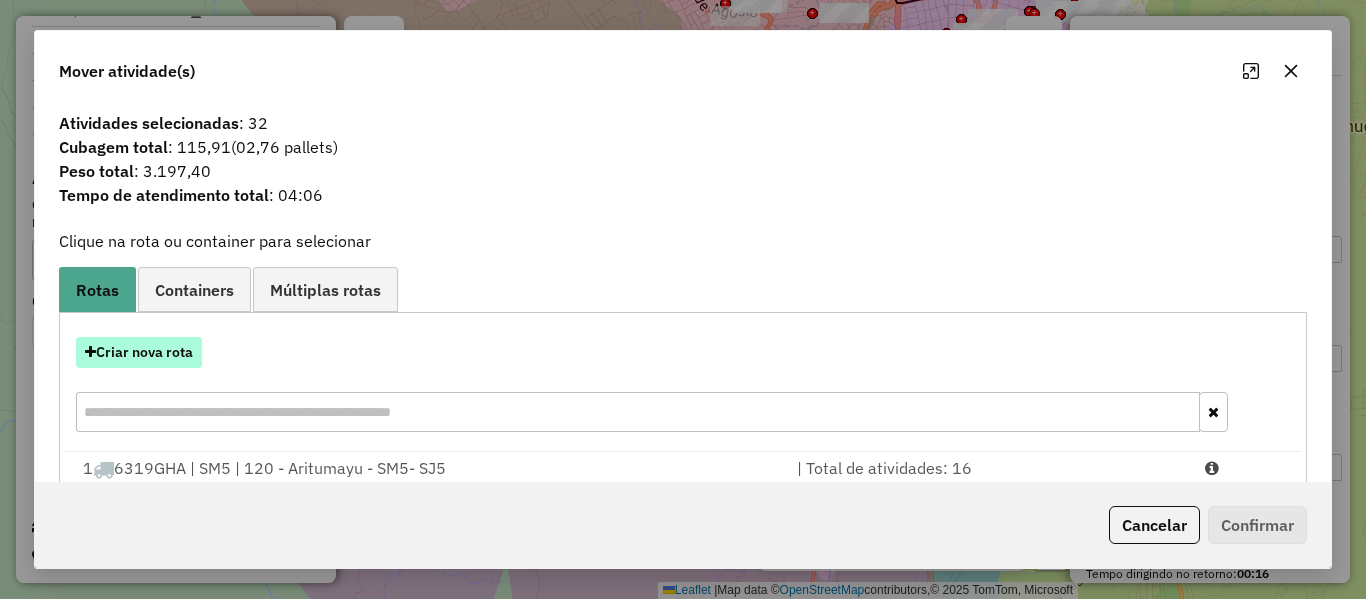 click on "Criar nova rota" at bounding box center (139, 352) 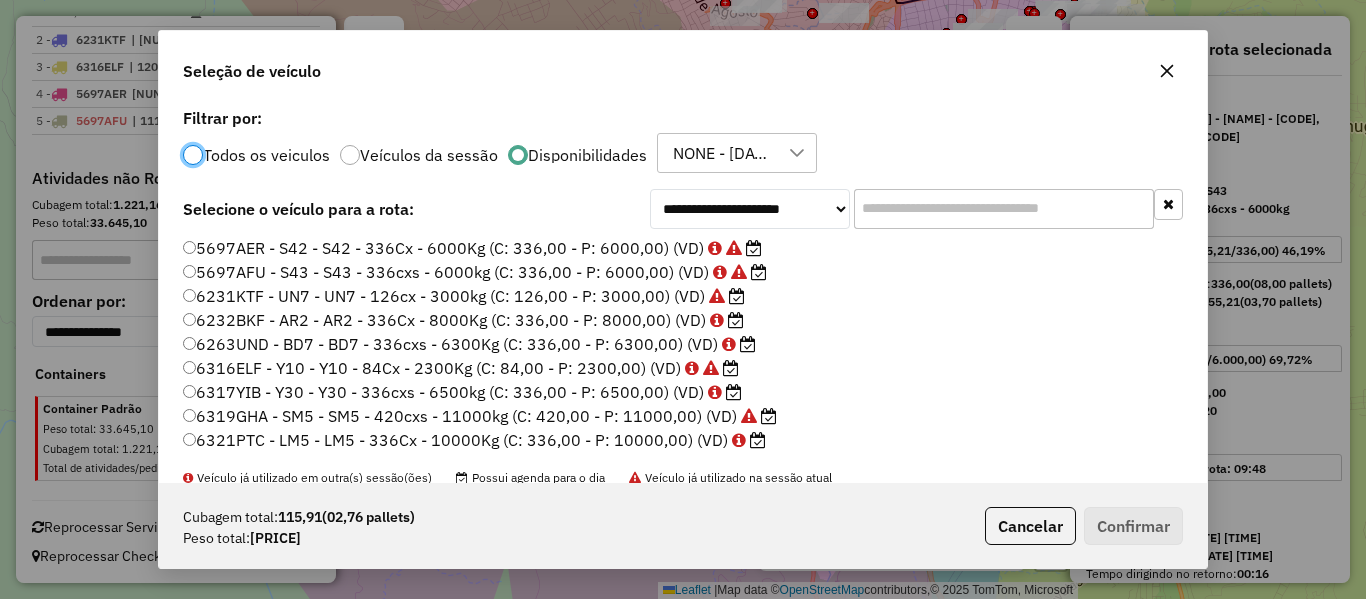 scroll, scrollTop: 11, scrollLeft: 6, axis: both 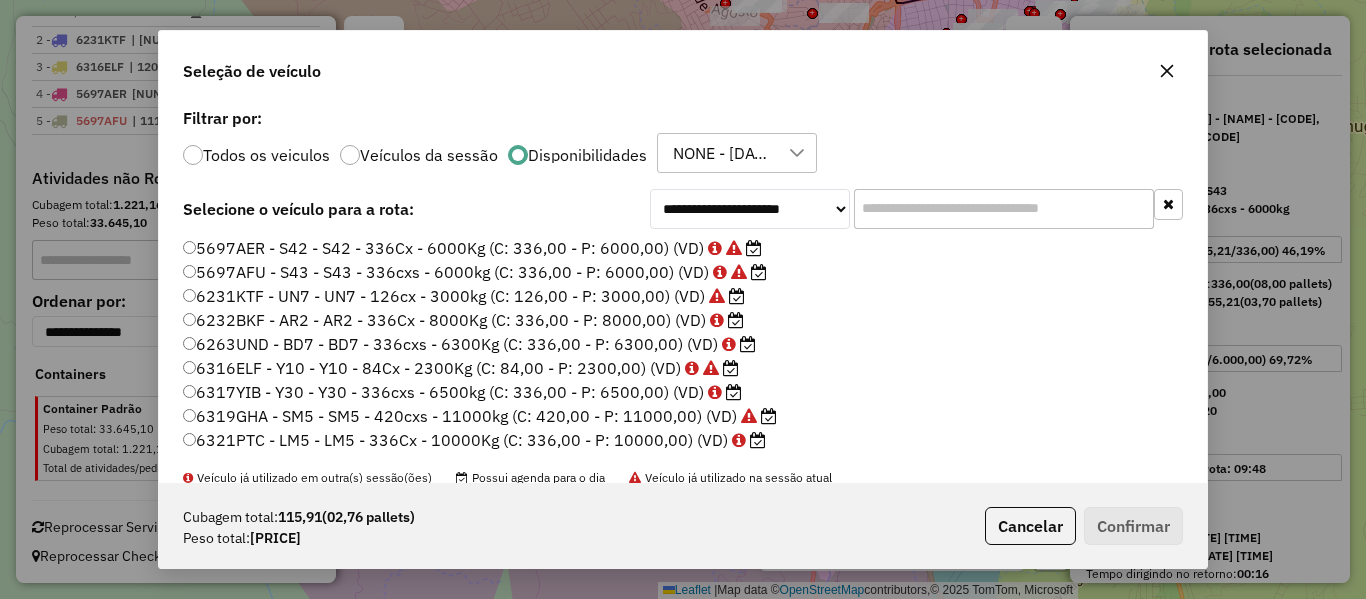 click on "6317YIB - Y30 - Y30 - 336cxs - 6500kg (C: 336,00 - P: 6500,00) (VD)" 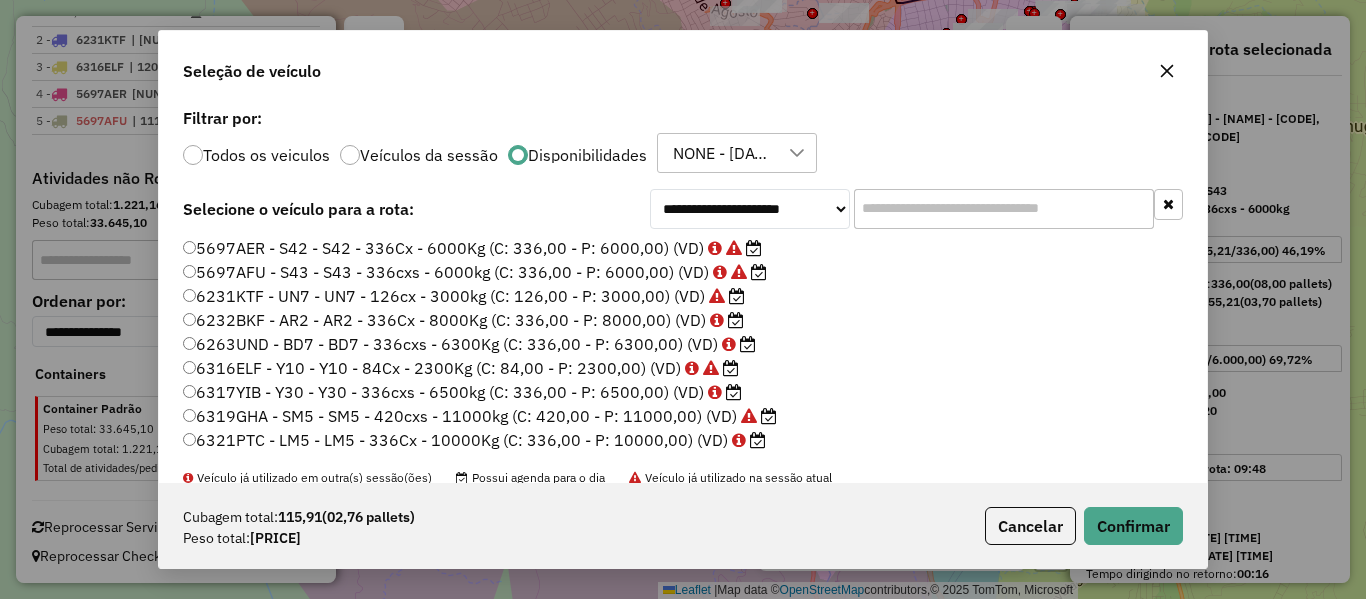 click on "6316ELF - Y10 - Y10 - 84Cx - 2300Kg (C: 84,00 - P: 2300,00) (VD)" 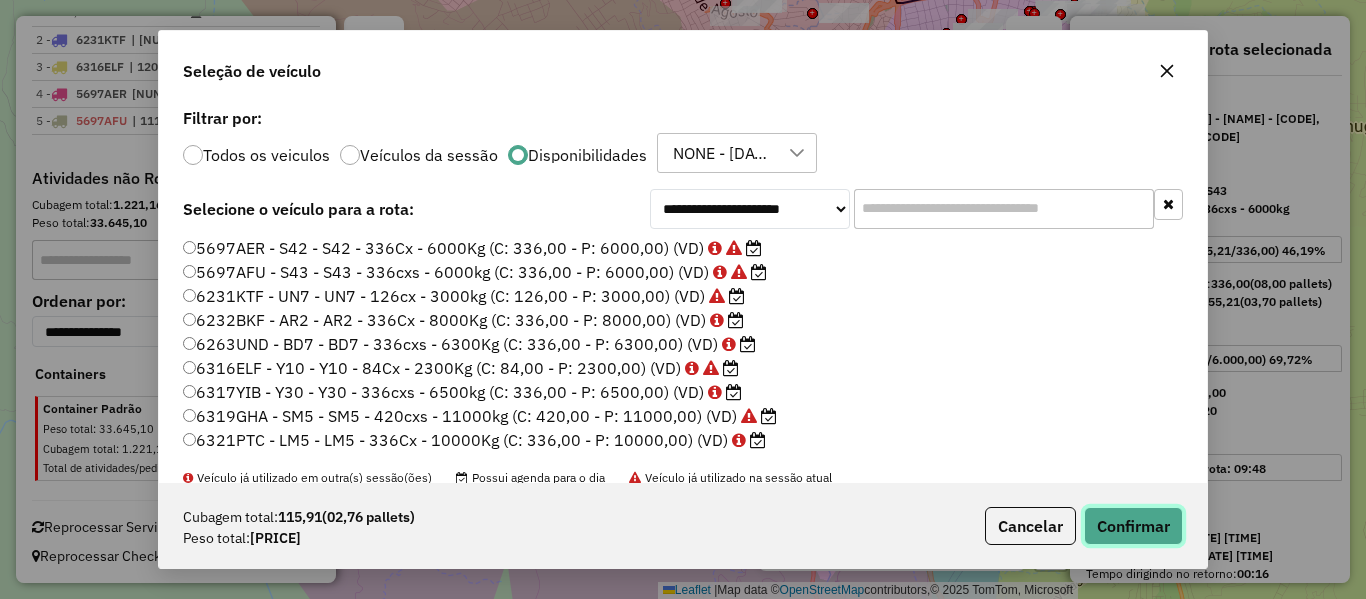 click on "Confirmar" 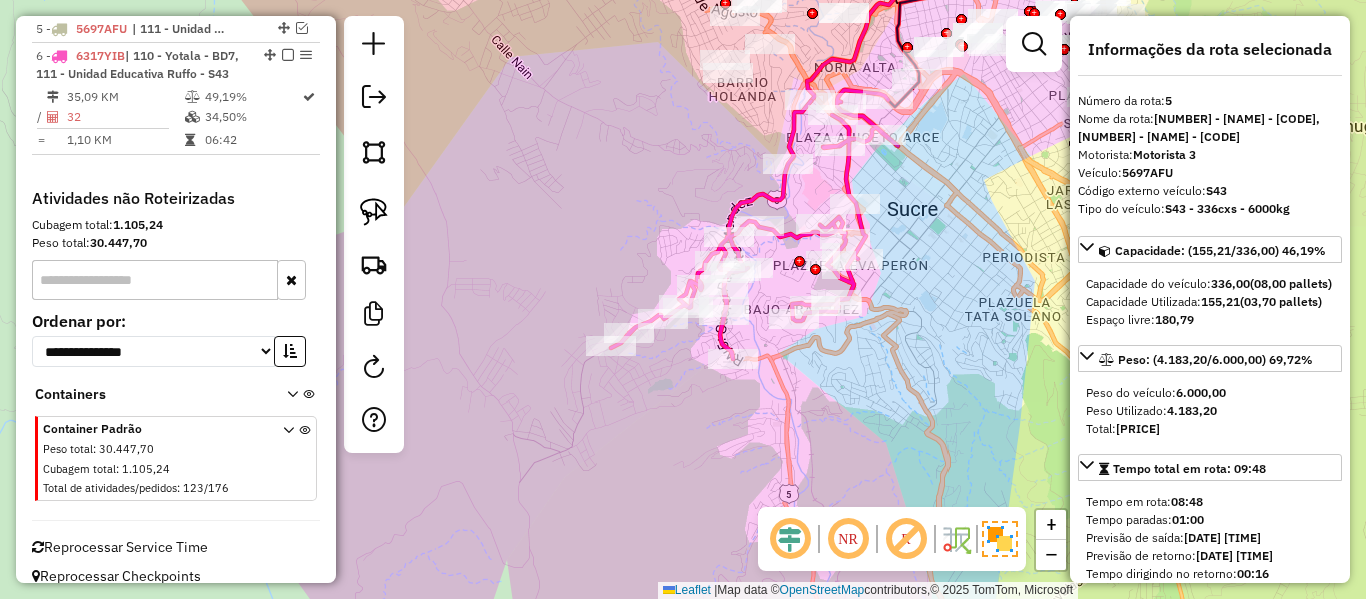 click 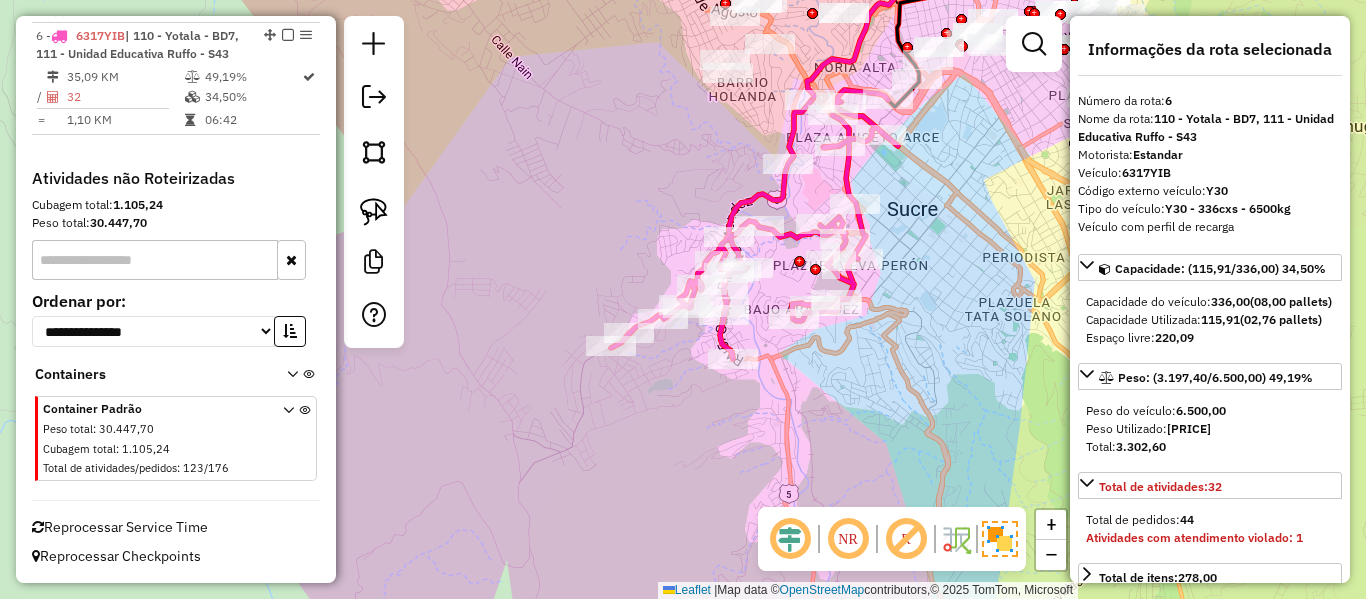 scroll, scrollTop: 1001, scrollLeft: 0, axis: vertical 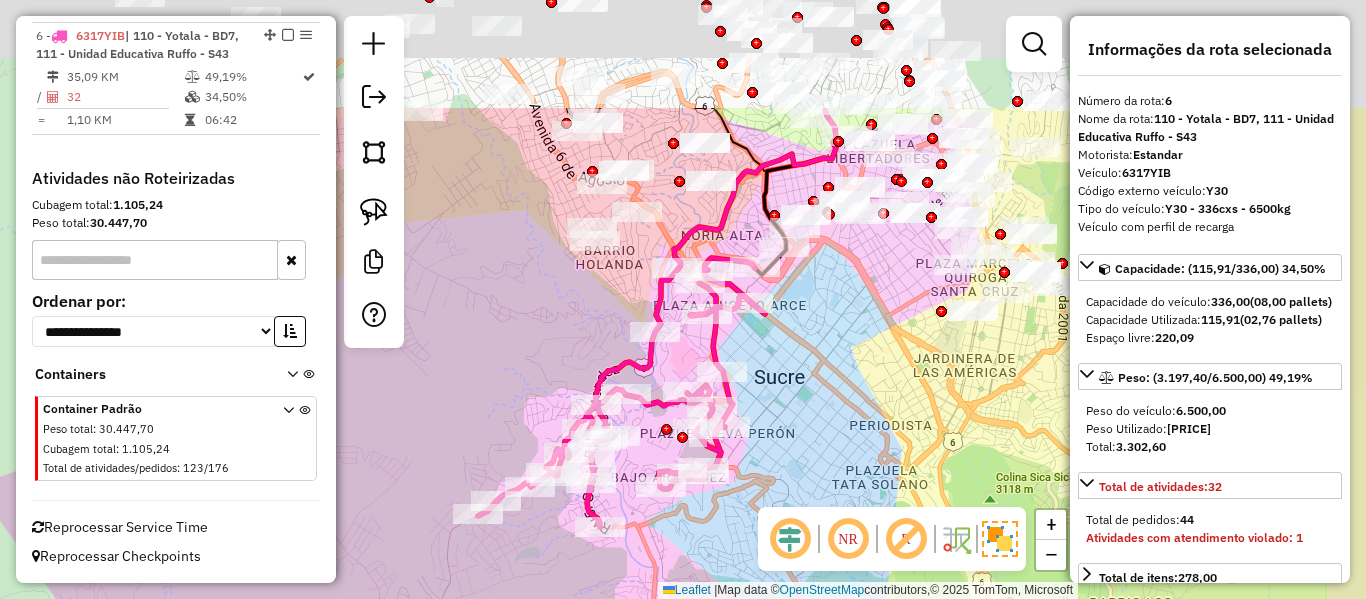 drag, startPoint x: 959, startPoint y: 200, endPoint x: 840, endPoint y: 328, distance: 174.77129 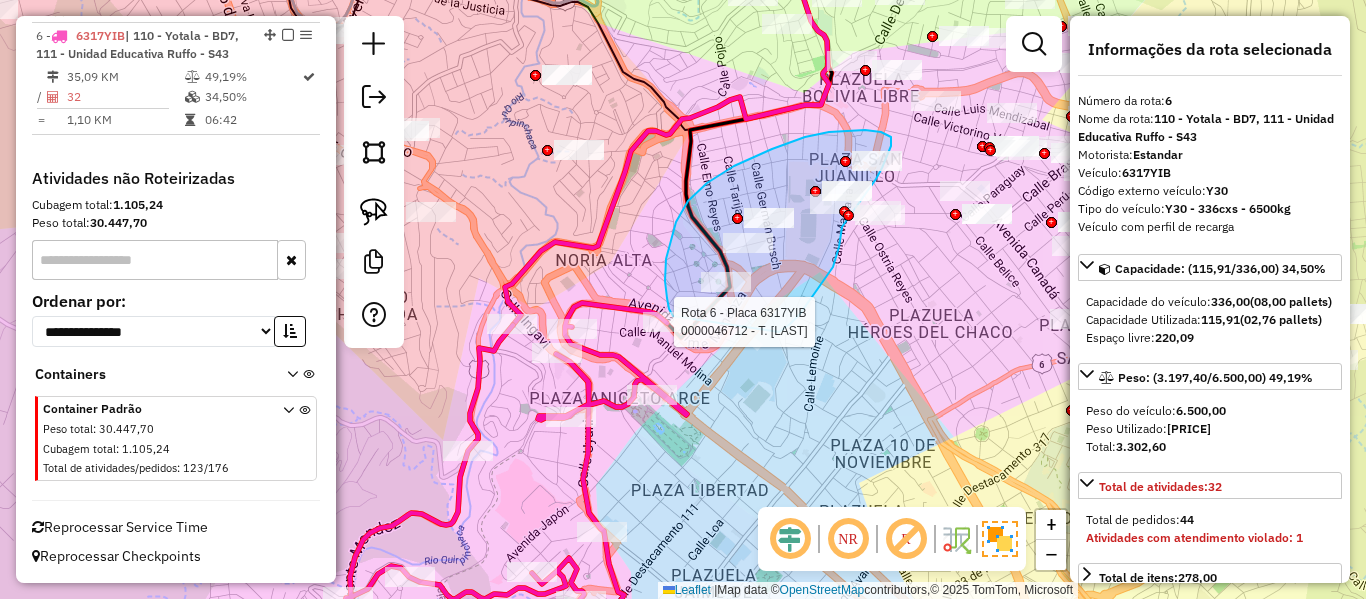 click on "Rota 6 - Placa 6317YIB  0000046712 - T. MORA Janela de atendimento Grade de atendimento Capacidade Transportadoras Veículos Cliente Pedidos  Rotas Selecione os dias de semana para filtrar as janelas de atendimento  Seg   Ter   Qua   Qui   Sex   Sáb   Dom  Informe o período da janela de atendimento: De: Até:  Filtrar exatamente a janela do cliente  Considerar janela de atendimento padrão  Selecione os dias de semana para filtrar as grades de atendimento  Seg   Ter   Qua   Qui   Sex   Sáb   Dom   Considerar clientes sem dia de atendimento cadastrado  Clientes fora do dia de atendimento selecionado Filtrar as atividades entre os valores definidos abaixo:  Peso mínimo:   Peso máximo:   Cubagem mínima:   Cubagem máxima:   De:   Até:  Filtrar as atividades entre o tempo de atendimento definido abaixo:  De:   Até:   Considerar capacidade total dos clientes não roteirizados Transportadora: Selecione um ou mais itens Tipo de veículo: Selecione um ou mais itens Veículo: Selecione um ou mais itens Nome: +" 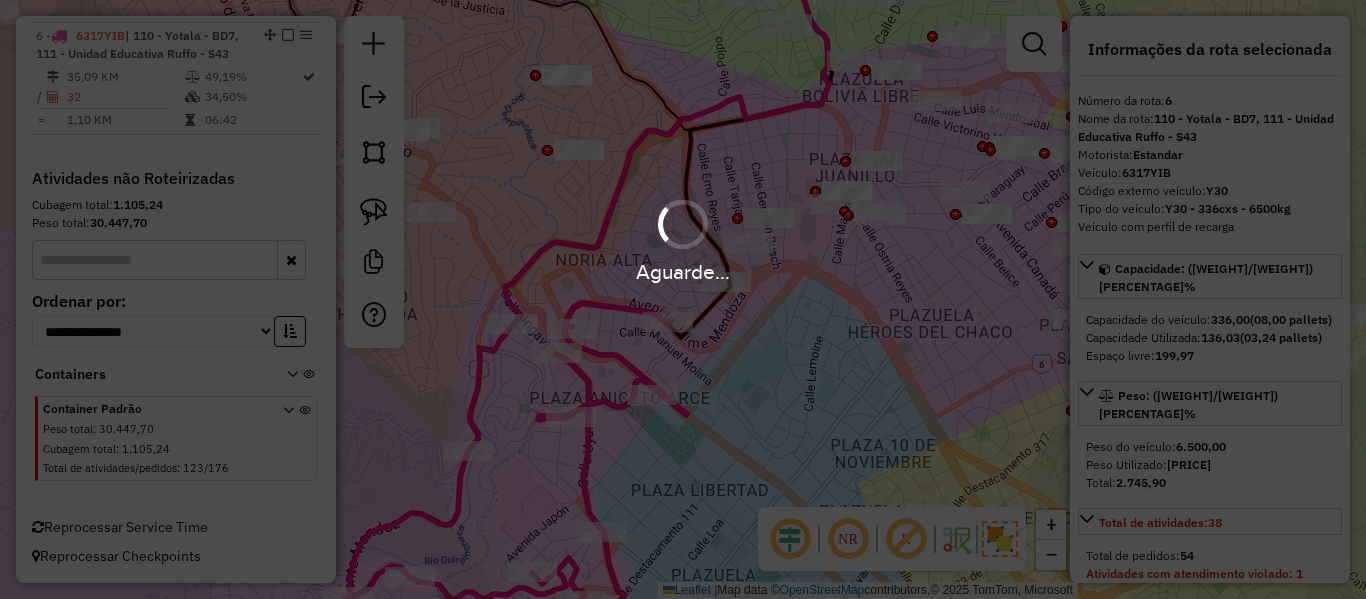select on "**********" 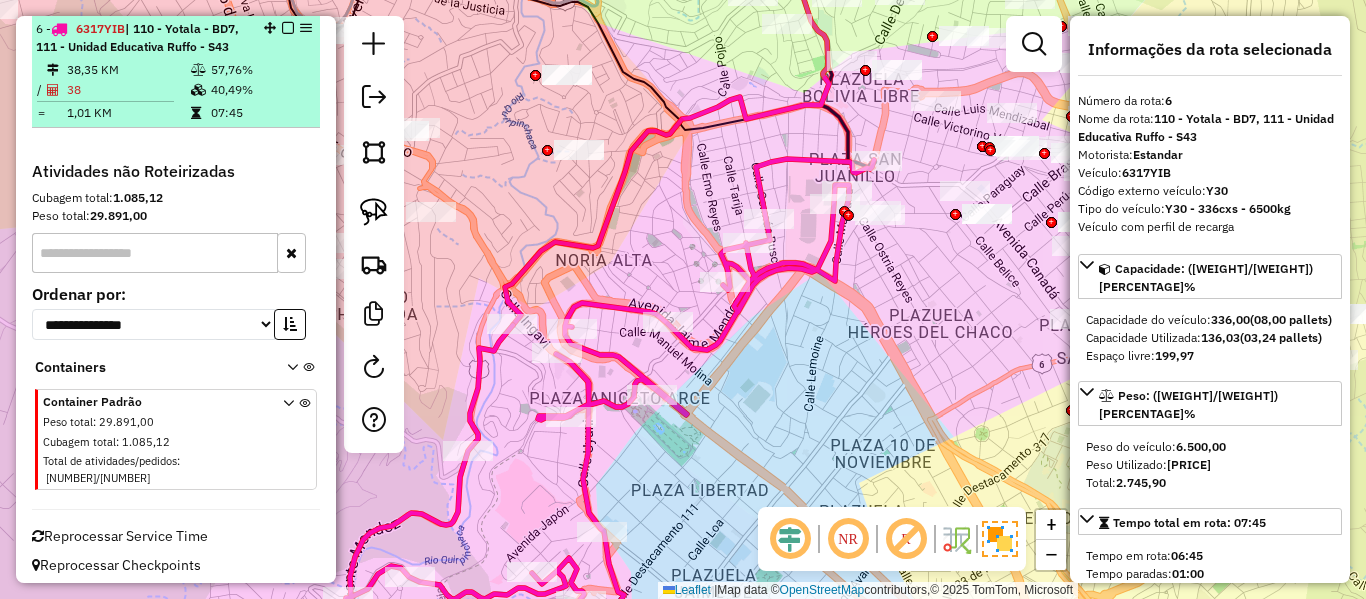click at bounding box center [288, 28] 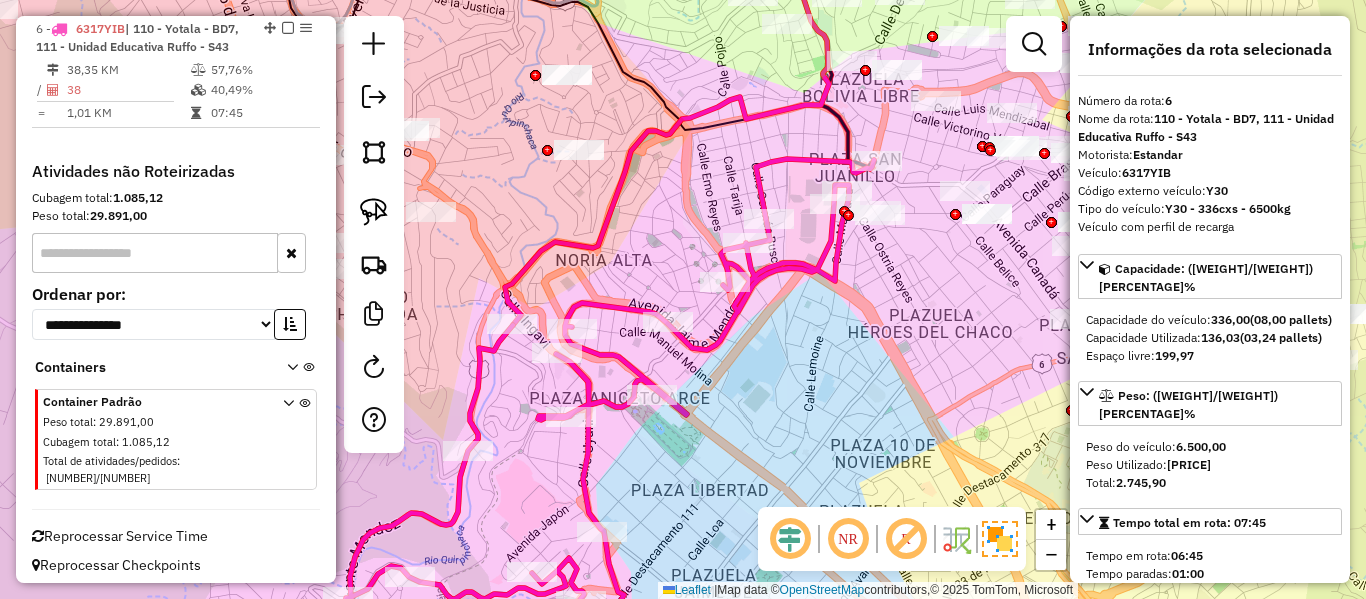 scroll, scrollTop: 909, scrollLeft: 0, axis: vertical 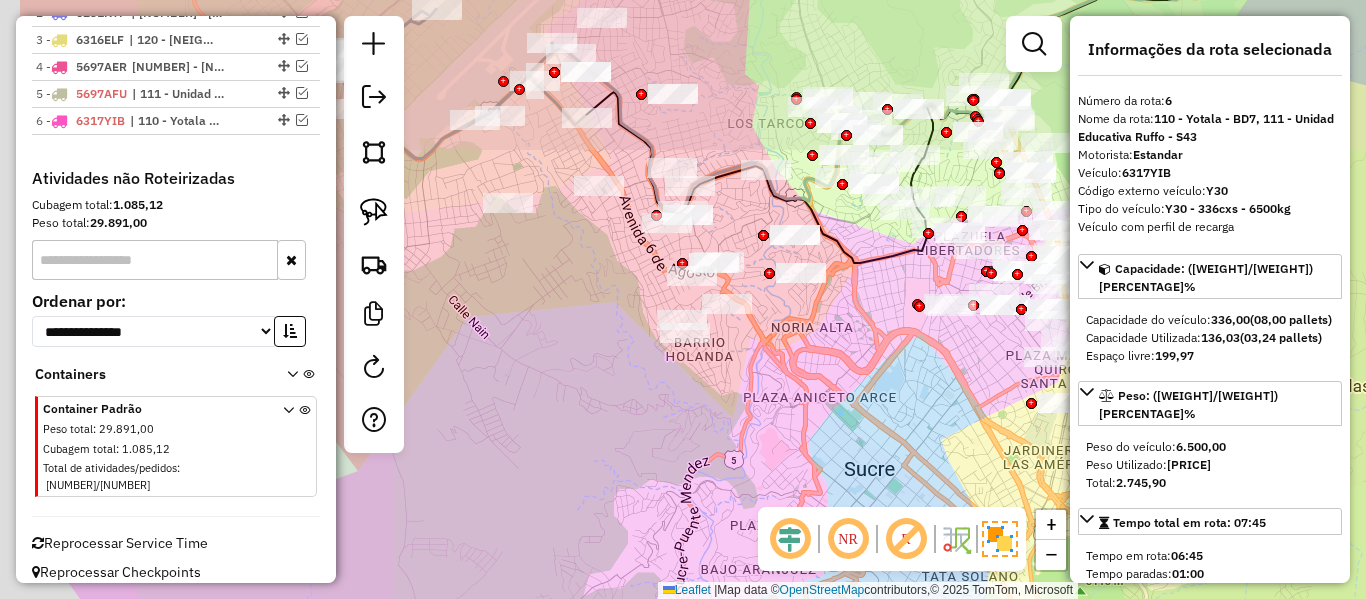drag, startPoint x: 817, startPoint y: 366, endPoint x: 937, endPoint y: 426, distance: 134.16408 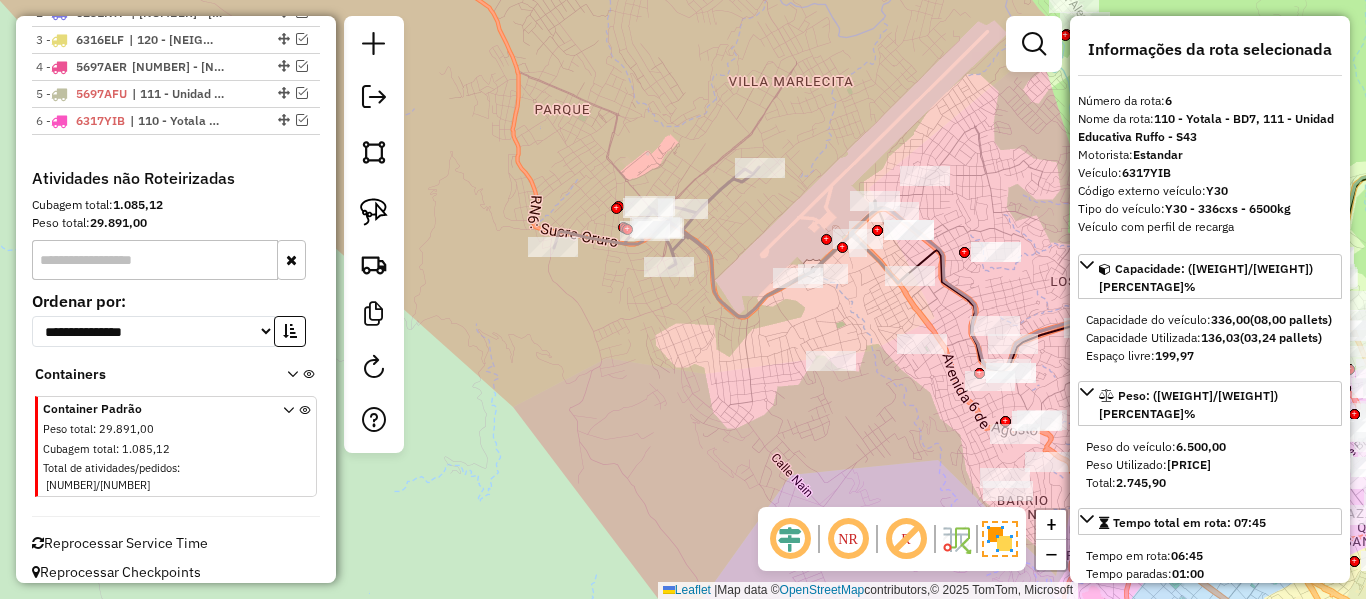 click on "Janela de atendimento Grade de atendimento Capacidade Transportadoras Veículos Cliente Pedidos  Rotas Selecione os dias de semana para filtrar as janelas de atendimento  Seg   Ter   Qua   Qui   Sex   Sáb   Dom  Informe o período da janela de atendimento: De: Até:  Filtrar exatamente a janela do cliente  Considerar janela de atendimento padrão  Selecione os dias de semana para filtrar as grades de atendimento  Seg   Ter   Qua   Qui   Sex   Sáb   Dom   Considerar clientes sem dia de atendimento cadastrado  Clientes fora do dia de atendimento selecionado Filtrar as atividades entre os valores definidos abaixo:  Peso mínimo:   Peso máximo:   Cubagem mínima:   Cubagem máxima:   De:   Até:  Filtrar as atividades entre o tempo de atendimento definido abaixo:  De:   Até:   Considerar capacidade total dos clientes não roteirizados Transportadora: Selecione um ou mais itens Tipo de veículo: Selecione um ou mais itens Veículo: Selecione um ou mais itens Motorista: Selecione um ou mais itens Nome: Rótulo:" 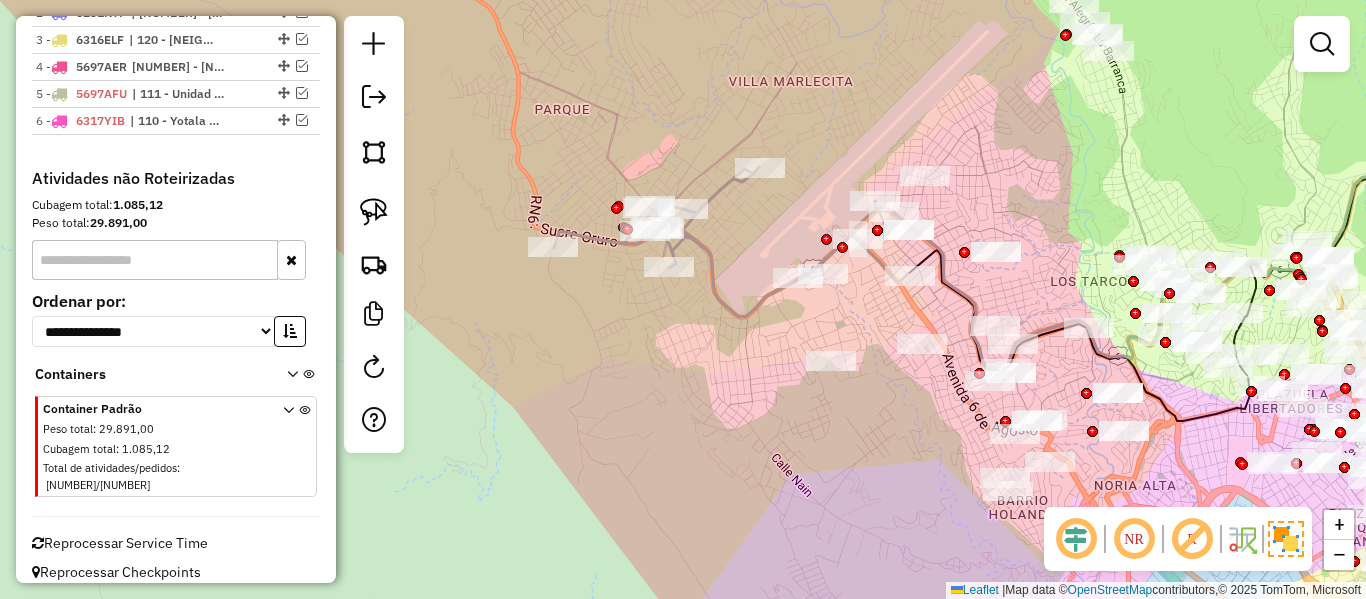 click 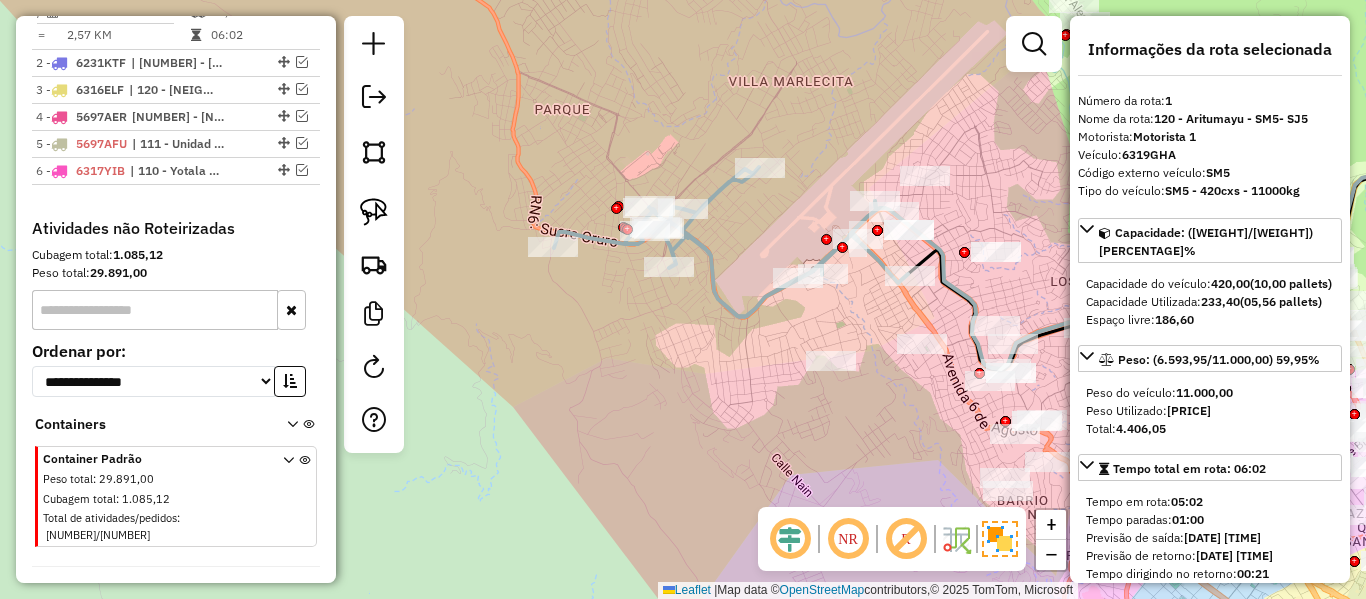 scroll, scrollTop: 781, scrollLeft: 0, axis: vertical 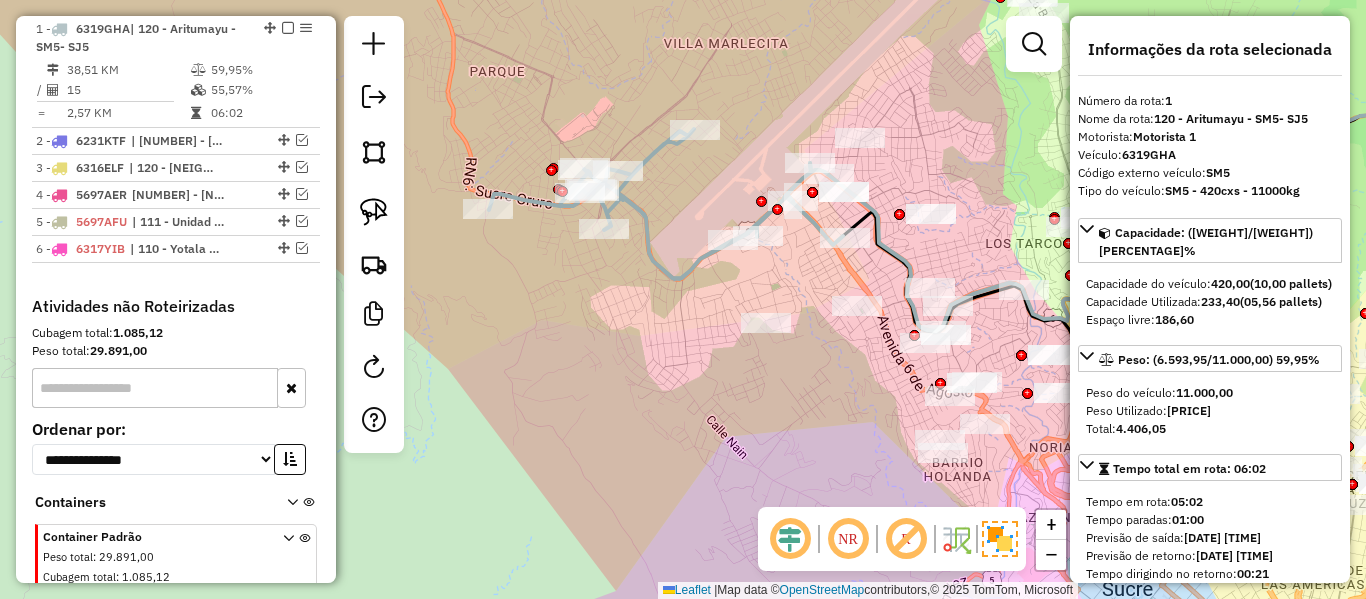 drag, startPoint x: 711, startPoint y: 383, endPoint x: 641, endPoint y: 344, distance: 80.13114 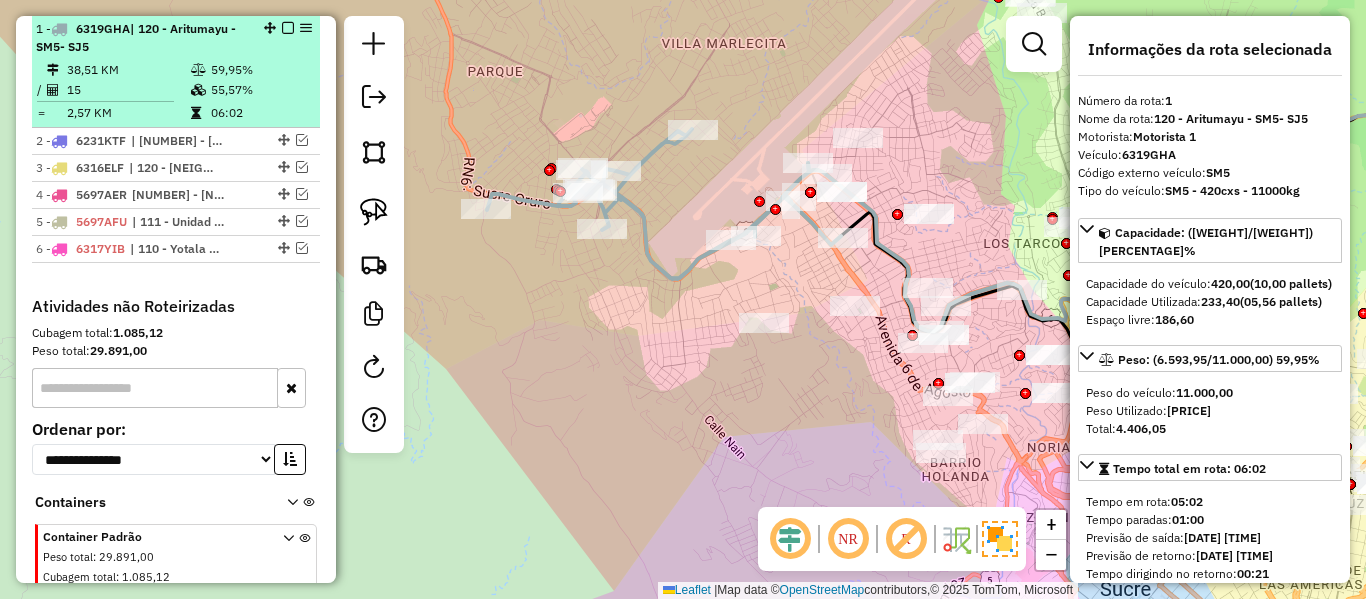 click on "| 120 - Aritumayu - SM5- SJ5" at bounding box center [136, 37] 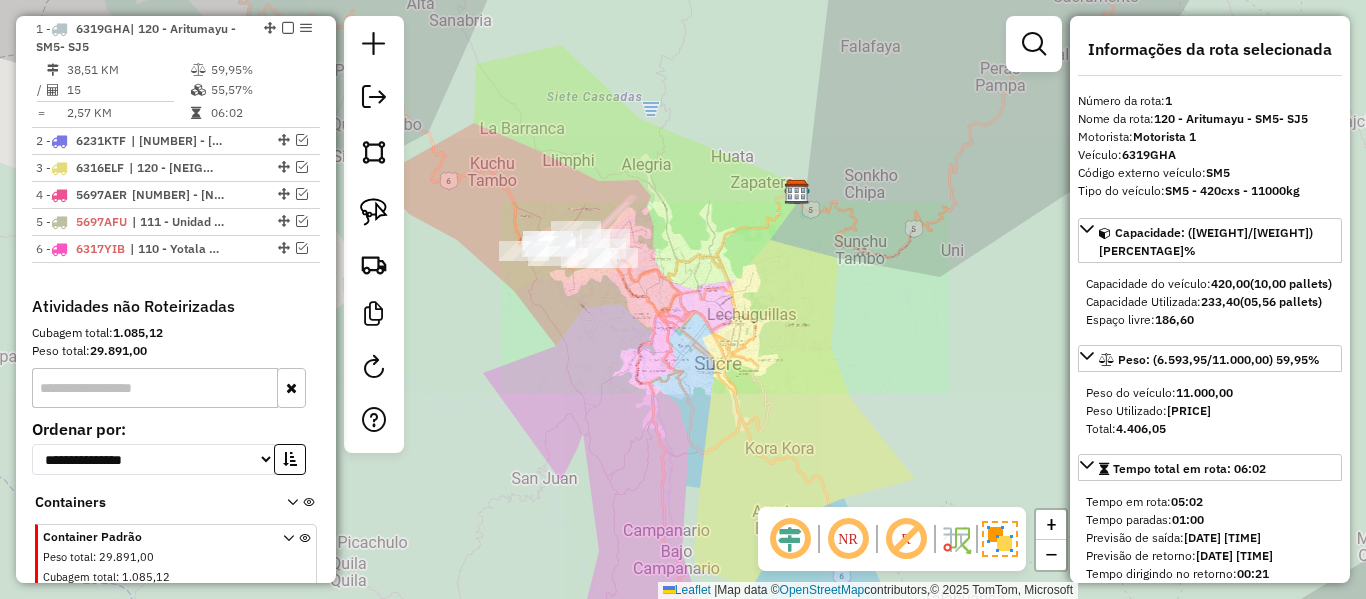 drag, startPoint x: 711, startPoint y: 261, endPoint x: 805, endPoint y: 245, distance: 95.35198 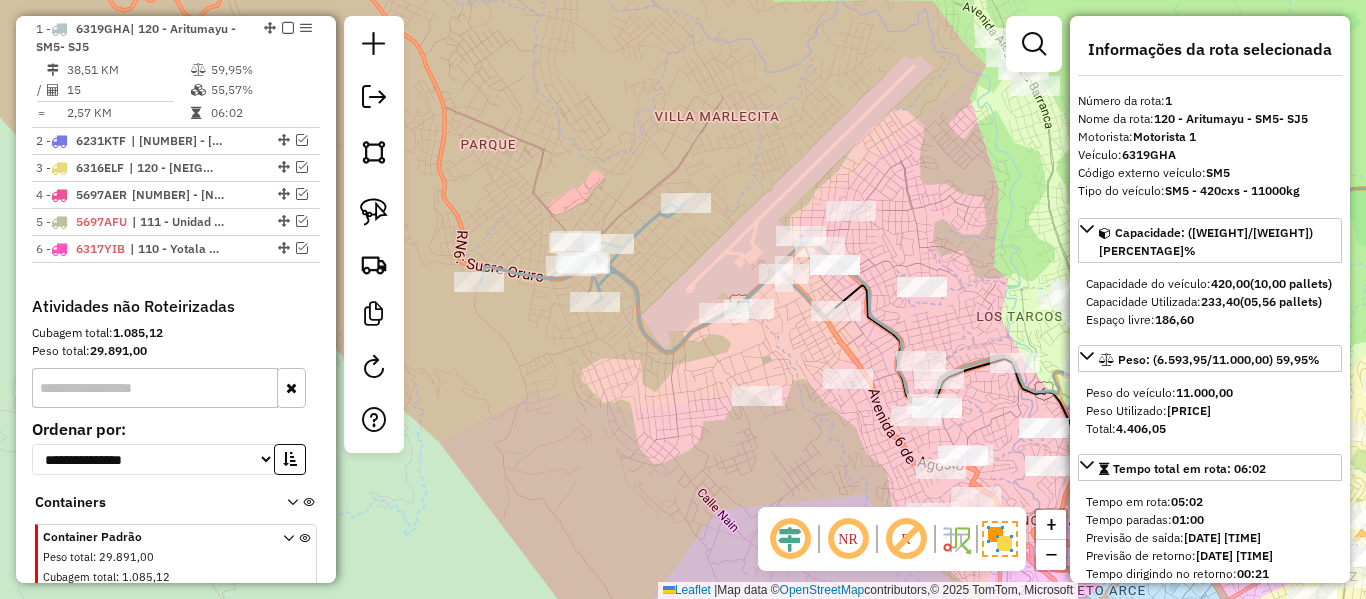 click 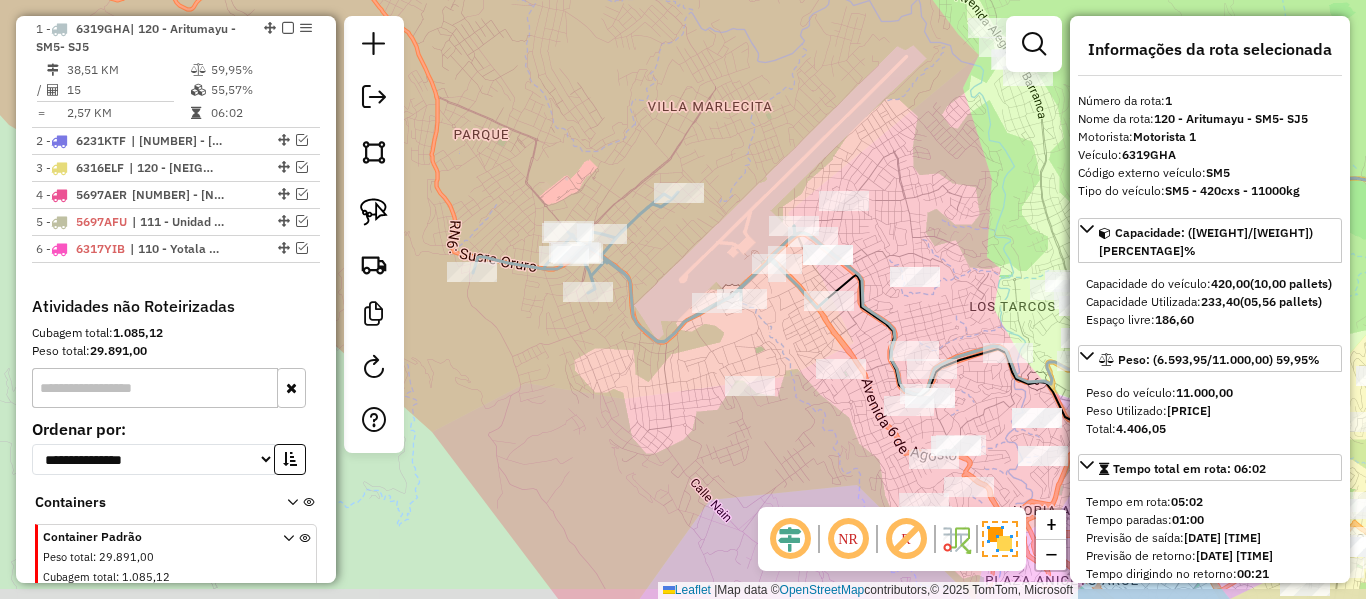 drag, startPoint x: 645, startPoint y: 403, endPoint x: 515, endPoint y: 264, distance: 190.31816 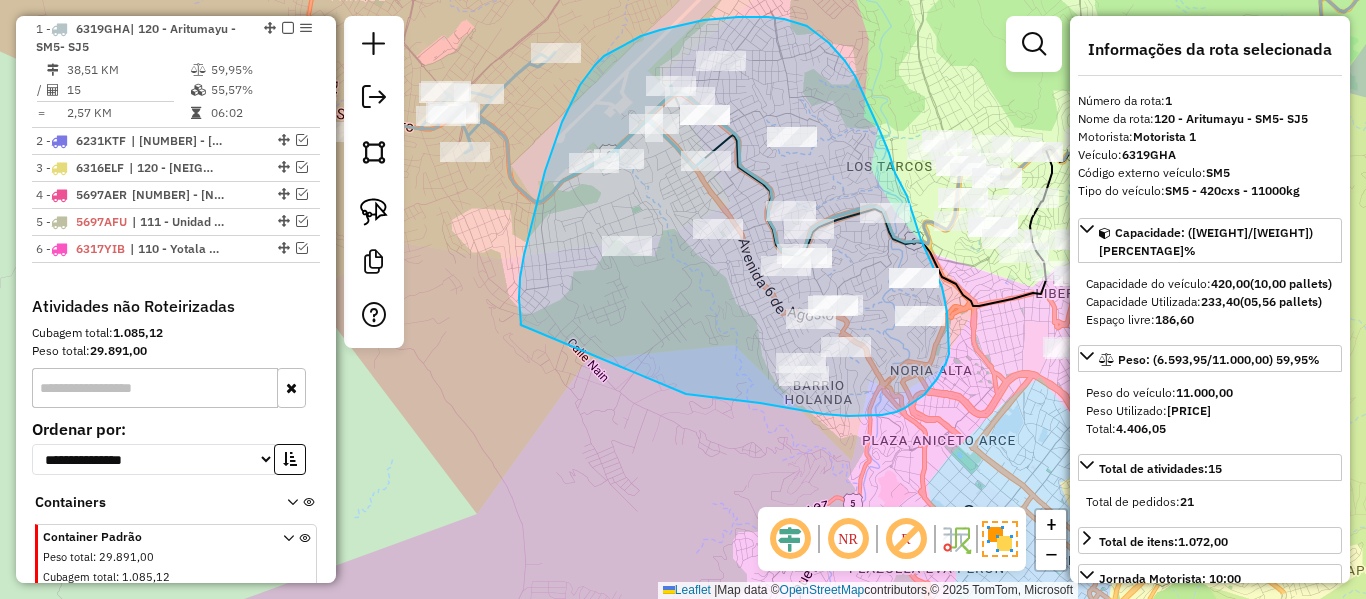 drag, startPoint x: 554, startPoint y: 144, endPoint x: 664, endPoint y: 382, distance: 262.19077 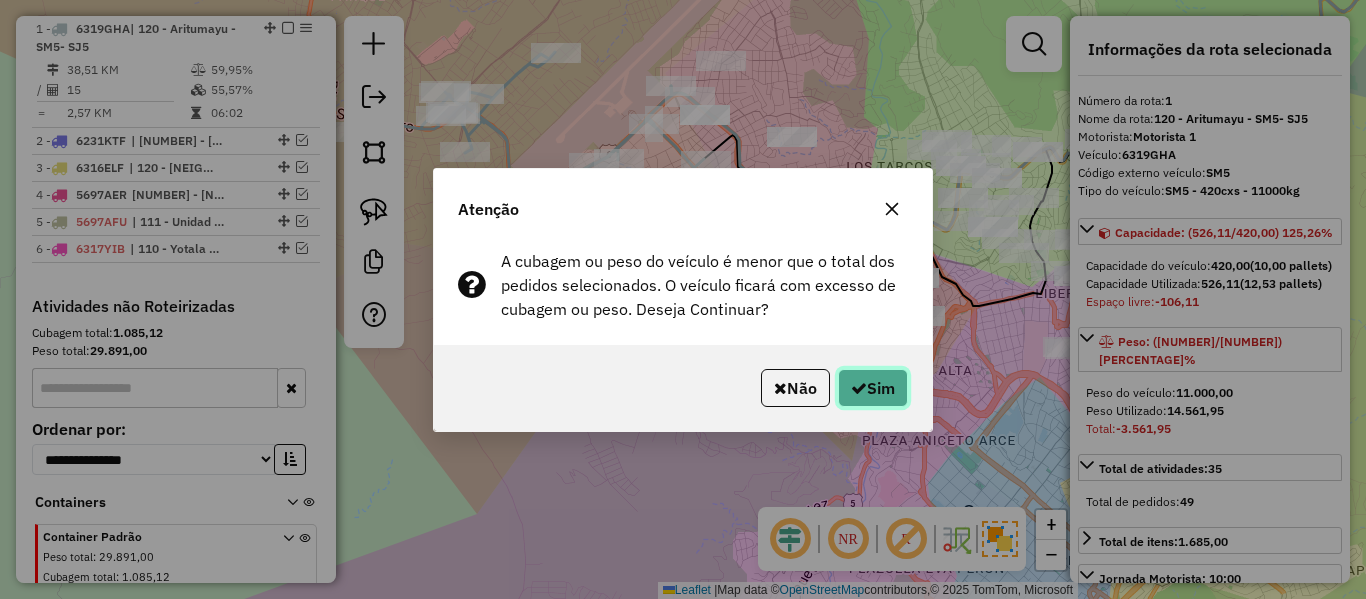 click on "Sim" 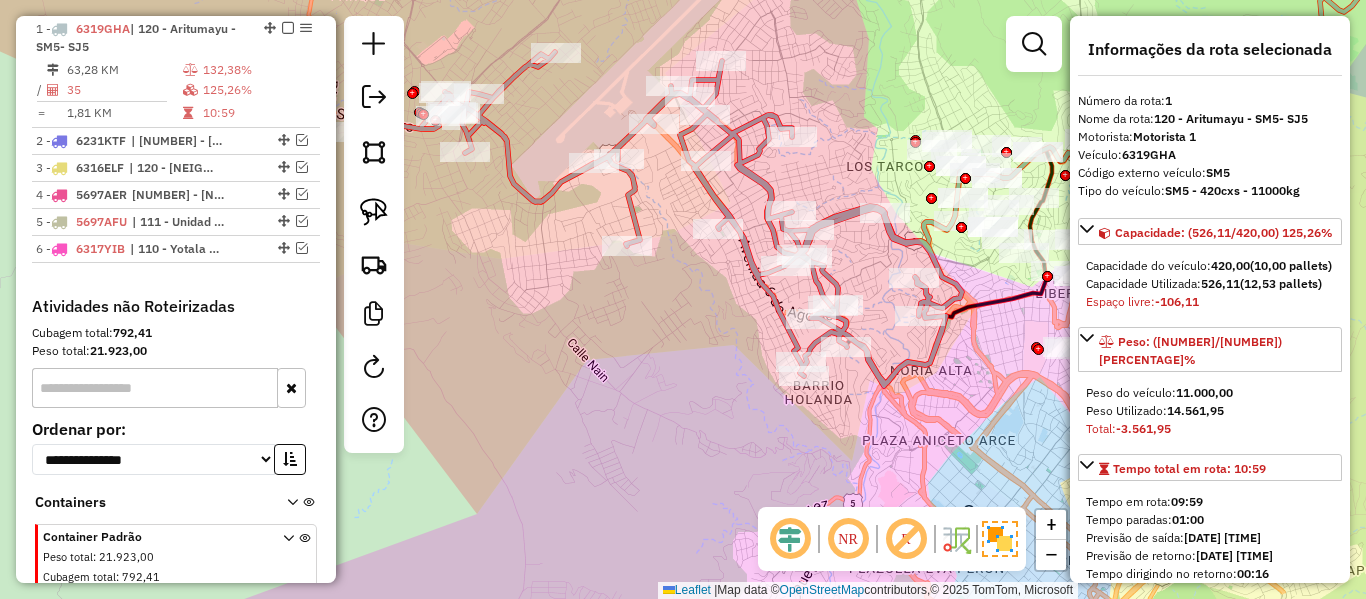 click 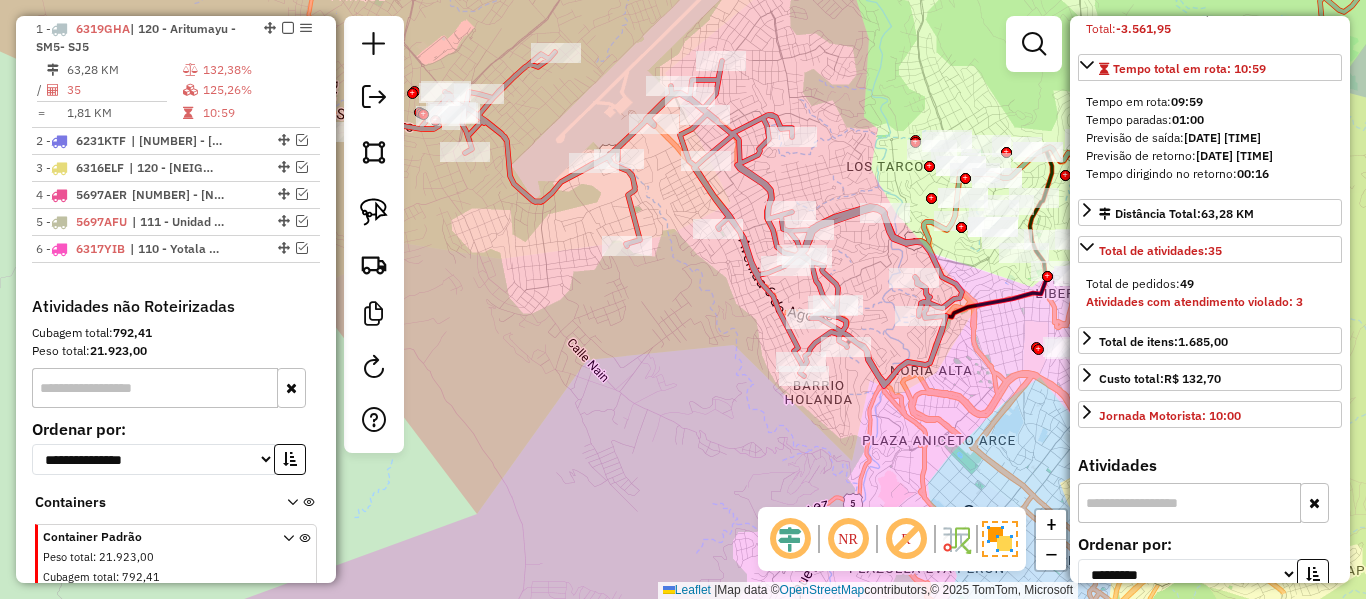 scroll, scrollTop: 700, scrollLeft: 0, axis: vertical 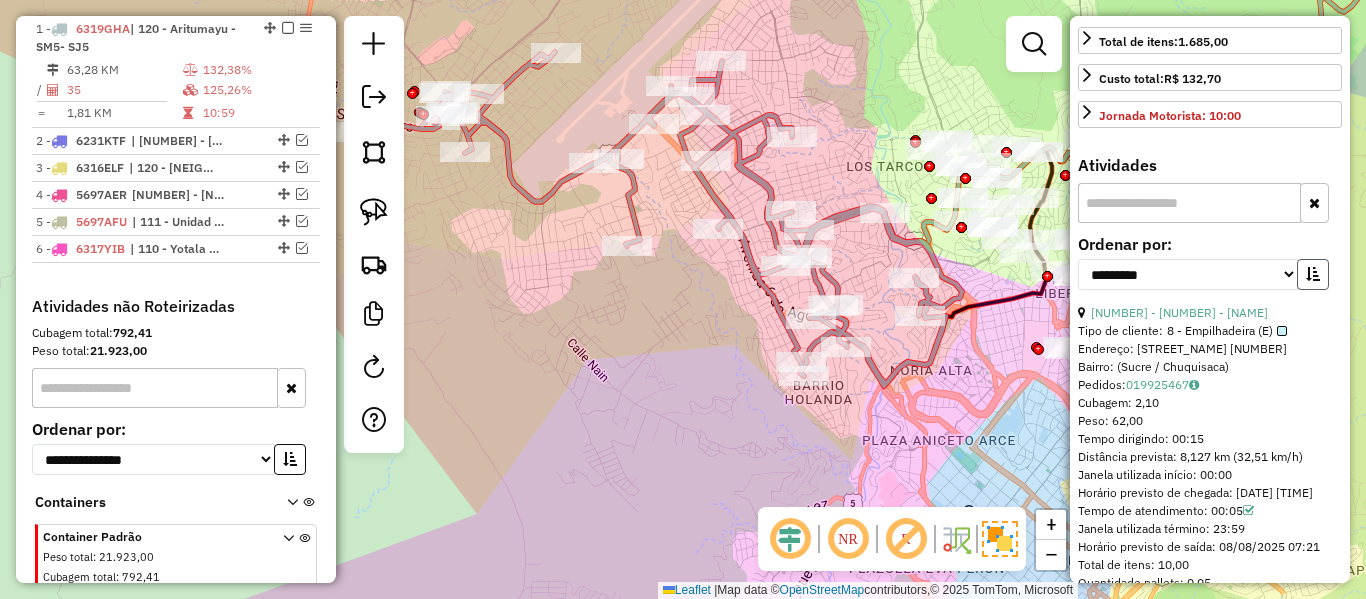 click at bounding box center (1313, 274) 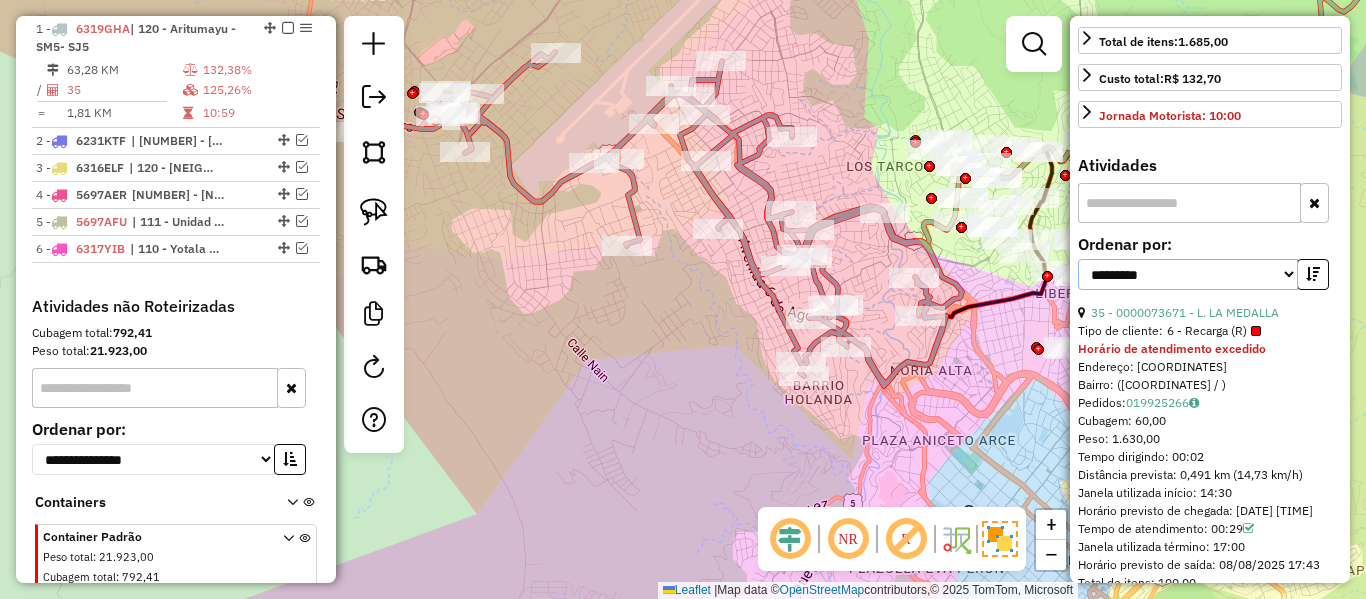 drag, startPoint x: 1206, startPoint y: 330, endPoint x: 1173, endPoint y: 328, distance: 33.06055 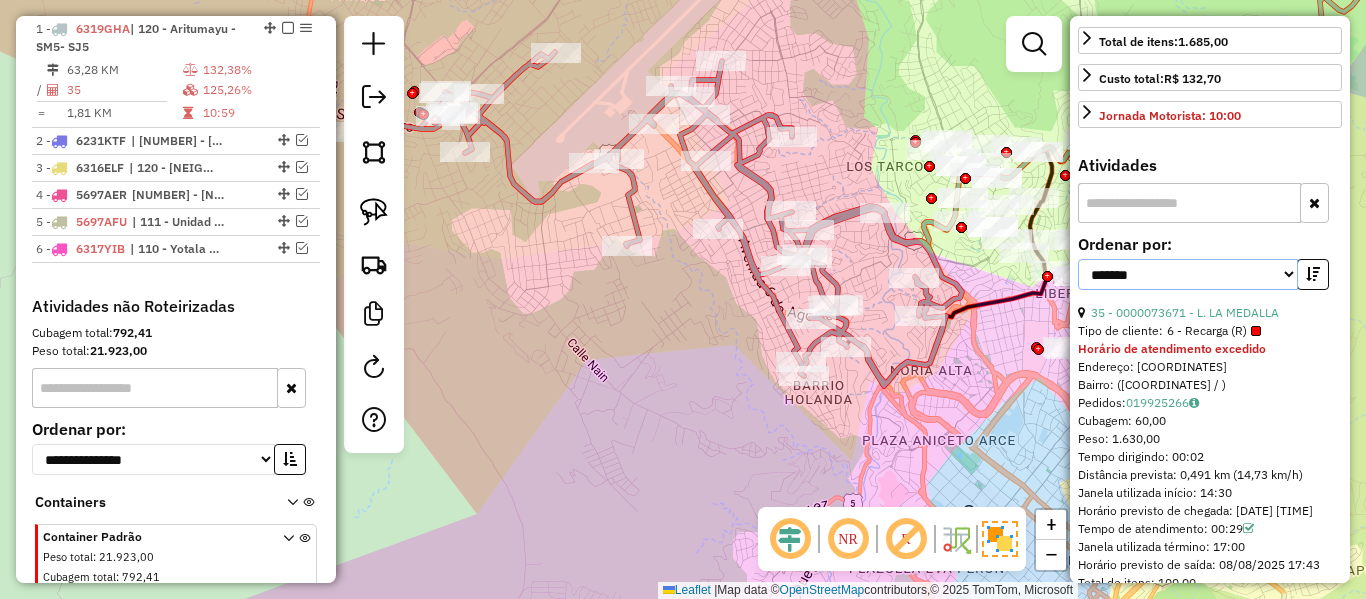 click on "**********" at bounding box center [1188, 274] 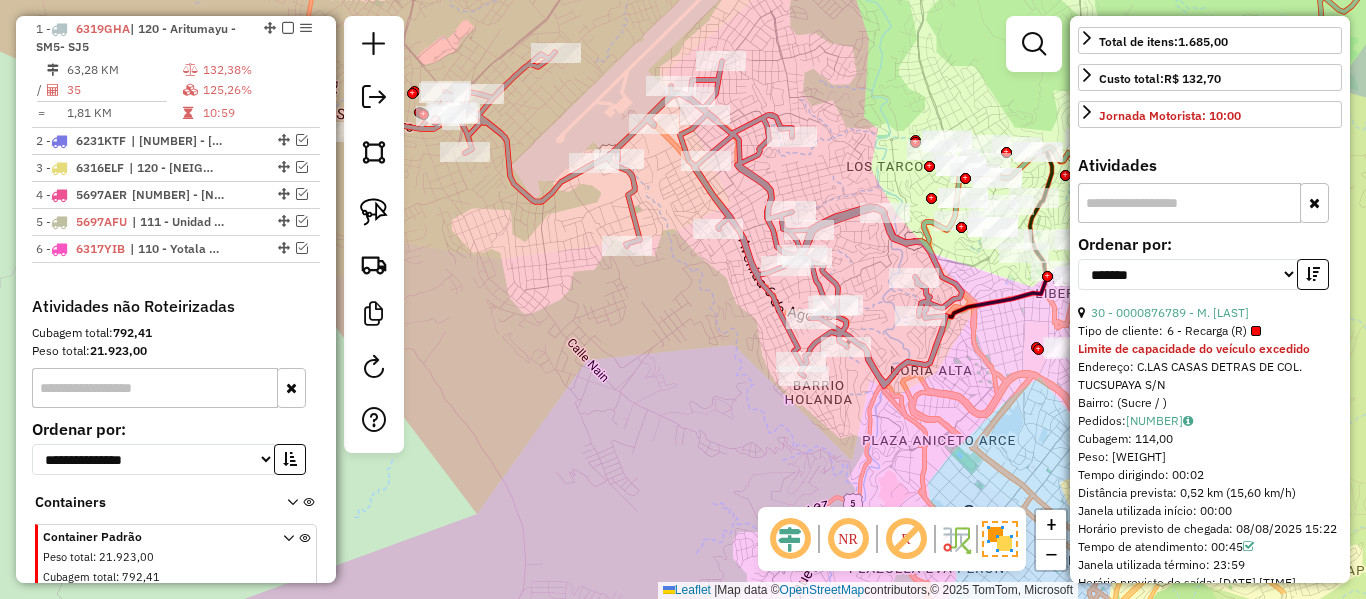 click on "30 - 0000876789 - M. COPACABANA 2" at bounding box center [1210, 313] 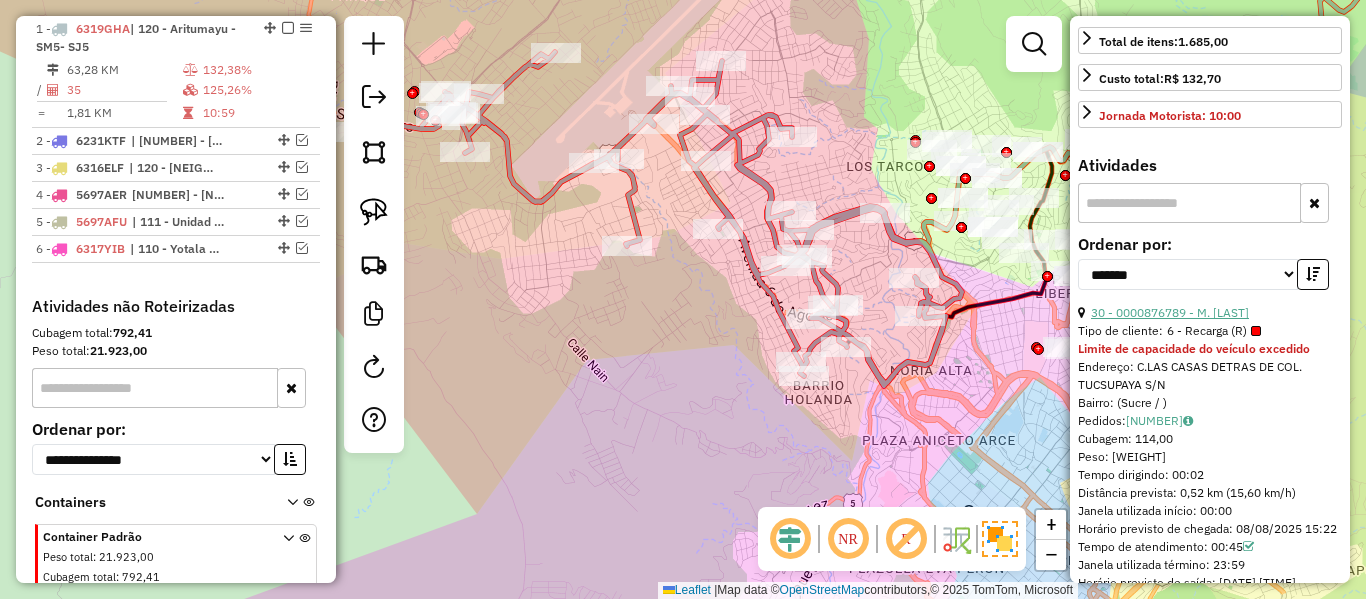 click on "30 - 0000876789 - M. COPACABANA 2" at bounding box center [1170, 312] 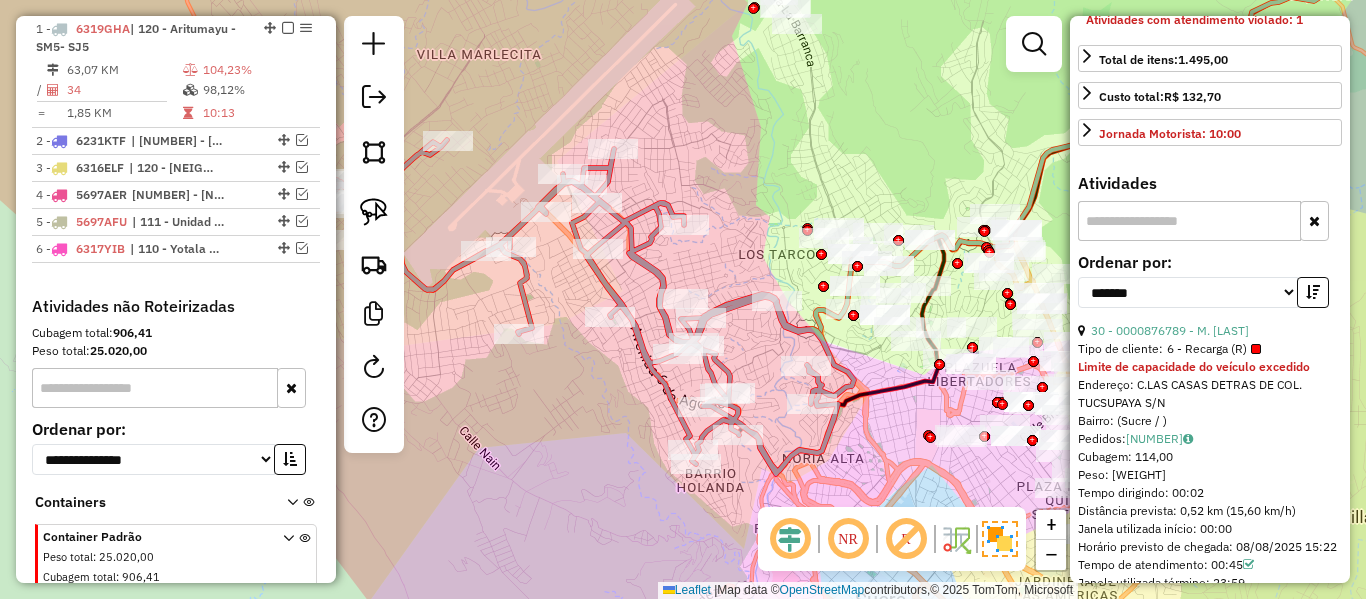 scroll, scrollTop: 682, scrollLeft: 0, axis: vertical 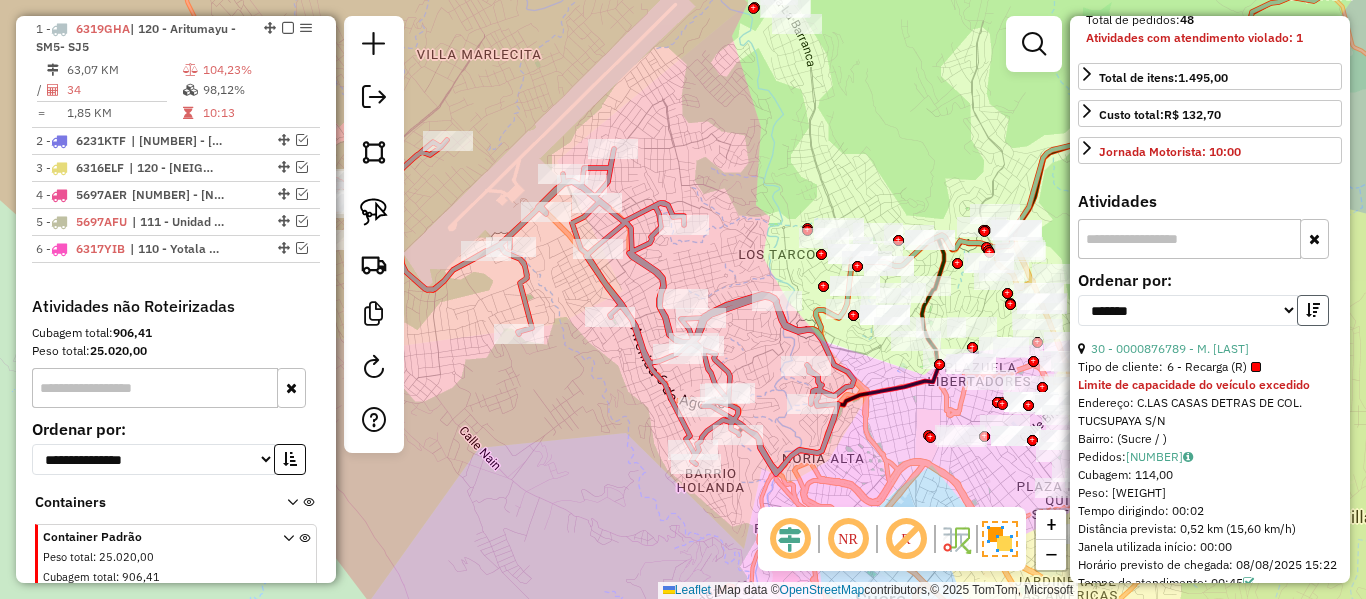 click at bounding box center (1313, 310) 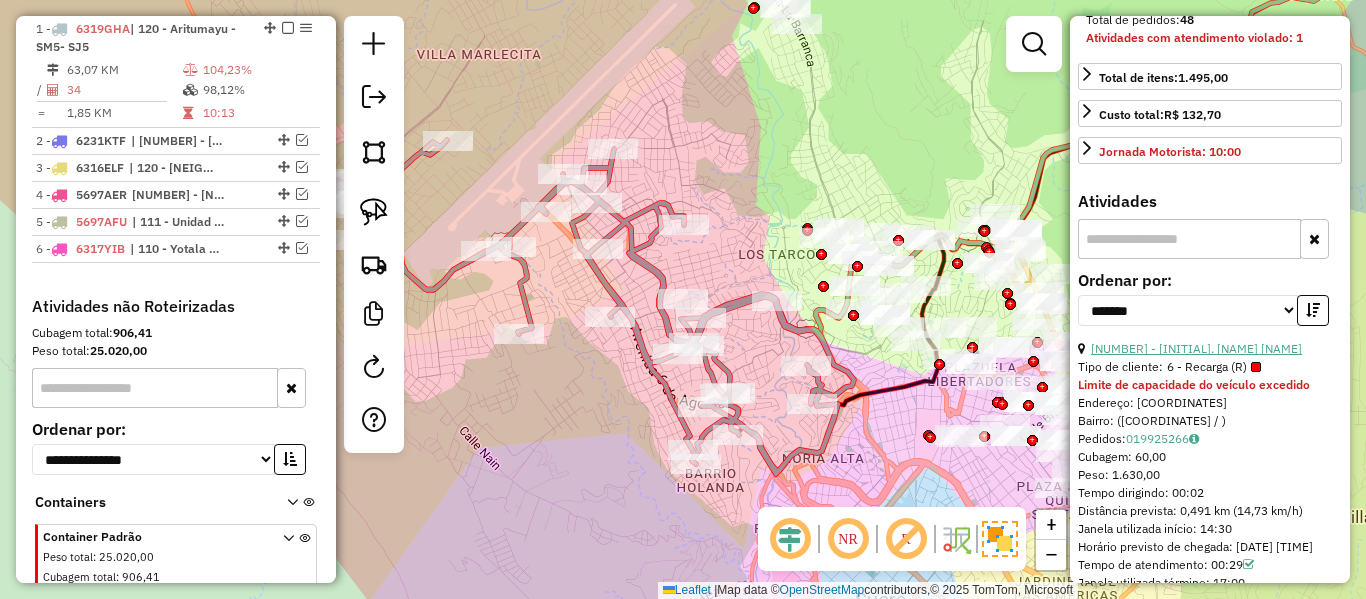 click on "34 - 0000073671 - L. LA MEDALLA" at bounding box center [1196, 348] 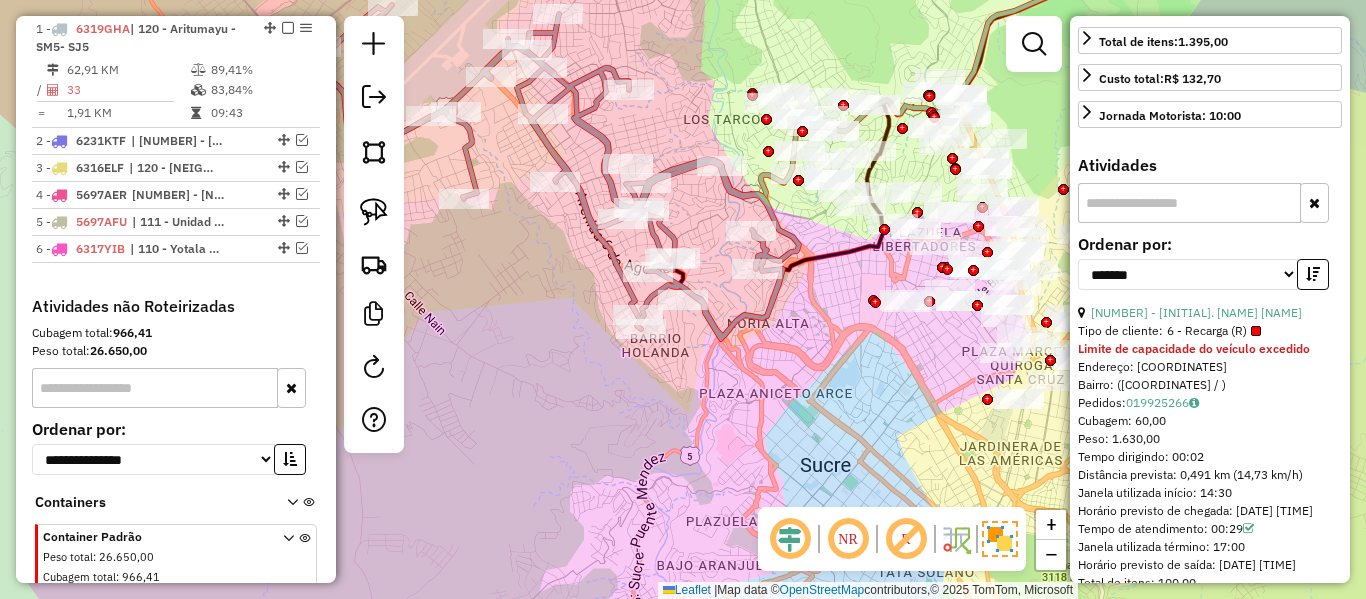 scroll, scrollTop: 664, scrollLeft: 0, axis: vertical 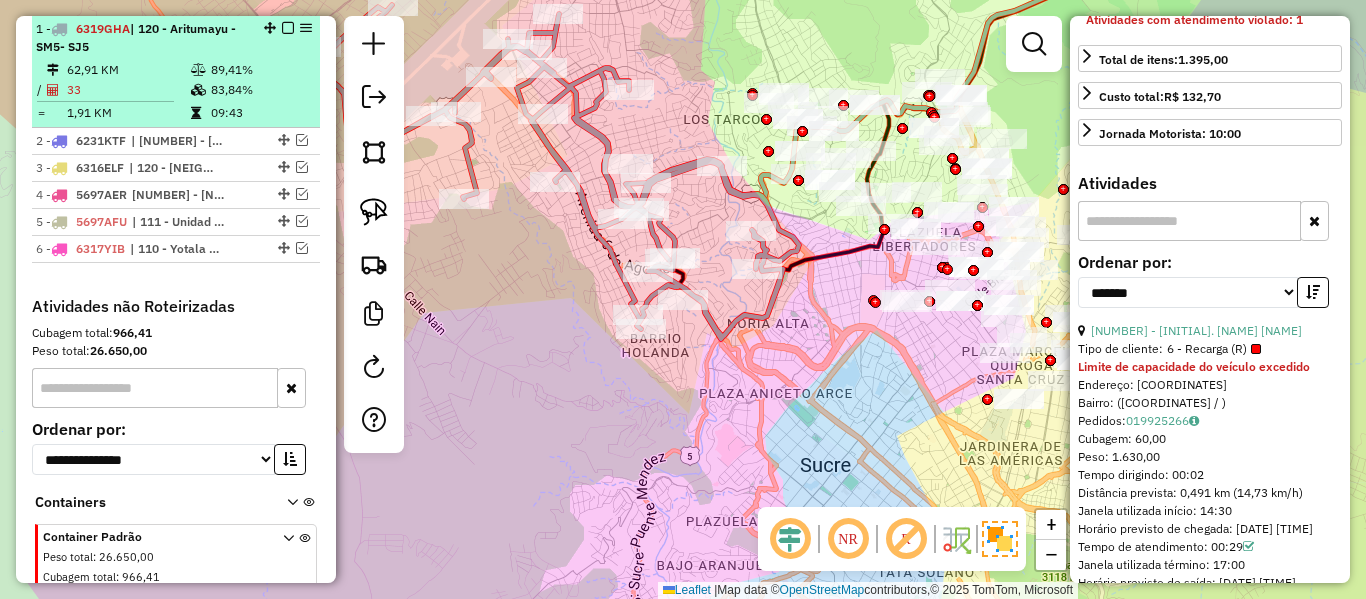 click at bounding box center (288, 28) 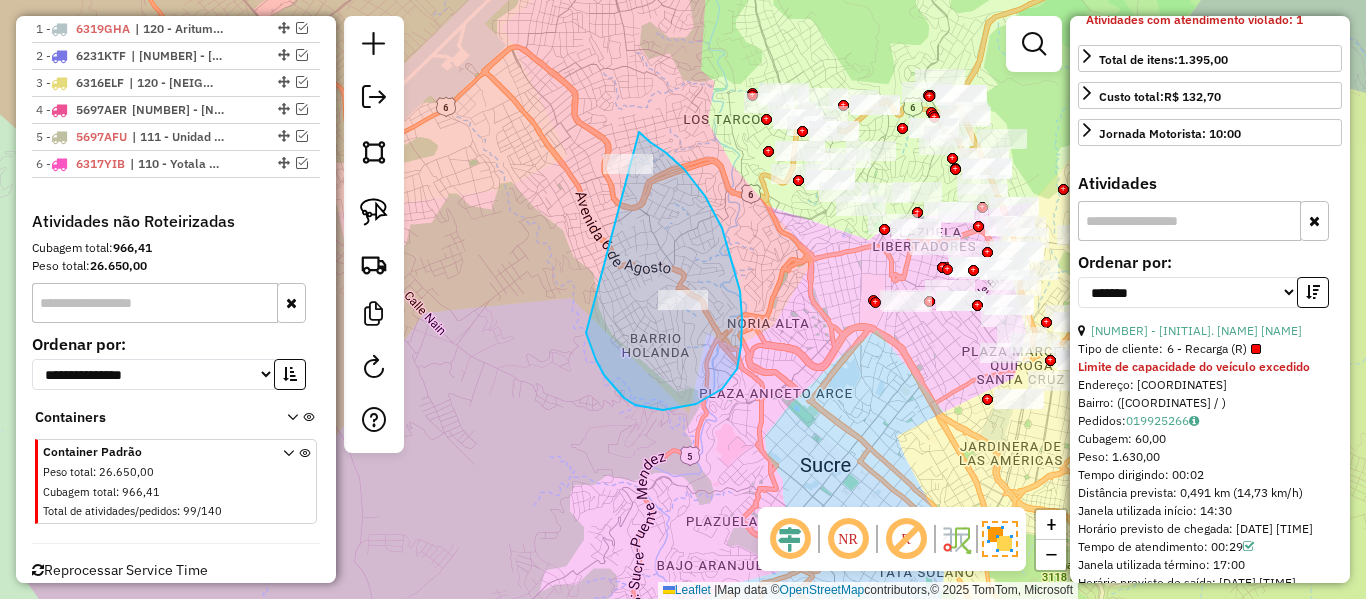 drag, startPoint x: 596, startPoint y: 360, endPoint x: 525, endPoint y: 217, distance: 159.65588 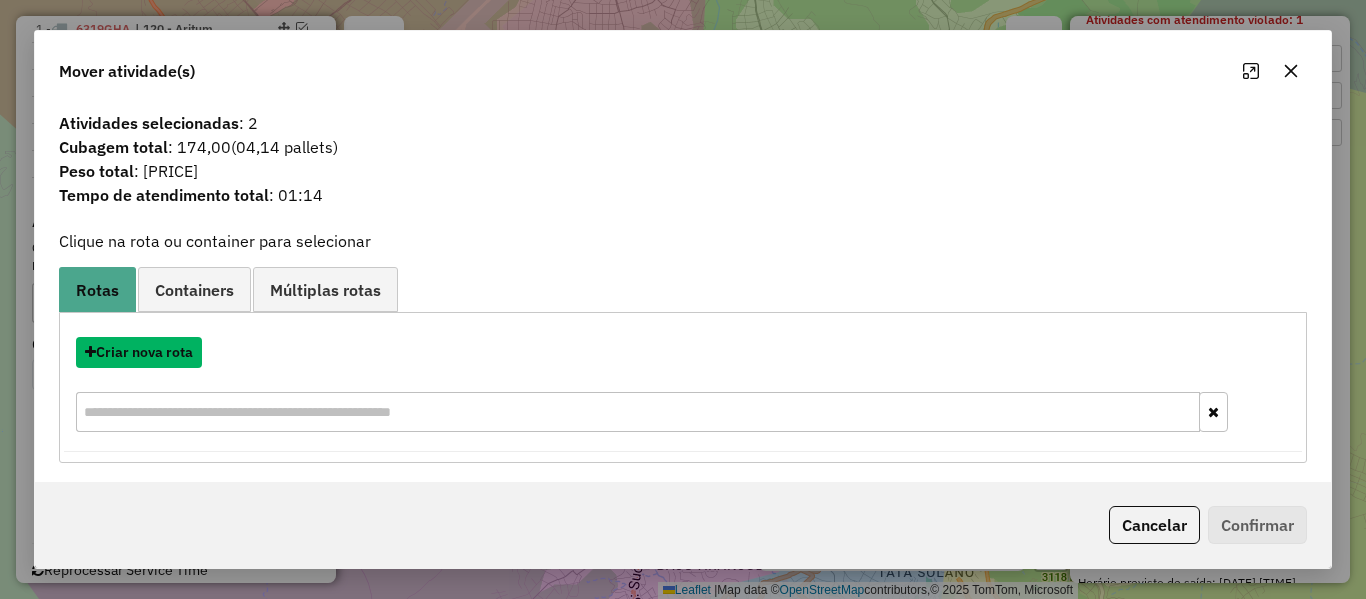 click on "Criar nova rota" at bounding box center [139, 352] 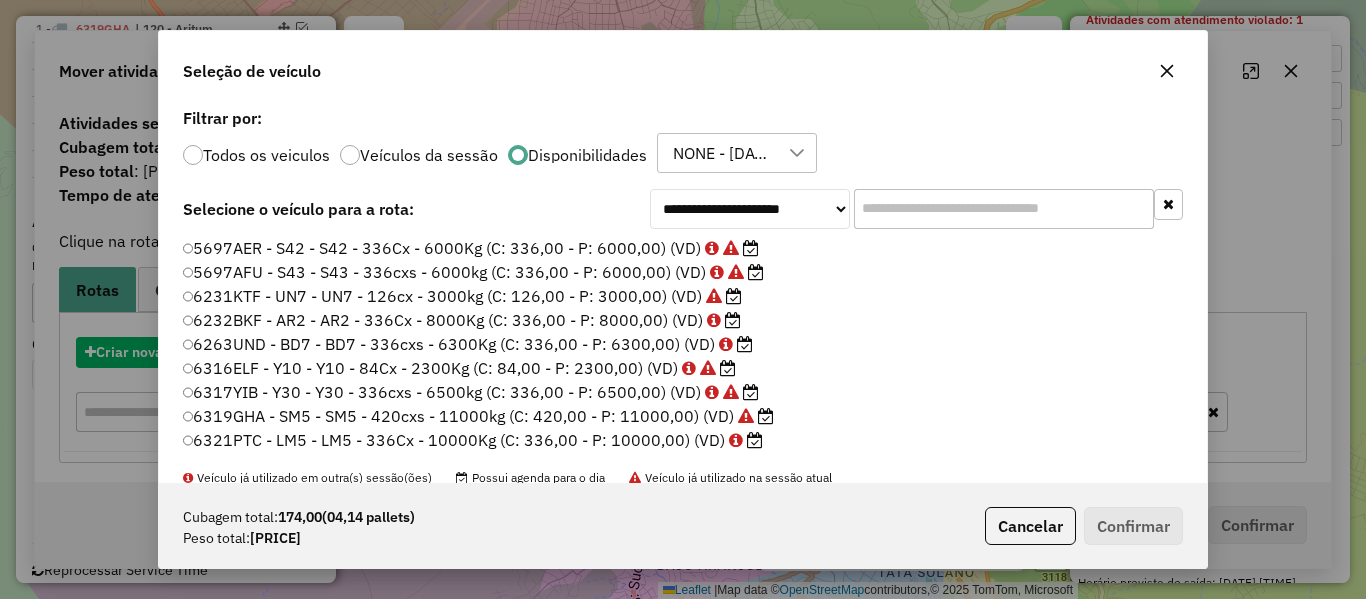 scroll, scrollTop: 11, scrollLeft: 6, axis: both 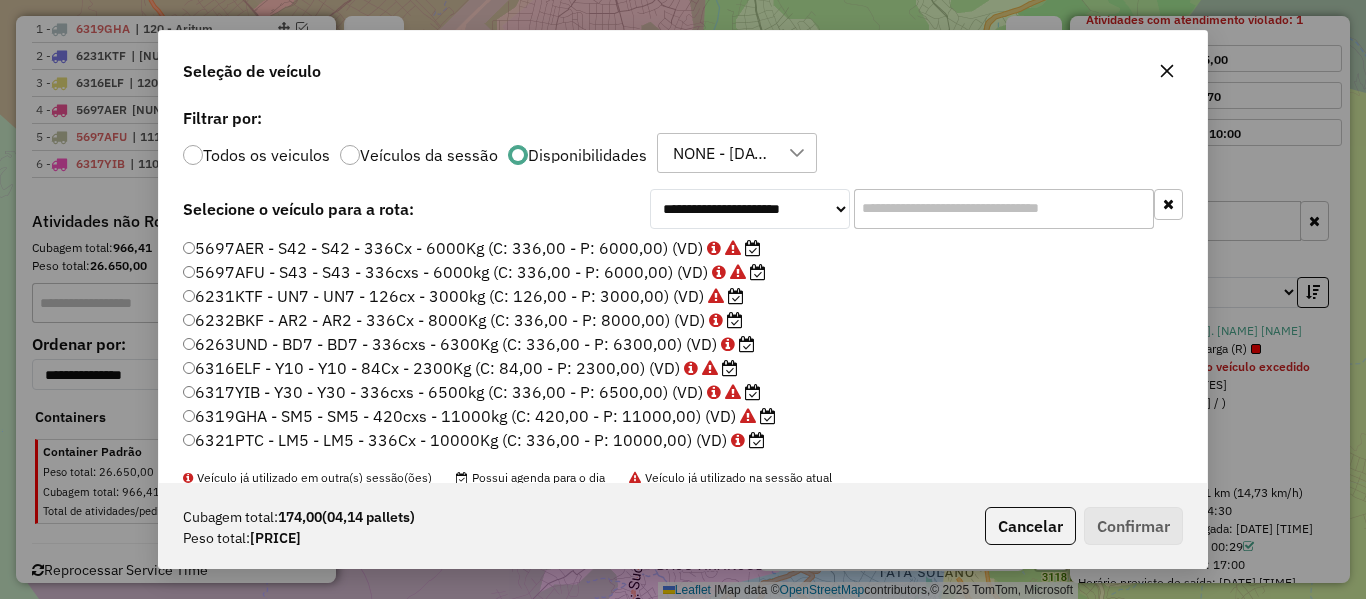 click on "**********" 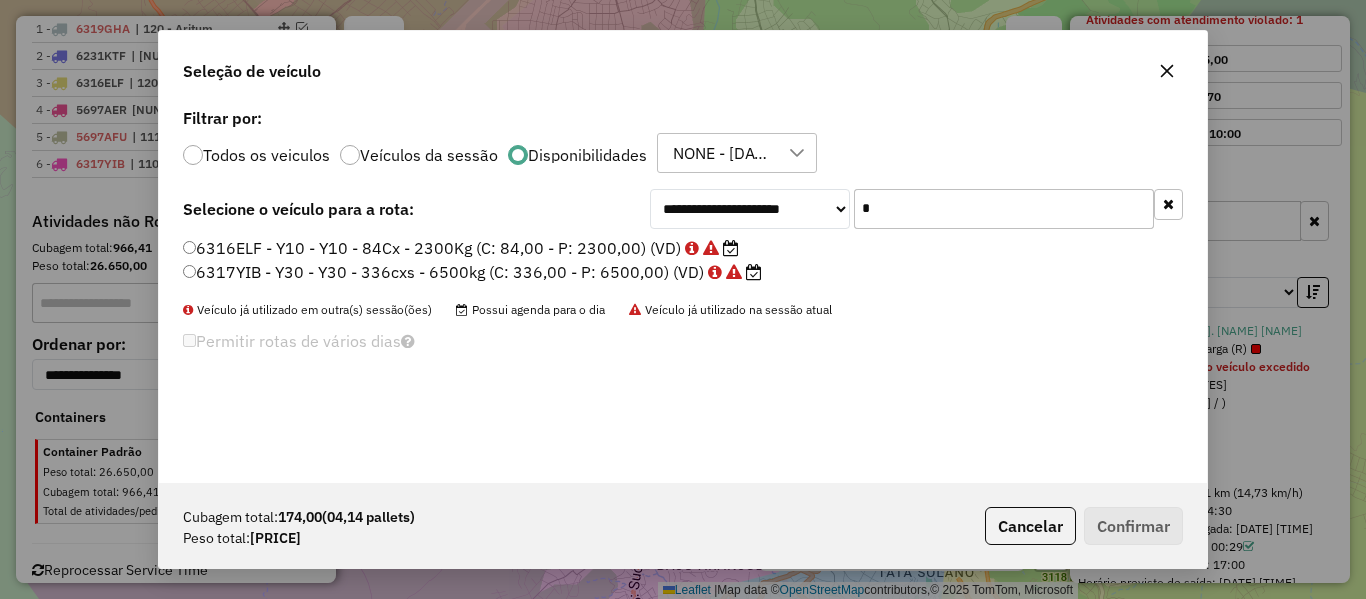 type on "*" 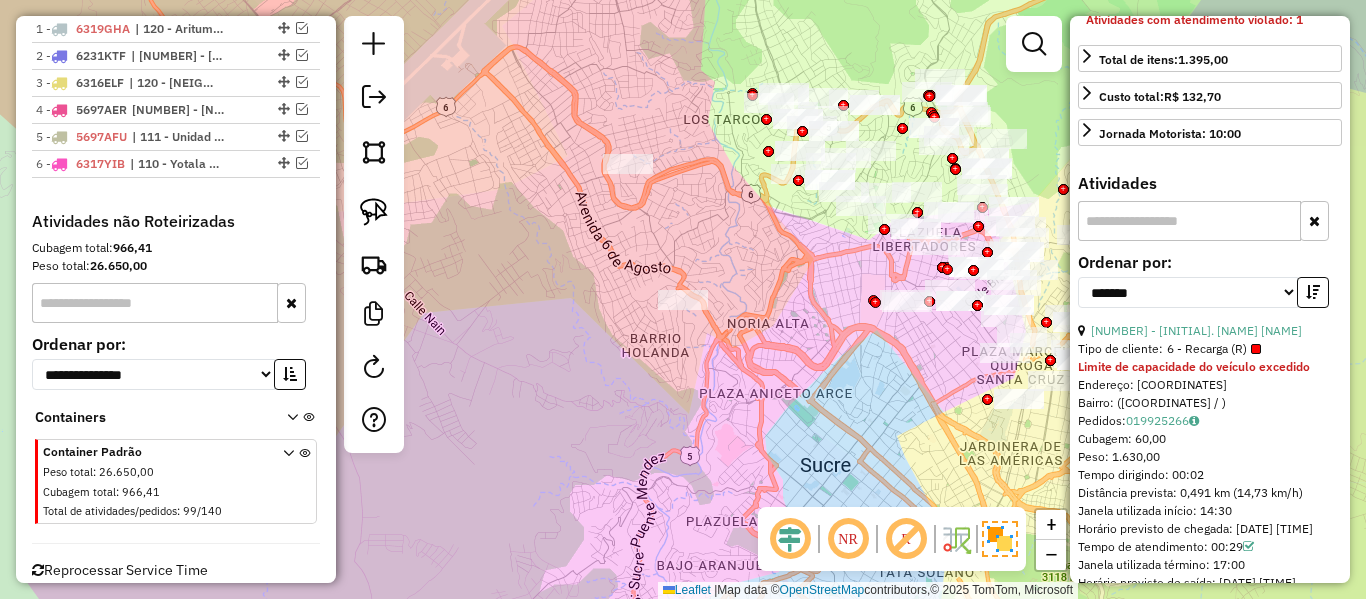 click on "Janela de atendimento Grade de atendimento Capacidade Transportadoras Veículos Cliente Pedidos  Rotas Selecione os dias de semana para filtrar as janelas de atendimento  Seg   Ter   Qua   Qui   Sex   Sáb   Dom  Informe o período da janela de atendimento: De: Até:  Filtrar exatamente a janela do cliente  Considerar janela de atendimento padrão  Selecione os dias de semana para filtrar as grades de atendimento  Seg   Ter   Qua   Qui   Sex   Sáb   Dom   Considerar clientes sem dia de atendimento cadastrado  Clientes fora do dia de atendimento selecionado Filtrar as atividades entre os valores definidos abaixo:  Peso mínimo:   Peso máximo:   Cubagem mínima:   Cubagem máxima:   De:   Até:  Filtrar as atividades entre o tempo de atendimento definido abaixo:  De:   Até:   Considerar capacidade total dos clientes não roteirizados Transportadora: Selecione um ou mais itens Tipo de veículo: Selecione um ou mais itens Veículo: Selecione um ou mais itens Motorista: Selecione um ou mais itens Nome: Rótulo:" 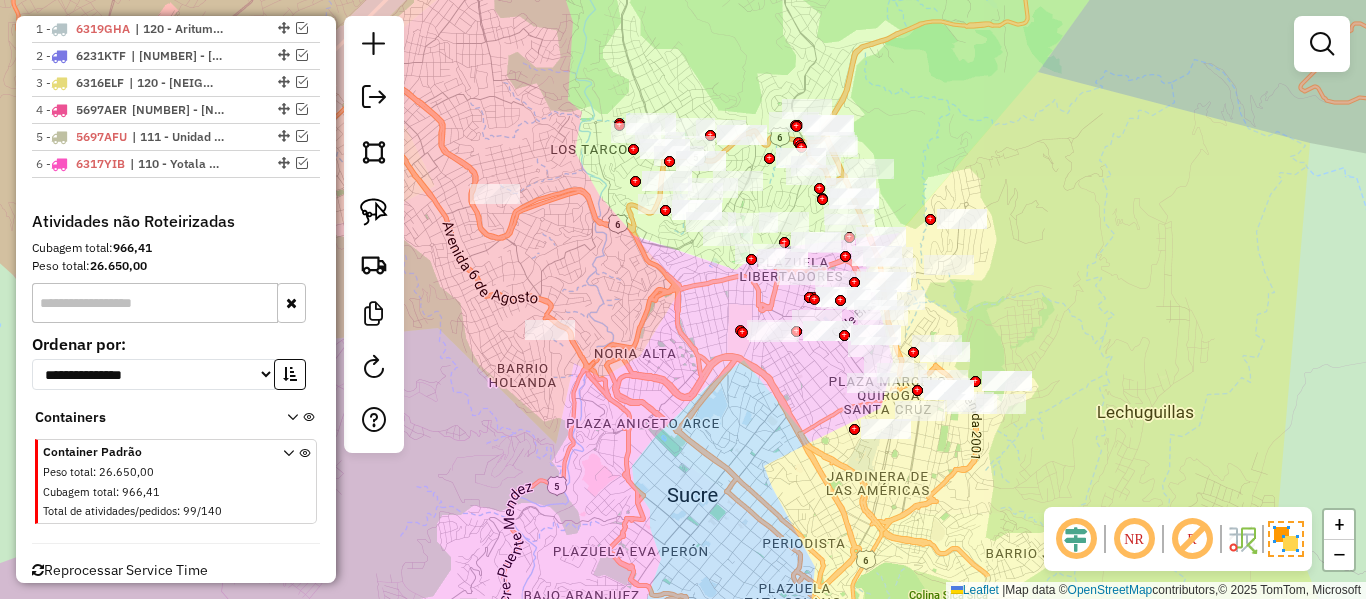 drag, startPoint x: 781, startPoint y: 330, endPoint x: 667, endPoint y: 357, distance: 117.15375 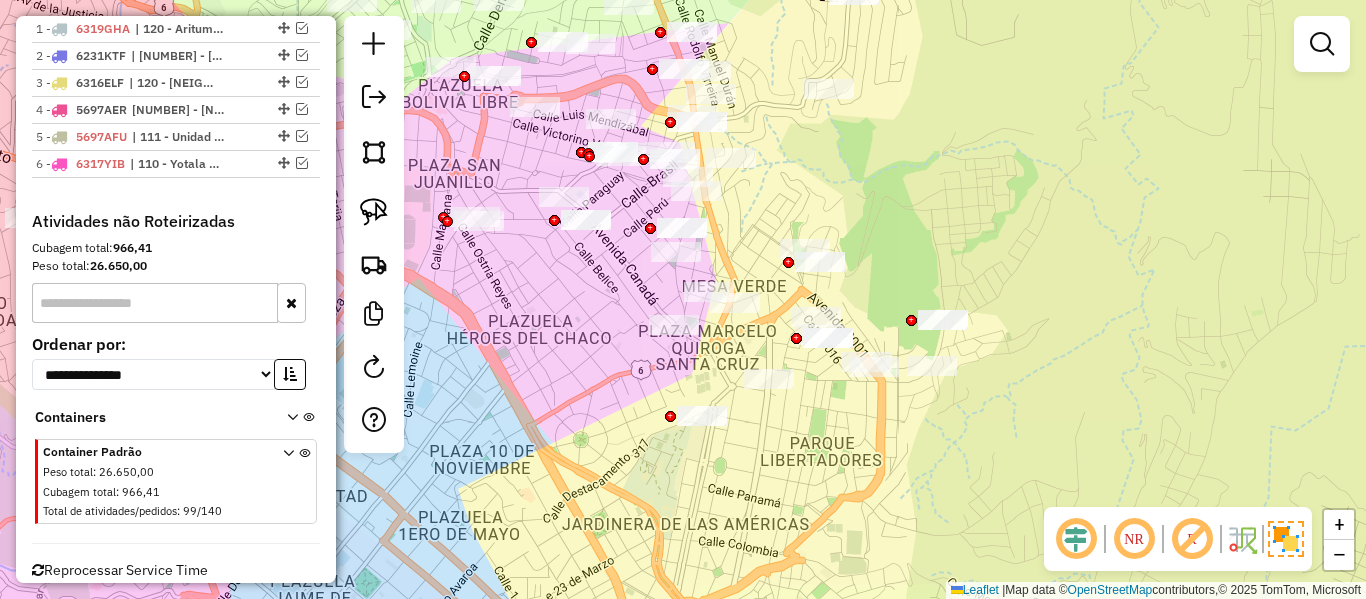 click on "Janela de atendimento Grade de atendimento Capacidade Transportadoras Veículos Cliente Pedidos  Rotas Selecione os dias de semana para filtrar as janelas de atendimento  Seg   Ter   Qua   Qui   Sex   Sáb   Dom  Informe o período da janela de atendimento: De: Até:  Filtrar exatamente a janela do cliente  Considerar janela de atendimento padrão  Selecione os dias de semana para filtrar as grades de atendimento  Seg   Ter   Qua   Qui   Sex   Sáb   Dom   Considerar clientes sem dia de atendimento cadastrado  Clientes fora do dia de atendimento selecionado Filtrar as atividades entre os valores definidos abaixo:  Peso mínimo:   Peso máximo:   Cubagem mínima:   Cubagem máxima:   De:   Até:  Filtrar as atividades entre o tempo de atendimento definido abaixo:  De:   Até:   Considerar capacidade total dos clientes não roteirizados Transportadora: Selecione um ou mais itens Tipo de veículo: Selecione um ou mais itens Veículo: Selecione um ou mais itens Motorista: Selecione um ou mais itens Nome: Rótulo:" 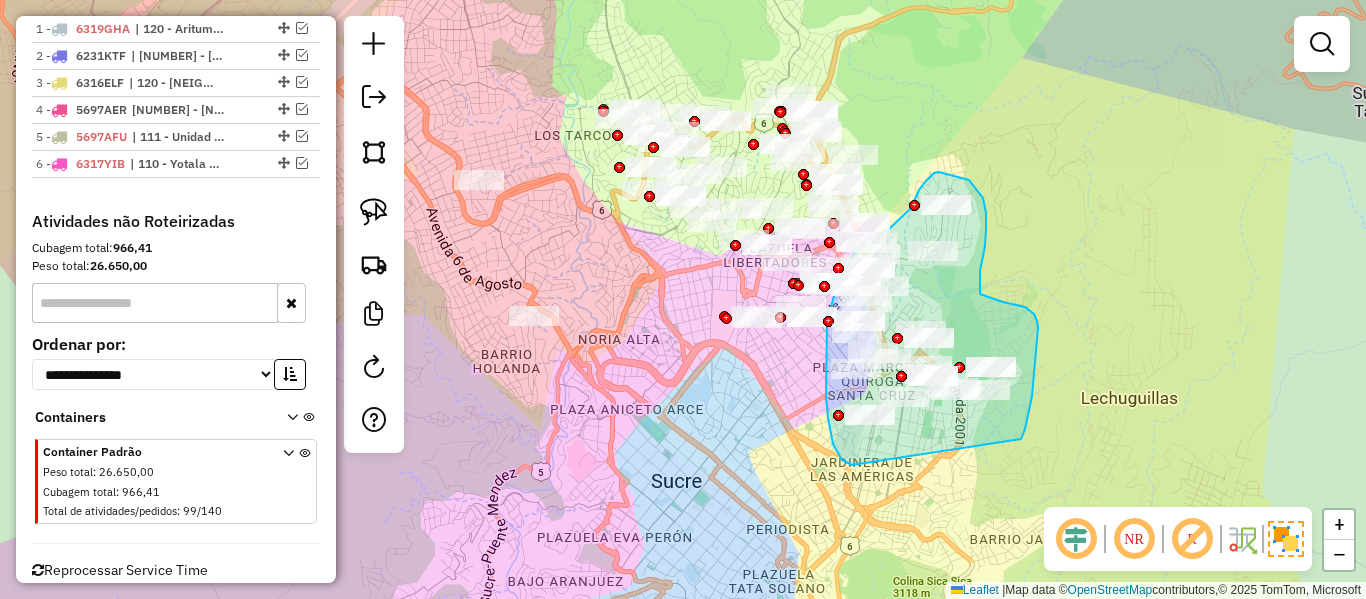 drag, startPoint x: 1021, startPoint y: 439, endPoint x: 870, endPoint y: 452, distance: 151.55856 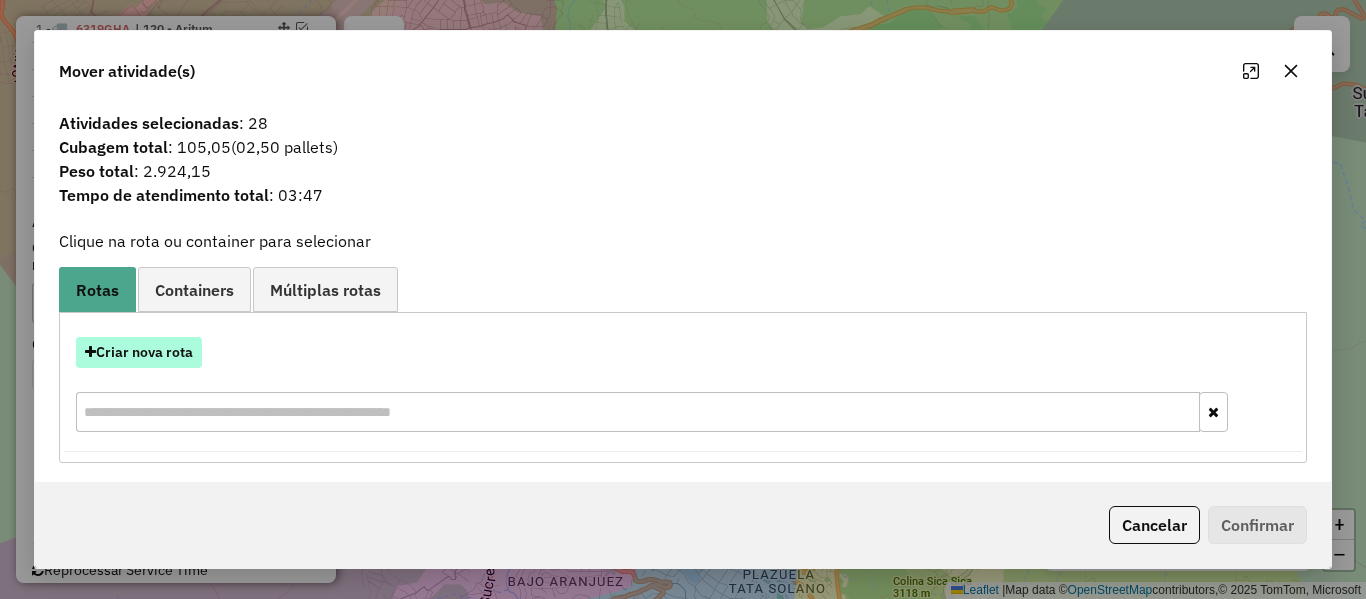 click on "Criar nova rota" at bounding box center (139, 352) 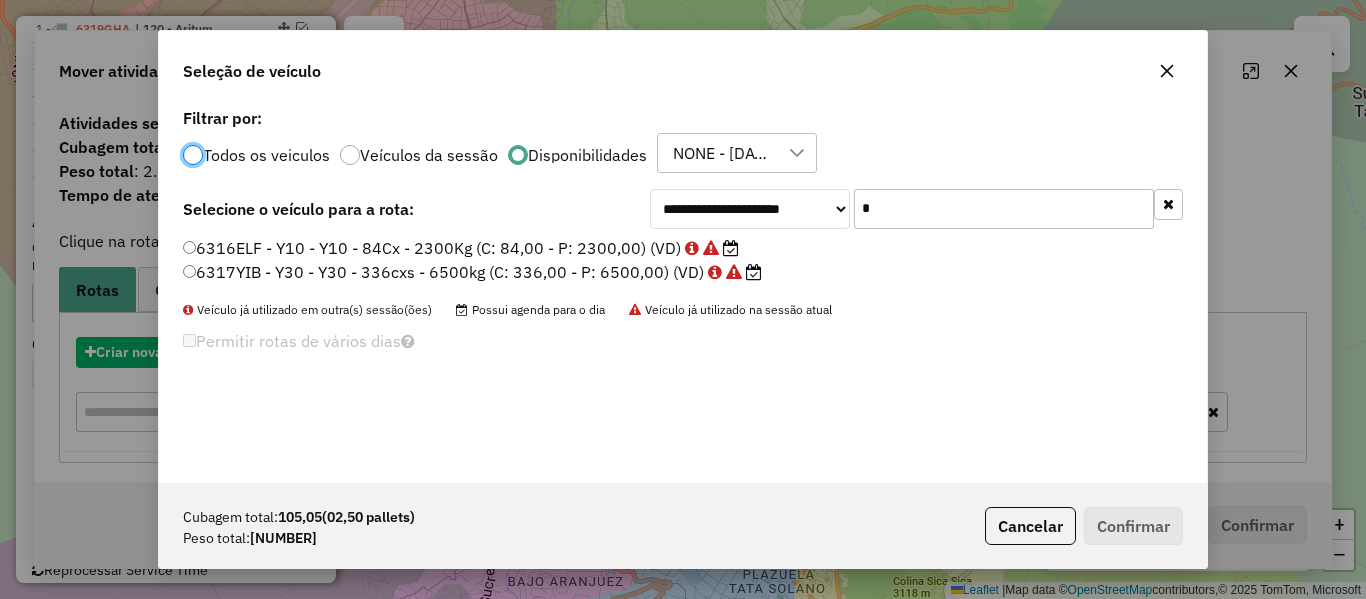 scroll, scrollTop: 11, scrollLeft: 6, axis: both 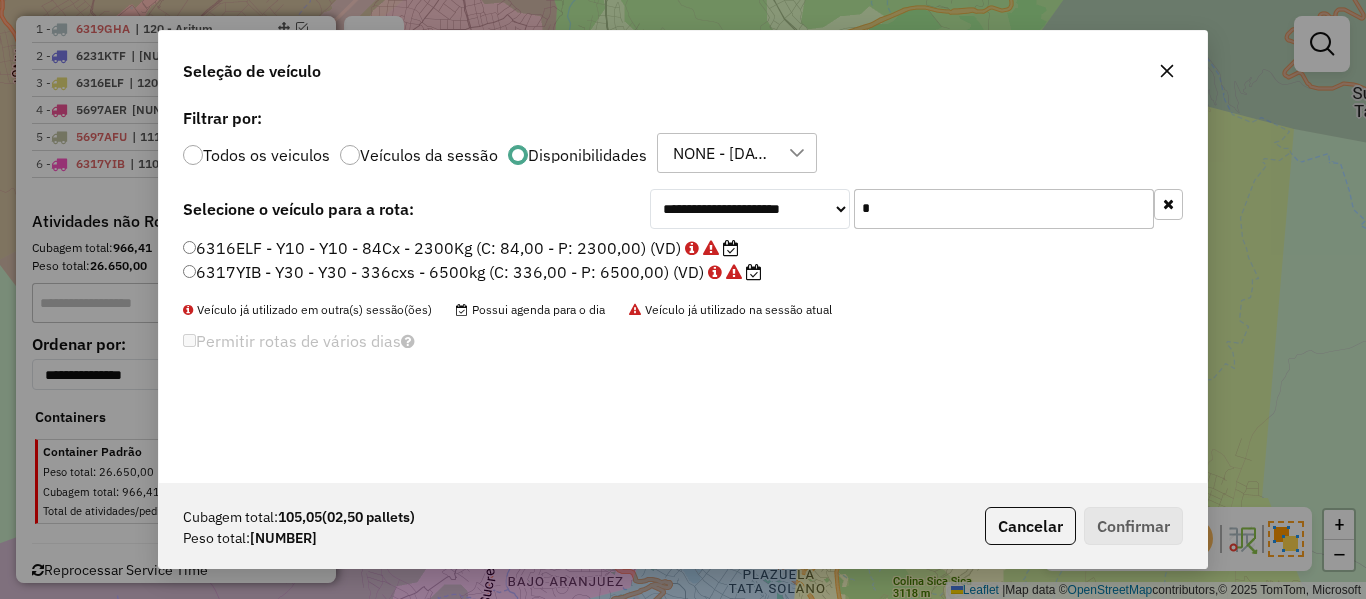 click 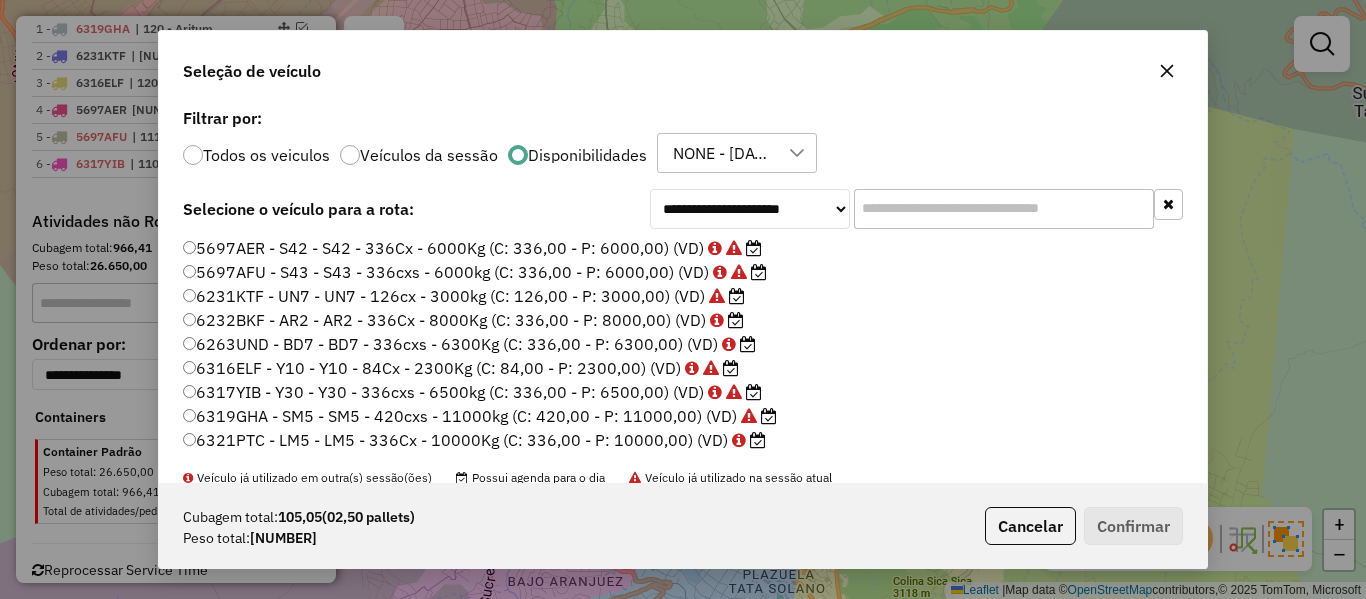 scroll, scrollTop: 75, scrollLeft: 0, axis: vertical 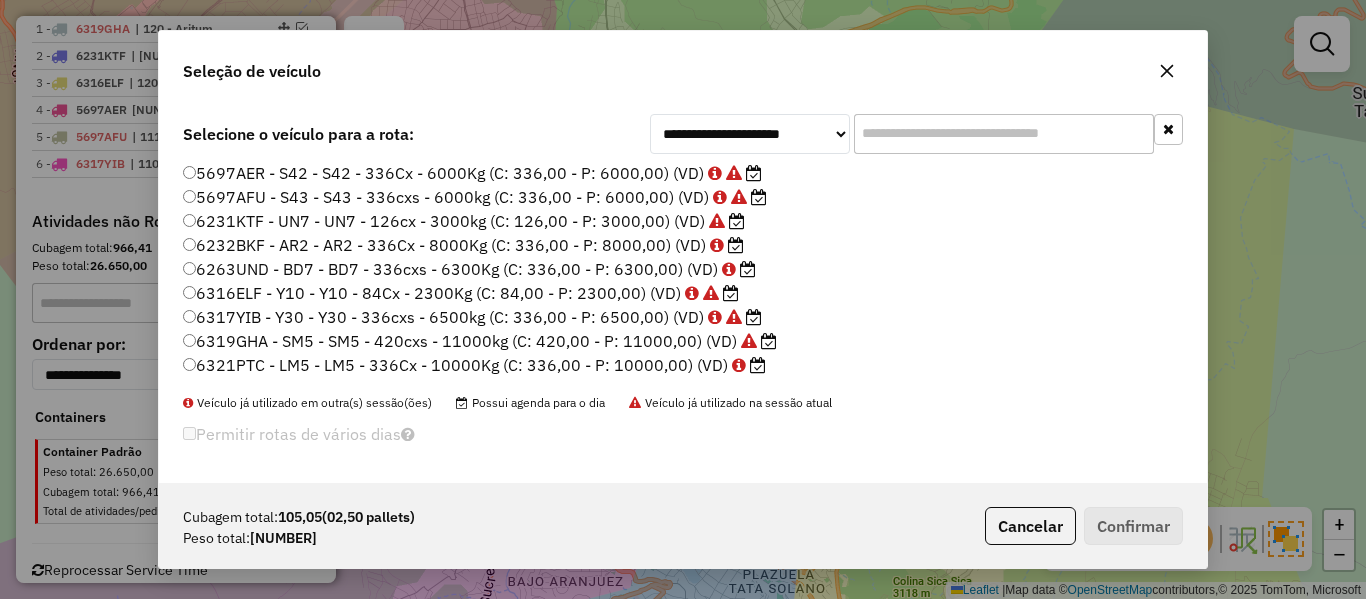 click on "6263UND - BD7 - BD7 - 336cxs - 6300Kg (C: 336,00 - P: 6300,00) (VD)" 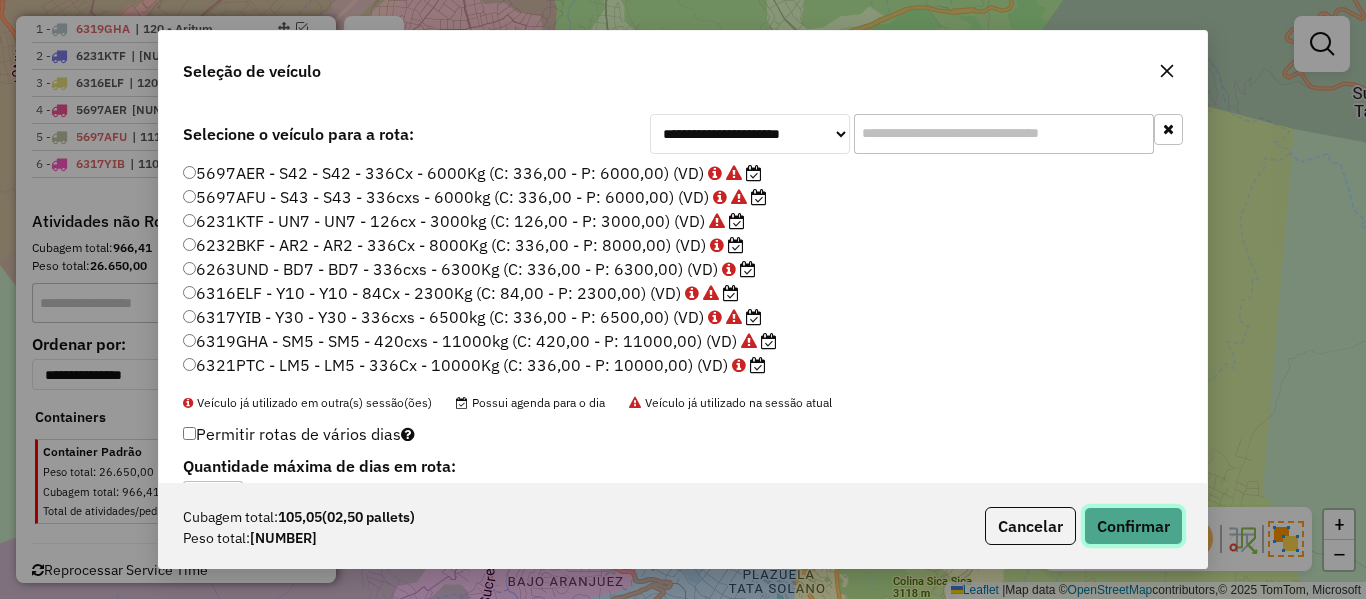 click on "Confirmar" 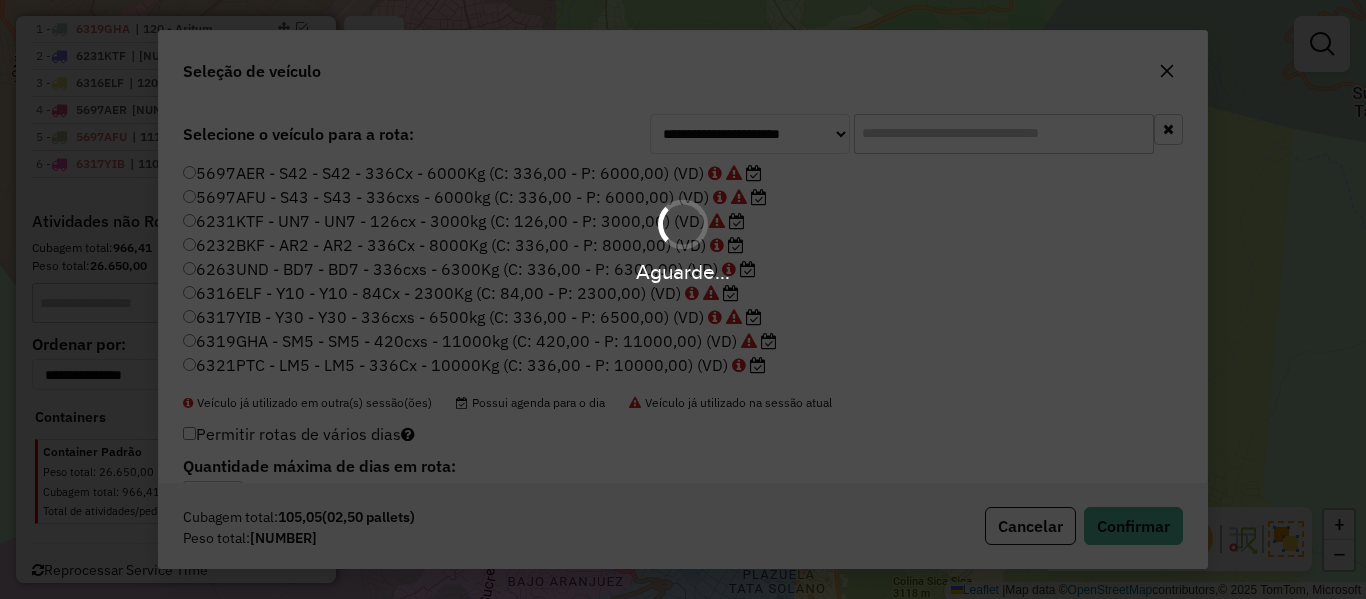 scroll, scrollTop: 0, scrollLeft: 0, axis: both 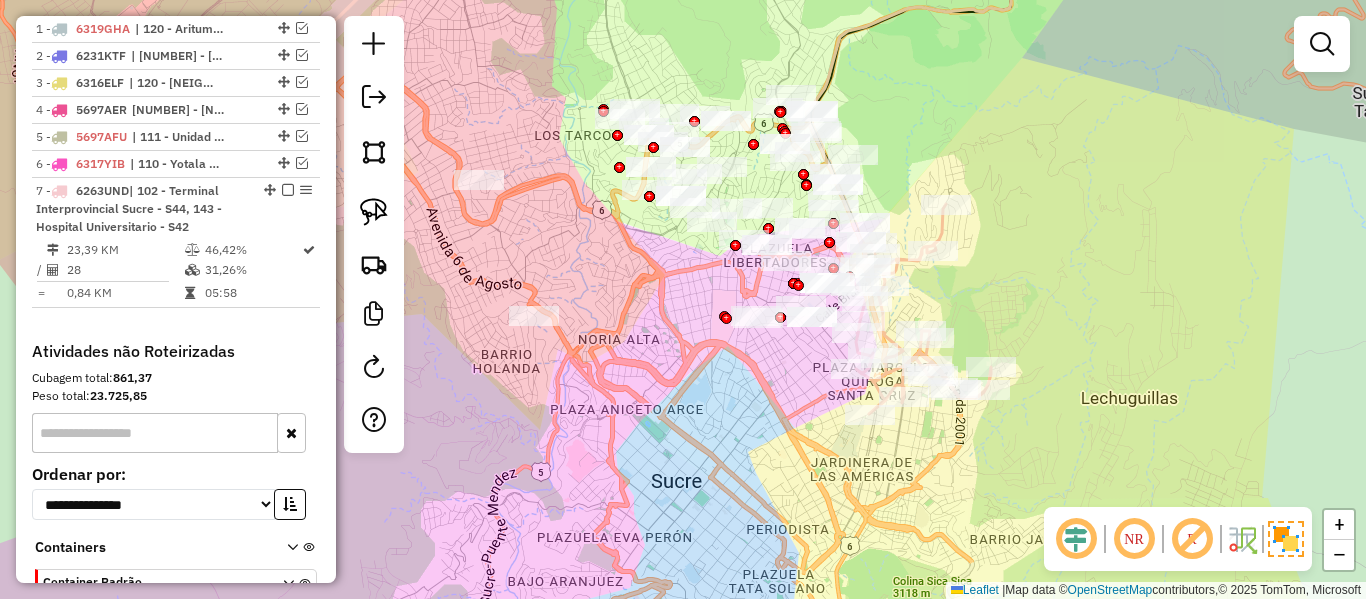 click 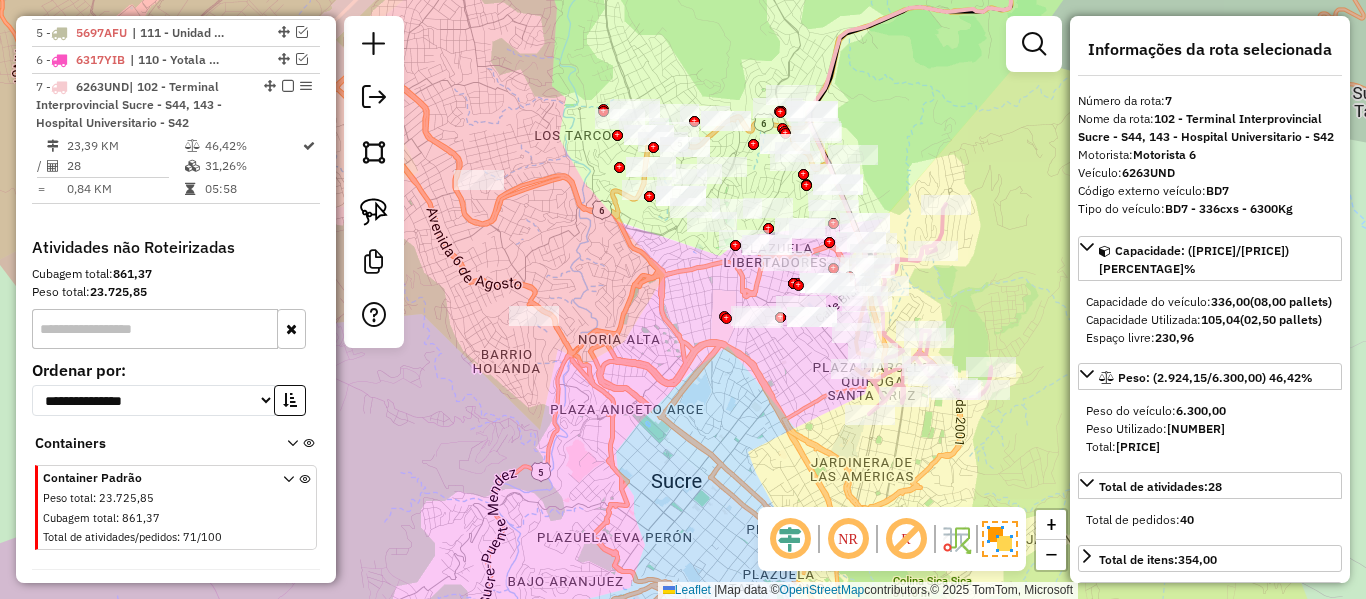 scroll, scrollTop: 943, scrollLeft: 0, axis: vertical 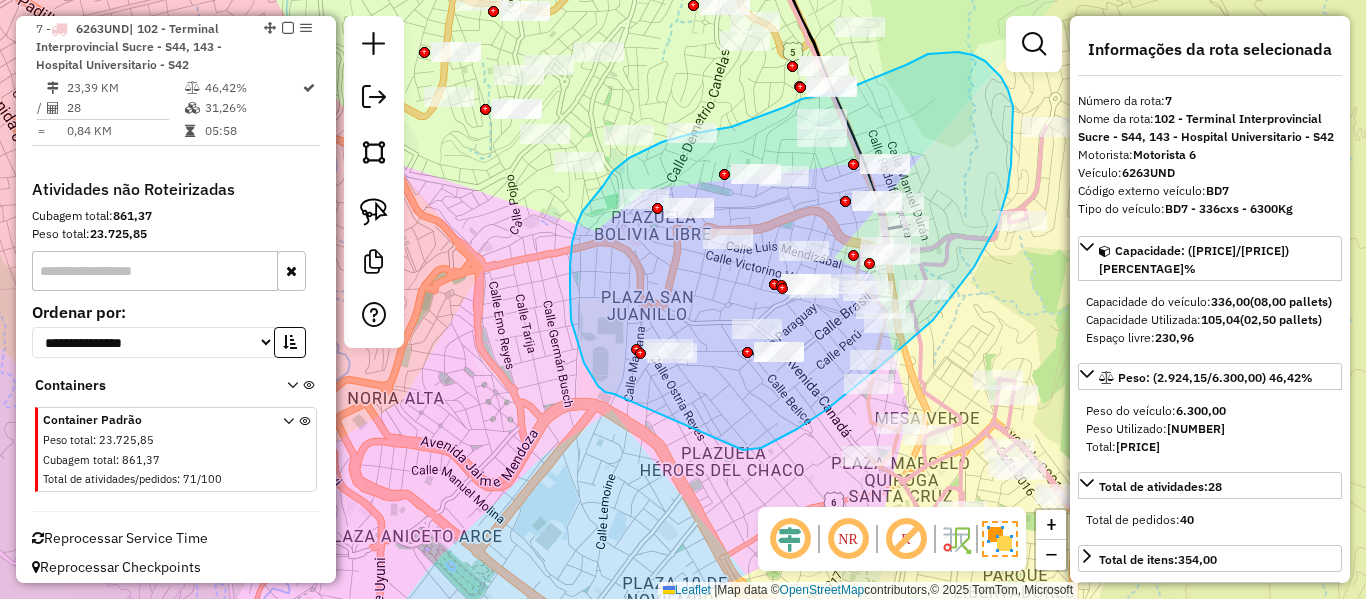 drag, startPoint x: 743, startPoint y: 450, endPoint x: 627, endPoint y: 391, distance: 130.14223 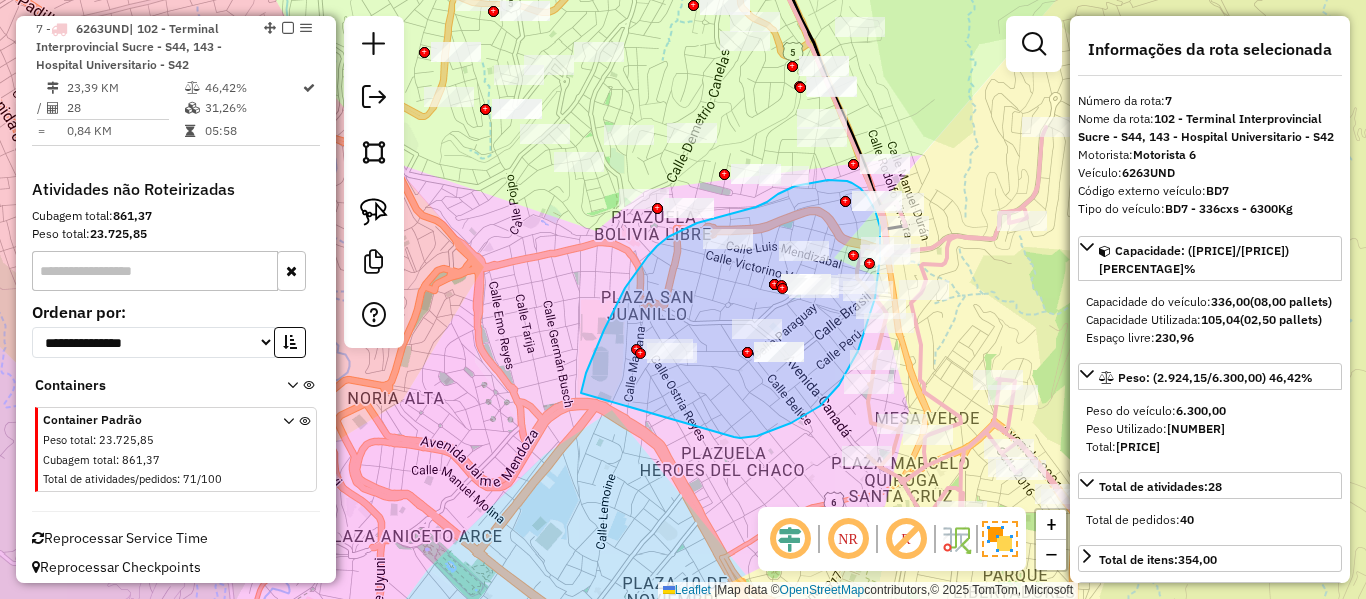 drag, startPoint x: 736, startPoint y: 437, endPoint x: 591, endPoint y: 398, distance: 150.15326 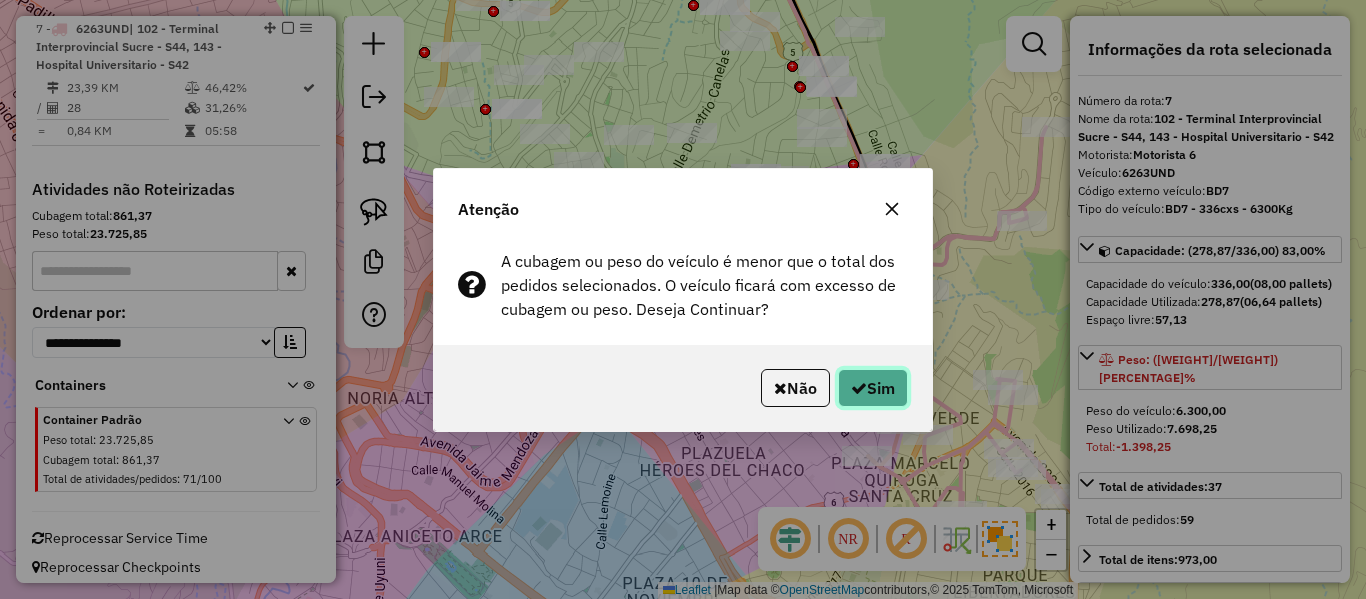 click on "Sim" 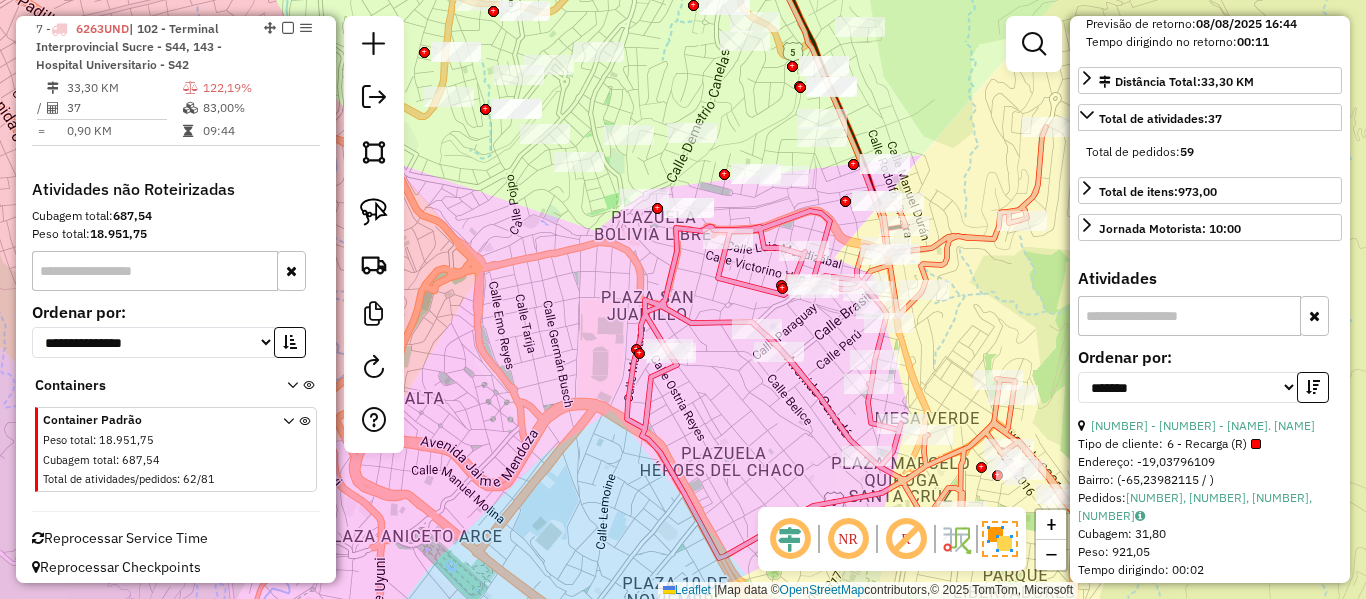 scroll, scrollTop: 700, scrollLeft: 0, axis: vertical 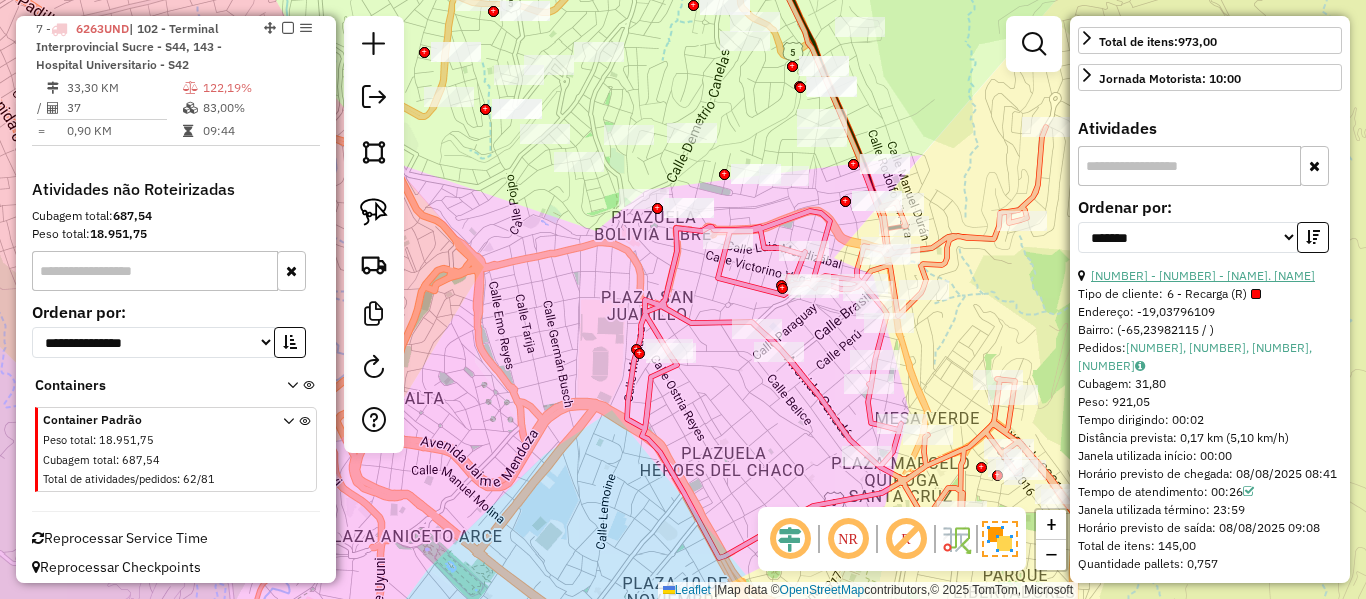 click on "11 - 0000098411 - M. ESTHER" at bounding box center [1203, 275] 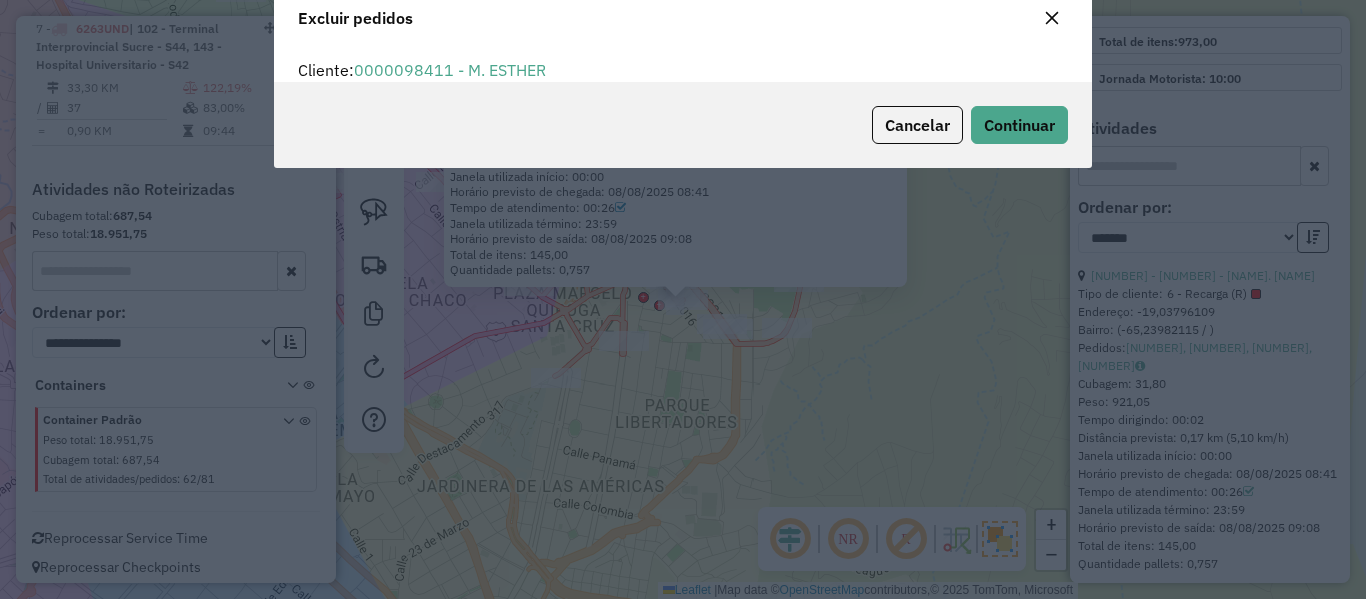 scroll, scrollTop: 82, scrollLeft: 0, axis: vertical 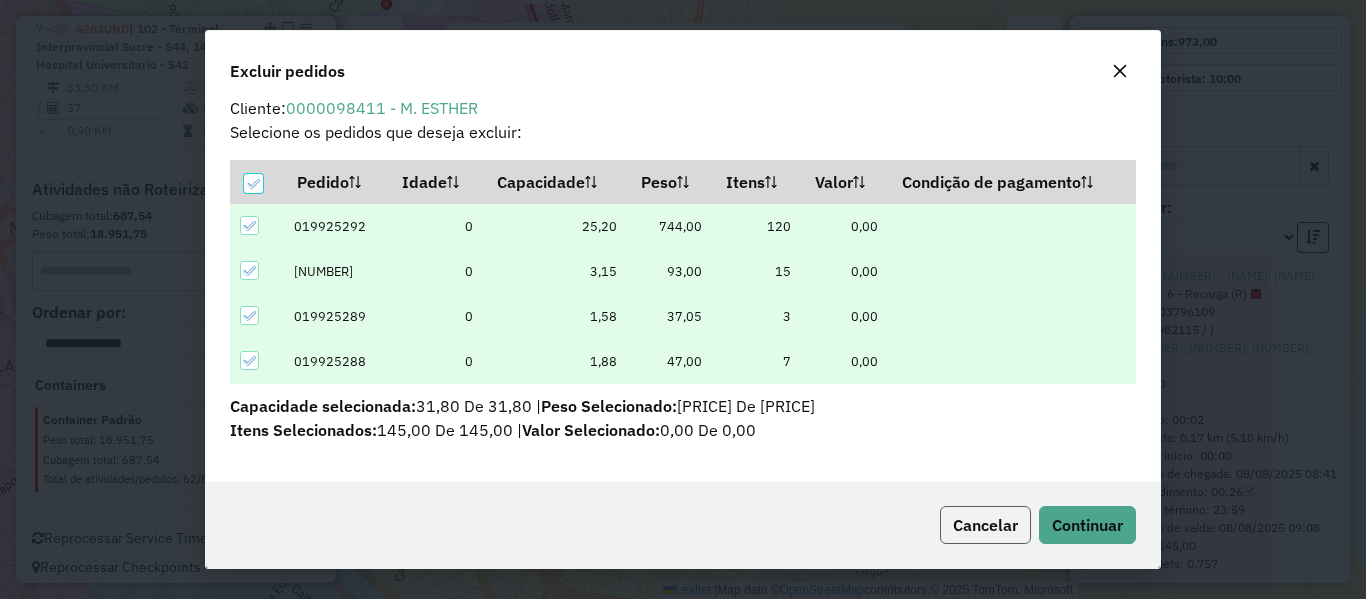 click on "Cancelar" 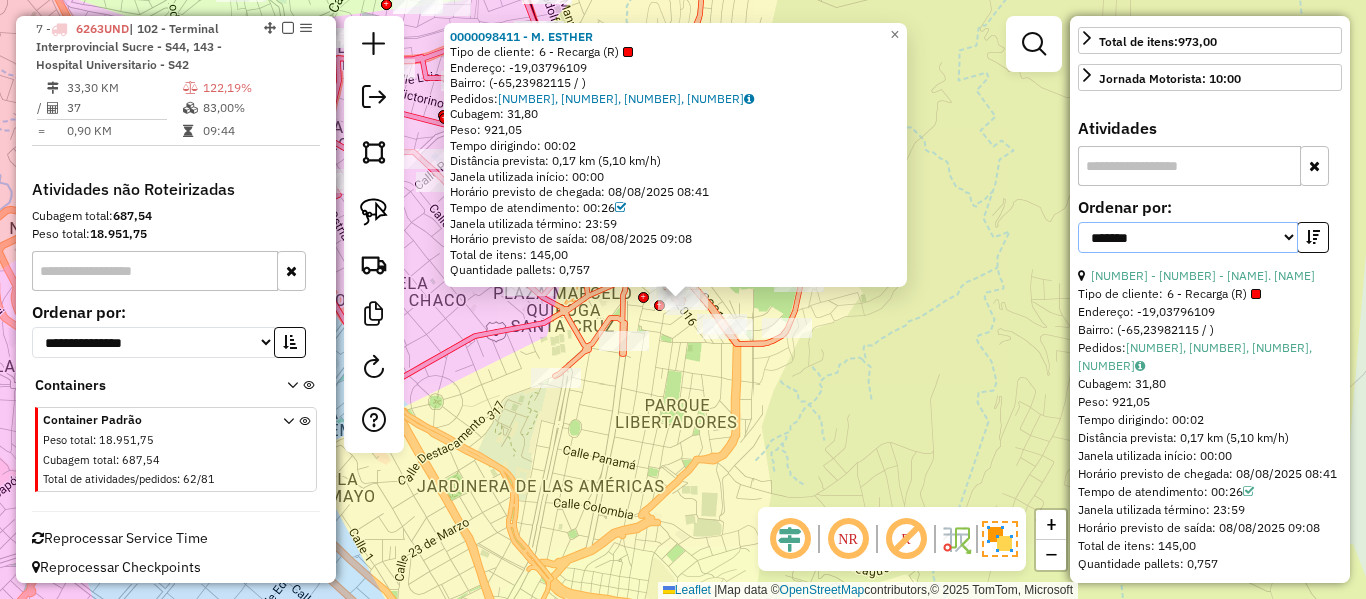 click on "**********" at bounding box center [1188, 237] 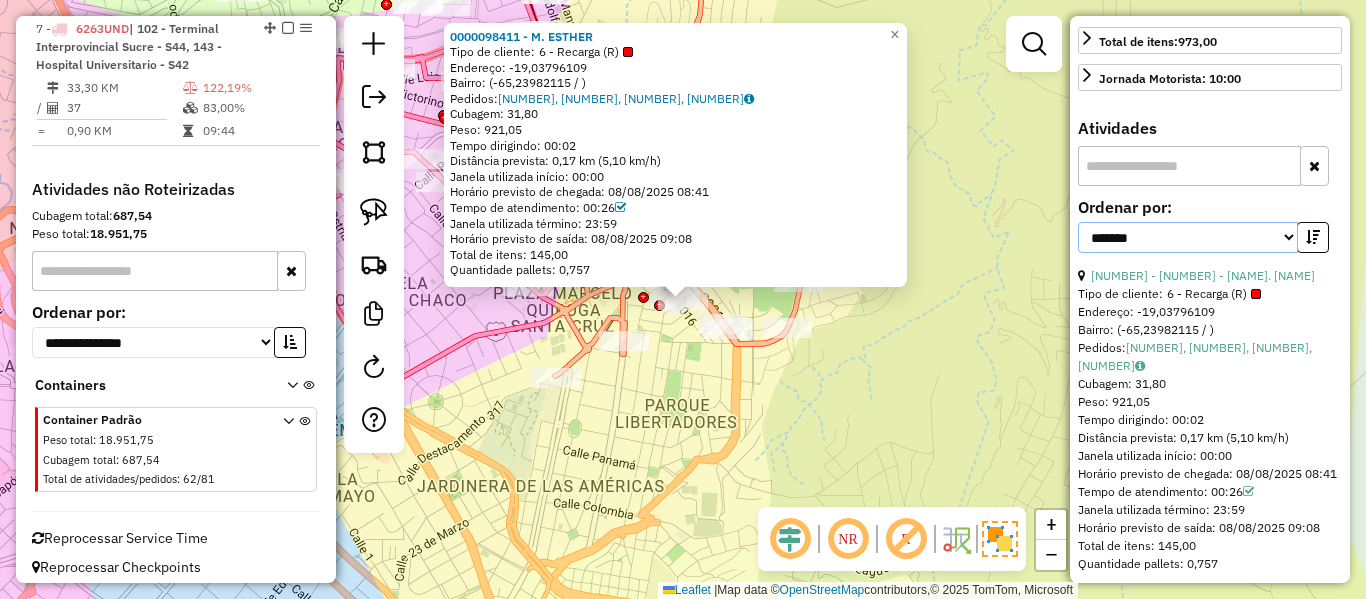 select on "*********" 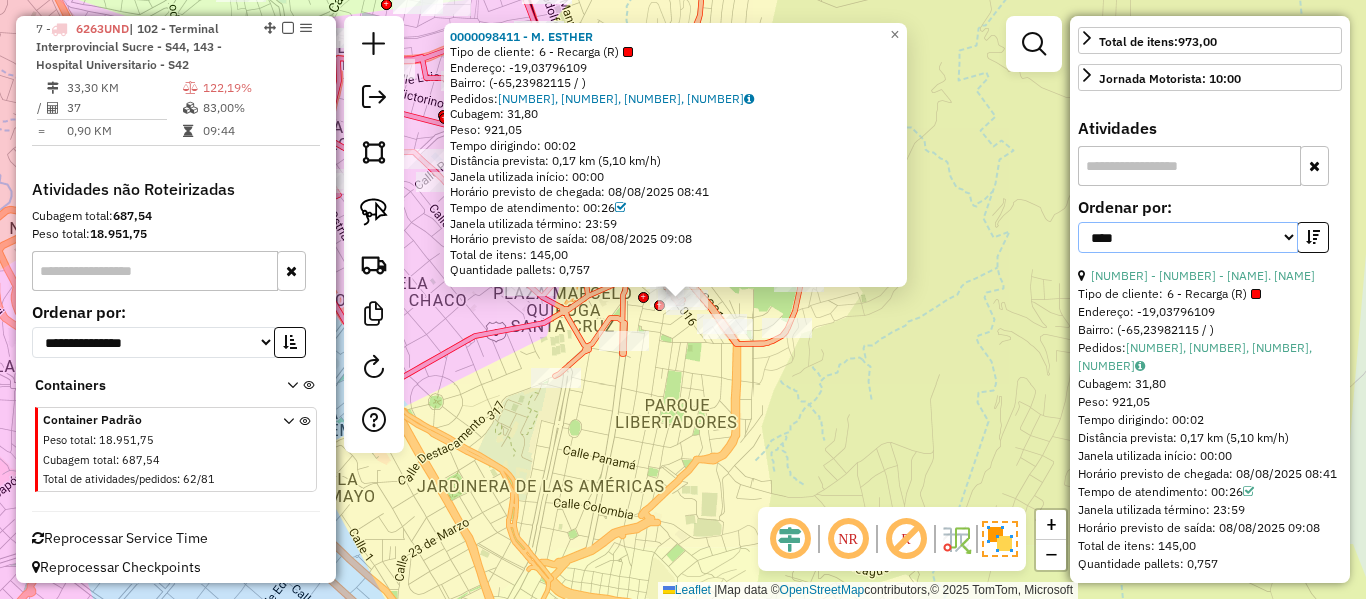 click on "**********" at bounding box center [1188, 237] 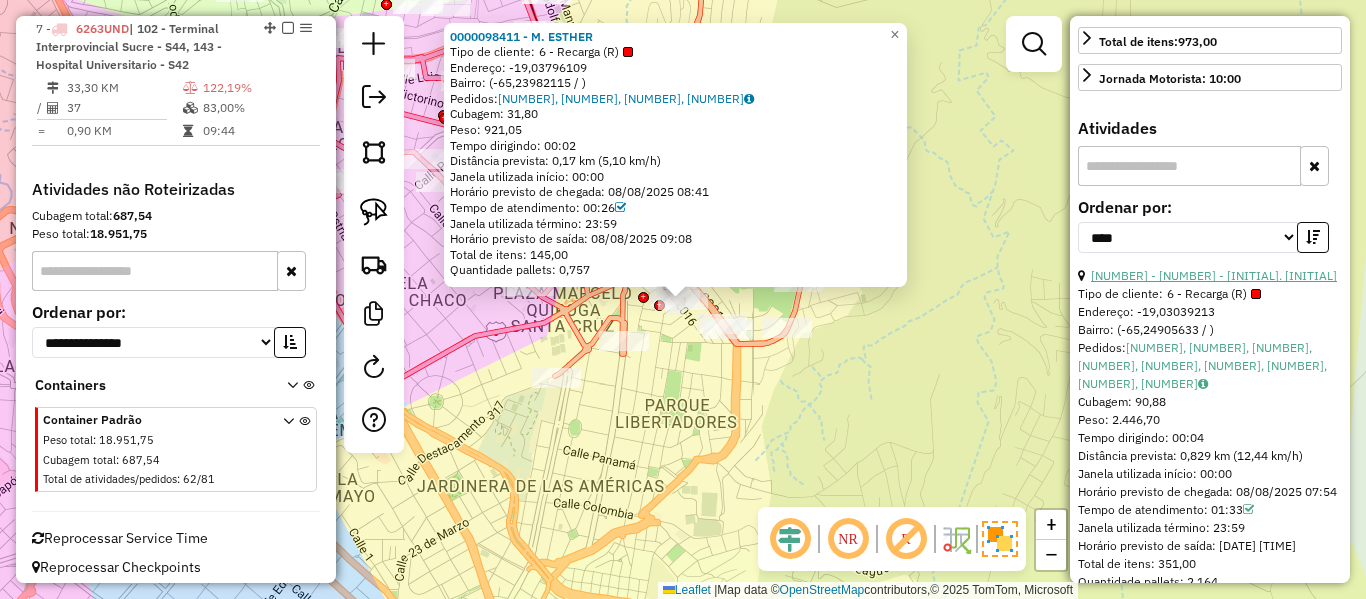 click on "5 - 0000106412 - T. E Y D" at bounding box center (1214, 275) 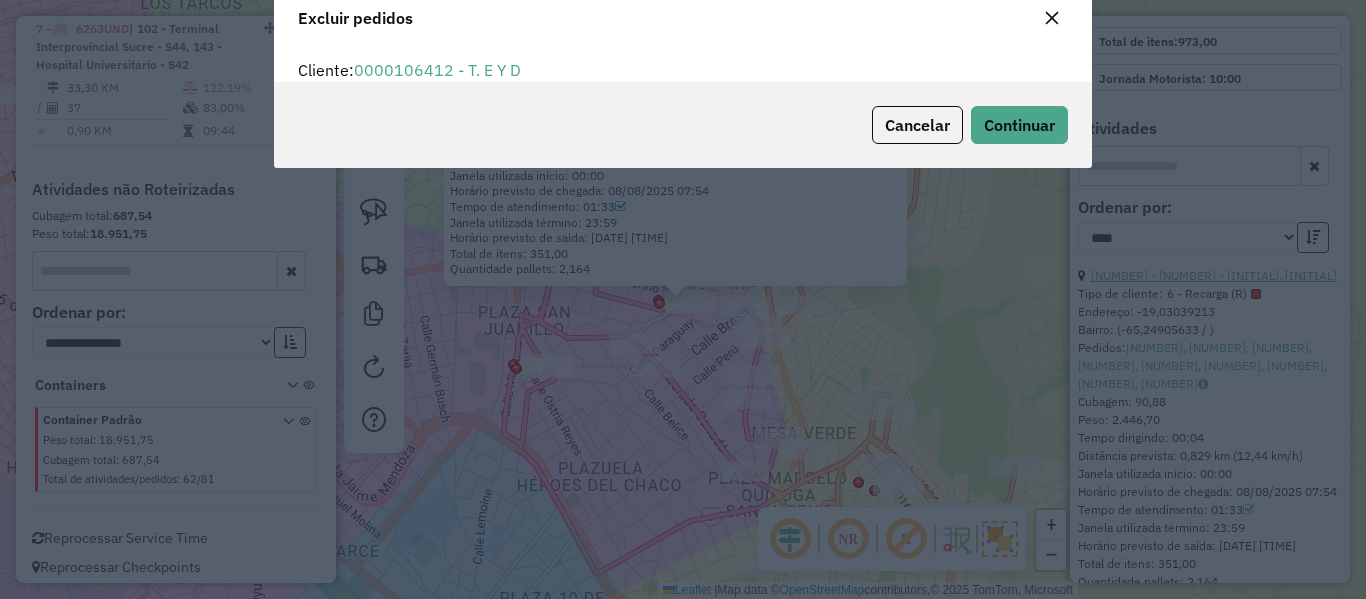 scroll, scrollTop: 82, scrollLeft: 0, axis: vertical 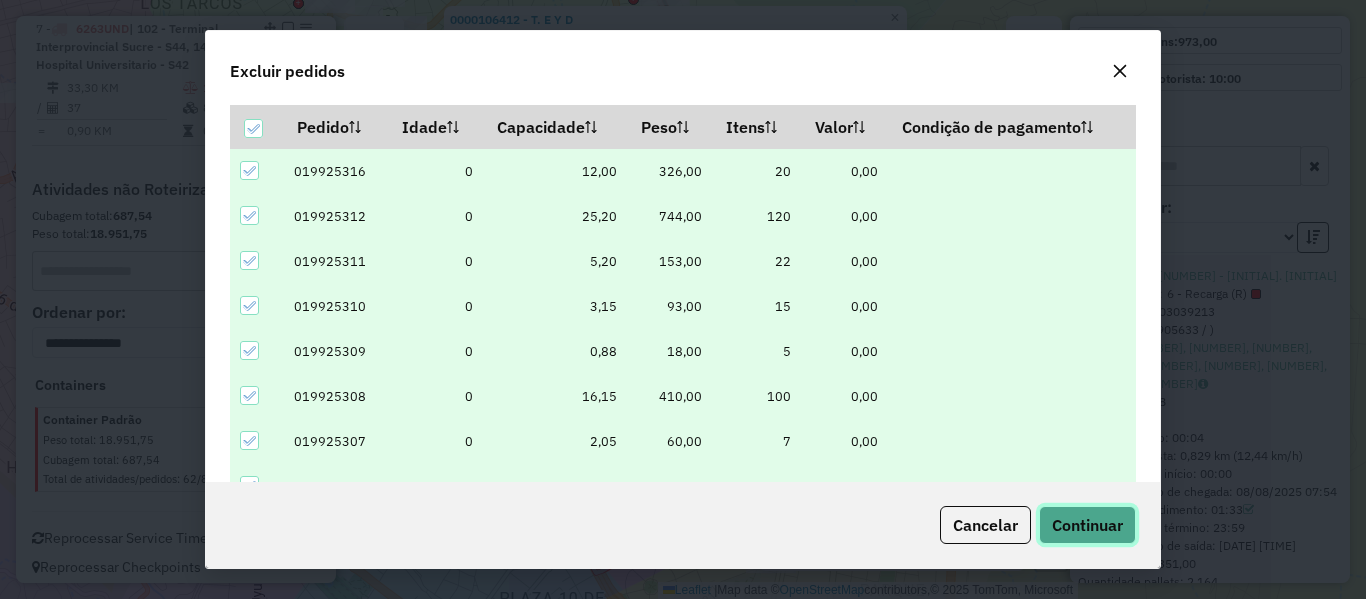 click on "Continuar" 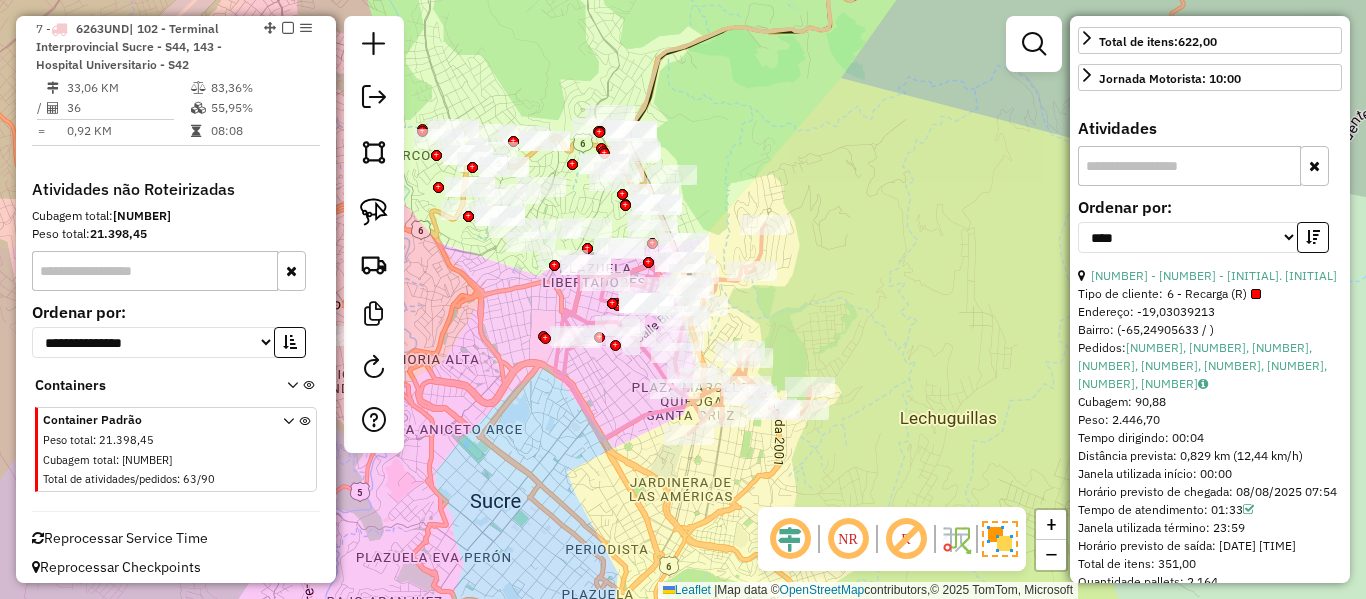 click 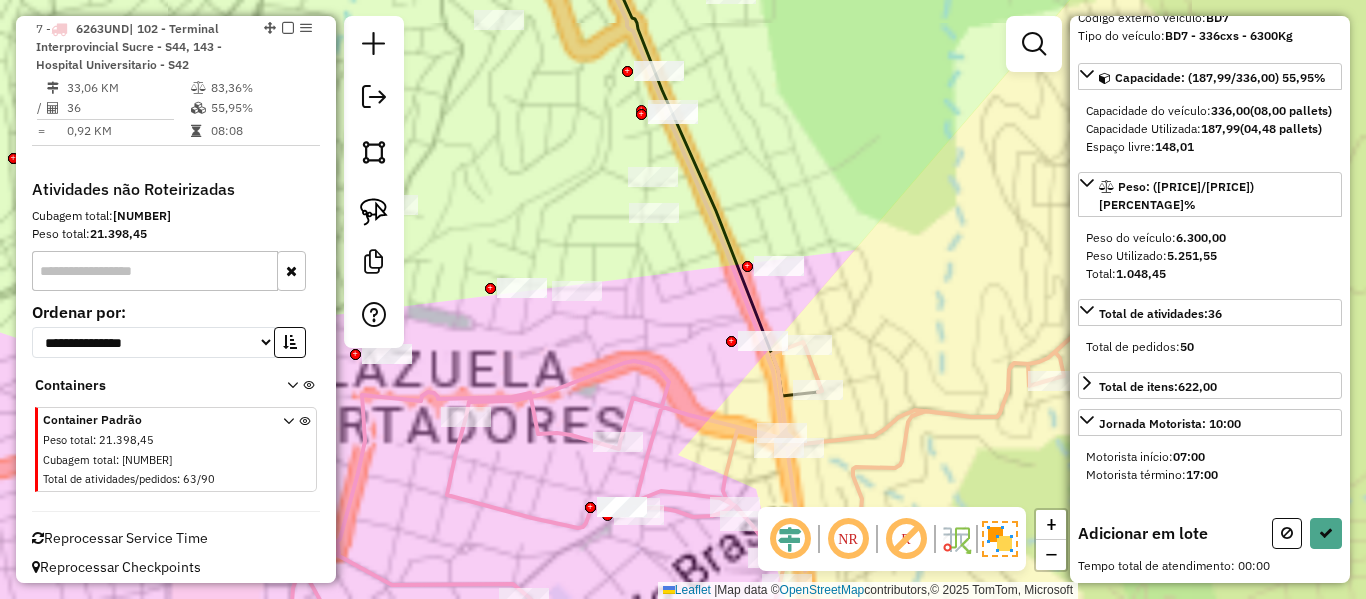 scroll, scrollTop: 191, scrollLeft: 0, axis: vertical 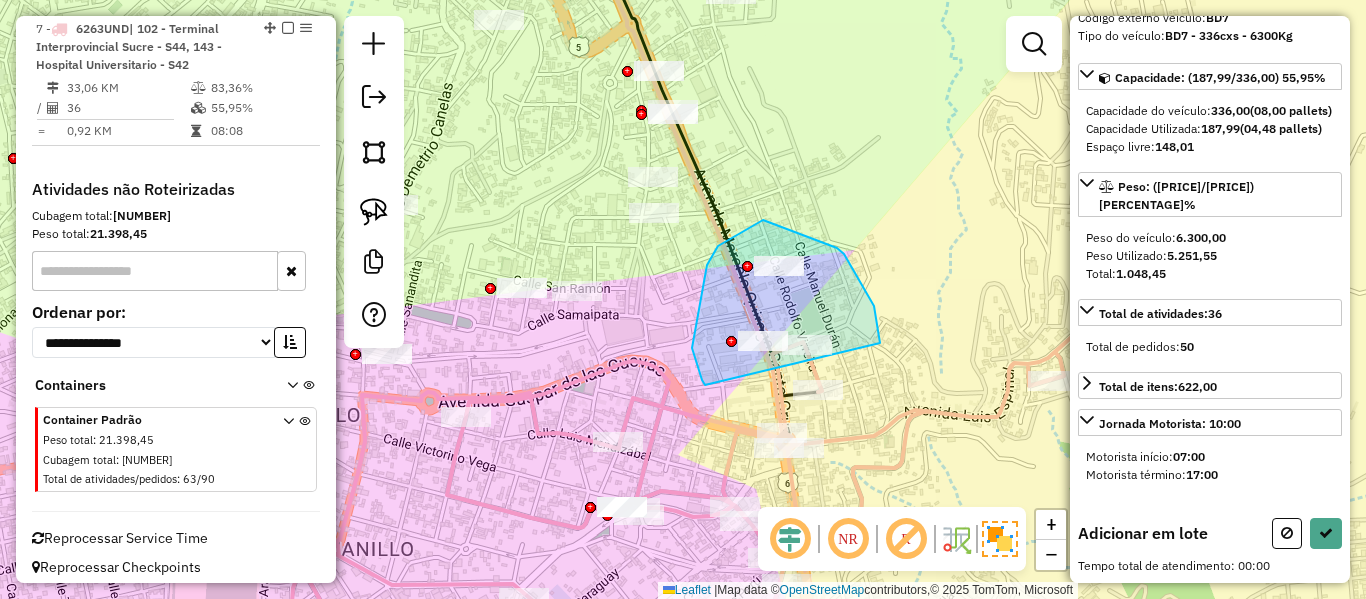 drag, startPoint x: 874, startPoint y: 306, endPoint x: 738, endPoint y: 390, distance: 159.84993 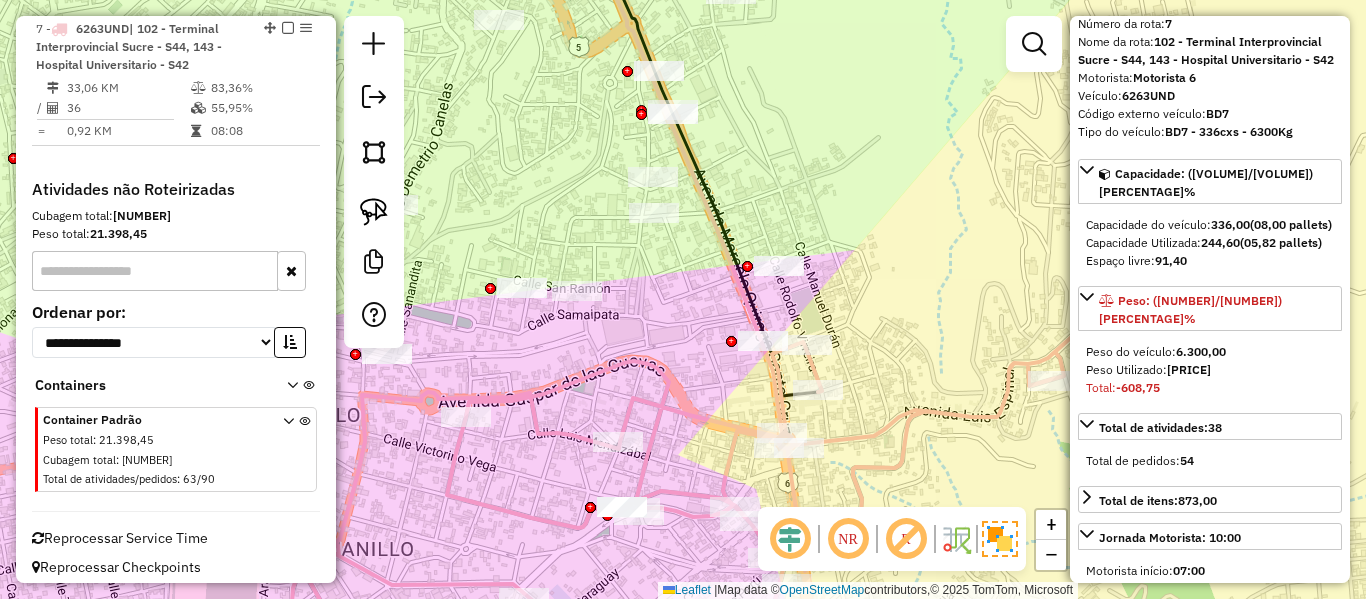 scroll, scrollTop: 0, scrollLeft: 0, axis: both 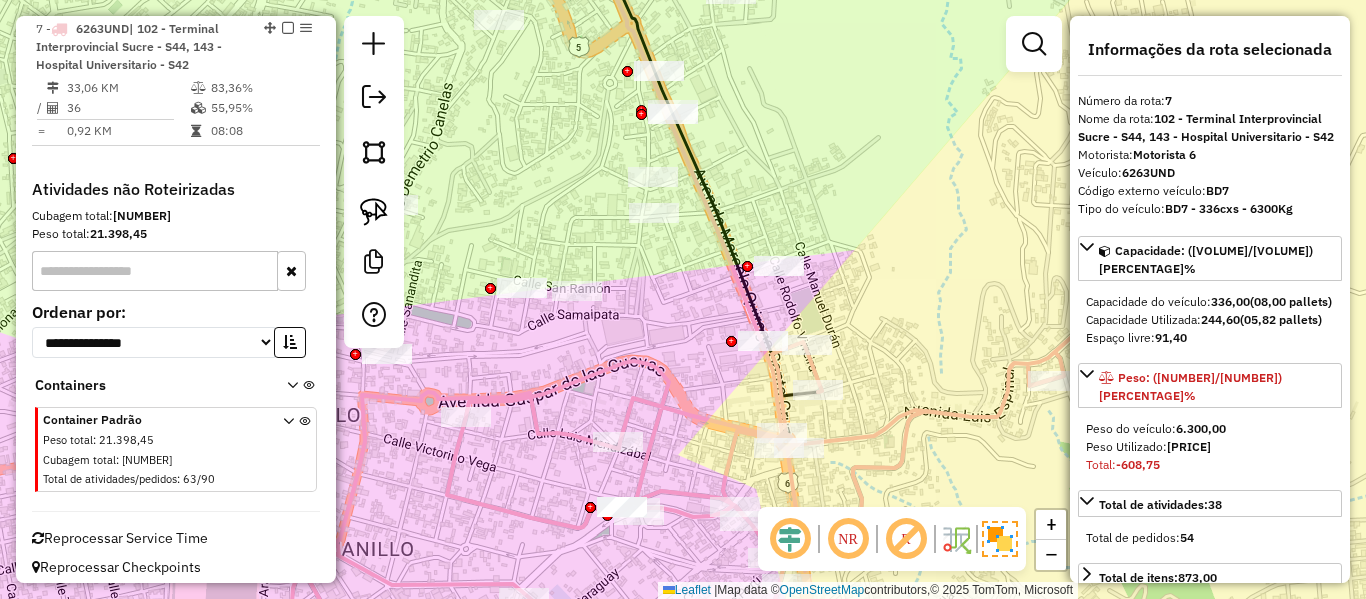 select on "*********" 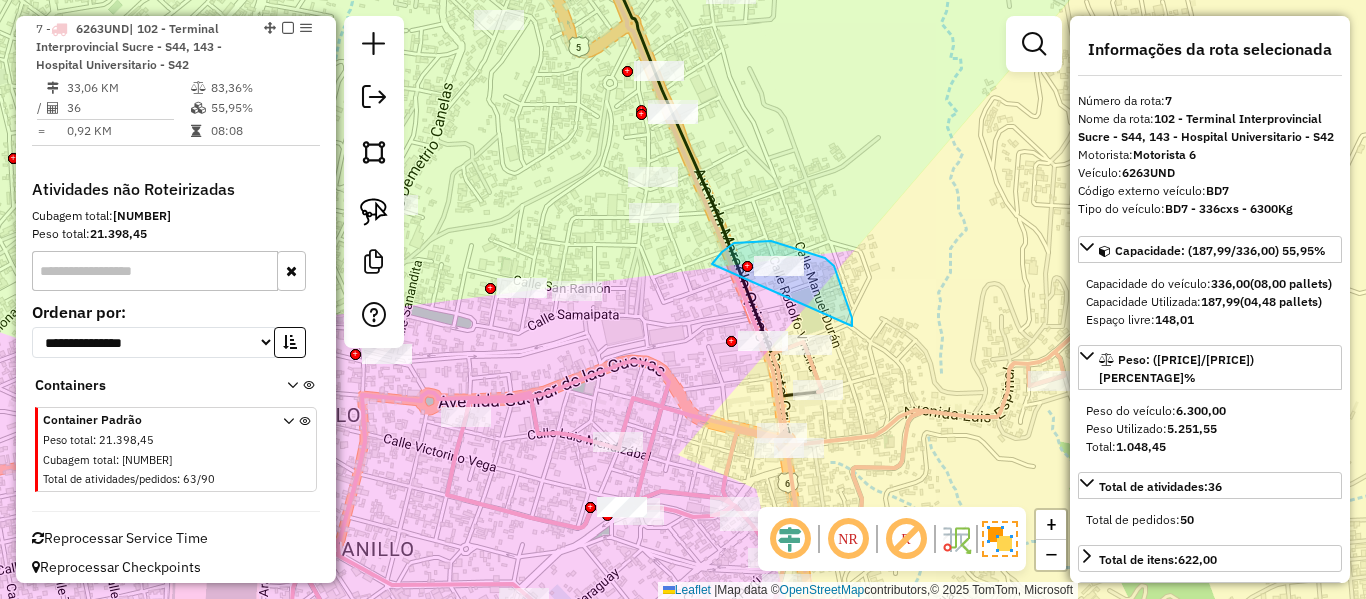drag, startPoint x: 852, startPoint y: 326, endPoint x: 712, endPoint y: 264, distance: 153.11433 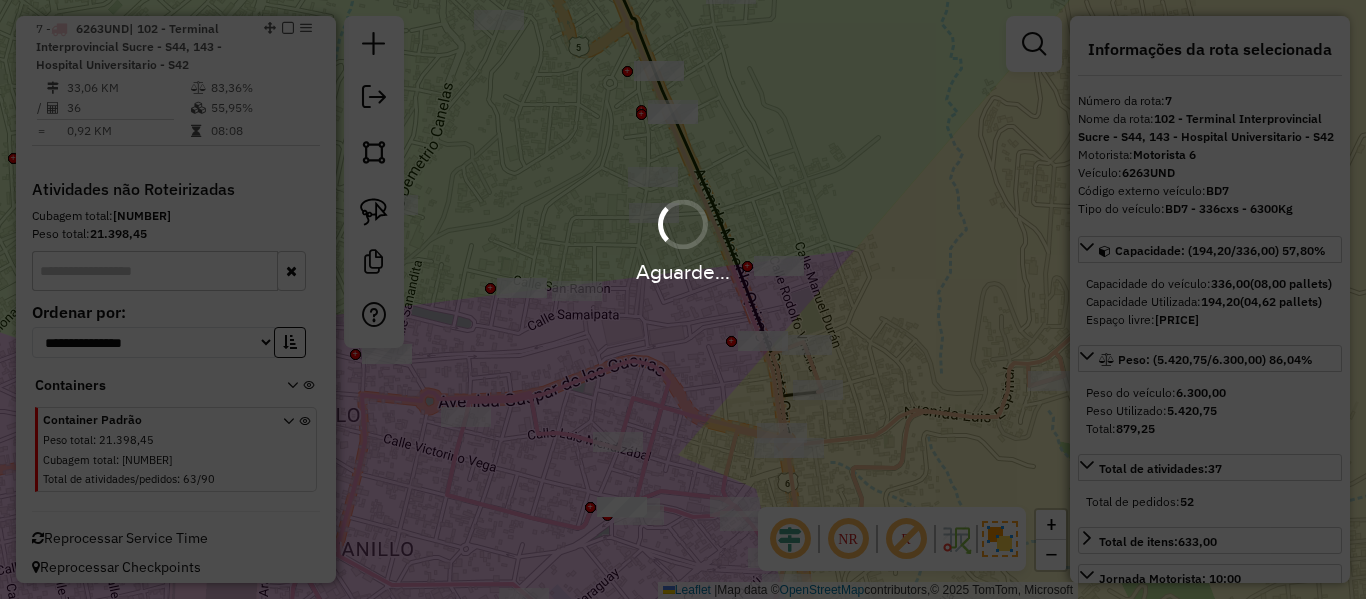 select on "*********" 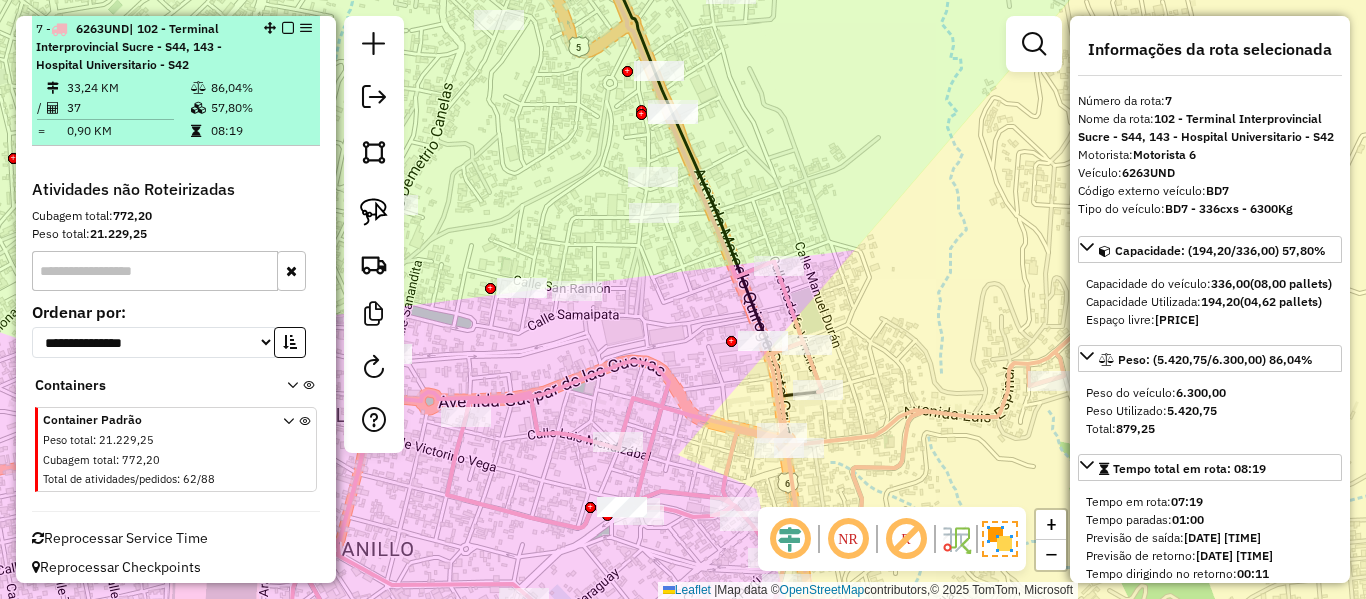 click at bounding box center [288, 28] 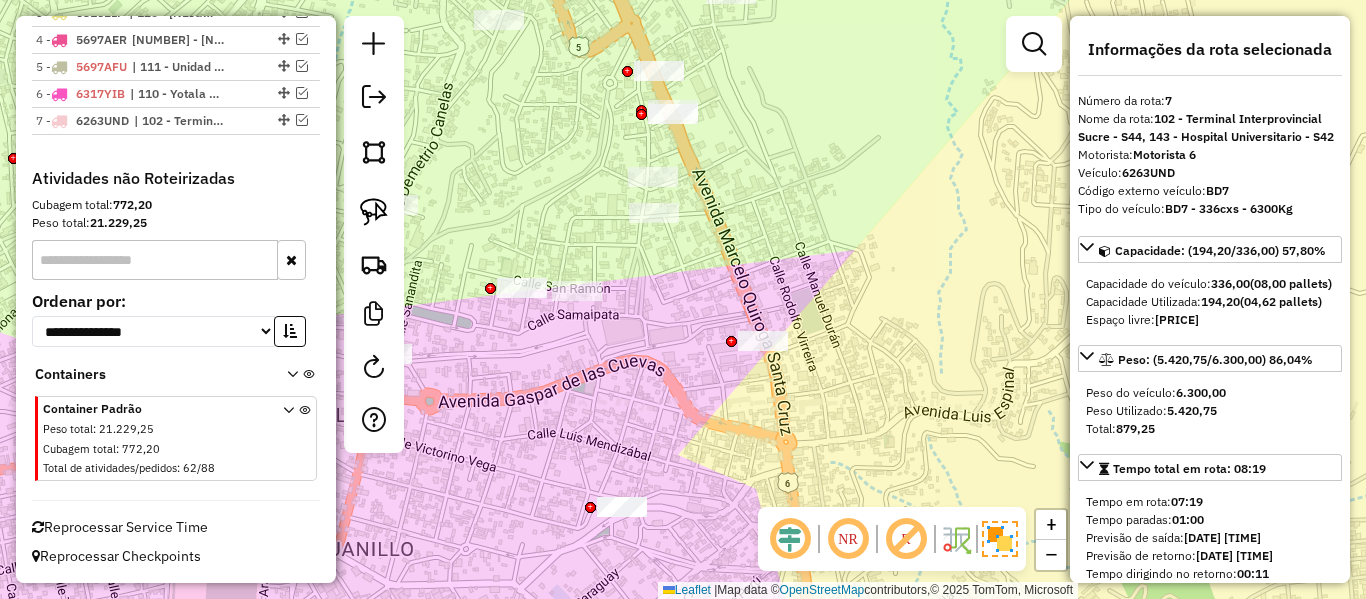 scroll, scrollTop: 851, scrollLeft: 0, axis: vertical 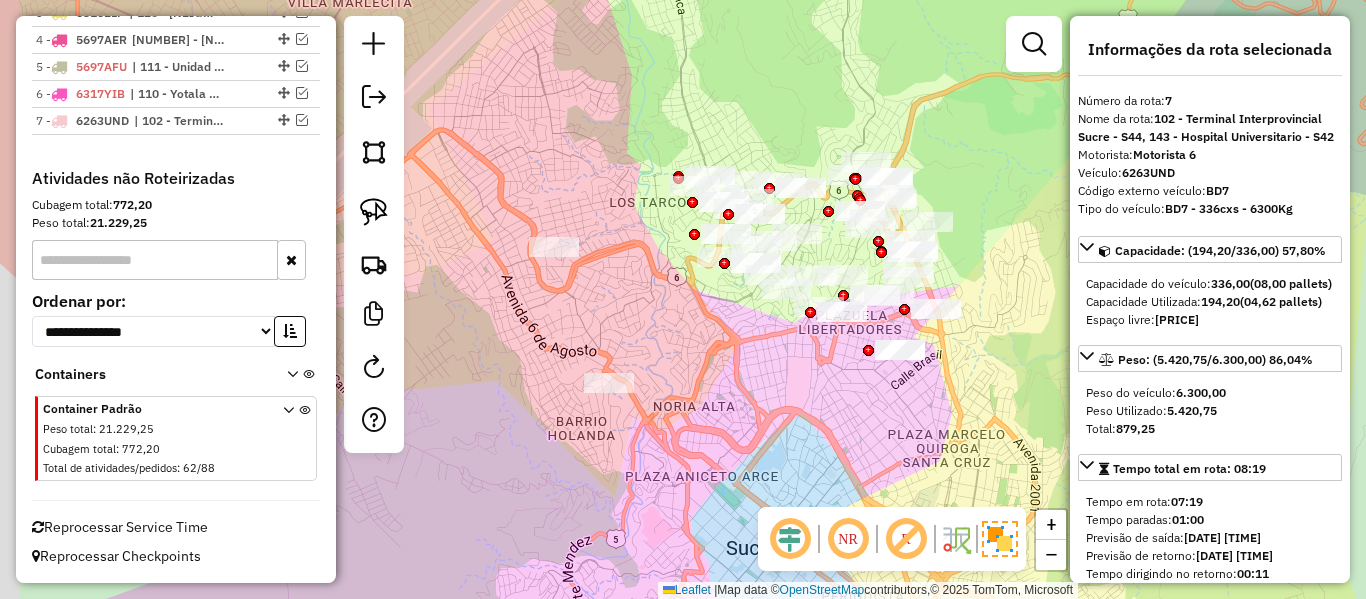 drag, startPoint x: 891, startPoint y: 386, endPoint x: 973, endPoint y: 353, distance: 88.391174 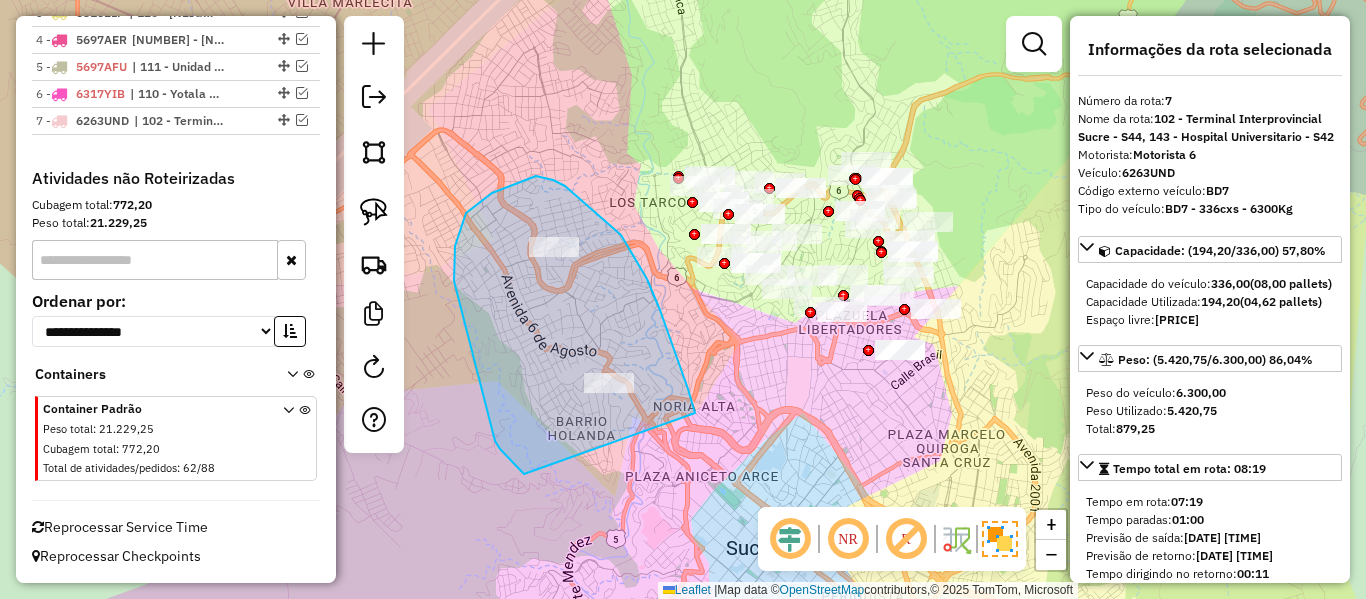 drag, startPoint x: 628, startPoint y: 248, endPoint x: 541, endPoint y: 481, distance: 248.71269 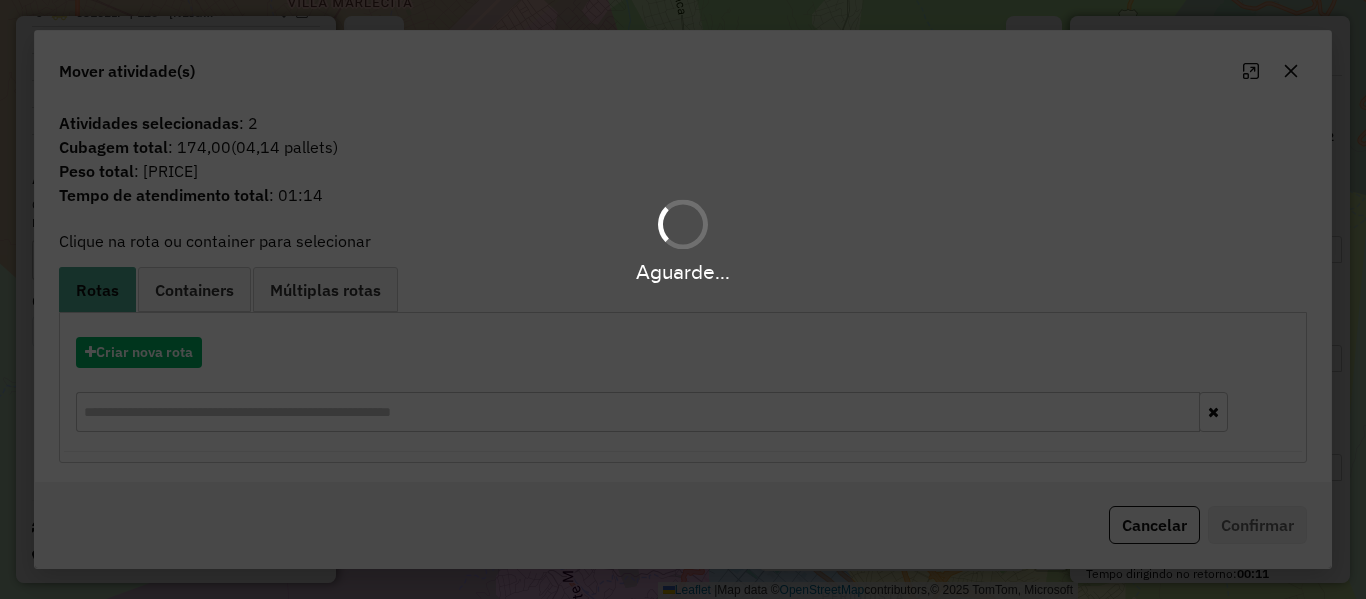 click on "Aguarde...  Pop-up bloqueado!  Seu navegador bloqueou automáticamente a abertura de uma nova janela.   Acesse as configurações e adicione o endereço do sistema a lista de permissão.   Fechar  Informações da Sessão 1225024 - 08/08/2025     Criação: 06/08/2025 16:54   Depósito:  SAZ BO Sucre  Total de rotas:  7  Distância Total:  319,08 km  Tempo total:  57:31  Custo total:  R$ 530,80  Total de Atividades Roteirizadas:  257  Total de Pedidos Roteirizados:  358  Peso total roteirizado:  33.229,50  Cubagem total roteirizado:  1.200,35  Total de Atividades não Roteirizadas:  62  Total de Pedidos não Roteirizados:  88 Total de caixas por viagem:  1.200,35 /   7 =  171,48 Média de Atividades por viagem:  257 /   7 =  36,71 Ocupação média da frota:  82,52%  Clientes com Service Time:  99,37%   (317 de 319)   Rotas improdutivas:  1  Rotas vários dias:  0  Clientes Priorizados NR:  0  Transportadoras  Rotas  Recargas: 2   Ver rotas   Ver veículos  Finalizar todas as rotas   1 -       6319GHA" at bounding box center (683, 299) 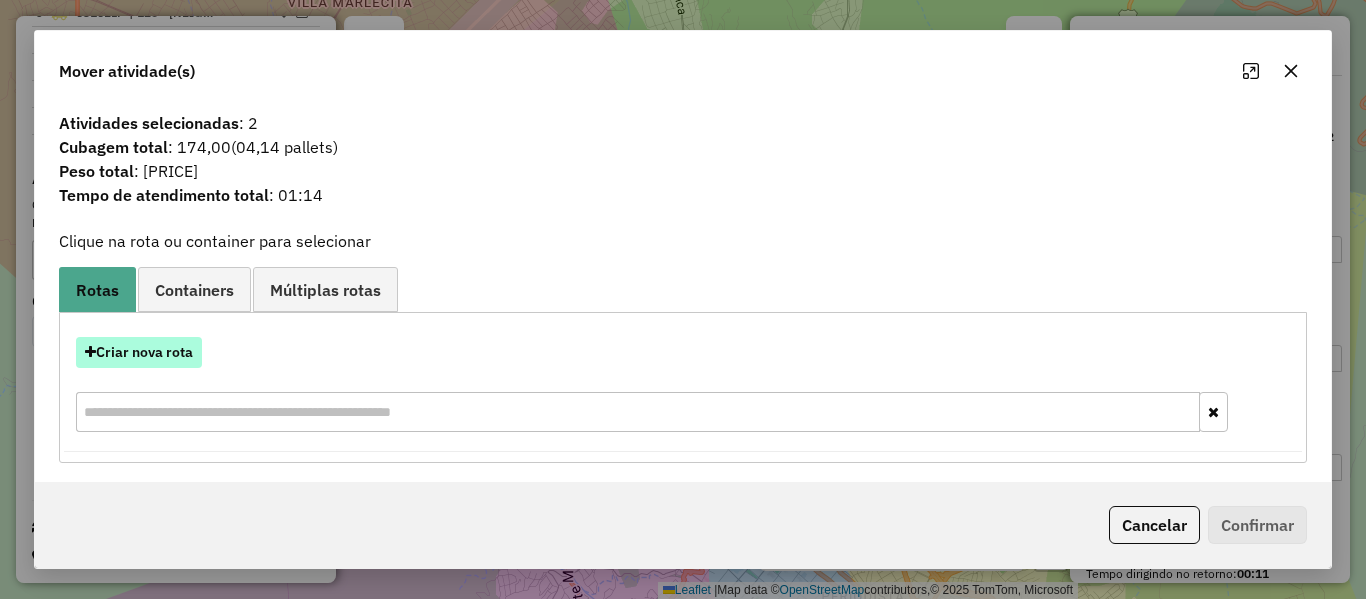 click on "Criar nova rota" at bounding box center (139, 352) 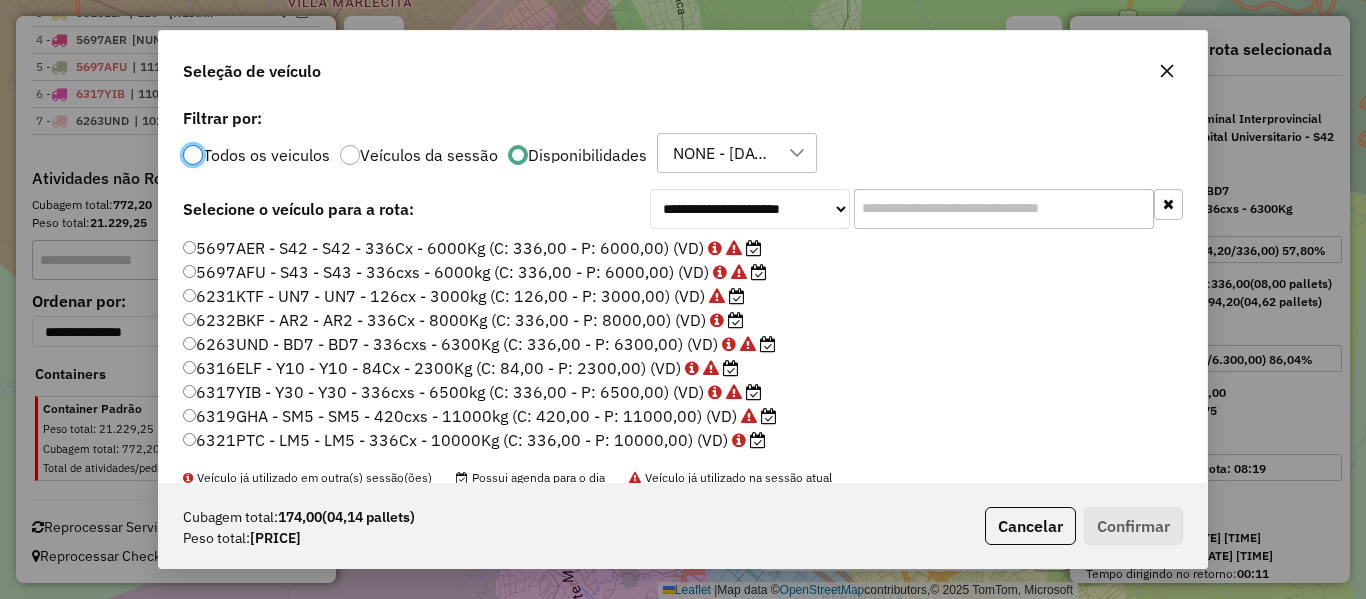 scroll, scrollTop: 11, scrollLeft: 6, axis: both 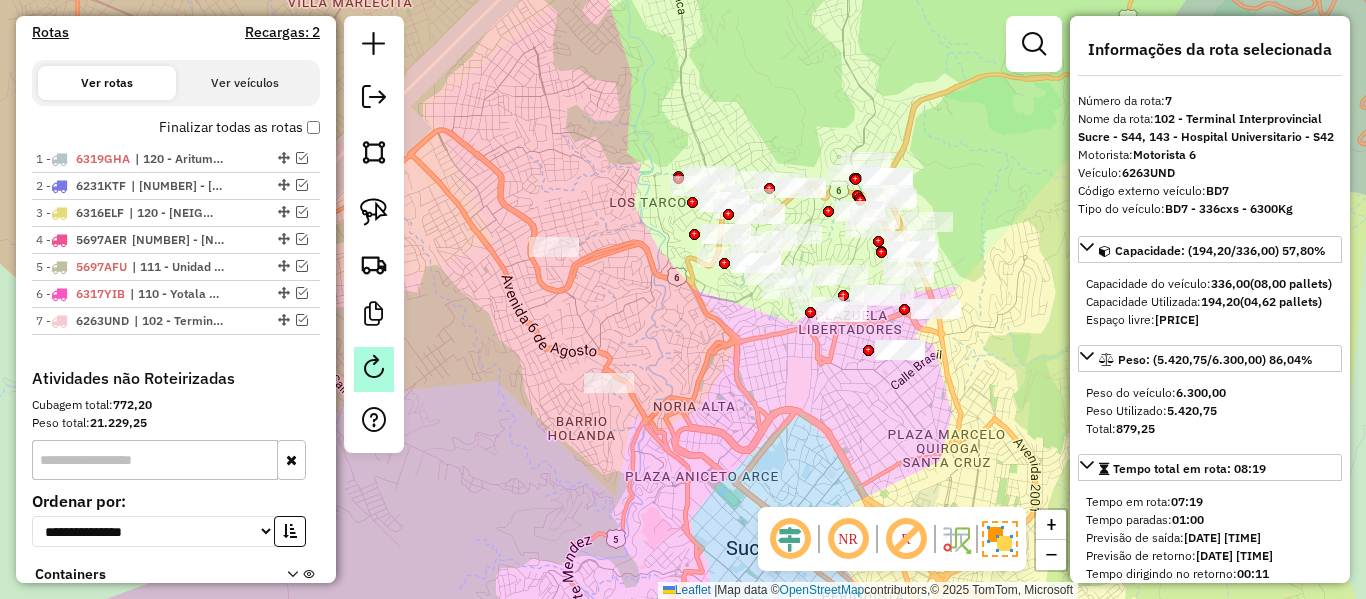 click 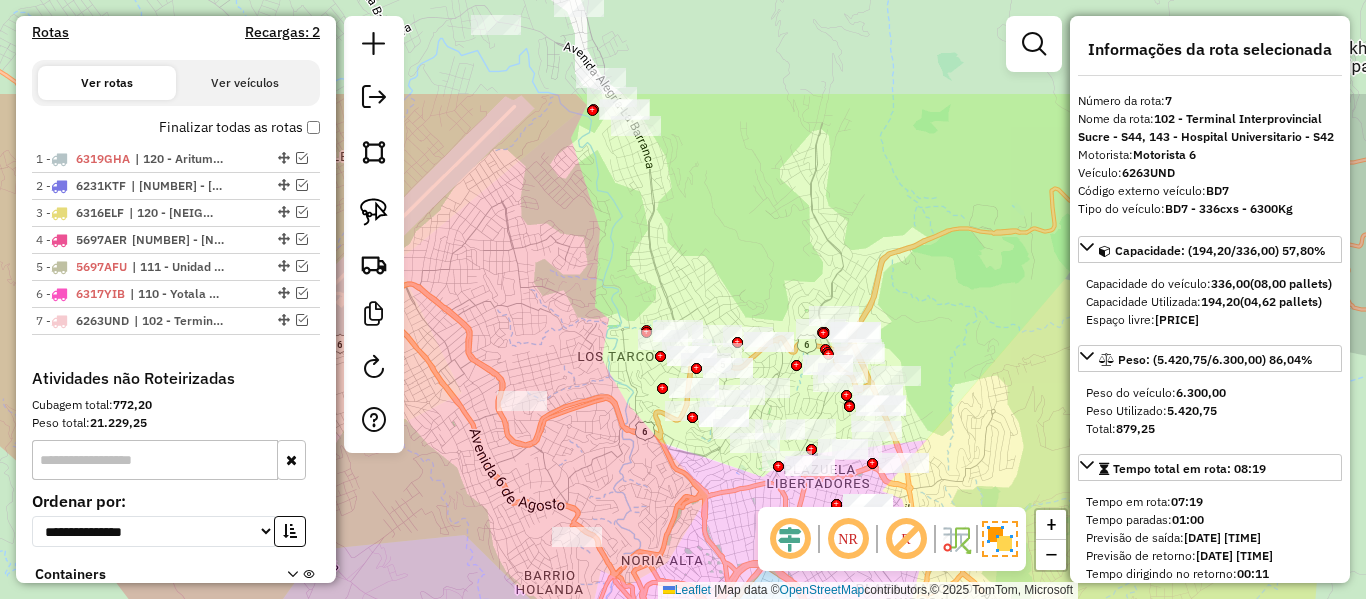 drag, startPoint x: 750, startPoint y: 374, endPoint x: 711, endPoint y: 552, distance: 182.2224 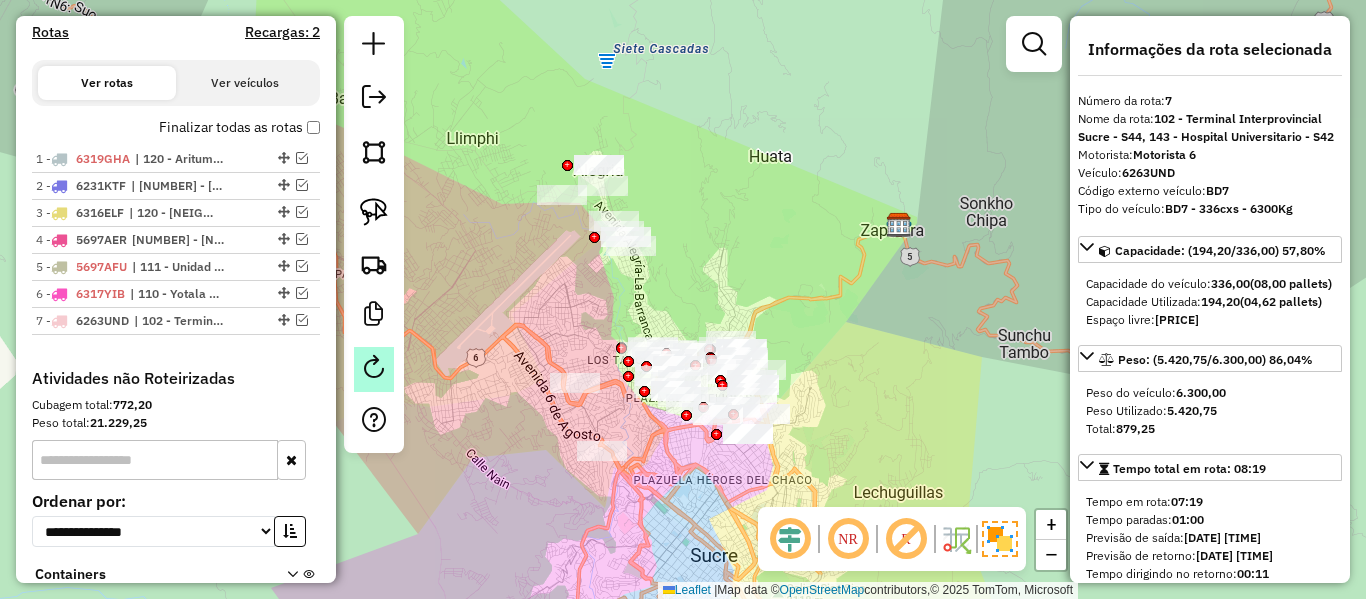 click 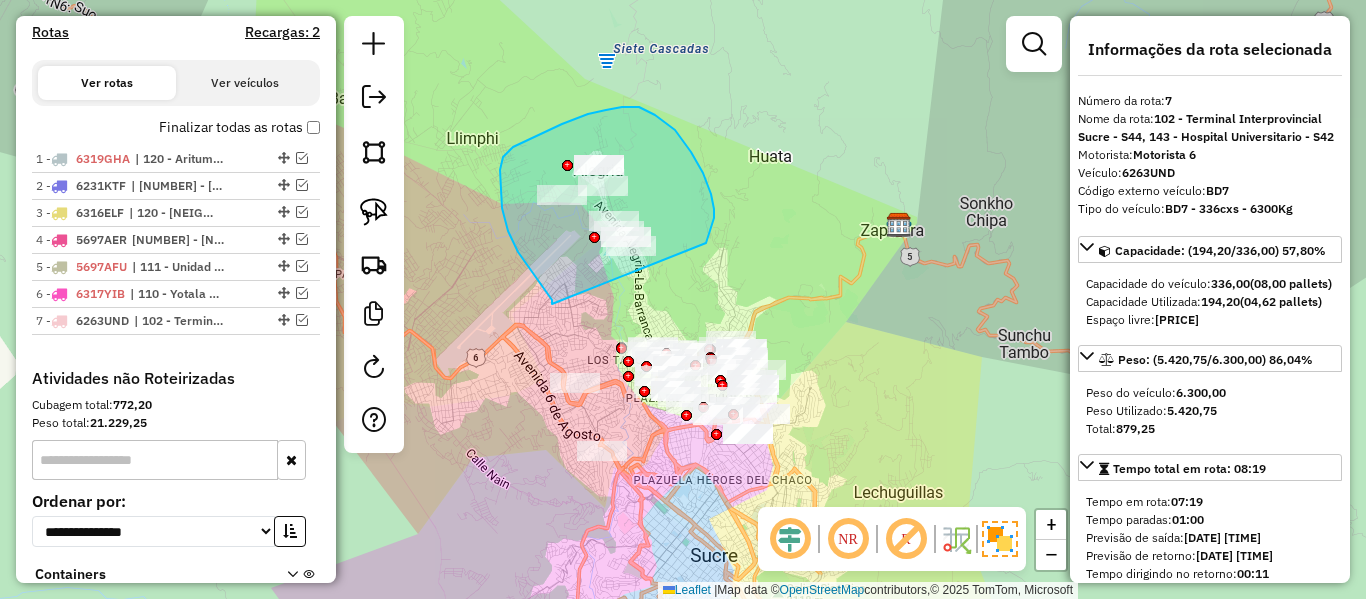drag, startPoint x: 529, startPoint y: 269, endPoint x: 705, endPoint y: 257, distance: 176.40862 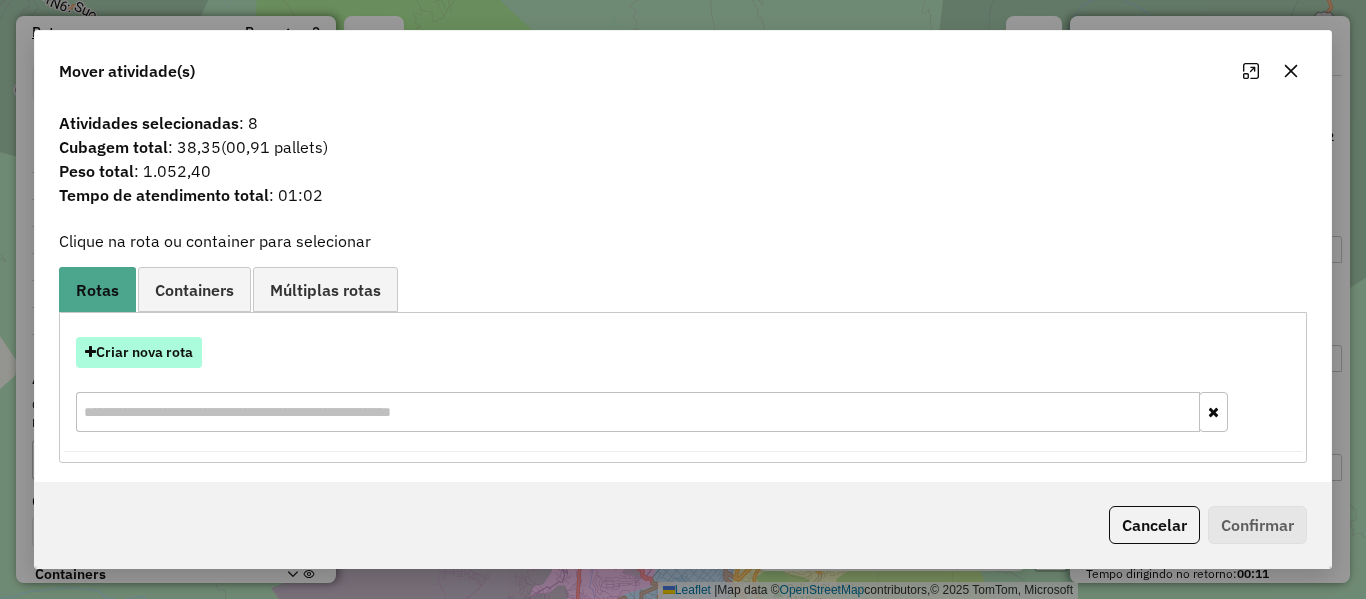 click on "Criar nova rota" at bounding box center [139, 352] 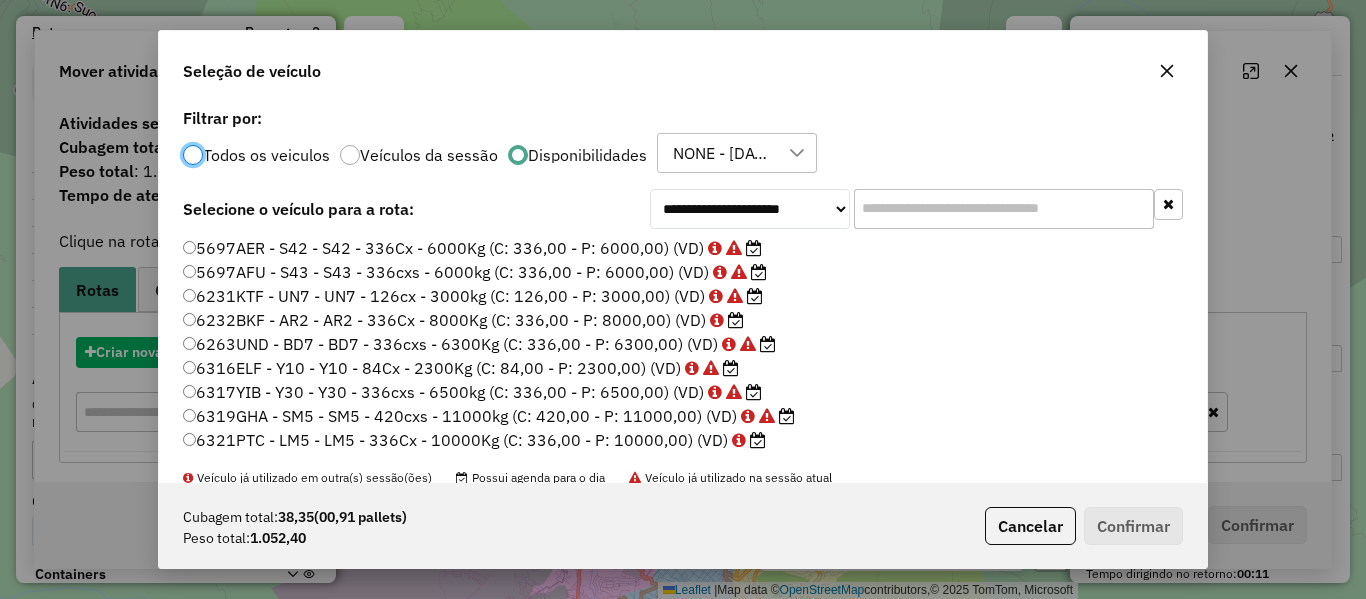 scroll, scrollTop: 11, scrollLeft: 6, axis: both 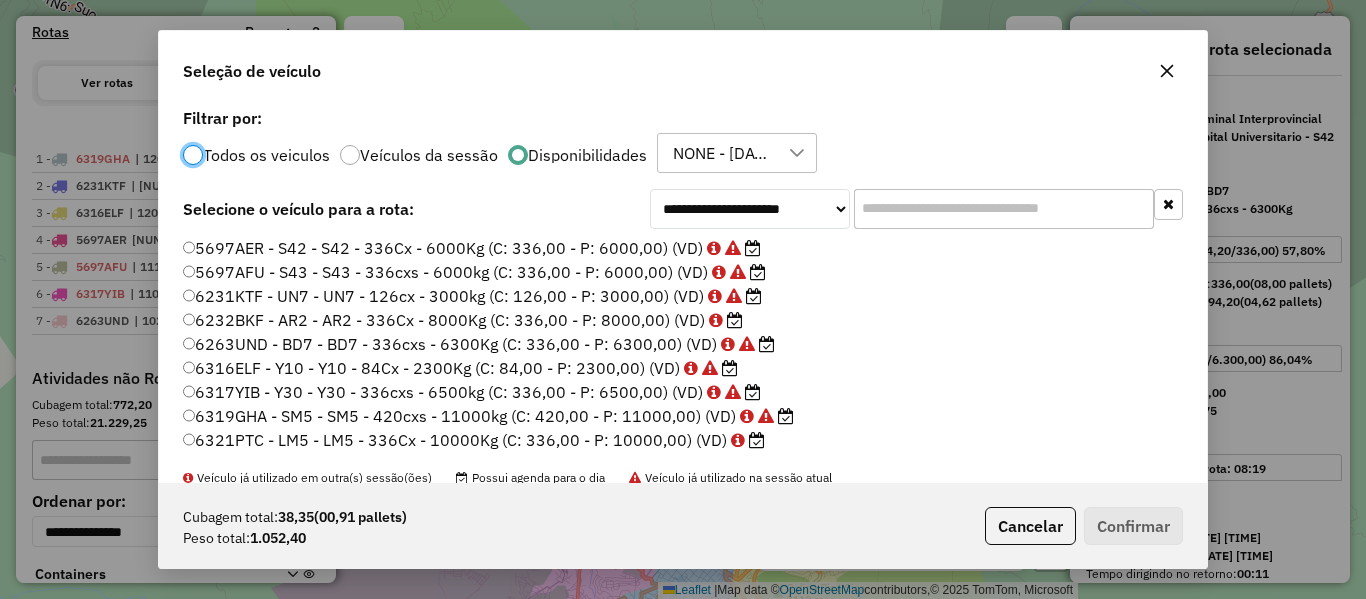 click on "6321PTC - LM5 - LM5 - 336Cx - 10000Kg (C: 336,00 - P: 10000,00) (VD)" 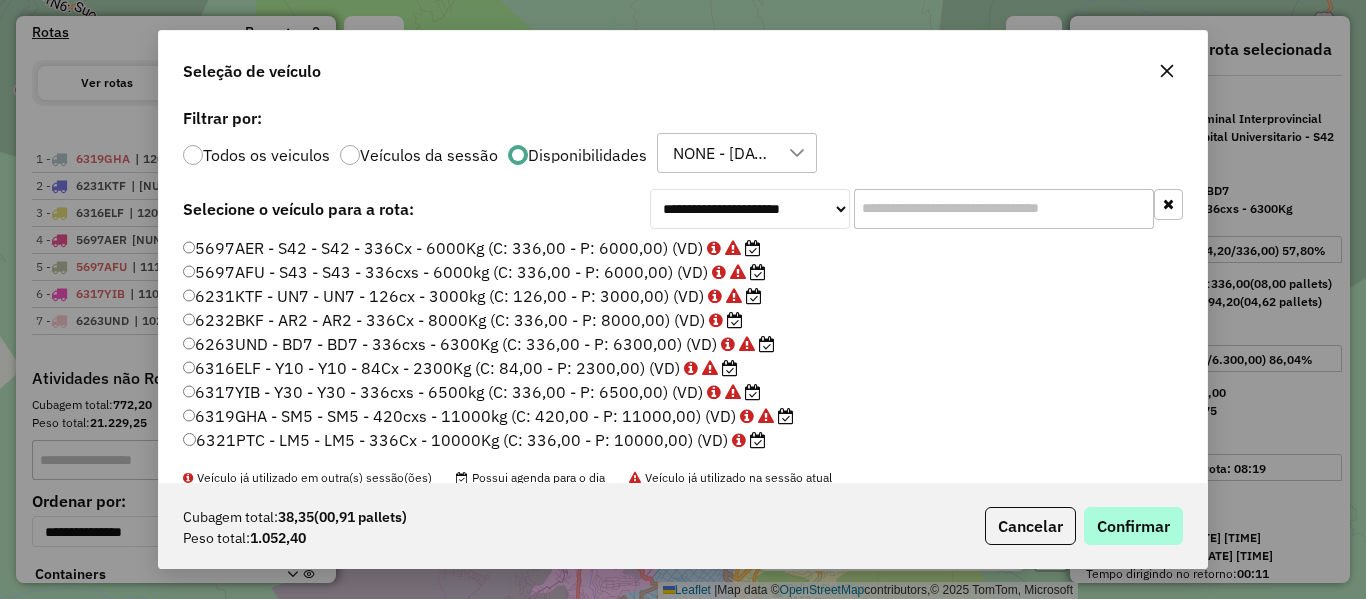drag, startPoint x: 1223, startPoint y: 540, endPoint x: 1162, endPoint y: 533, distance: 61.400326 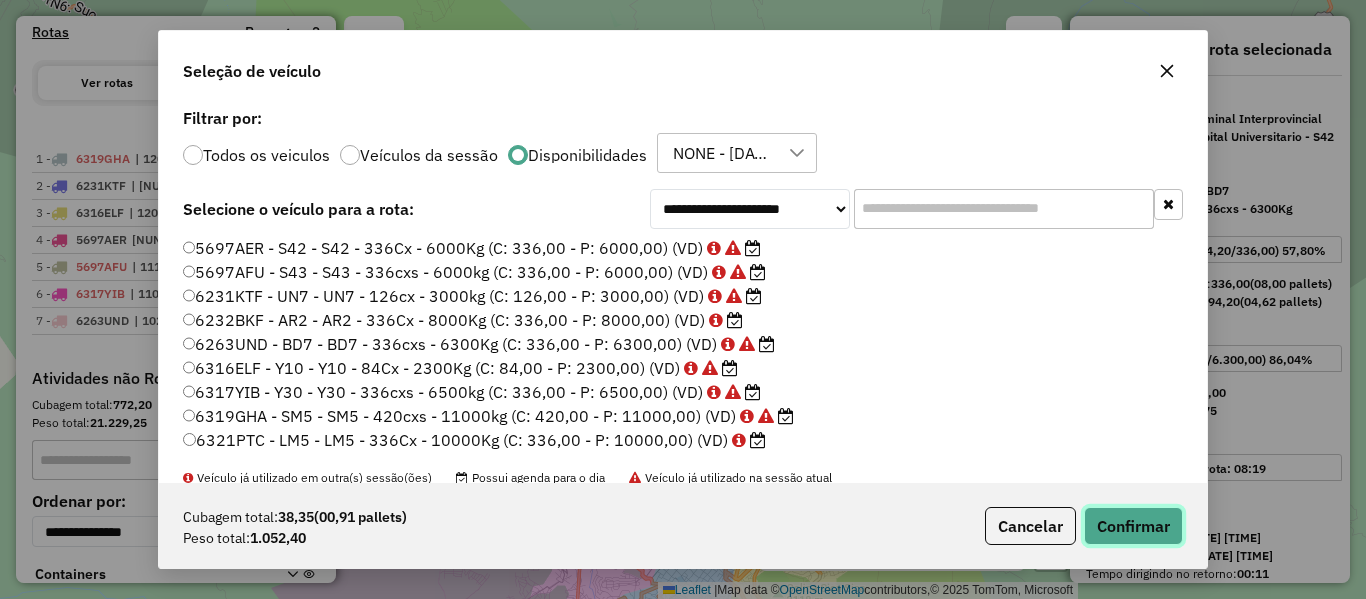 click on "Confirmar" 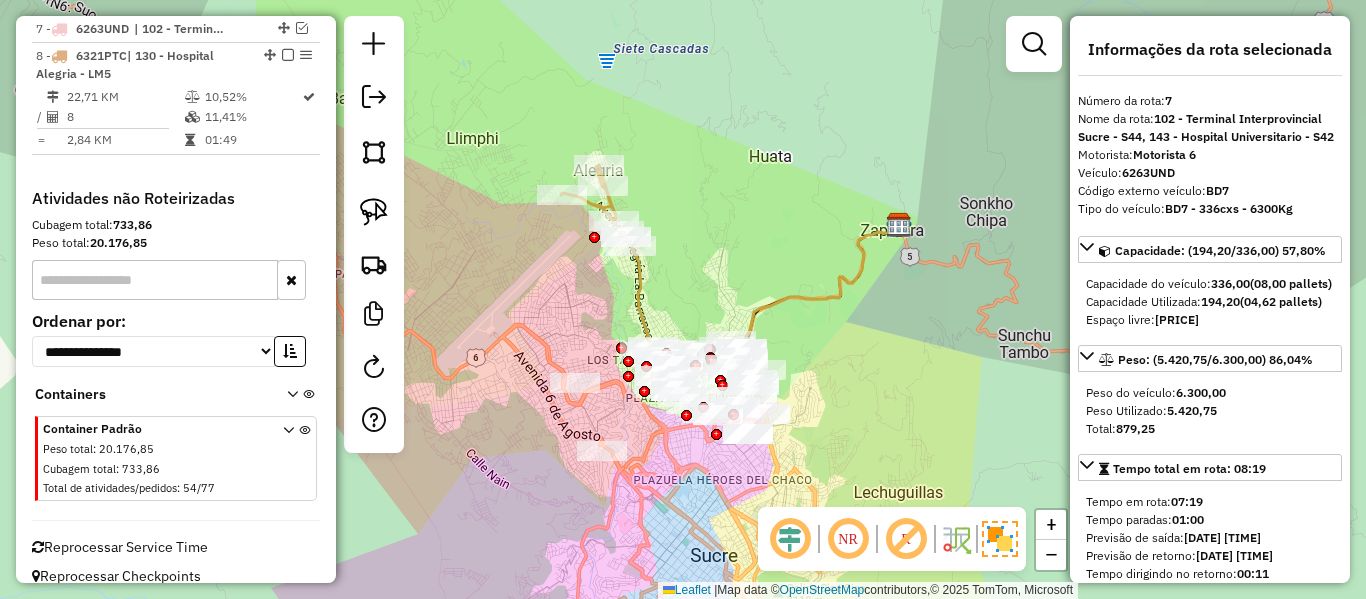 click 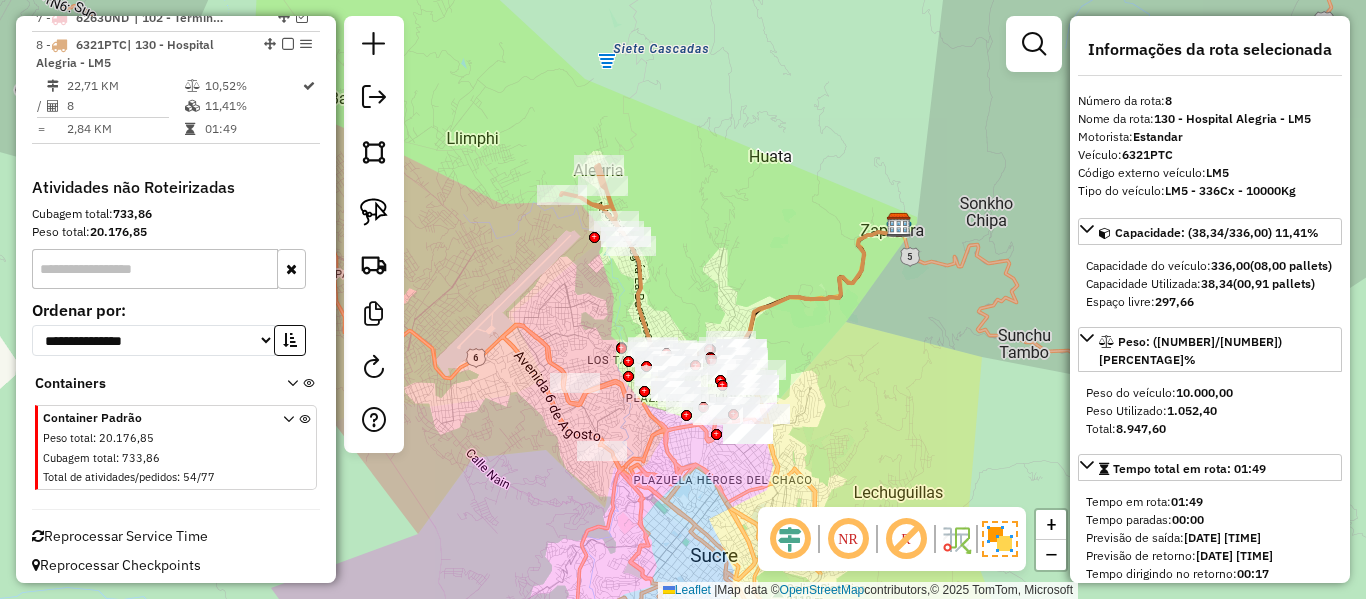 scroll, scrollTop: 963, scrollLeft: 0, axis: vertical 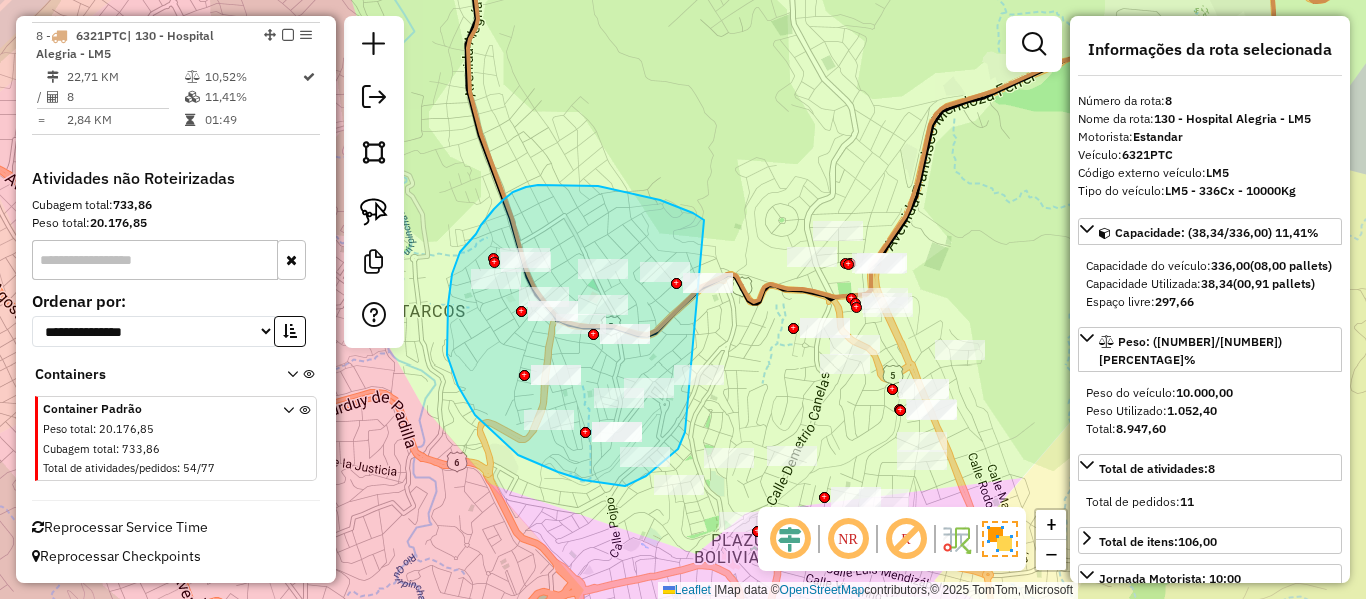 drag, startPoint x: 700, startPoint y: 217, endPoint x: 723, endPoint y: 316, distance: 101.636604 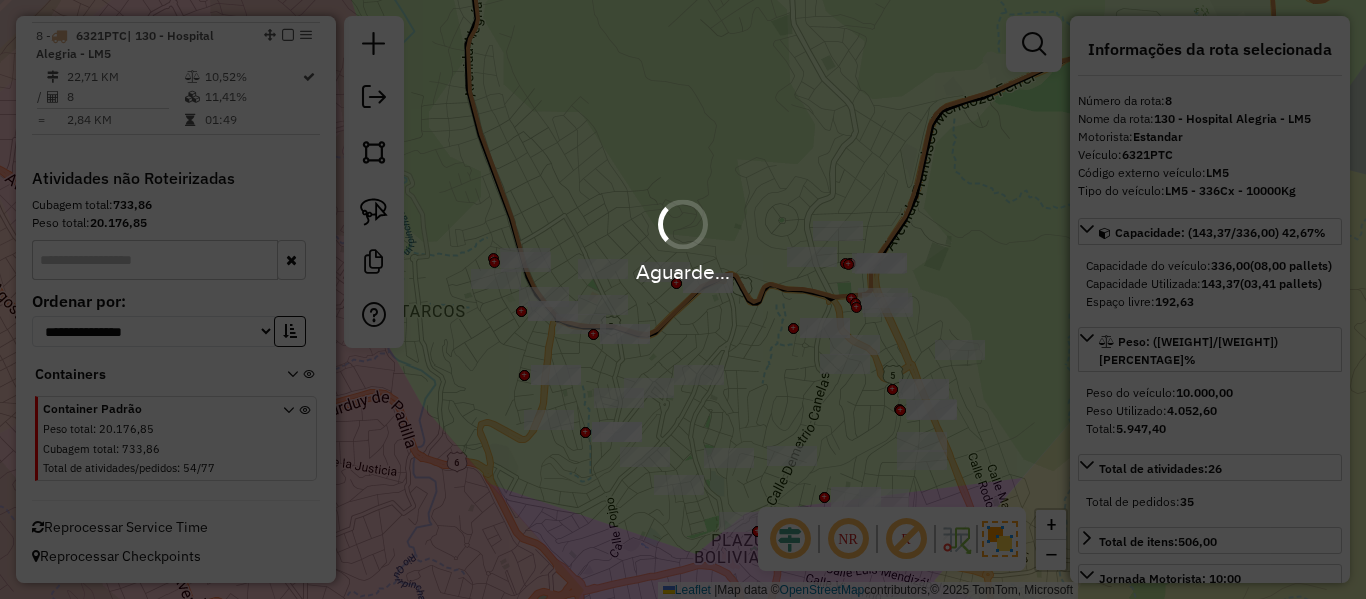 select on "*********" 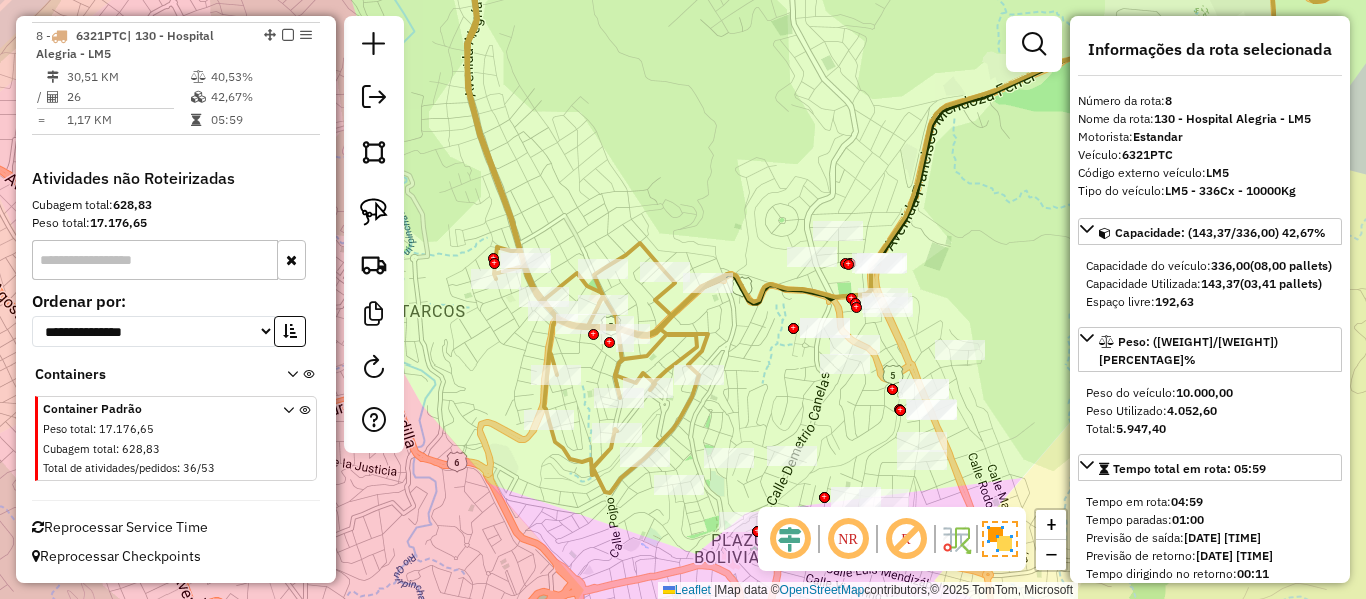 drag, startPoint x: 757, startPoint y: 364, endPoint x: 689, endPoint y: 296, distance: 96.16652 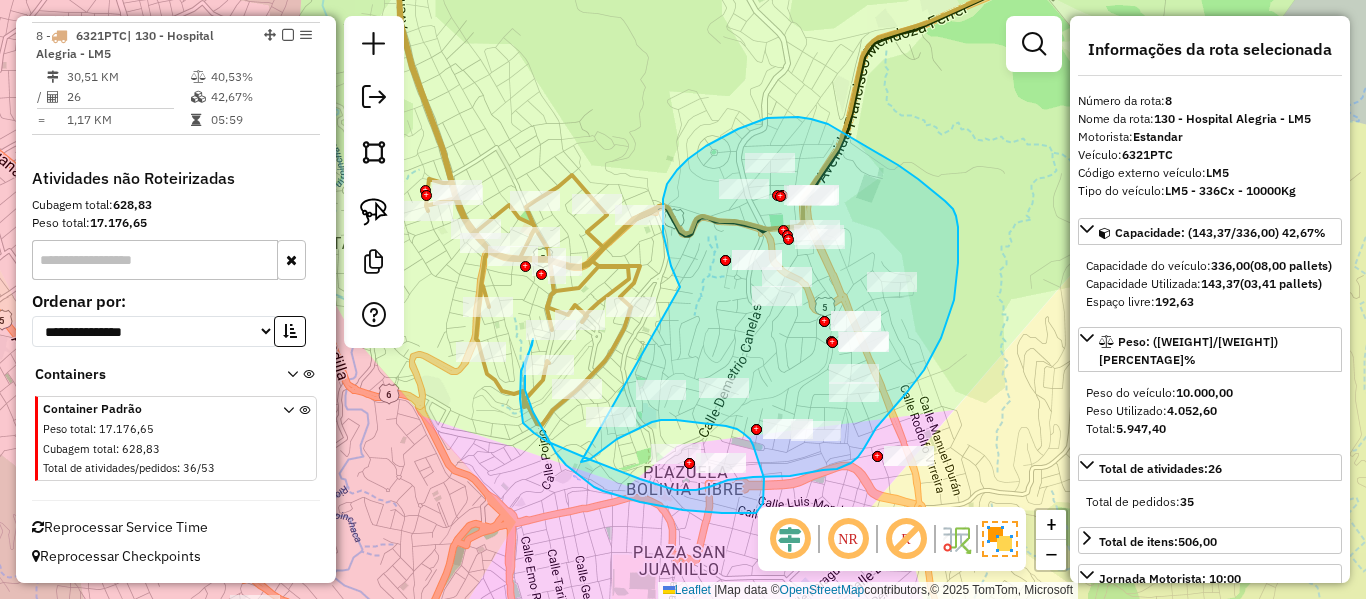 click on "Janela de atendimento Grade de atendimento Capacidade Transportadoras Veículos Cliente Pedidos  Rotas Selecione os dias de semana para filtrar as janelas de atendimento  Seg   Ter   Qua   Qui   Sex   Sáb   Dom  Informe o período da janela de atendimento: De: Até:  Filtrar exatamente a janela do cliente  Considerar janela de atendimento padrão  Selecione os dias de semana para filtrar as grades de atendimento  Seg   Ter   Qua   Qui   Sex   Sáb   Dom   Considerar clientes sem dia de atendimento cadastrado  Clientes fora do dia de atendimento selecionado Filtrar as atividades entre os valores definidos abaixo:  Peso mínimo:   Peso máximo:   Cubagem mínima:   Cubagem máxima:   De:   Até:  Filtrar as atividades entre o tempo de atendimento definido abaixo:  De:   Até:   Considerar capacidade total dos clientes não roteirizados Transportadora: Selecione um ou mais itens Tipo de veículo: Selecione um ou mais itens Veículo: Selecione um ou mais itens Motorista: Selecione um ou mais itens Nome: Rótulo:" 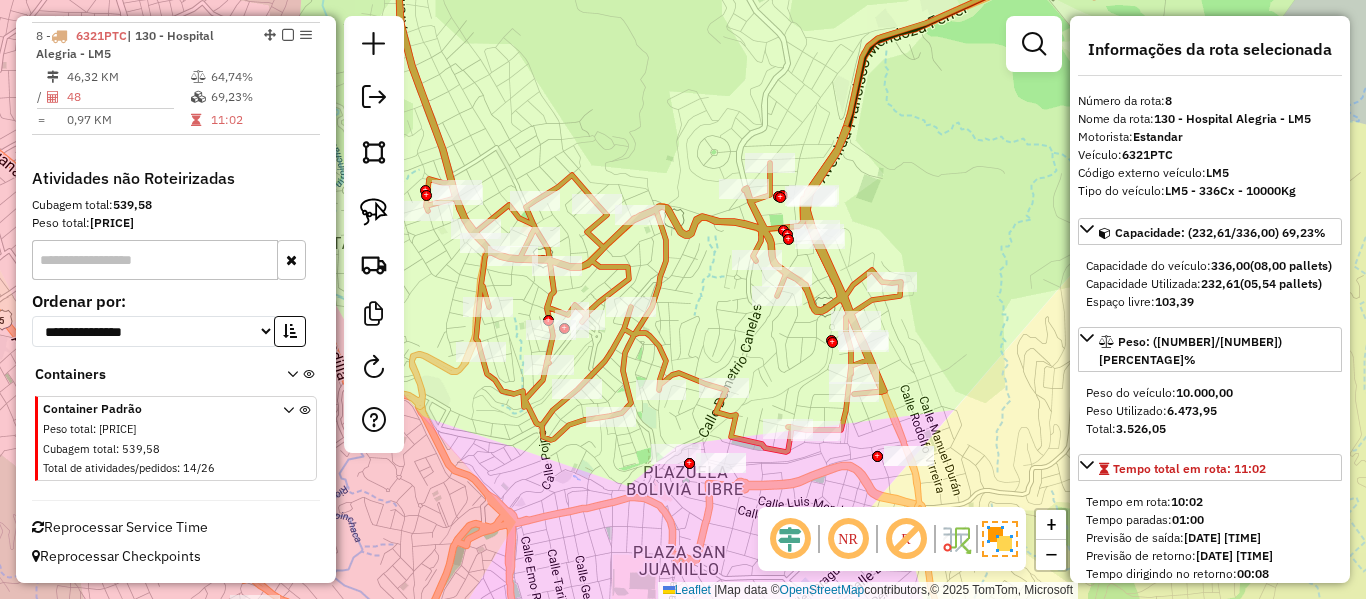 click 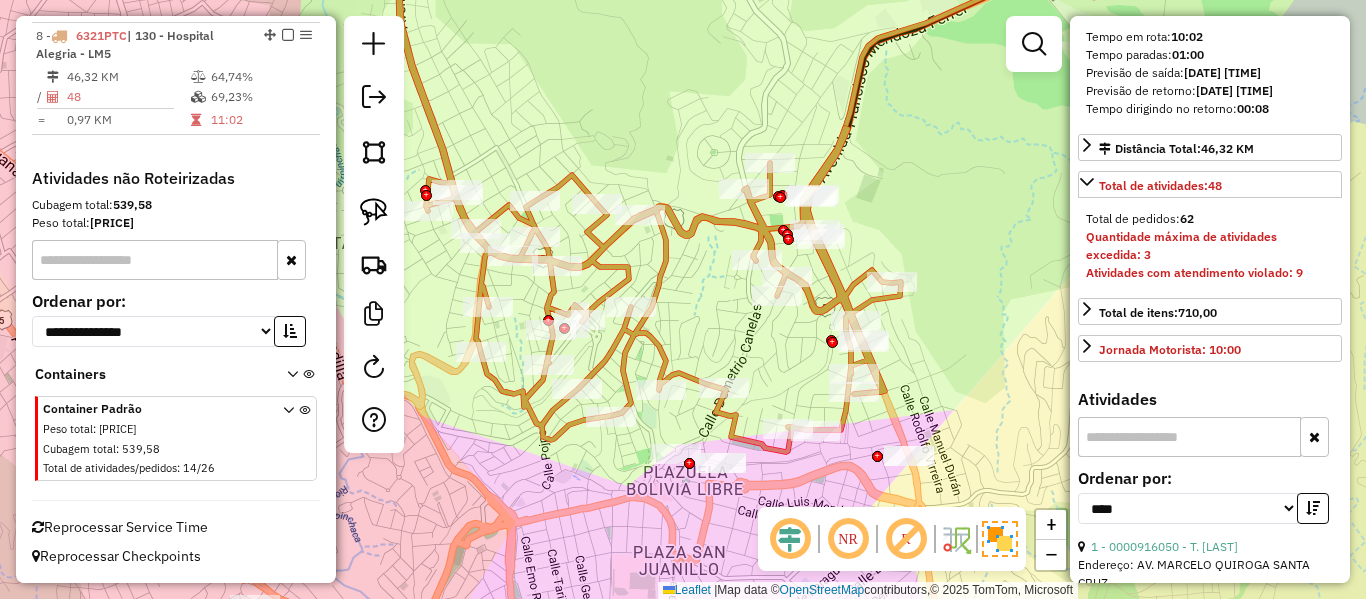 scroll, scrollTop: 500, scrollLeft: 0, axis: vertical 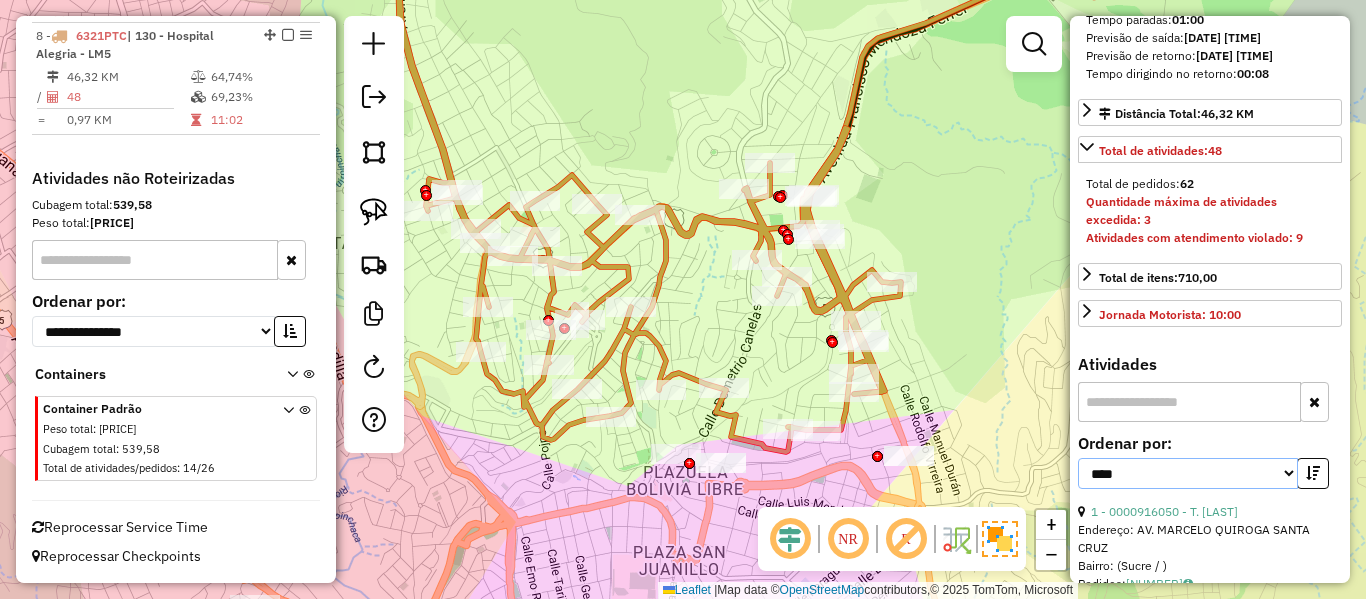 click on "**********" at bounding box center [1188, 473] 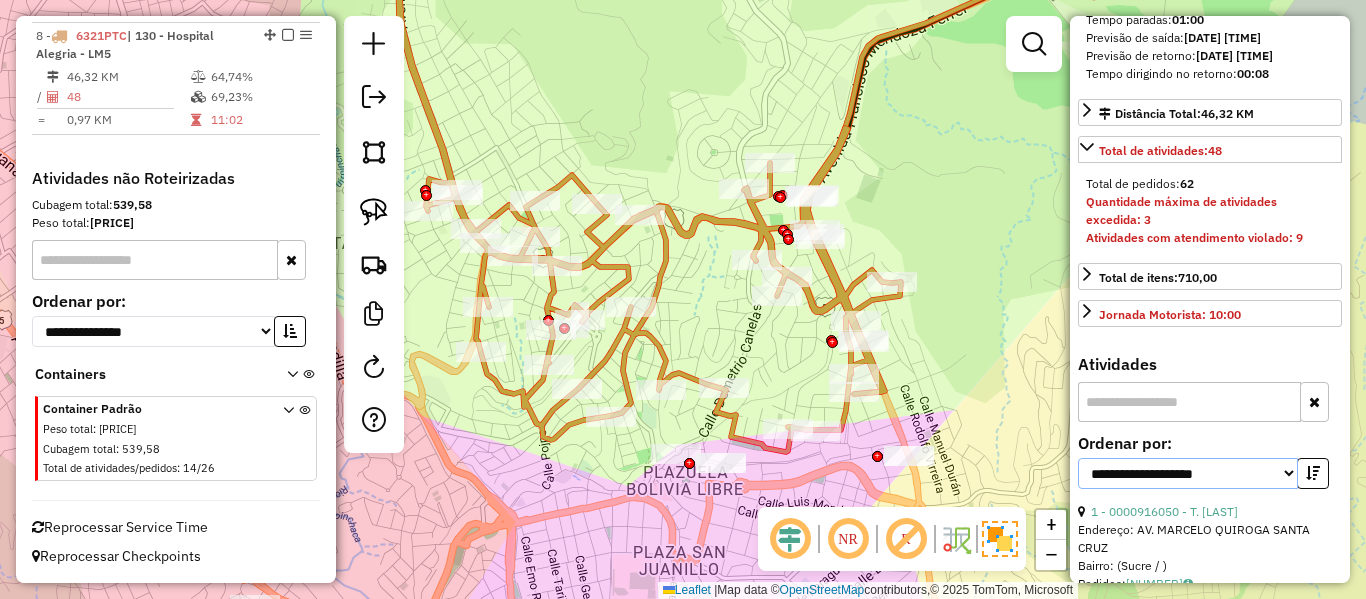 click on "**********" at bounding box center (1188, 473) 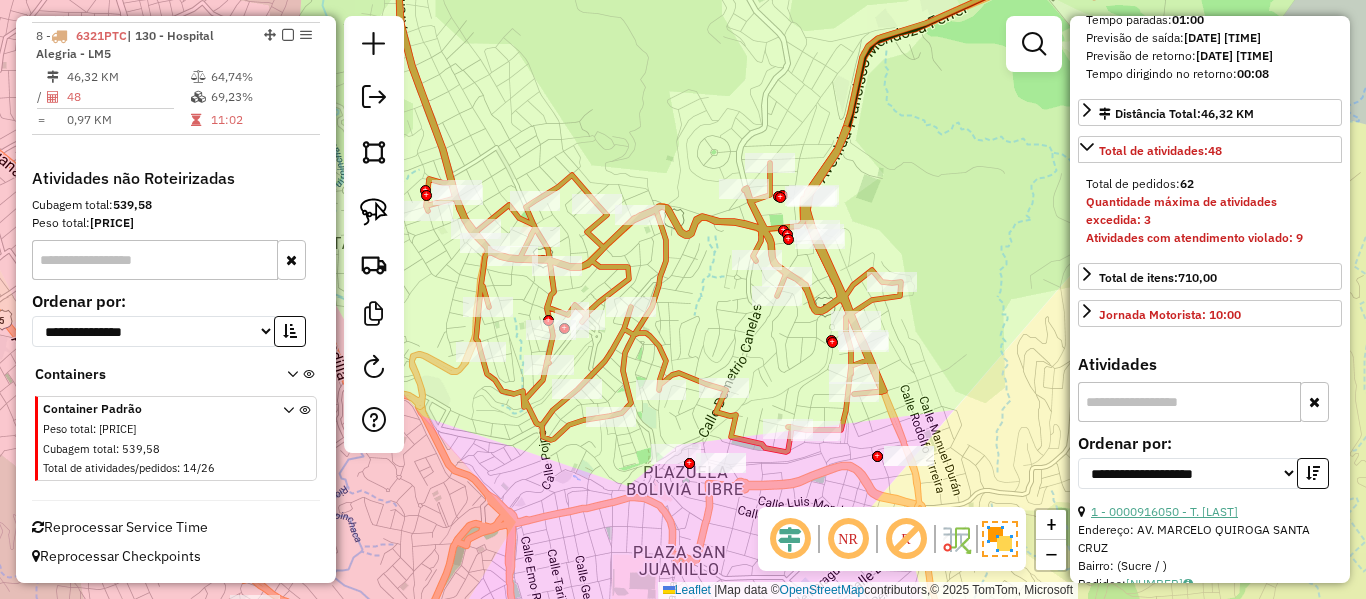 click on "1 - 0000916050 - T. HEIDY 2" at bounding box center (1164, 511) 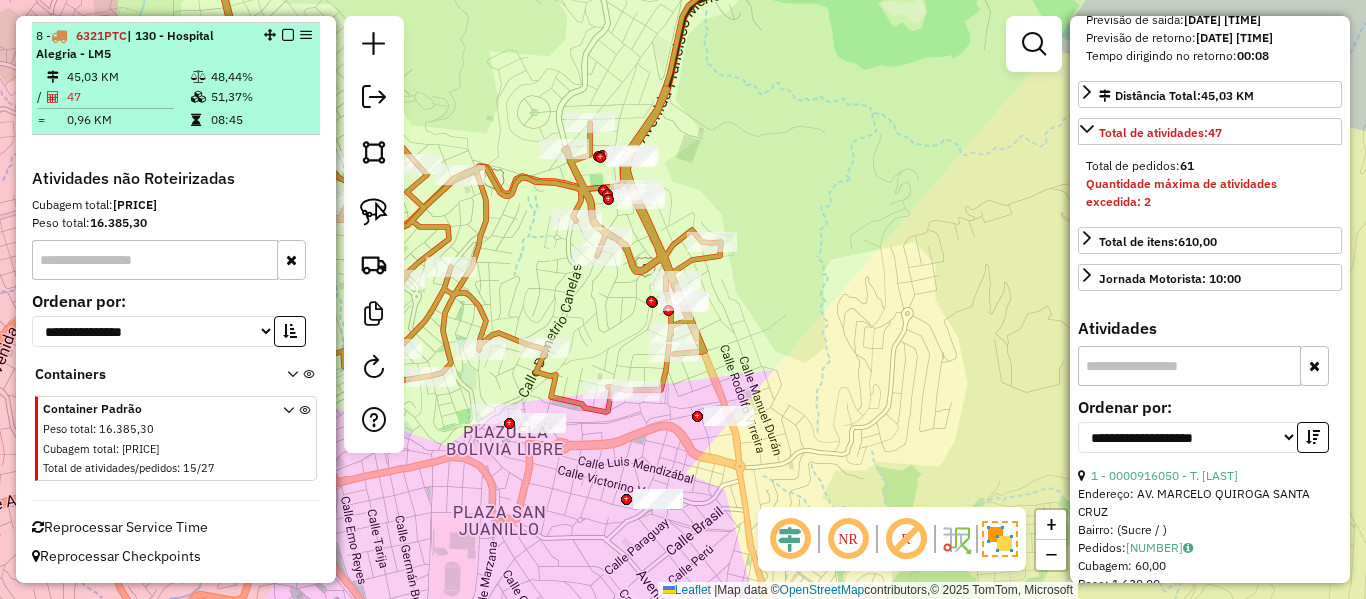 click at bounding box center (288, 35) 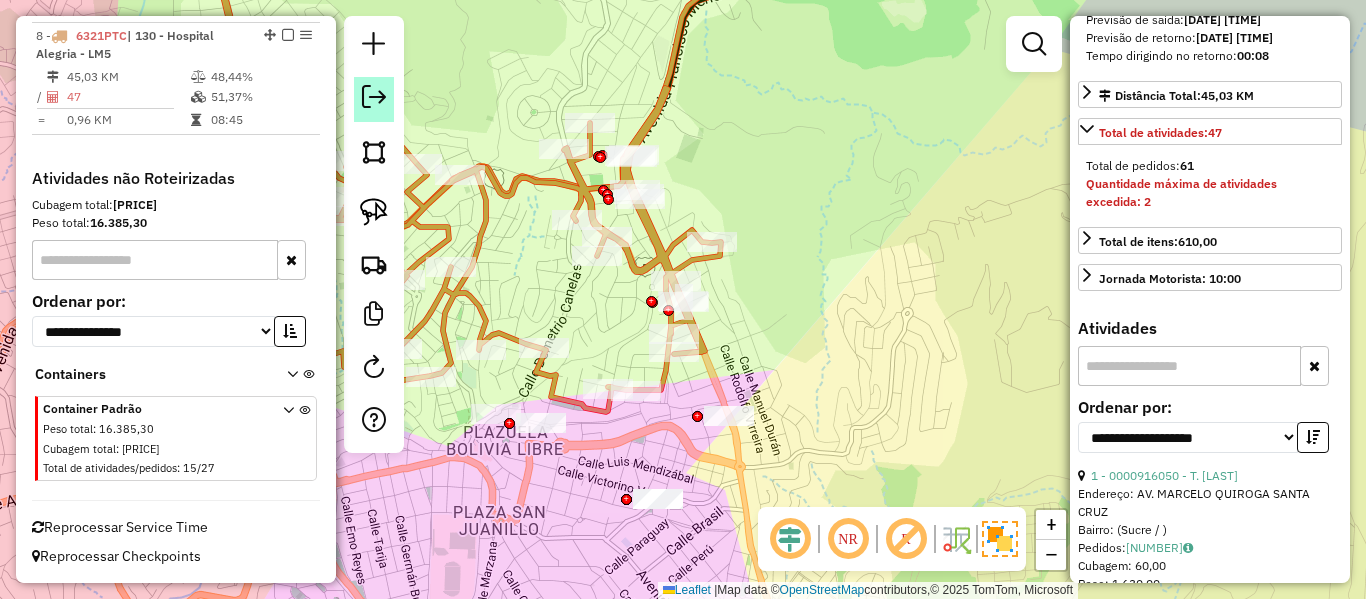 scroll, scrollTop: 878, scrollLeft: 0, axis: vertical 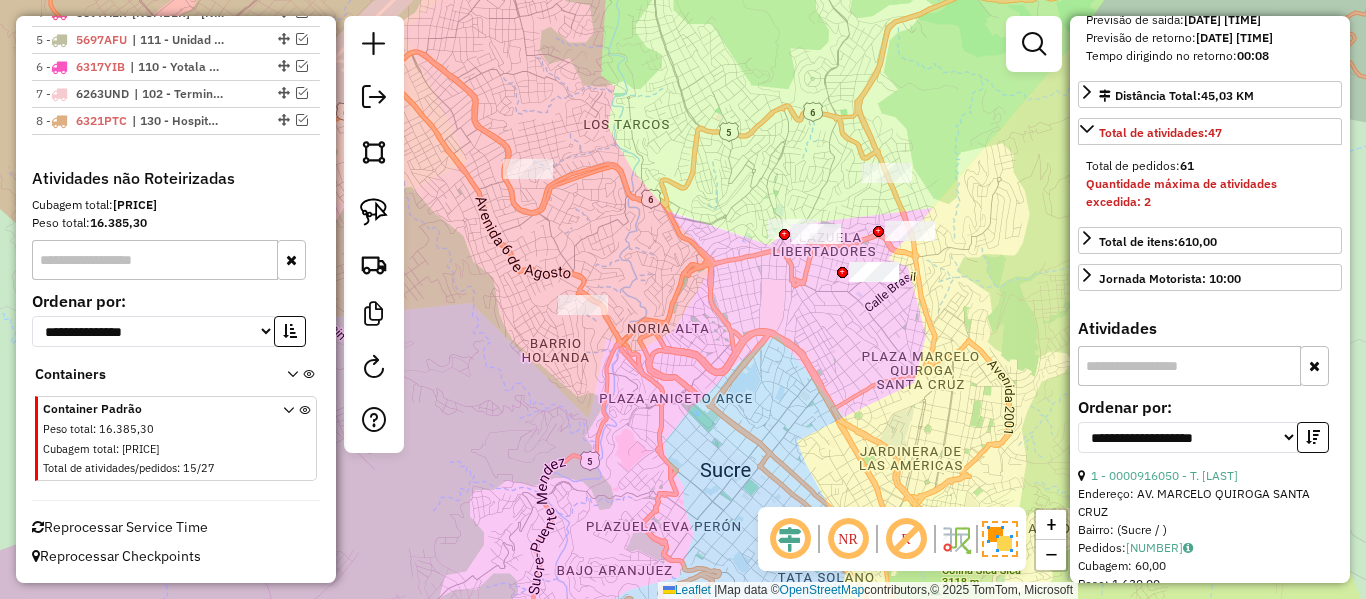 drag, startPoint x: 657, startPoint y: 237, endPoint x: 669, endPoint y: 264, distance: 29.546574 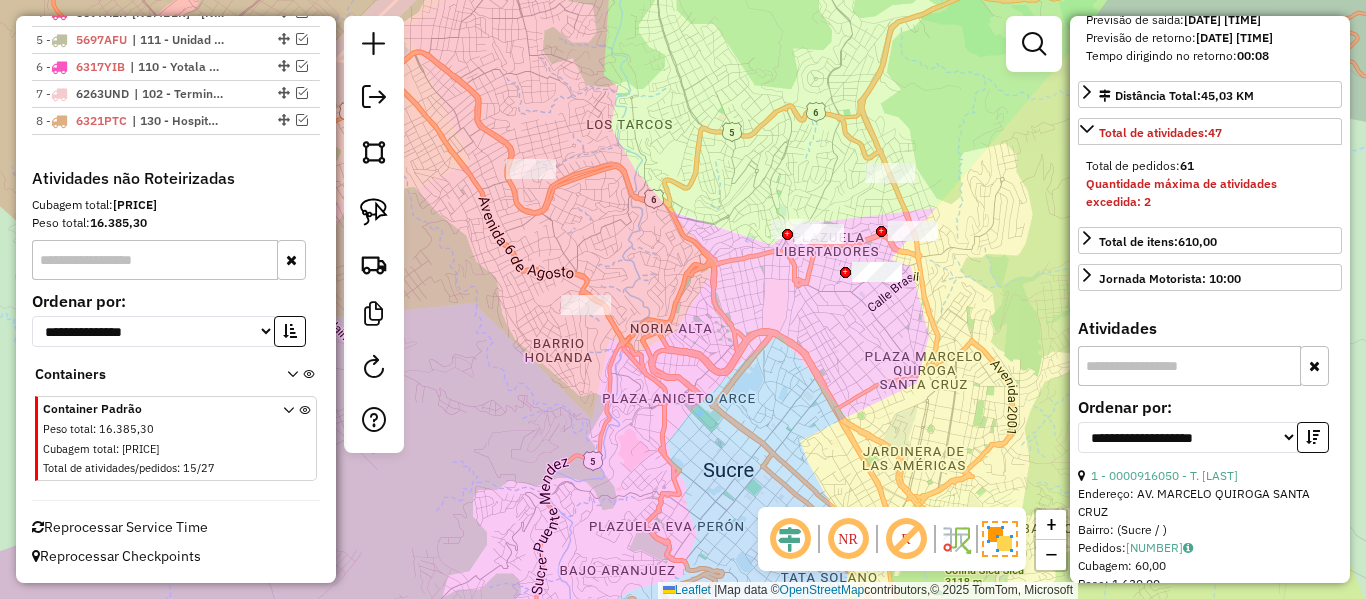 scroll, scrollTop: 678, scrollLeft: 0, axis: vertical 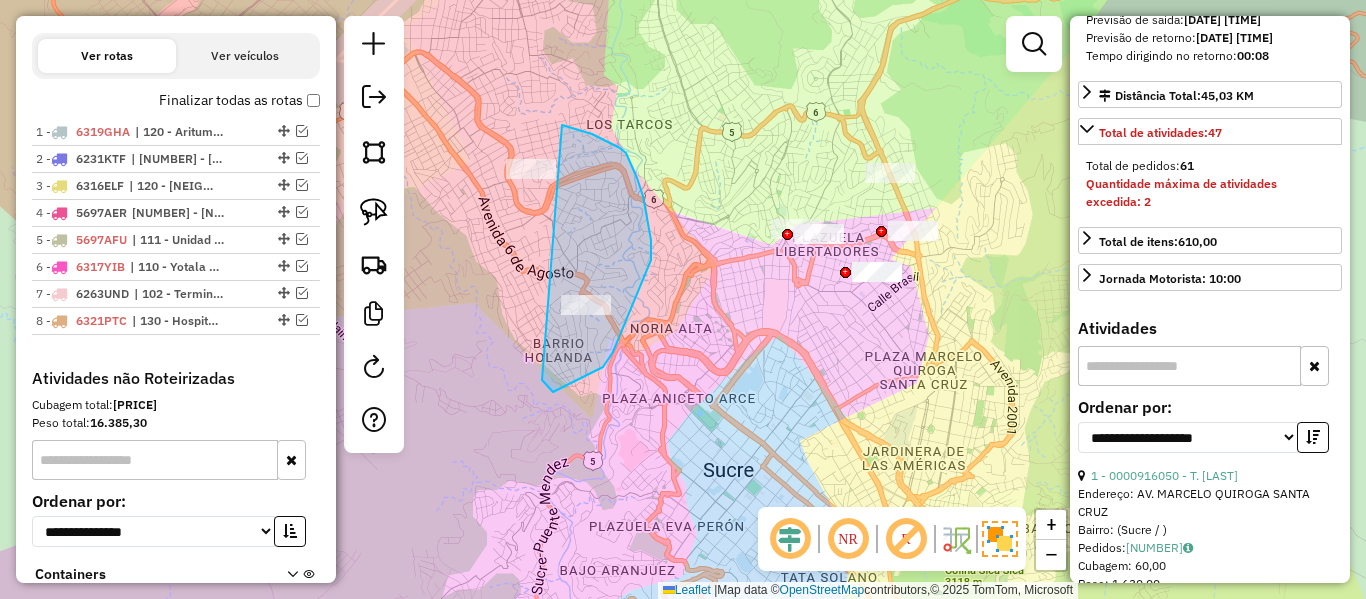 drag, startPoint x: 553, startPoint y: 392, endPoint x: 449, endPoint y: 208, distance: 211.35751 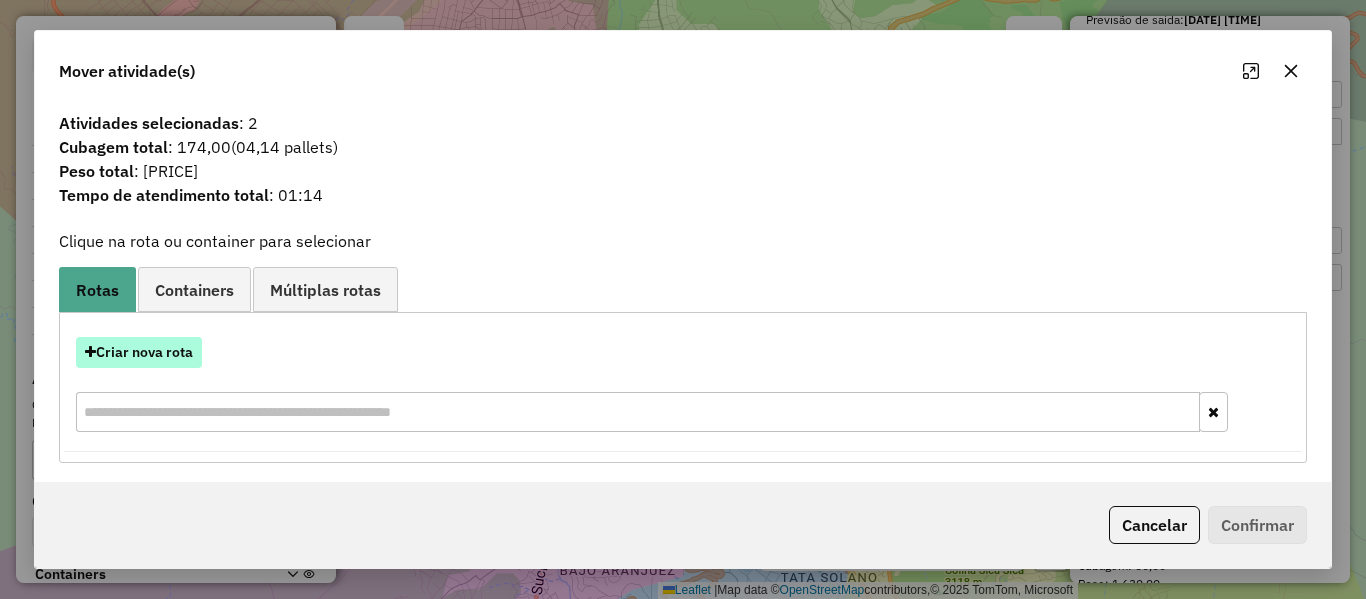 click on "Criar nova rota" at bounding box center [139, 352] 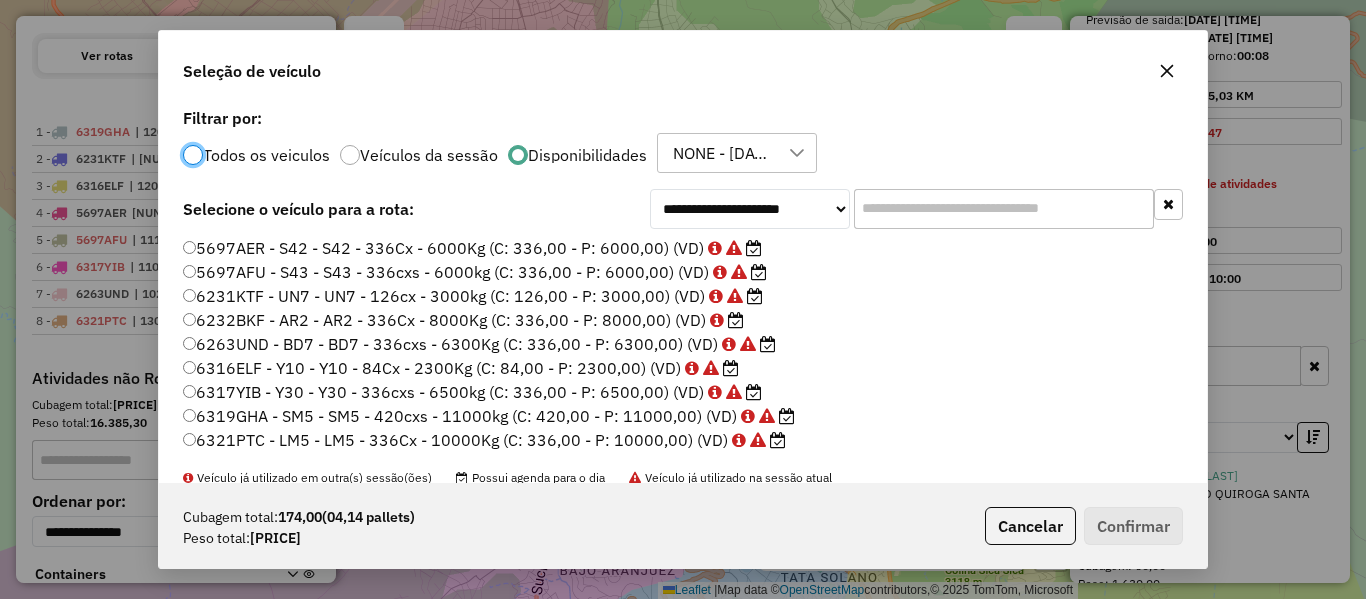 scroll, scrollTop: 11, scrollLeft: 6, axis: both 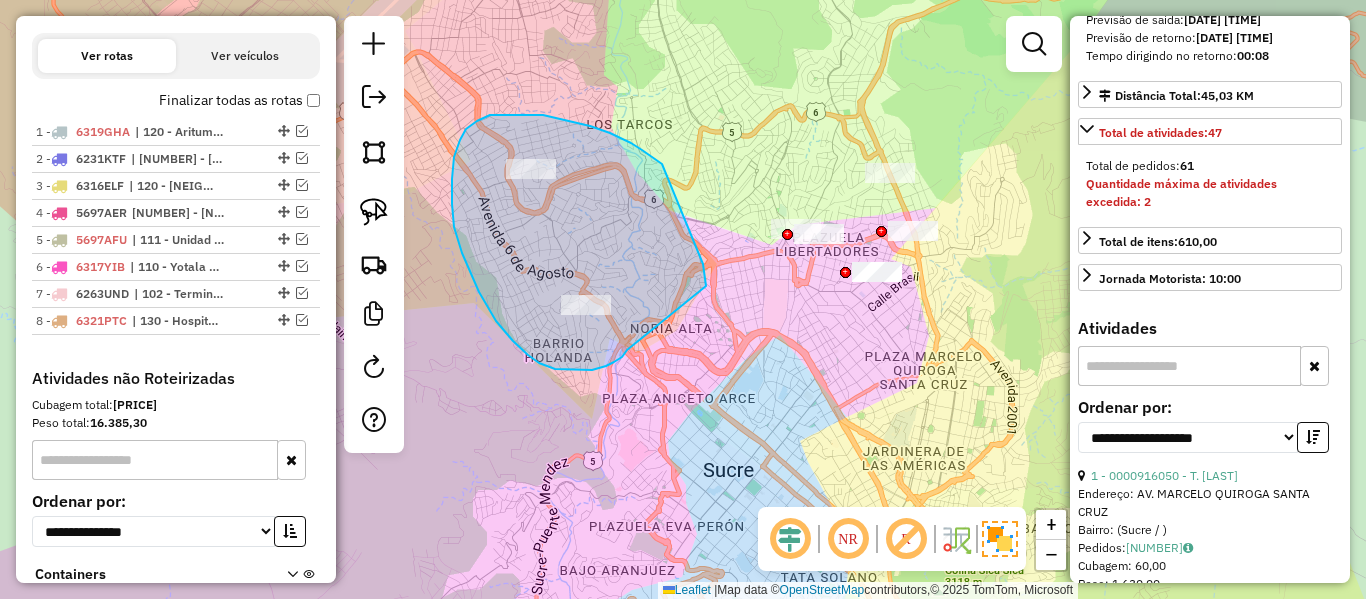 drag, startPoint x: 706, startPoint y: 286, endPoint x: 627, endPoint y: 350, distance: 101.671036 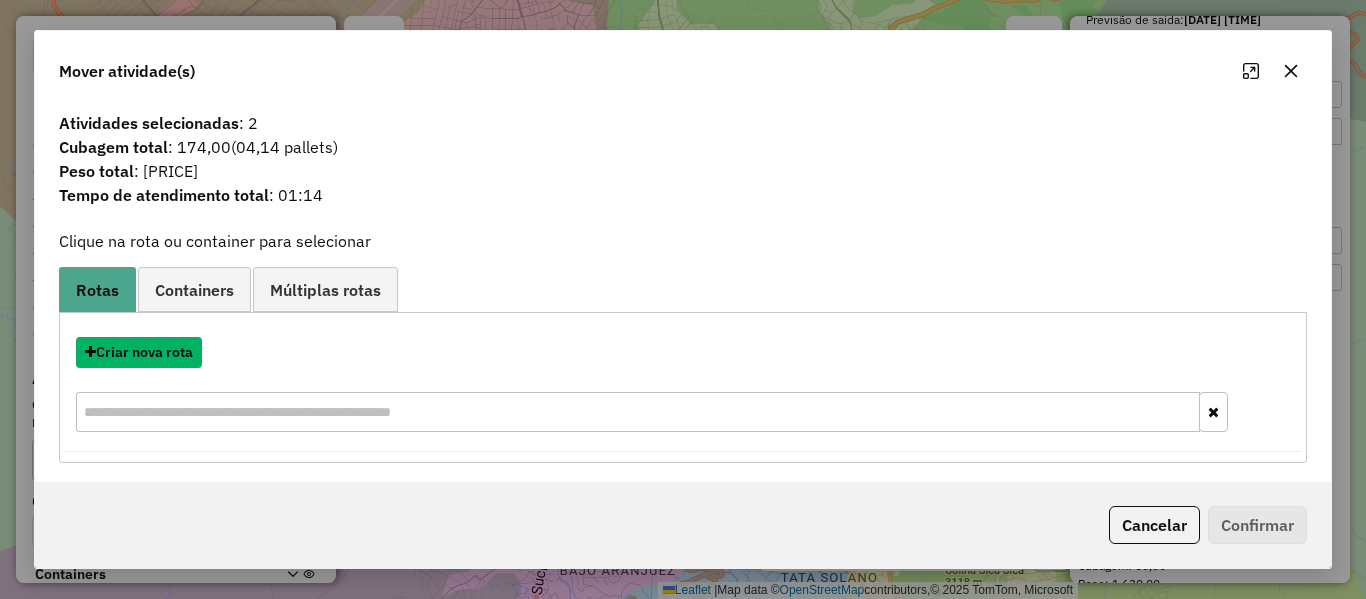 click on "Criar nova rota" at bounding box center (139, 352) 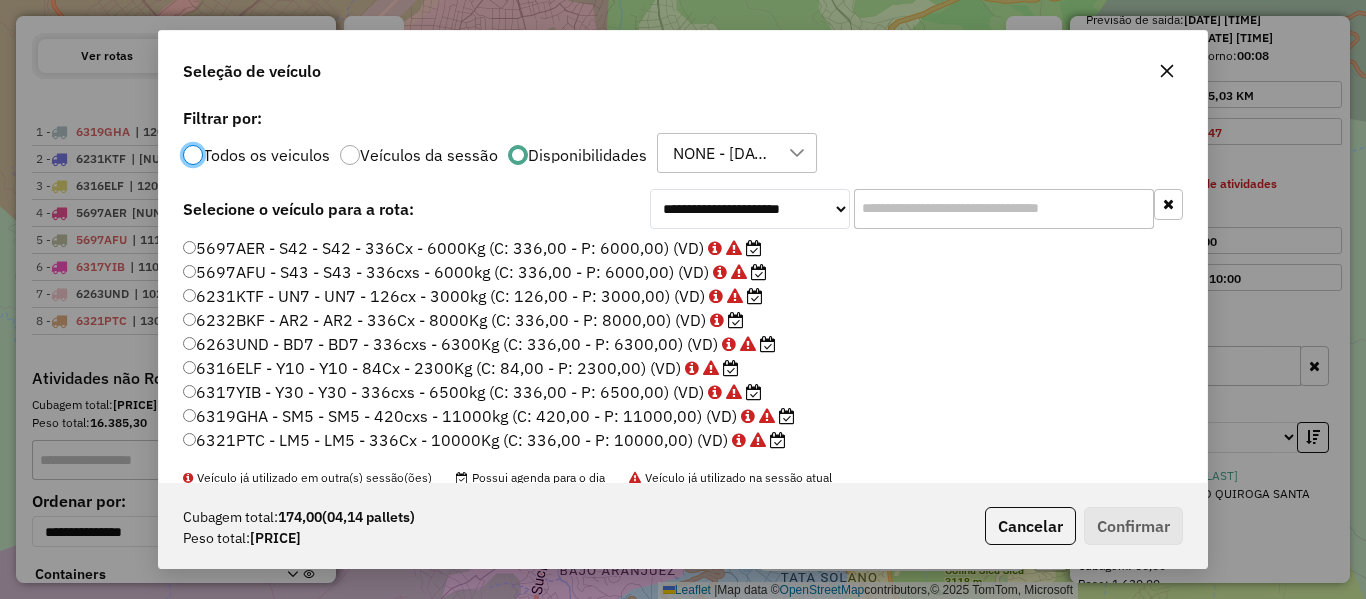 scroll, scrollTop: 11, scrollLeft: 6, axis: both 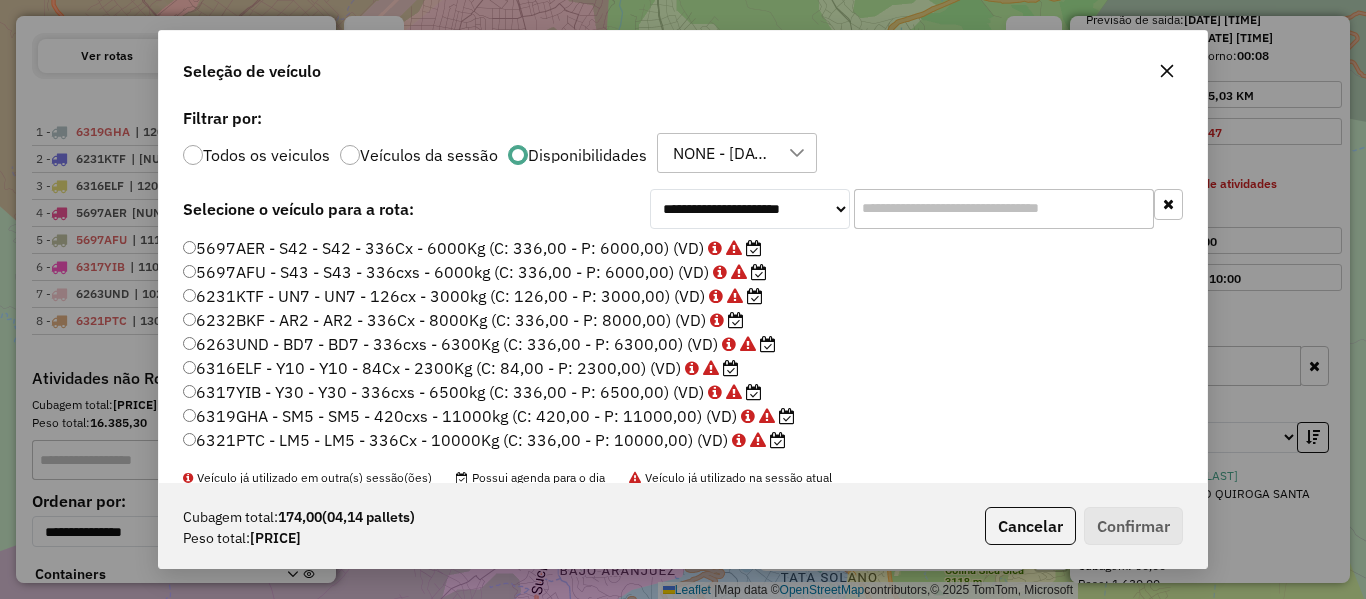 click 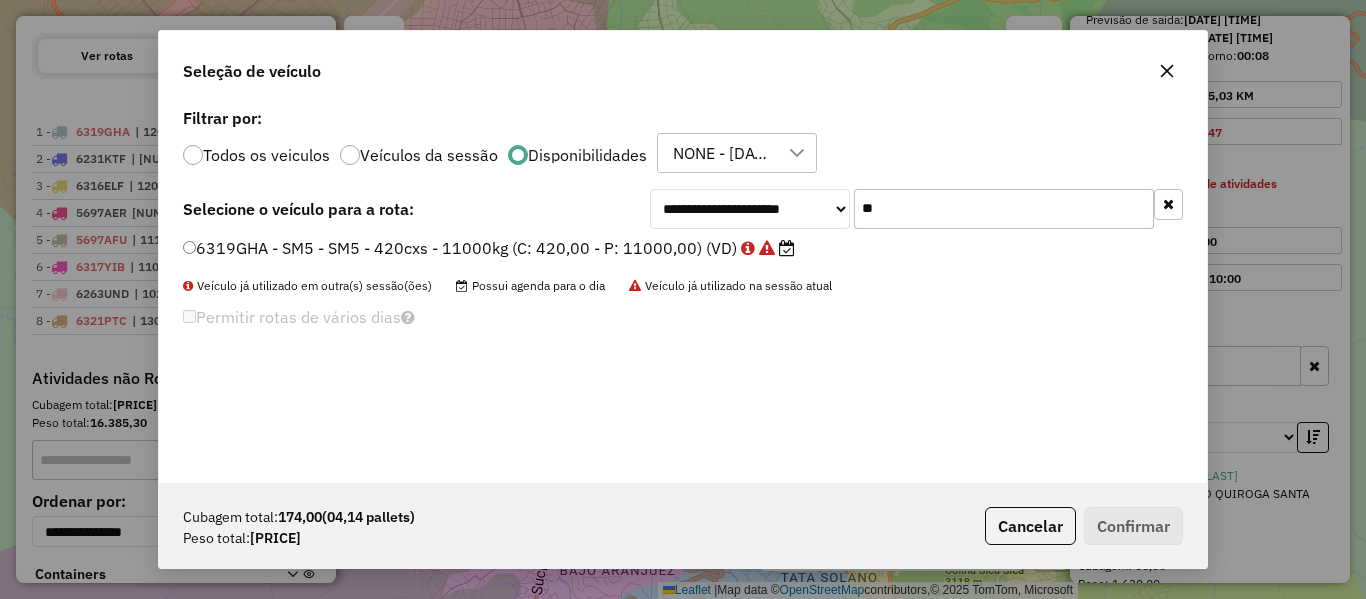 type on "**" 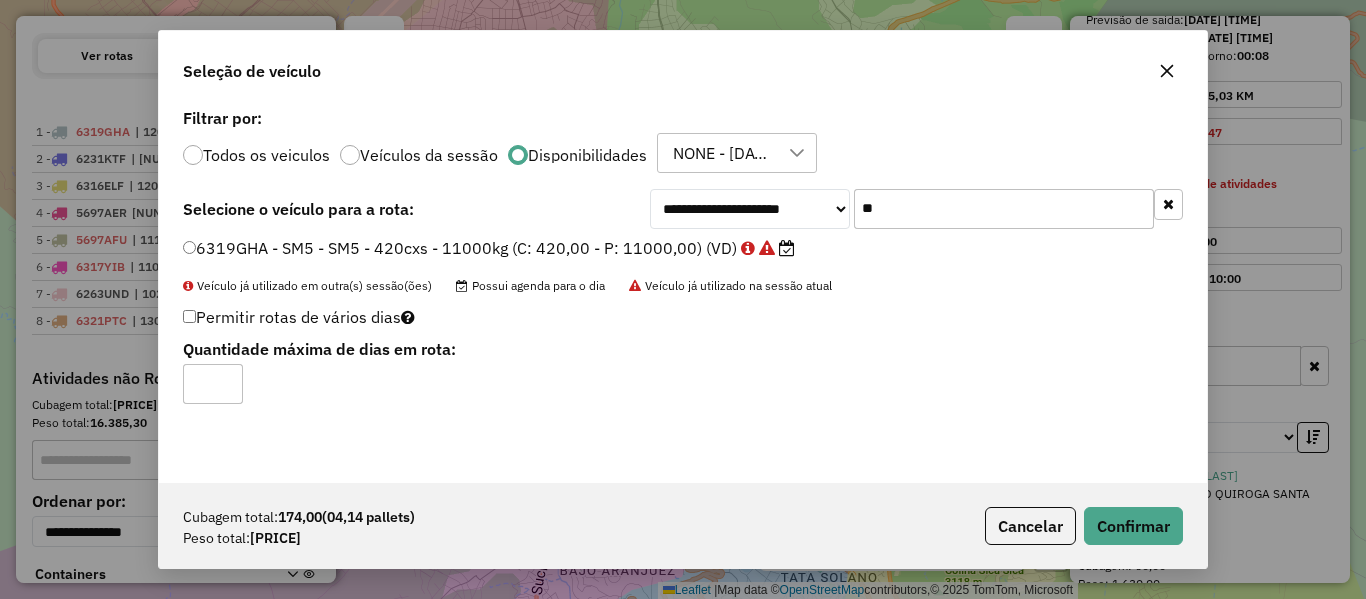 click on "Cubagem total:  174,00   (04,14 pallets)  Peso total: 4.727,00  Cancelar   Confirmar" 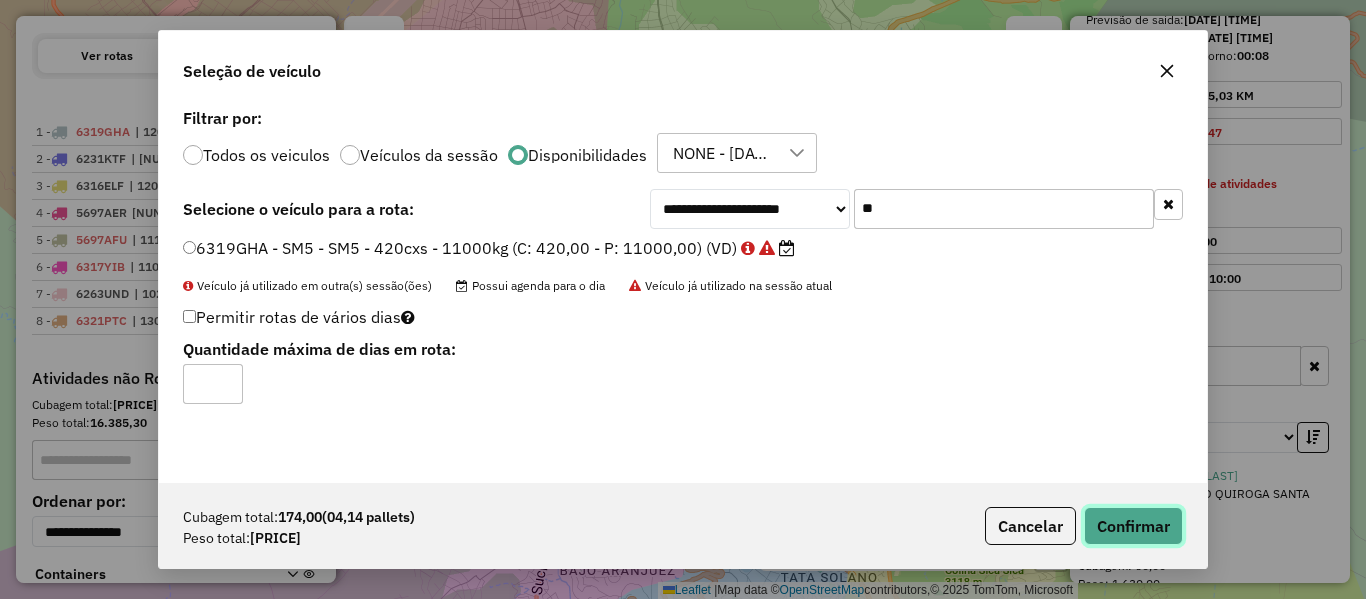 drag, startPoint x: 1164, startPoint y: 538, endPoint x: 1177, endPoint y: 532, distance: 14.3178215 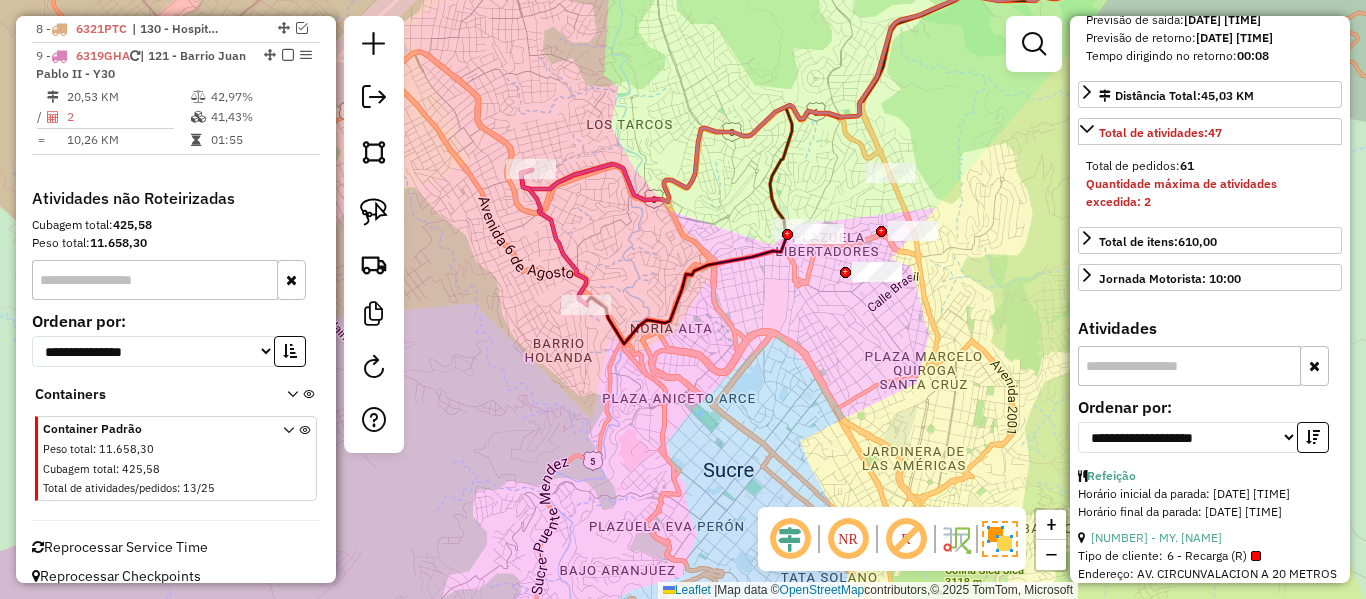 click 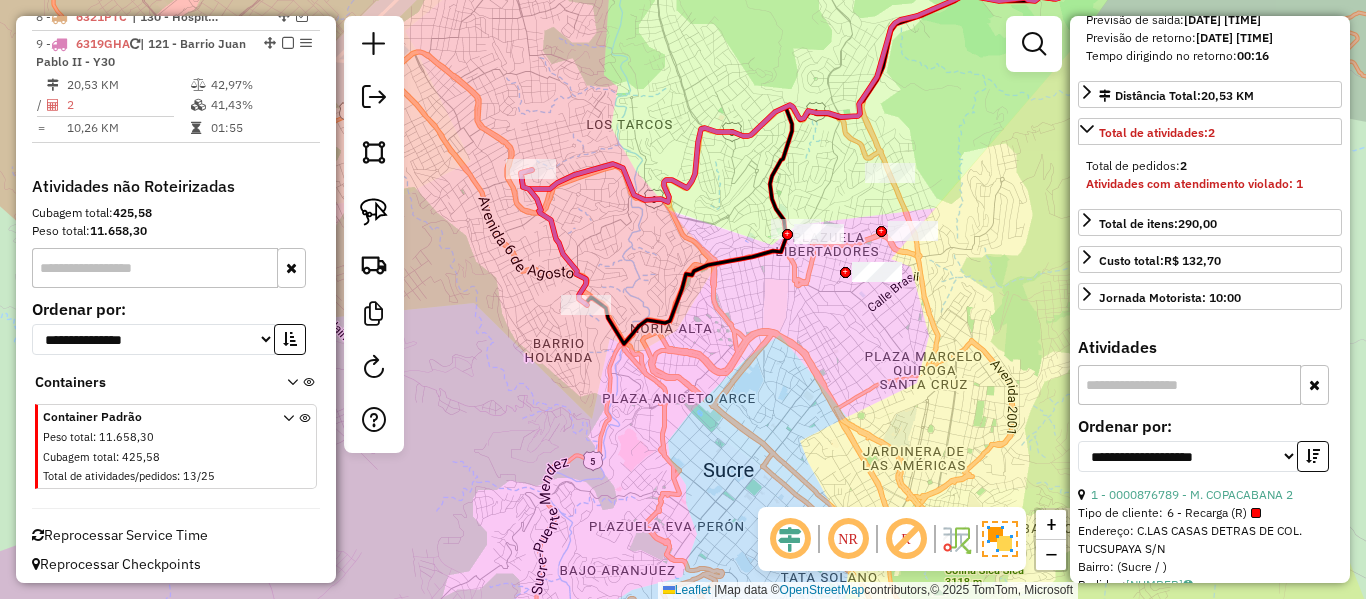 scroll, scrollTop: 990, scrollLeft: 0, axis: vertical 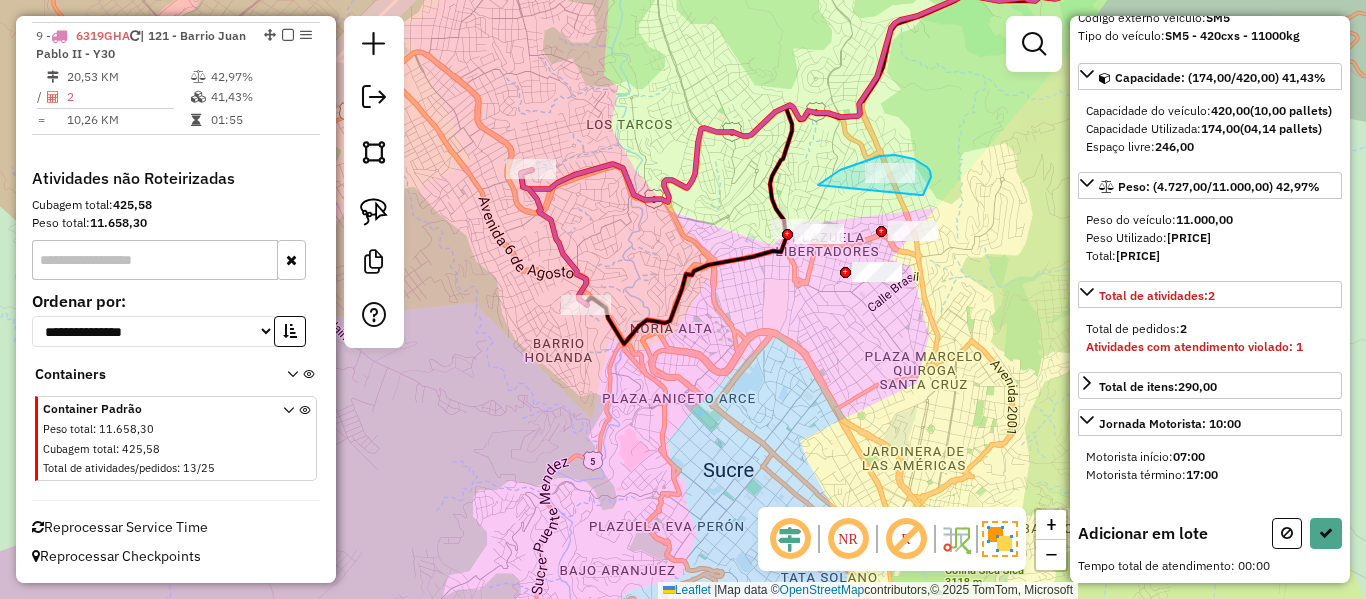 drag, startPoint x: 920, startPoint y: 195, endPoint x: 818, endPoint y: 185, distance: 102.48902 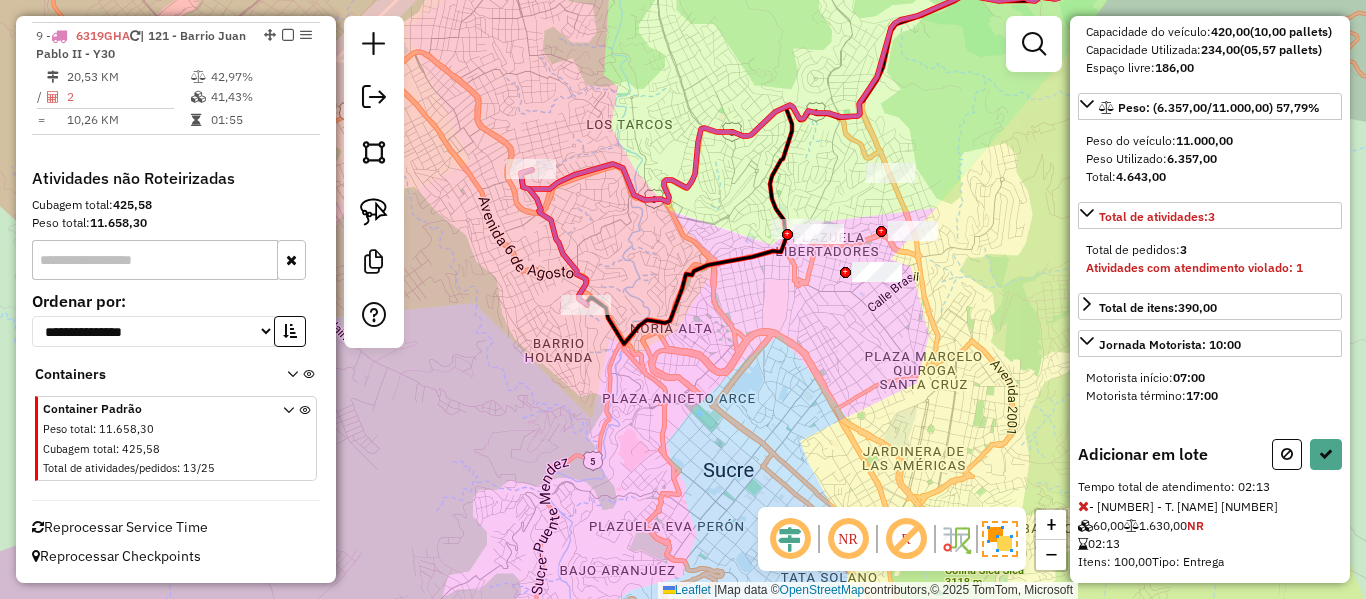 scroll, scrollTop: 0, scrollLeft: 0, axis: both 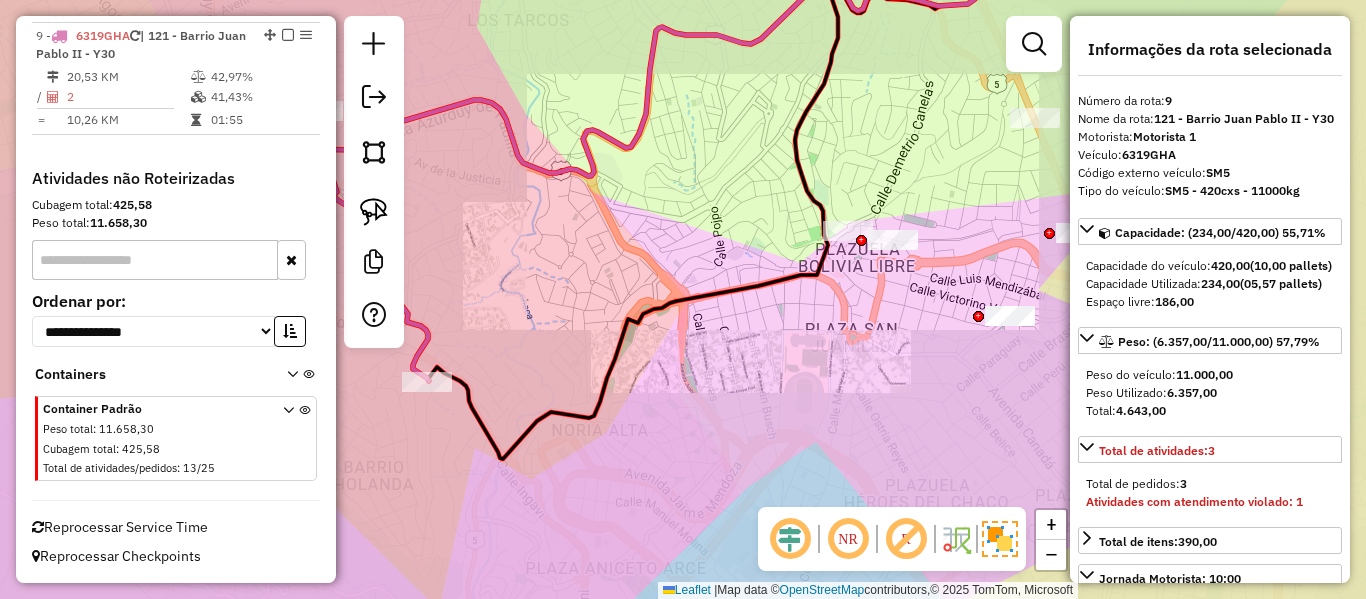 select on "**********" 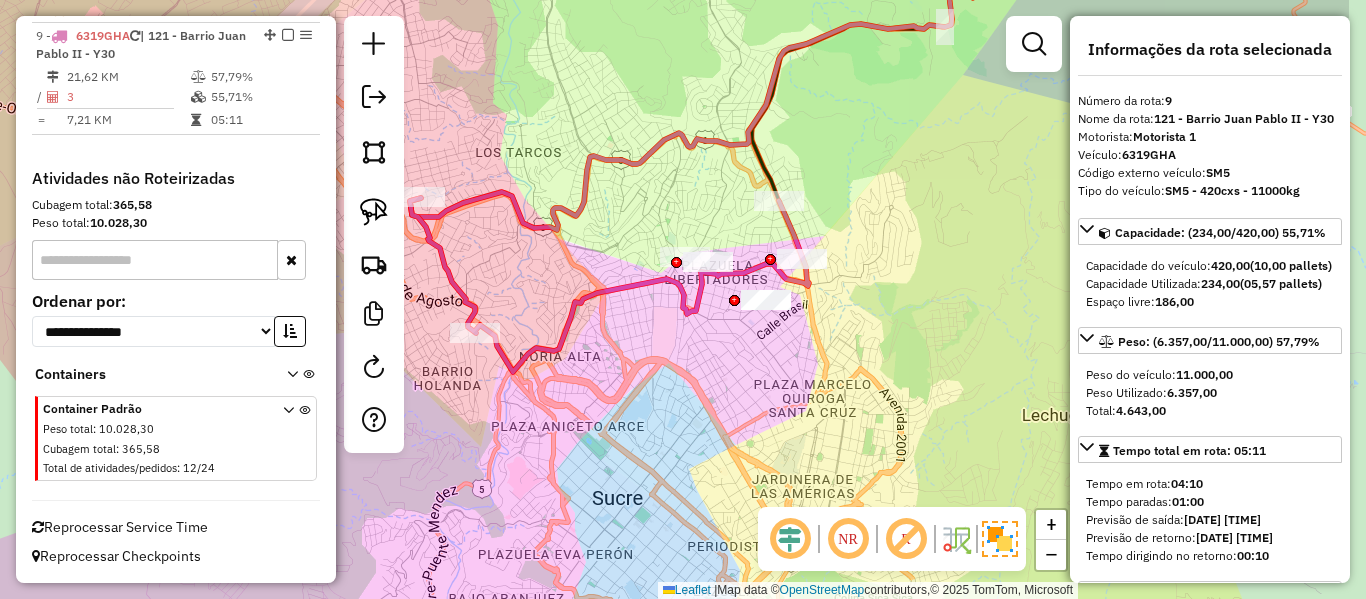 drag, startPoint x: 850, startPoint y: 169, endPoint x: 623, endPoint y: 215, distance: 231.6139 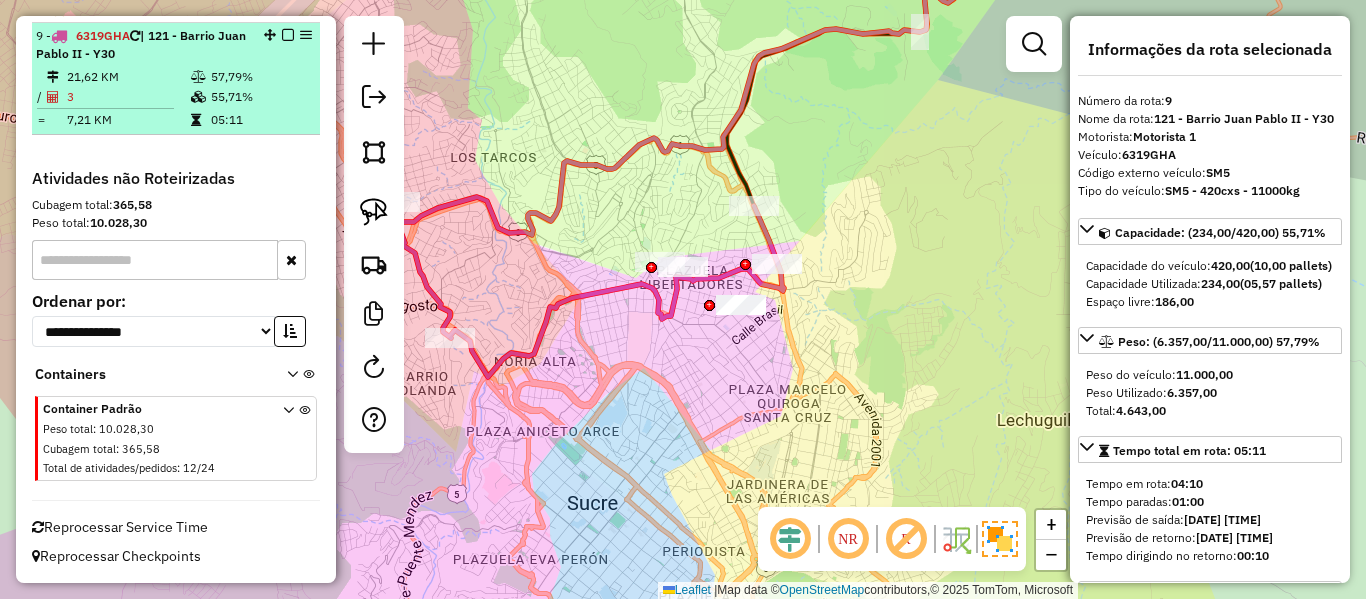 click at bounding box center [288, 35] 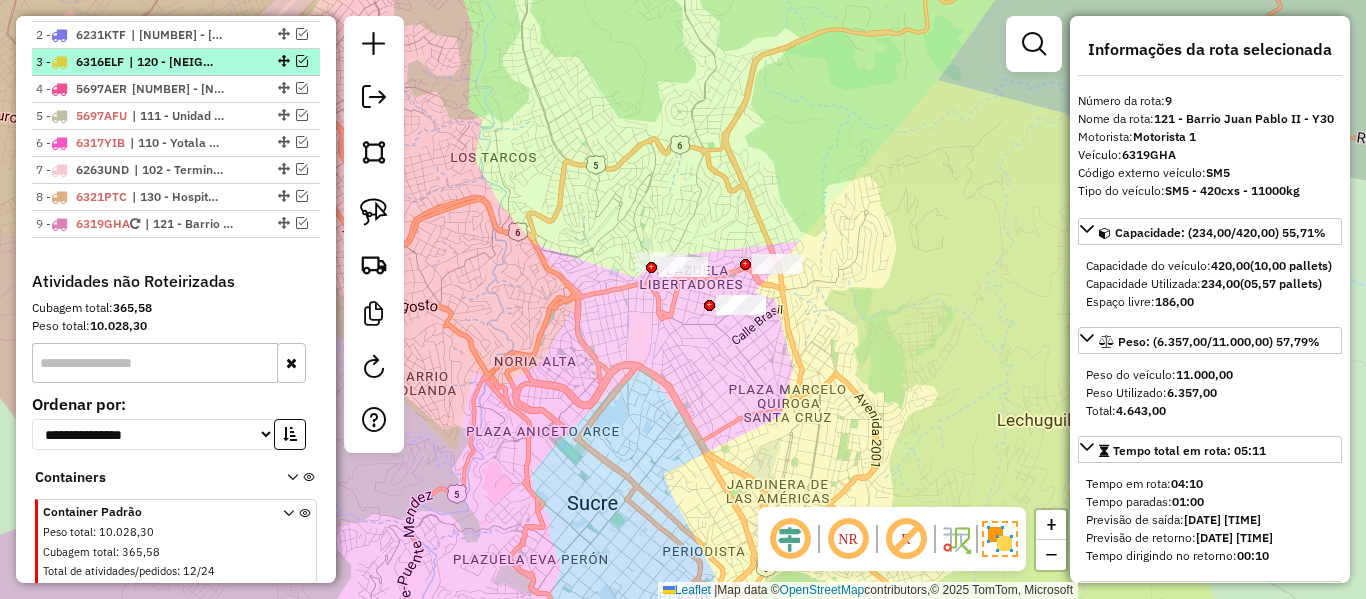 scroll, scrollTop: 705, scrollLeft: 0, axis: vertical 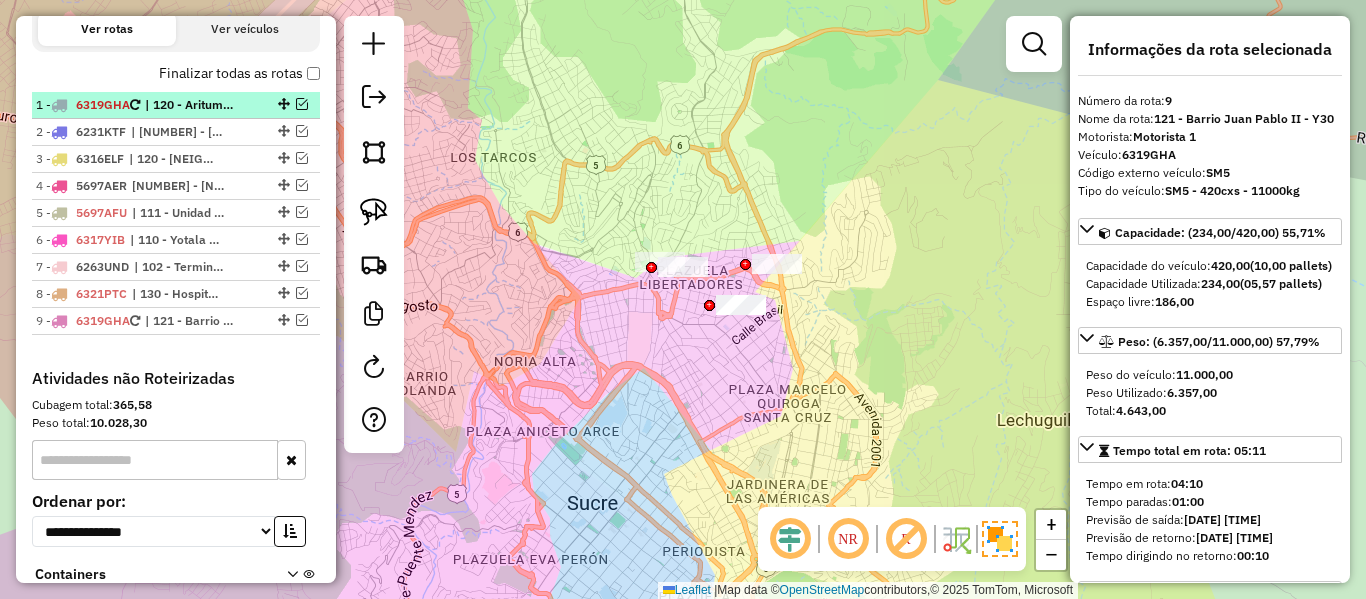 click at bounding box center (302, 104) 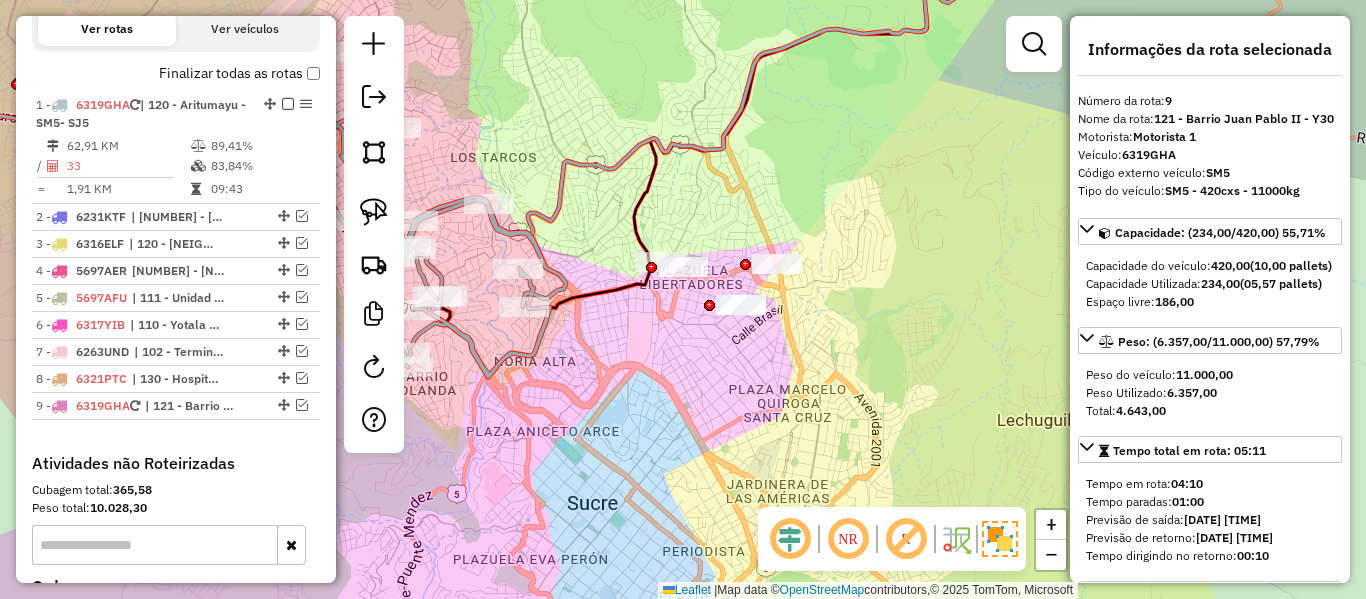 click 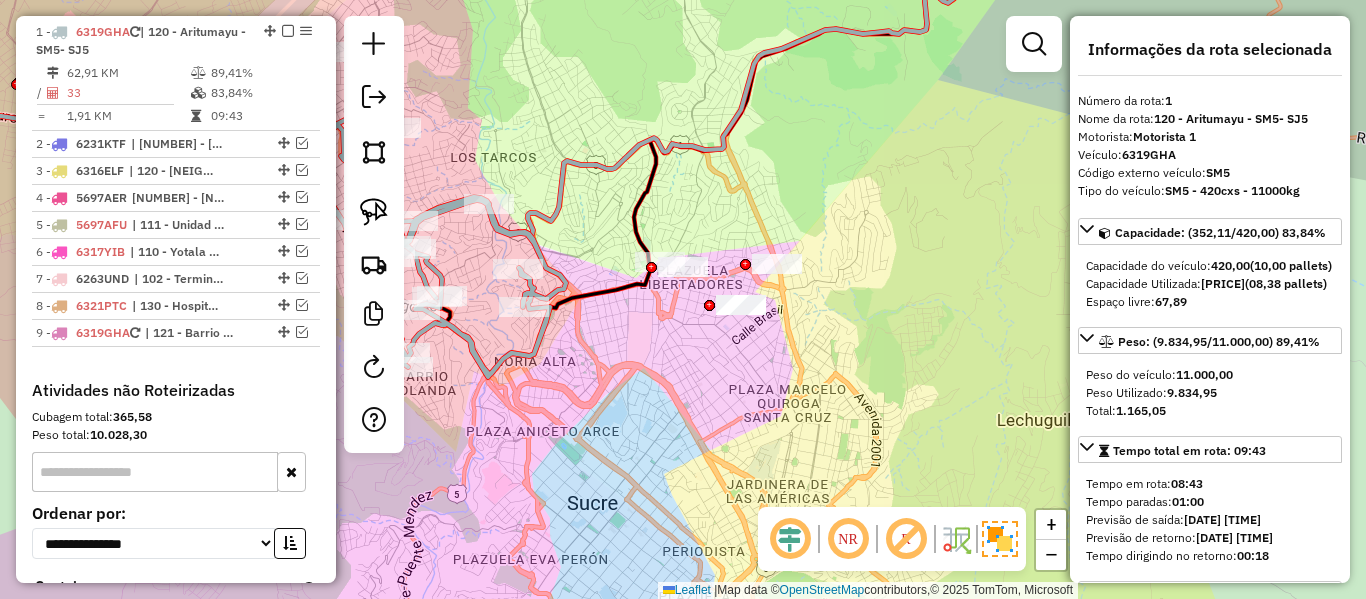 scroll, scrollTop: 781, scrollLeft: 0, axis: vertical 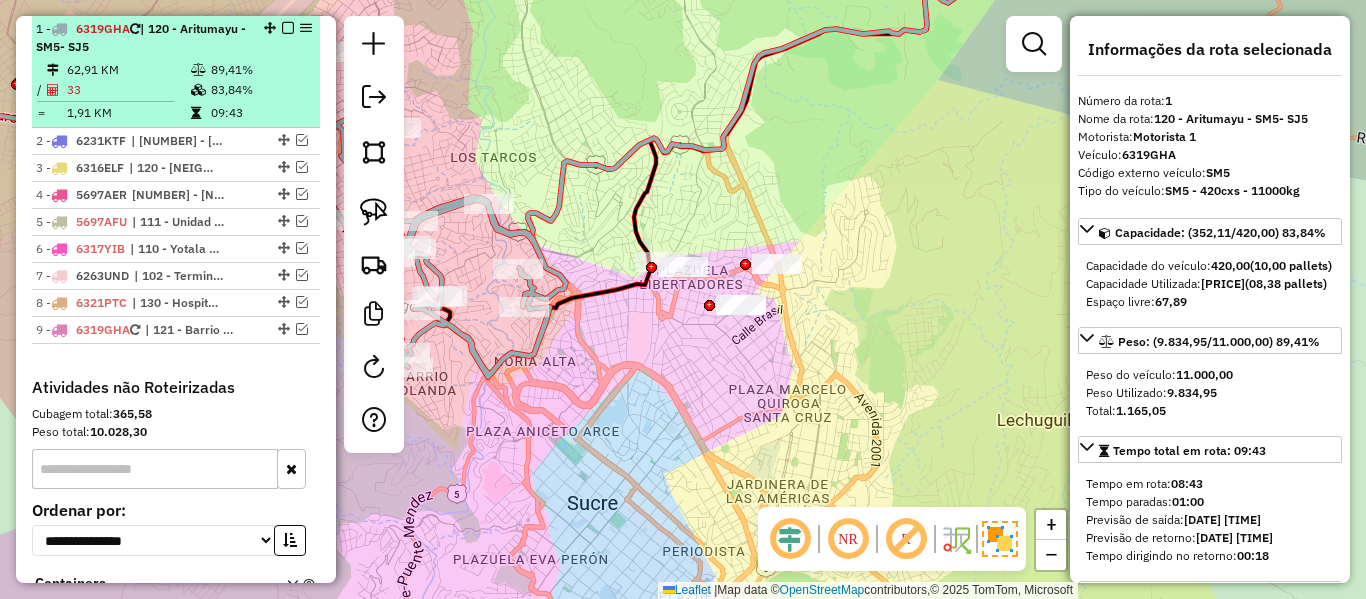 click at bounding box center (288, 28) 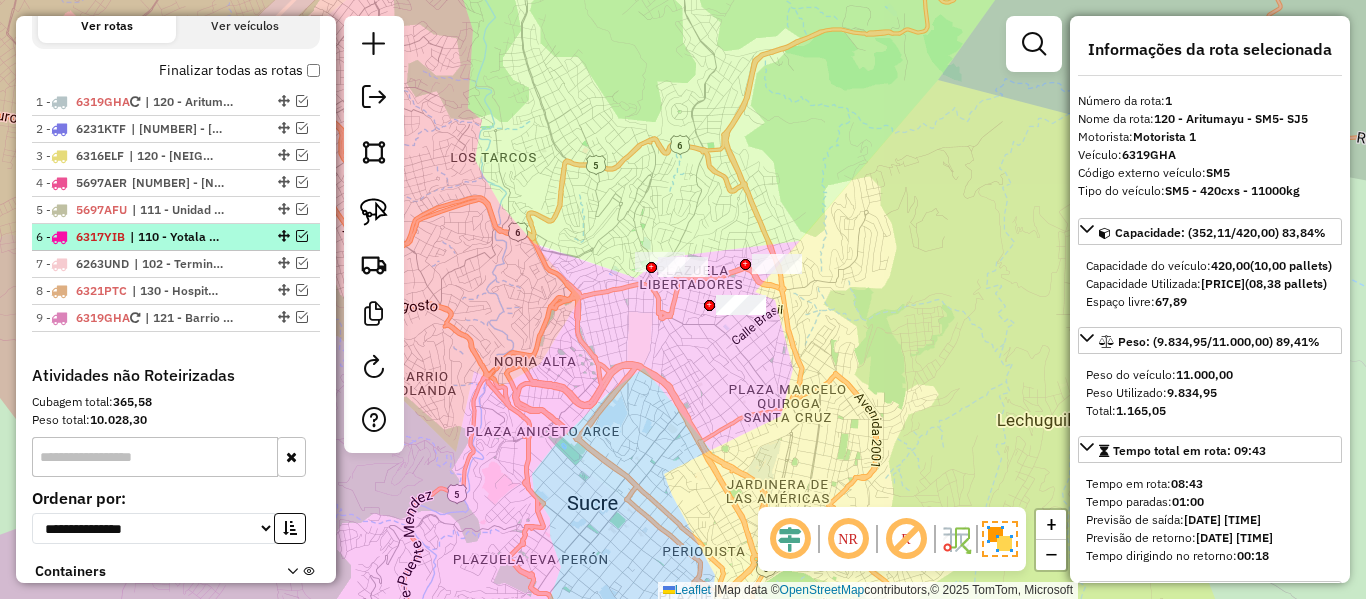 scroll, scrollTop: 681, scrollLeft: 0, axis: vertical 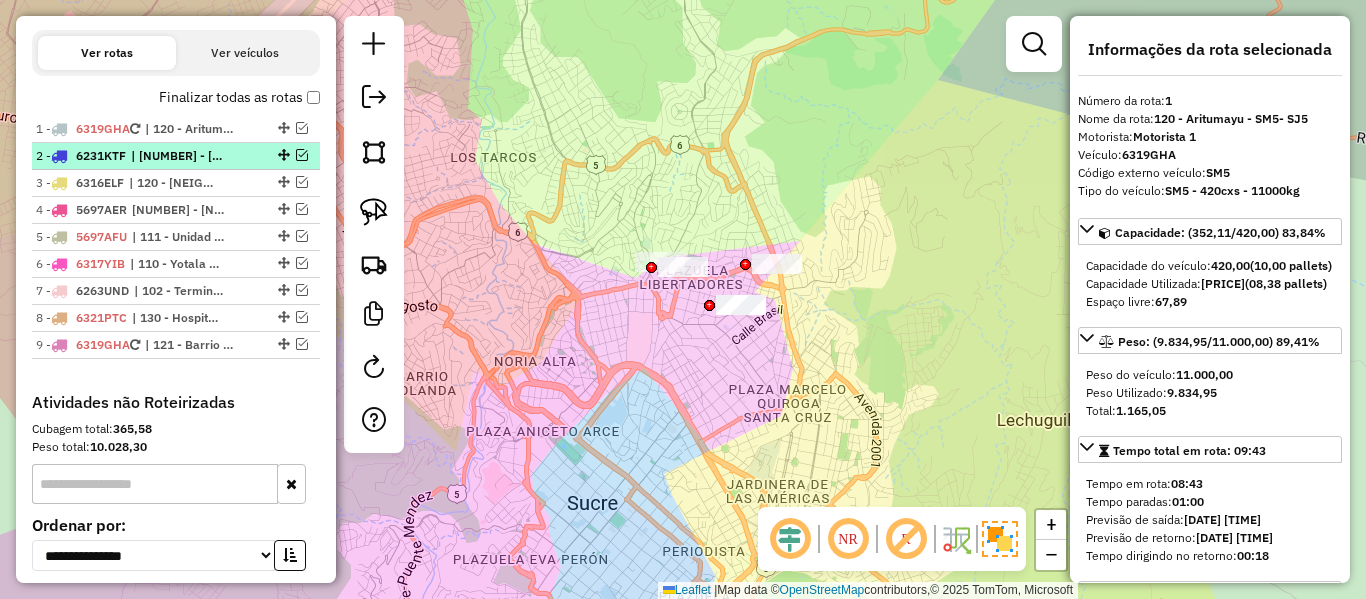 click on "| 101 - Hospital Municipal de Azari - AR2-SJ5, 102 - Terminal Interprovincial Sucre - S44, 111 - Unidad Educativa Ruffo - S43, 140 - Centro Sur - Y10, 142 - Mercado Negro - U96" at bounding box center [177, 156] 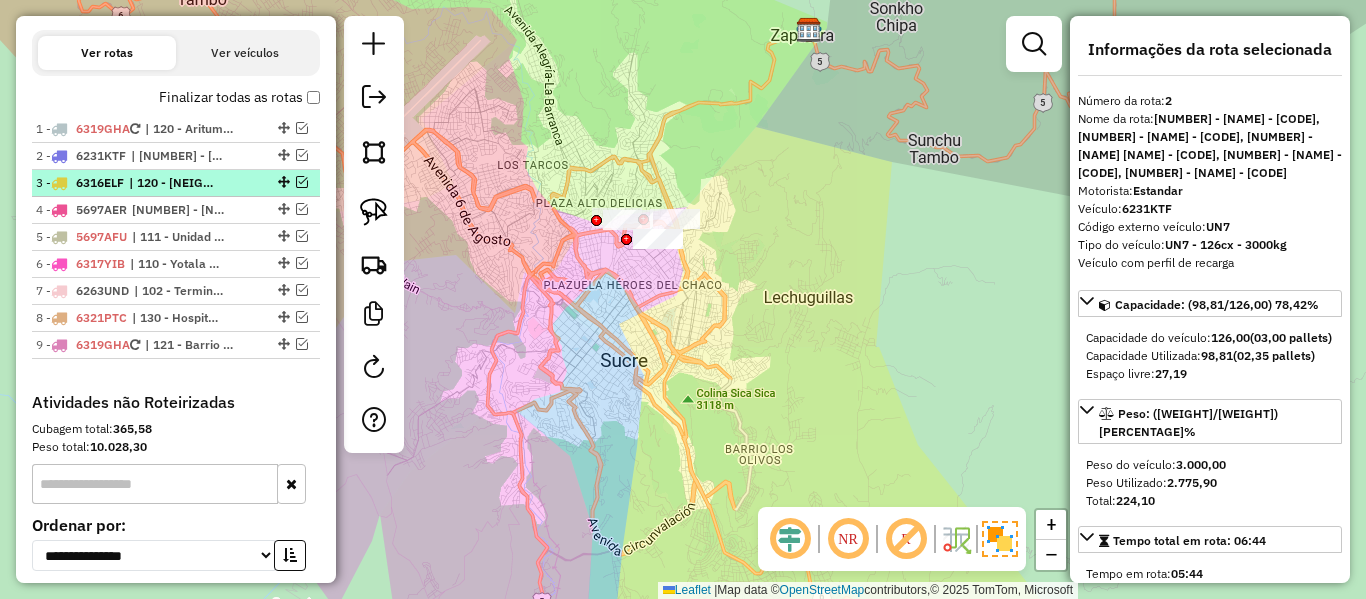 click on "| 120 - Aritumayu - SM5- SJ5, 121 - Barrio Juan Pablo II - Y30, 130 - Hospital Alegria - LM5" at bounding box center [175, 183] 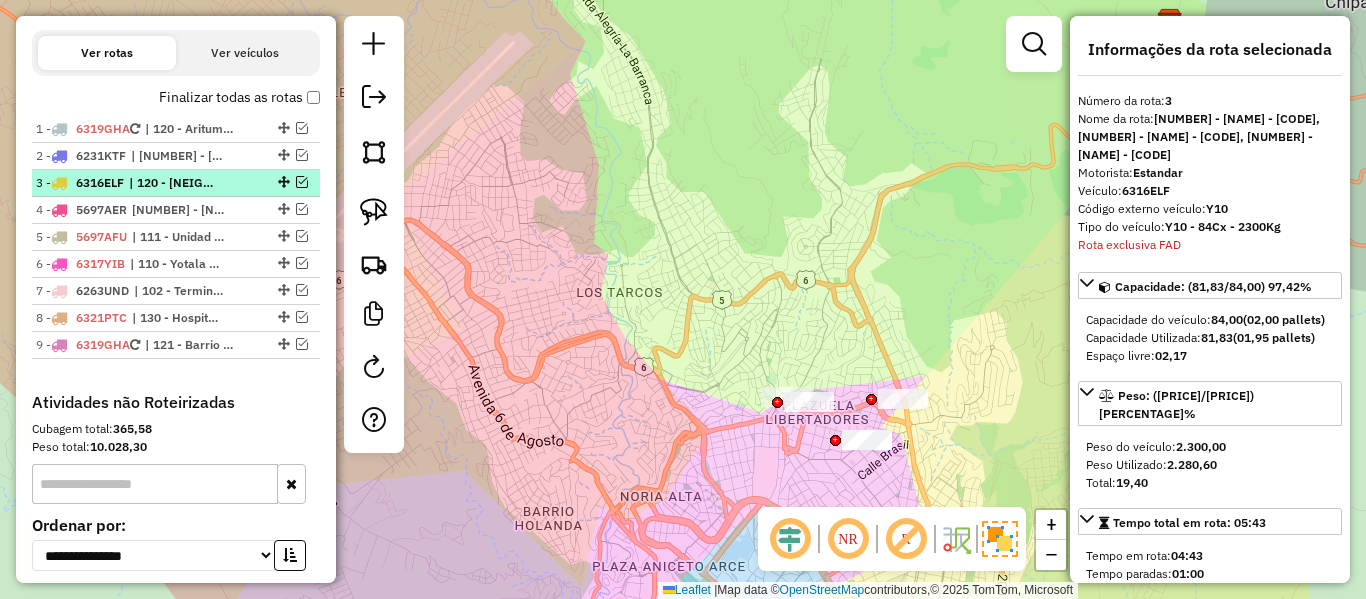 scroll, scrollTop: 835, scrollLeft: 0, axis: vertical 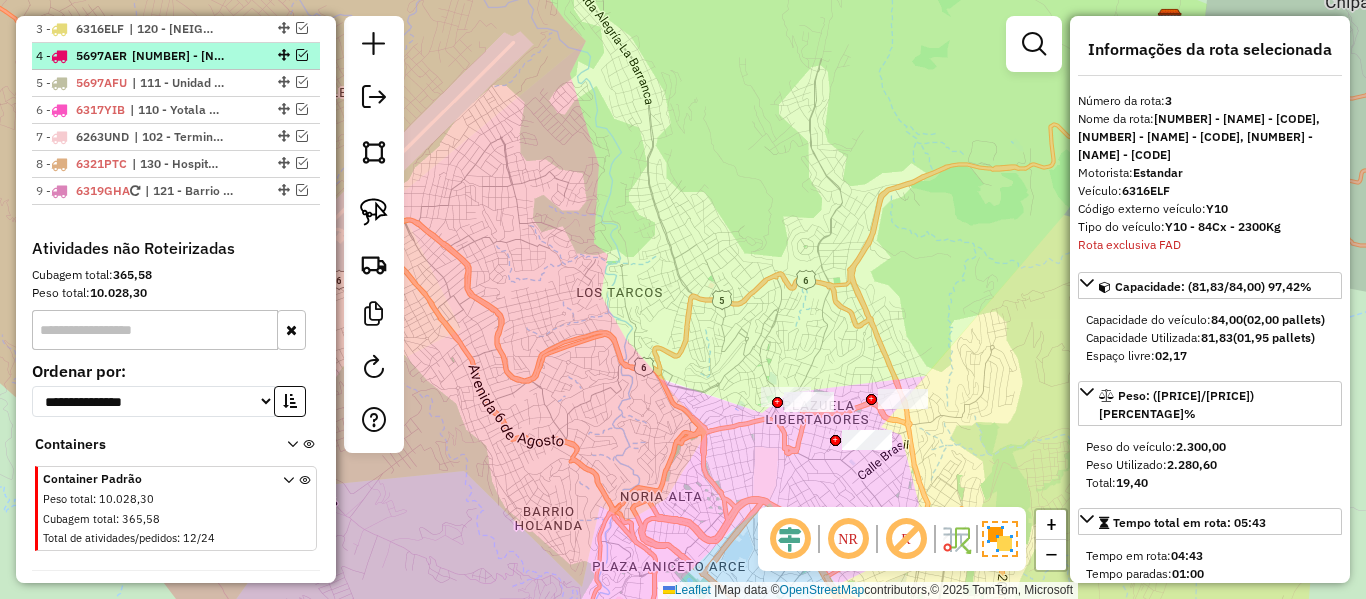 click on "| 100 - Aeropuerto Sucre - U96, 101 - Hospital Municipal de Azari - AR2-SJ5" at bounding box center (178, 56) 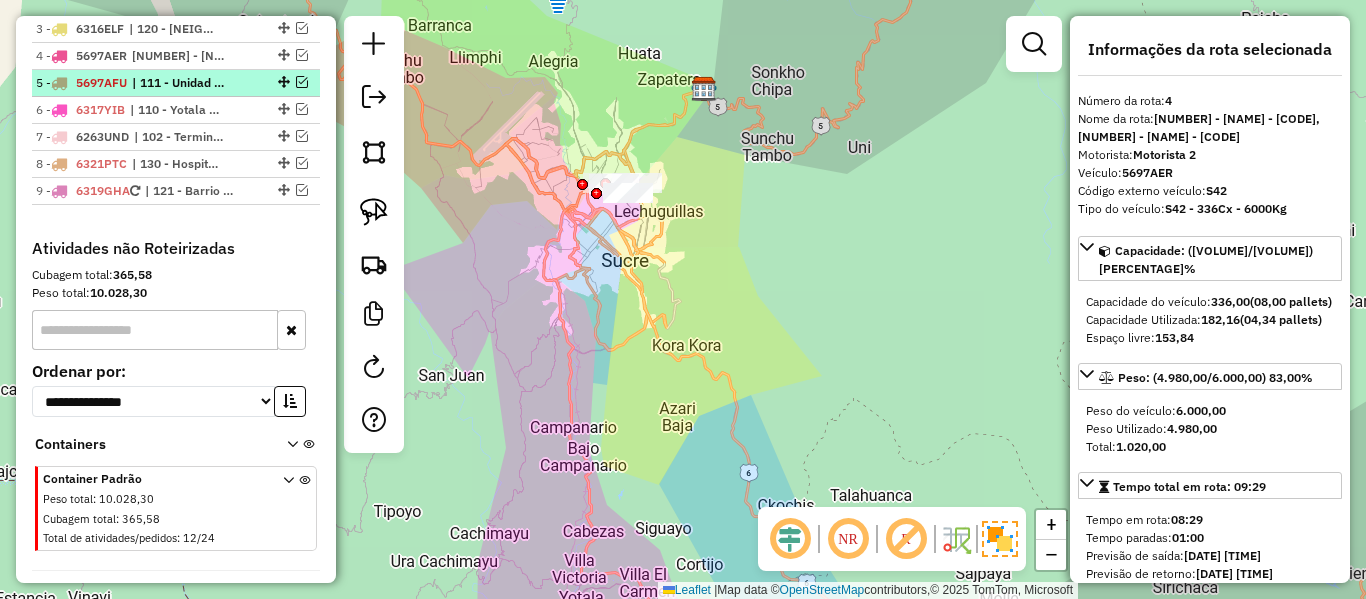 click on "| 111 - Unidad Educativa Ruffo - S43, 140 - Centro Sur - Y10, 142 - Mercado Negro - U96" at bounding box center (178, 83) 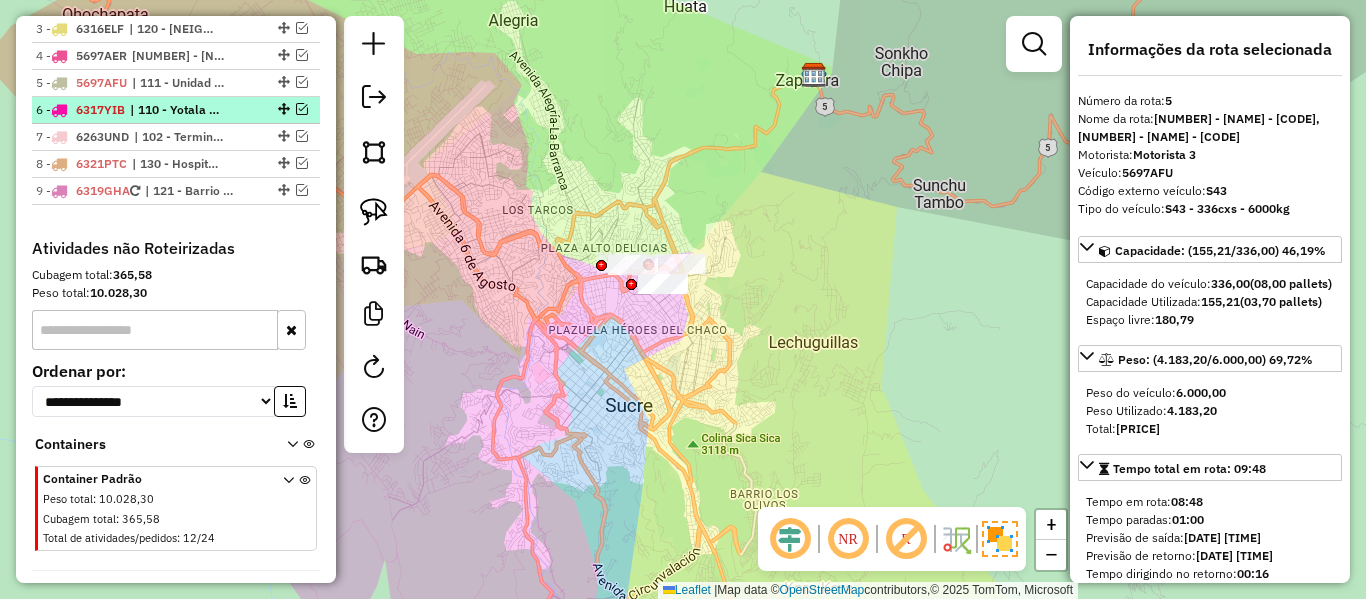 click on "| 110 - Yotala - BD7, 111 - Unidad Educativa Ruffo - S43" at bounding box center [176, 110] 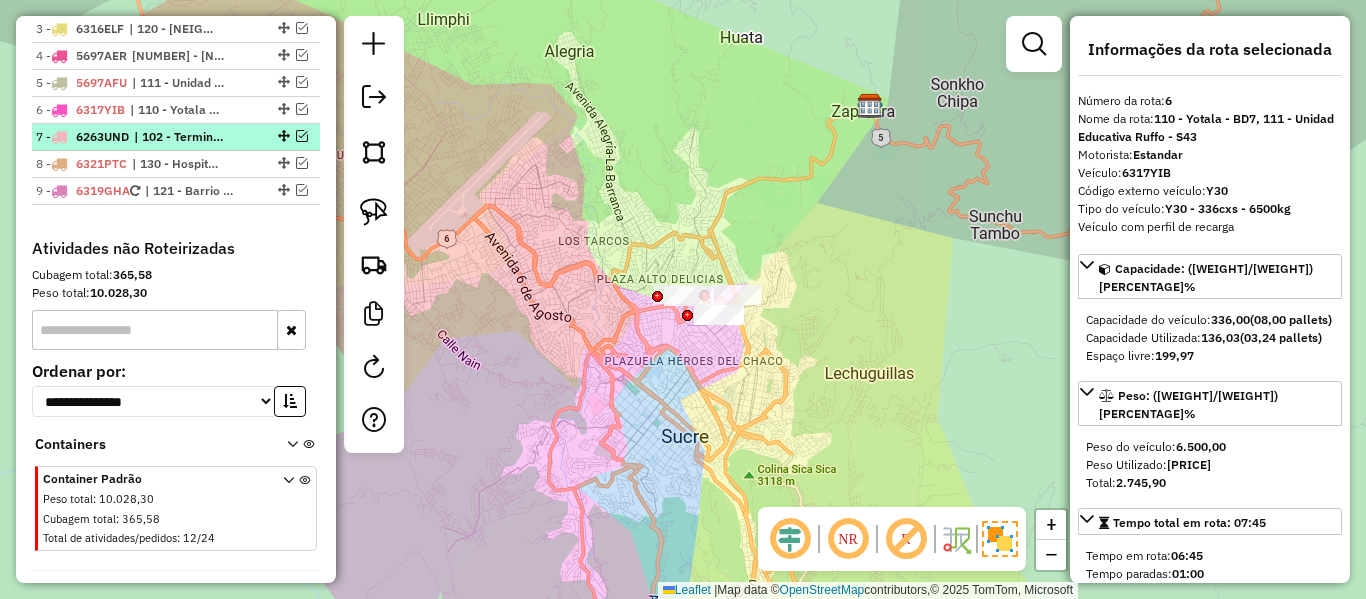 click on "| 102 - Terminal Interprovincial Sucre - S44, 143 - Hospital Universitario - S42" at bounding box center [180, 137] 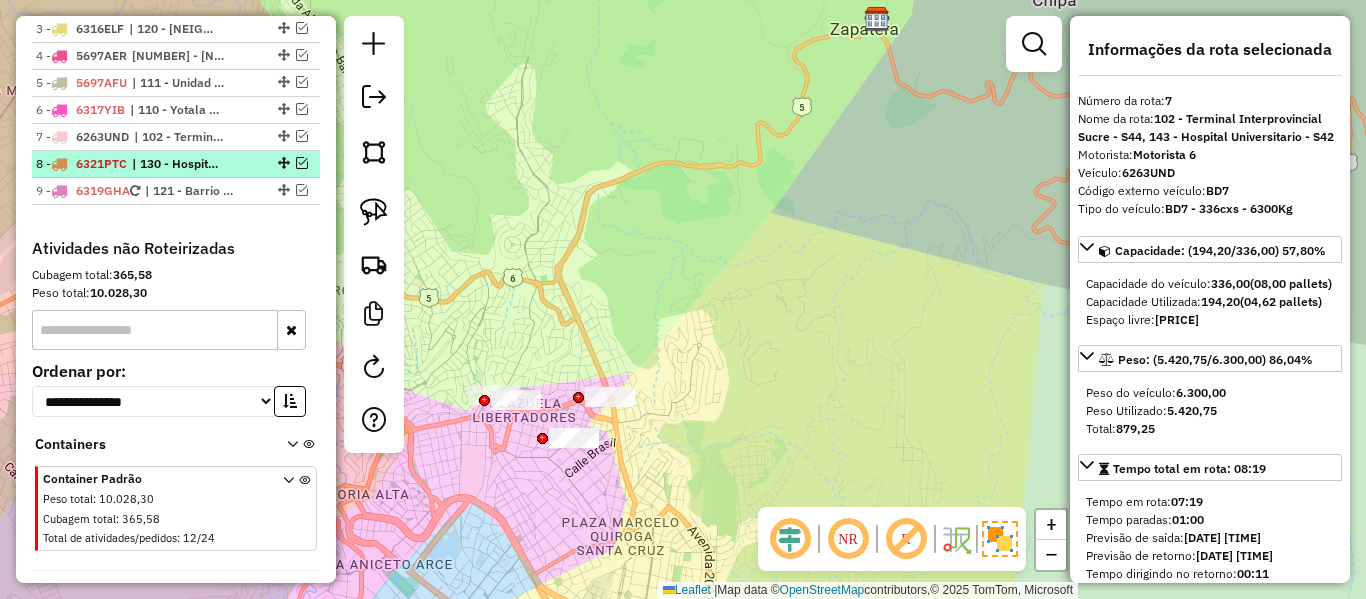 click on "| 130 - Hospital Alegria - LM5" at bounding box center [178, 164] 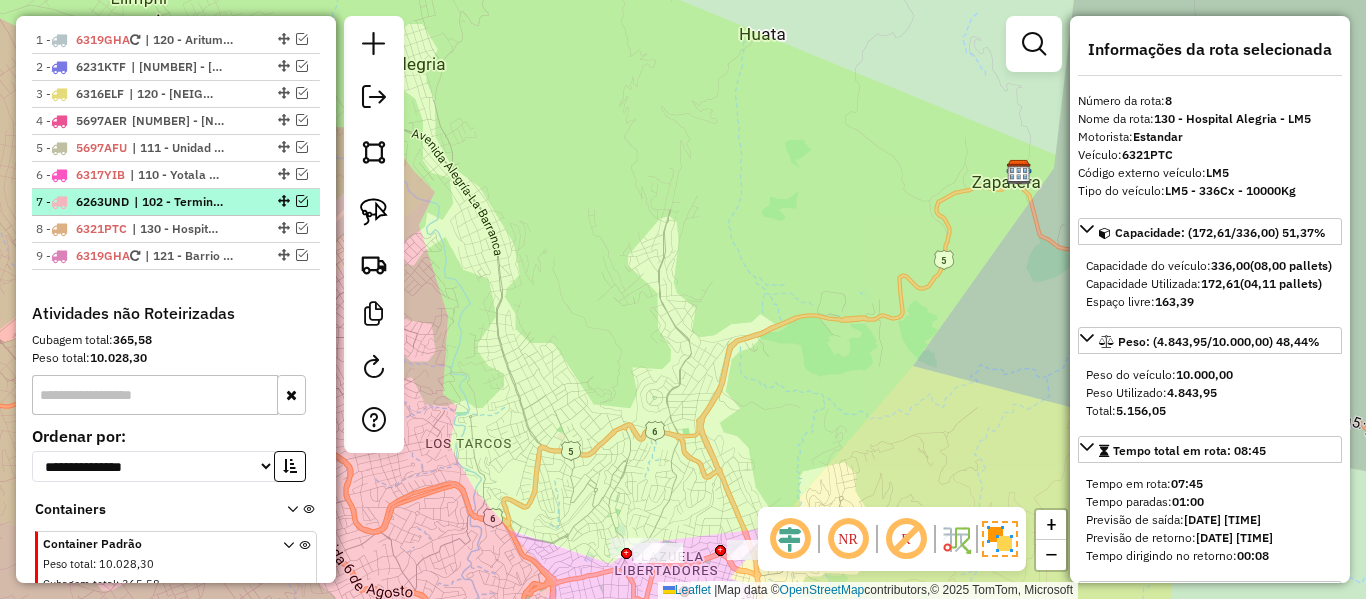 scroll, scrollTop: 735, scrollLeft: 0, axis: vertical 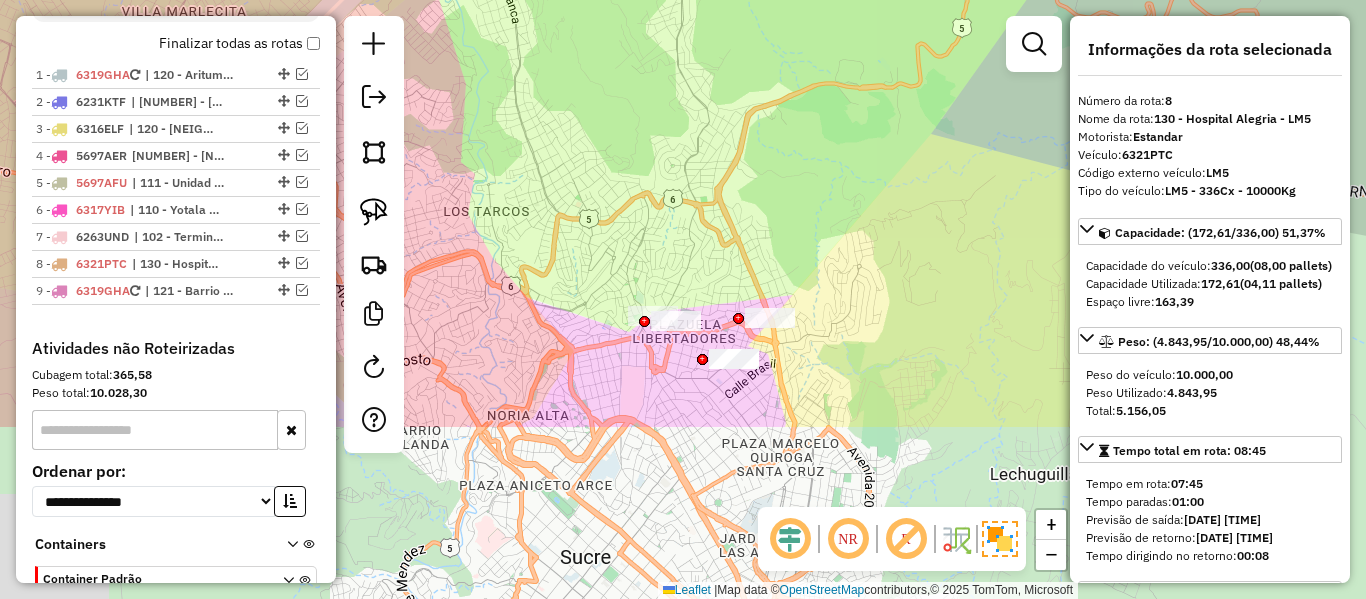 drag, startPoint x: 690, startPoint y: 337, endPoint x: 763, endPoint y: 208, distance: 148.22281 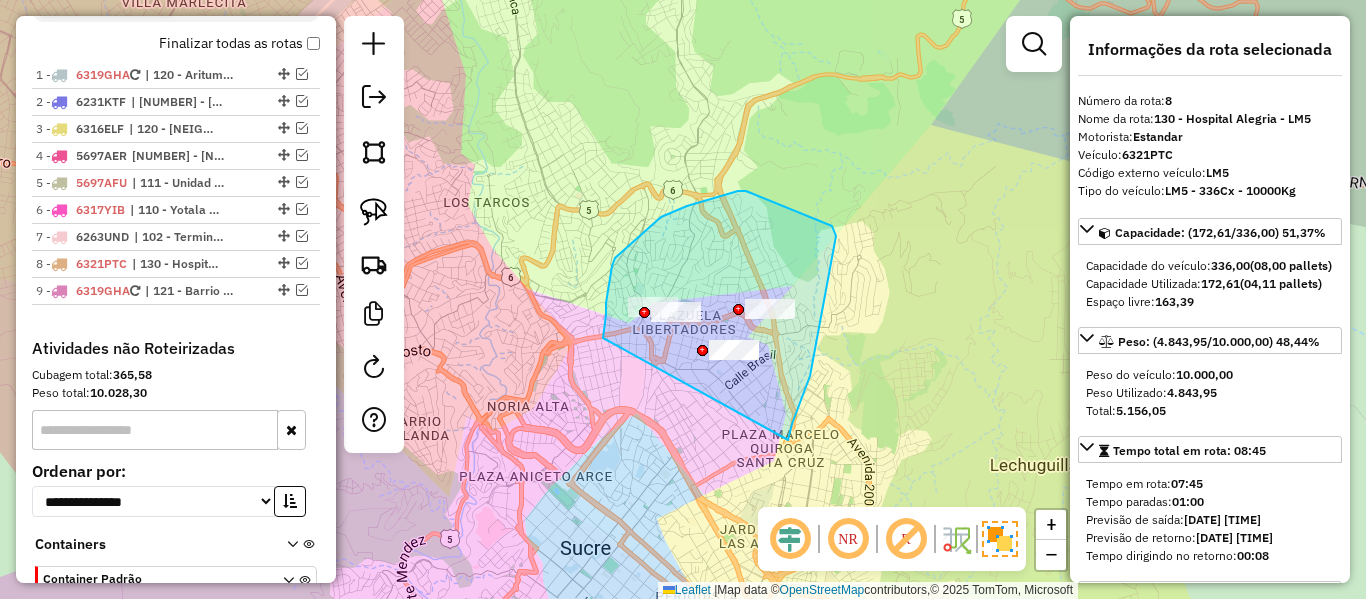 drag, startPoint x: 788, startPoint y: 440, endPoint x: 631, endPoint y: 362, distance: 175.3083 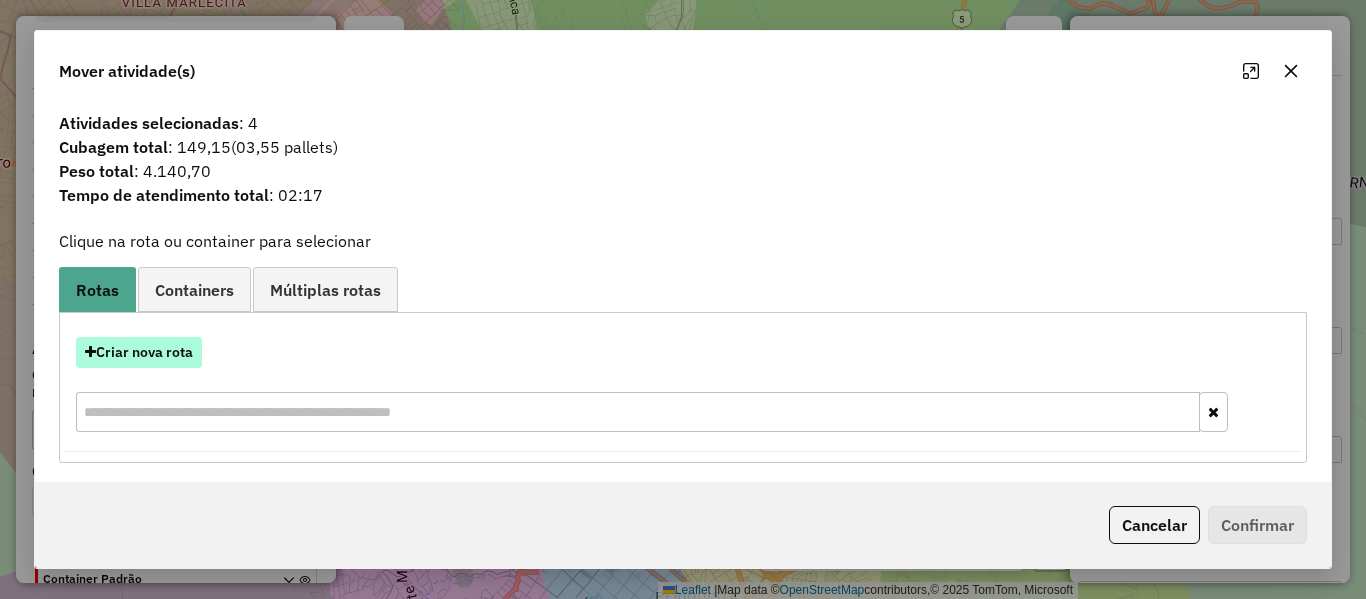 click on "Criar nova rota" at bounding box center [139, 352] 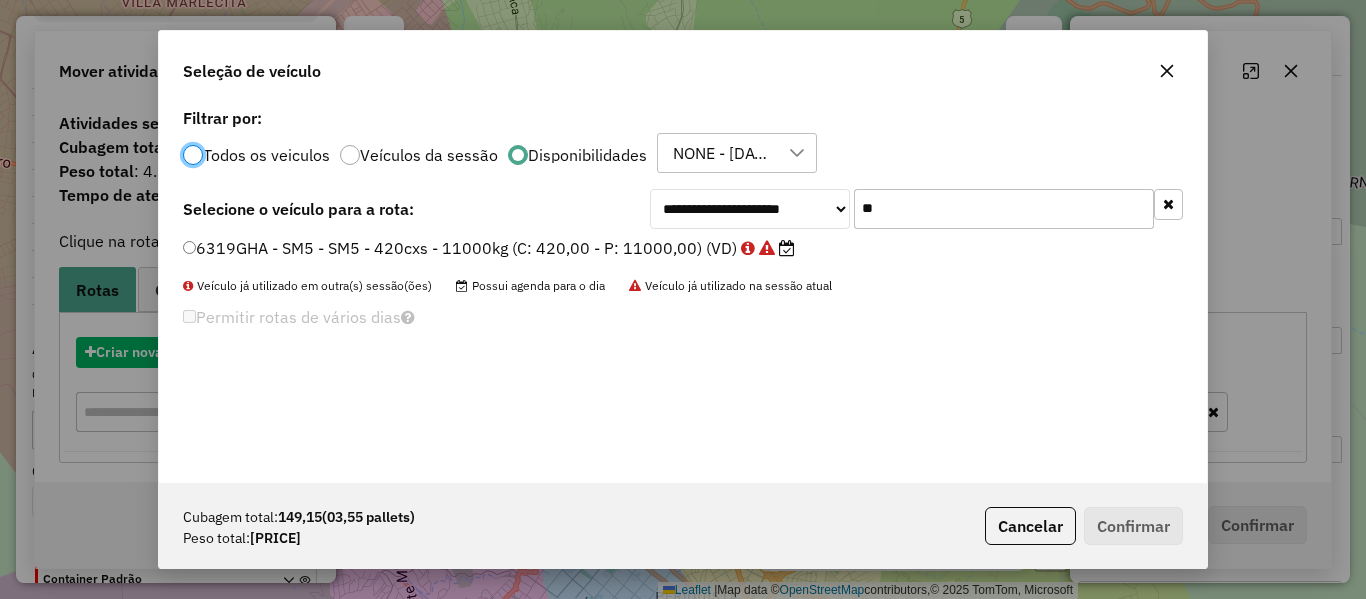 scroll, scrollTop: 11, scrollLeft: 6, axis: both 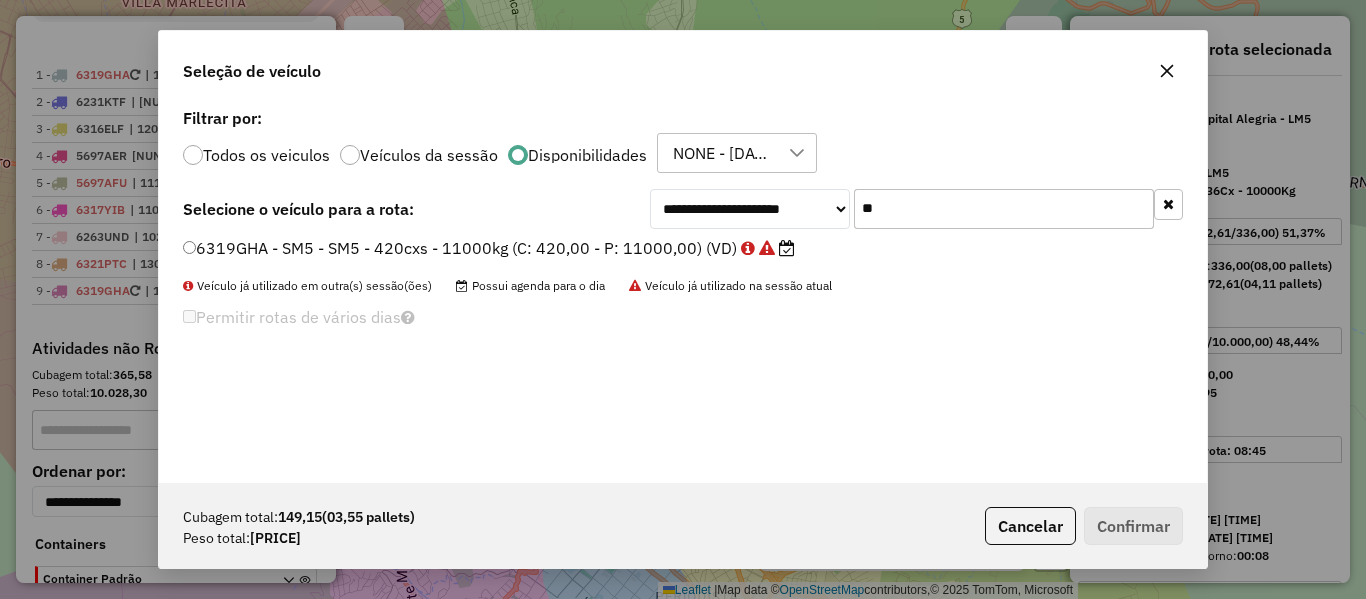 click 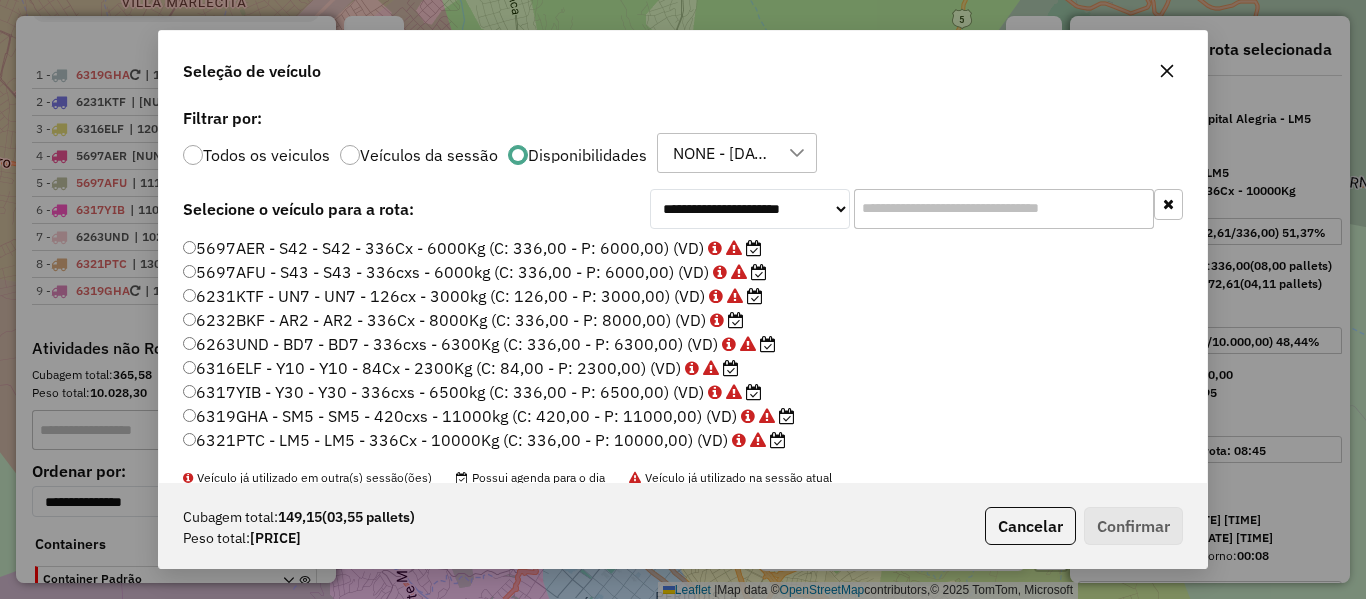 click on "6232BKF - AR2 - AR2 - 336Cx - 8000Kg (C: 336,00 - P: 8000,00) (VD)" 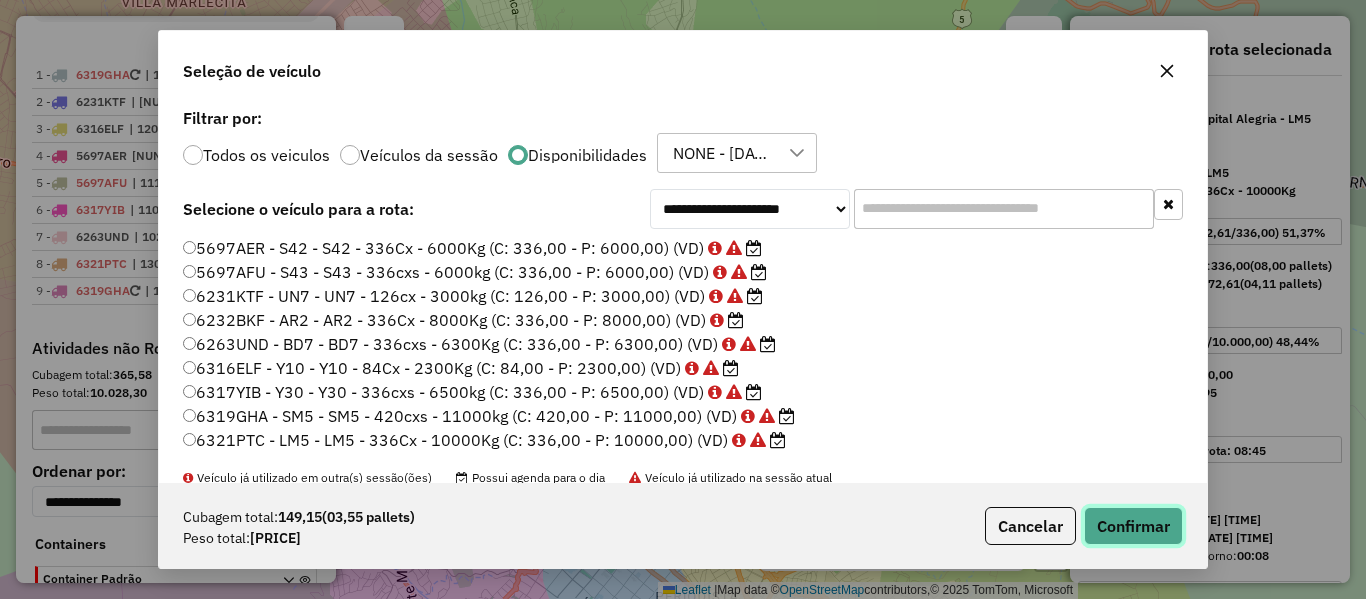 click on "Confirmar" 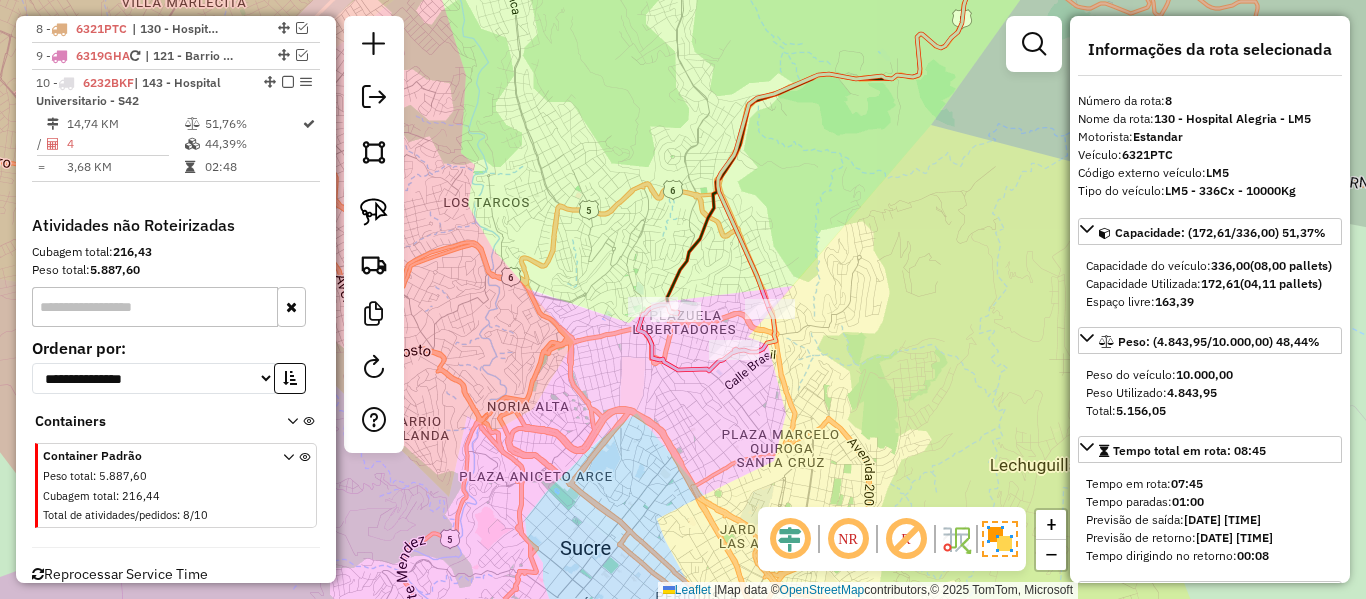 click 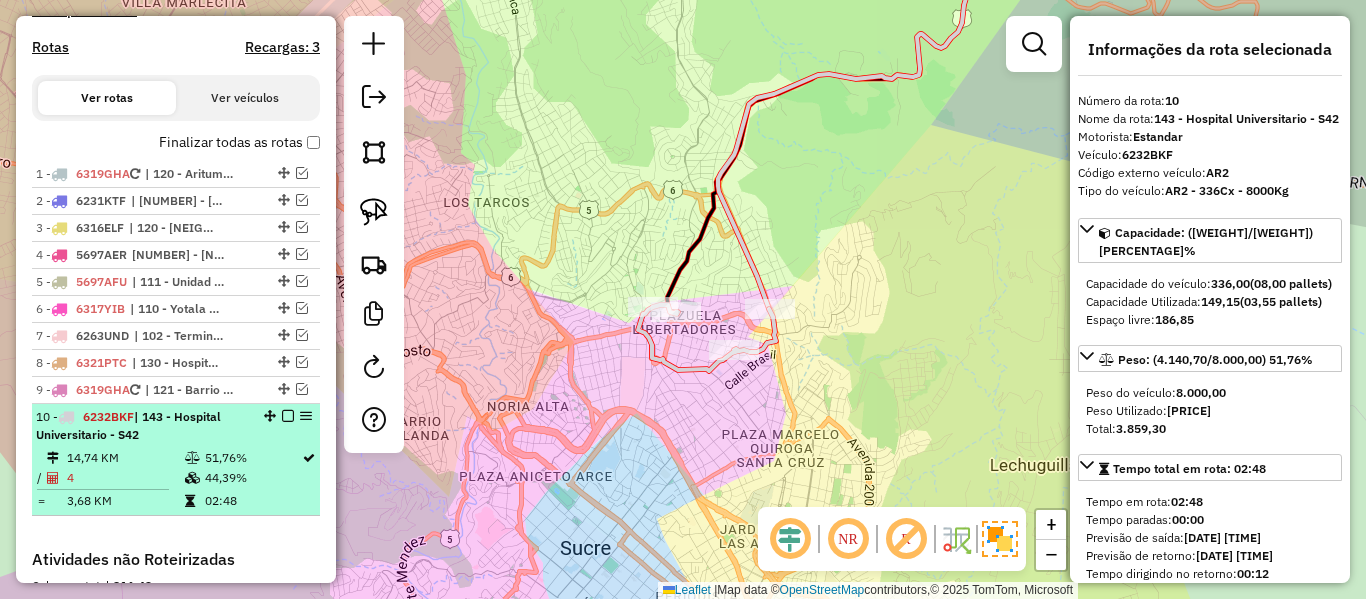 scroll, scrollTop: 617, scrollLeft: 0, axis: vertical 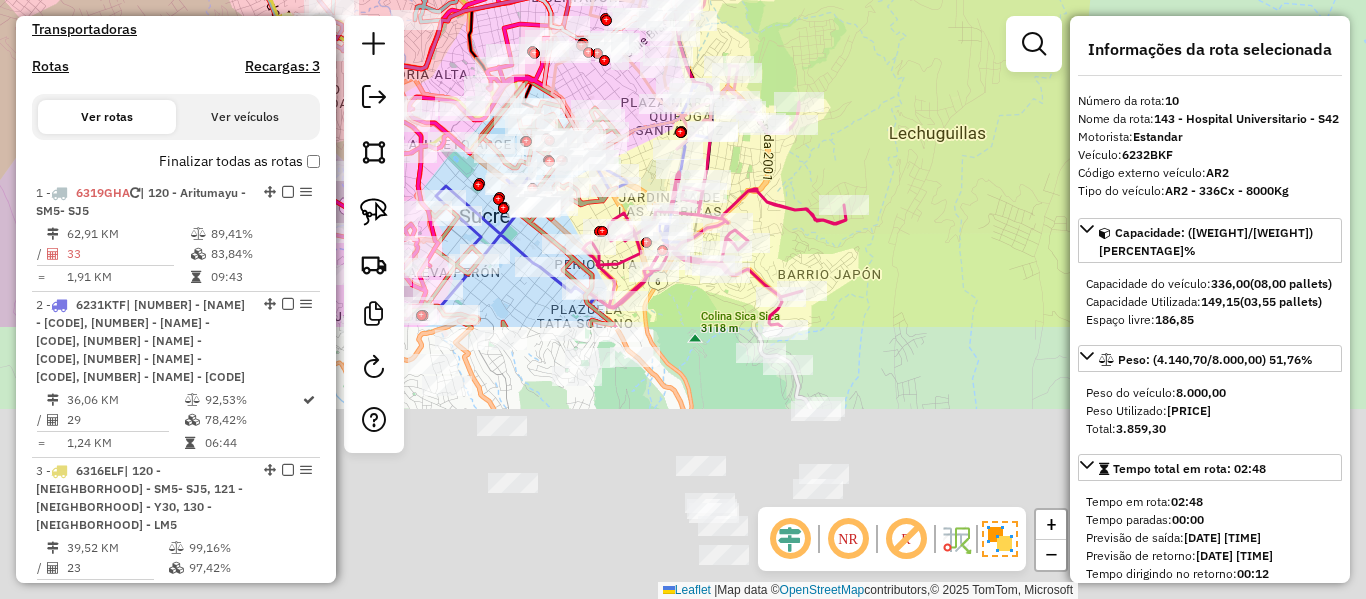 drag, startPoint x: 912, startPoint y: 389, endPoint x: 818, endPoint y: 73, distance: 329.6847 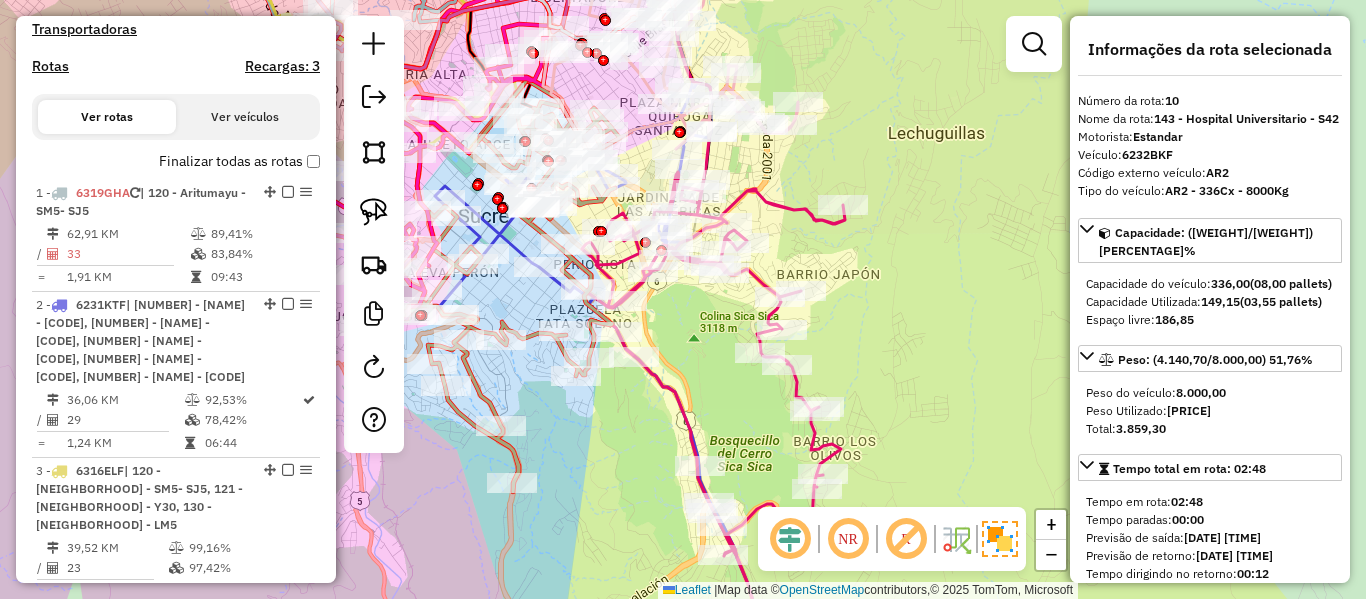 click 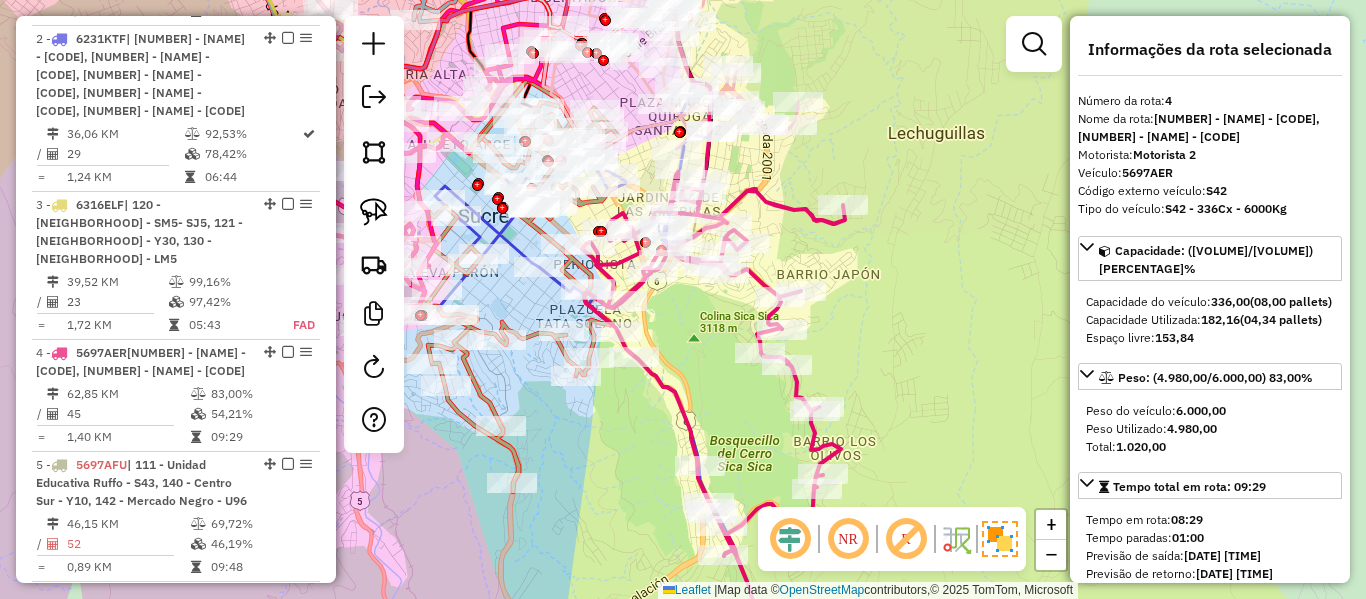 scroll, scrollTop: 1207, scrollLeft: 0, axis: vertical 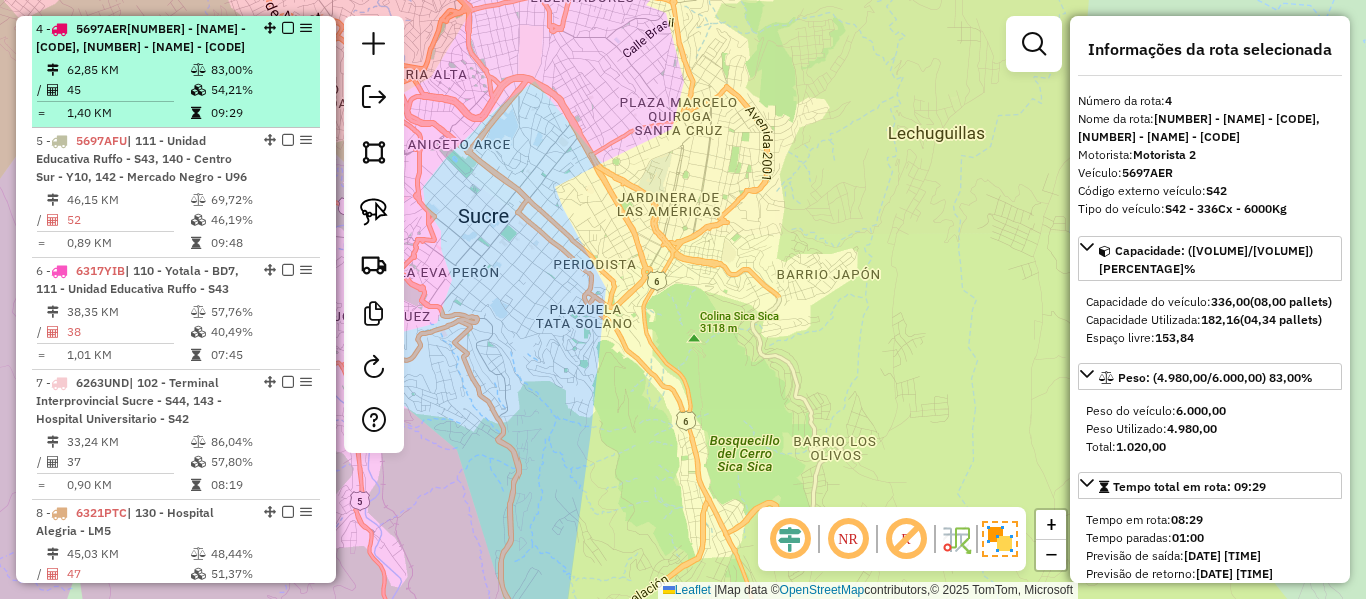 click on "62,85 KM" at bounding box center [128, 70] 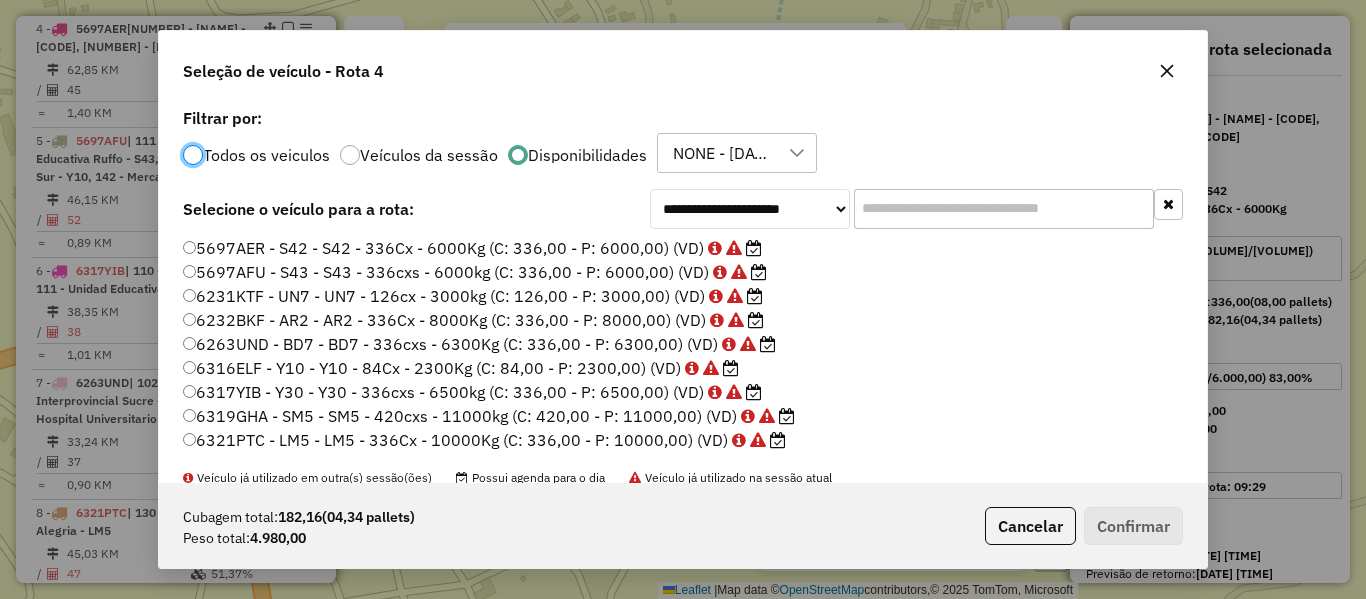 scroll, scrollTop: 11, scrollLeft: 6, axis: both 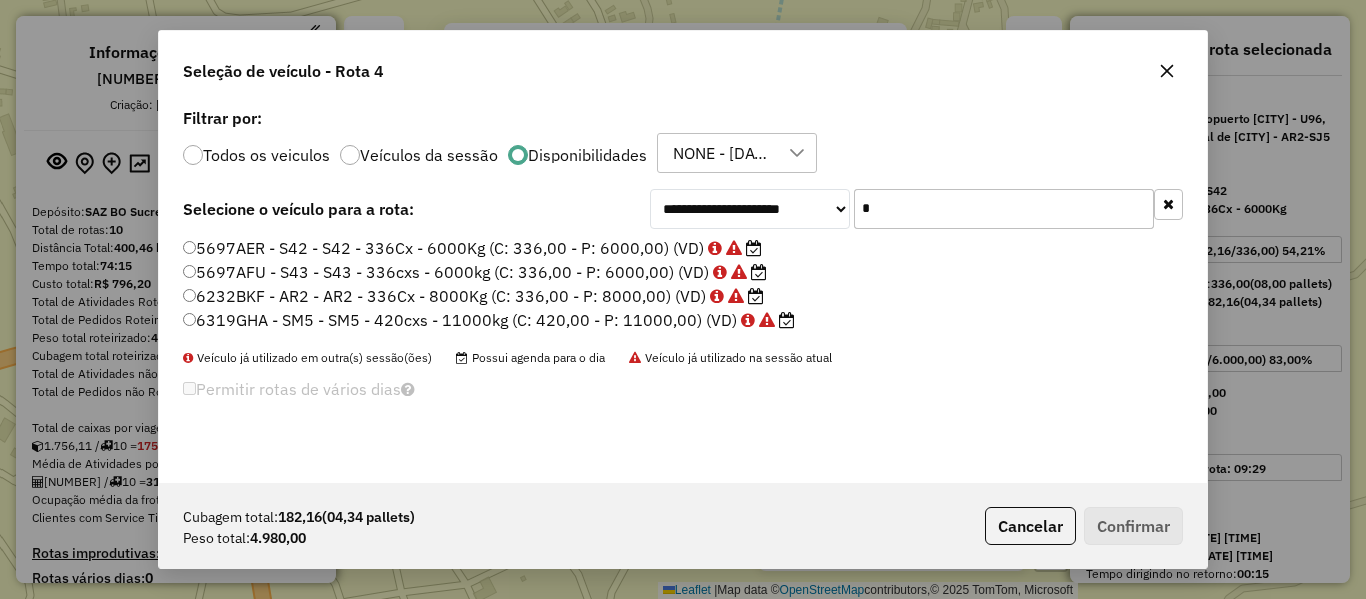 select on "**********" 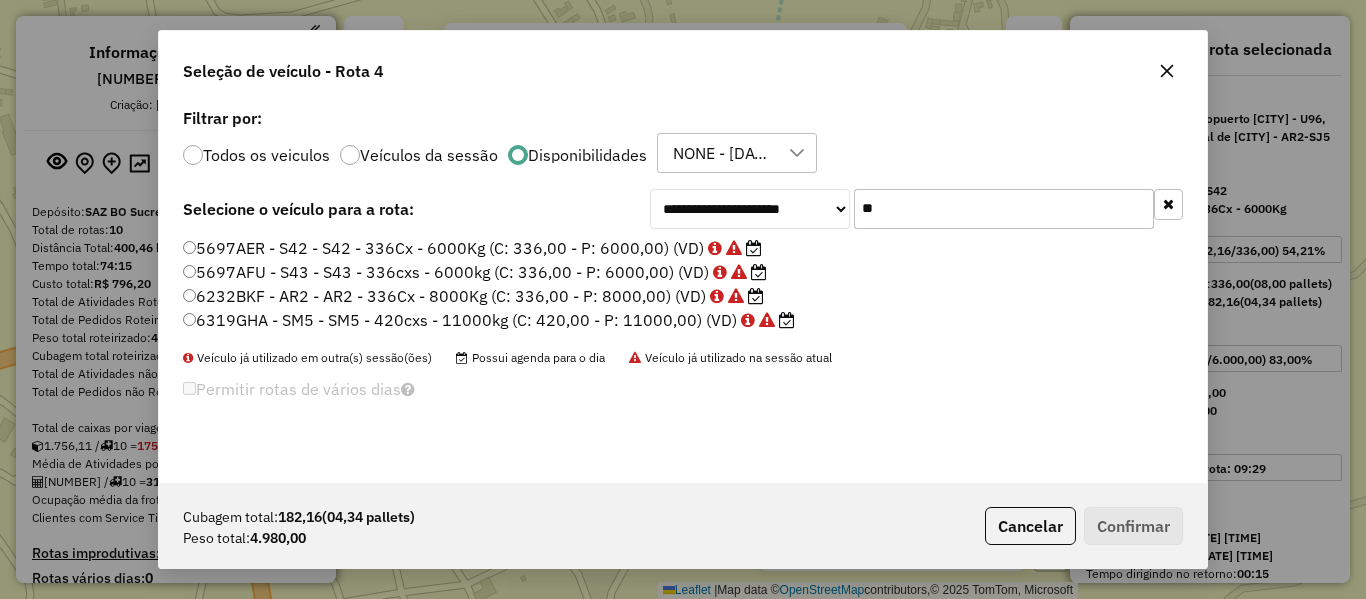 scroll, scrollTop: 1207, scrollLeft: 0, axis: vertical 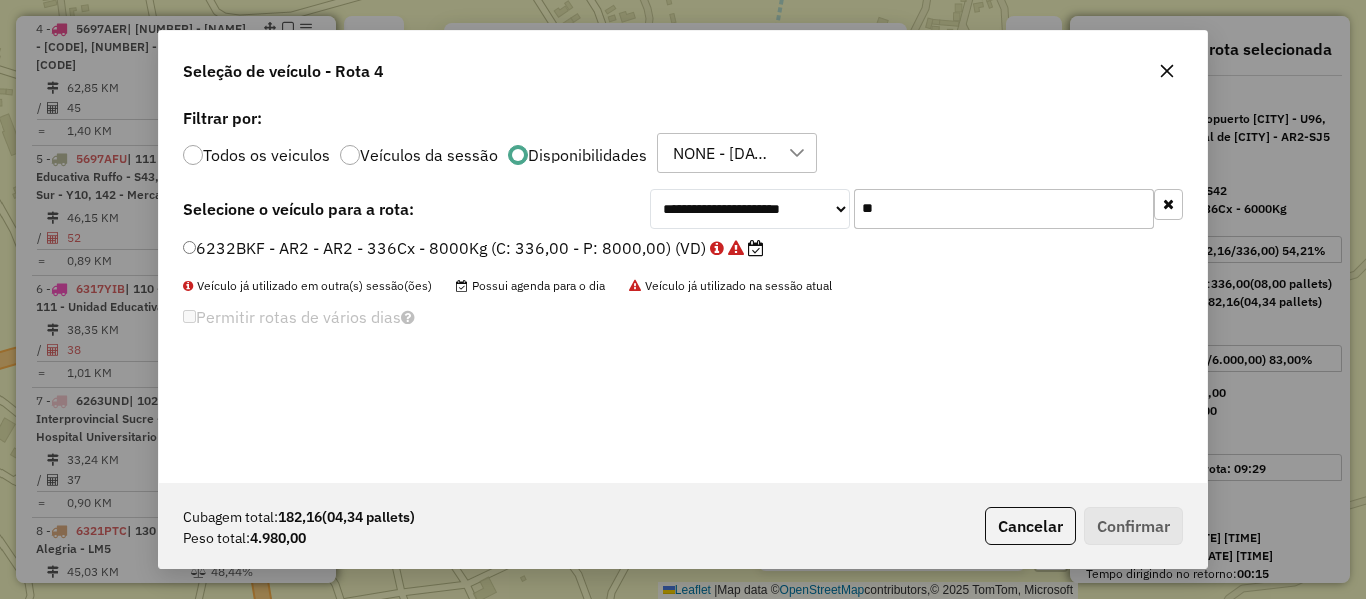 type on "**" 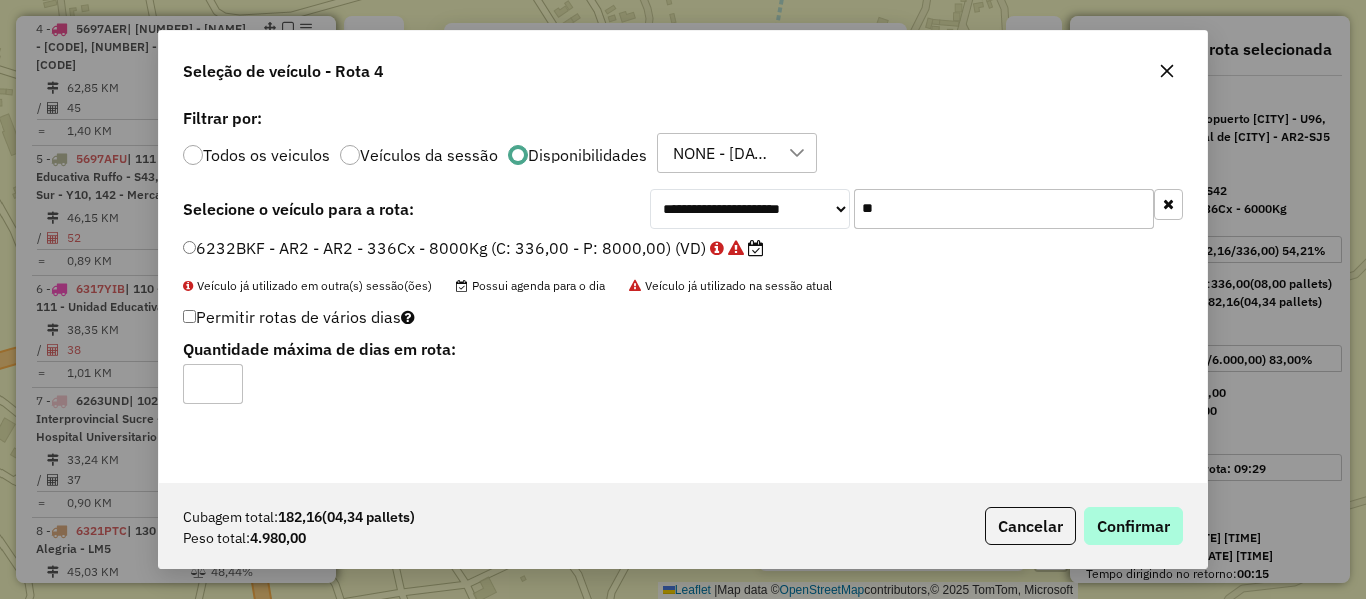 drag, startPoint x: 1095, startPoint y: 497, endPoint x: 1104, endPoint y: 529, distance: 33.24154 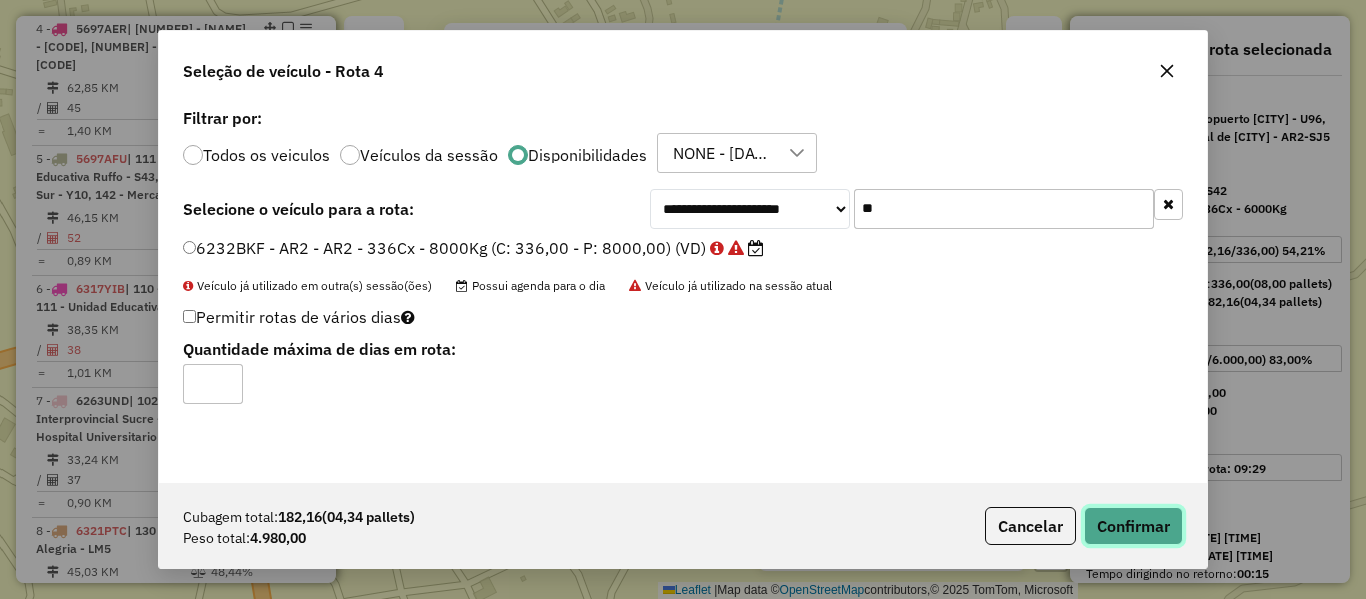 click on "Confirmar" 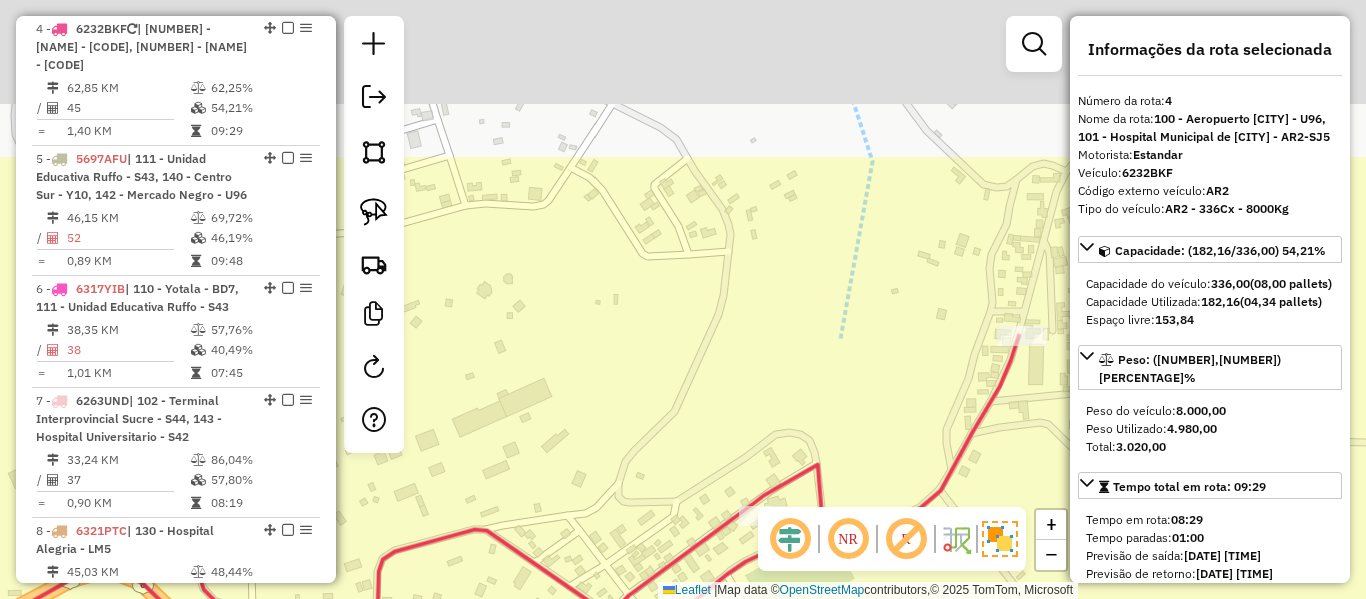 drag, startPoint x: 677, startPoint y: 276, endPoint x: 711, endPoint y: 375, distance: 104.67569 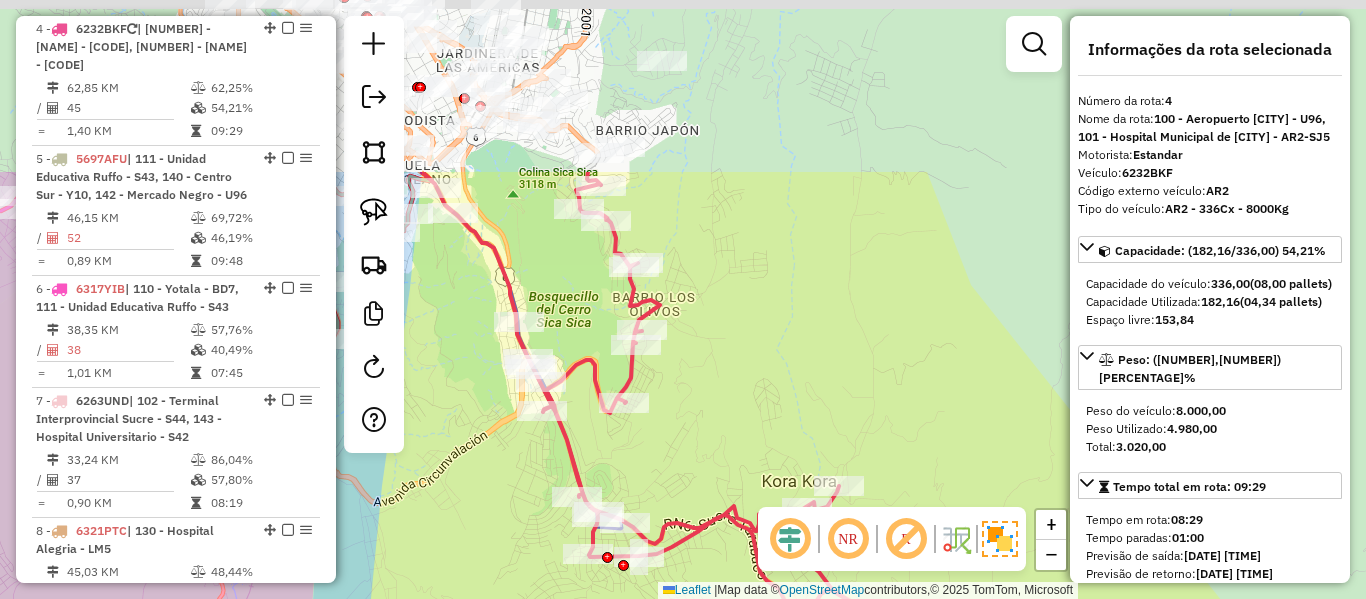 drag, startPoint x: 697, startPoint y: 234, endPoint x: 814, endPoint y: 456, distance: 250.94421 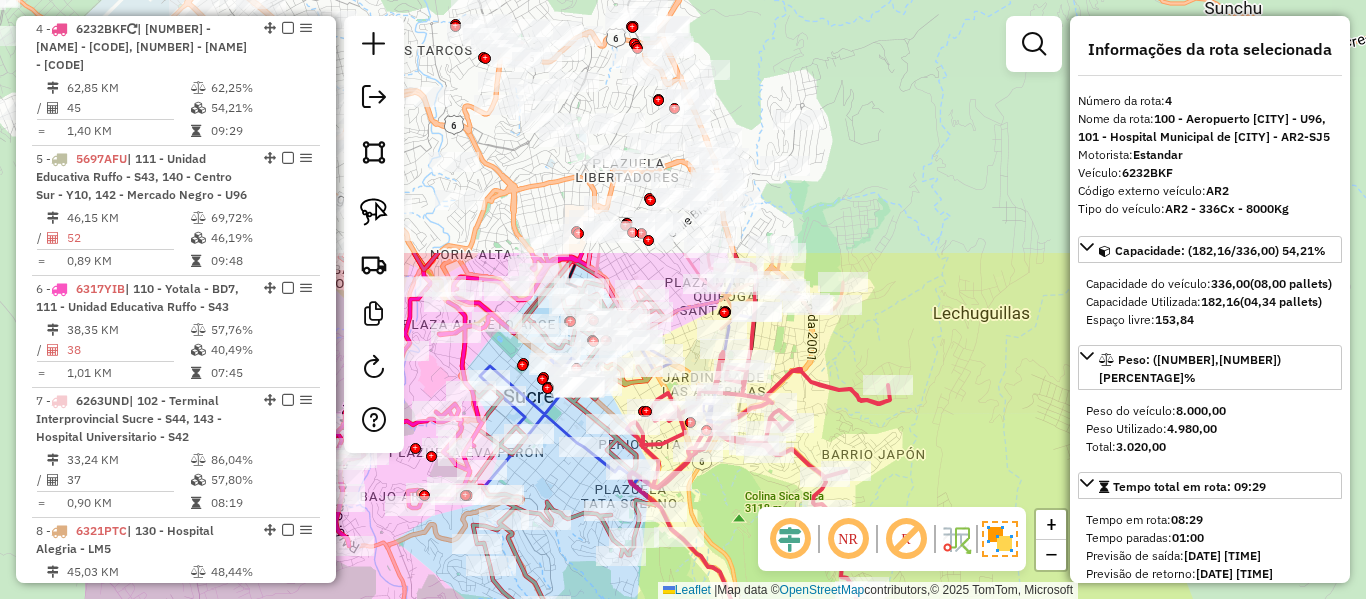 drag, startPoint x: 675, startPoint y: 126, endPoint x: 894, endPoint y: 438, distance: 381.18893 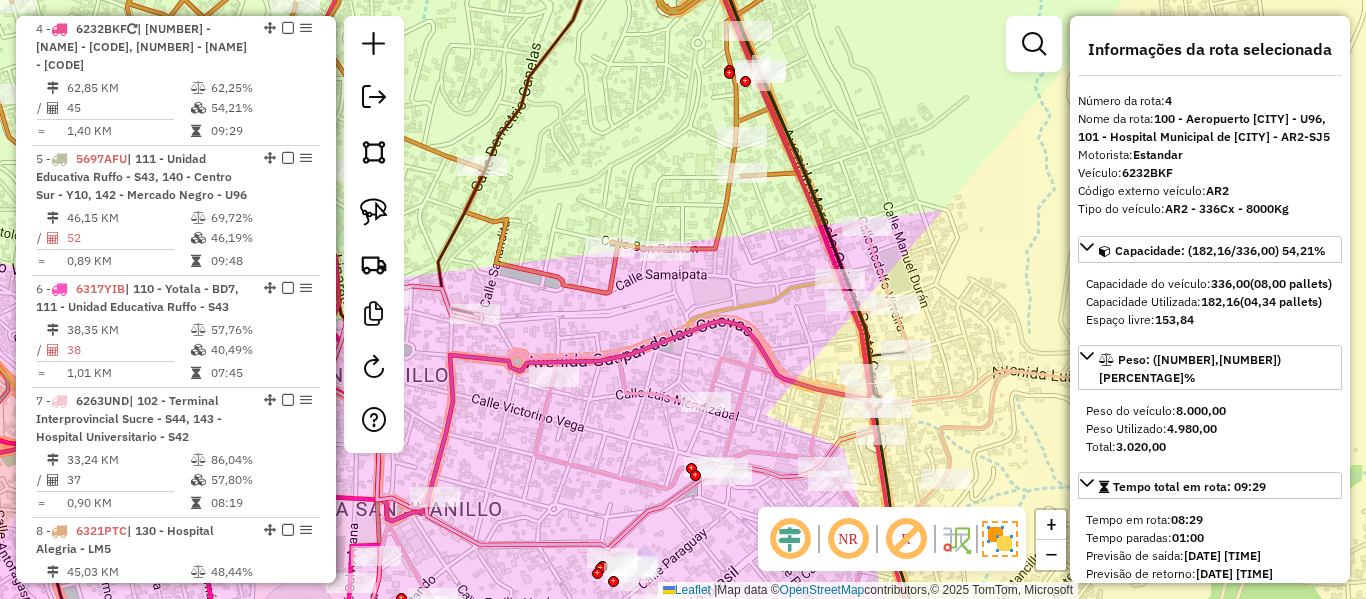 click 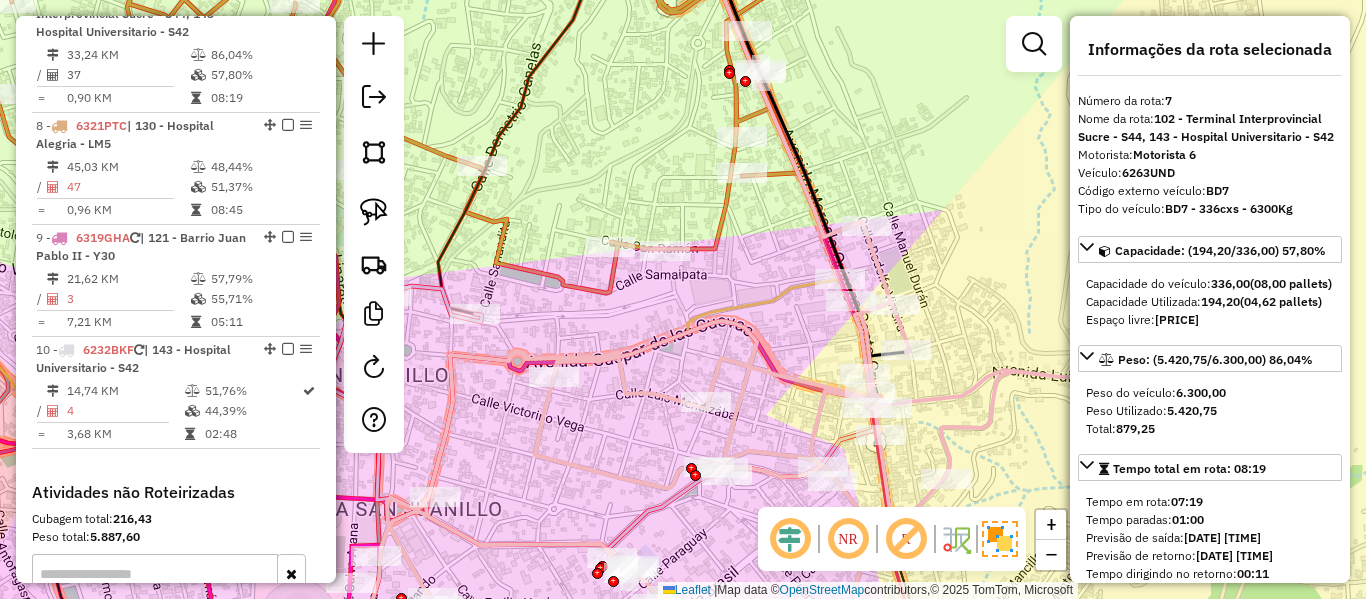 scroll, scrollTop: 1633, scrollLeft: 0, axis: vertical 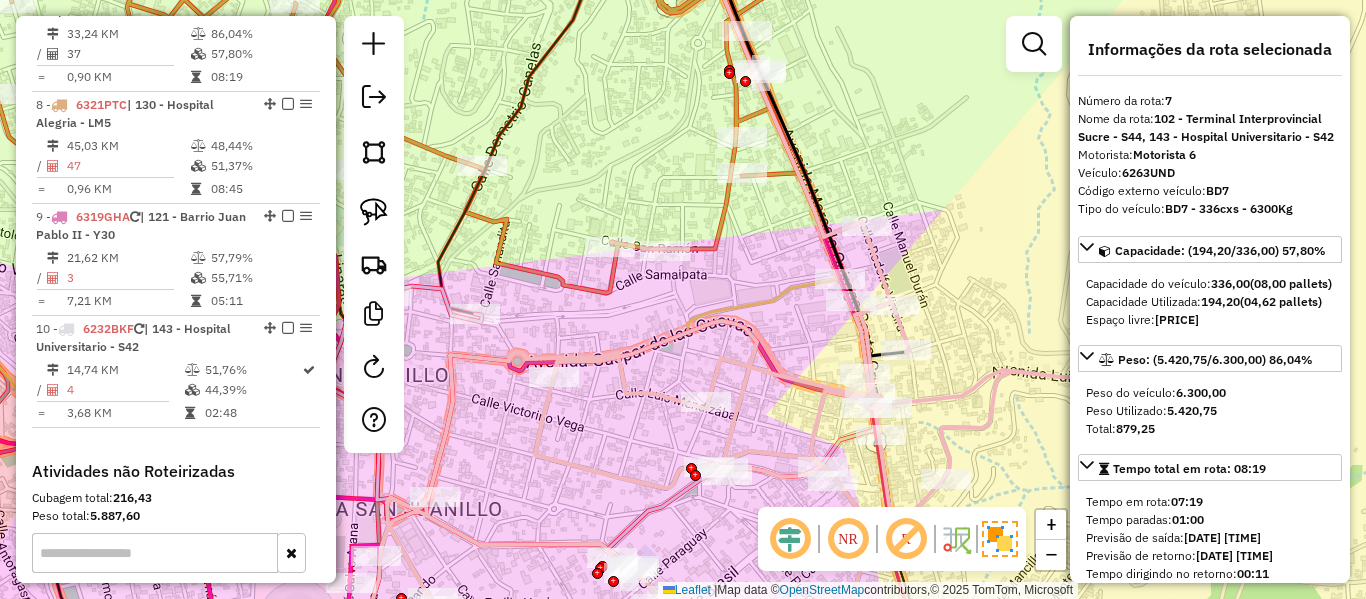 click 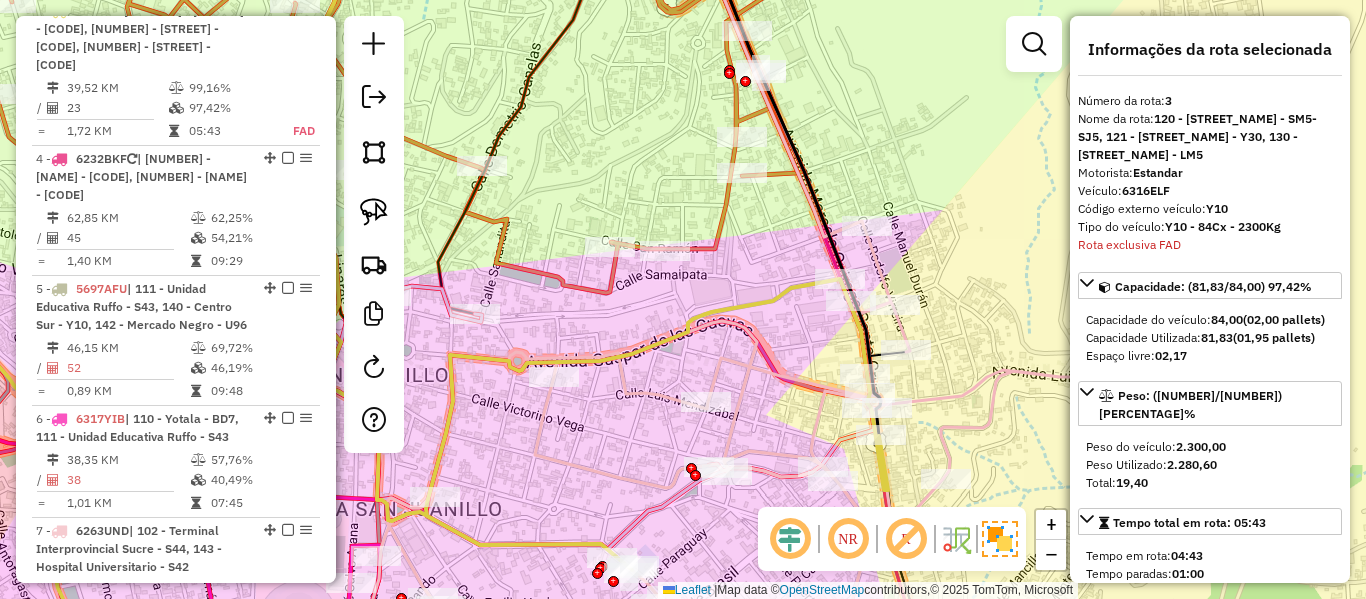 click 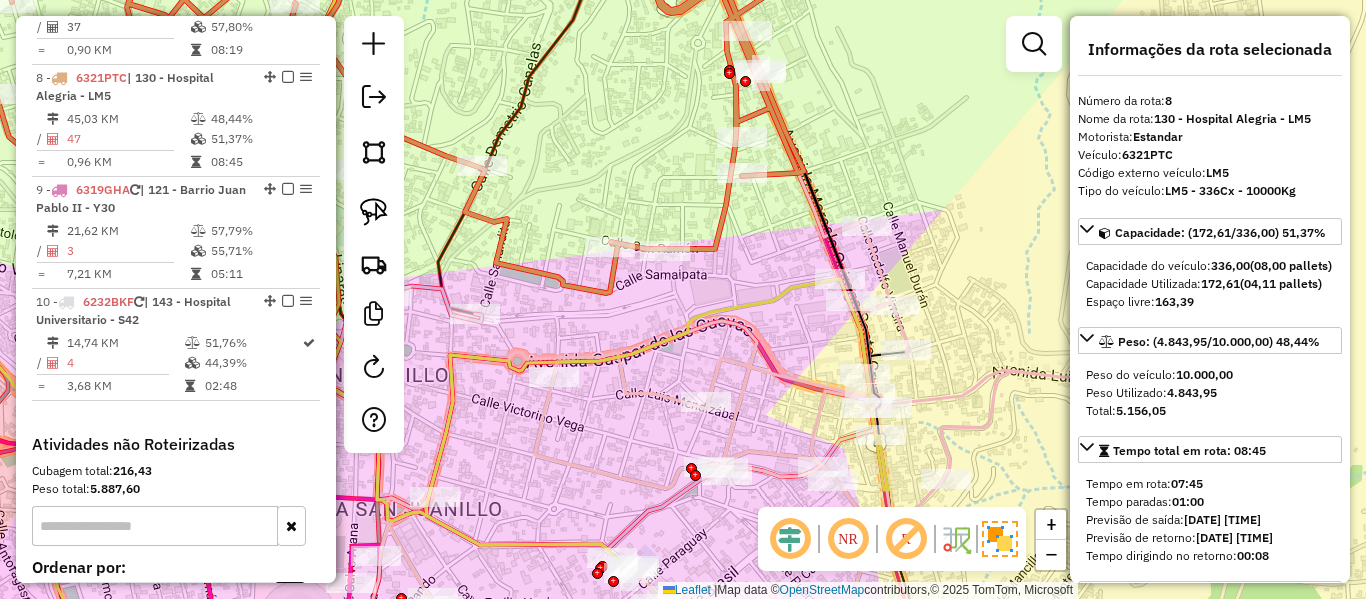 scroll, scrollTop: 1763, scrollLeft: 0, axis: vertical 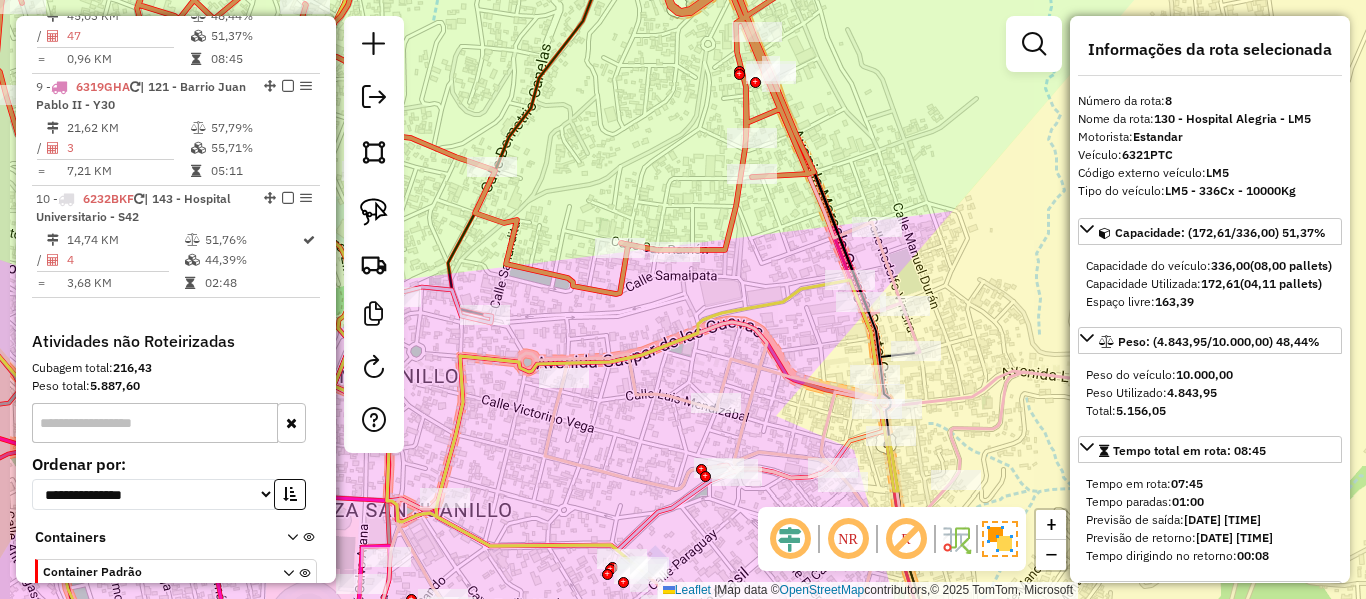 drag, startPoint x: 725, startPoint y: 283, endPoint x: 846, endPoint y: 222, distance: 135.50645 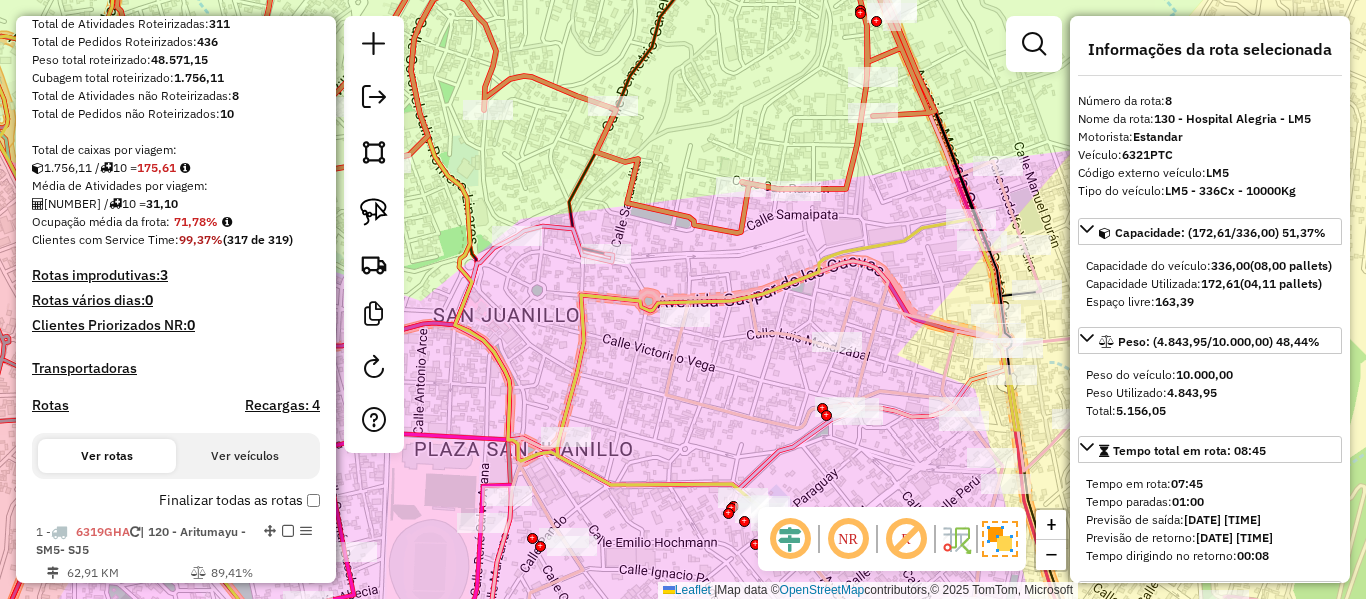 scroll, scrollTop: 400, scrollLeft: 0, axis: vertical 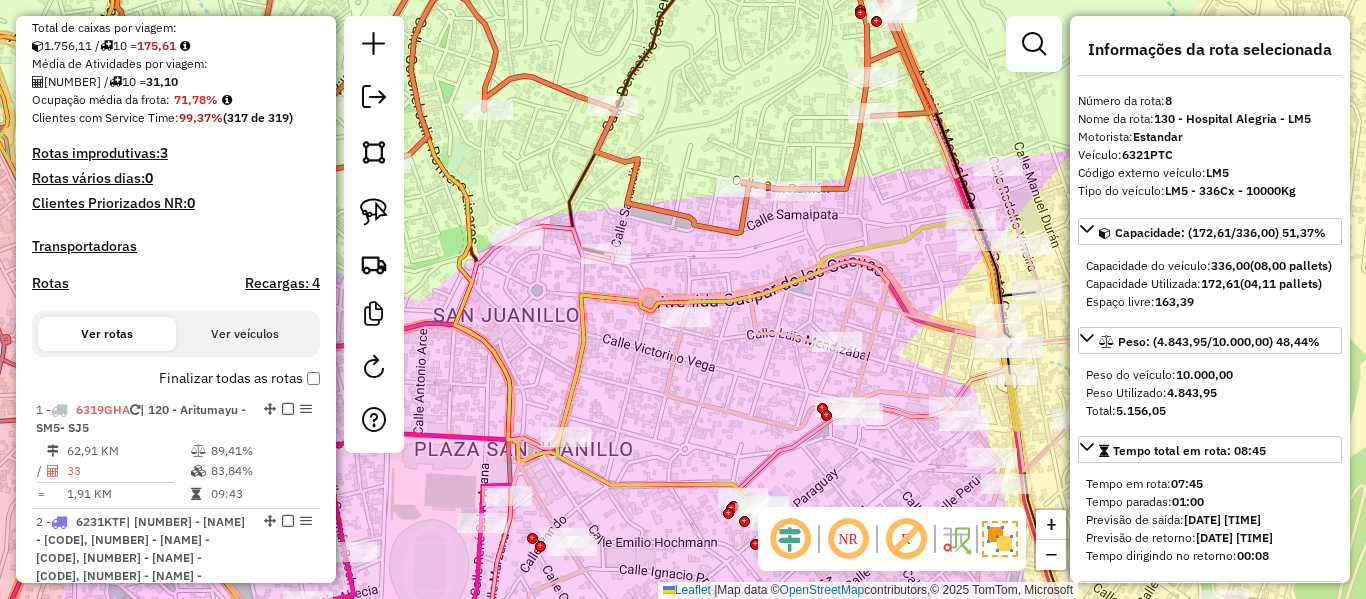 click on "Finalizar todas as rotas" at bounding box center (239, 378) 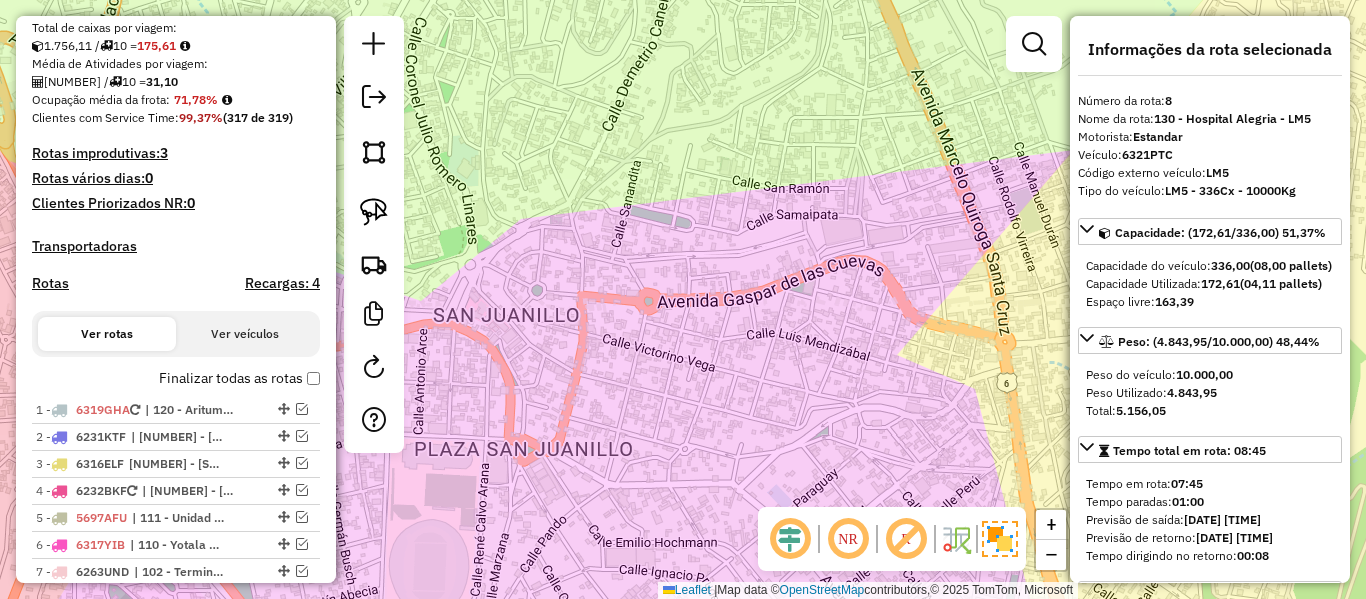 drag, startPoint x: 704, startPoint y: 326, endPoint x: 831, endPoint y: 227, distance: 161.02795 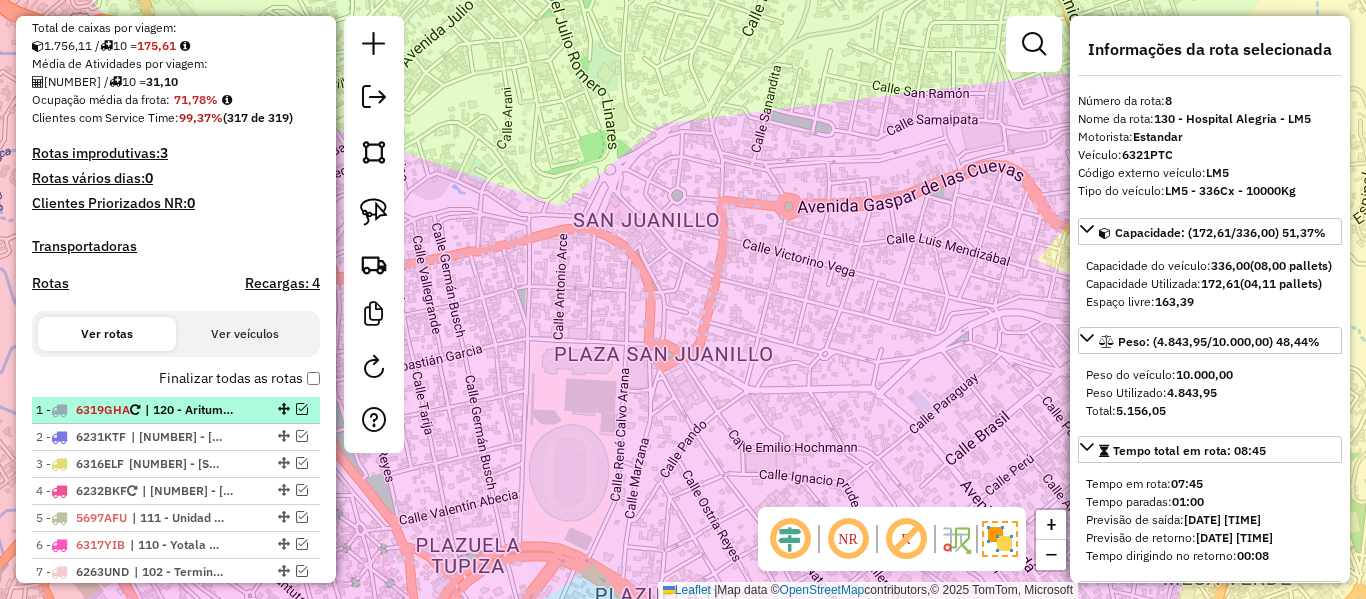 click on "| 120 - Aritumayu - SM5- SJ5" at bounding box center [191, 410] 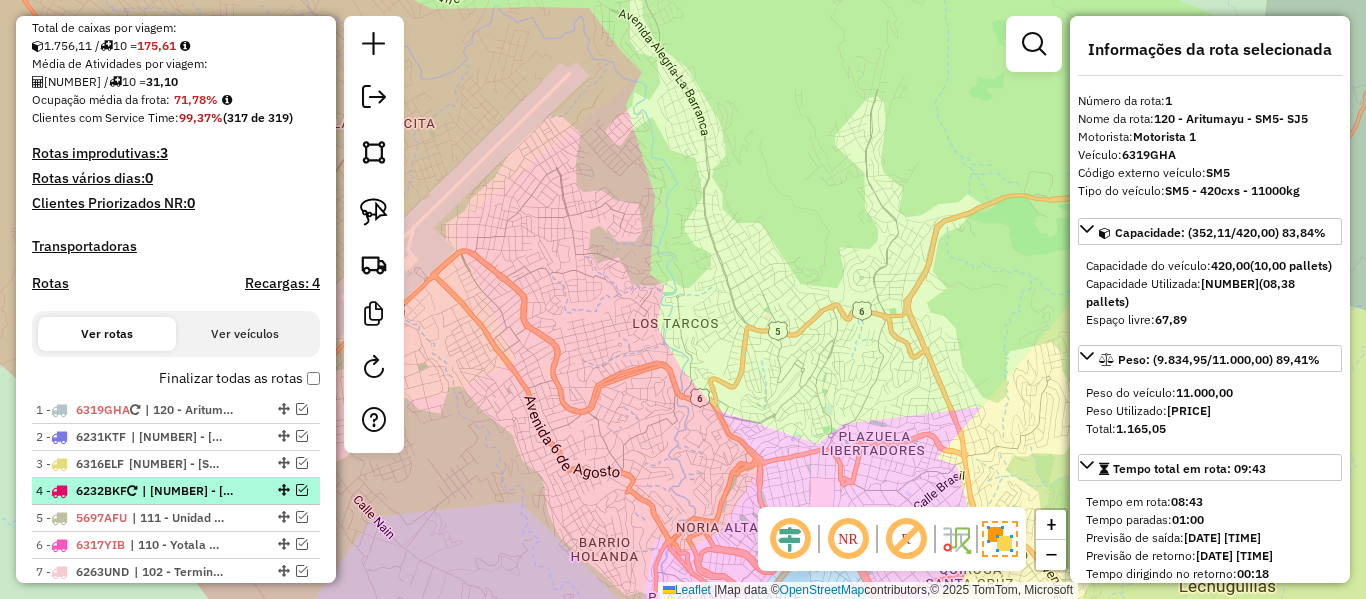 click on "| 100 - Aeropuerto Sucre - U96, 101 - Hospital Municipal de Azari - AR2-SJ5" at bounding box center [188, 491] 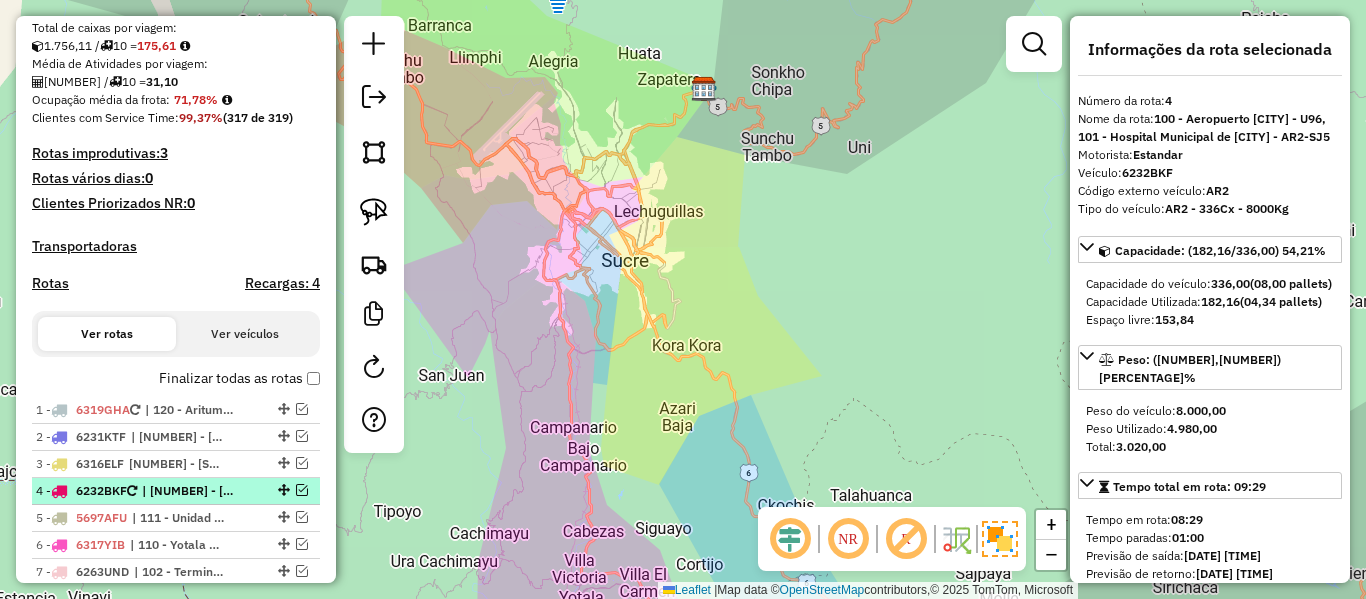 click at bounding box center [302, 490] 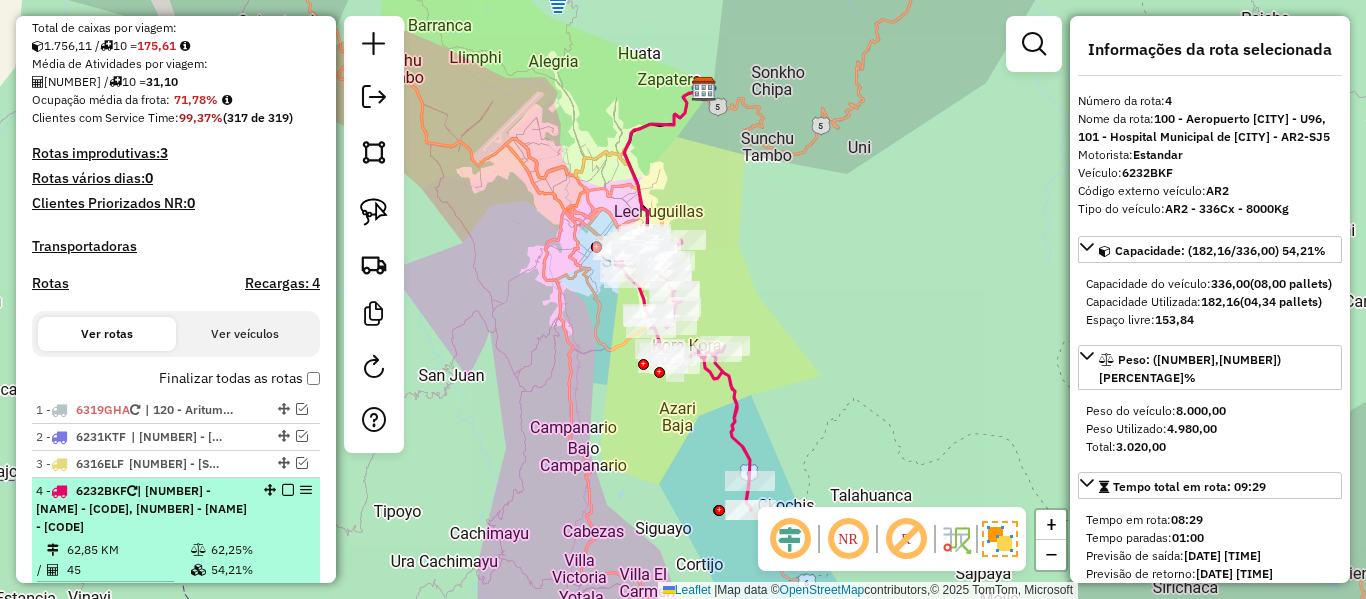click at bounding box center (288, 490) 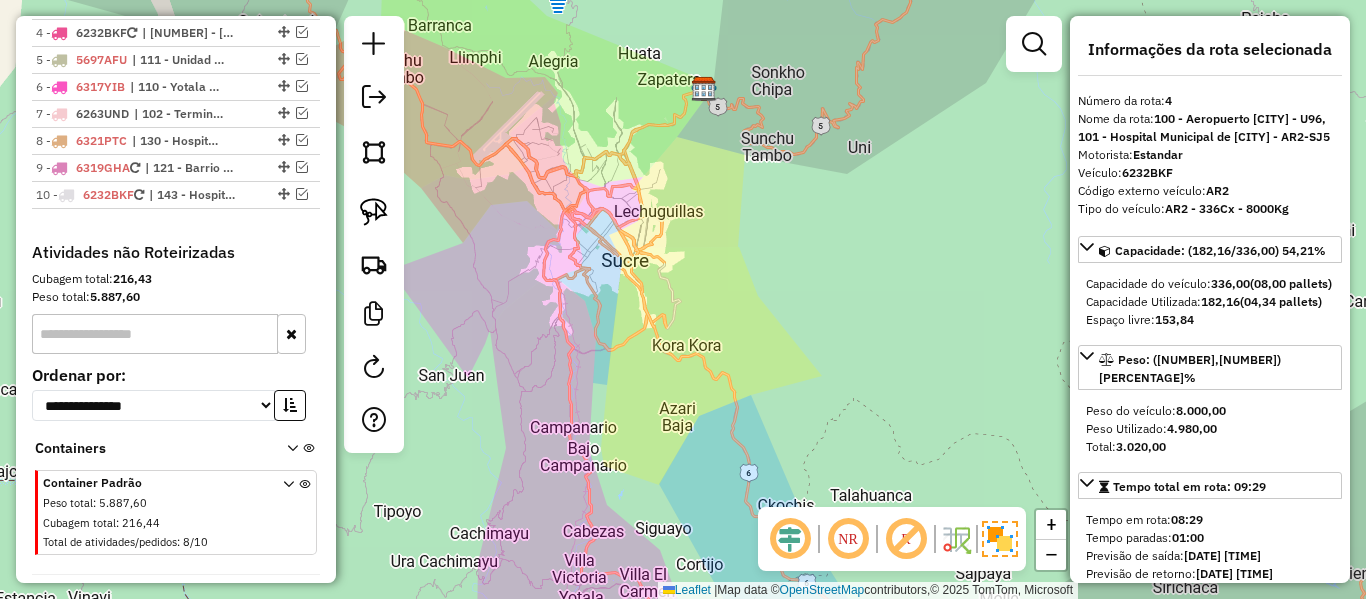 scroll, scrollTop: 900, scrollLeft: 0, axis: vertical 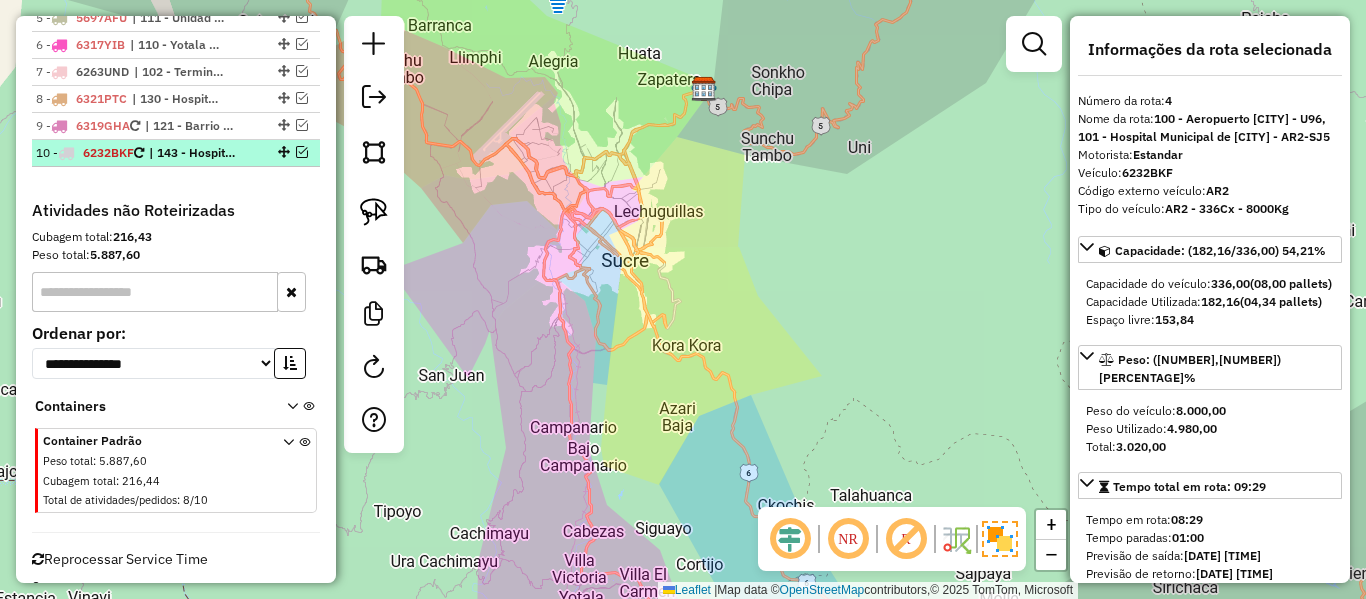 click at bounding box center (302, 152) 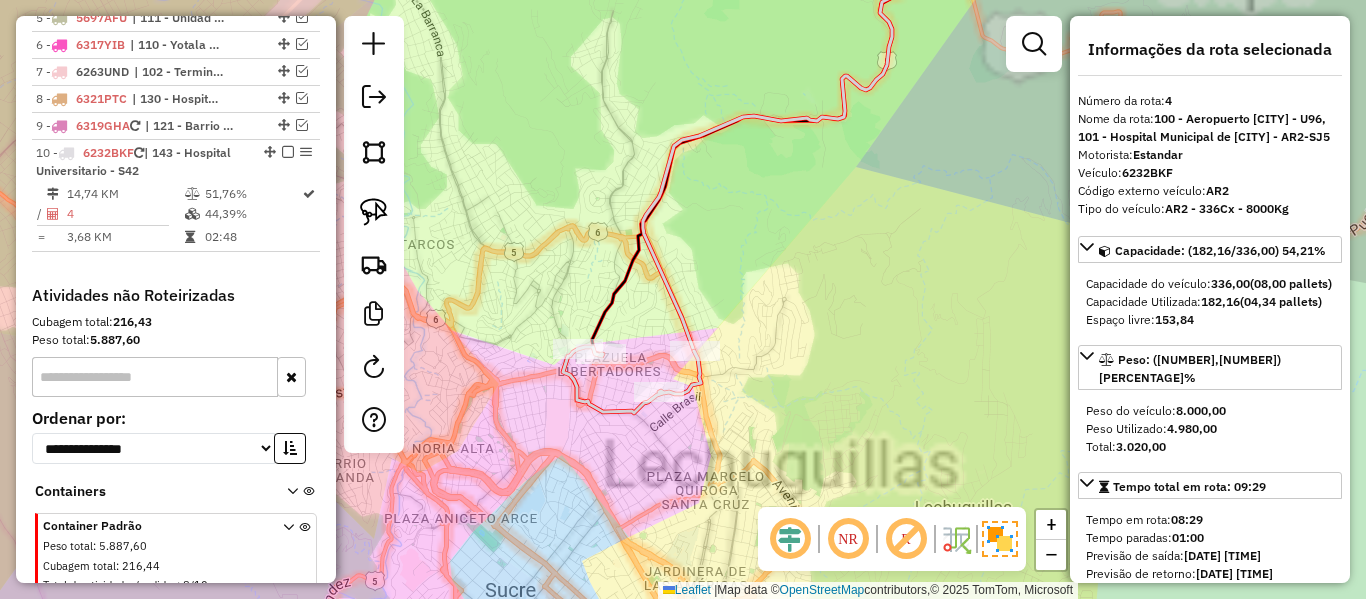 click 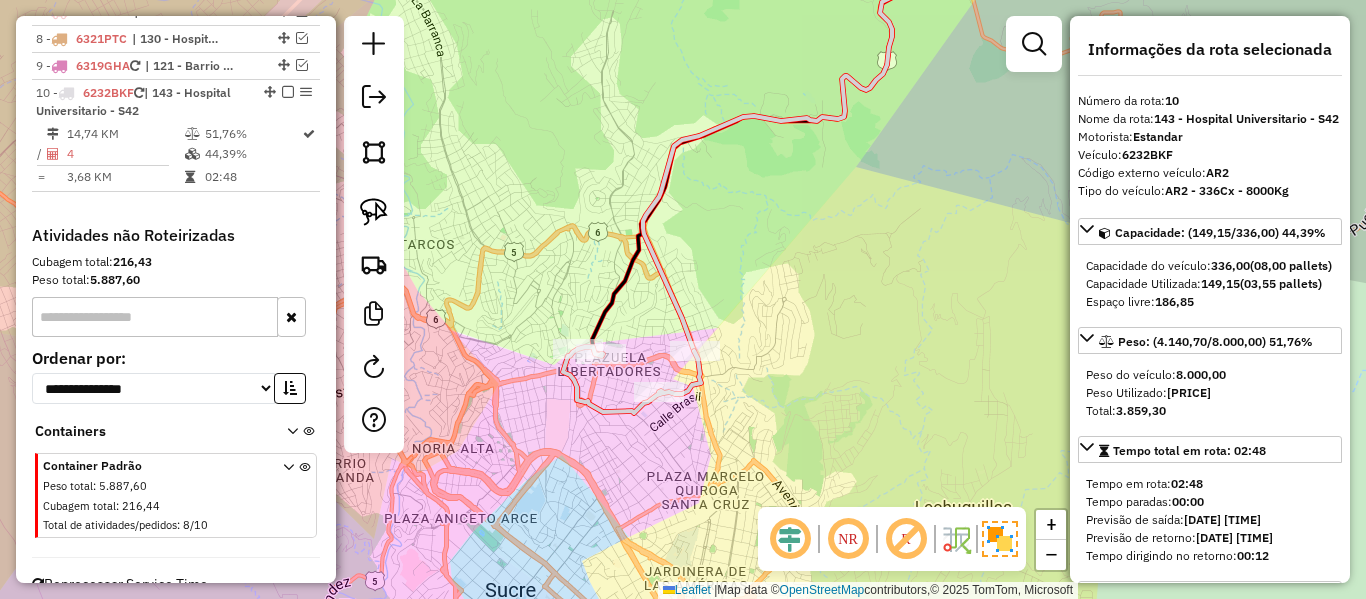 scroll, scrollTop: 1017, scrollLeft: 0, axis: vertical 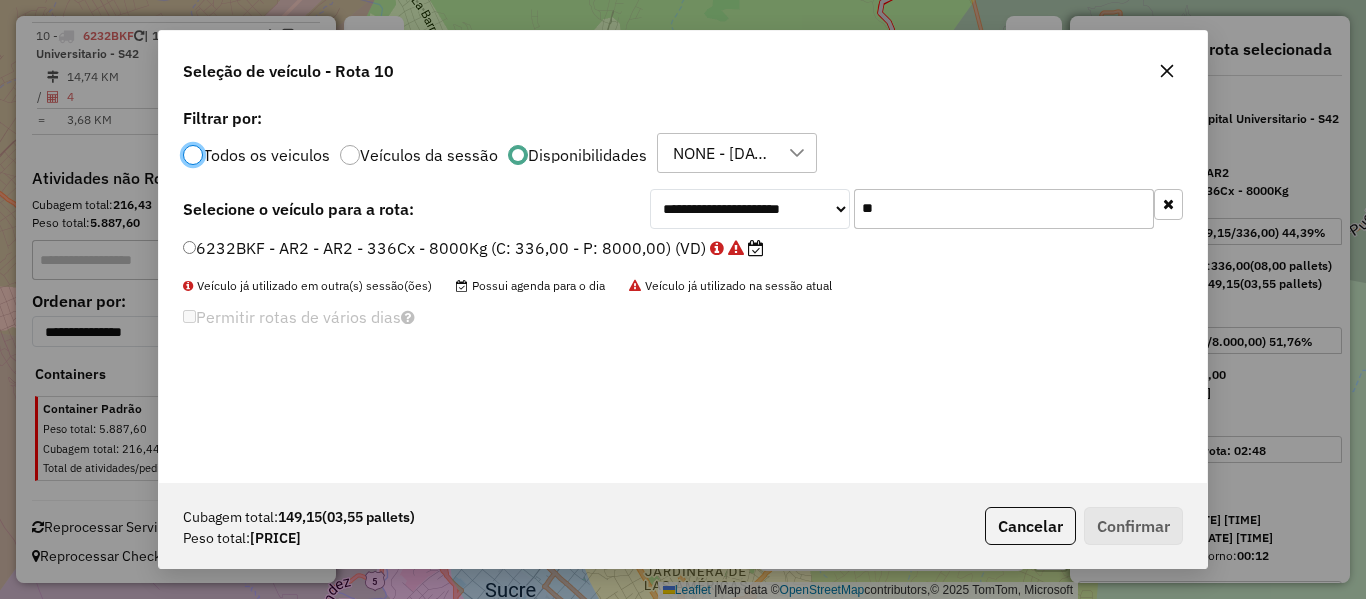 click on "**" 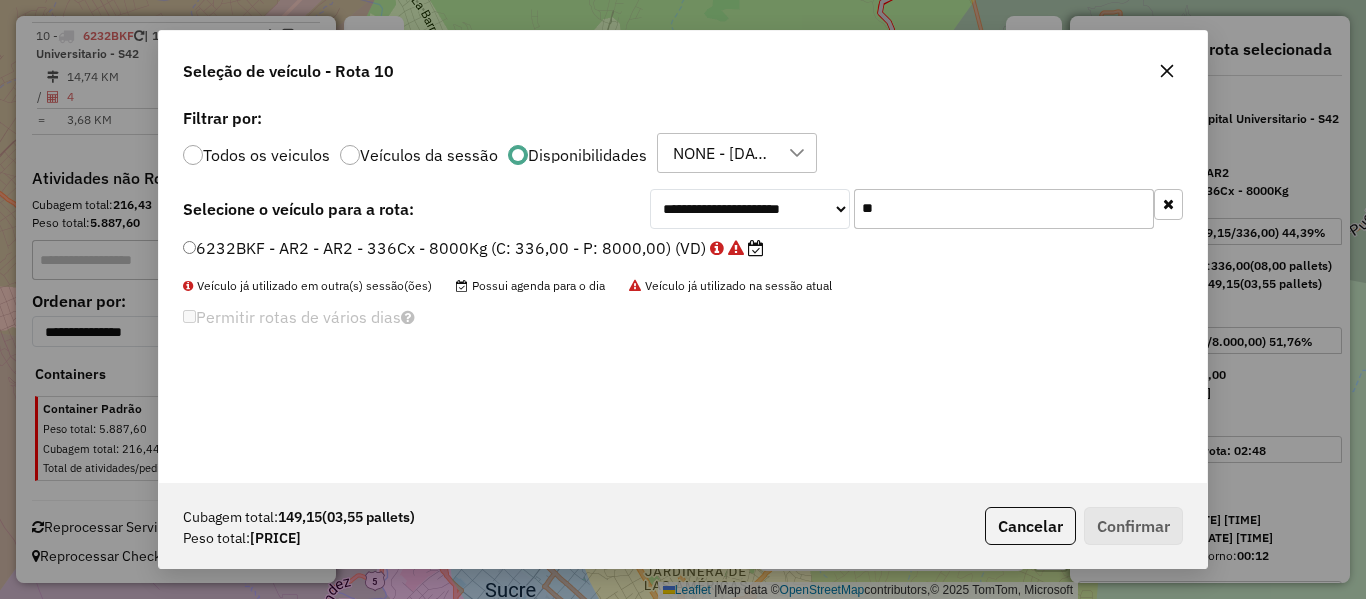 click on "**" 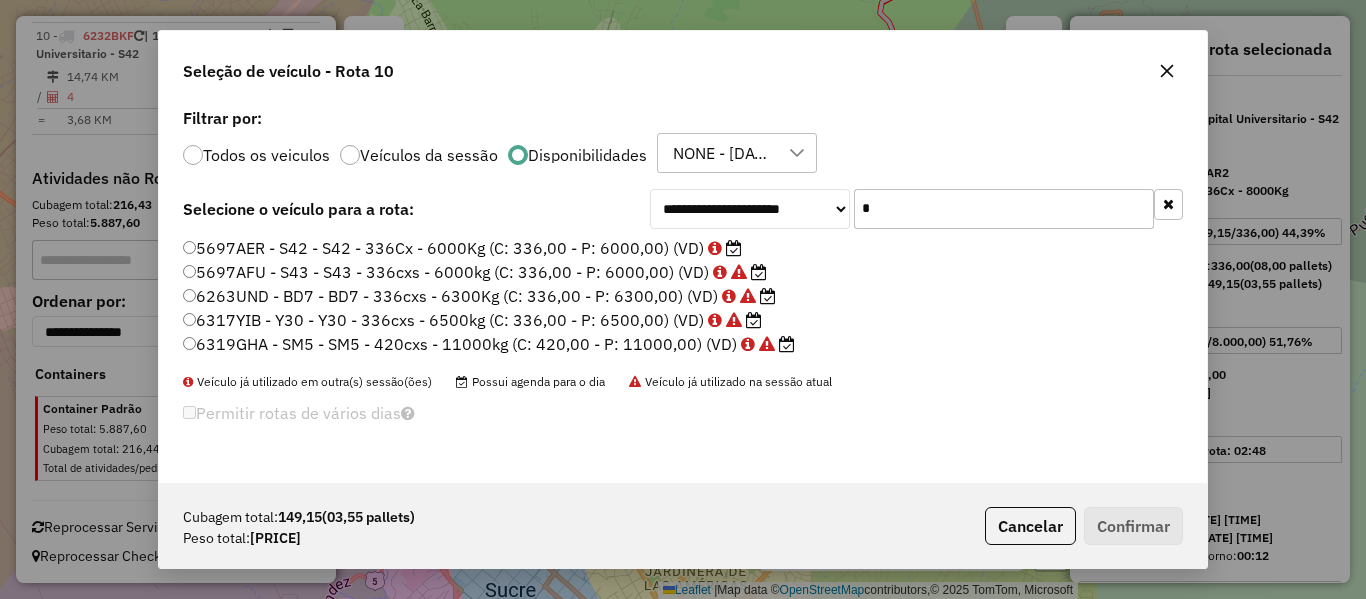 type on "**" 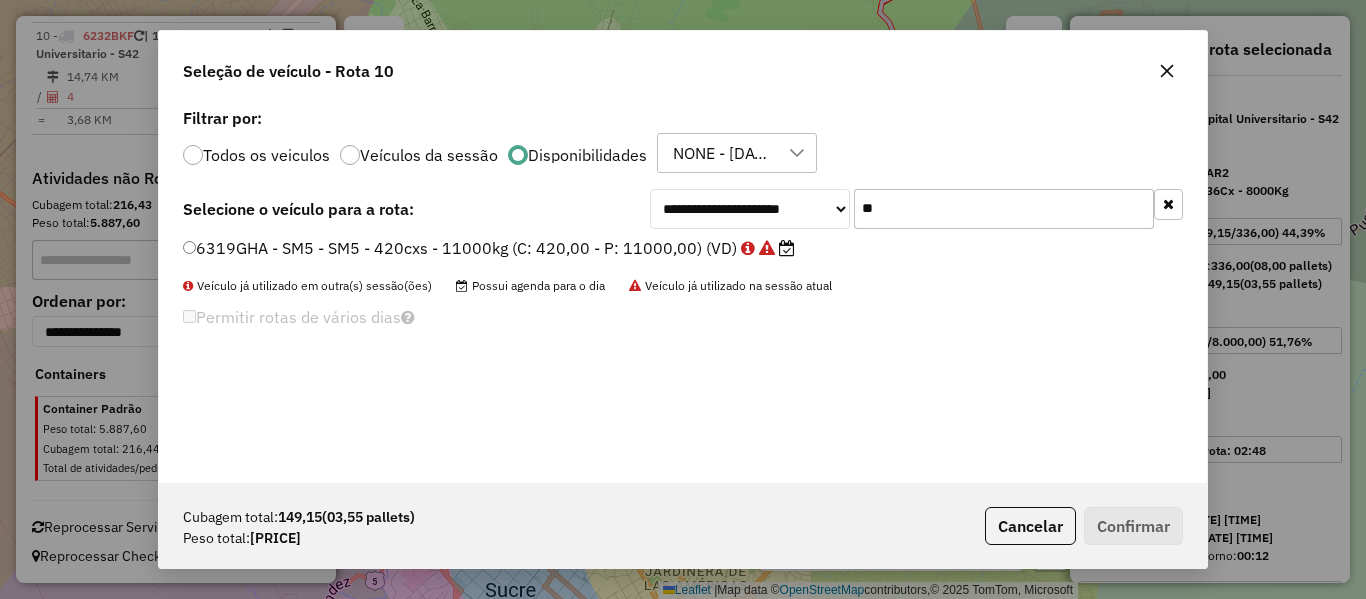 click on "**" 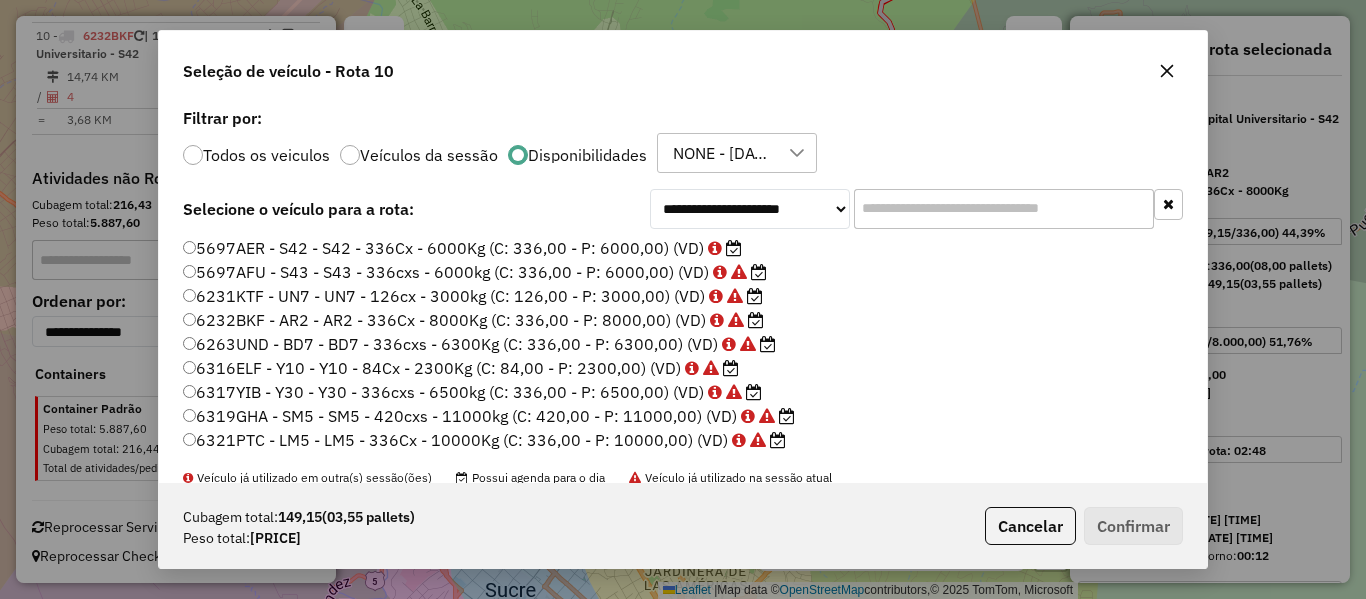 click 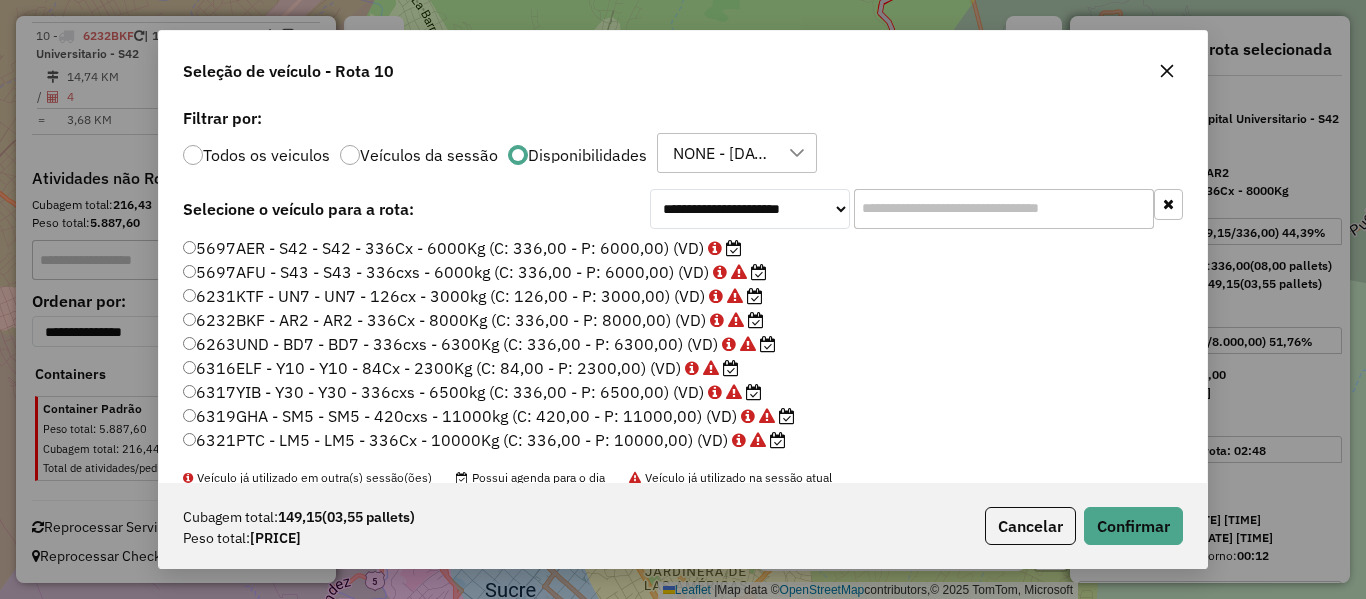 click on "Cubagem total:  149,15   (03,55 pallets)  Peso total: 4.140,70  Cancelar   Confirmar" 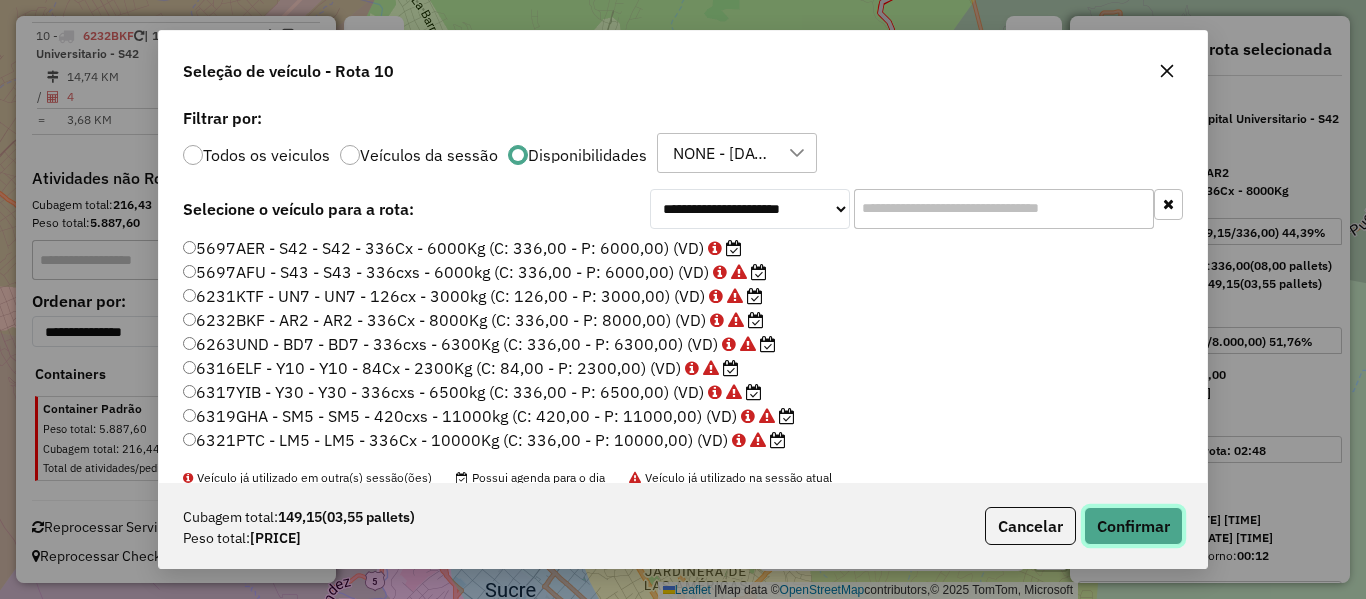 click on "Confirmar" 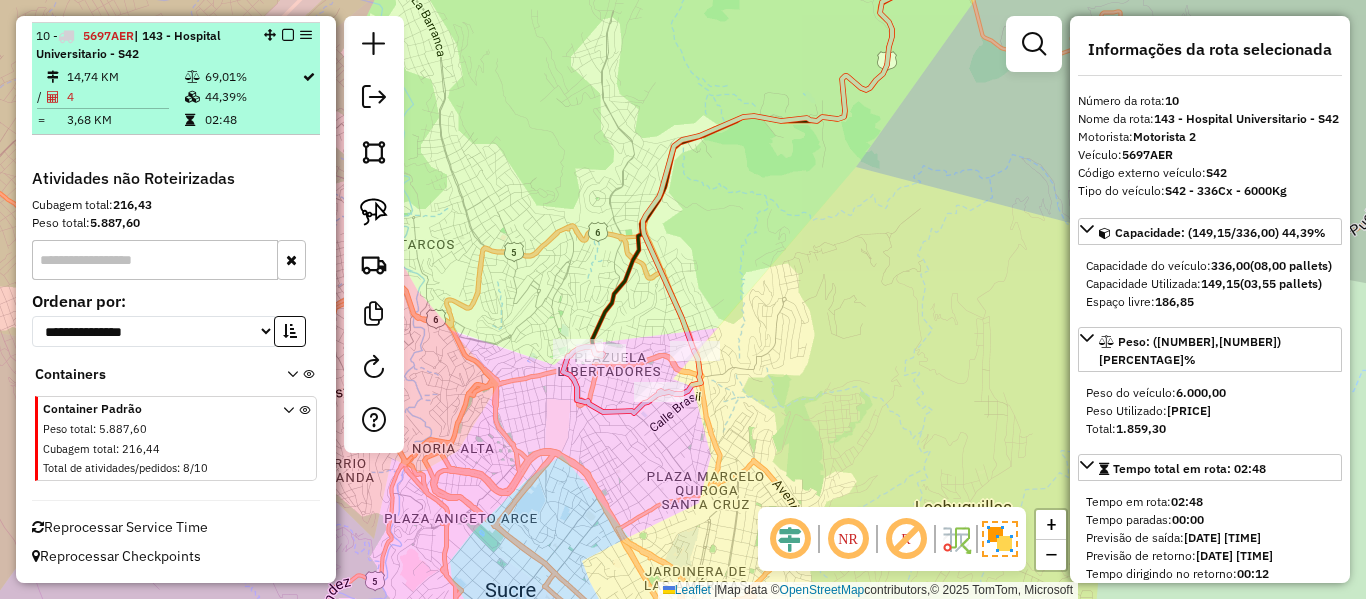 click at bounding box center (288, 35) 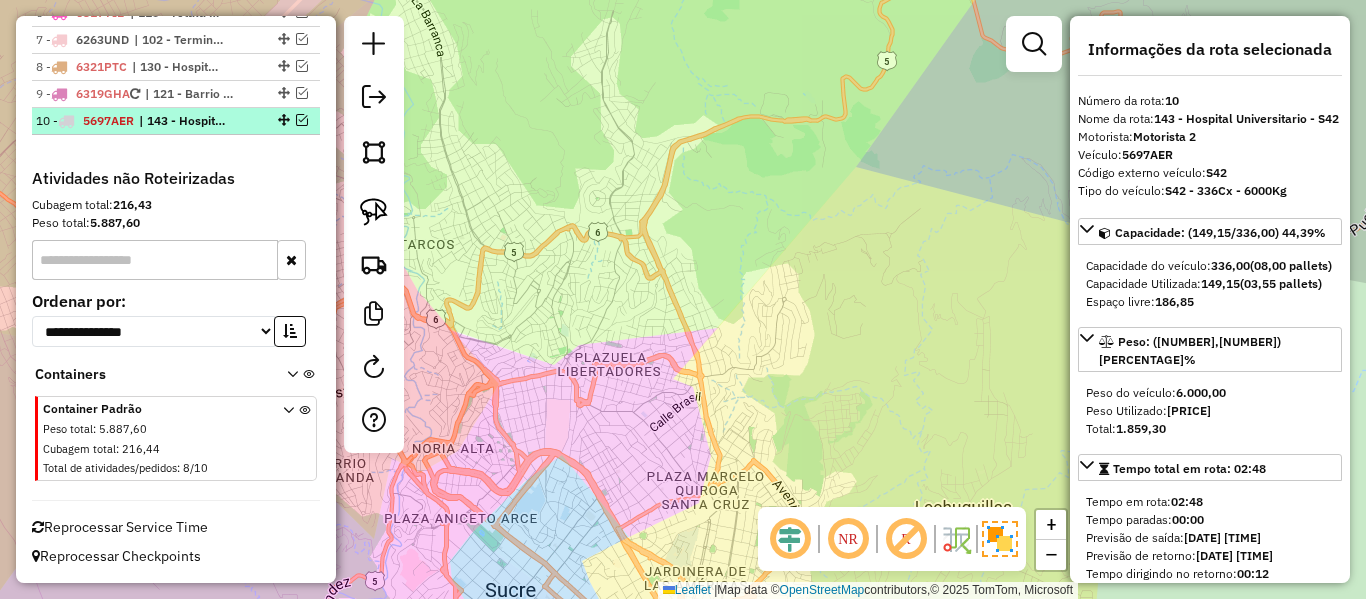 click at bounding box center (302, 120) 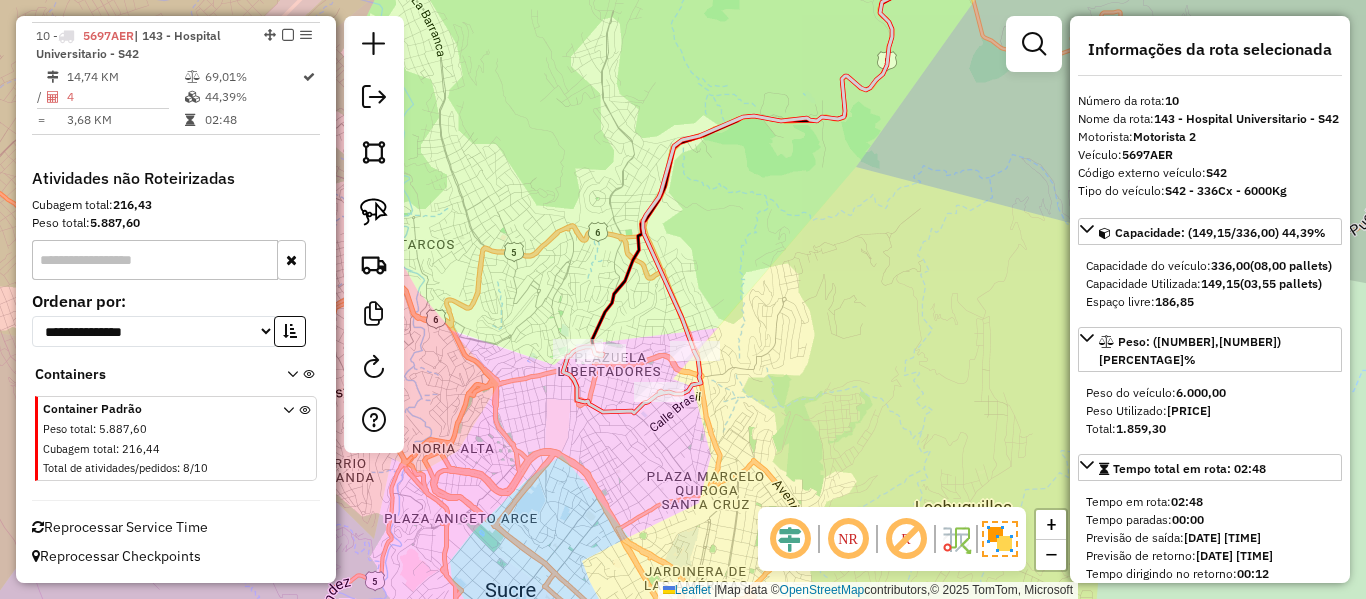 click on "Janela de atendimento Grade de atendimento Capacidade Transportadoras Veículos Cliente Pedidos  Rotas Selecione os dias de semana para filtrar as janelas de atendimento  Seg   Ter   Qua   Qui   Sex   Sáb   Dom  Informe o período da janela de atendimento: De: Até:  Filtrar exatamente a janela do cliente  Considerar janela de atendimento padrão  Selecione os dias de semana para filtrar as grades de atendimento  Seg   Ter   Qua   Qui   Sex   Sáb   Dom   Considerar clientes sem dia de atendimento cadastrado  Clientes fora do dia de atendimento selecionado Filtrar as atividades entre os valores definidos abaixo:  Peso mínimo:   Peso máximo:   Cubagem mínima:   Cubagem máxima:   De:   Até:  Filtrar as atividades entre o tempo de atendimento definido abaixo:  De:   Até:   Considerar capacidade total dos clientes não roteirizados Transportadora: Selecione um ou mais itens Tipo de veículo: Selecione um ou mais itens Veículo: Selecione um ou mais itens Motorista: Selecione um ou mais itens Nome: Rótulo:" 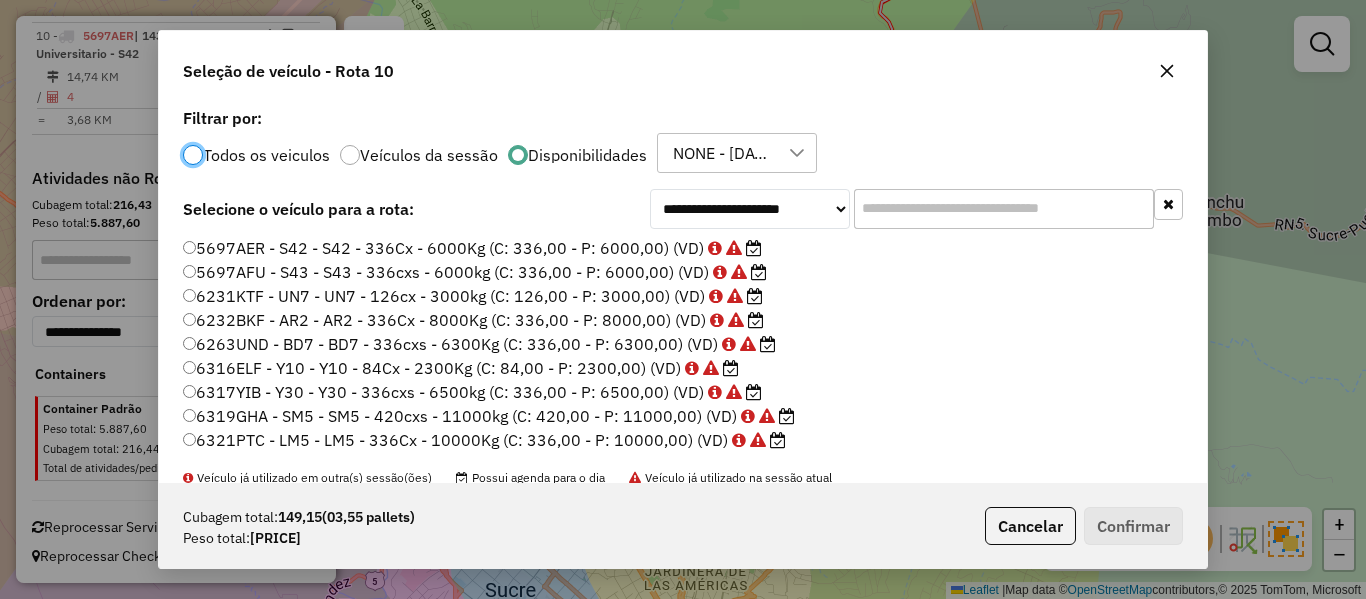 scroll, scrollTop: 11, scrollLeft: 6, axis: both 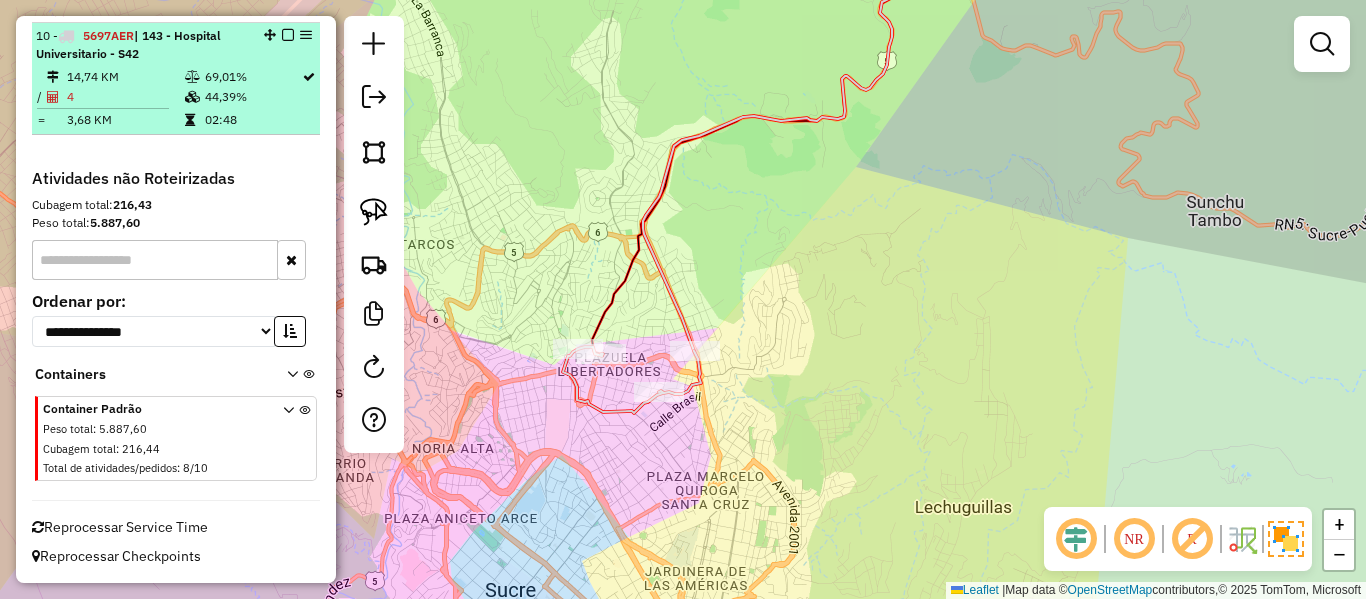 click at bounding box center (288, 35) 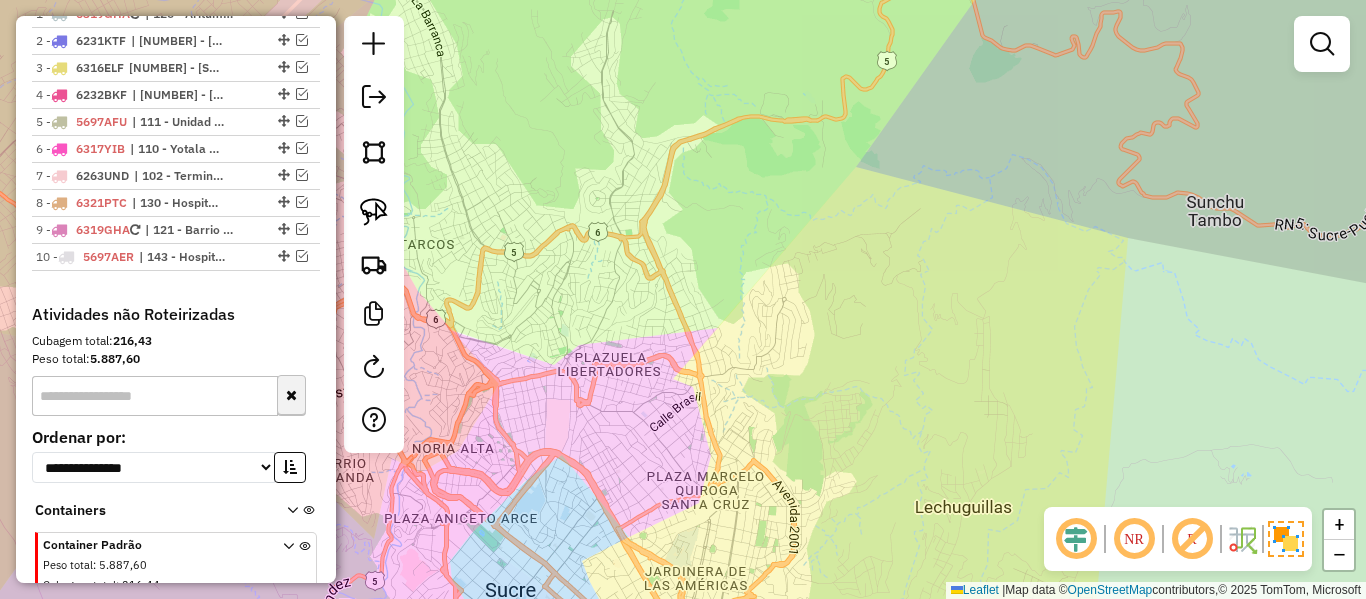 scroll, scrollTop: 632, scrollLeft: 0, axis: vertical 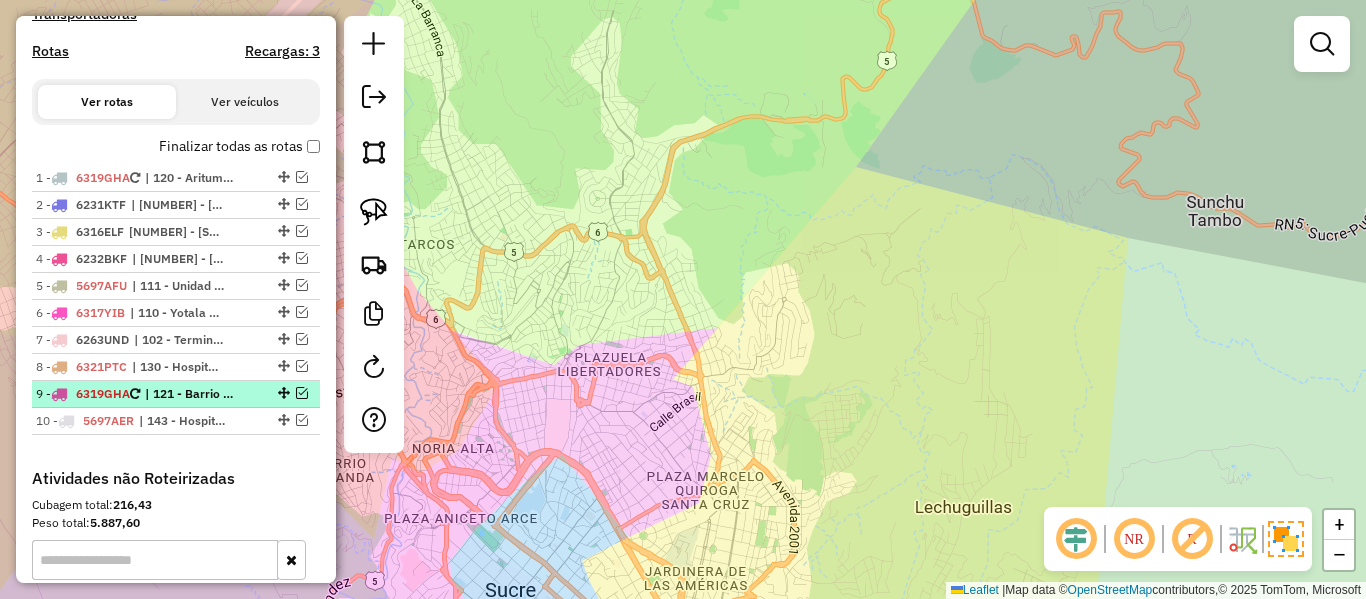 click at bounding box center [302, 393] 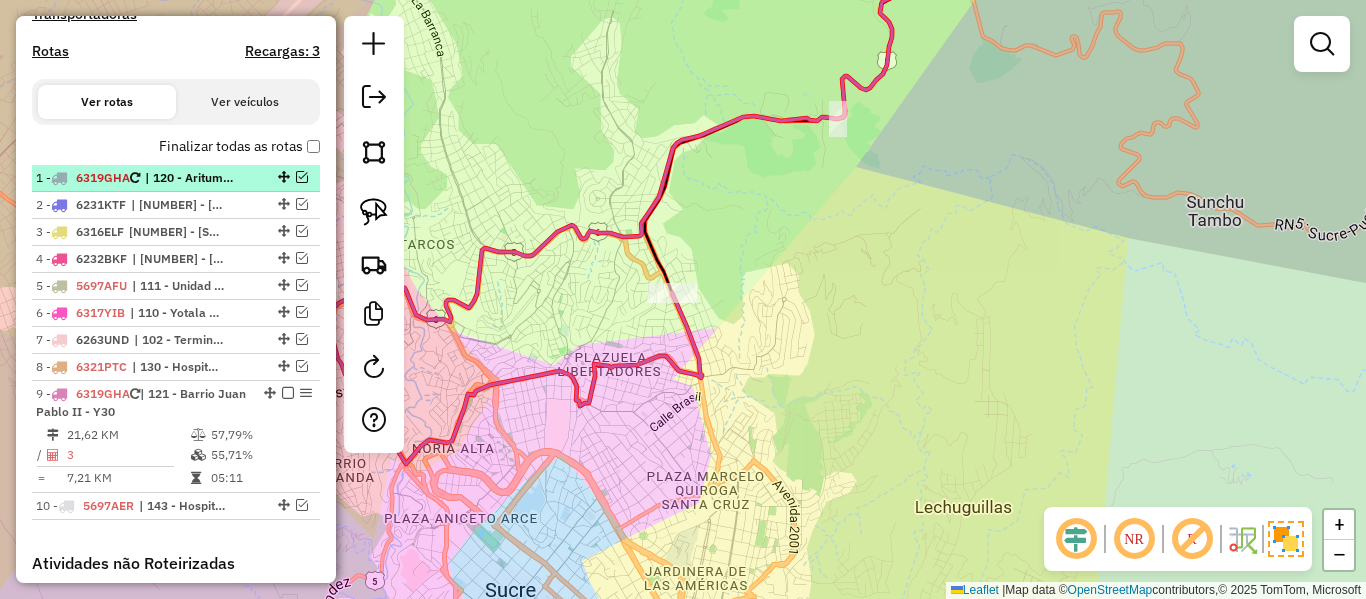 click at bounding box center [302, 177] 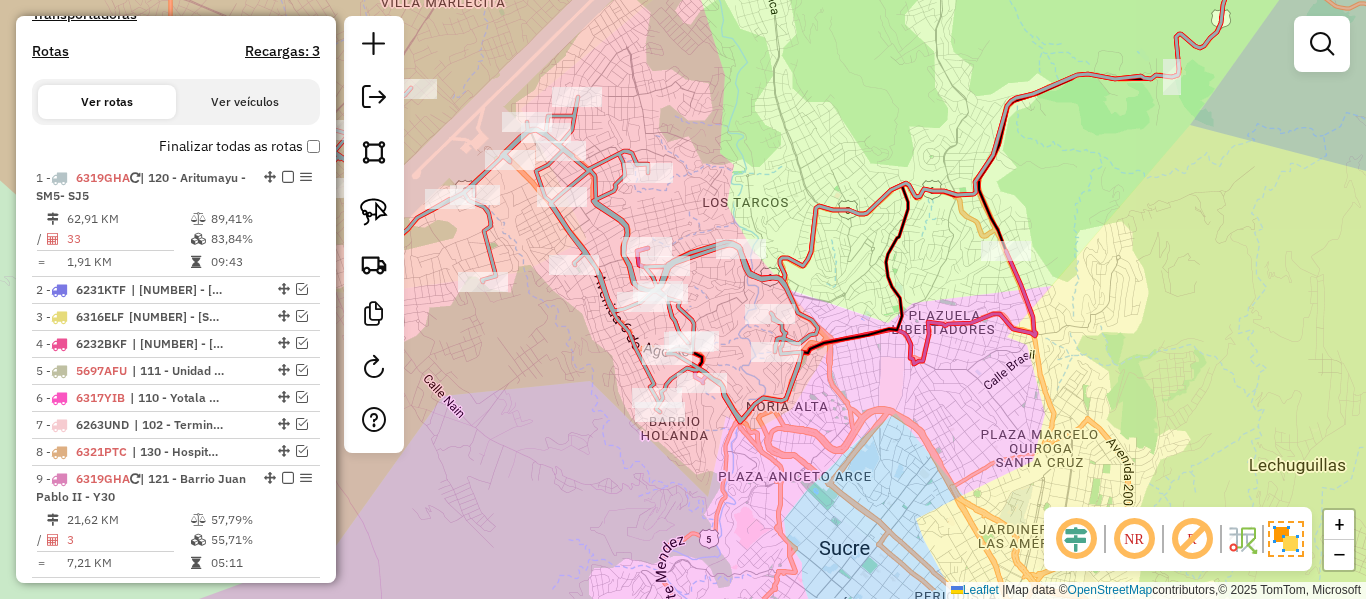 click 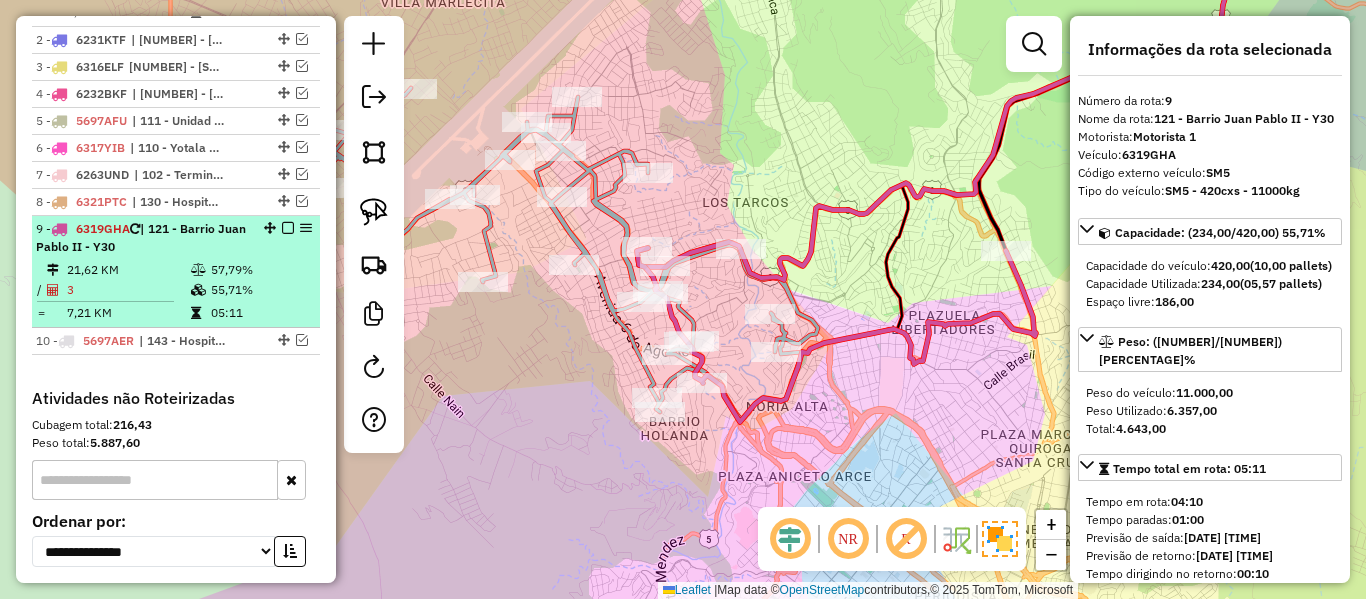 scroll, scrollTop: 682, scrollLeft: 0, axis: vertical 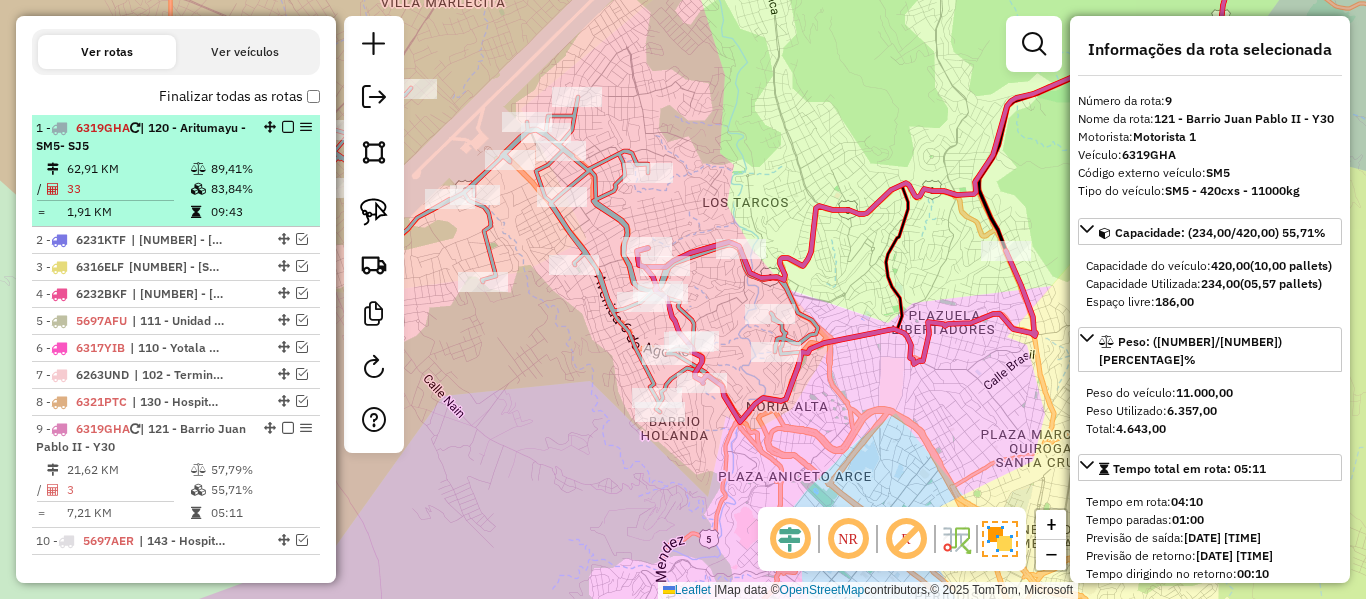 click at bounding box center [282, 127] 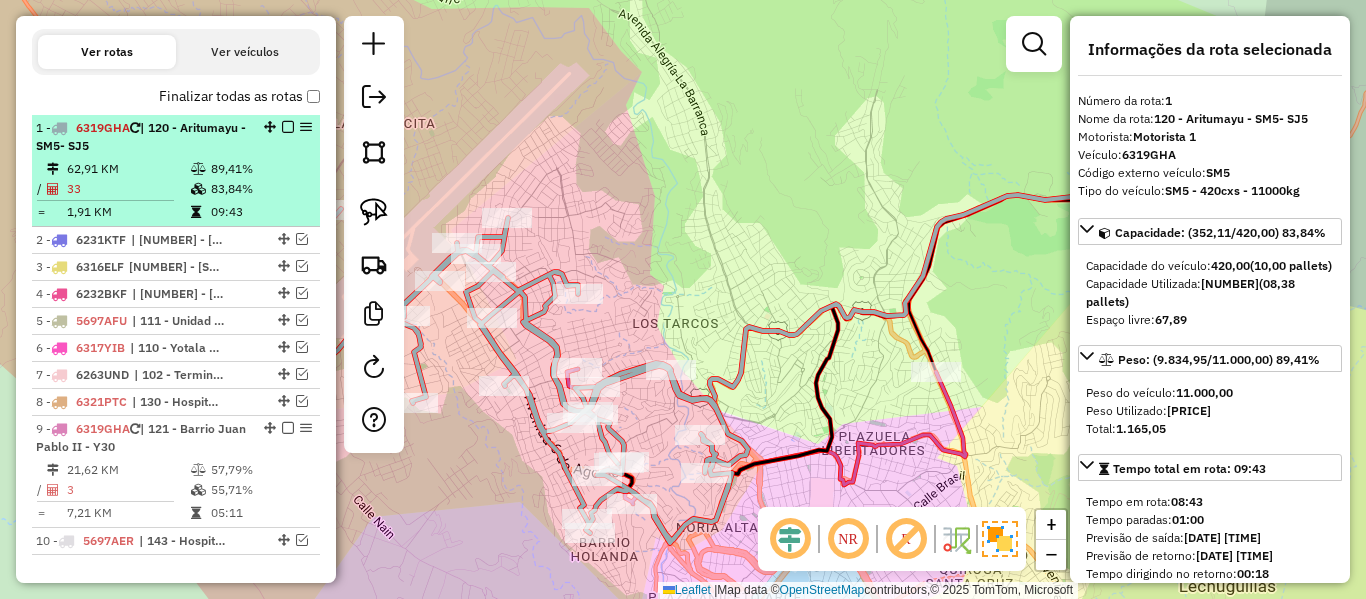 click on "1 -       6319GHA   | 120 - Aritumayu - SM5- SJ5  62,91 KM   89,41%  /  33   83,84%     =  1,91 KM   09:43" at bounding box center [176, 171] 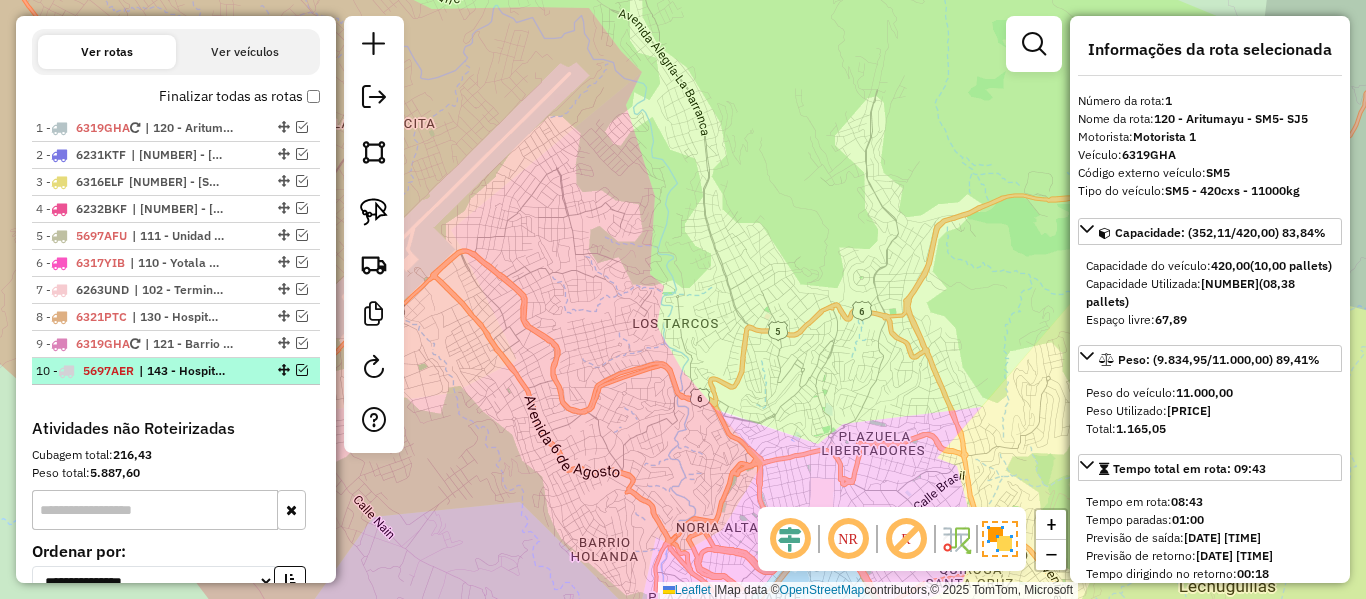 click at bounding box center [302, 370] 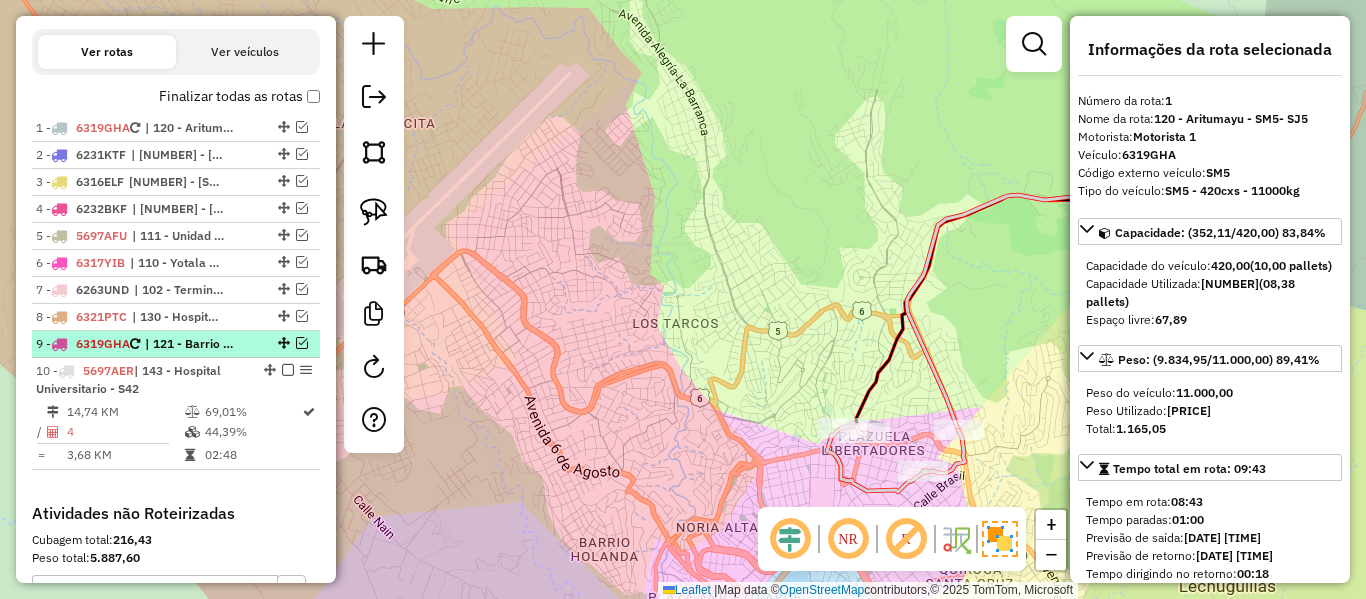 click at bounding box center (302, 343) 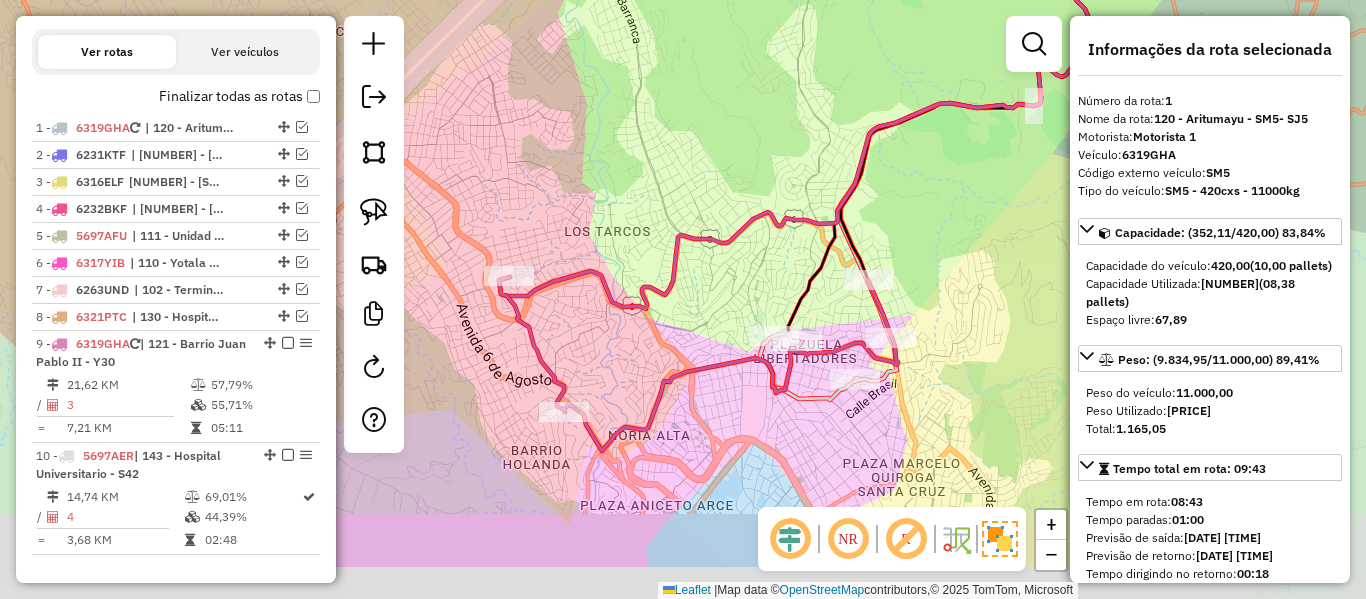 drag, startPoint x: 850, startPoint y: 263, endPoint x: 840, endPoint y: 332, distance: 69.72087 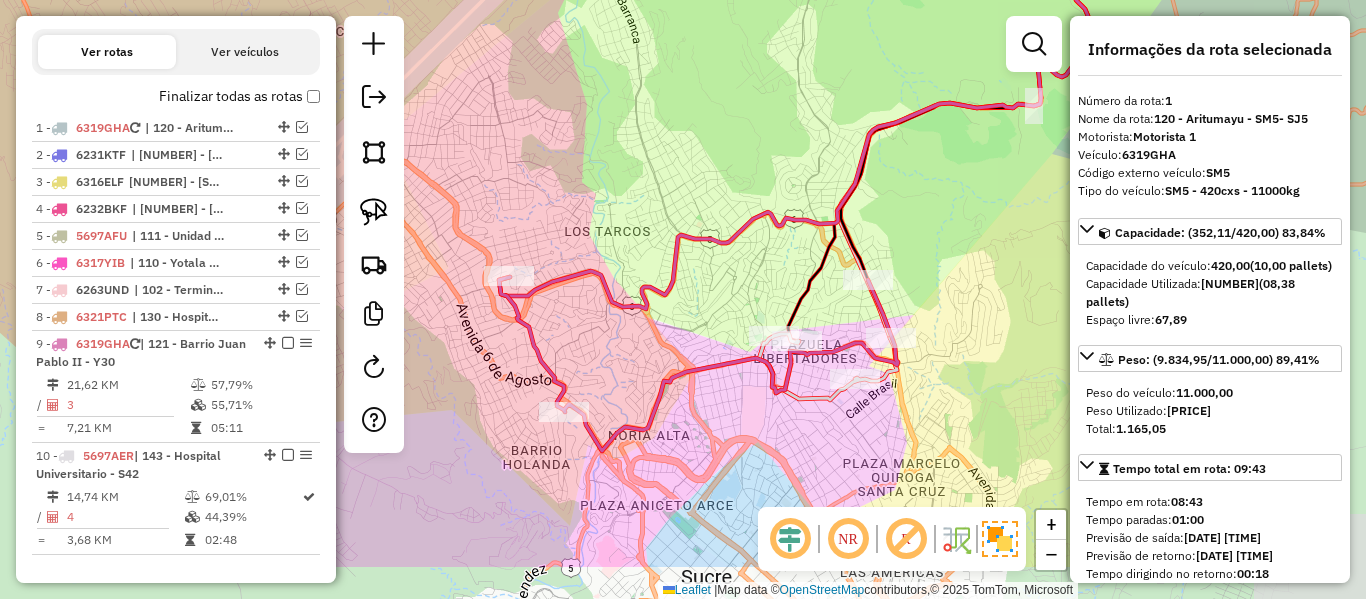 click 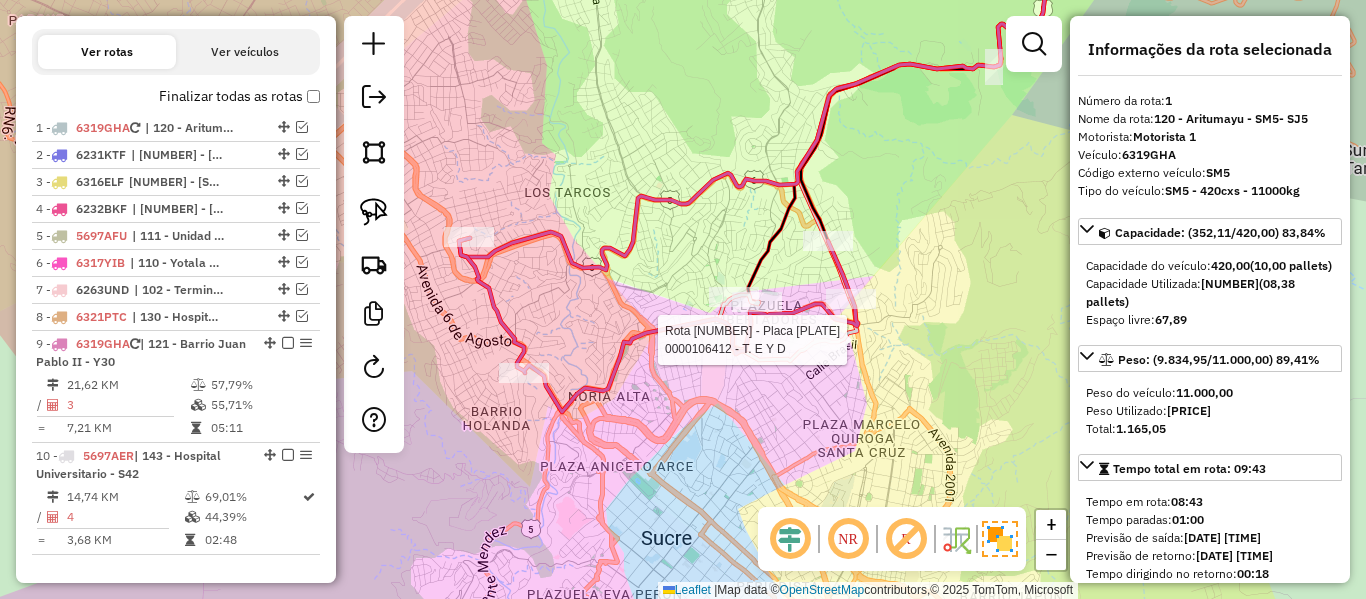 click 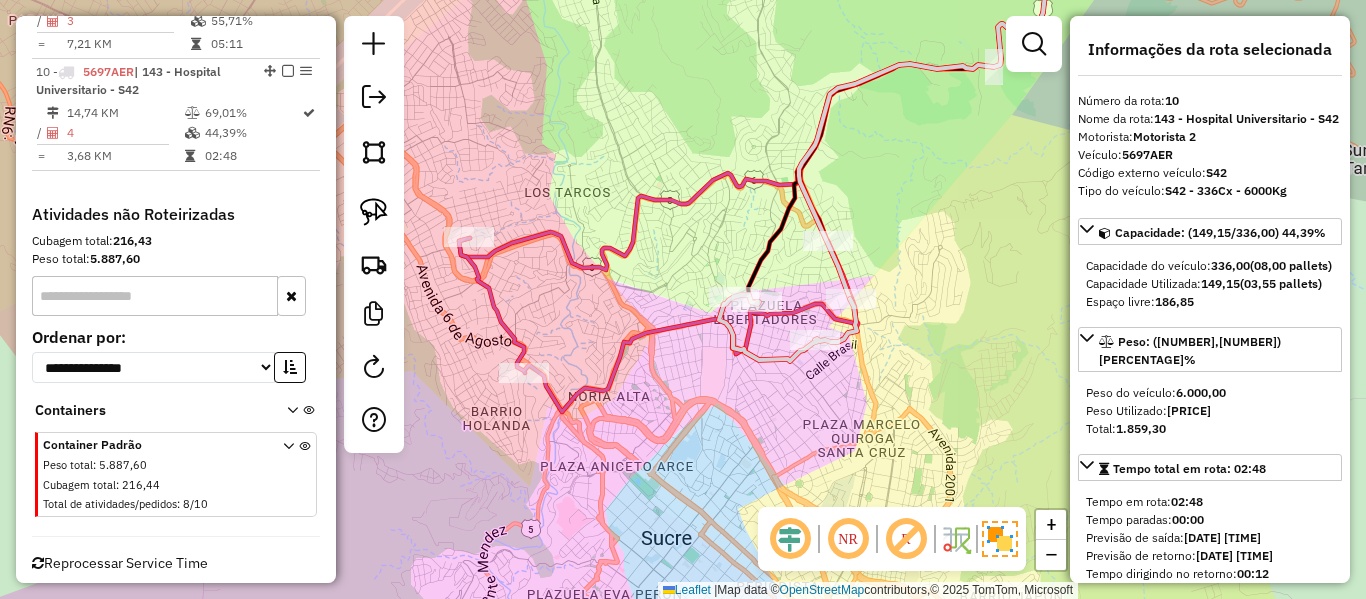 scroll, scrollTop: 1102, scrollLeft: 0, axis: vertical 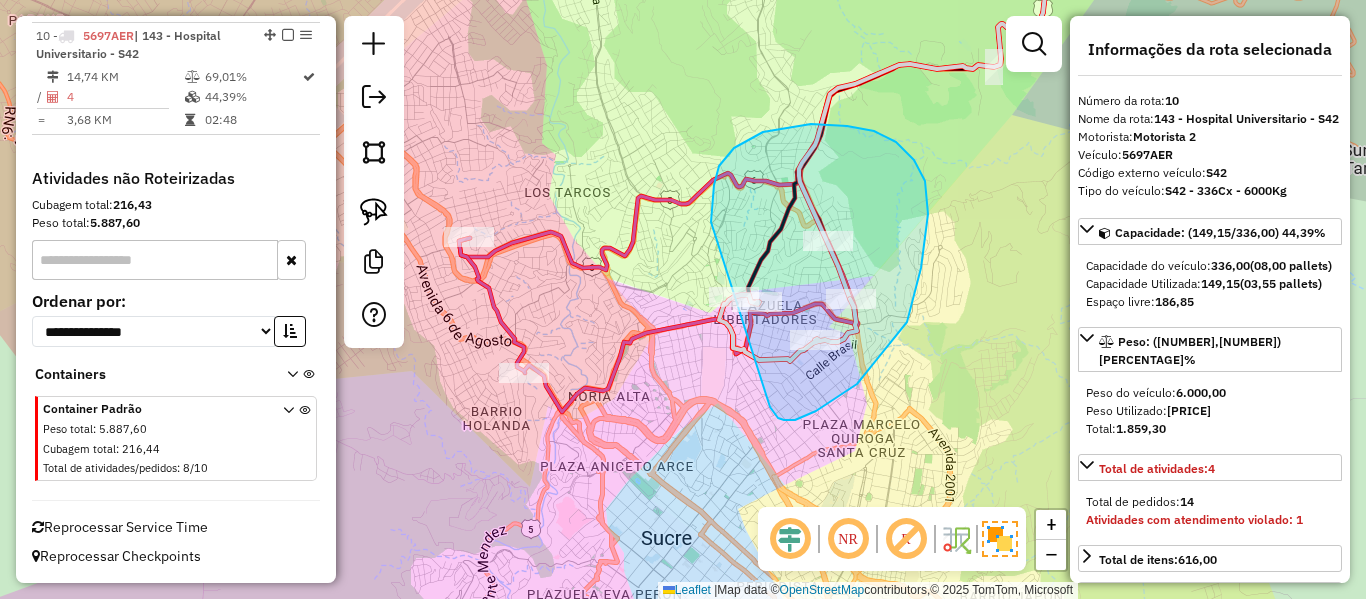 drag, startPoint x: 784, startPoint y: 420, endPoint x: 731, endPoint y: 290, distance: 140.38875 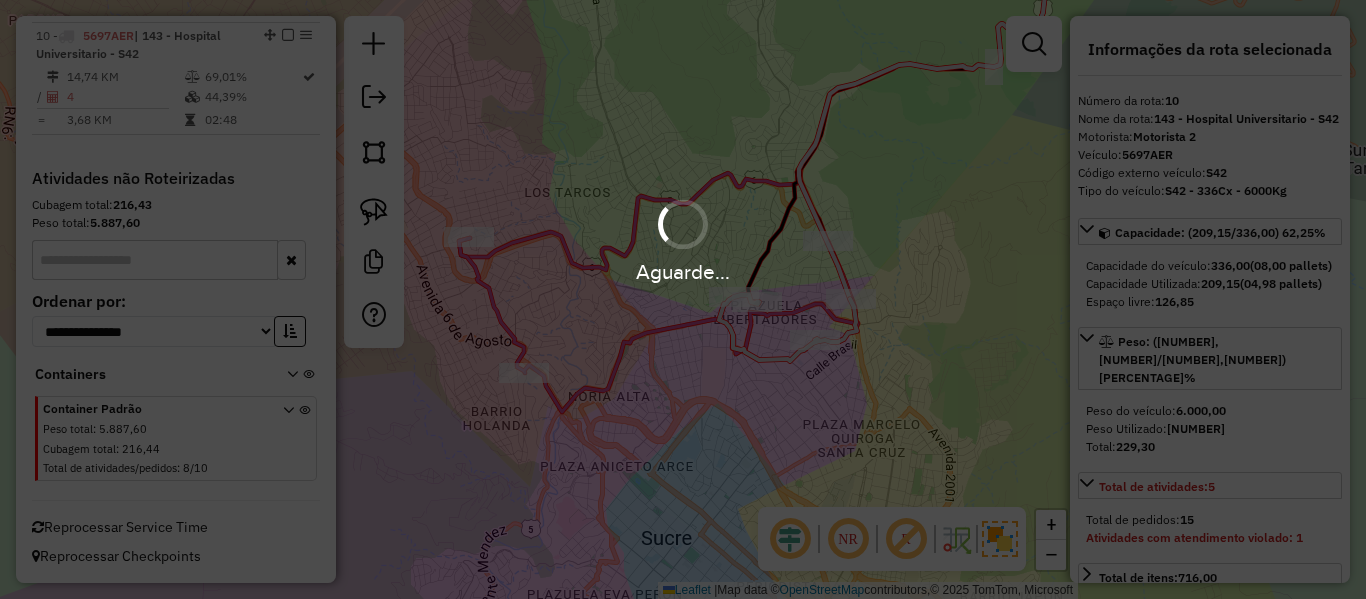 select on "**********" 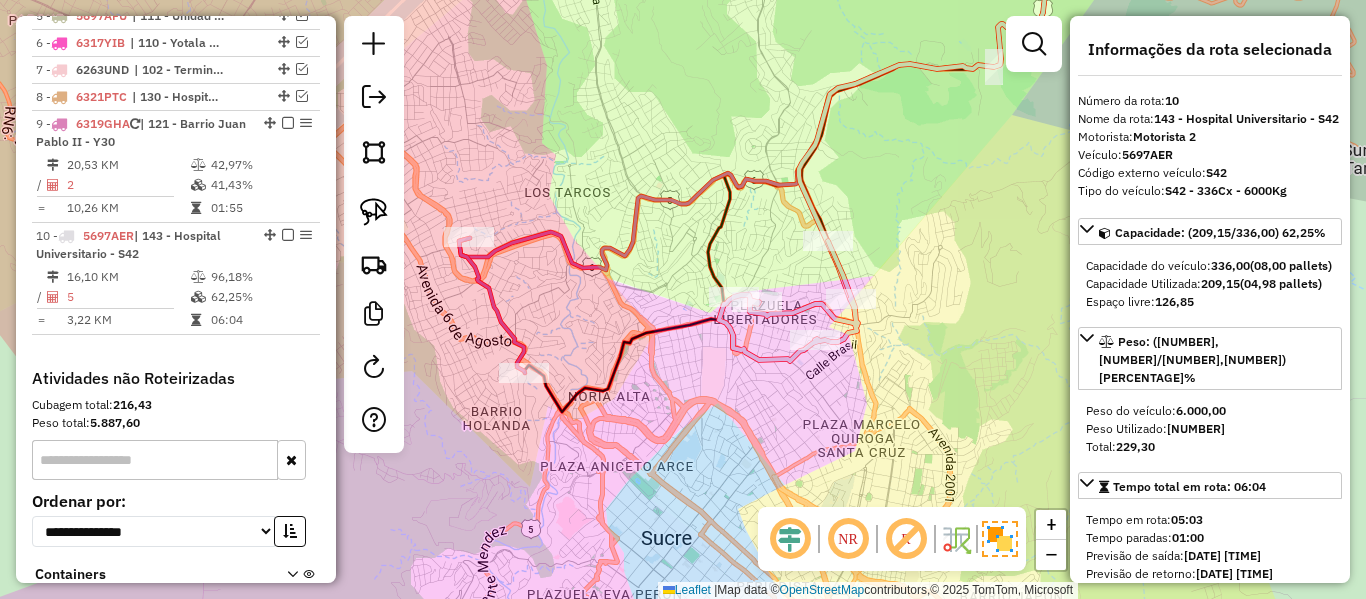 click 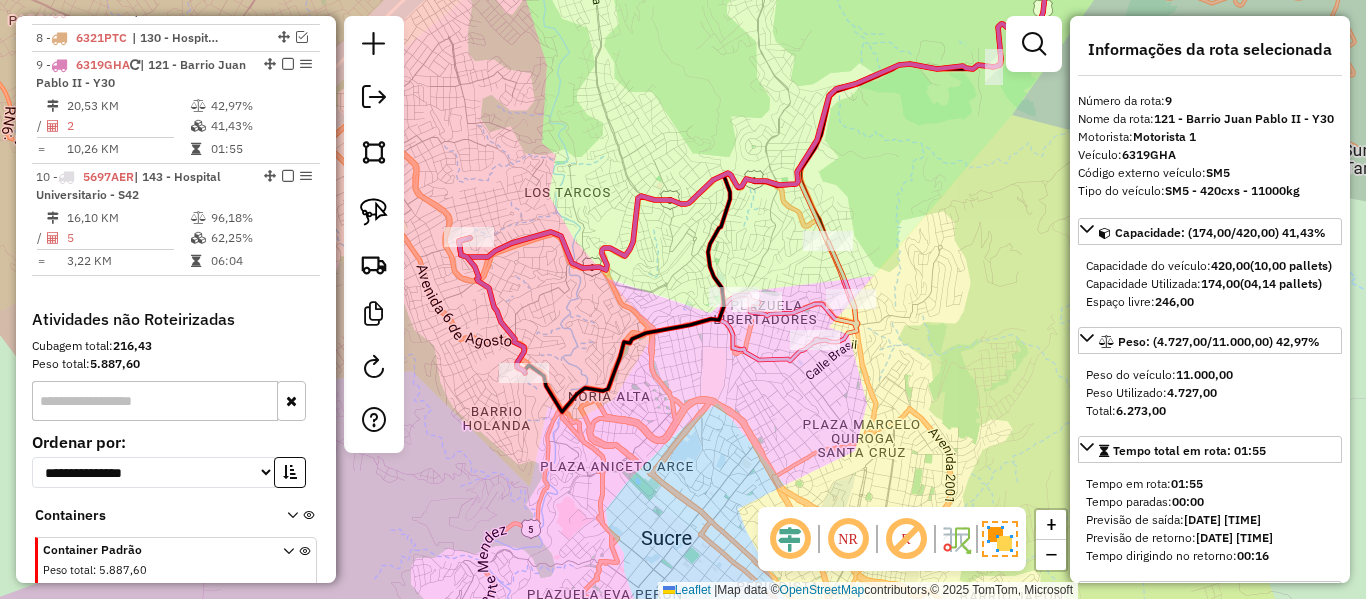 scroll, scrollTop: 997, scrollLeft: 0, axis: vertical 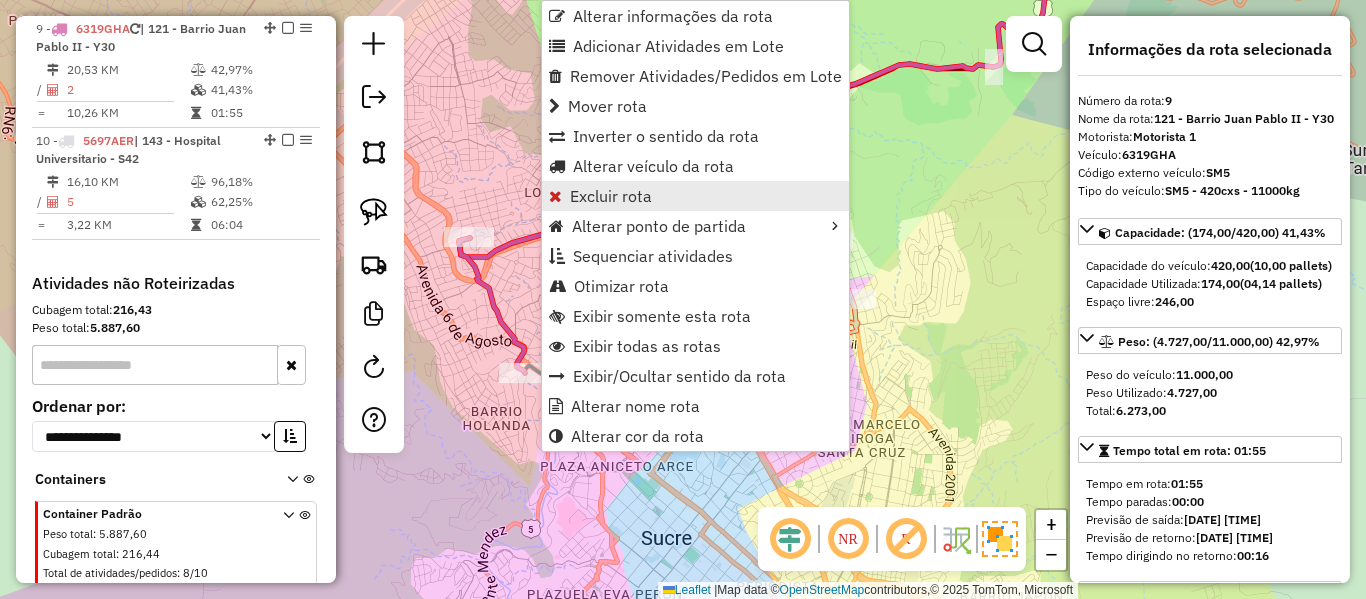 click on "Excluir rota" at bounding box center (611, 196) 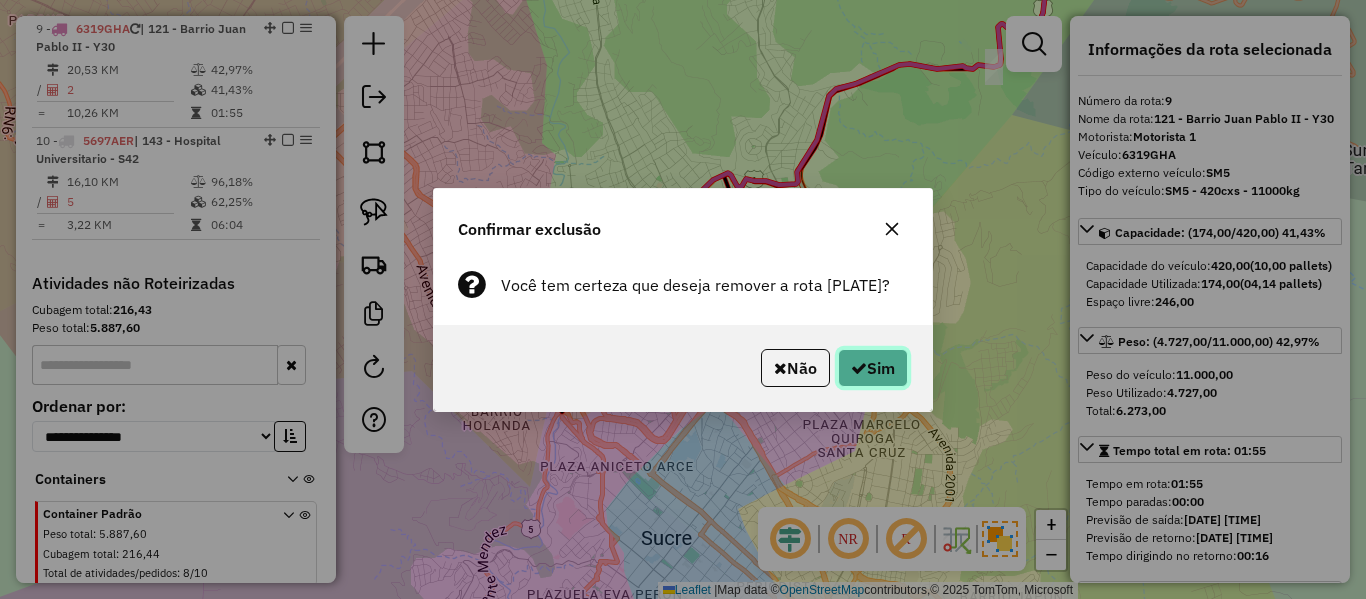click on "Sim" 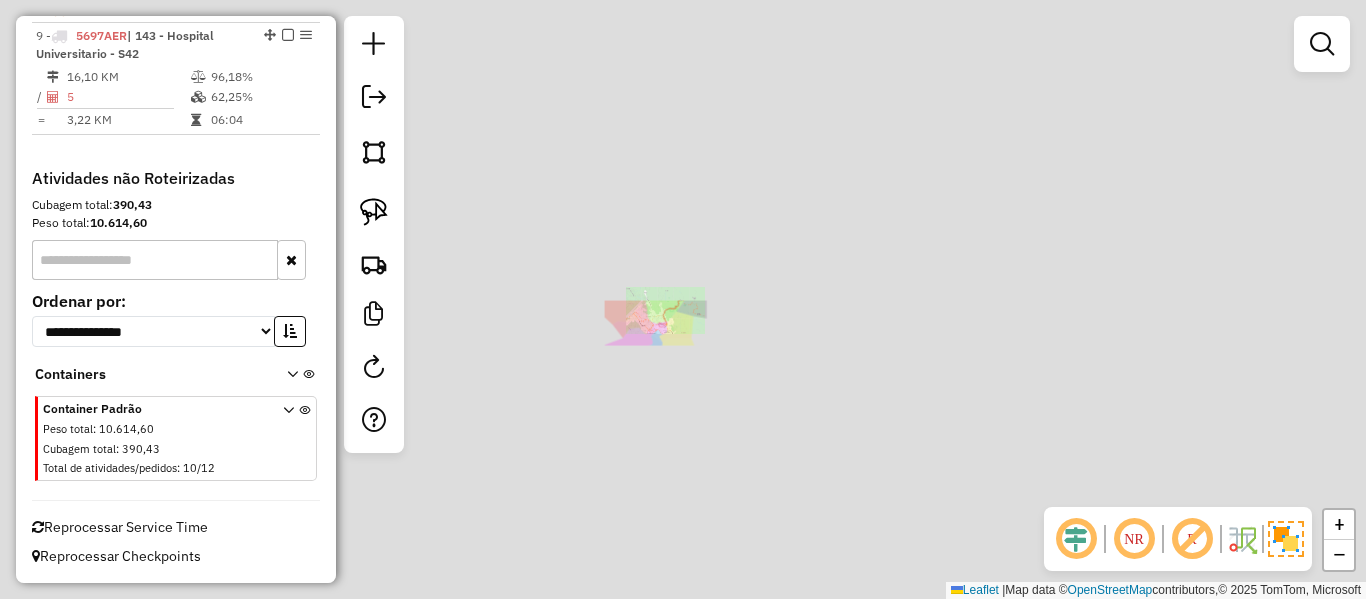 scroll, scrollTop: 990, scrollLeft: 0, axis: vertical 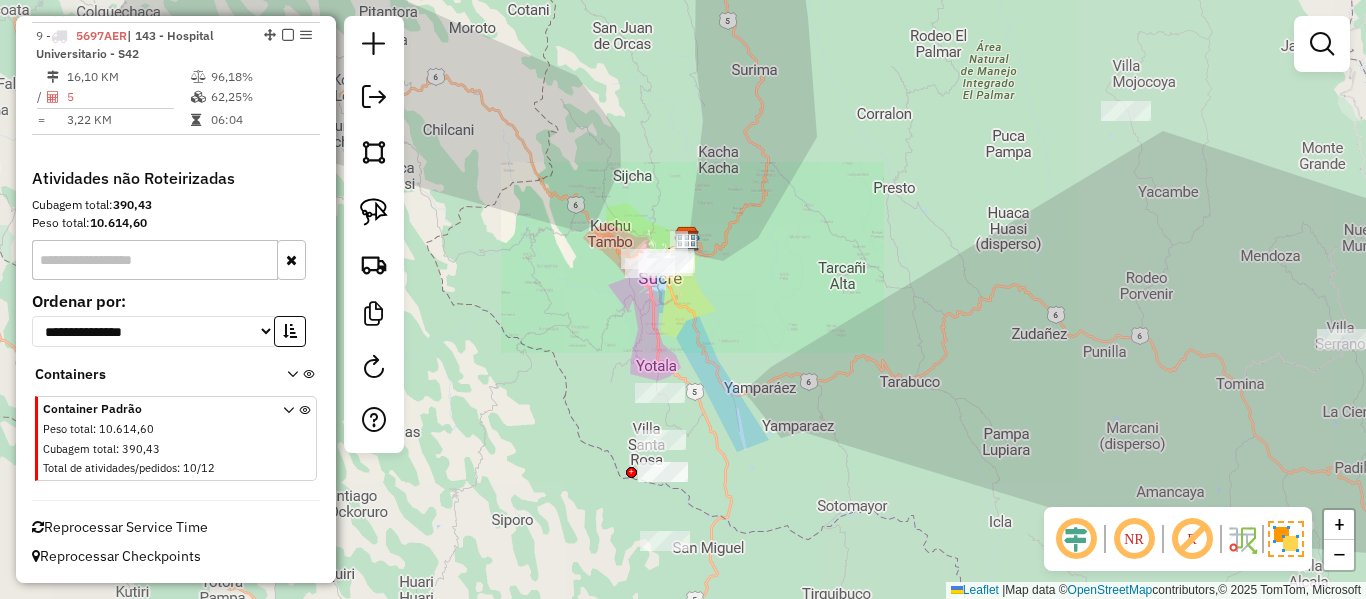 drag, startPoint x: 752, startPoint y: 344, endPoint x: 758, endPoint y: 226, distance: 118.15244 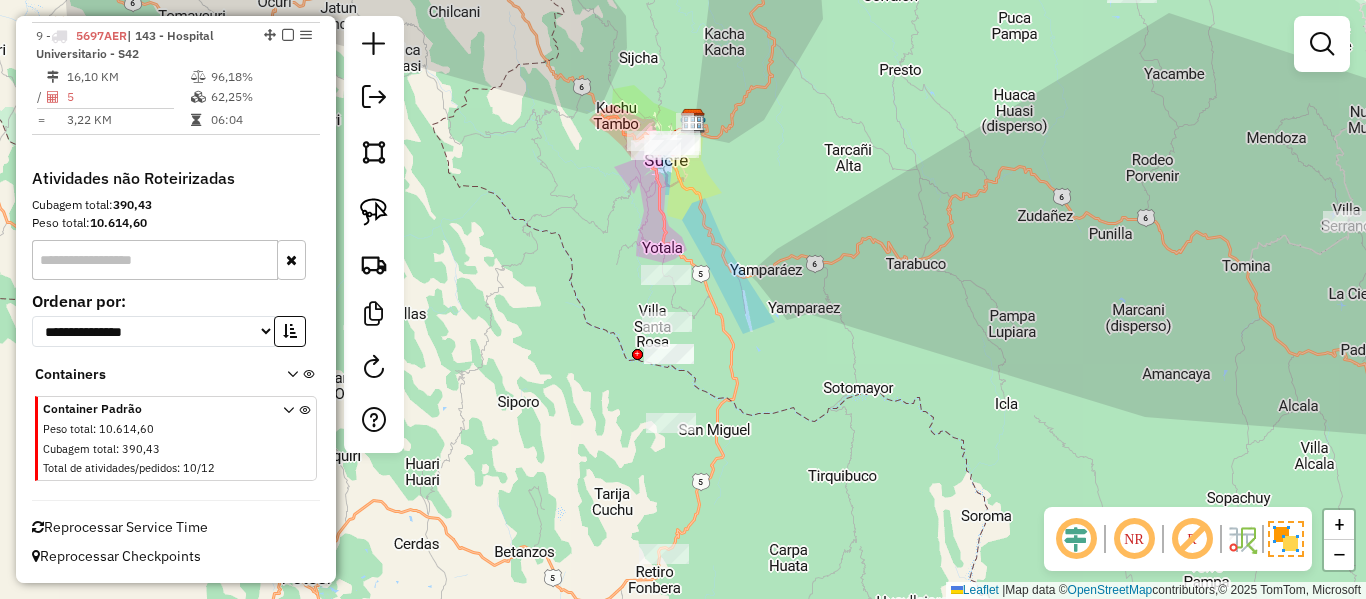 click on "Janela de atendimento Grade de atendimento Capacidade Transportadoras Veículos Cliente Pedidos  Rotas Selecione os dias de semana para filtrar as janelas de atendimento  Seg   Ter   Qua   Qui   Sex   Sáb   Dom  Informe o período da janela de atendimento: De: Até:  Filtrar exatamente a janela do cliente  Considerar janela de atendimento padrão  Selecione os dias de semana para filtrar as grades de atendimento  Seg   Ter   Qua   Qui   Sex   Sáb   Dom   Considerar clientes sem dia de atendimento cadastrado  Clientes fora do dia de atendimento selecionado Filtrar as atividades entre os valores definidos abaixo:  Peso mínimo:   Peso máximo:   Cubagem mínima:   Cubagem máxima:   De:   Até:  Filtrar as atividades entre o tempo de atendimento definido abaixo:  De:   Até:   Considerar capacidade total dos clientes não roteirizados Transportadora: Selecione um ou mais itens Tipo de veículo: Selecione um ou mais itens Veículo: Selecione um ou mais itens Motorista: Selecione um ou mais itens Nome: Rótulo:" 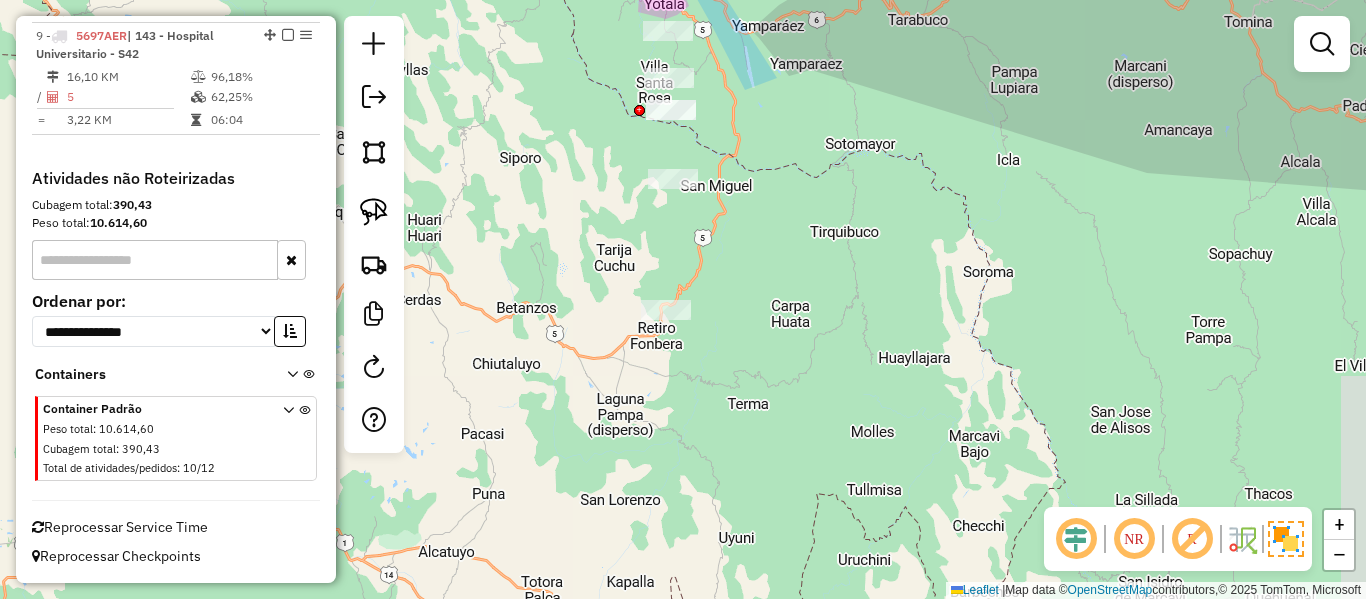 drag, startPoint x: 767, startPoint y: 173, endPoint x: 794, endPoint y: 491, distance: 319.14417 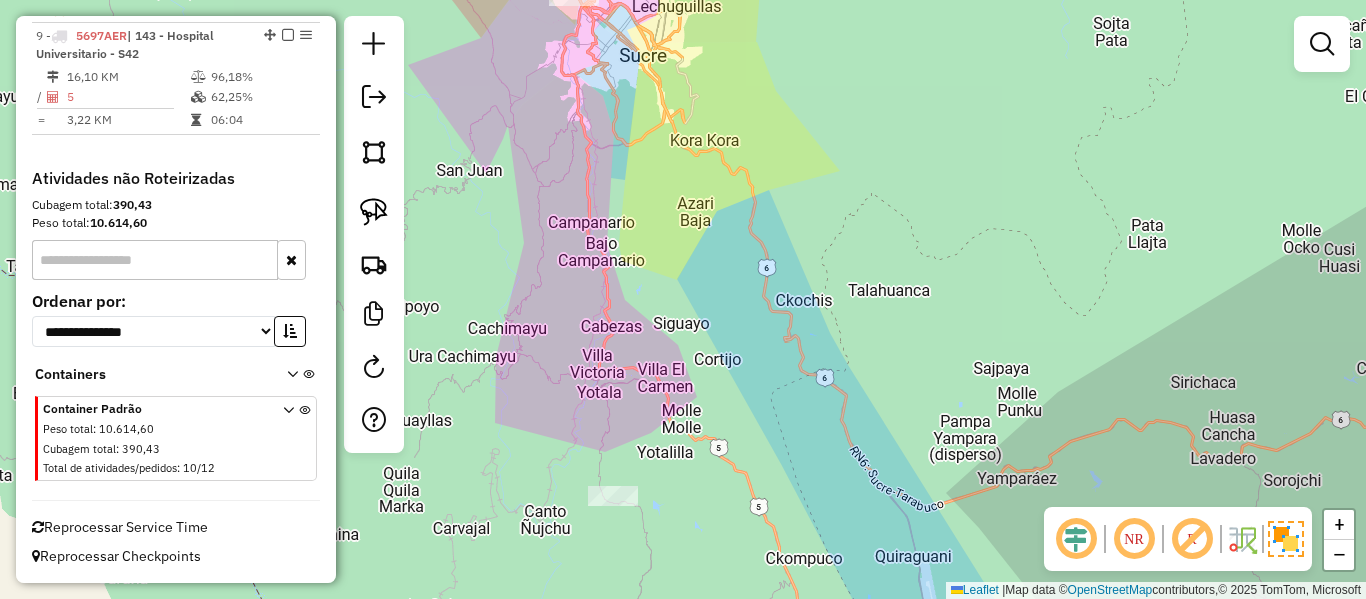 drag, startPoint x: 672, startPoint y: 235, endPoint x: 708, endPoint y: 601, distance: 367.76624 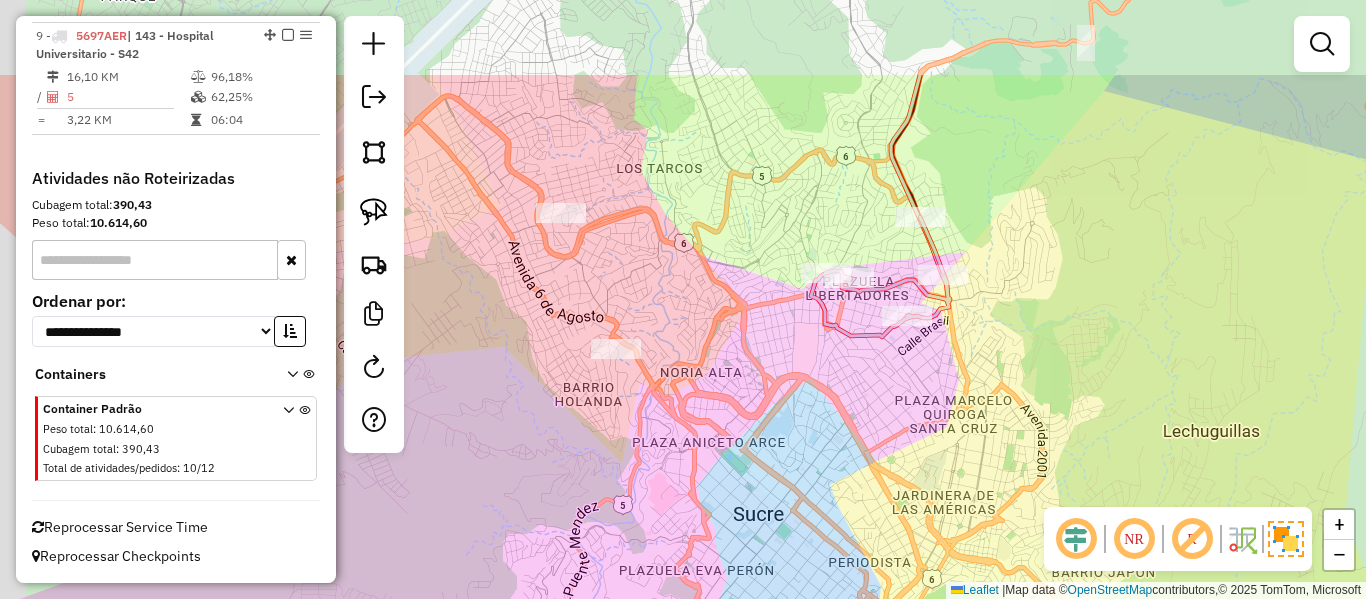drag, startPoint x: 708, startPoint y: 439, endPoint x: 669, endPoint y: 523, distance: 92.61209 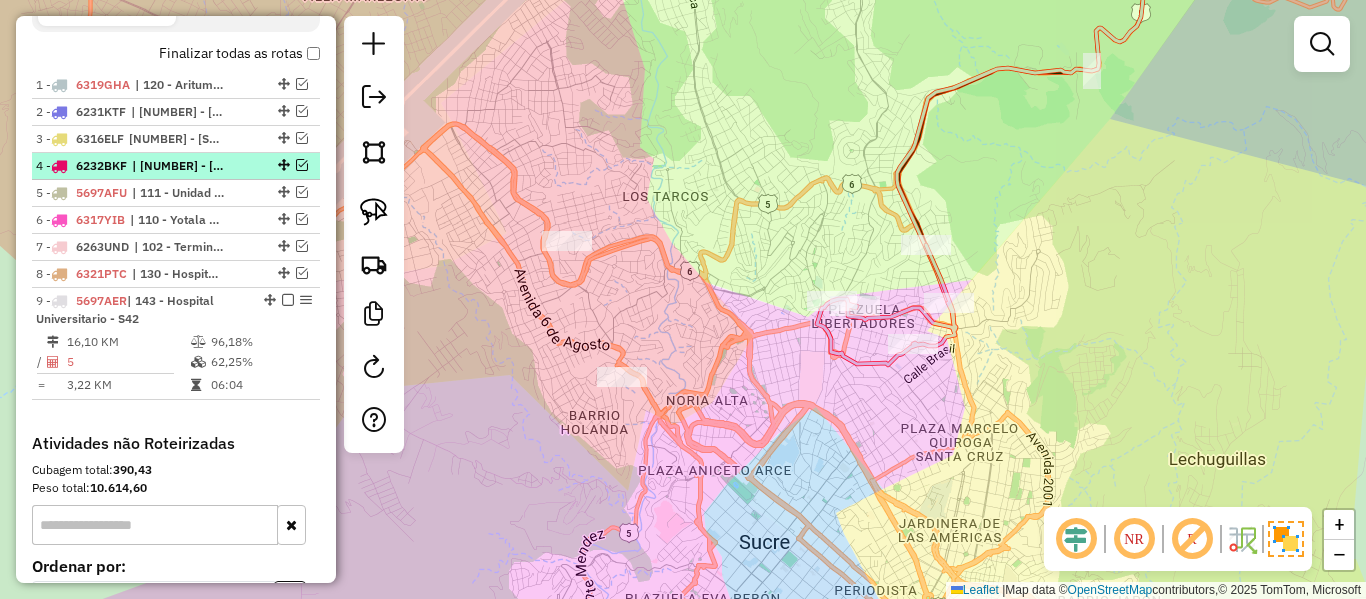 scroll, scrollTop: 690, scrollLeft: 0, axis: vertical 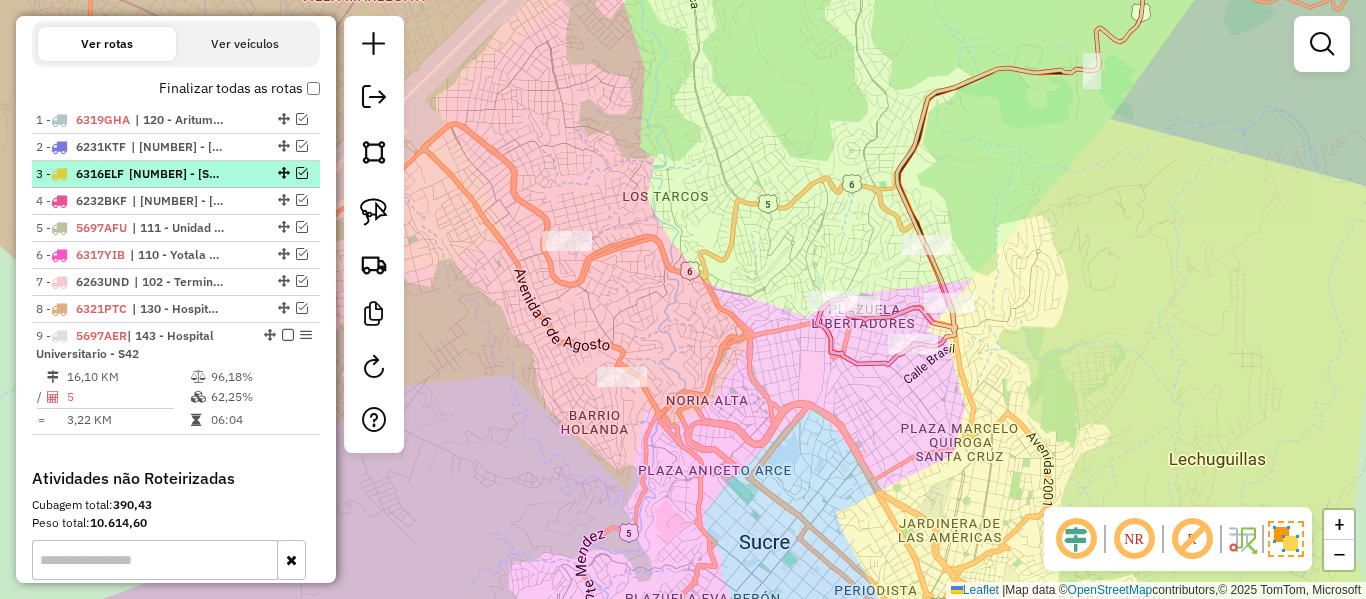 click at bounding box center (302, 173) 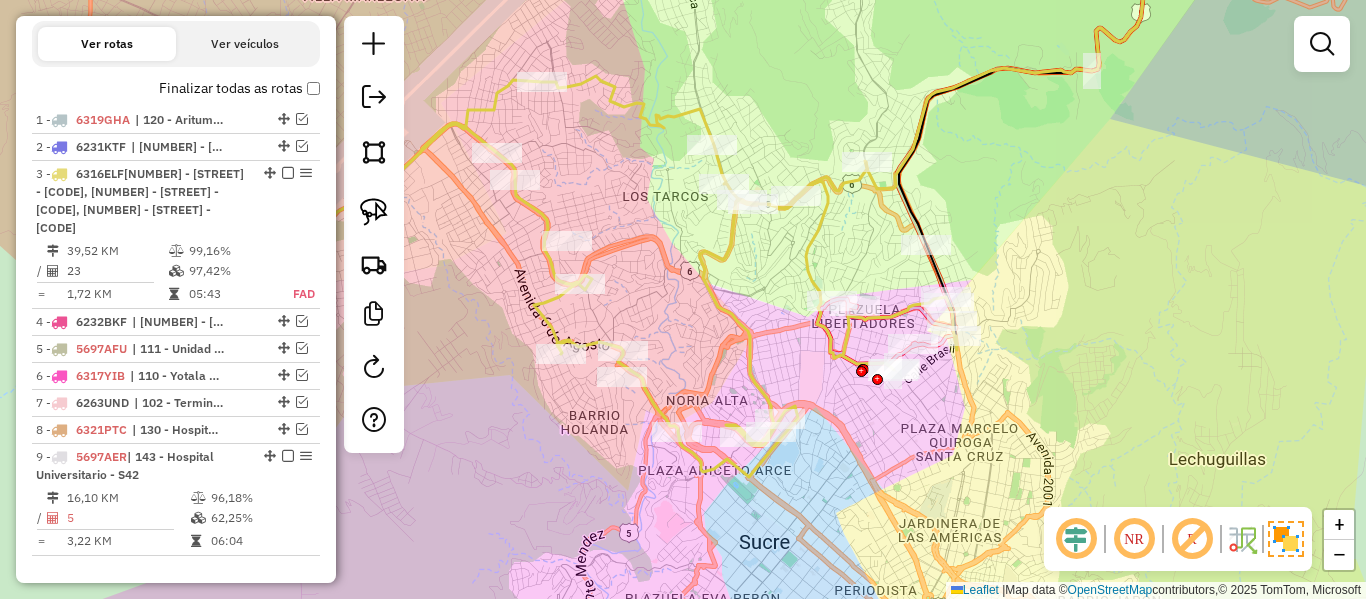 click 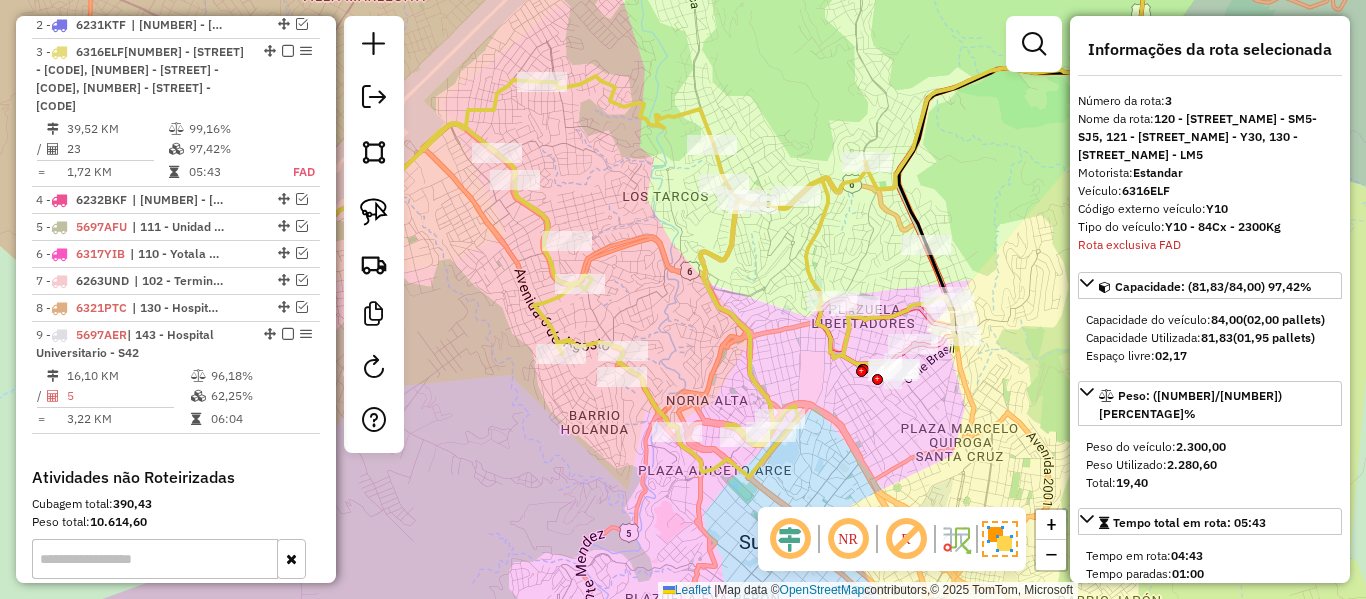 scroll, scrollTop: 835, scrollLeft: 0, axis: vertical 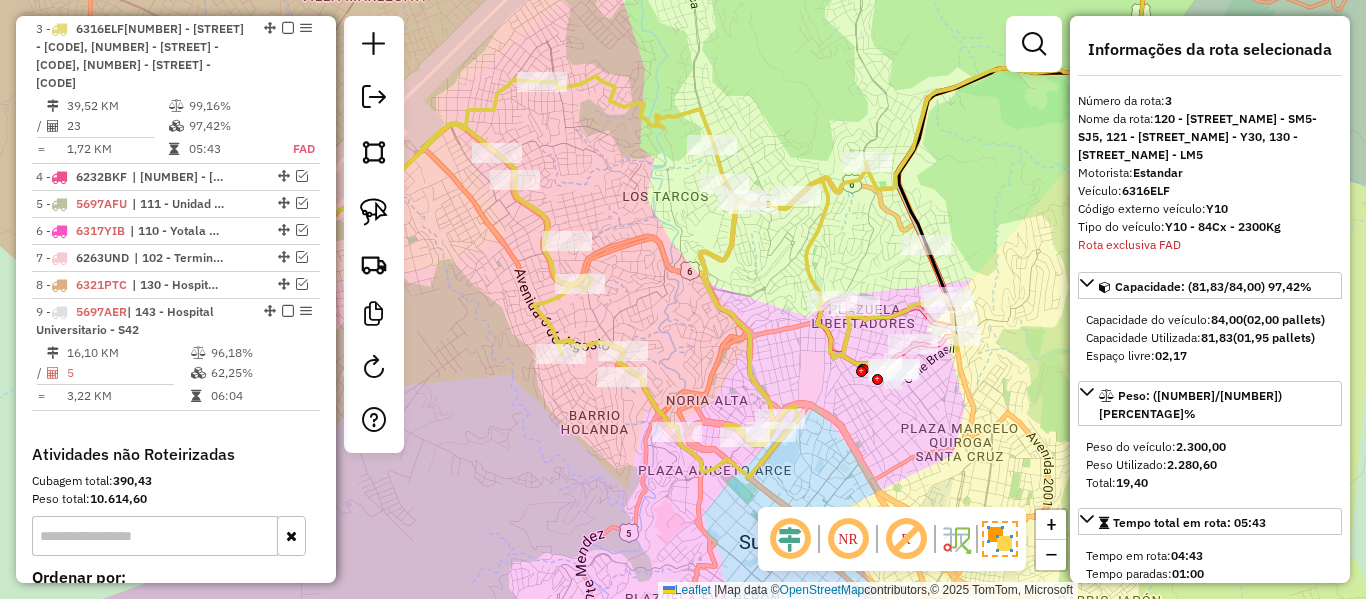 click 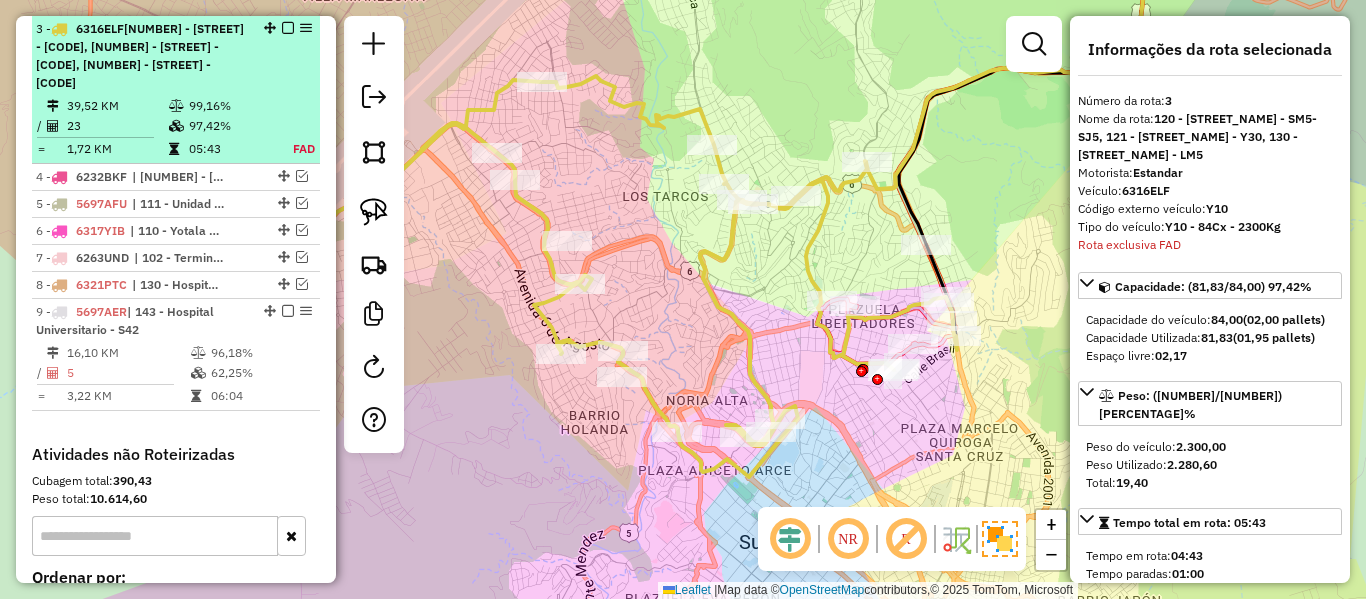 click at bounding box center [288, 28] 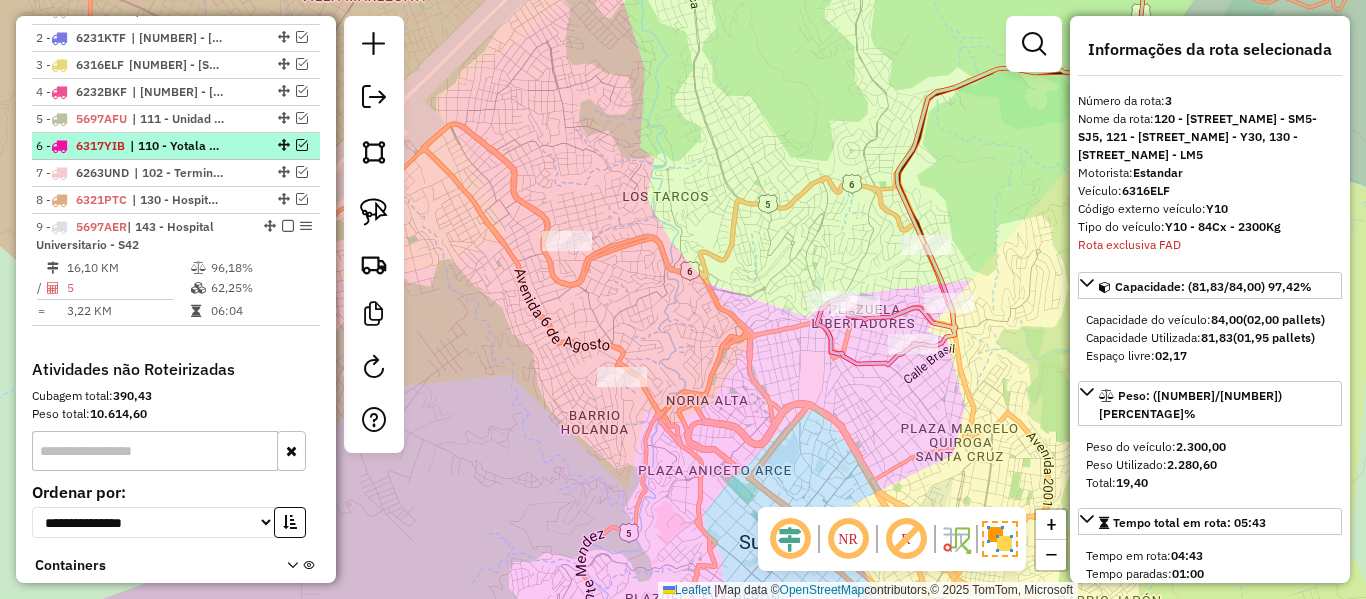 scroll, scrollTop: 735, scrollLeft: 0, axis: vertical 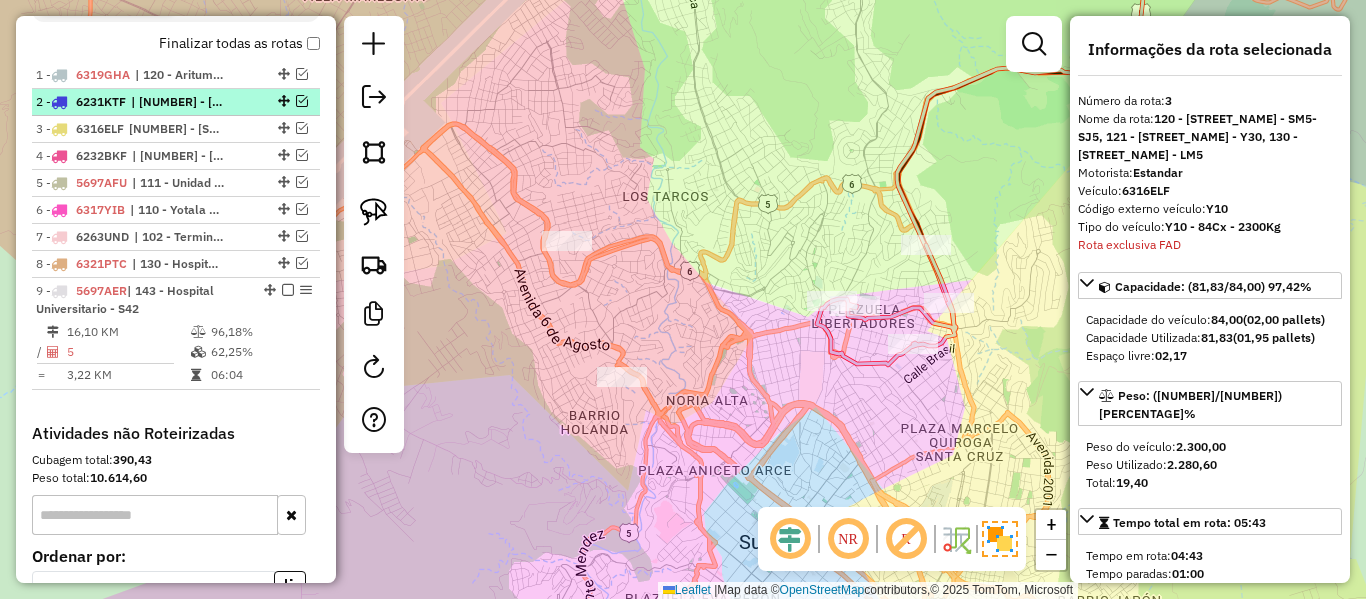 click at bounding box center [302, 101] 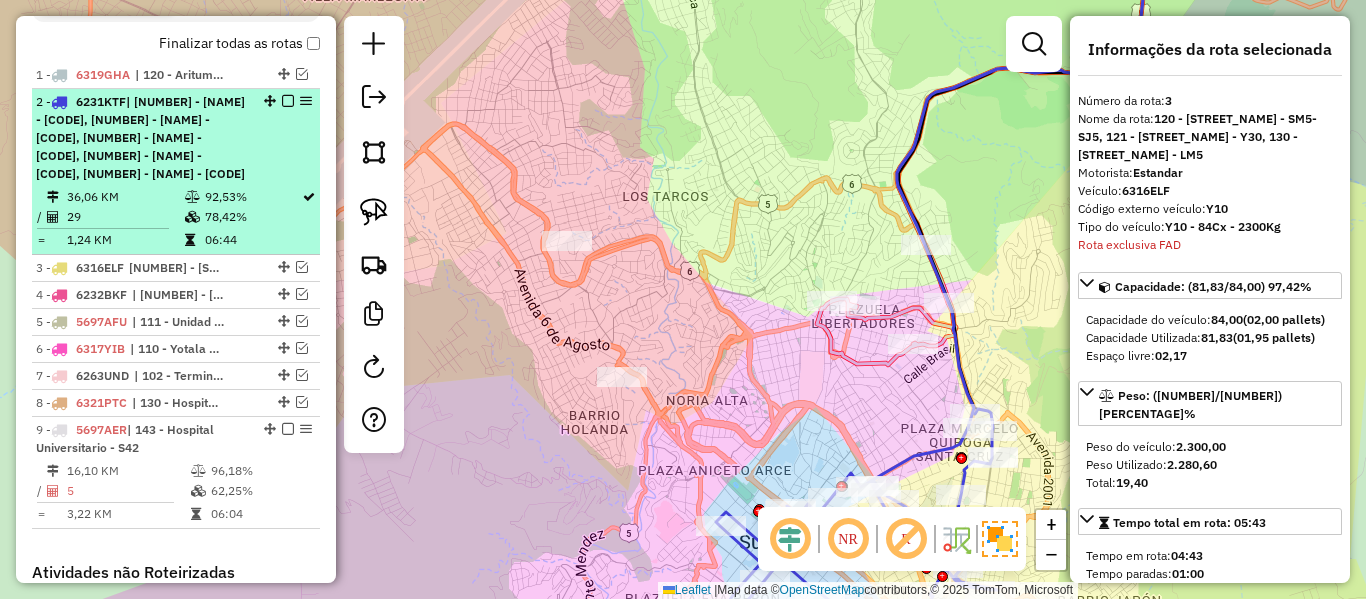 click on "2 -       6231KTF   | 101 - Hospital Municipal de Azari - AR2-SJ5, 102 - Terminal Interprovincial Sucre - S44, 111 - Unidad Educativa Ruffo - S43, 140 - Centro Sur - Y10, 142 - Mercado Negro - U96" at bounding box center (176, 138) 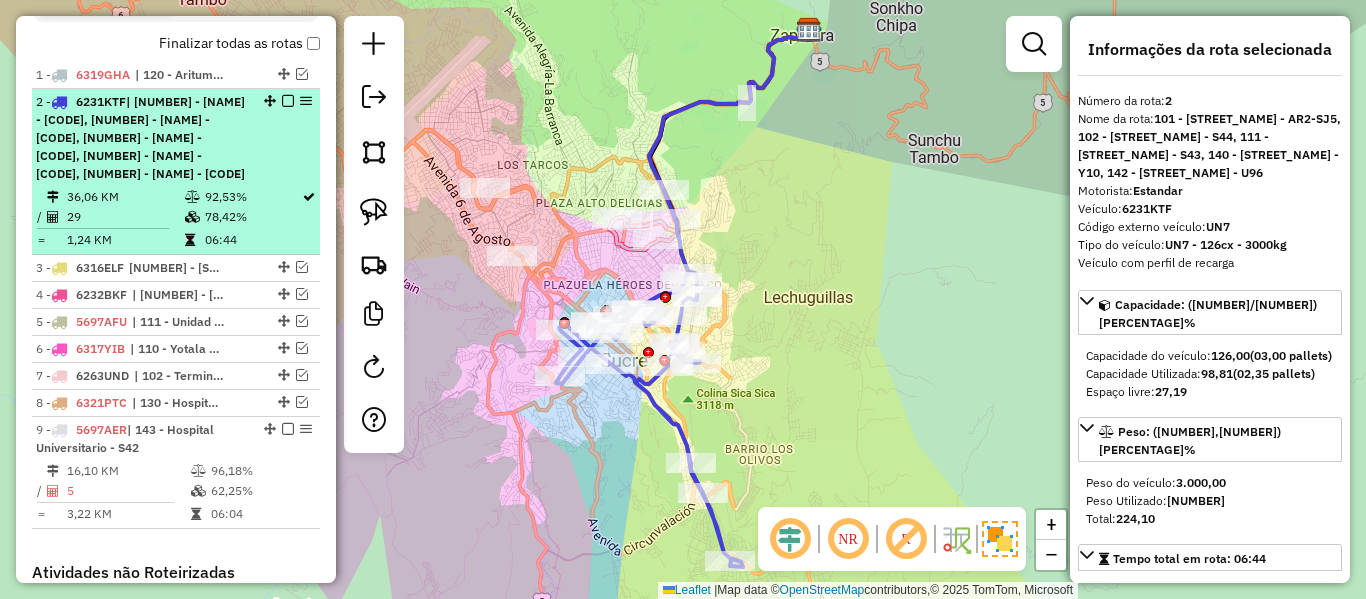 click at bounding box center (288, 101) 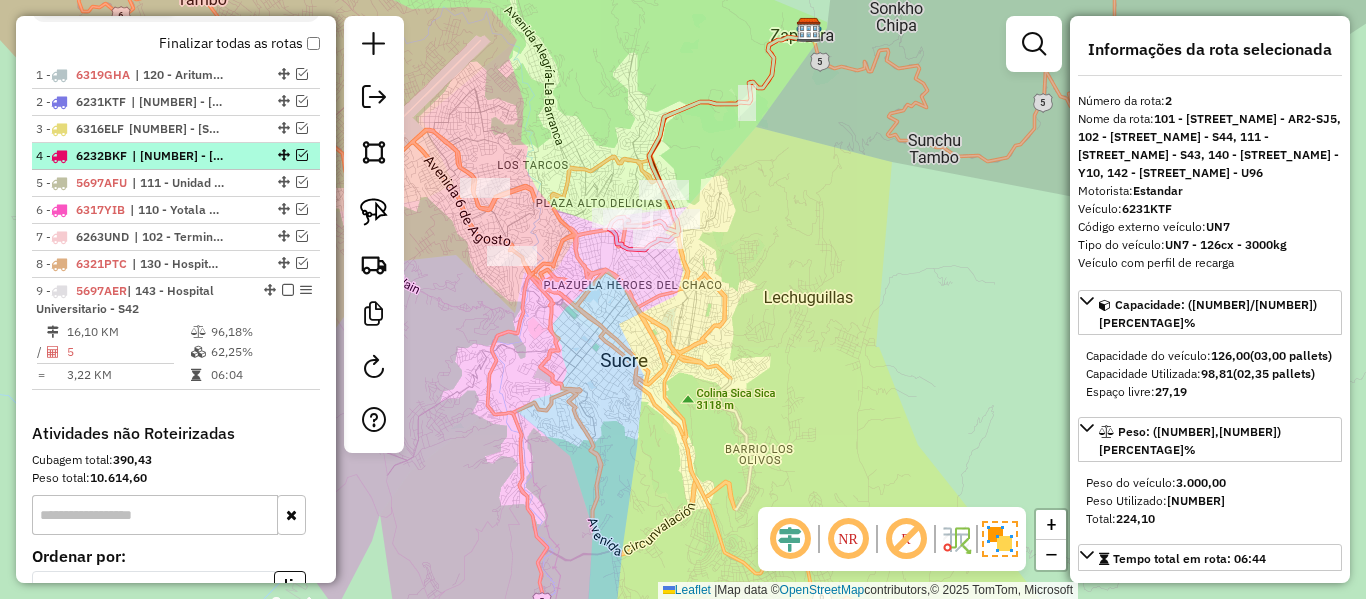 click at bounding box center (302, 155) 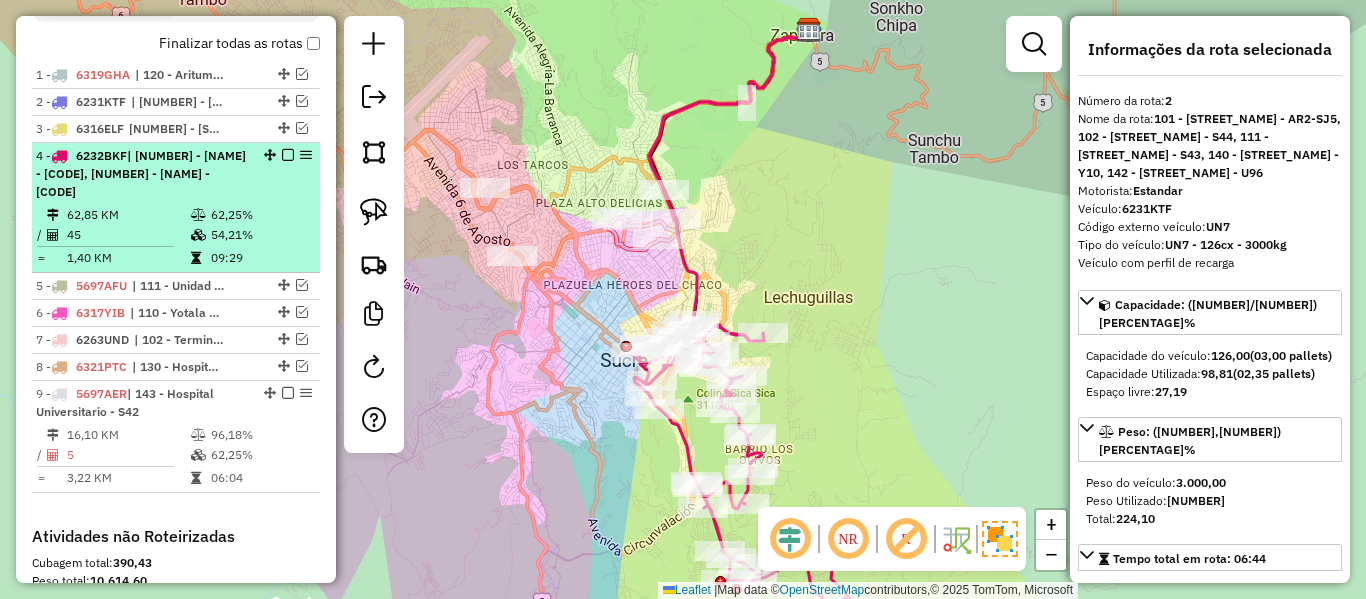 click at bounding box center (288, 155) 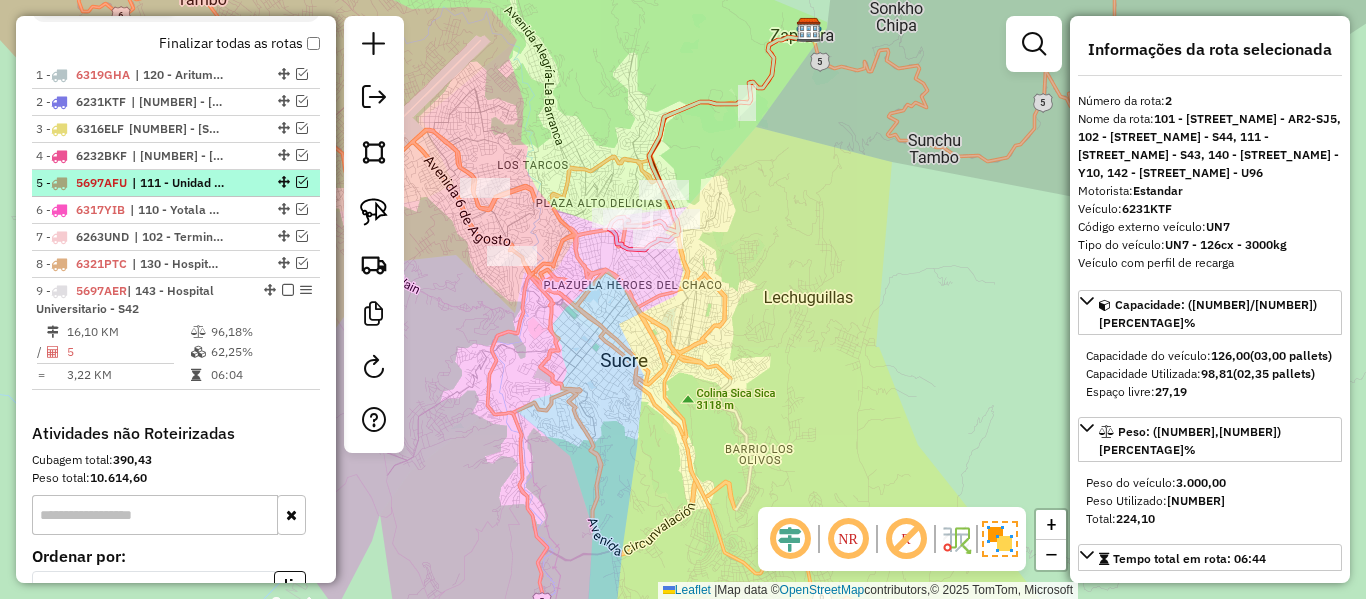 click at bounding box center [302, 182] 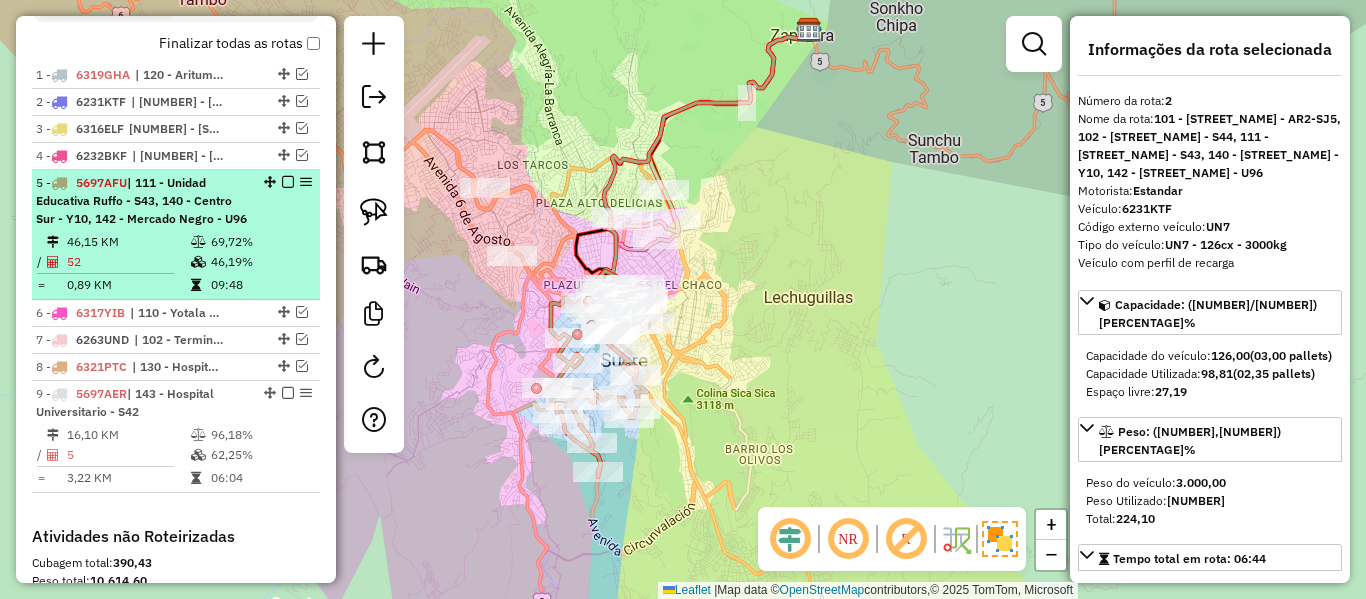 click on "5 -       5697AFU   | 111 - Unidad Educativa Ruffo - S43, 140 - Centro Sur - Y10, 142 - Mercado Negro - U96" at bounding box center (142, 201) 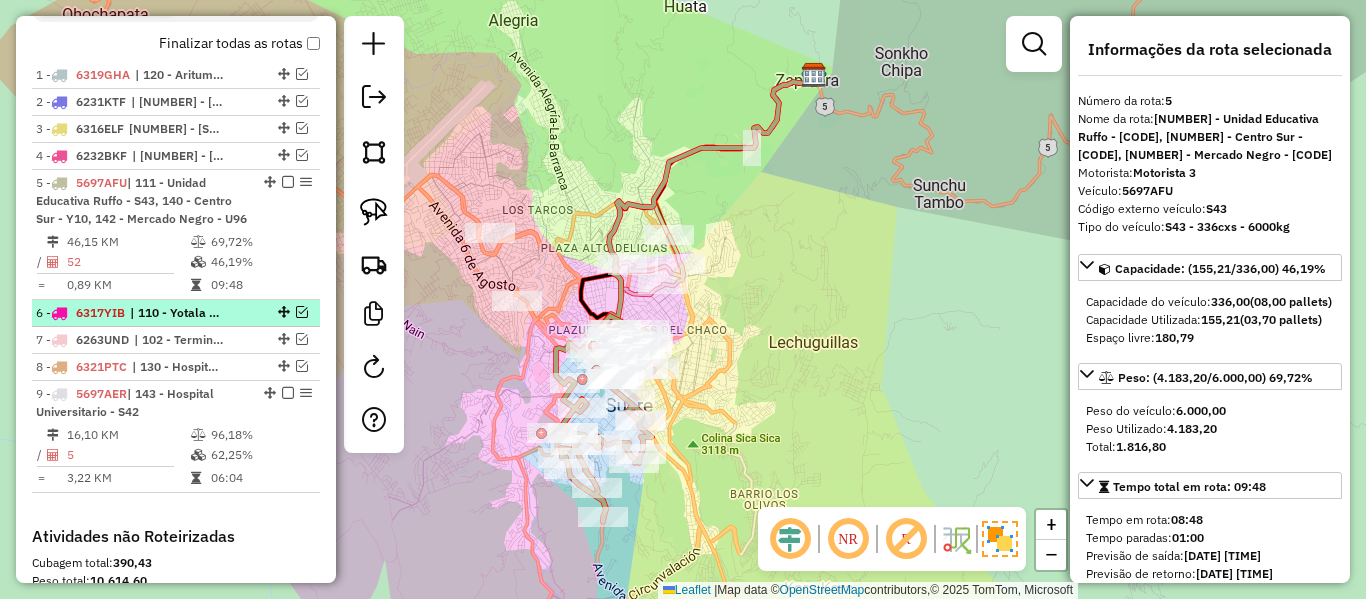 click at bounding box center [302, 312] 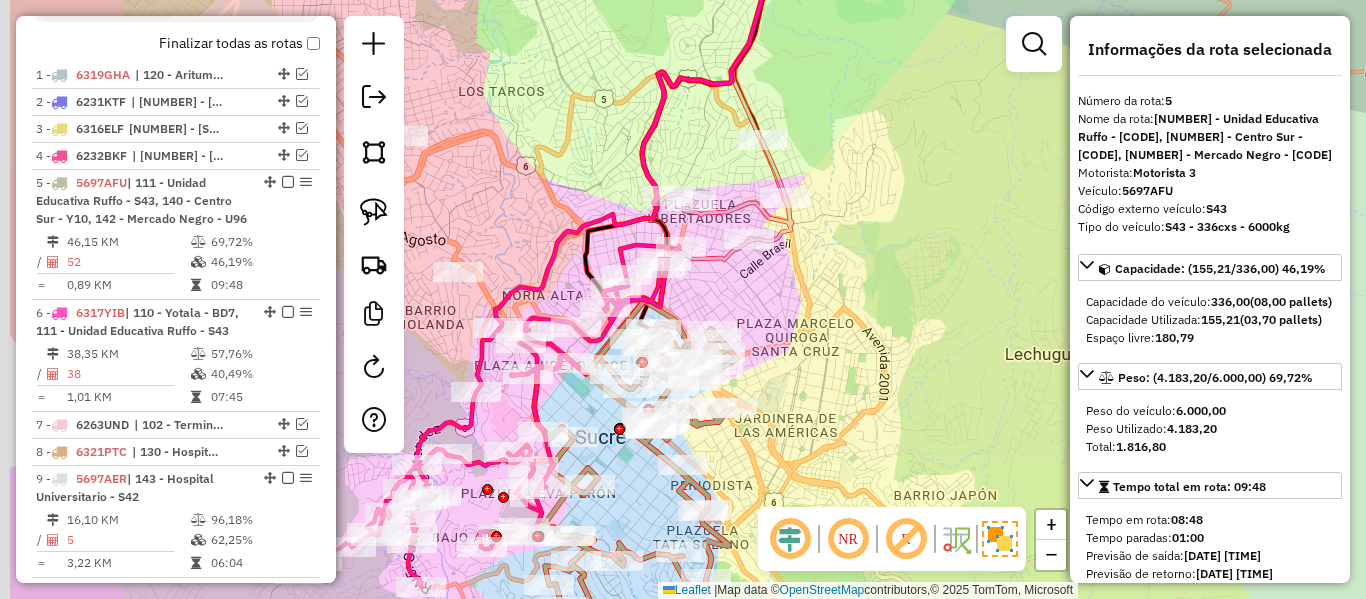 drag, startPoint x: 694, startPoint y: 314, endPoint x: 776, endPoint y: 238, distance: 111.8034 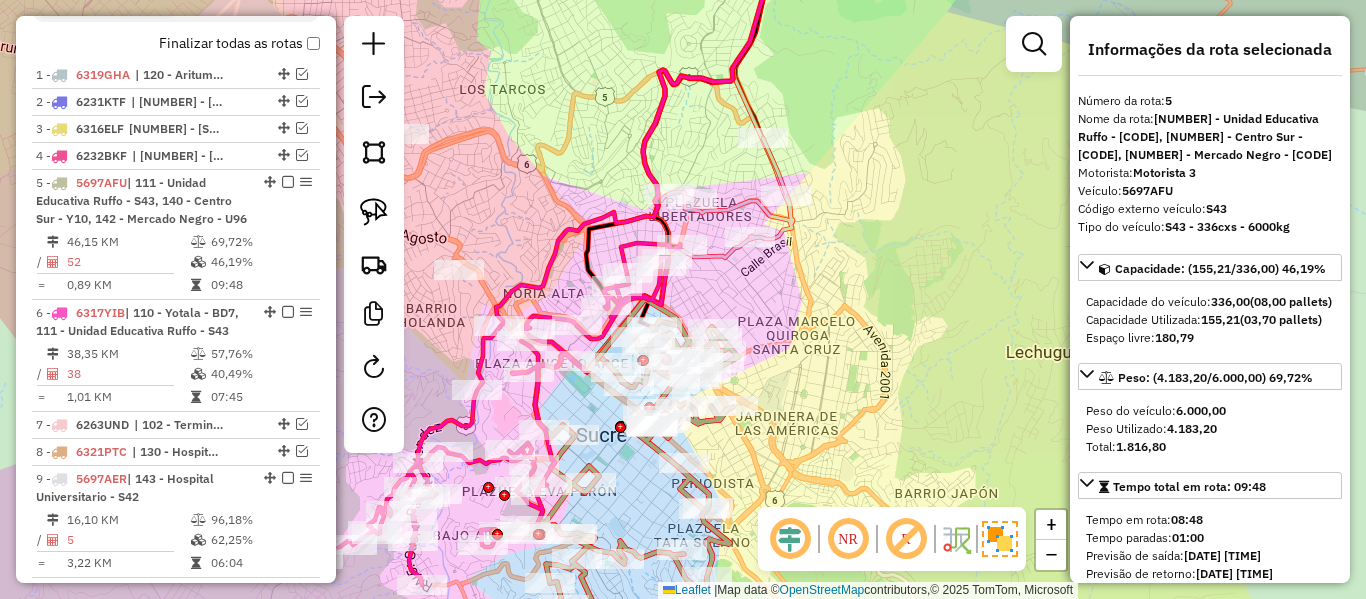 click 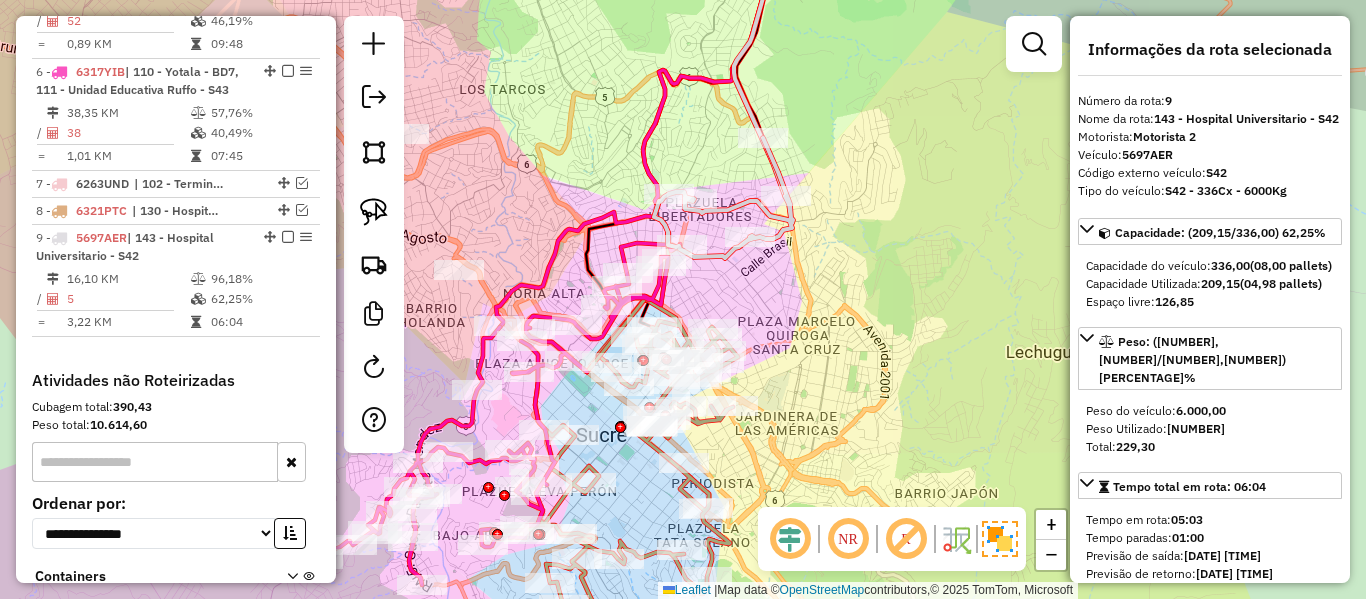 scroll, scrollTop: 1214, scrollLeft: 0, axis: vertical 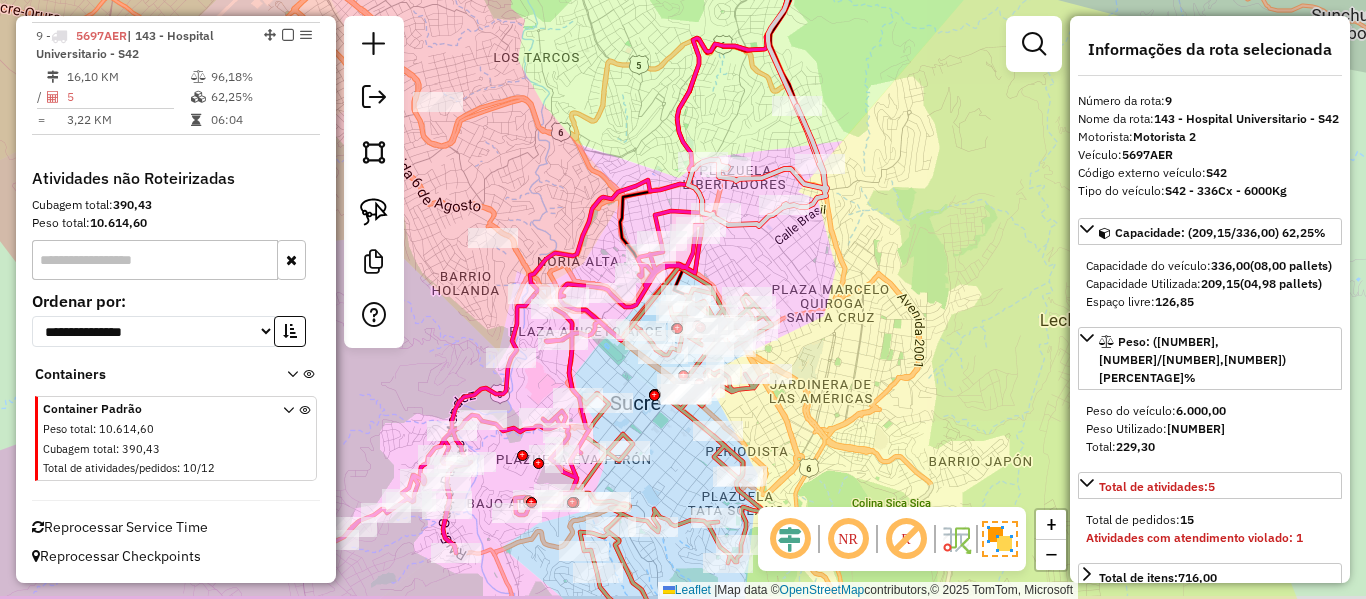 drag, startPoint x: 795, startPoint y: 253, endPoint x: 784, endPoint y: 255, distance: 11.18034 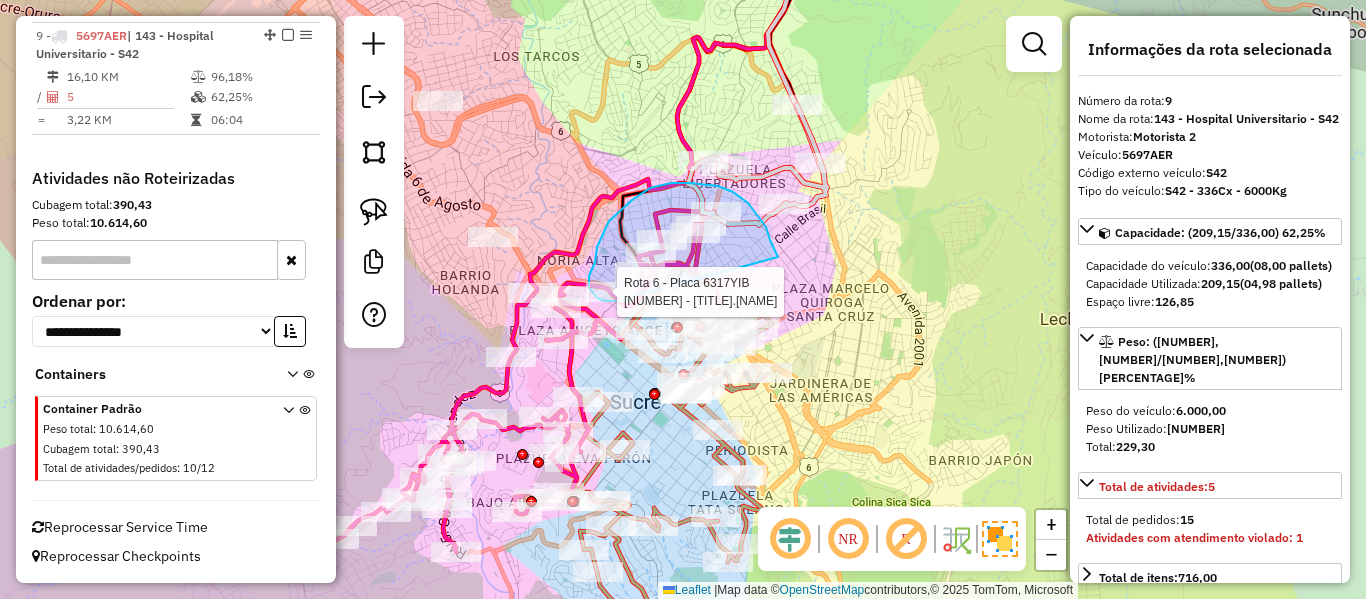 click on "Rota 6 - Placa 6317YIB  0000046712 - T. MORA Janela de atendimento Grade de atendimento Capacidade Transportadoras Veículos Cliente Pedidos  Rotas Selecione os dias de semana para filtrar as janelas de atendimento  Seg   Ter   Qua   Qui   Sex   Sáb   Dom  Informe o período da janela de atendimento: De: Até:  Filtrar exatamente a janela do cliente  Considerar janela de atendimento padrão  Selecione os dias de semana para filtrar as grades de atendimento  Seg   Ter   Qua   Qui   Sex   Sáb   Dom   Considerar clientes sem dia de atendimento cadastrado  Clientes fora do dia de atendimento selecionado Filtrar as atividades entre os valores definidos abaixo:  Peso mínimo:   Peso máximo:   Cubagem mínima:   Cubagem máxima:   De:   Até:  Filtrar as atividades entre o tempo de atendimento definido abaixo:  De:   Até:   Considerar capacidade total dos clientes não roteirizados Transportadora: Selecione um ou mais itens Tipo de veículo: Selecione um ou mais itens Veículo: Selecione um ou mais itens Nome: +" 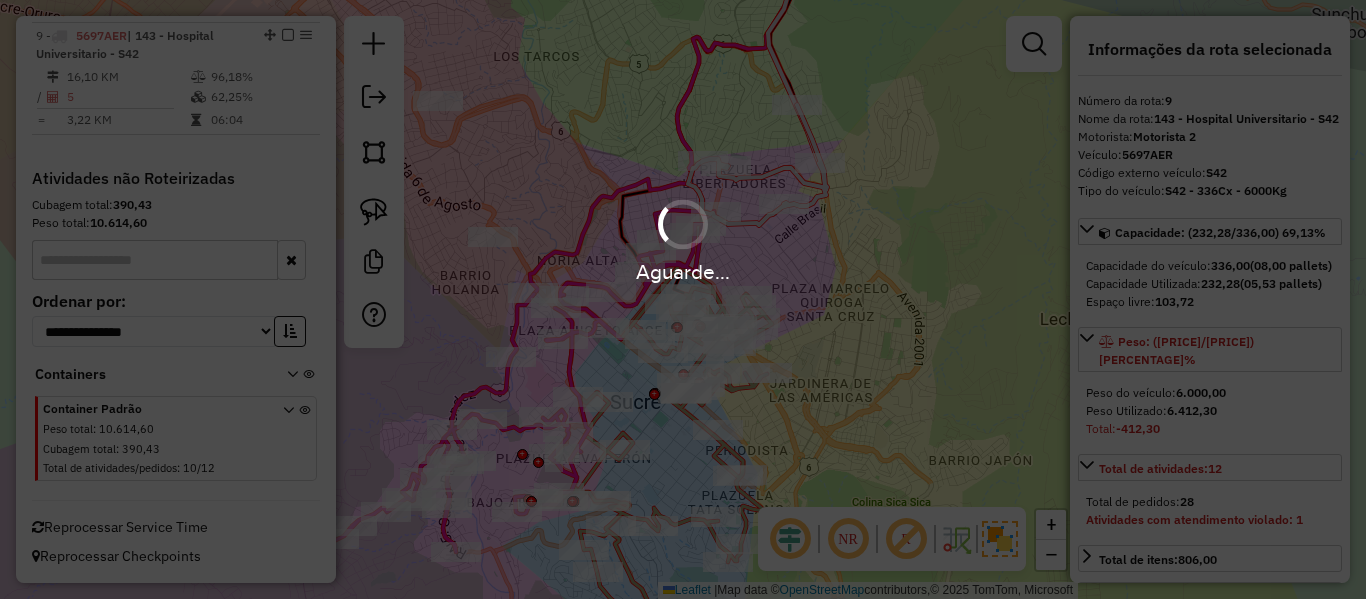 select on "**********" 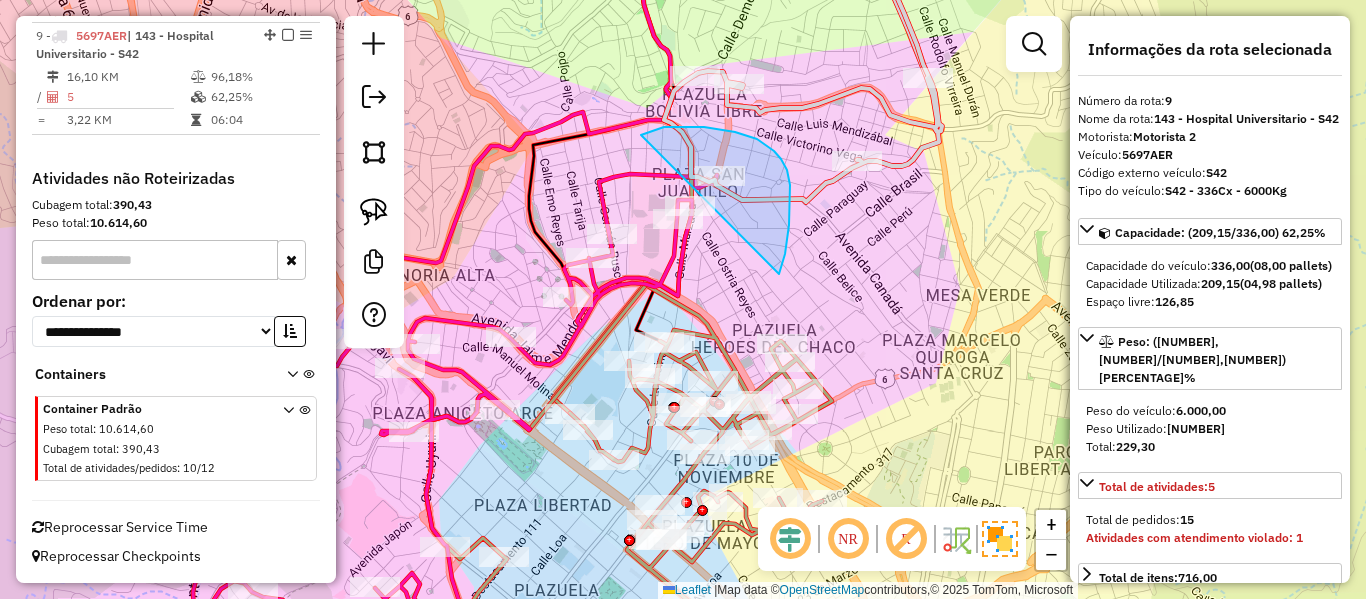 click on "Janela de atendimento Grade de atendimento Capacidade Transportadoras Veículos Cliente Pedidos  Rotas Selecione os dias de semana para filtrar as janelas de atendimento  Seg   Ter   Qua   Qui   Sex   Sáb   Dom  Informe o período da janela de atendimento: De: Até:  Filtrar exatamente a janela do cliente  Considerar janela de atendimento padrão  Selecione os dias de semana para filtrar as grades de atendimento  Seg   Ter   Qua   Qui   Sex   Sáb   Dom   Considerar clientes sem dia de atendimento cadastrado  Clientes fora do dia de atendimento selecionado Filtrar as atividades entre os valores definidos abaixo:  Peso mínimo:   Peso máximo:   Cubagem mínima:   Cubagem máxima:   De:   Até:  Filtrar as atividades entre o tempo de atendimento definido abaixo:  De:   Até:   Considerar capacidade total dos clientes não roteirizados Transportadora: Selecione um ou mais itens Tipo de veículo: Selecione um ou mais itens Veículo: Selecione um ou mais itens Motorista: Selecione um ou mais itens Nome: Rótulo:" 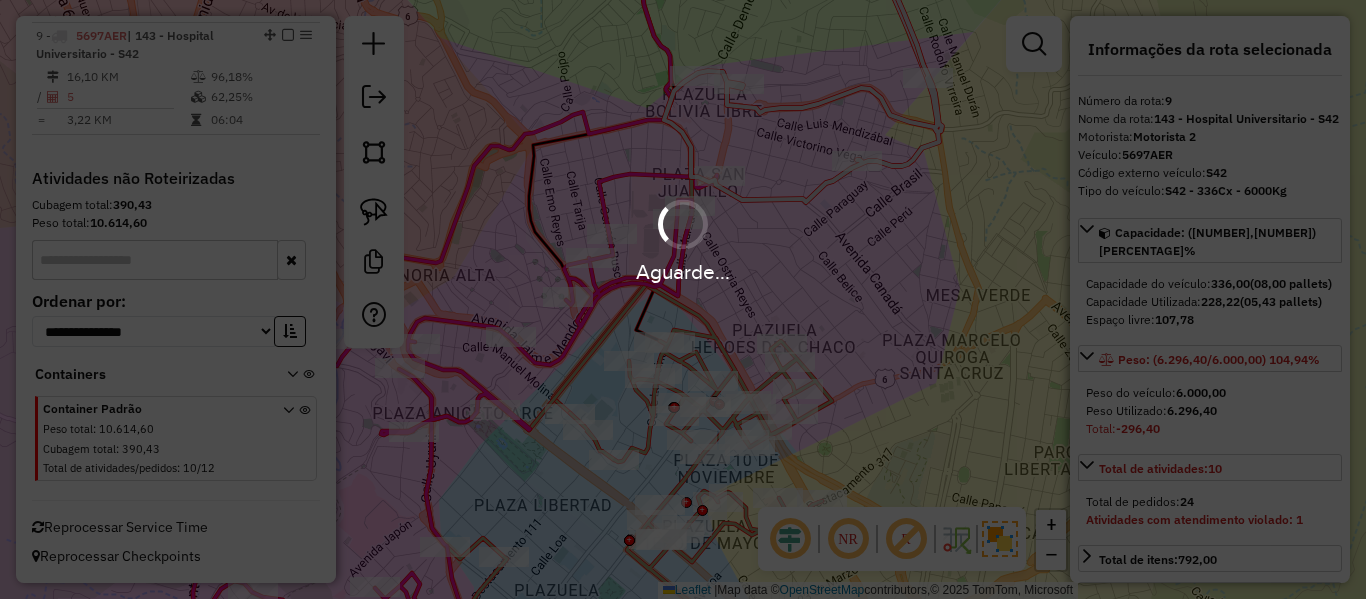 select on "**********" 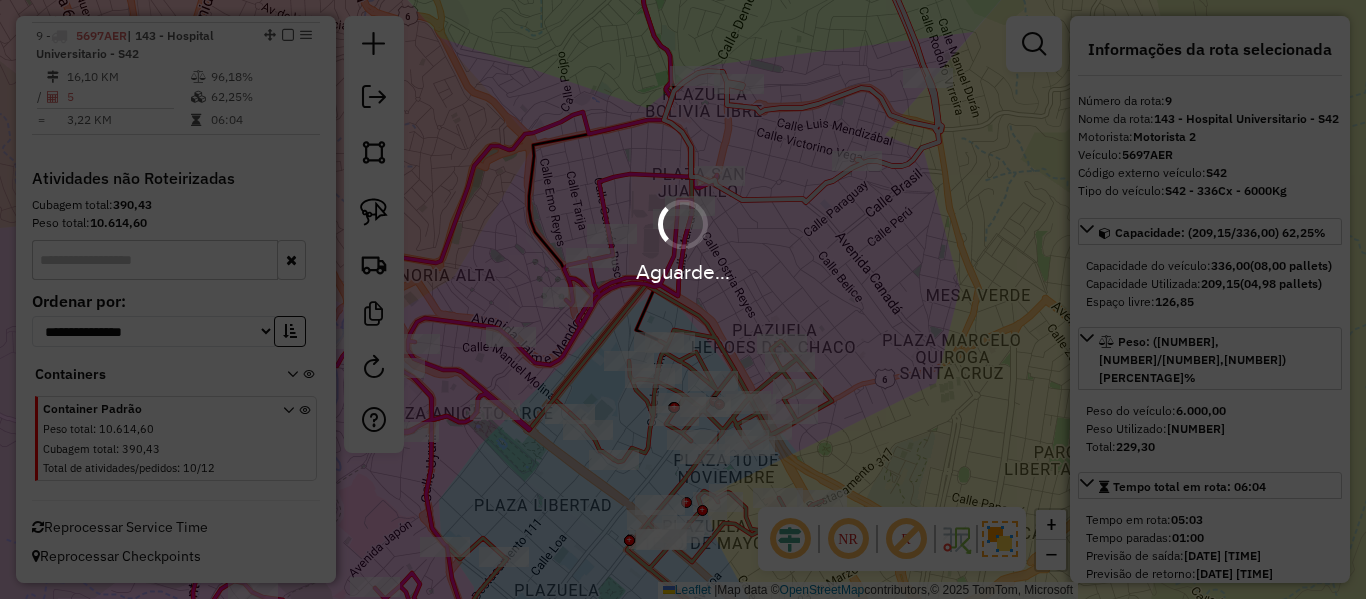 click on "Aguarde..." at bounding box center [683, 239] 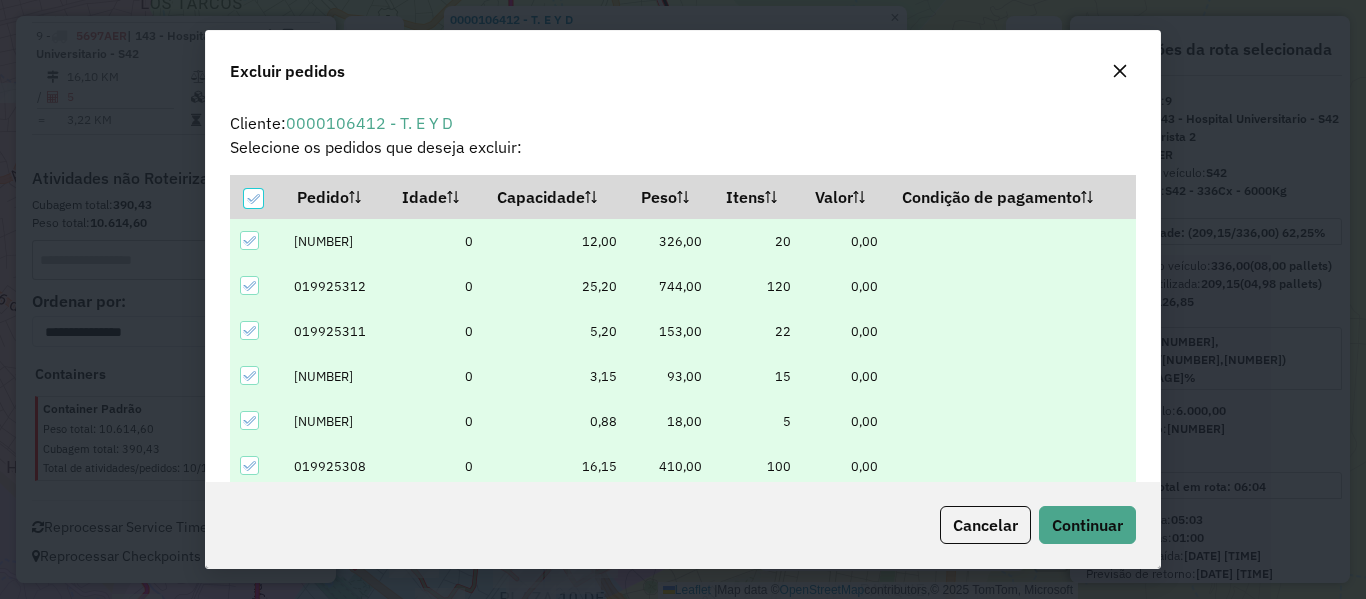scroll, scrollTop: 82, scrollLeft: 0, axis: vertical 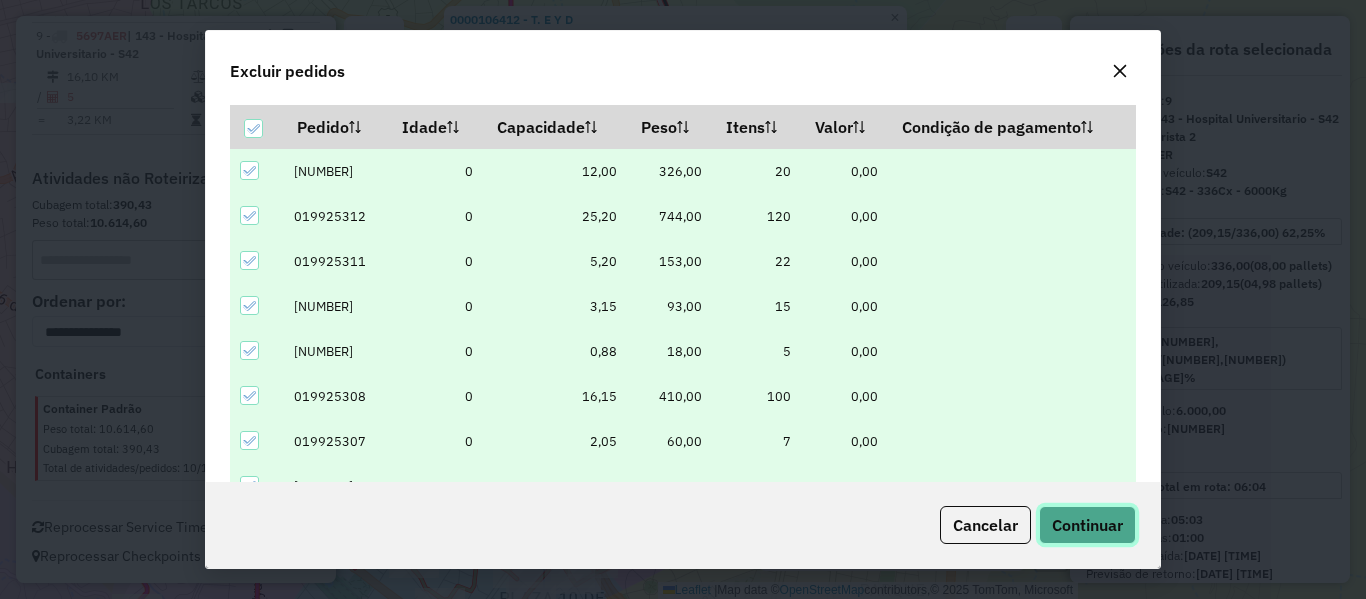 click on "Continuar" 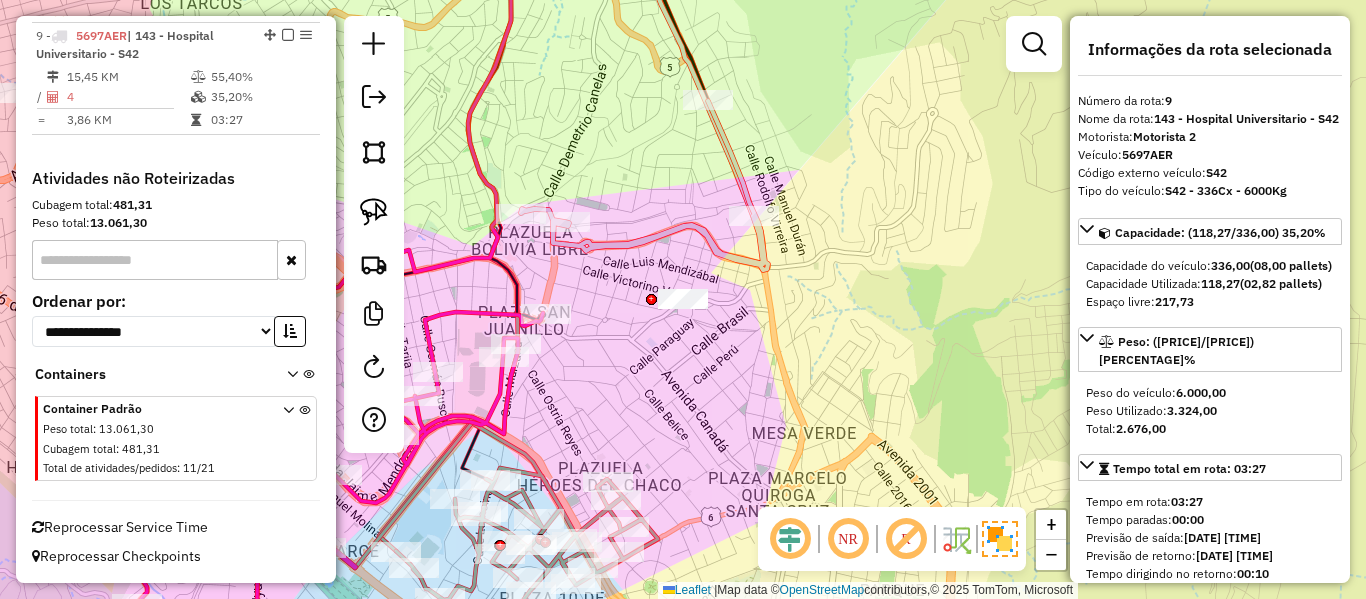 click 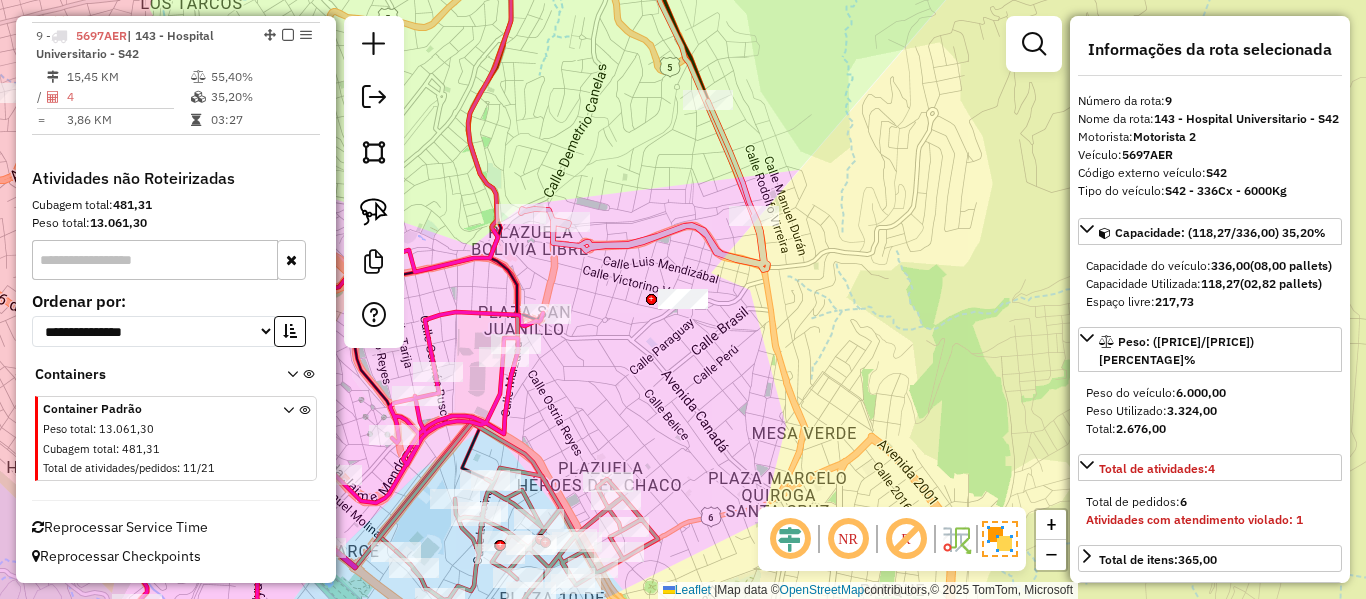 drag, startPoint x: 629, startPoint y: 370, endPoint x: 841, endPoint y: 319, distance: 218.04816 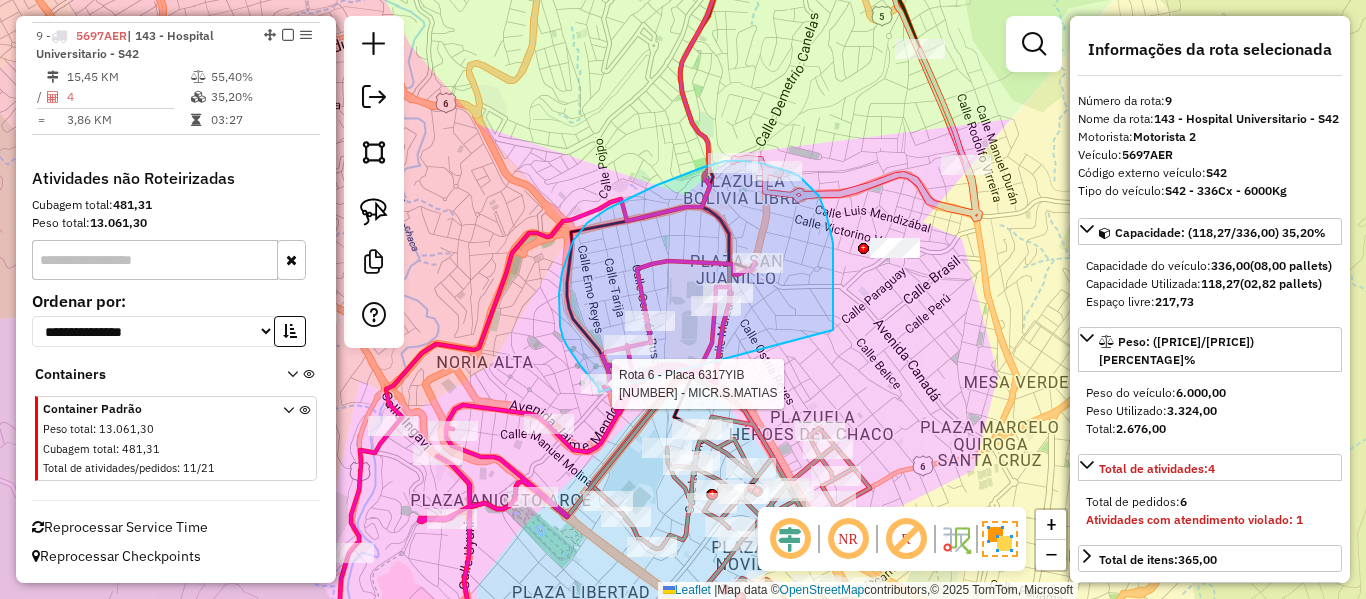 drag, startPoint x: 833, startPoint y: 330, endPoint x: 621, endPoint y: 416, distance: 228.77937 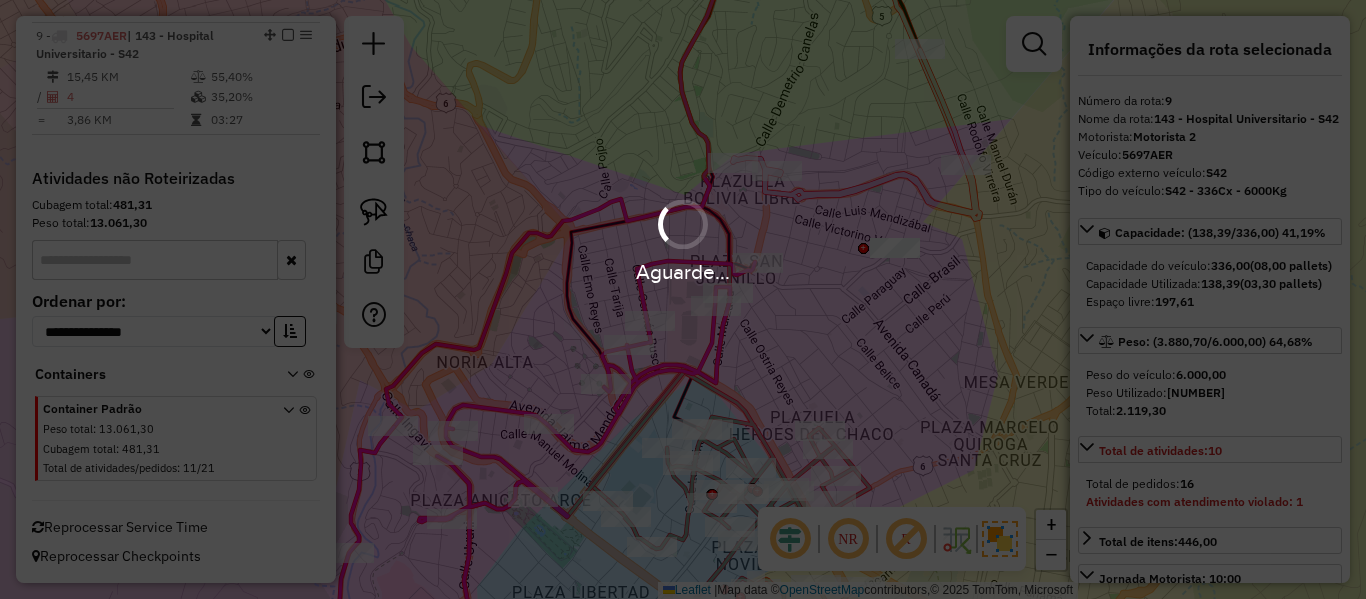 select on "**********" 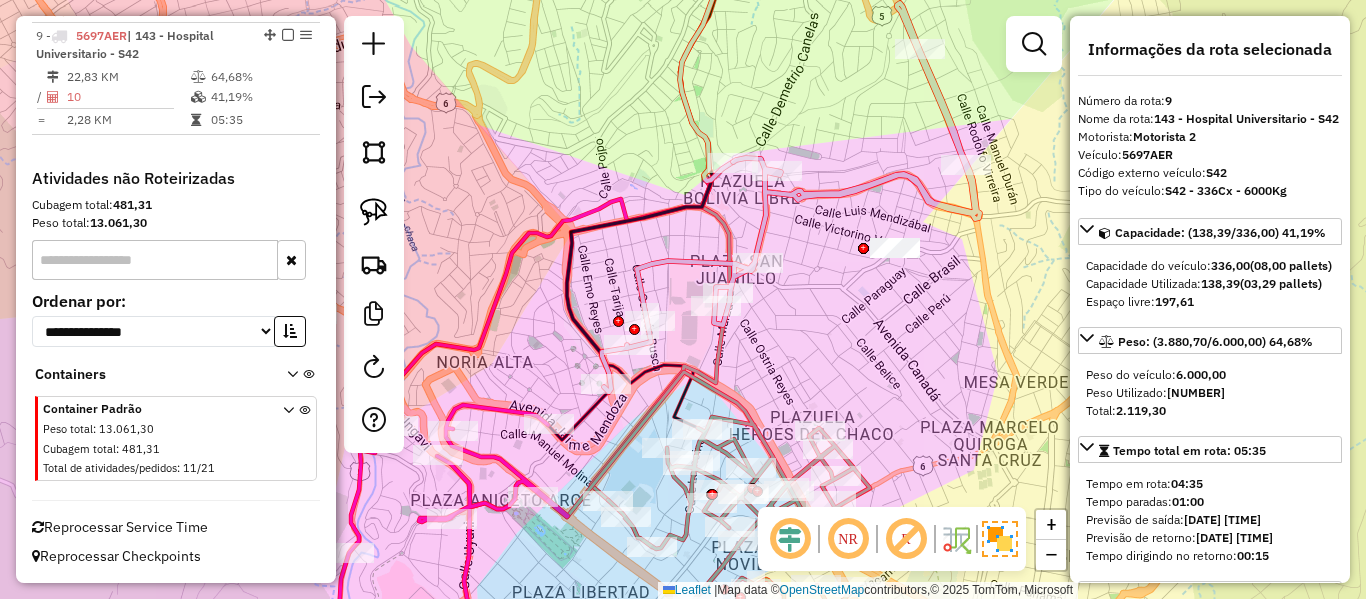 click 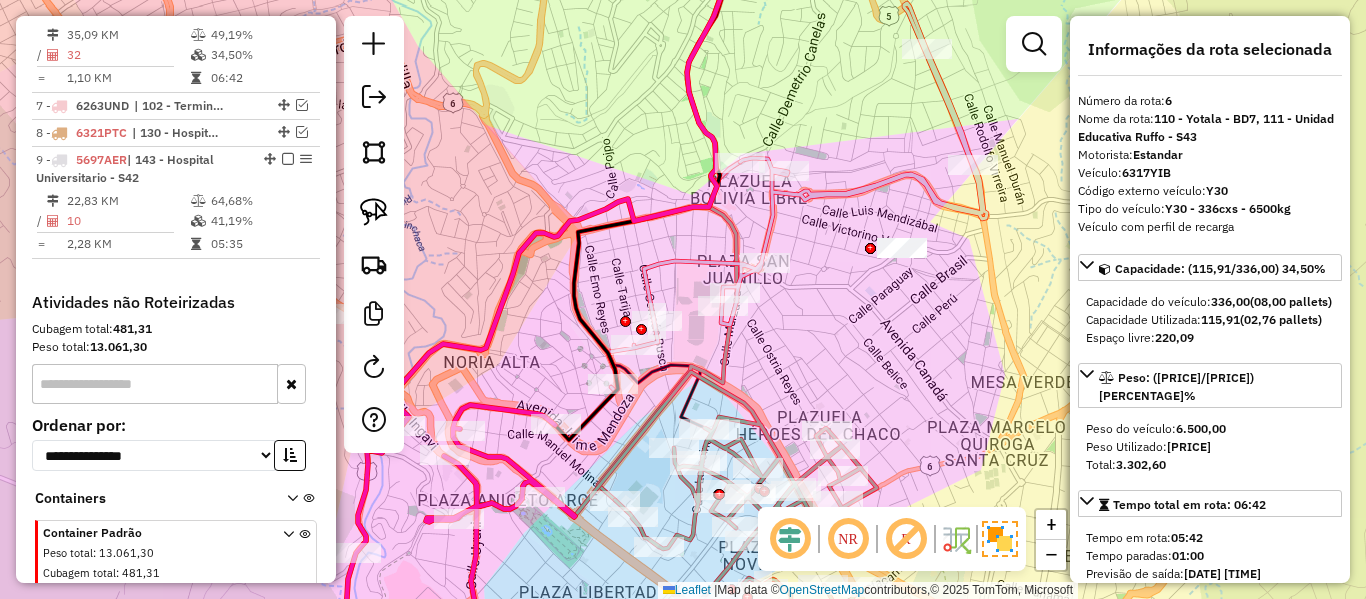 drag, startPoint x: 513, startPoint y: 370, endPoint x: 736, endPoint y: 307, distance: 231.72829 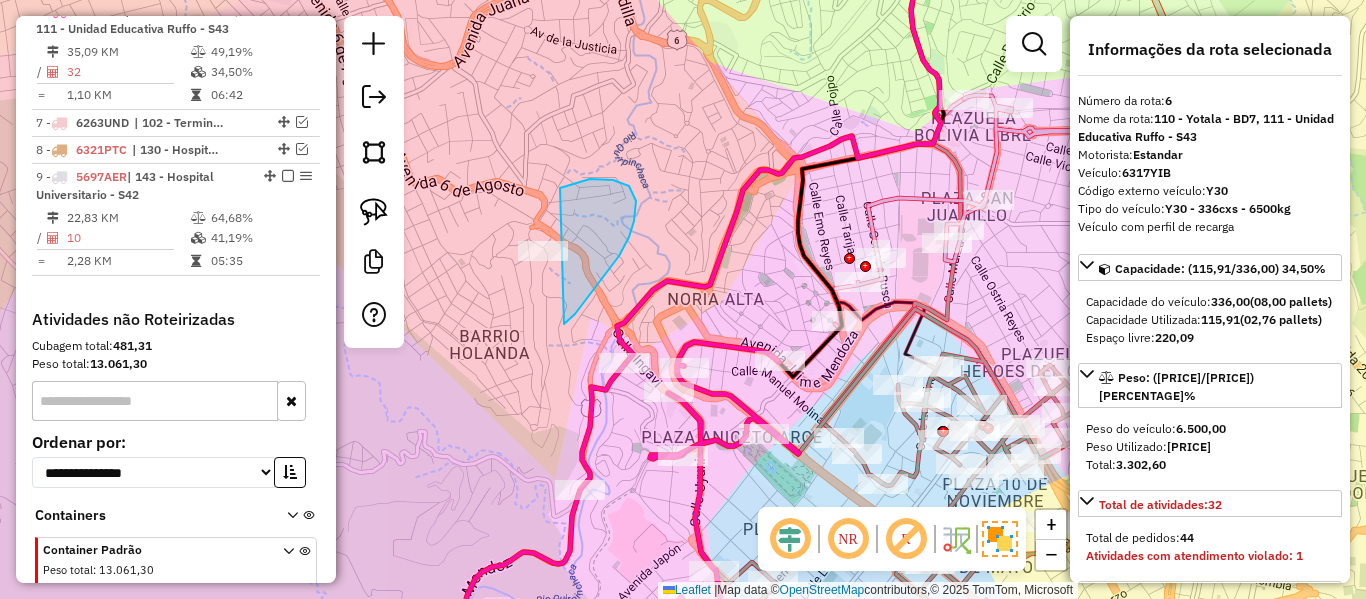 drag, startPoint x: 590, startPoint y: 179, endPoint x: 538, endPoint y: 351, distance: 179.68861 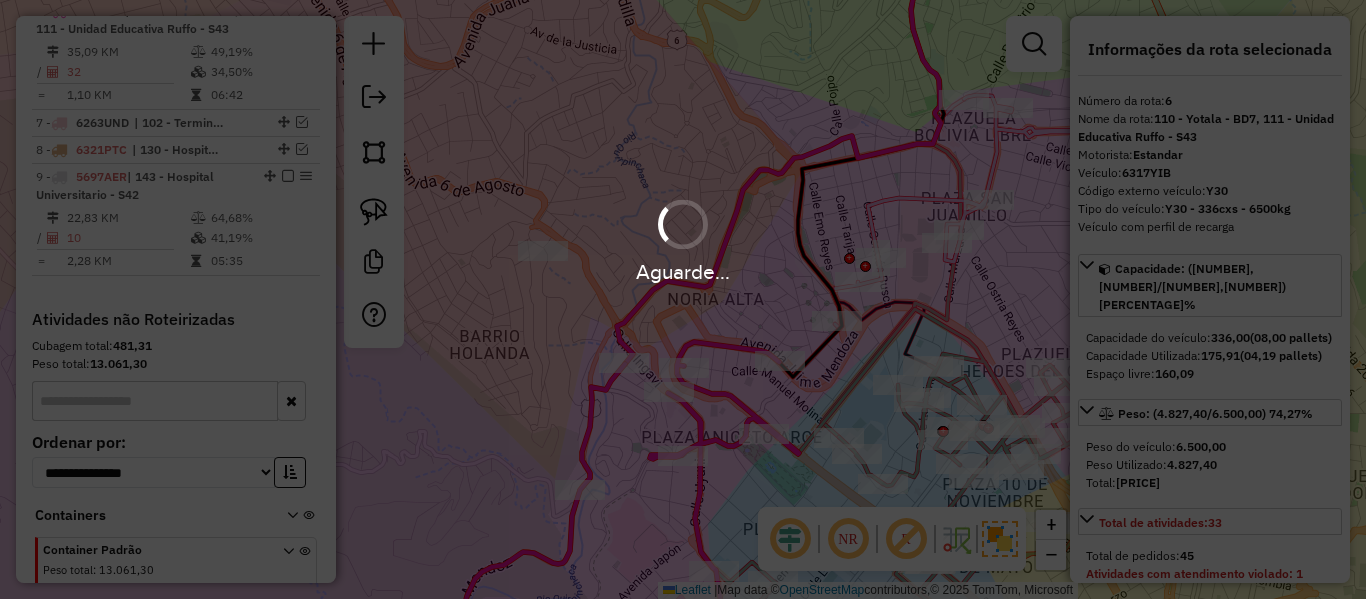 select on "**********" 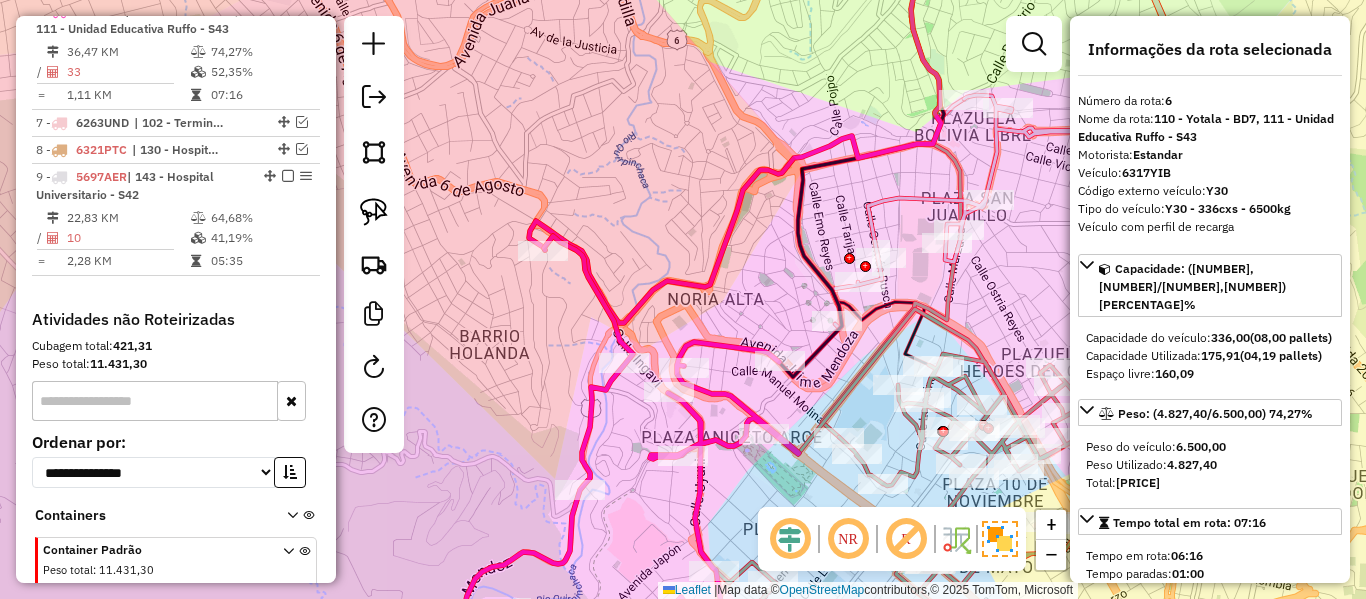 click 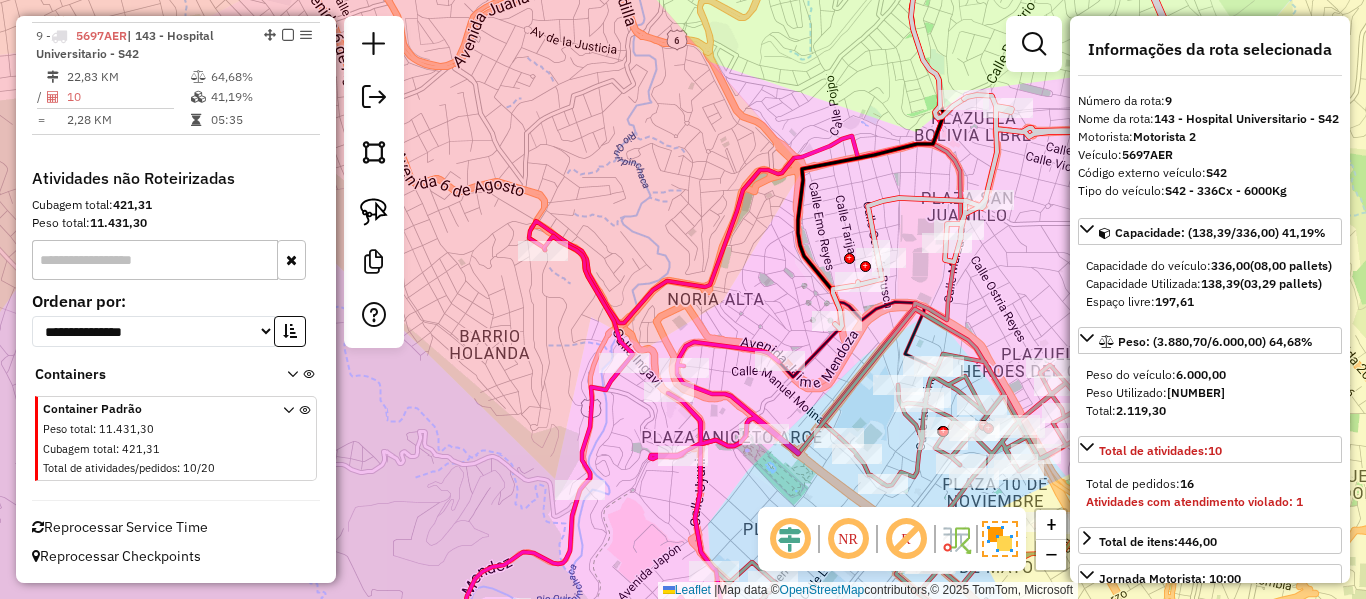 scroll, scrollTop: 1214, scrollLeft: 0, axis: vertical 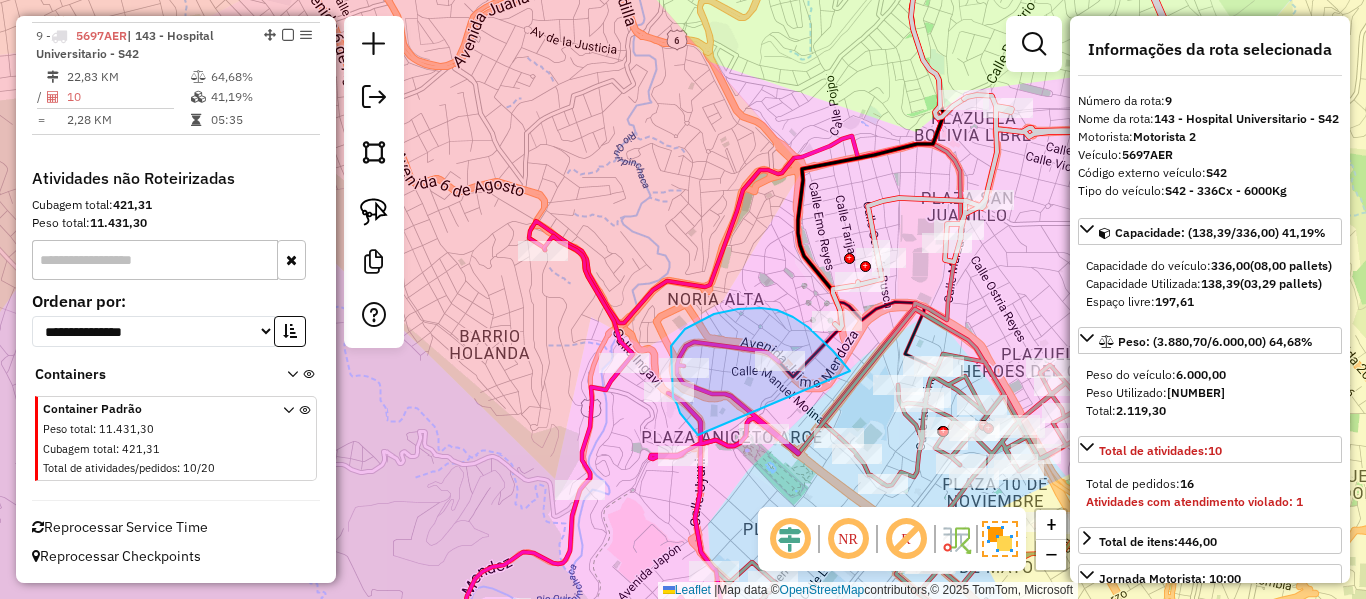 drag, startPoint x: 850, startPoint y: 371, endPoint x: 809, endPoint y: 474, distance: 110.860275 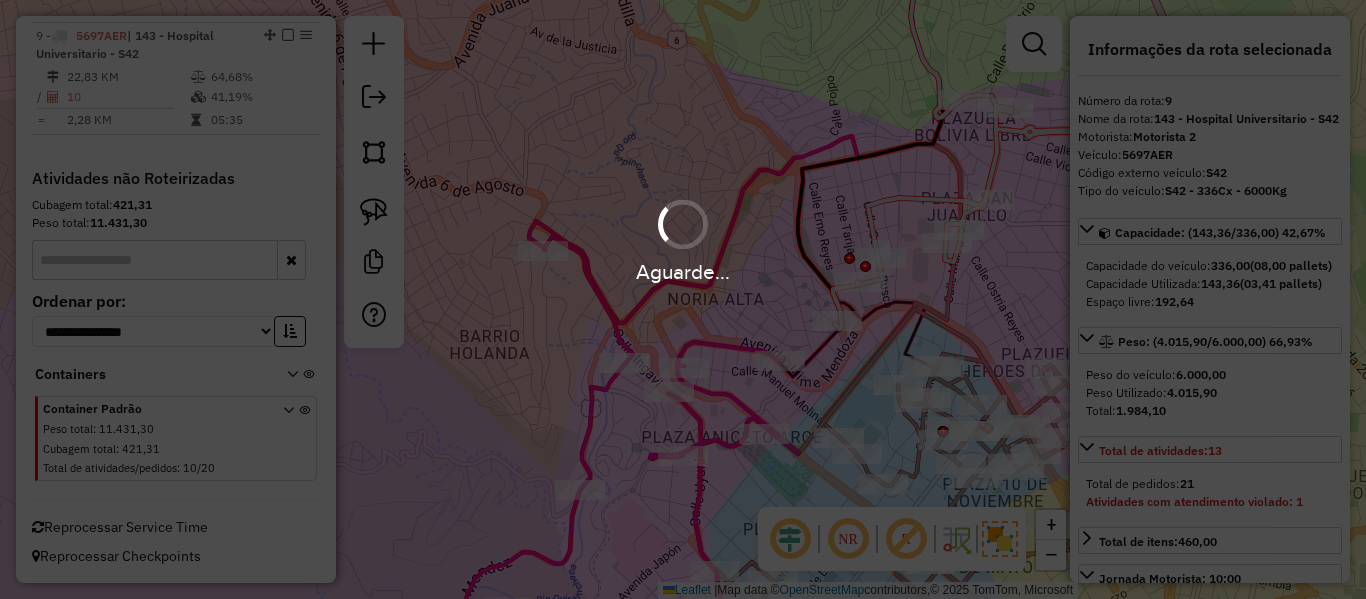select on "**********" 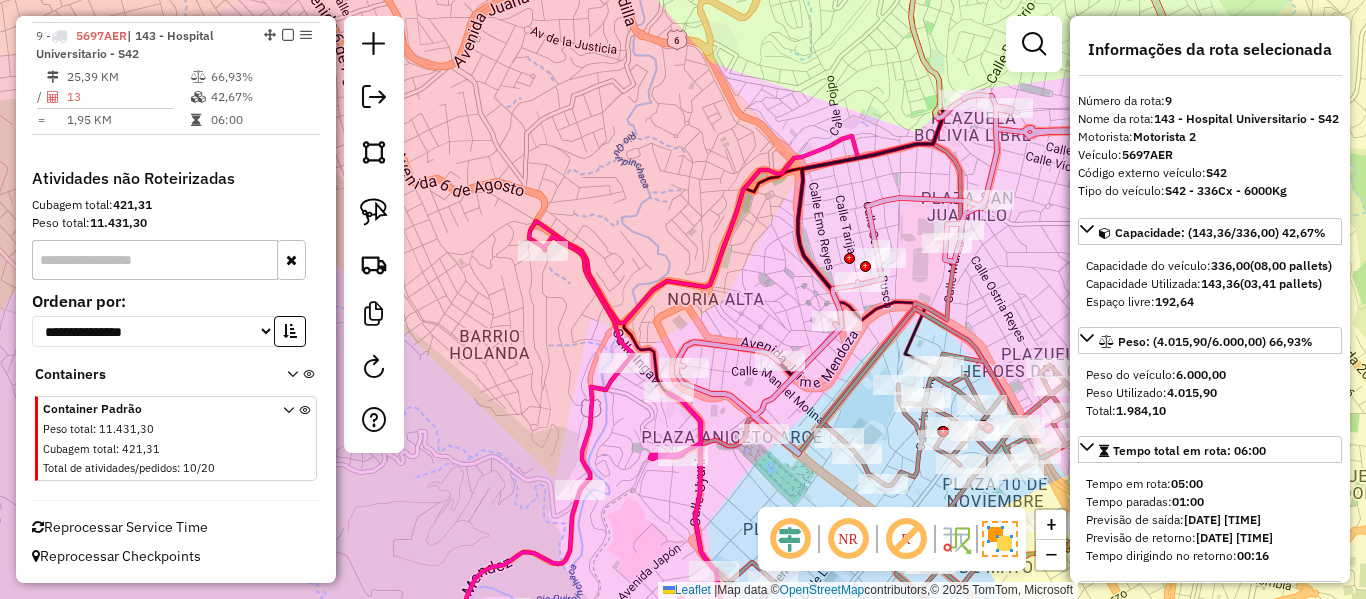 click 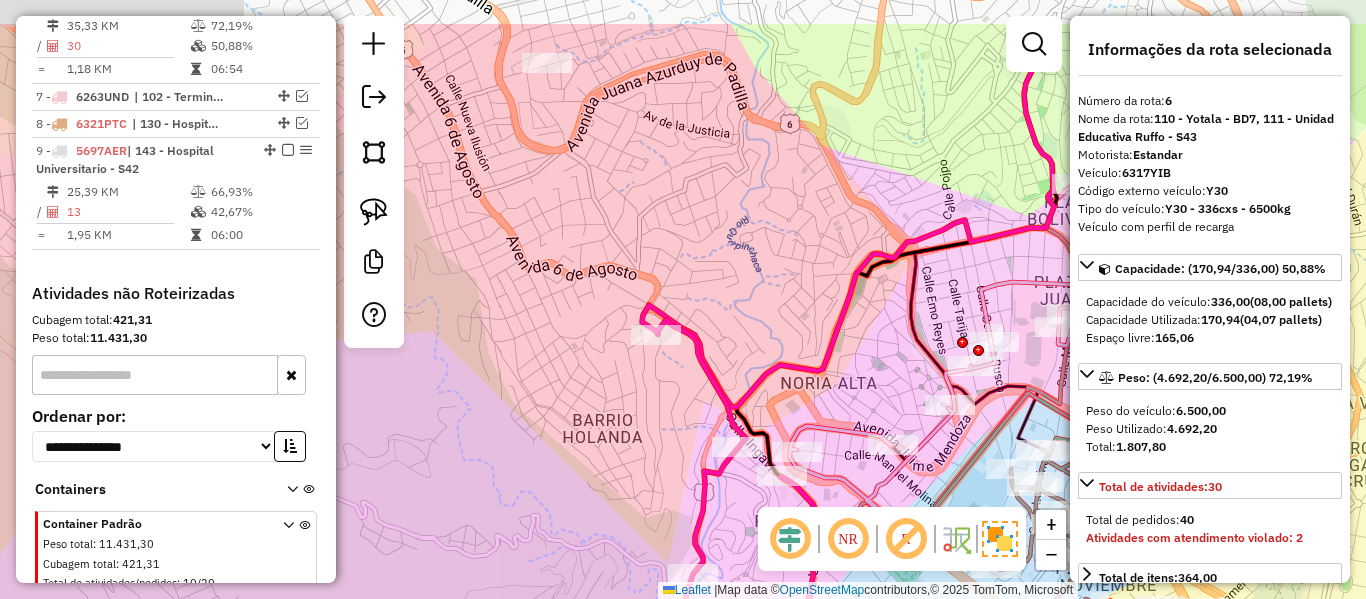 click on "Janela de atendimento Grade de atendimento Capacidade Transportadoras Veículos Cliente Pedidos  Rotas Selecione os dias de semana para filtrar as janelas de atendimento  Seg   Ter   Qua   Qui   Sex   Sáb   Dom  Informe o período da janela de atendimento: De: Até:  Filtrar exatamente a janela do cliente  Considerar janela de atendimento padrão  Selecione os dias de semana para filtrar as grades de atendimento  Seg   Ter   Qua   Qui   Sex   Sáb   Dom   Considerar clientes sem dia de atendimento cadastrado  Clientes fora do dia de atendimento selecionado Filtrar as atividades entre os valores definidos abaixo:  Peso mínimo:   Peso máximo:   Cubagem mínima:   Cubagem máxima:   De:   Até:  Filtrar as atividades entre o tempo de atendimento definido abaixo:  De:   Até:   Considerar capacidade total dos clientes não roteirizados Transportadora: Selecione um ou mais itens Tipo de veículo: Selecione um ou mais itens Veículo: Selecione um ou mais itens Motorista: Selecione um ou mais itens Nome: Rótulo:" 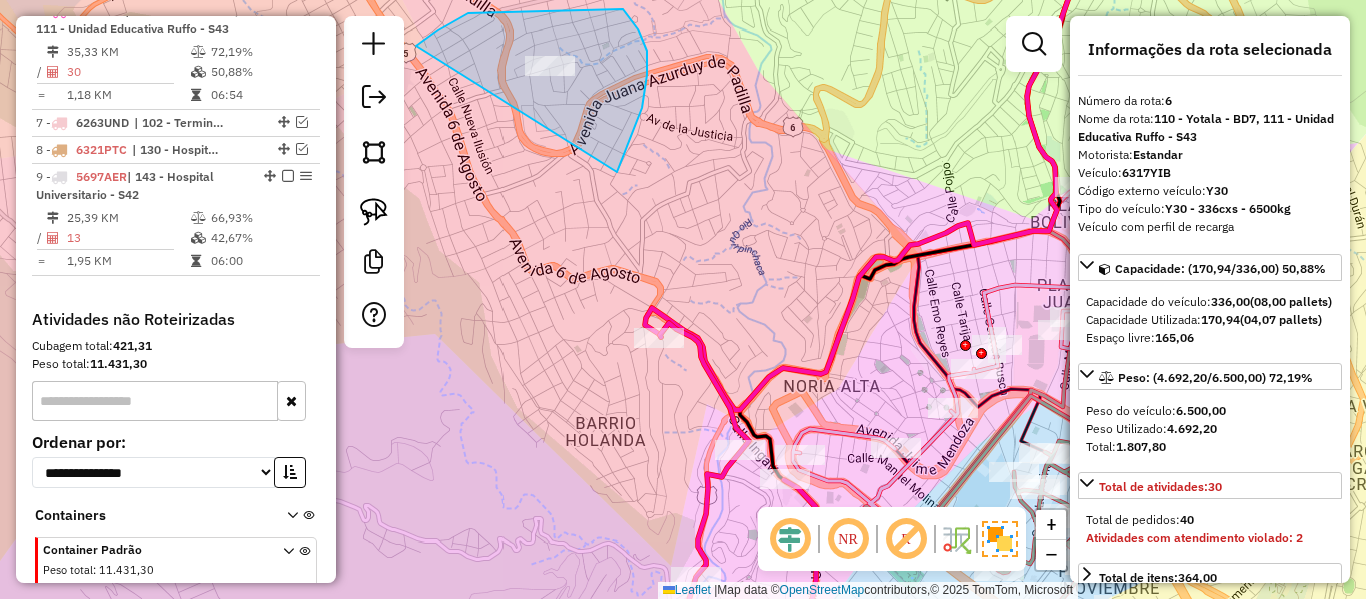 drag, startPoint x: 620, startPoint y: 163, endPoint x: 464, endPoint y: 126, distance: 160.32779 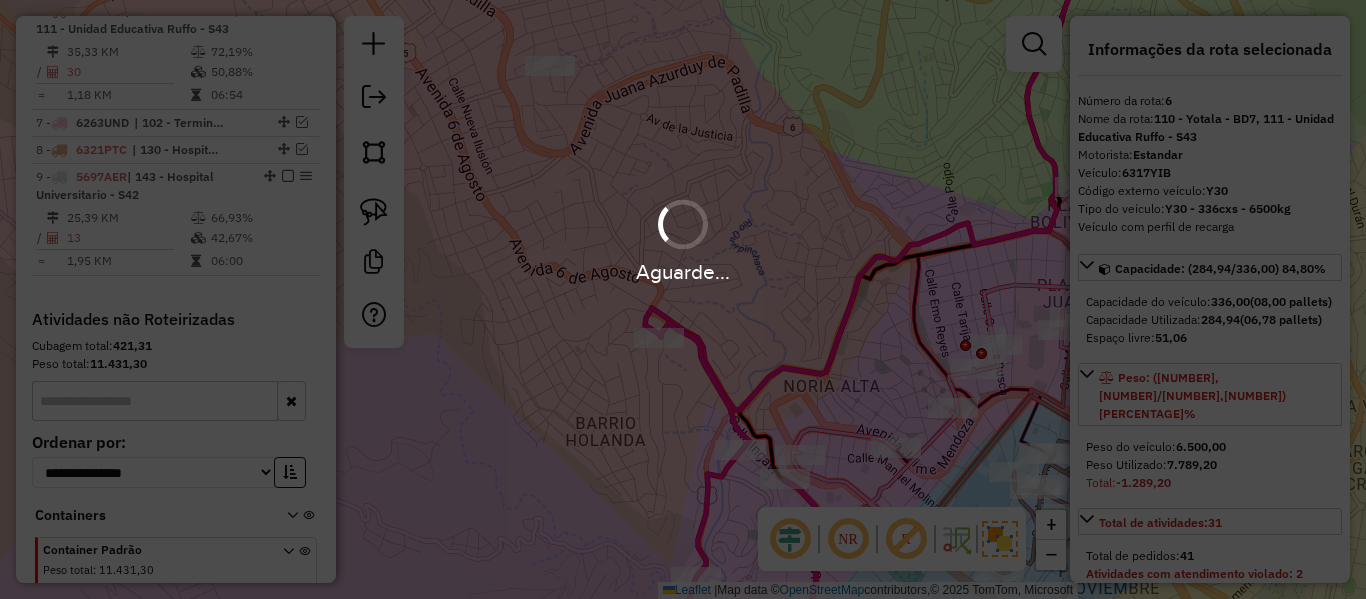 select on "**********" 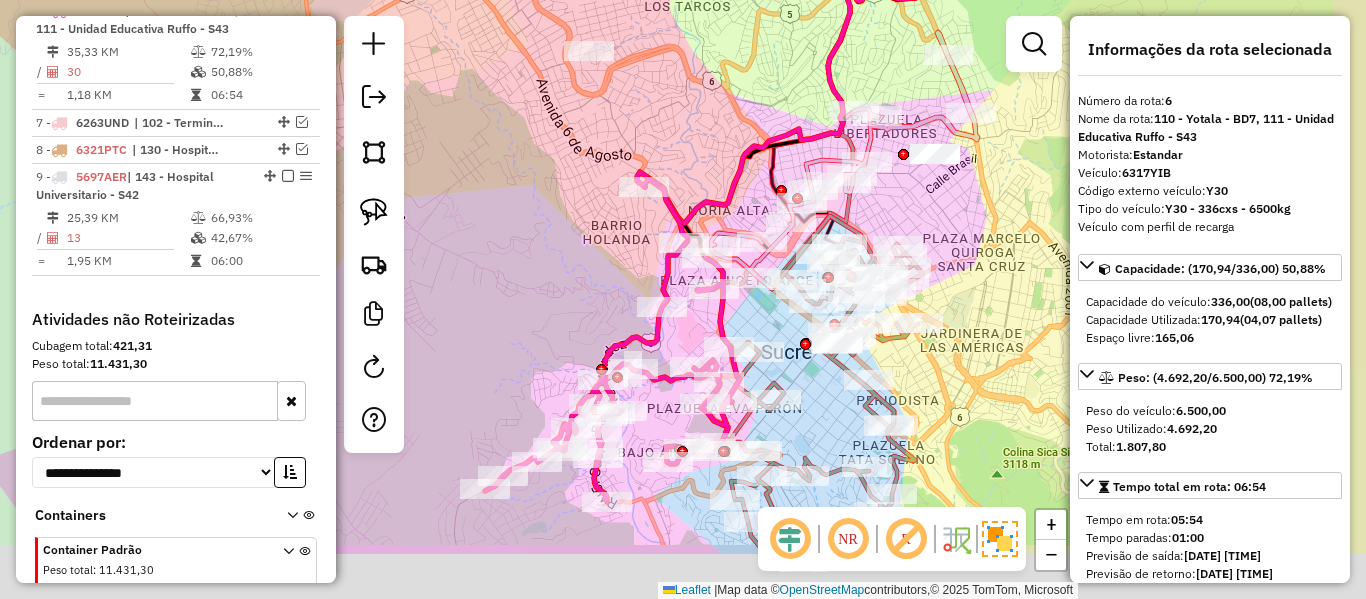 drag, startPoint x: 848, startPoint y: 275, endPoint x: 718, endPoint y: 194, distance: 153.16985 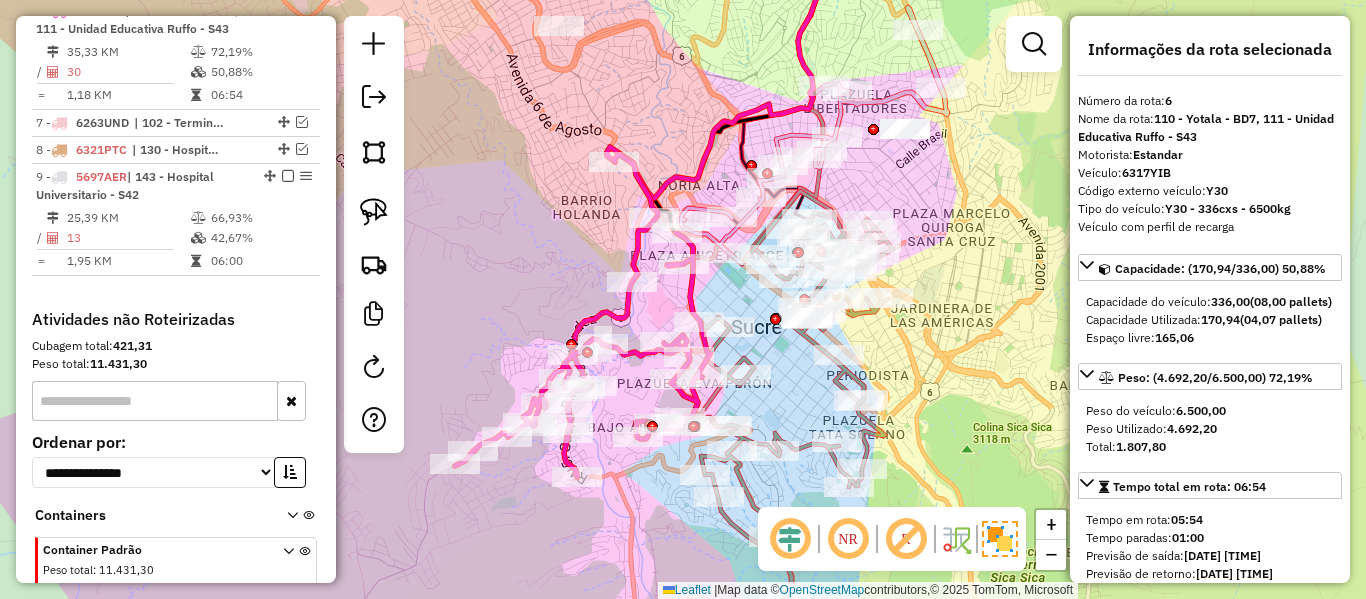 click 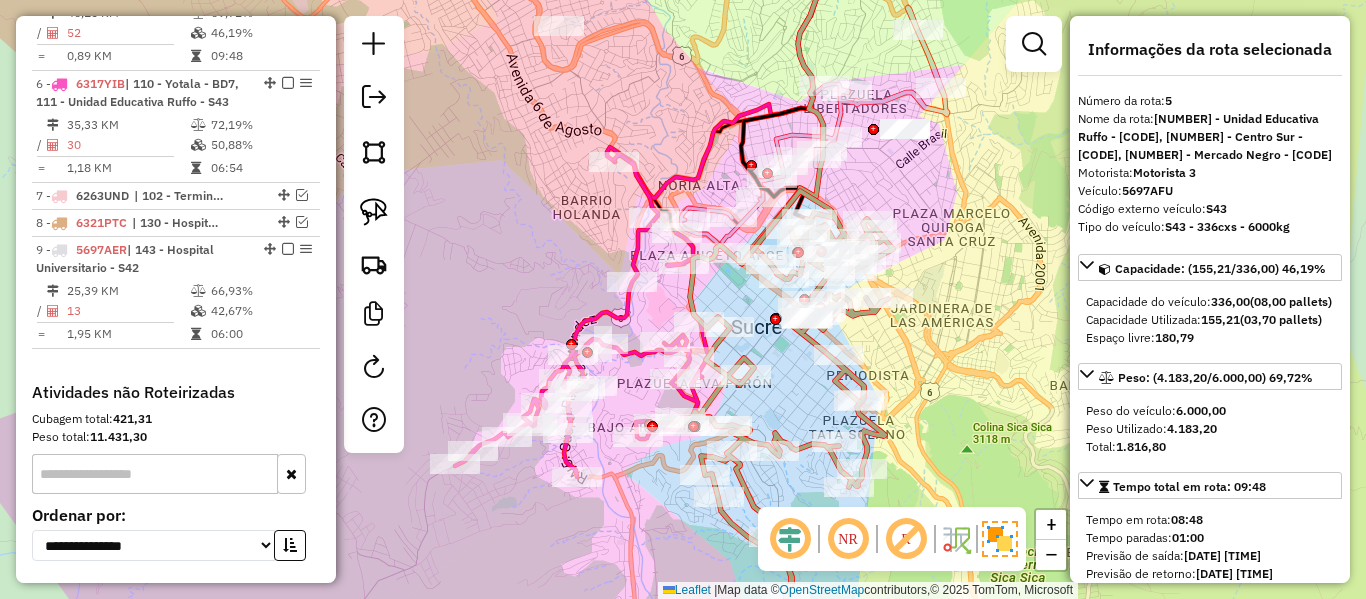 scroll, scrollTop: 889, scrollLeft: 0, axis: vertical 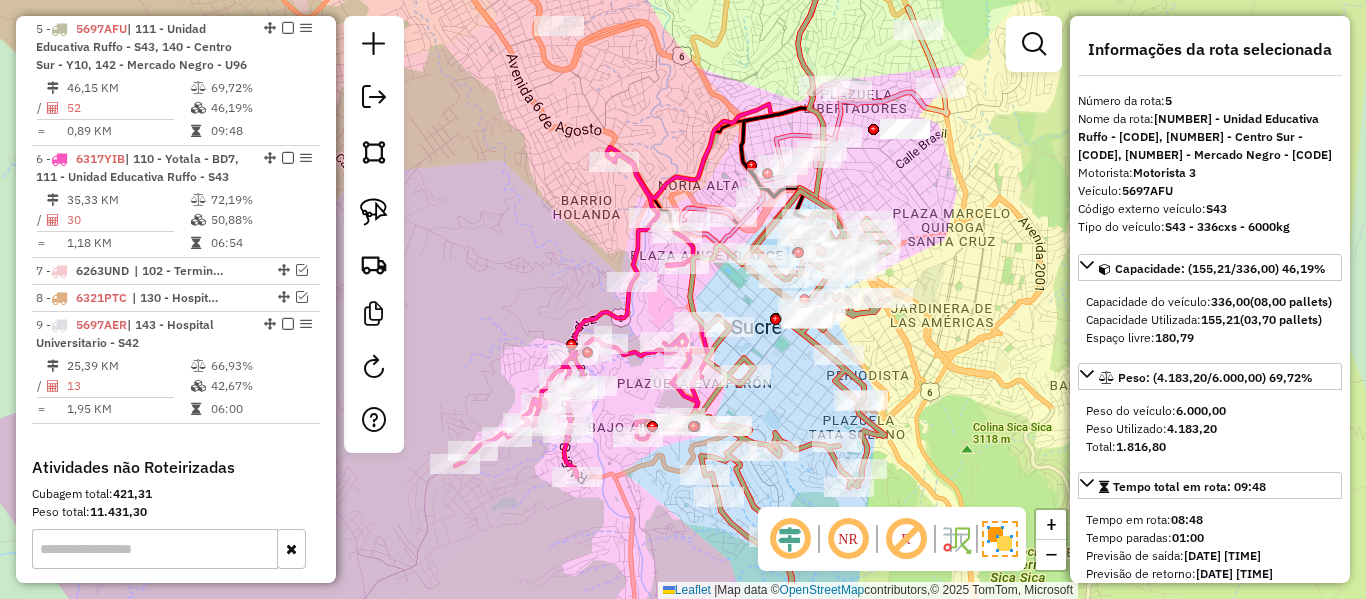 click 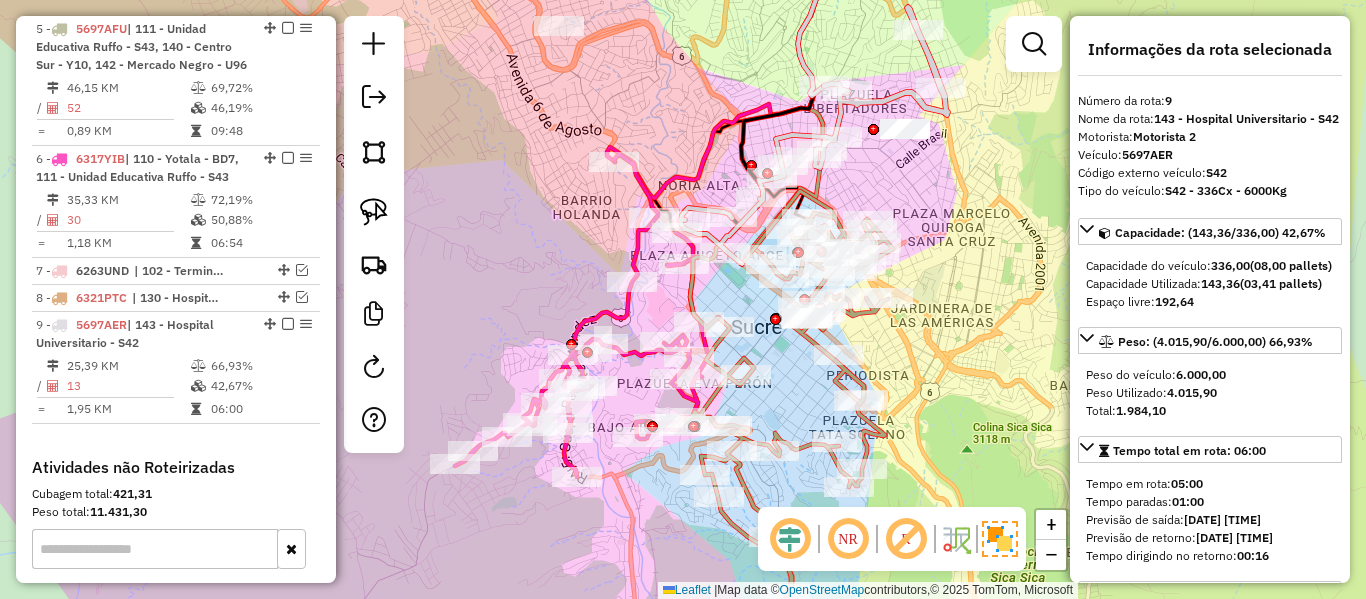 scroll, scrollTop: 1214, scrollLeft: 0, axis: vertical 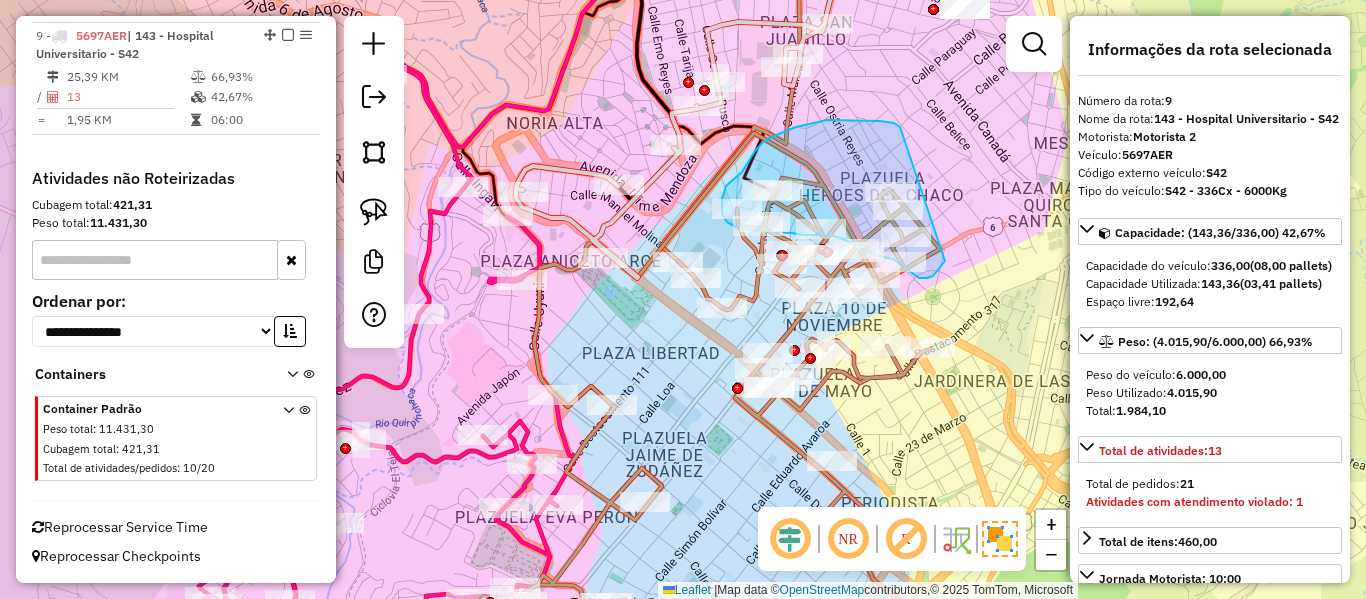 drag, startPoint x: 900, startPoint y: 127, endPoint x: 958, endPoint y: 186, distance: 82.73451 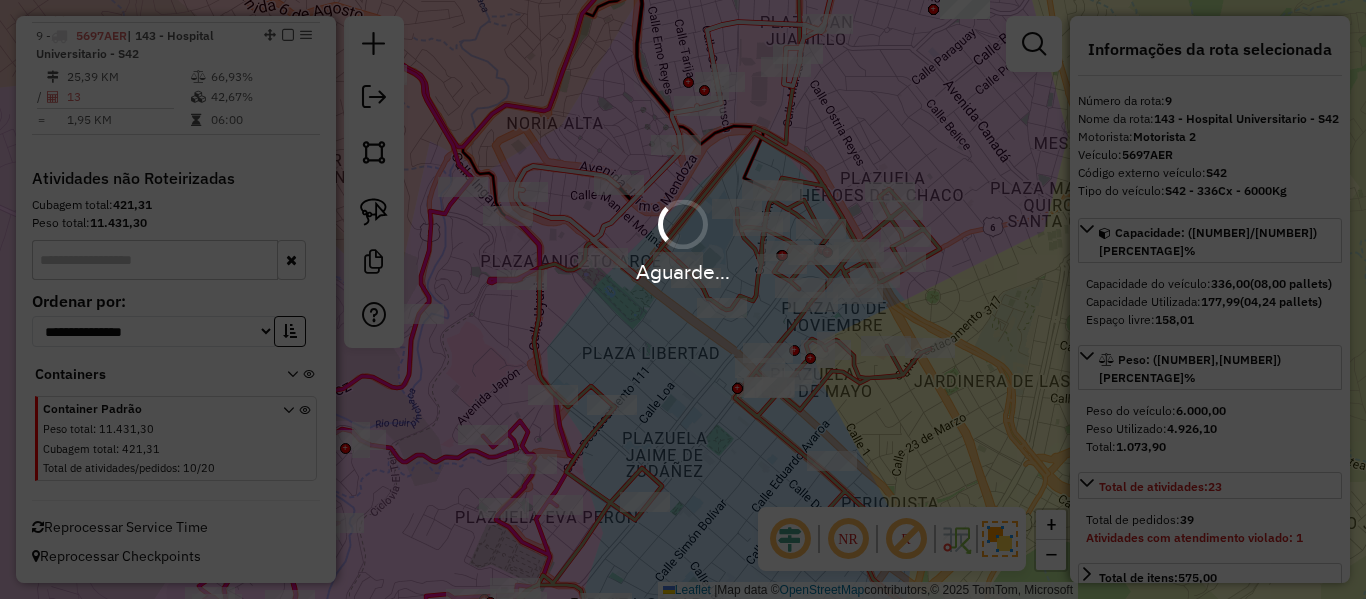 select on "**********" 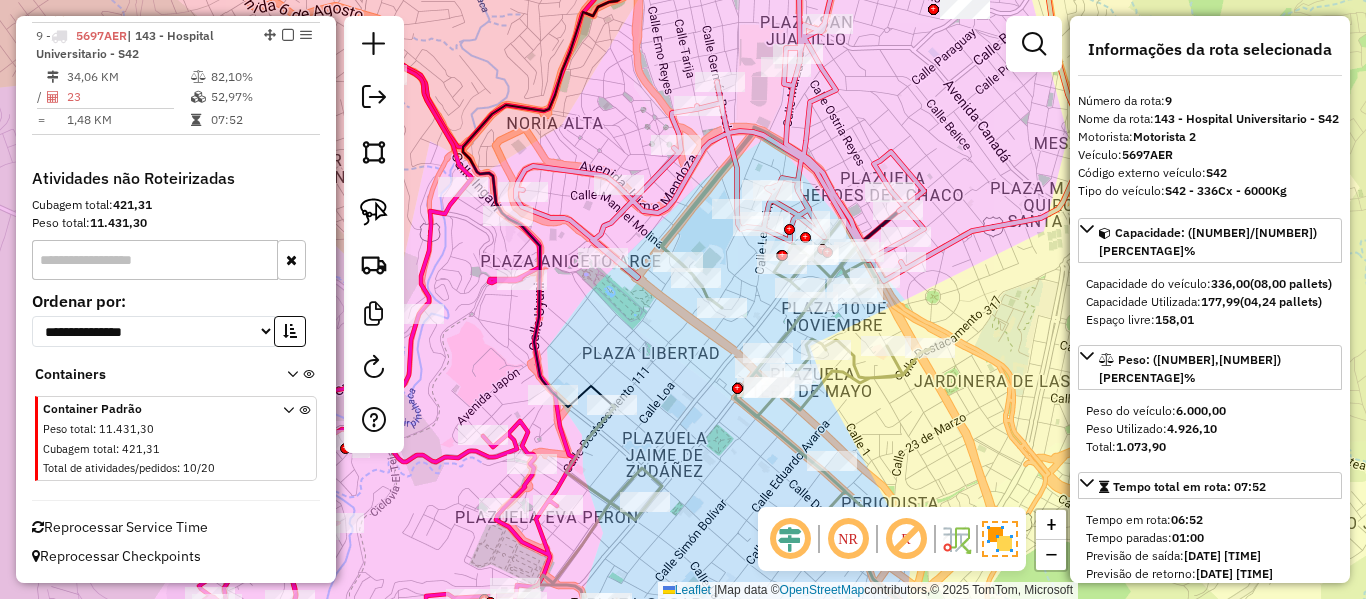 click 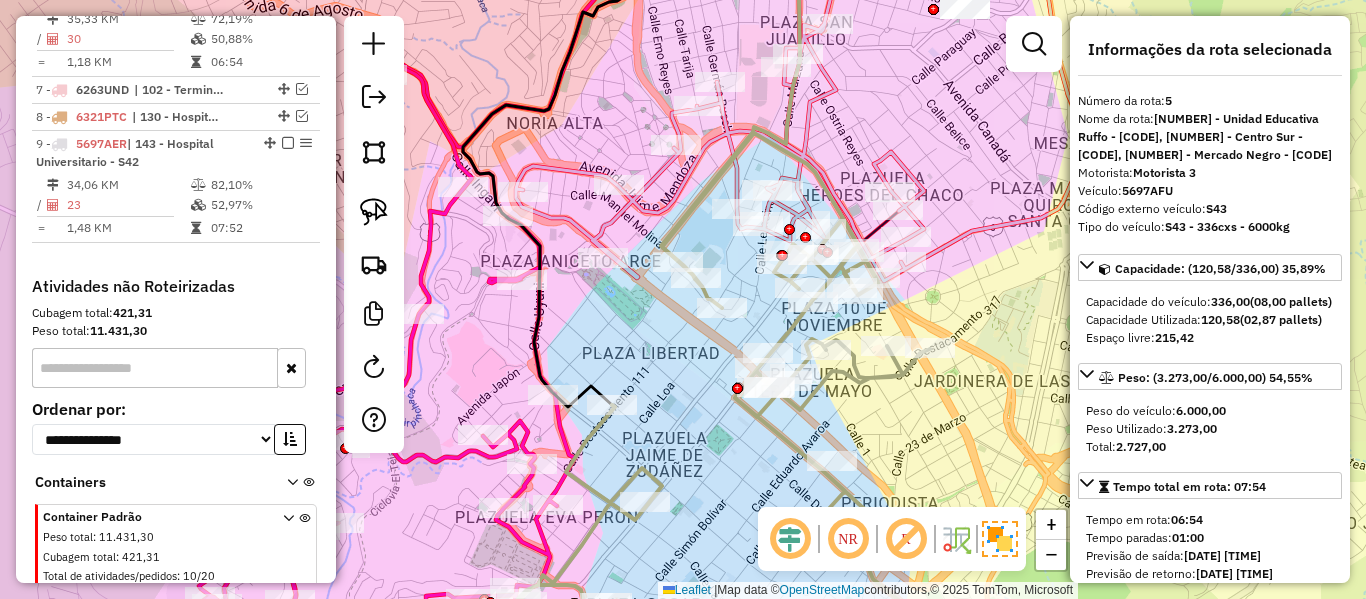 scroll, scrollTop: 889, scrollLeft: 0, axis: vertical 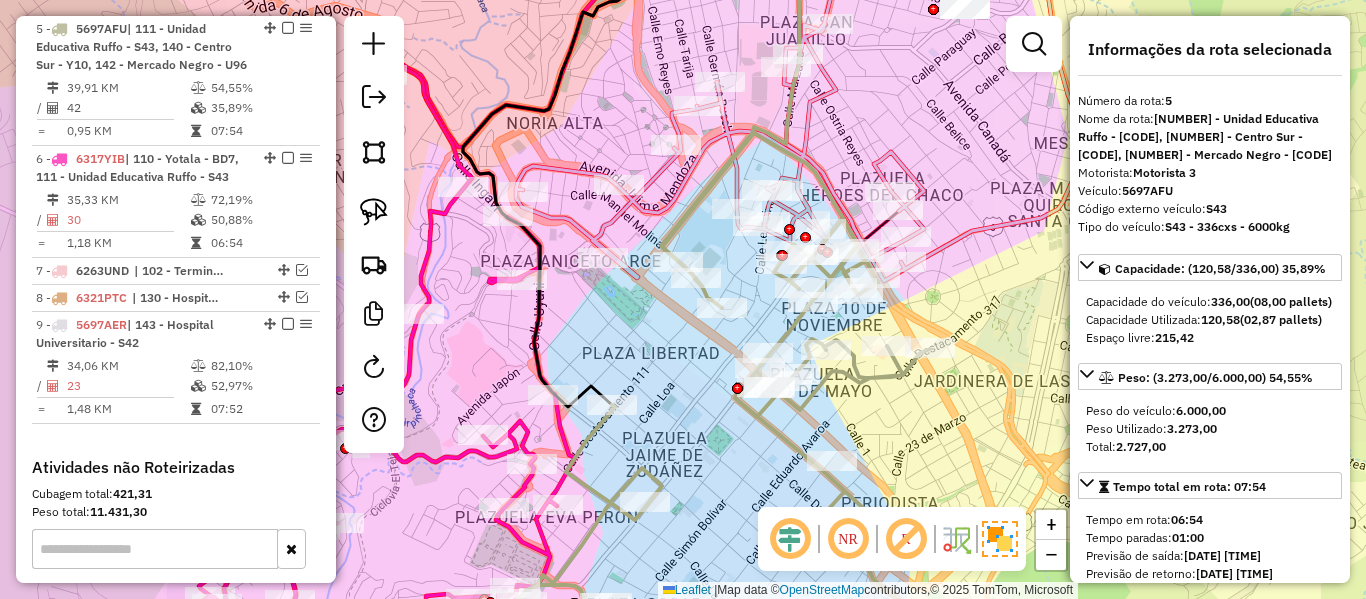 click on "Rota 5 - Placa 5697AFU  0000696377 - T. DONA JUANA Janela de atendimento Grade de atendimento Capacidade Transportadoras Veículos Cliente Pedidos  Rotas Selecione os dias de semana para filtrar as janelas de atendimento  Seg   Ter   Qua   Qui   Sex   Sáb   Dom  Informe o período da janela de atendimento: De: Até:  Filtrar exatamente a janela do cliente  Considerar janela de atendimento padrão  Selecione os dias de semana para filtrar as grades de atendimento  Seg   Ter   Qua   Qui   Sex   Sáb   Dom   Considerar clientes sem dia de atendimento cadastrado  Clientes fora do dia de atendimento selecionado Filtrar as atividades entre os valores definidos abaixo:  Peso mínimo:   Peso máximo:   Cubagem mínima:   Cubagem máxima:   De:   Até:  Filtrar as atividades entre o tempo de atendimento definido abaixo:  De:   Até:   Considerar capacidade total dos clientes não roteirizados Transportadora: Selecione um ou mais itens Tipo de veículo: Selecione um ou mais itens Veículo: Selecione um ou mais itens +" 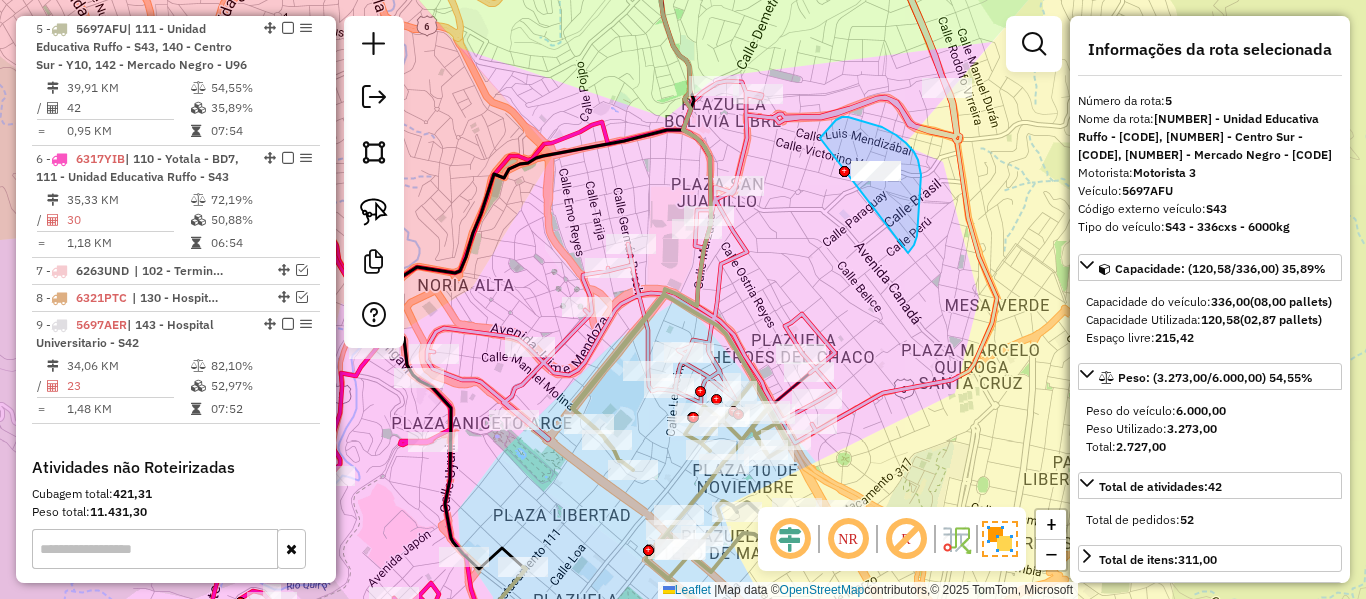 drag, startPoint x: 908, startPoint y: 253, endPoint x: 797, endPoint y: 182, distance: 131.76494 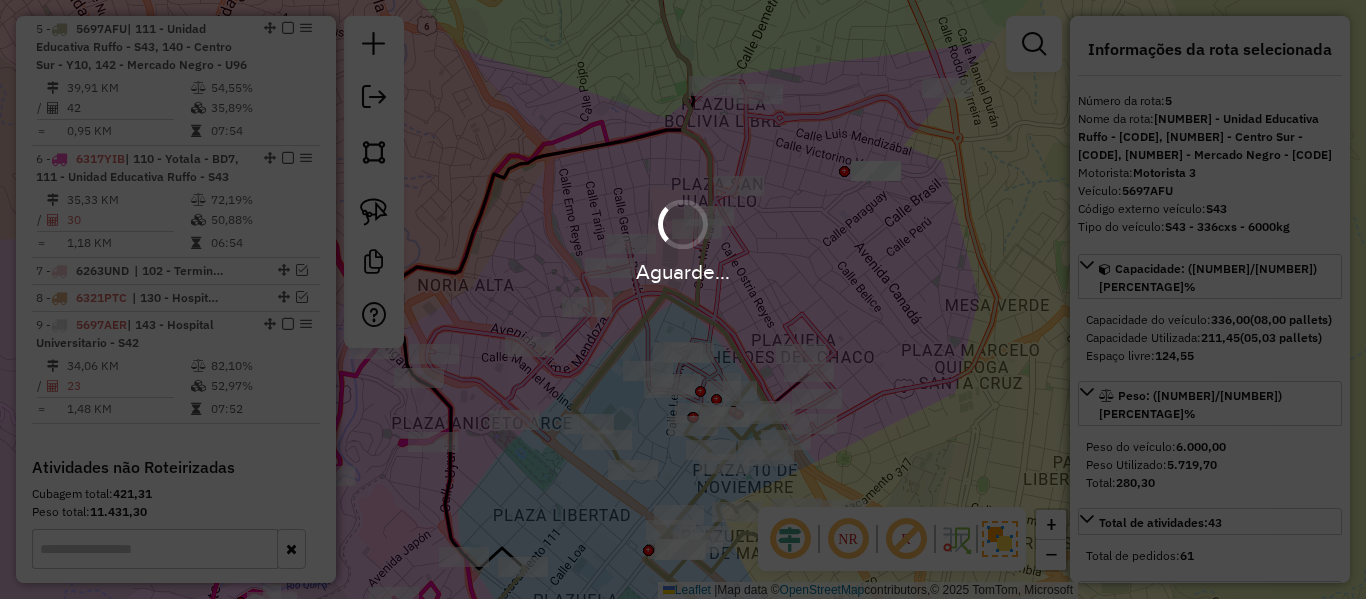 select on "**********" 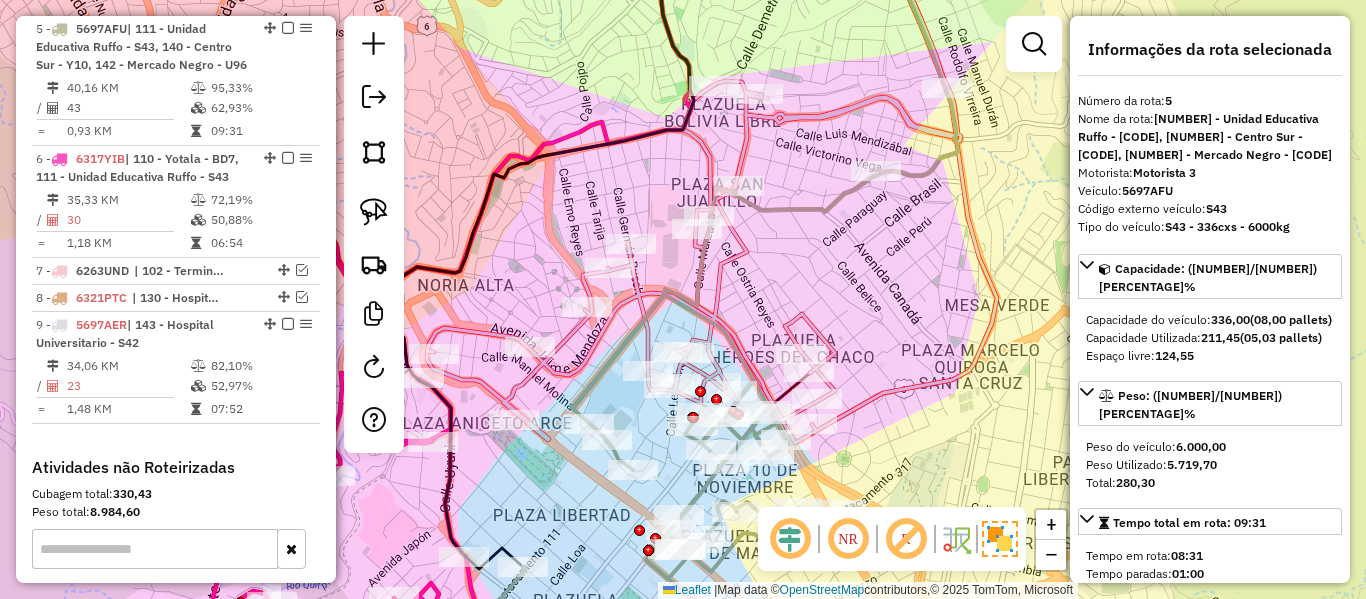 click 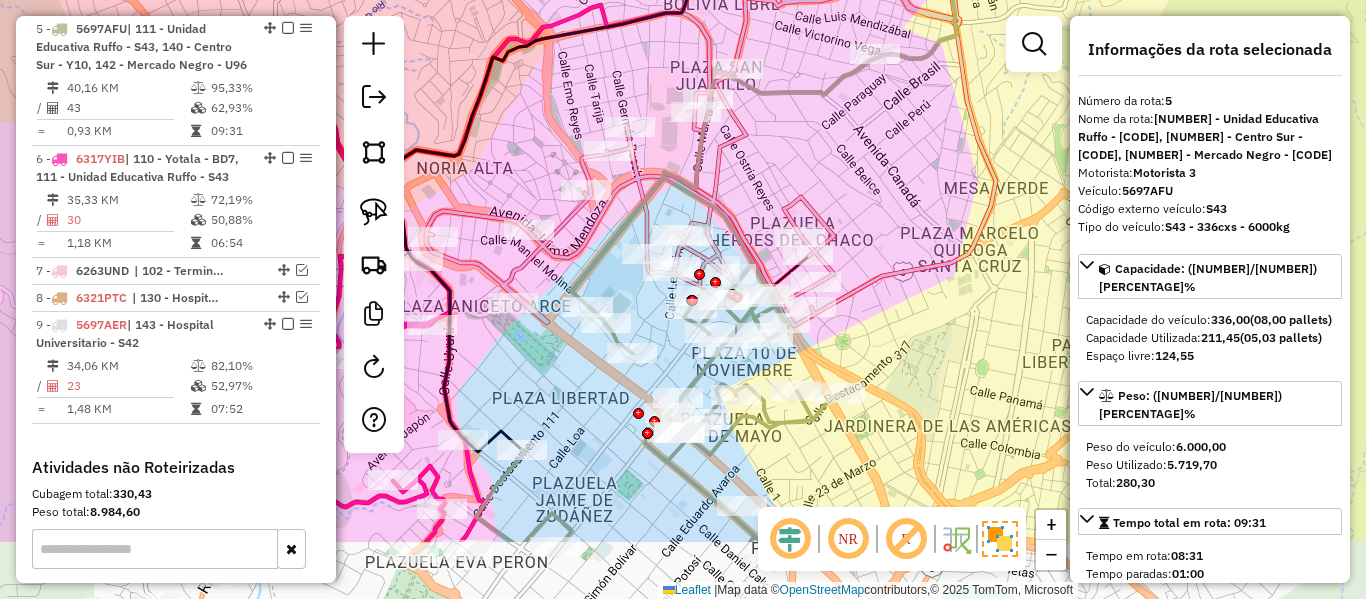 drag, startPoint x: 786, startPoint y: 265, endPoint x: 785, endPoint y: 147, distance: 118.004234 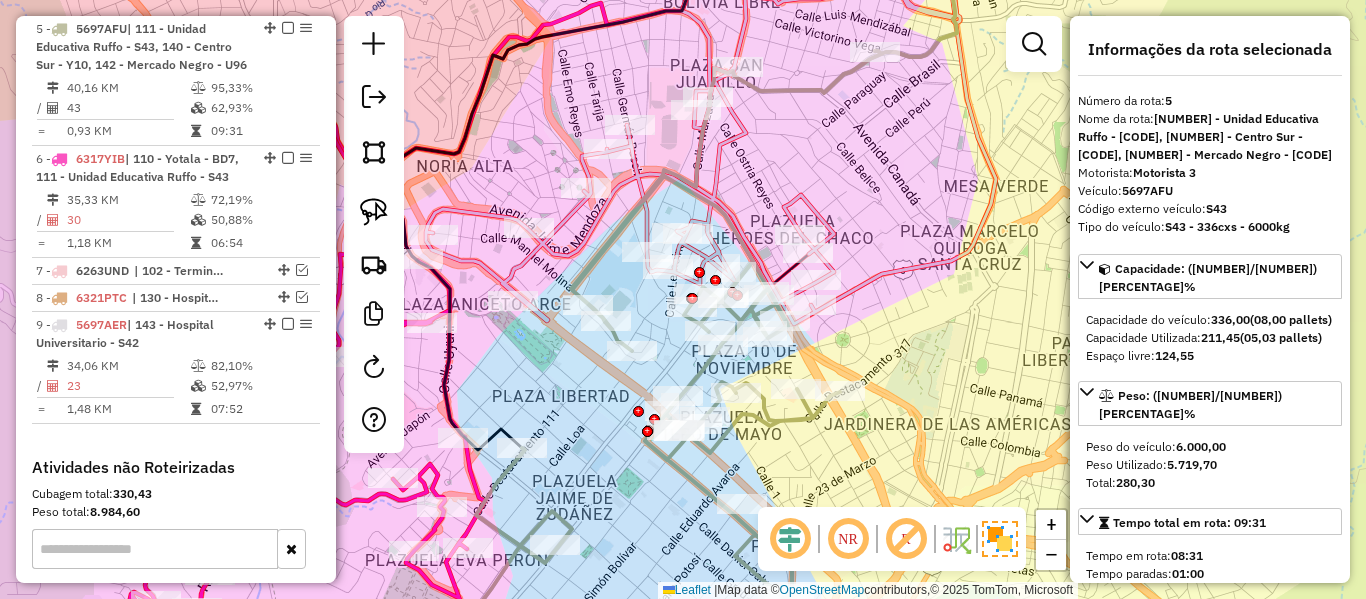 click 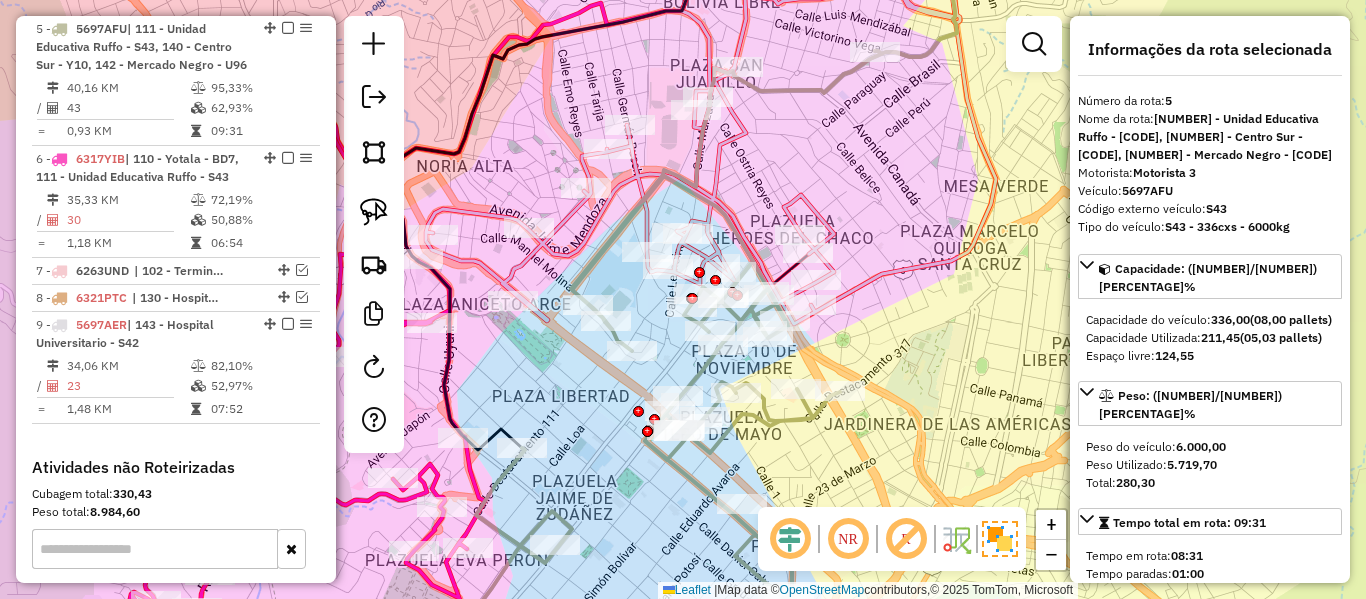 click 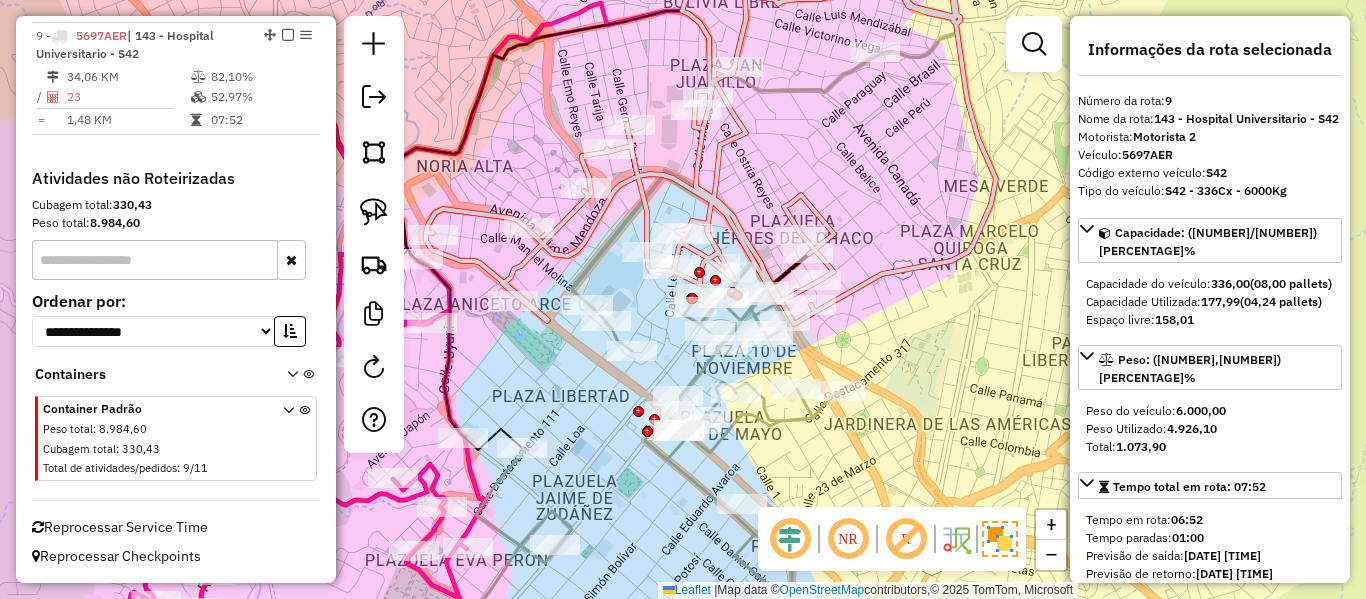 scroll, scrollTop: 1214, scrollLeft: 0, axis: vertical 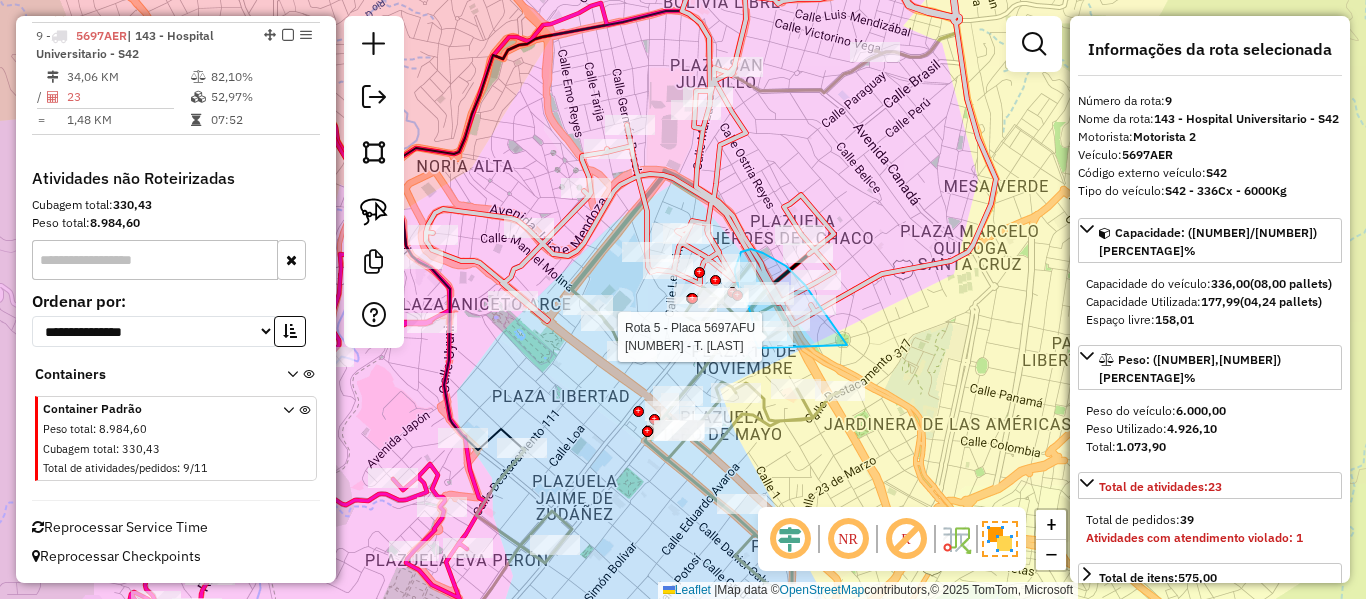 drag, startPoint x: 847, startPoint y: 345, endPoint x: 770, endPoint y: 353, distance: 77.41447 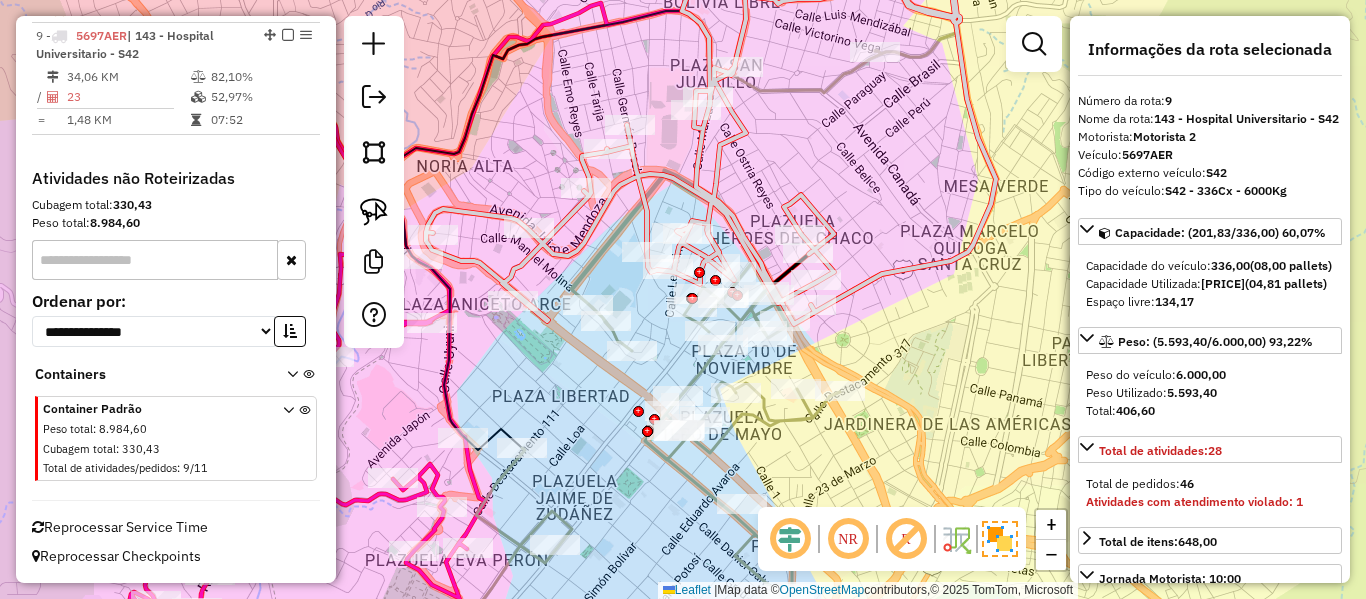 select on "**********" 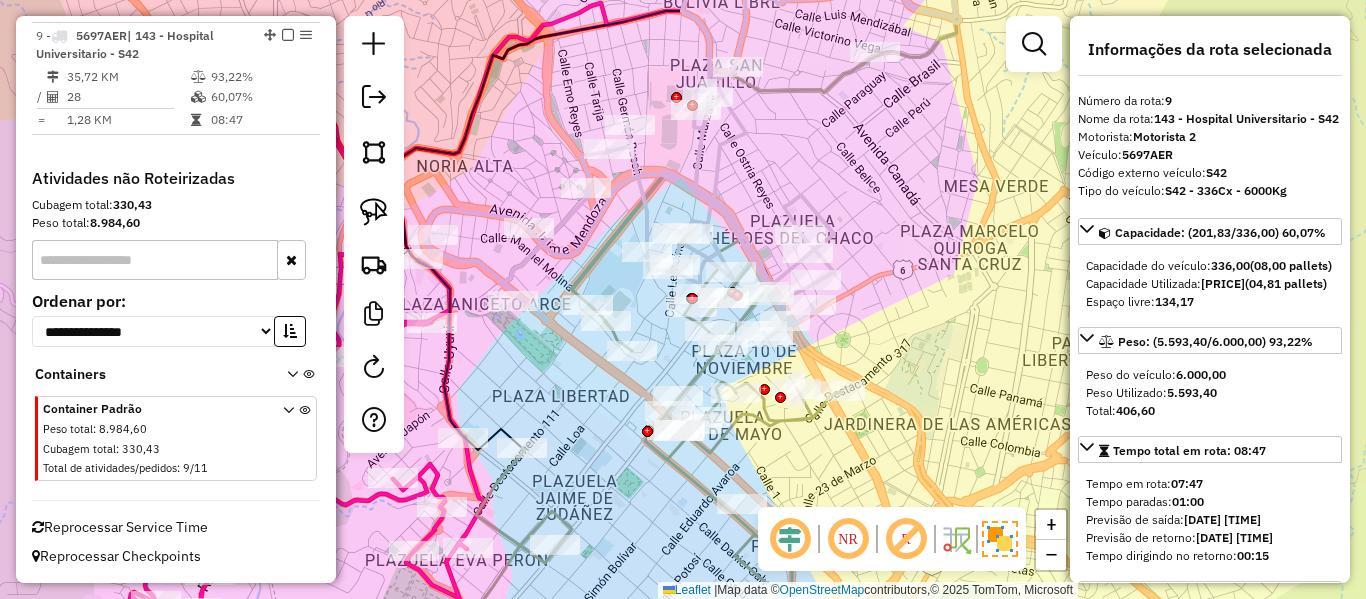 click 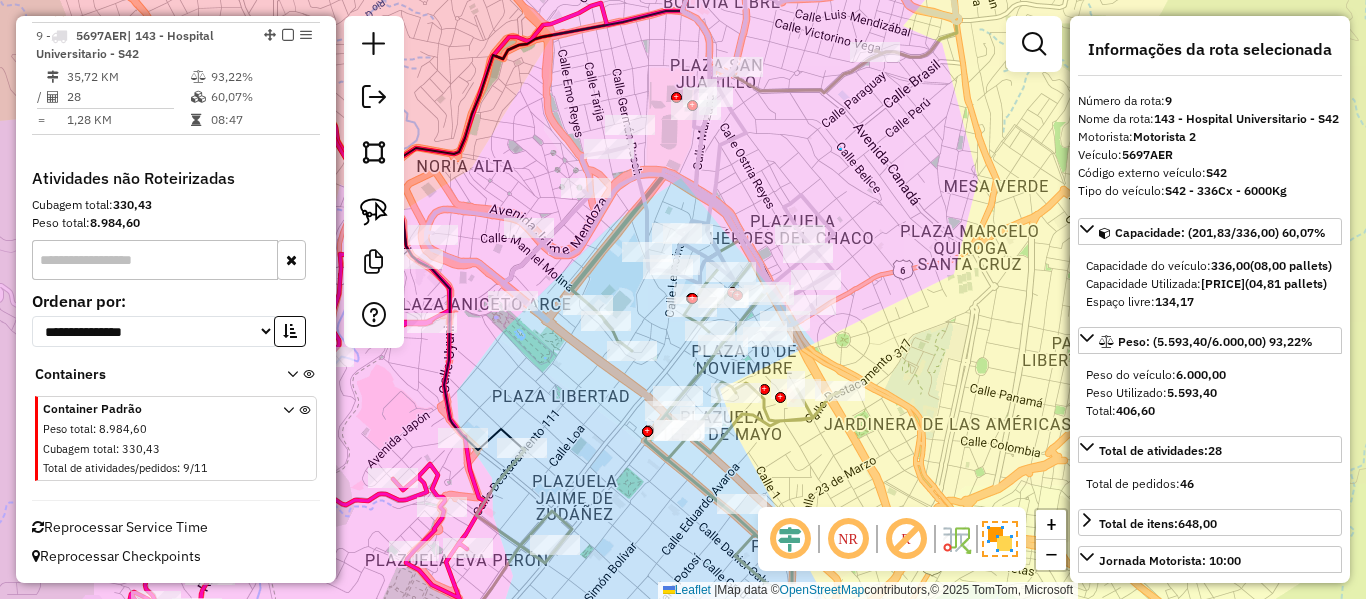 drag, startPoint x: 840, startPoint y: 149, endPoint x: 857, endPoint y: 141, distance: 18.788294 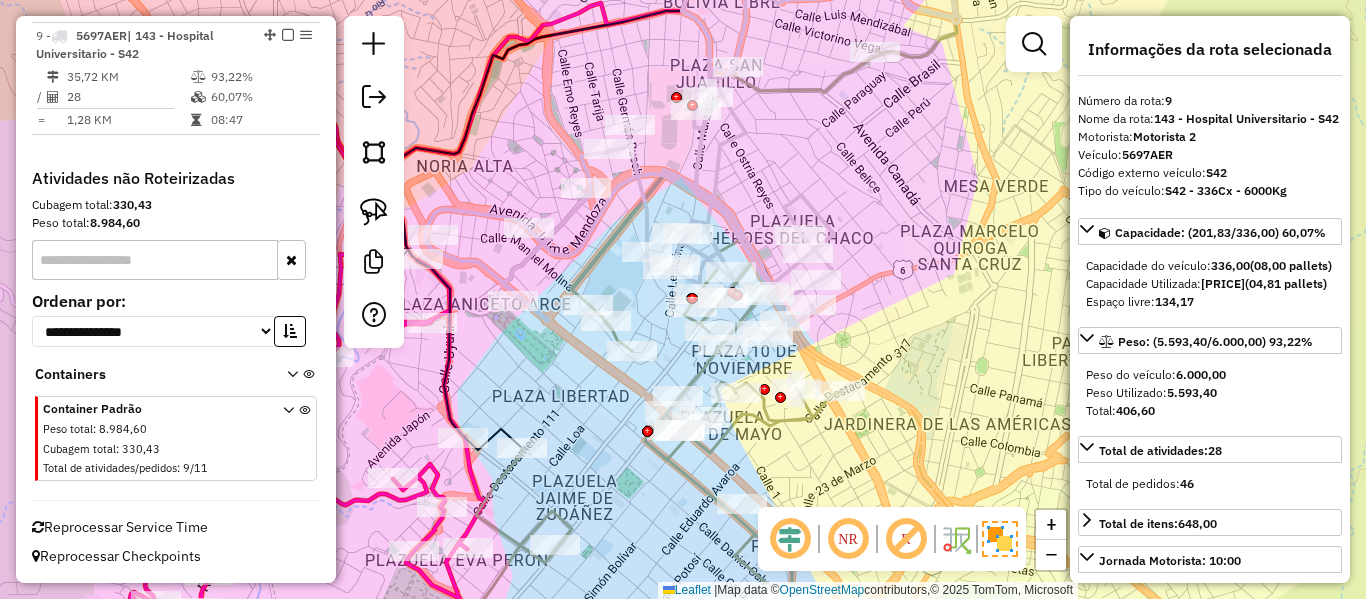 select on "**********" 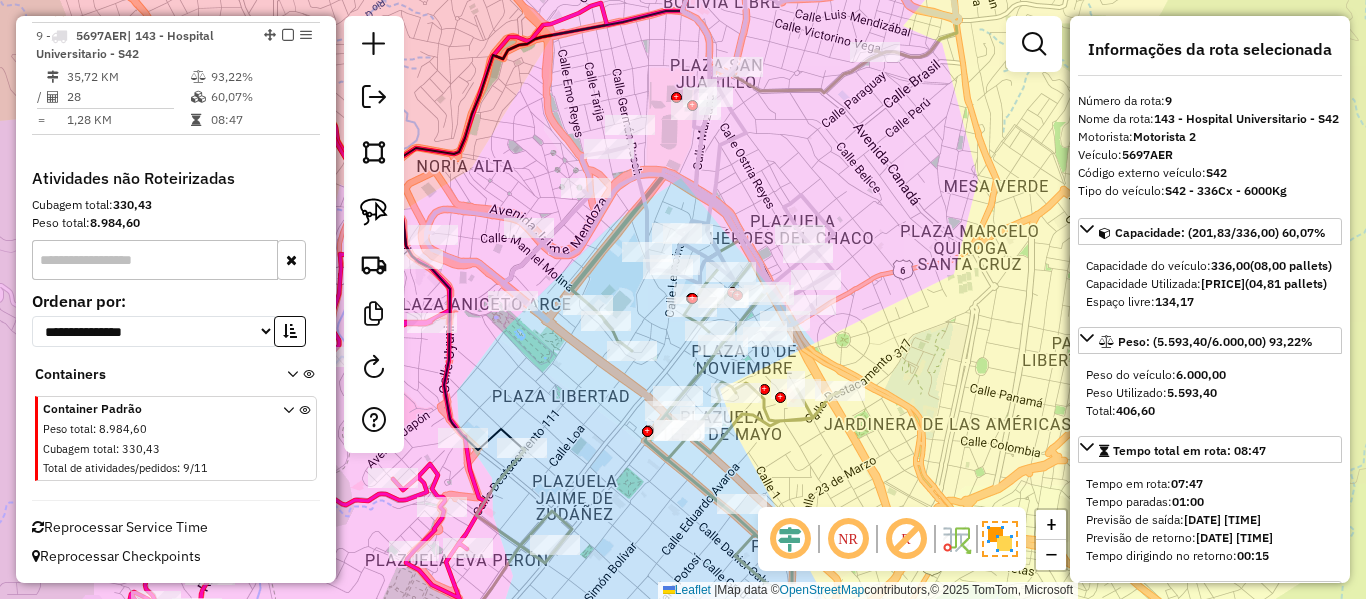 click 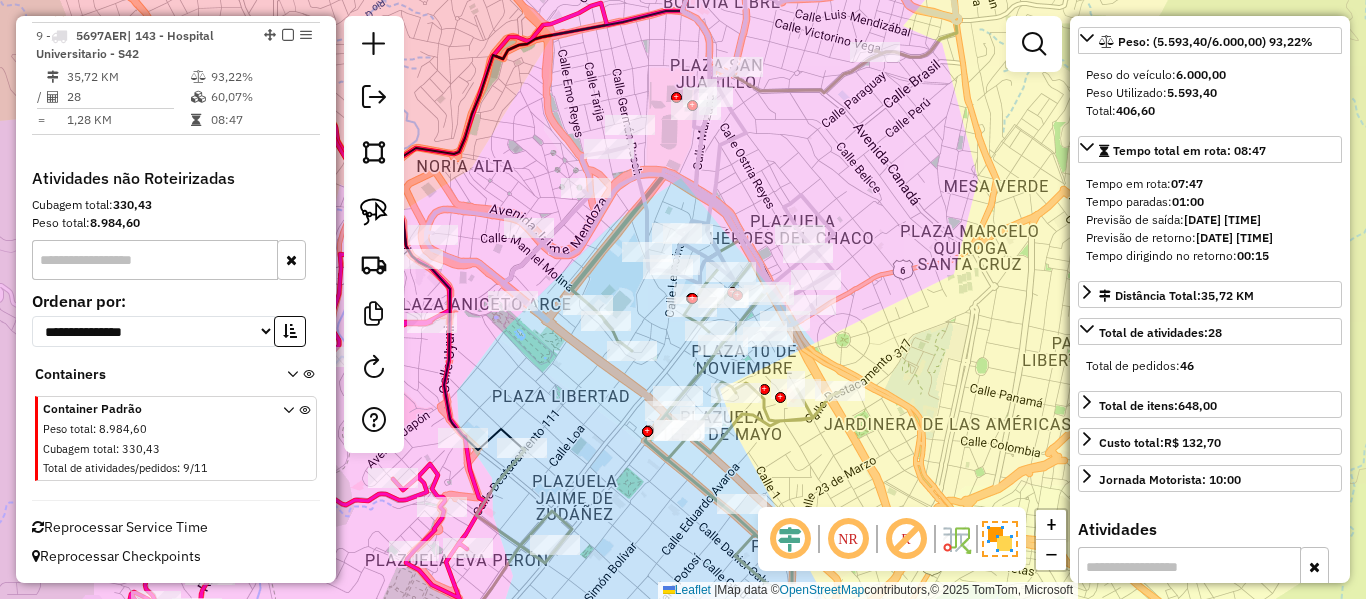 scroll, scrollTop: 600, scrollLeft: 0, axis: vertical 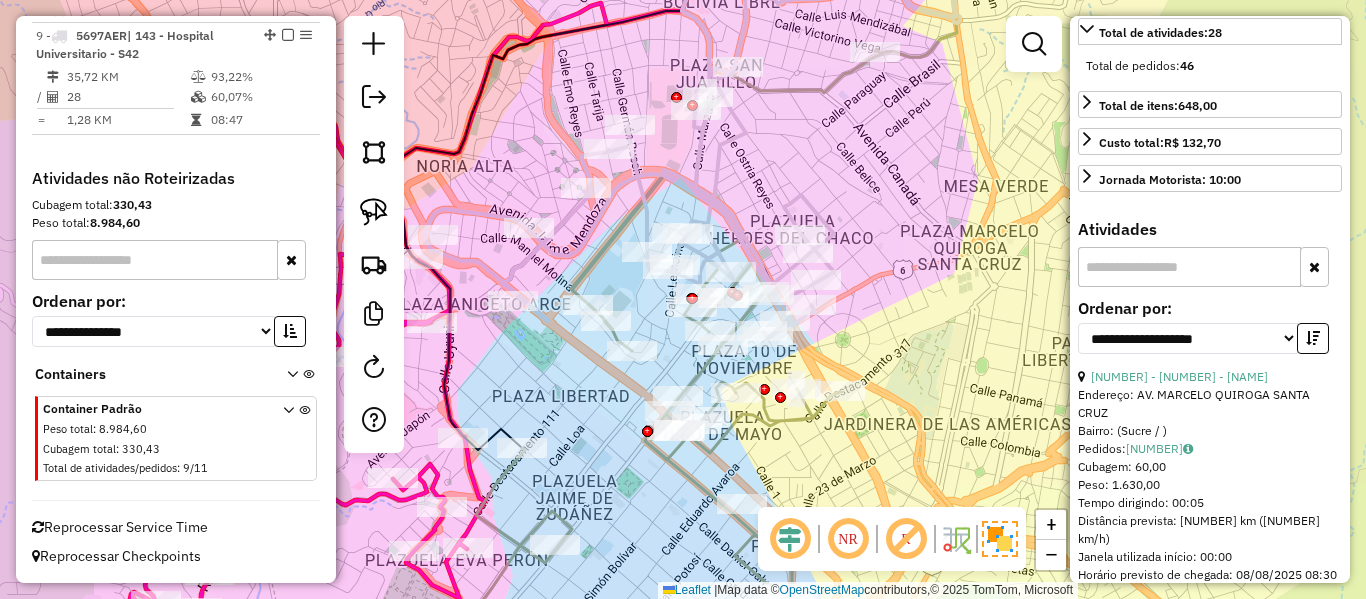 click on "7 - 0000916050 - T. HEIDY 2" at bounding box center [1210, 377] 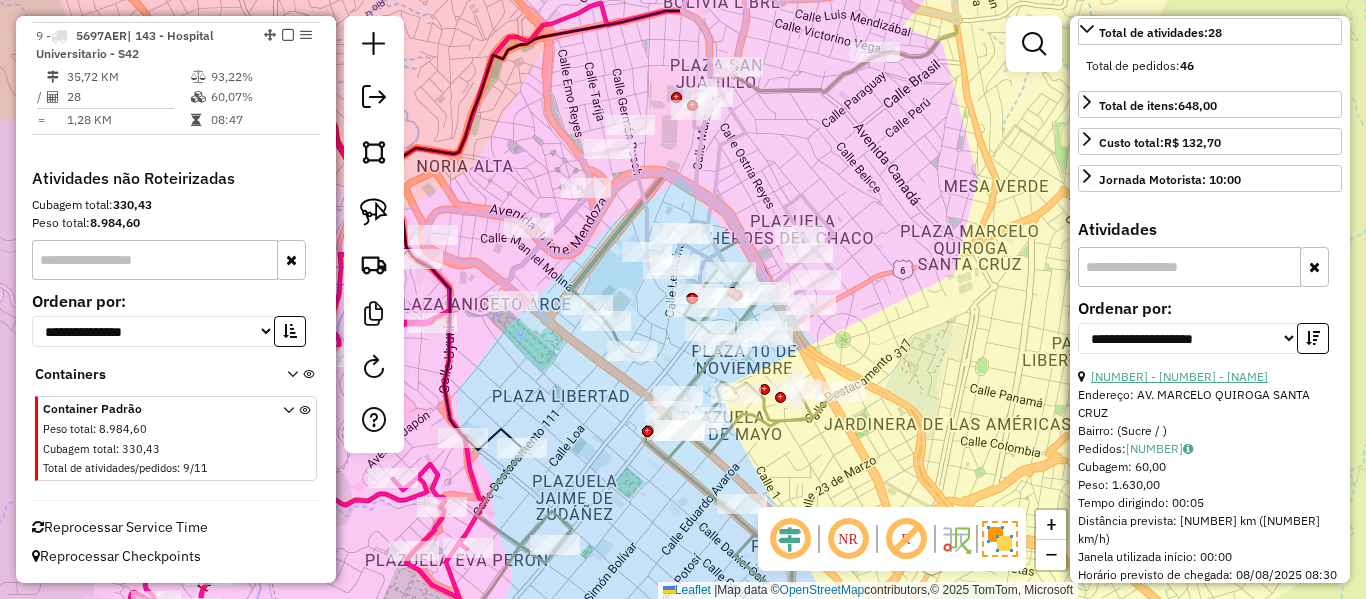 click on "7 - 0000916050 - T. HEIDY 2" at bounding box center (1179, 376) 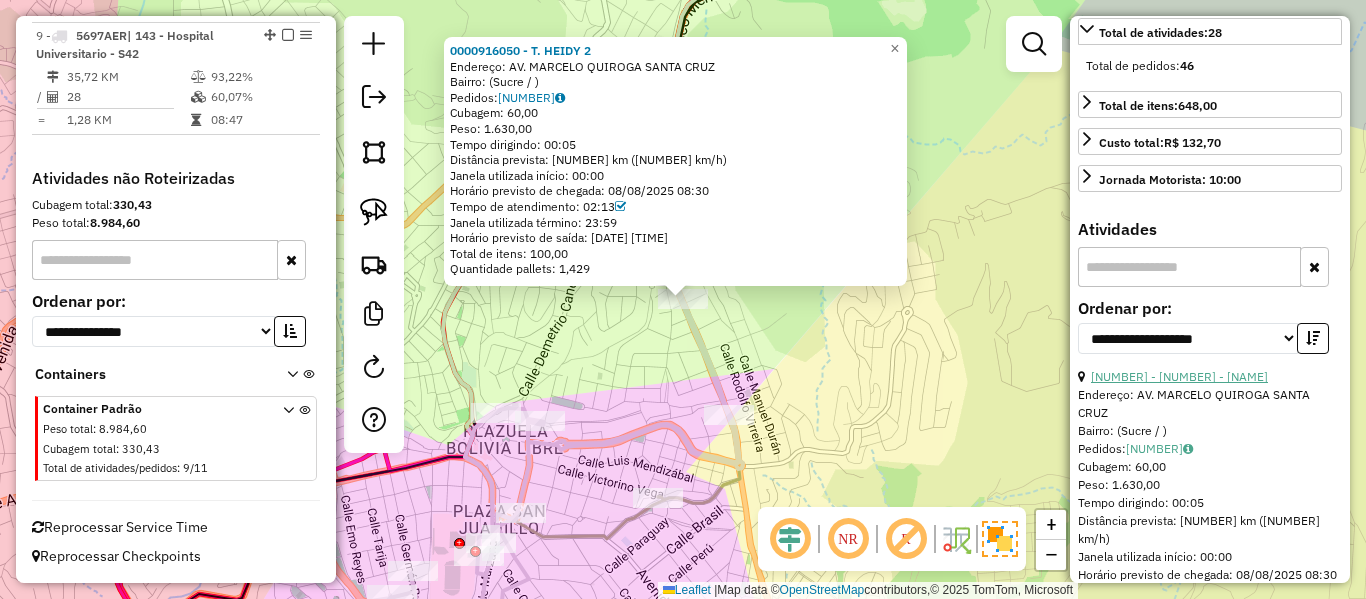 click on "7 - 0000916050 - T. HEIDY 2" at bounding box center [1179, 376] 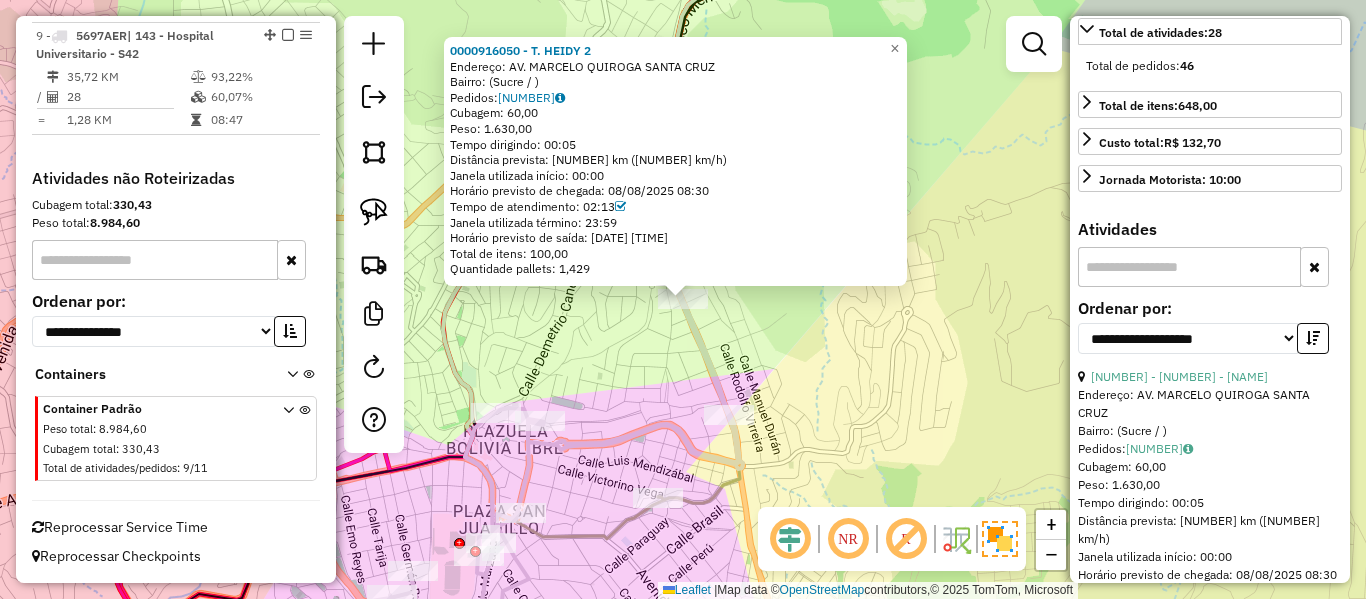 scroll, scrollTop: 900, scrollLeft: 0, axis: vertical 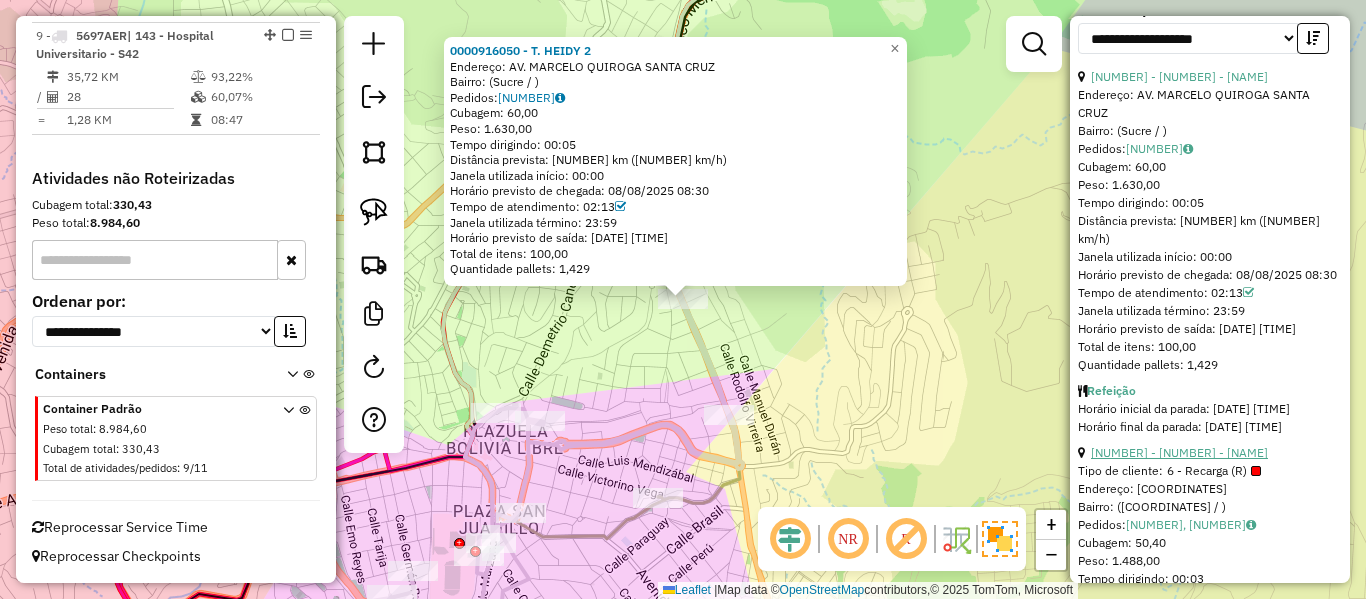 click on "8 - 0000827911 - MAYOR.LEIDY" at bounding box center (1179, 452) 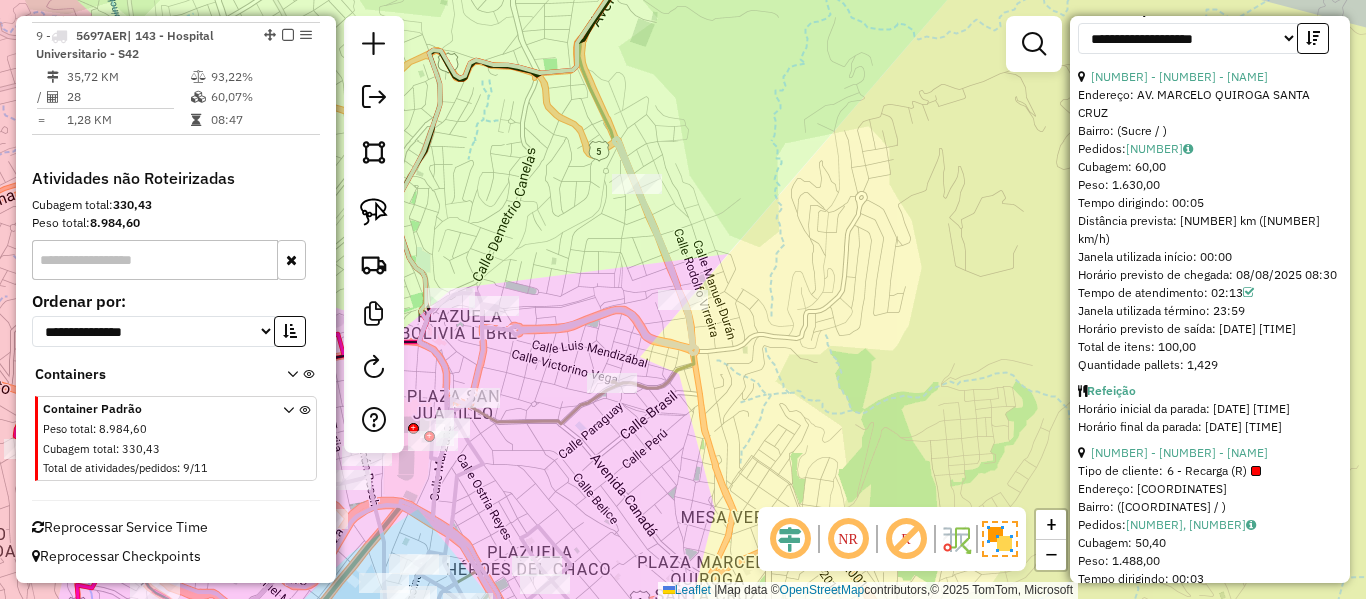 click on "0000827911 - MAYOR.LEIDY  Tipo de cliente:   6 - Recarga (R)   Endereço: -19,02702943   Bairro:  (-65,24602114 / )   Pedidos:  019925146, 019925145   Cubagem: 50,40  Peso: 1.488,00  Tempo dirigindo: 00:03   Distância prevista: 1,03 km (20,60 km/h)   Janela utilizada início: 10:00   Horário previsto de chegada: 08/08/2025 10:46   Tempo de atendimento: 00:26   Janela utilizada término: 12:00   Horário previsto de saída: 08/08/2025 11:12   Total de itens: 240,00   Quantidade pallets: 1,20  × Janela de atendimento Grade de atendimento Capacidade Transportadoras Veículos Cliente Pedidos  Rotas Selecione os dias de semana para filtrar as janelas de atendimento  Seg   Ter   Qua   Qui   Sex   Sáb   Dom  Informe o período da janela de atendimento: De: Até:  Filtrar exatamente a janela do cliente  Considerar janela de atendimento padrão  Selecione os dias de semana para filtrar as grades de atendimento  Seg   Ter   Qua   Qui   Sex   Sáb   Dom   Considerar clientes sem dia de atendimento cadastrado  De:  +" 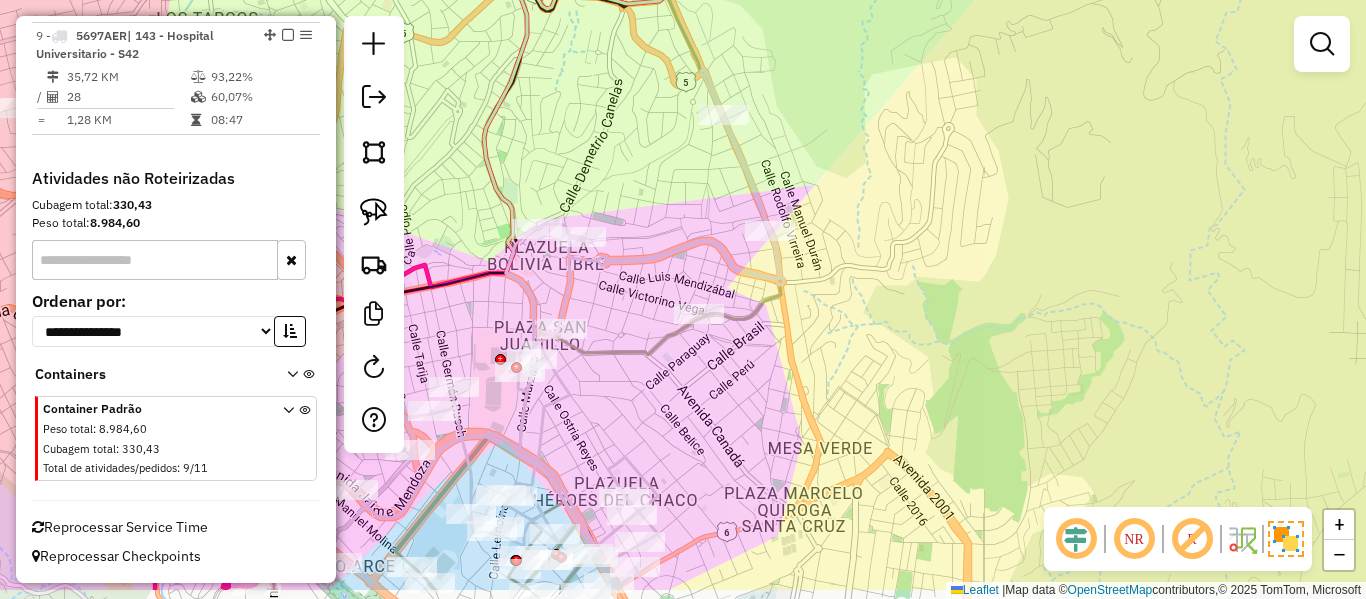 drag, startPoint x: 870, startPoint y: 374, endPoint x: 1061, endPoint y: 233, distance: 237.40683 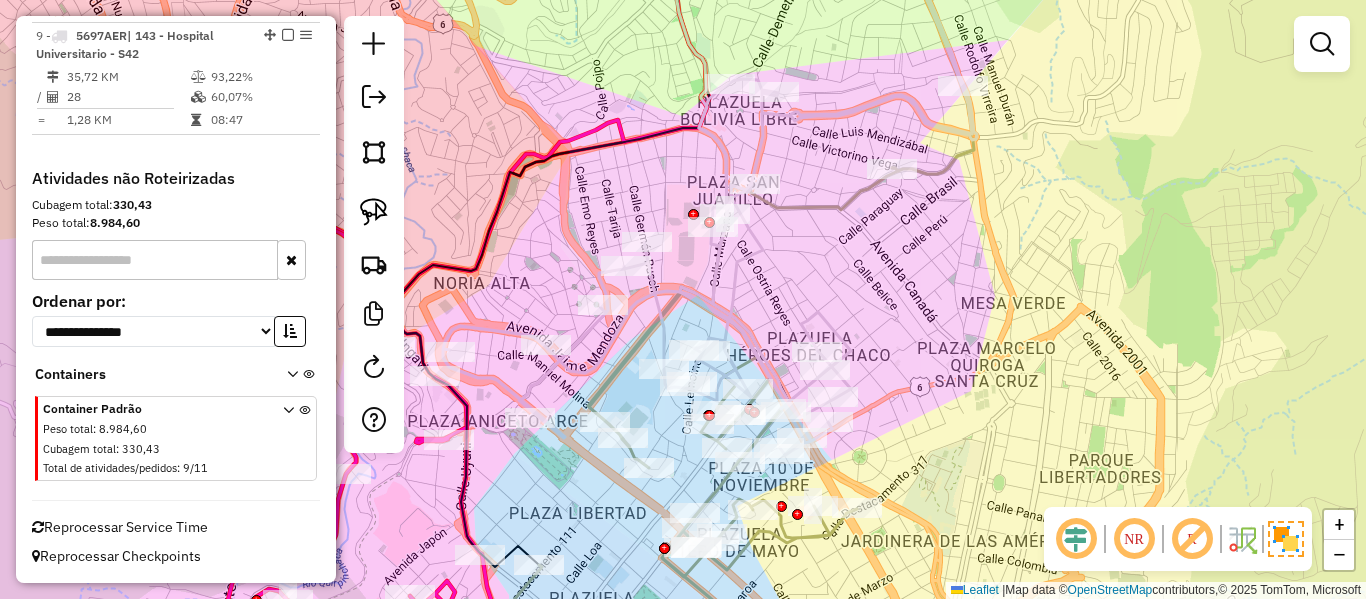 click 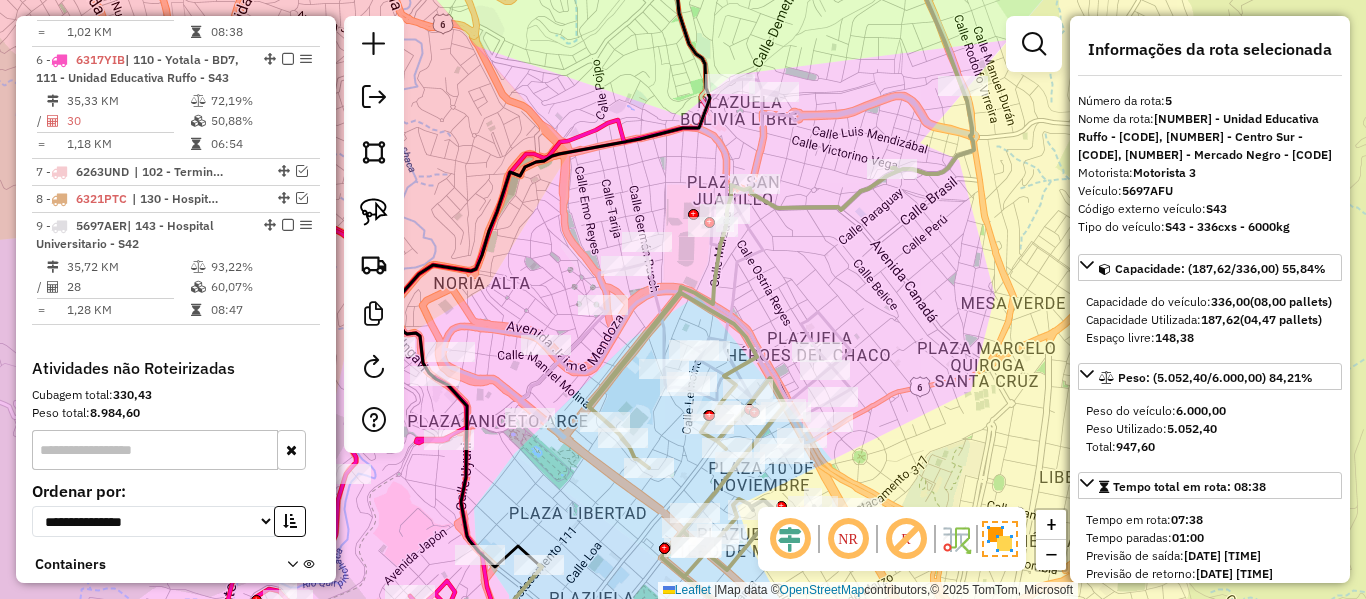 scroll, scrollTop: 889, scrollLeft: 0, axis: vertical 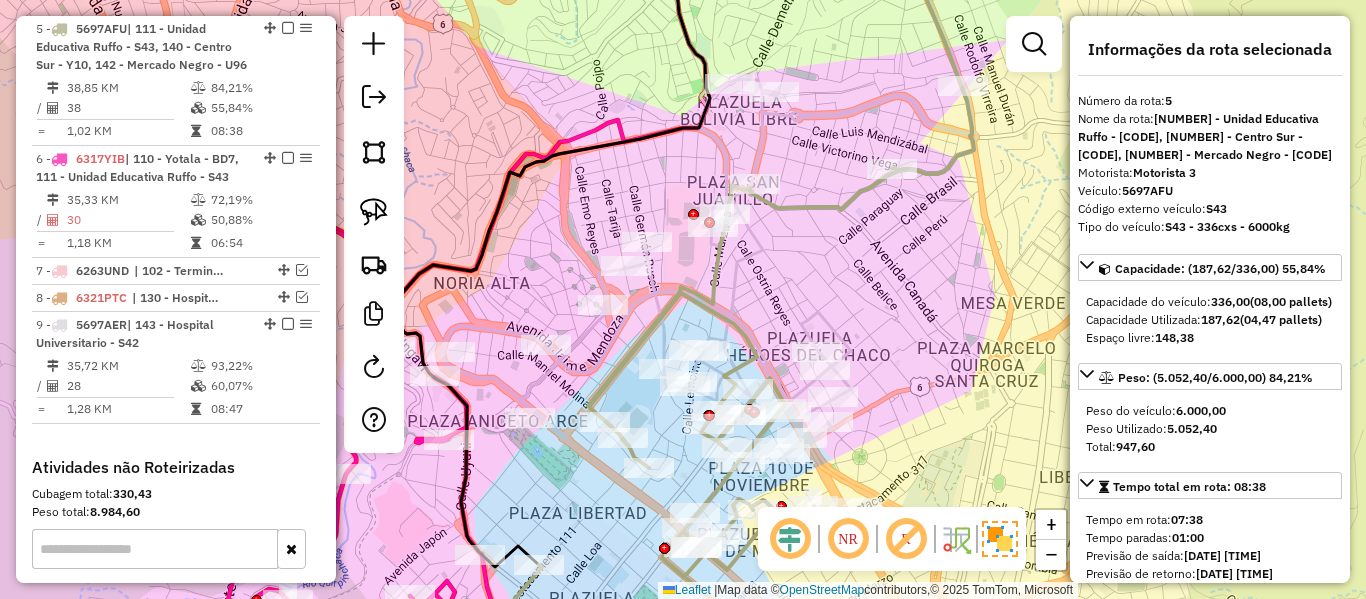 click 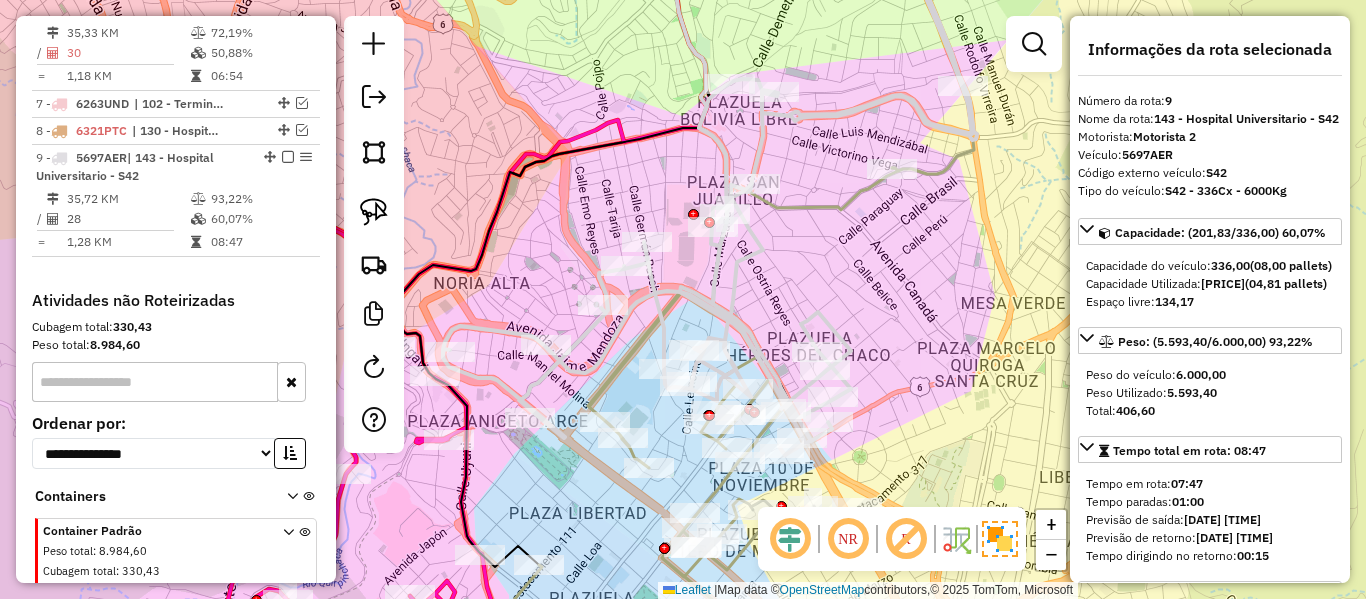 scroll, scrollTop: 1214, scrollLeft: 0, axis: vertical 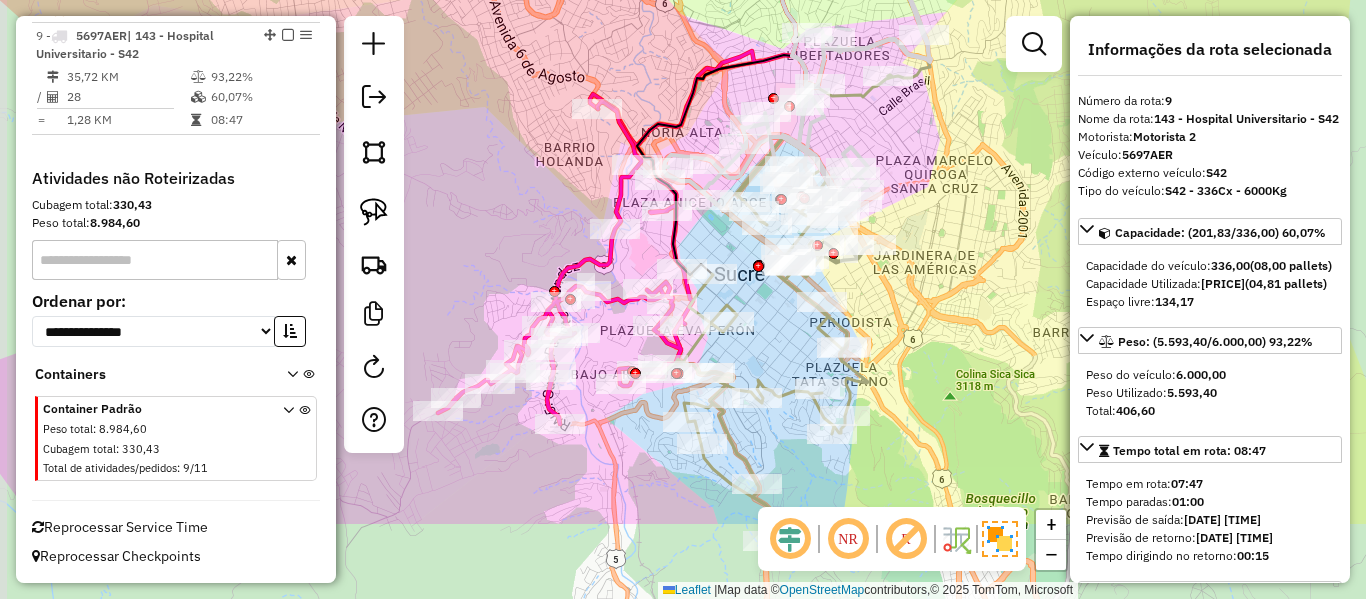 drag, startPoint x: 871, startPoint y: 281, endPoint x: 937, endPoint y: 146, distance: 150.26976 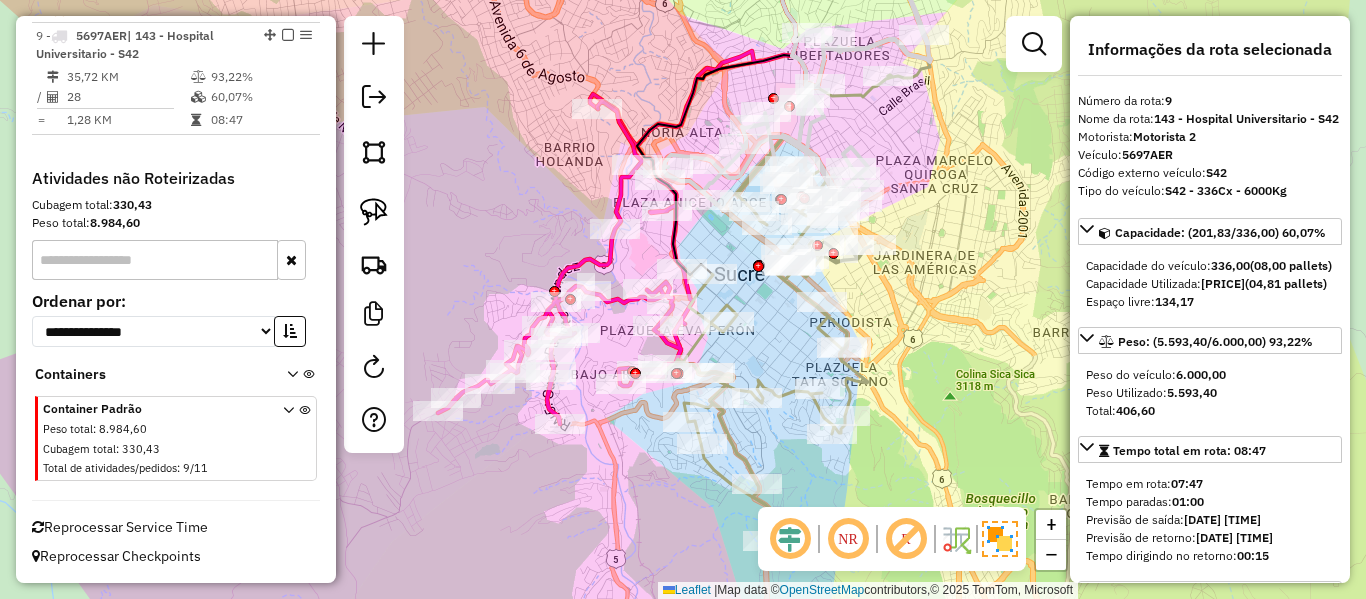 click 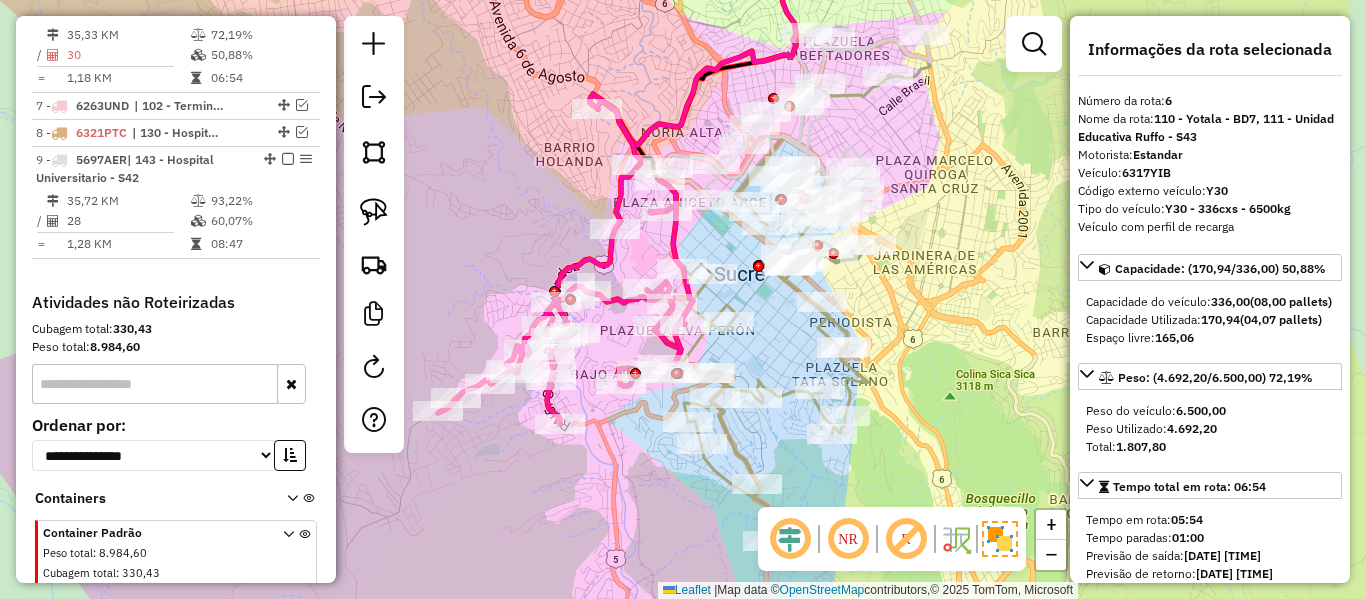 scroll, scrollTop: 1037, scrollLeft: 0, axis: vertical 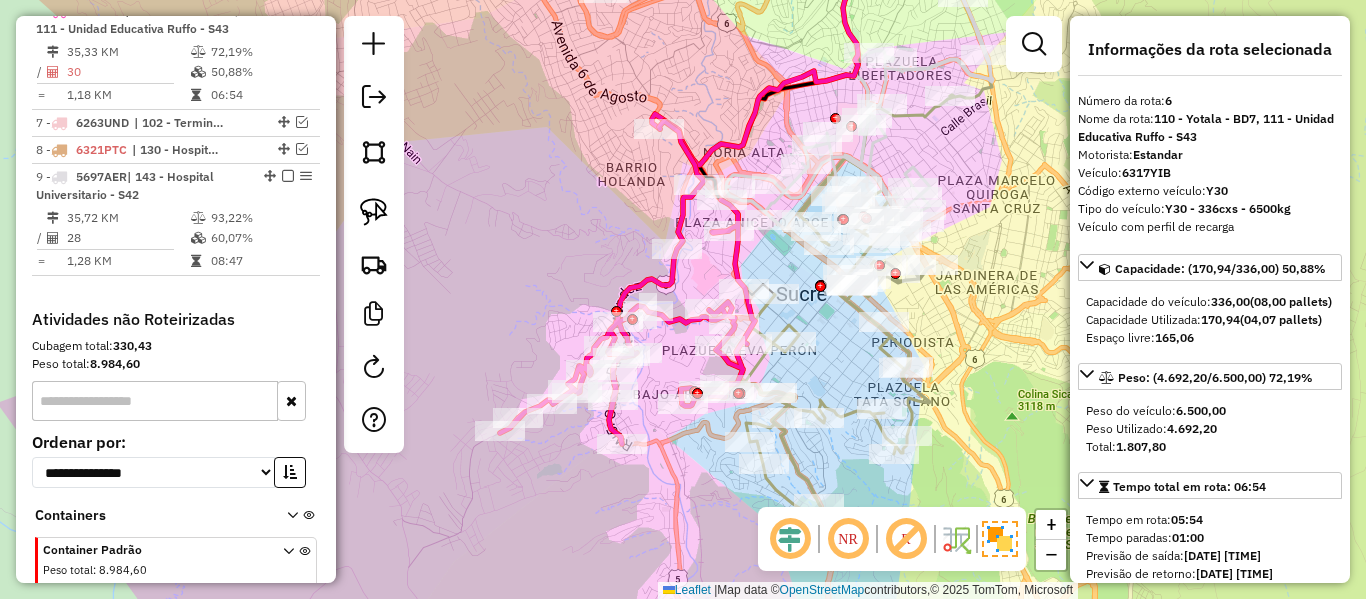 drag, startPoint x: 947, startPoint y: 153, endPoint x: 991, endPoint y: 126, distance: 51.62364 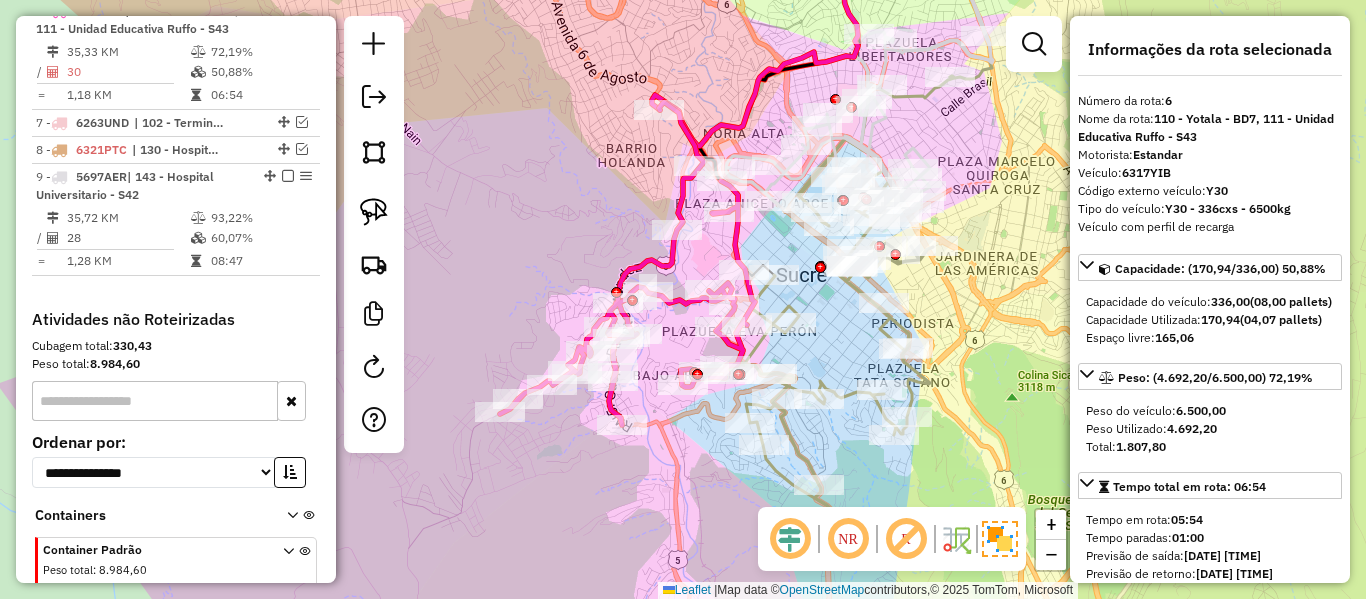 drag, startPoint x: 1016, startPoint y: 153, endPoint x: 973, endPoint y: 316, distance: 168.57639 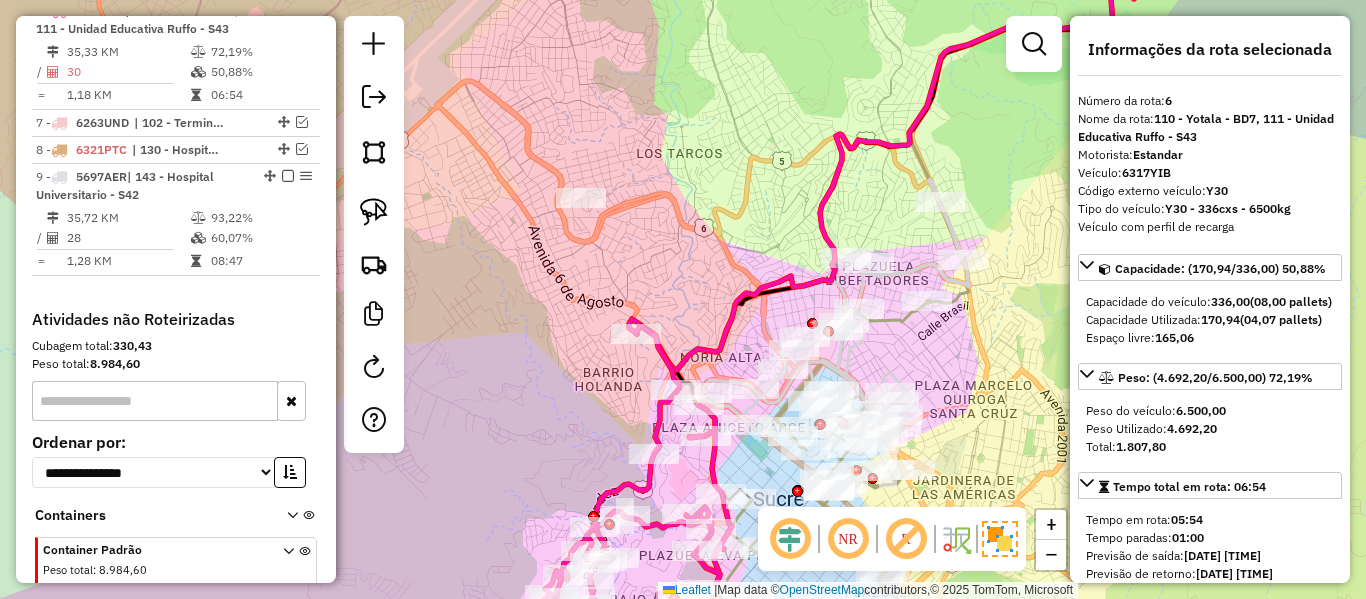 click on "Janela de atendimento Grade de atendimento Capacidade Transportadoras Veículos Cliente Pedidos  Rotas Selecione os dias de semana para filtrar as janelas de atendimento  Seg   Ter   Qua   Qui   Sex   Sáb   Dom  Informe o período da janela de atendimento: De: Até:  Filtrar exatamente a janela do cliente  Considerar janela de atendimento padrão  Selecione os dias de semana para filtrar as grades de atendimento  Seg   Ter   Qua   Qui   Sex   Sáb   Dom   Considerar clientes sem dia de atendimento cadastrado  Clientes fora do dia de atendimento selecionado Filtrar as atividades entre os valores definidos abaixo:  Peso mínimo:   Peso máximo:   Cubagem mínima:   Cubagem máxima:   De:   Até:  Filtrar as atividades entre o tempo de atendimento definido abaixo:  De:   Até:   Considerar capacidade total dos clientes não roteirizados Transportadora: Selecione um ou mais itens Tipo de veículo: Selecione um ou mais itens Veículo: Selecione um ou mais itens Motorista: Selecione um ou mais itens Nome: Rótulo:" 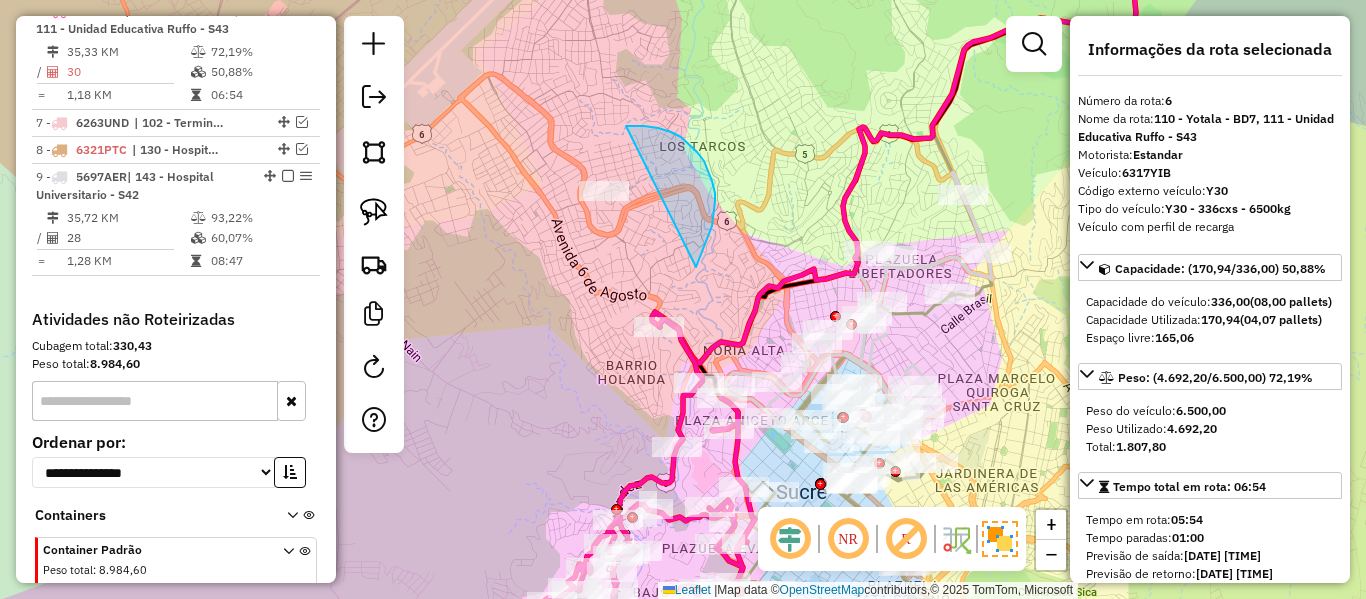 drag, startPoint x: 696, startPoint y: 267, endPoint x: 557, endPoint y: 252, distance: 139.807 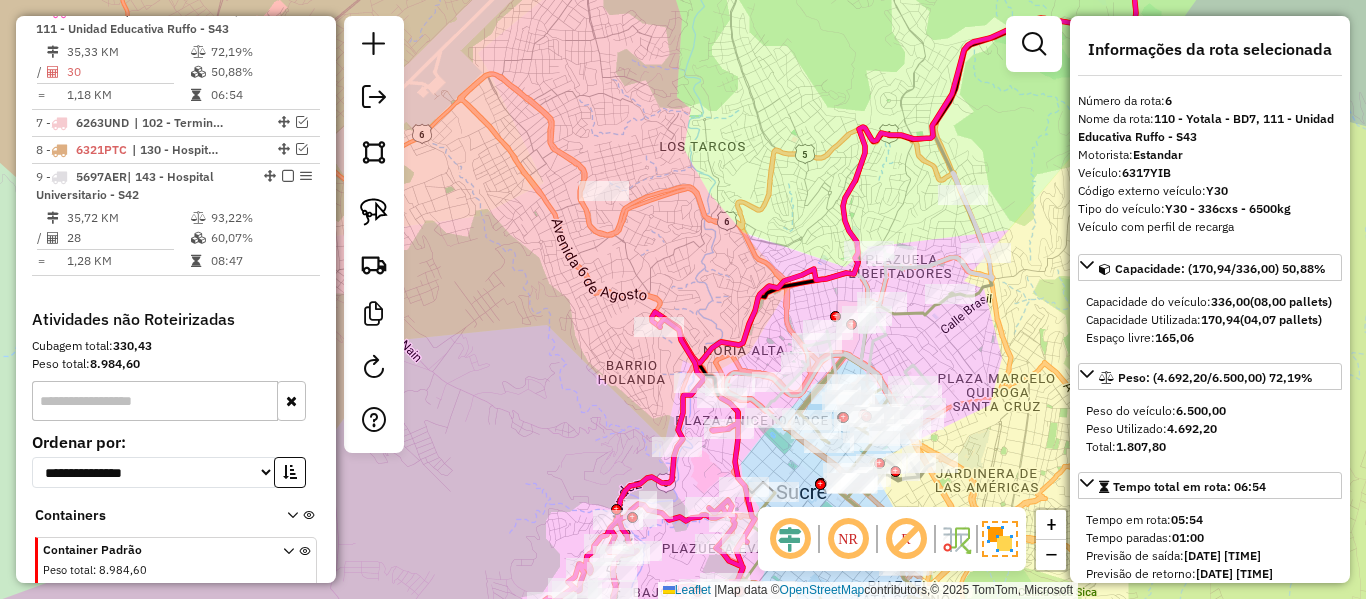 click on "Janela de atendimento Grade de atendimento Capacidade Transportadoras Veículos Cliente Pedidos  Rotas Selecione os dias de semana para filtrar as janelas de atendimento  Seg   Ter   Qua   Qui   Sex   Sáb   Dom  Informe o período da janela de atendimento: De: Até:  Filtrar exatamente a janela do cliente  Considerar janela de atendimento padrão  Selecione os dias de semana para filtrar as grades de atendimento  Seg   Ter   Qua   Qui   Sex   Sáb   Dom   Considerar clientes sem dia de atendimento cadastrado  Clientes fora do dia de atendimento selecionado Filtrar as atividades entre os valores definidos abaixo:  Peso mínimo:   Peso máximo:   Cubagem mínima:   Cubagem máxima:   De:   Até:  Filtrar as atividades entre o tempo de atendimento definido abaixo:  De:   Até:   Considerar capacidade total dos clientes não roteirizados Transportadora: Selecione um ou mais itens Tipo de veículo: Selecione um ou mais itens Veículo: Selecione um ou mais itens Motorista: Selecione um ou mais itens Nome: Rótulo:" 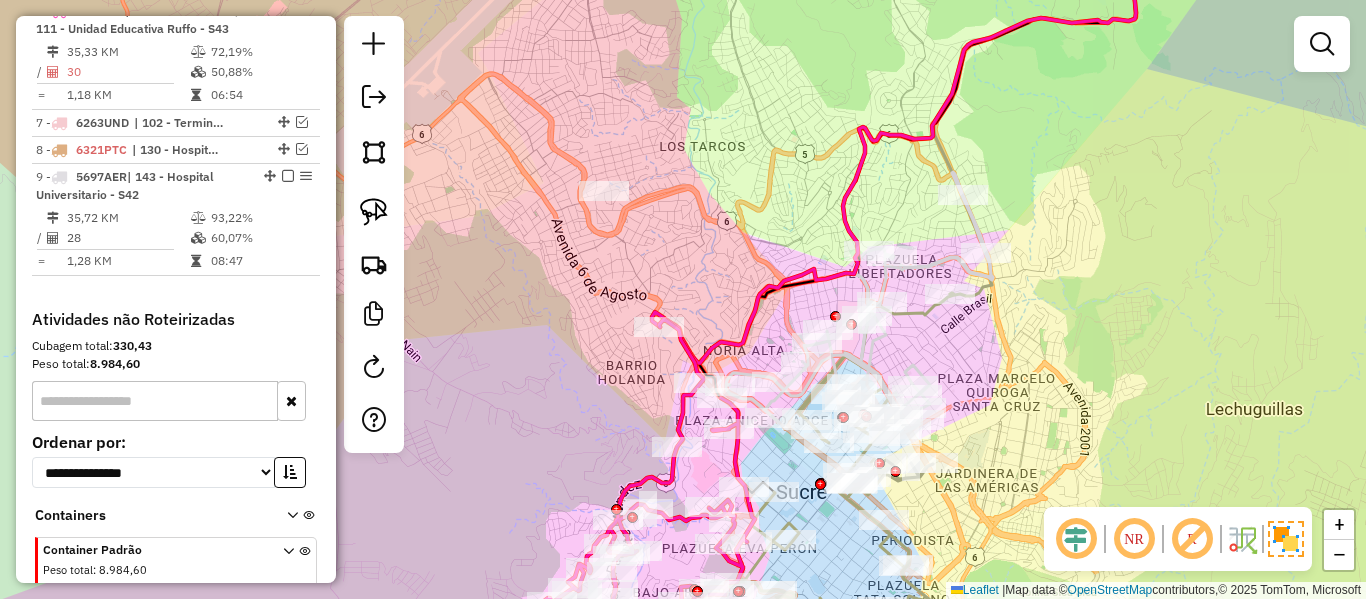 click 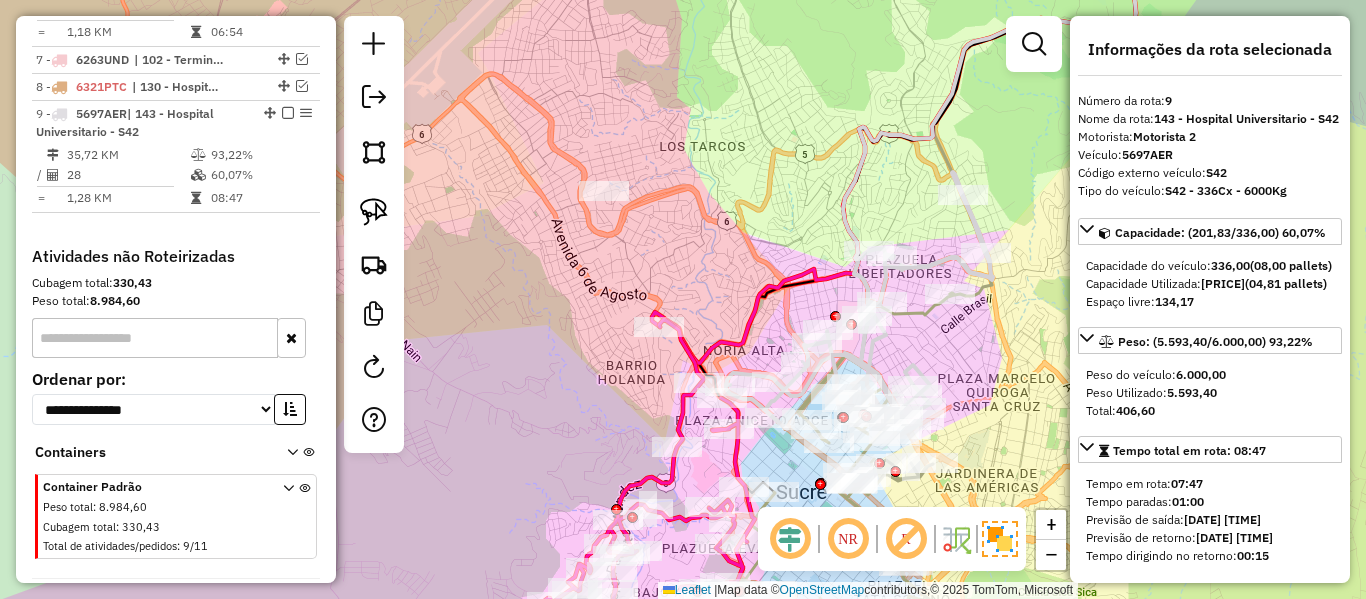 scroll, scrollTop: 1214, scrollLeft: 0, axis: vertical 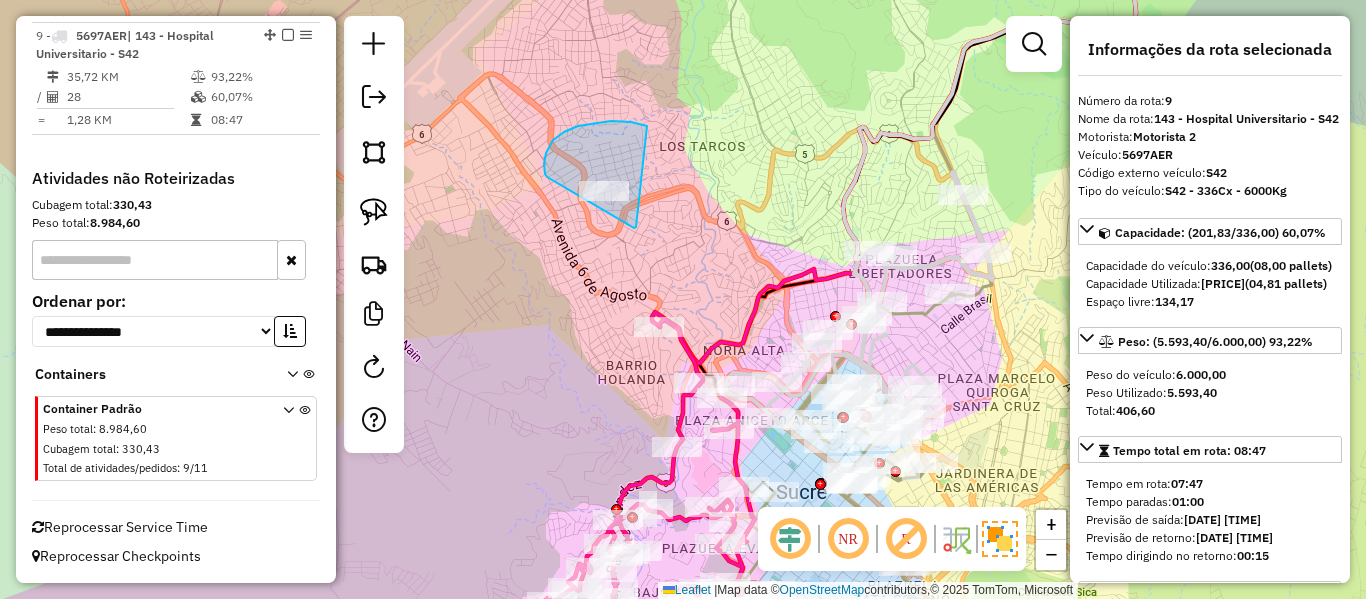 drag, startPoint x: 634, startPoint y: 228, endPoint x: 570, endPoint y: 213, distance: 65.734314 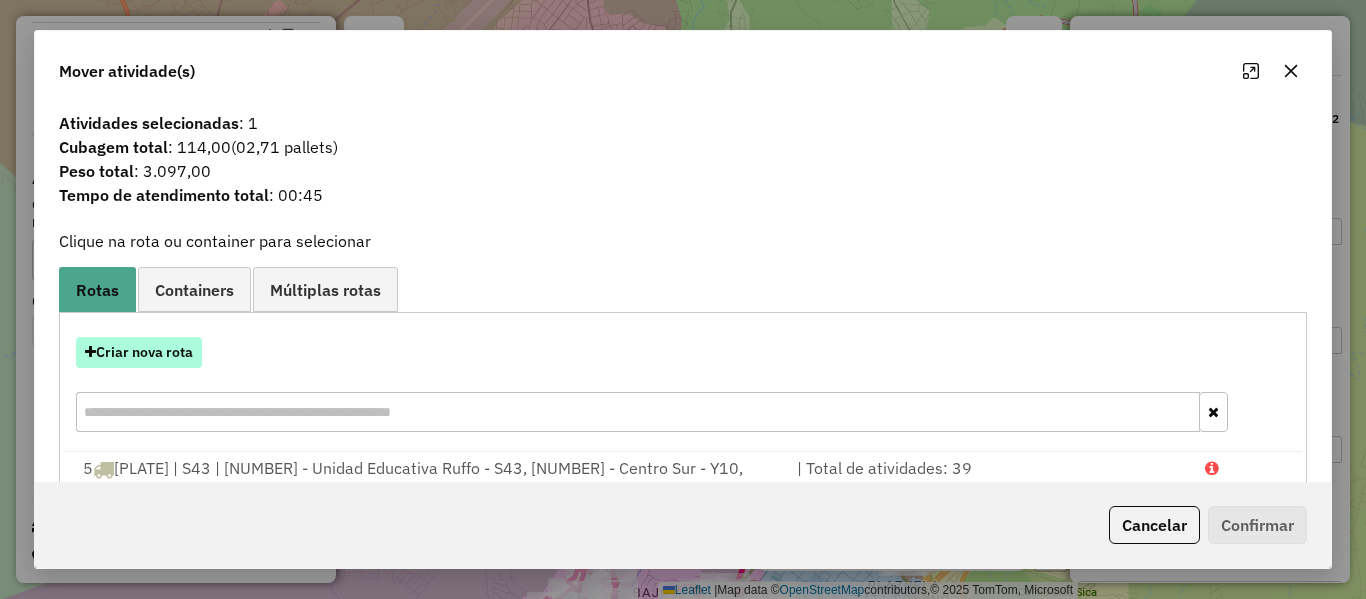 click on "Criar nova rota" at bounding box center [683, 387] 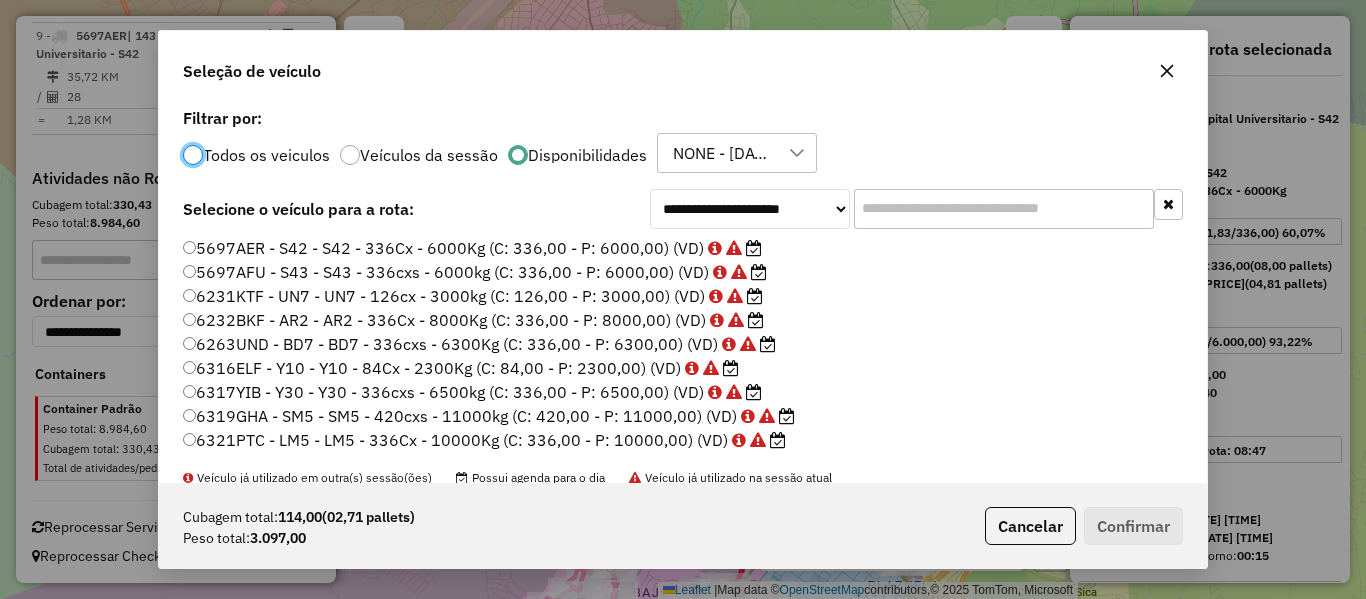 scroll, scrollTop: 11, scrollLeft: 6, axis: both 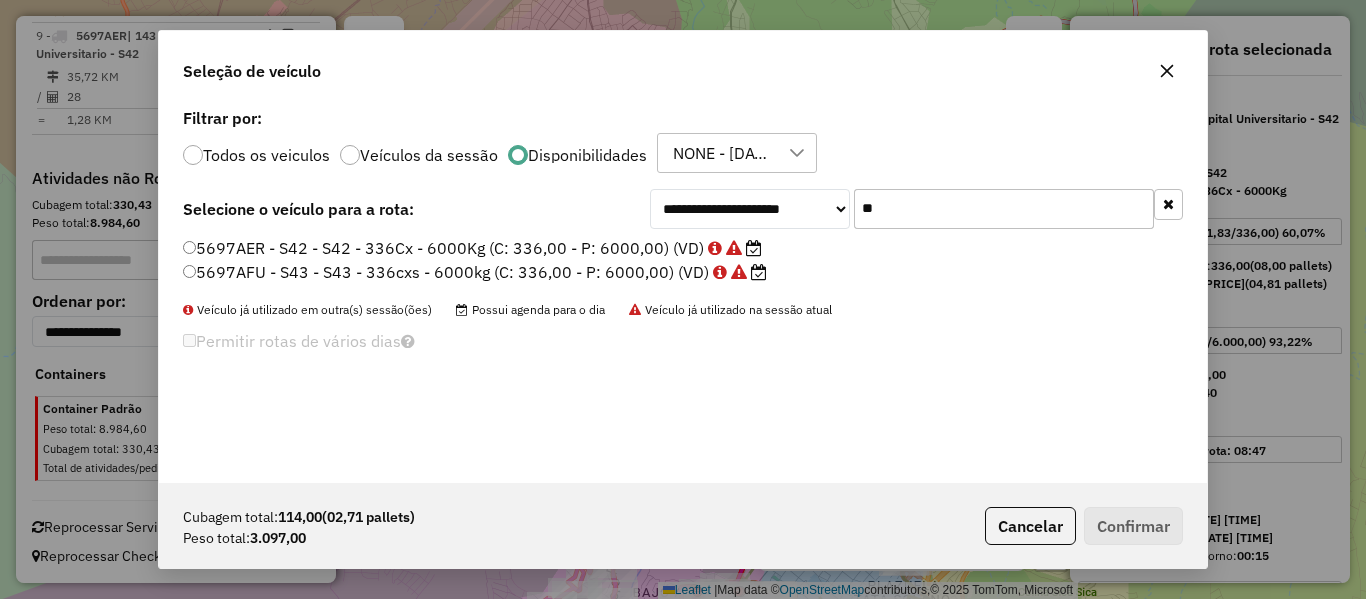 type on "**" 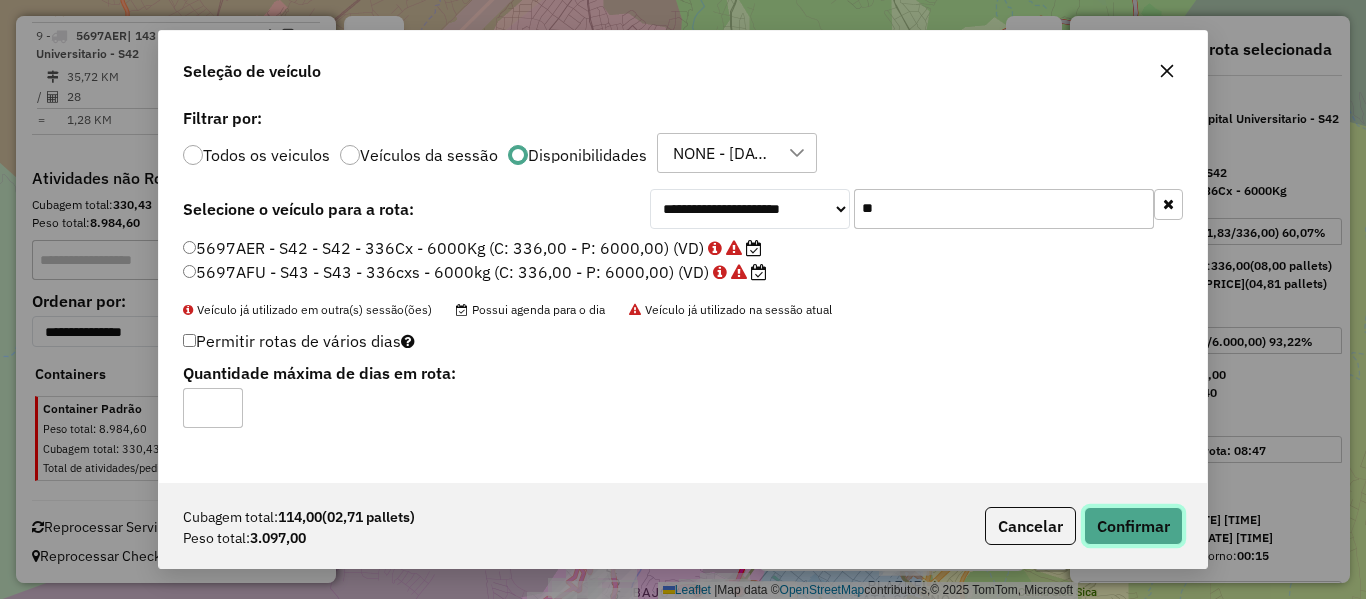 click on "Confirmar" 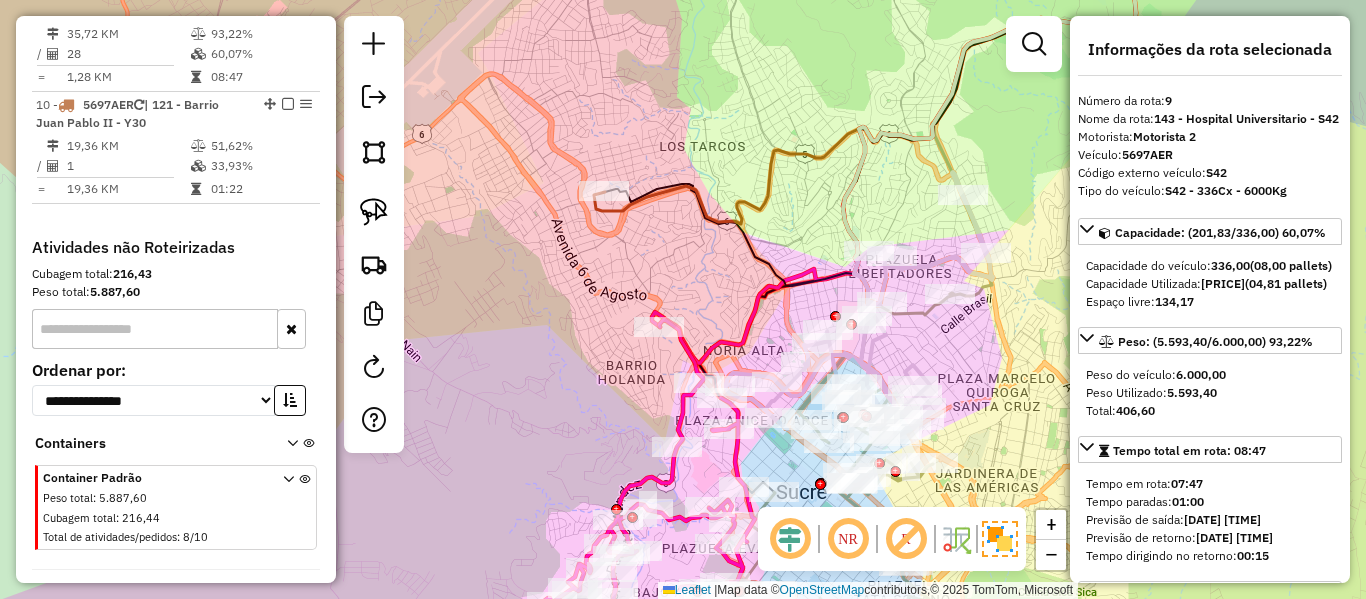 scroll, scrollTop: 621, scrollLeft: 0, axis: vertical 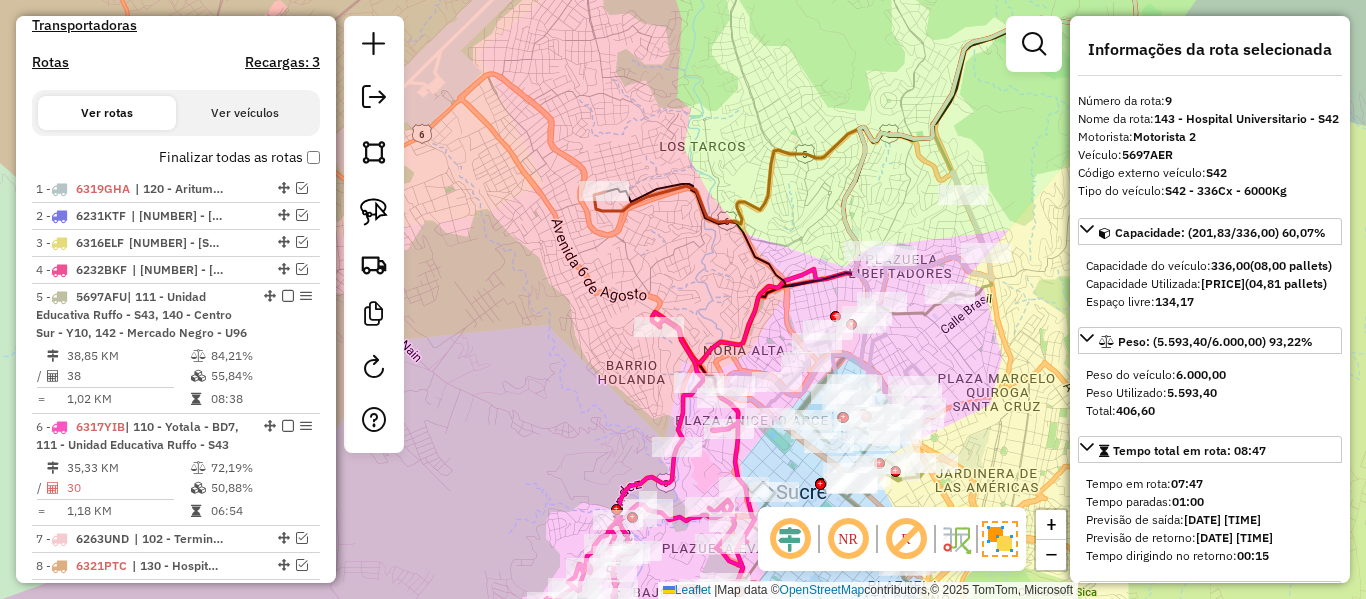 click on "Finalizar todas as rotas" at bounding box center (239, 157) 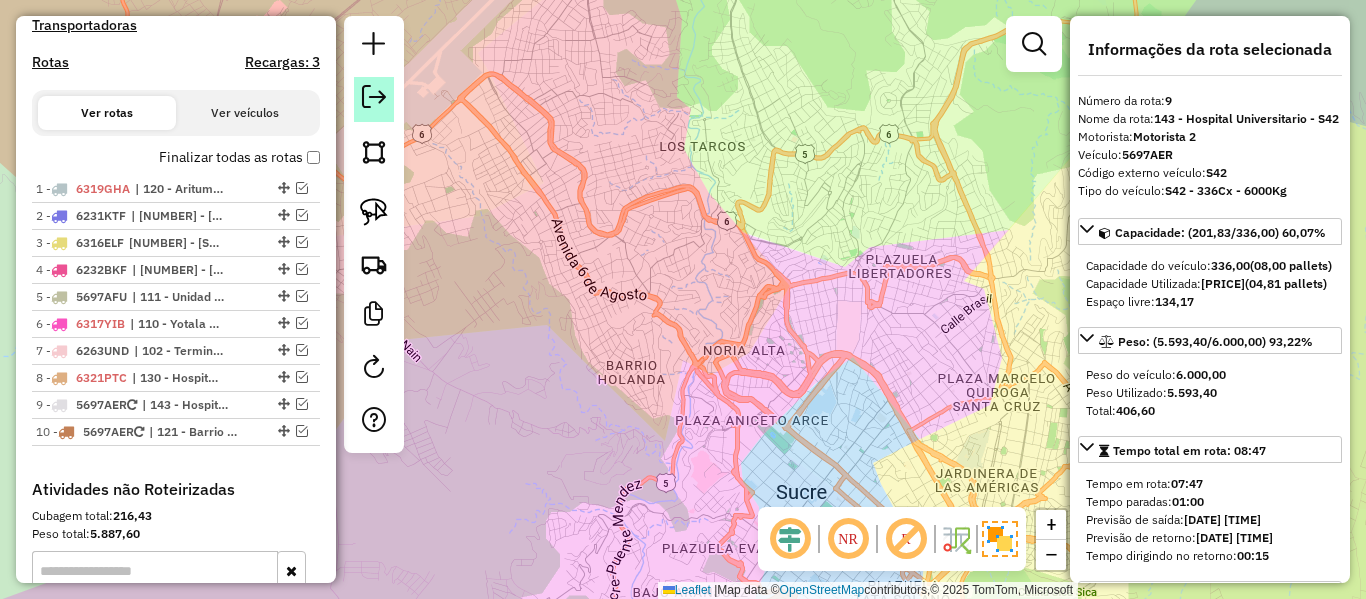 click 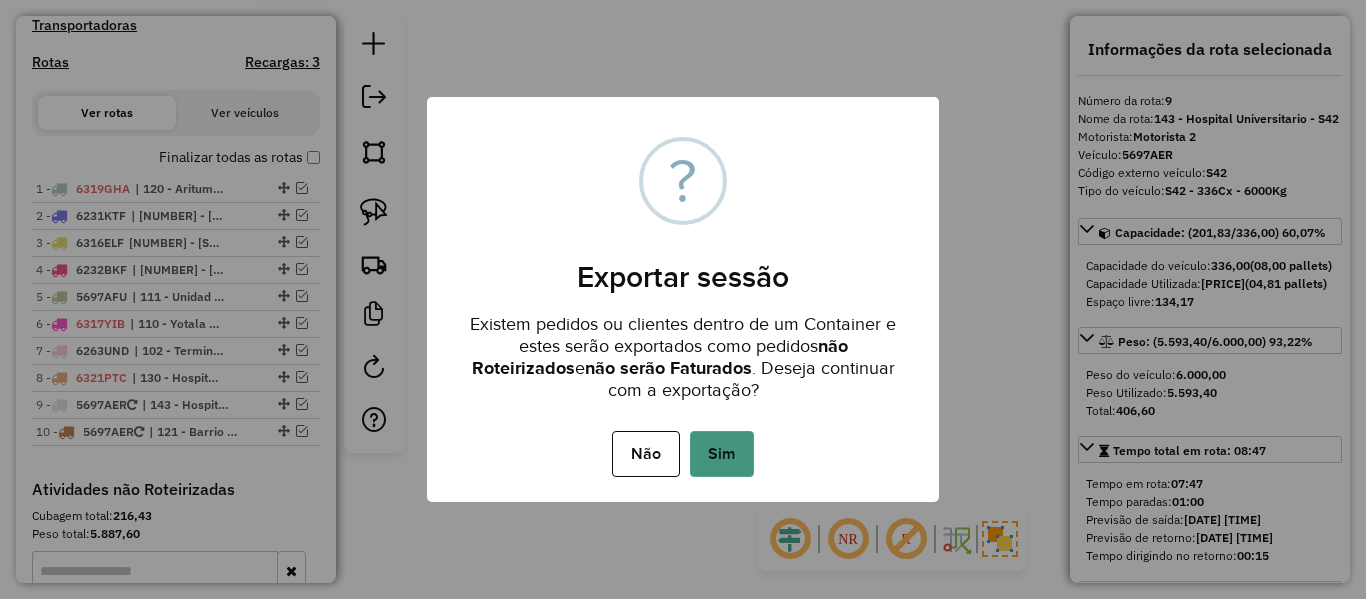 click on "Sim" at bounding box center (722, 454) 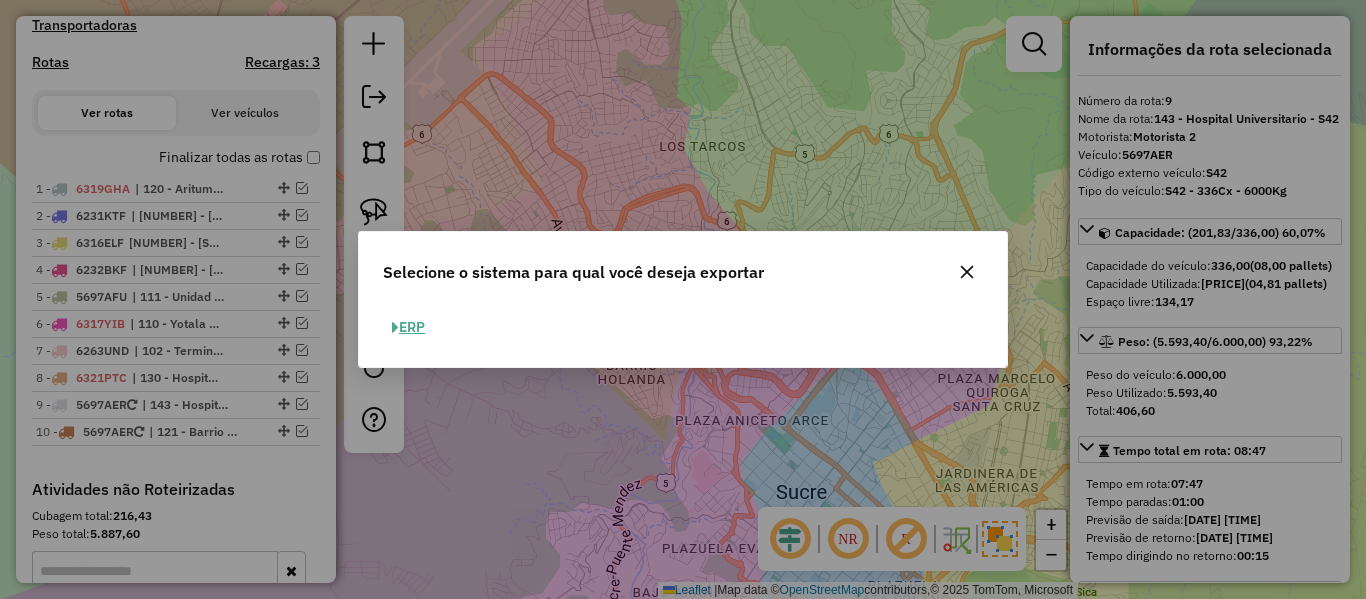 click on "ERP" 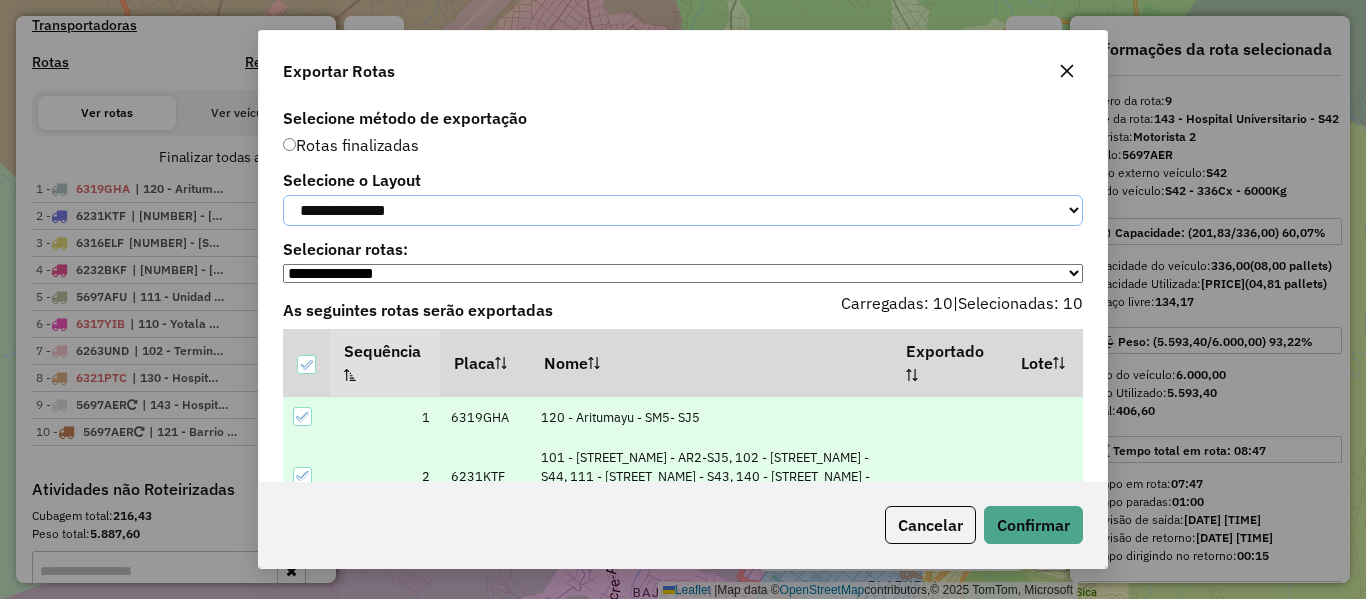 click on "**********" 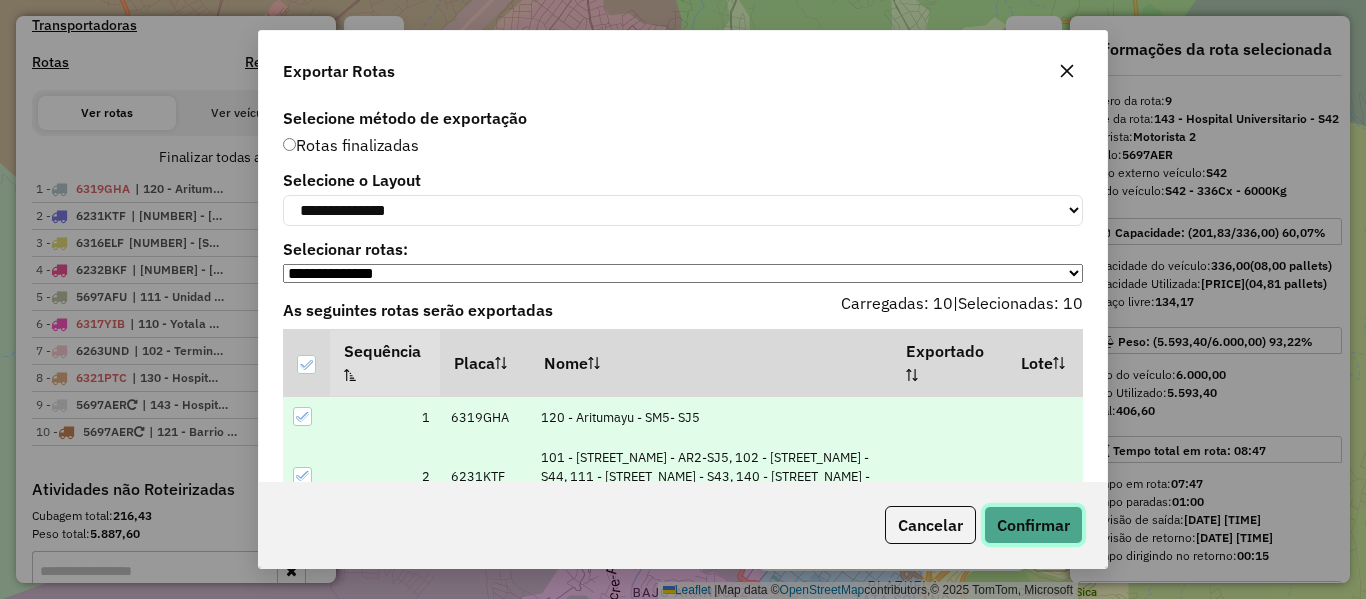 click on "Confirmar" 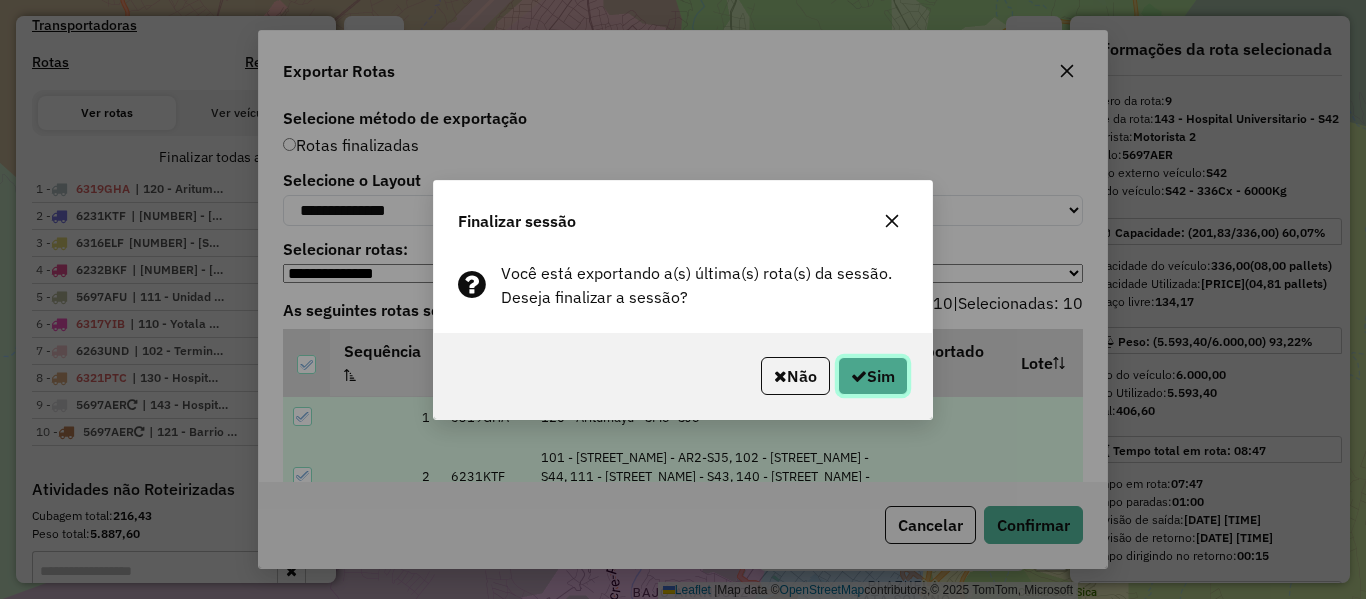 click on "Sim" 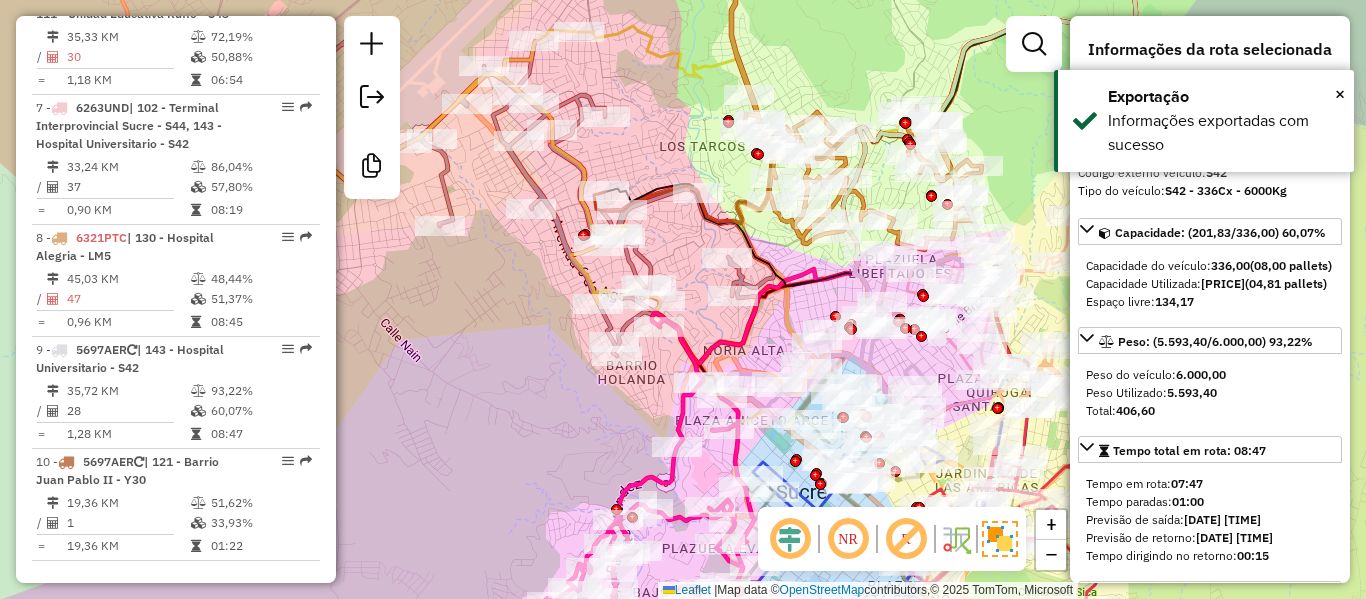 scroll, scrollTop: 1871, scrollLeft: 0, axis: vertical 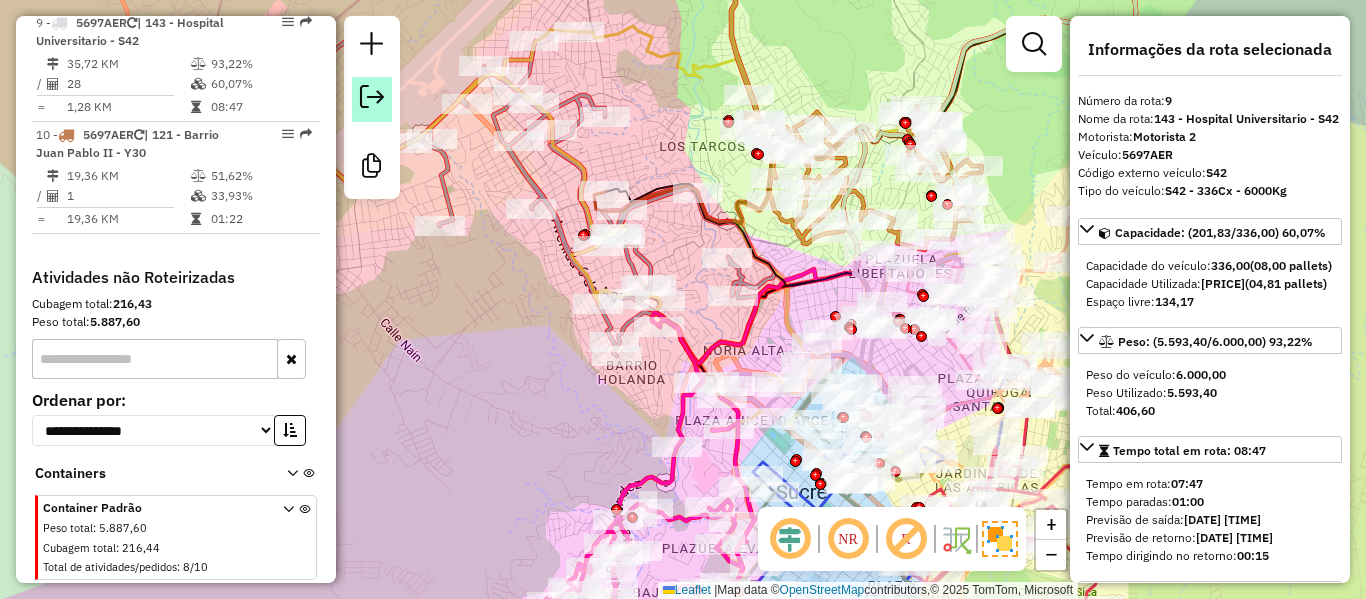 click 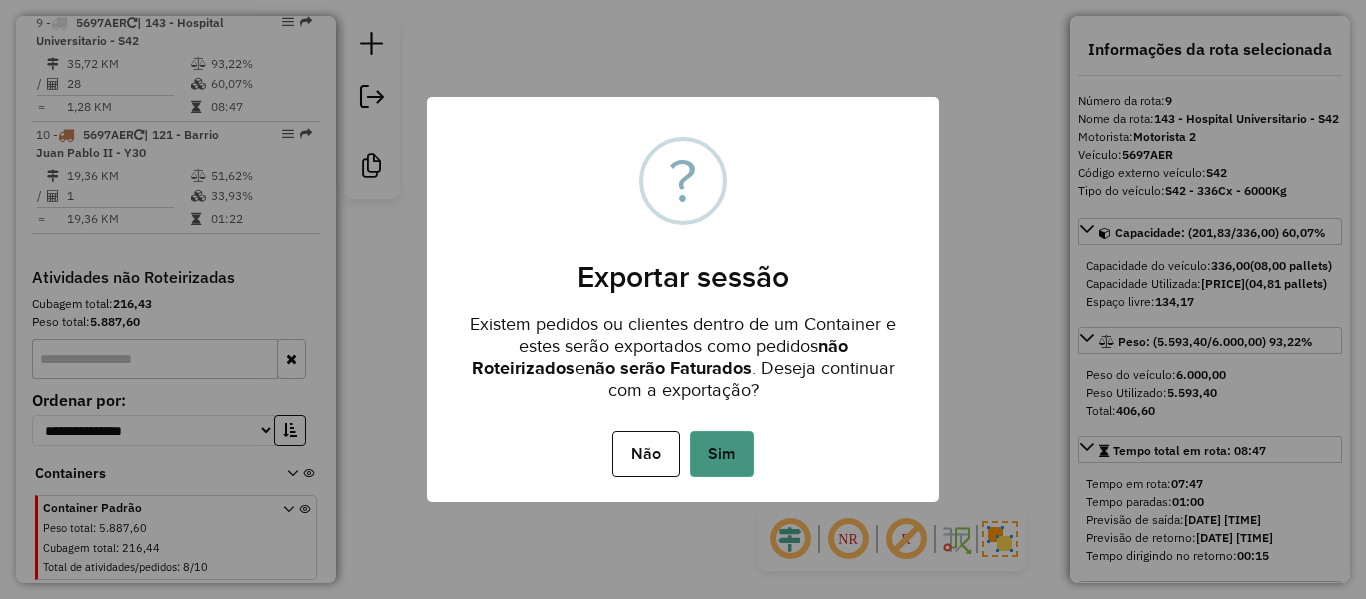 click on "Sim" at bounding box center [722, 454] 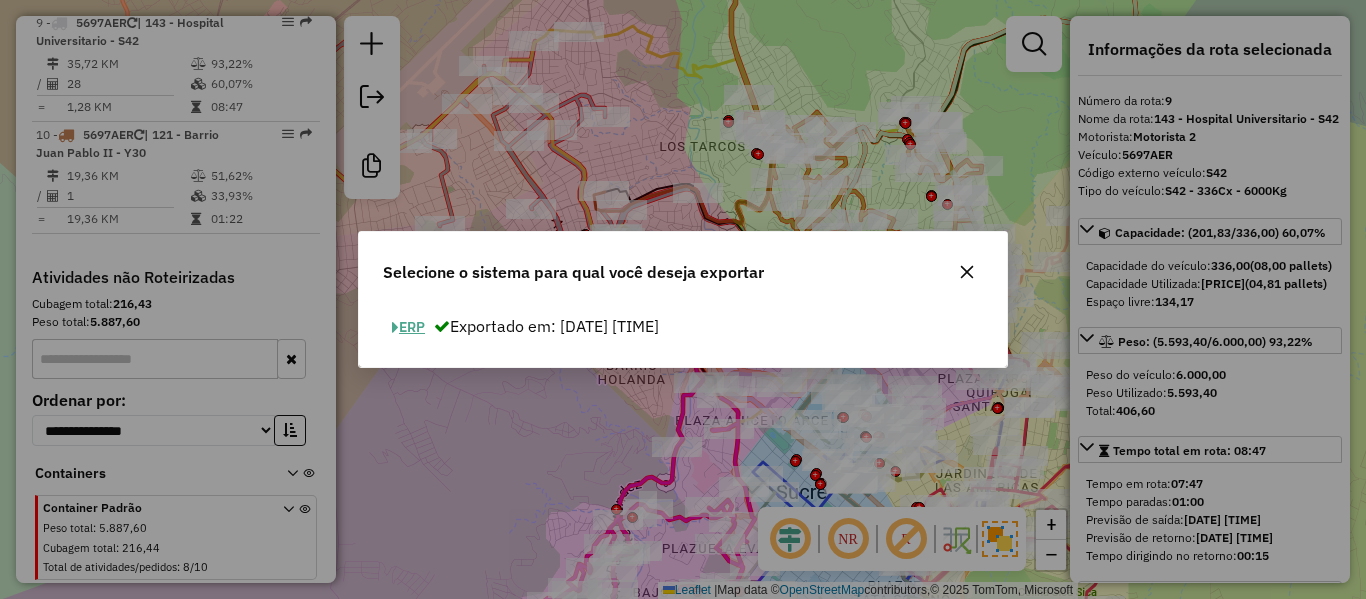 click on "ERP" 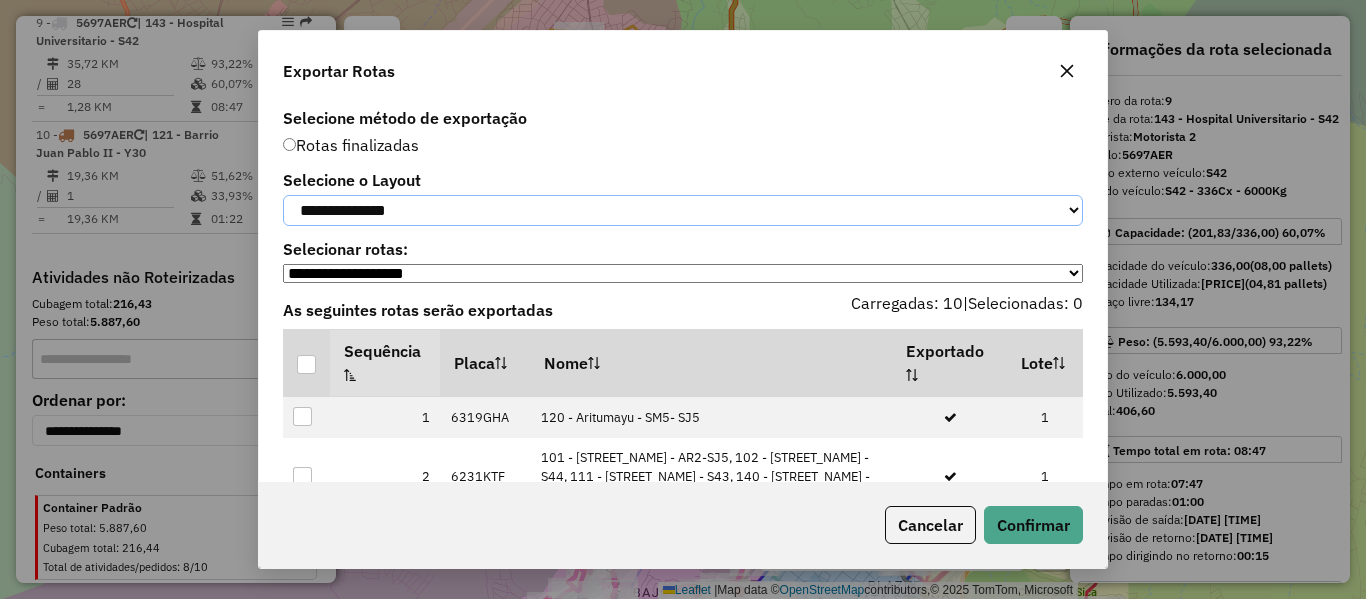 click on "**********" 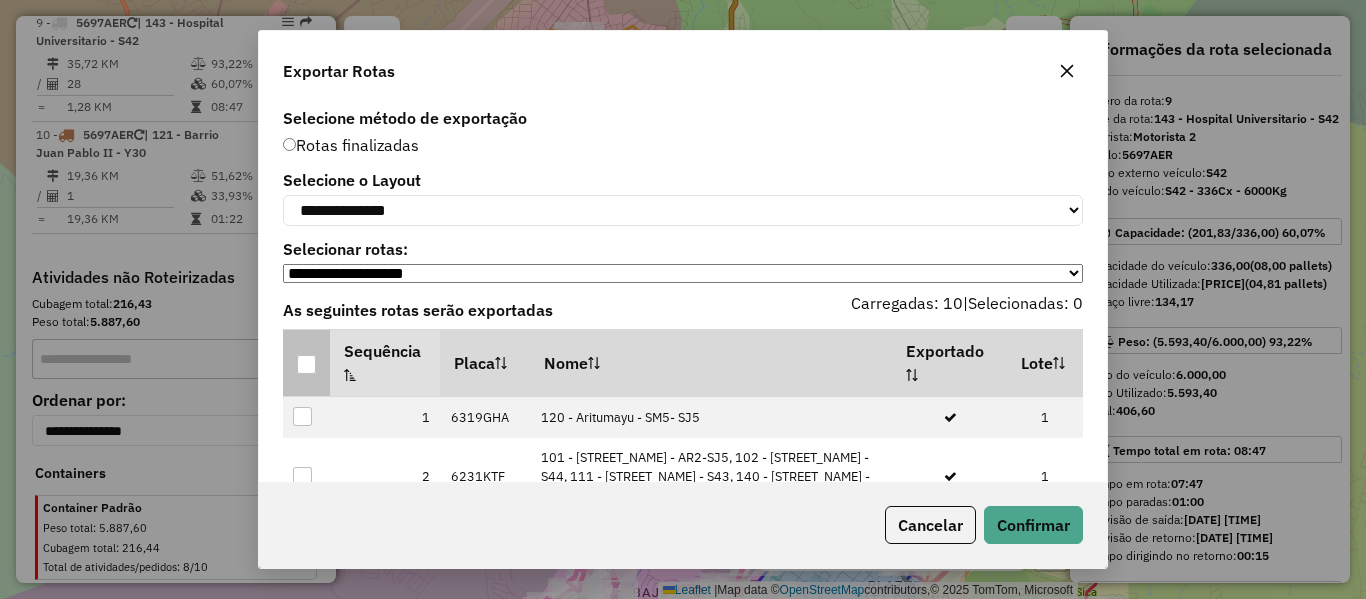click at bounding box center (306, 364) 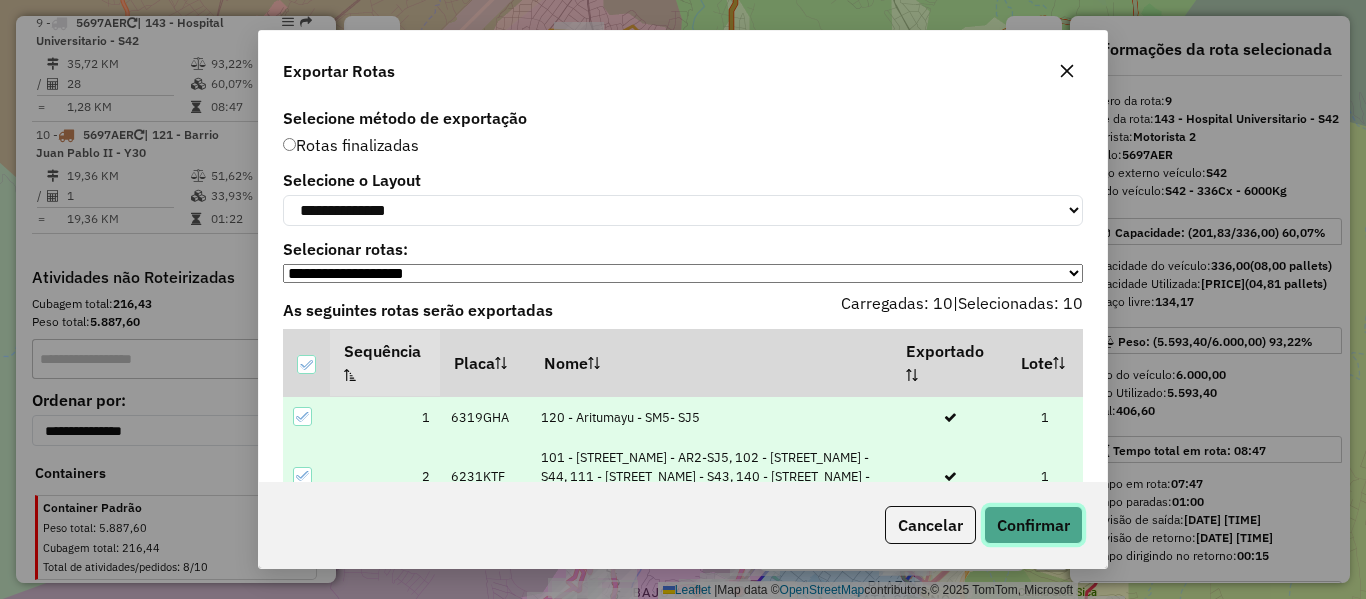click on "Confirmar" 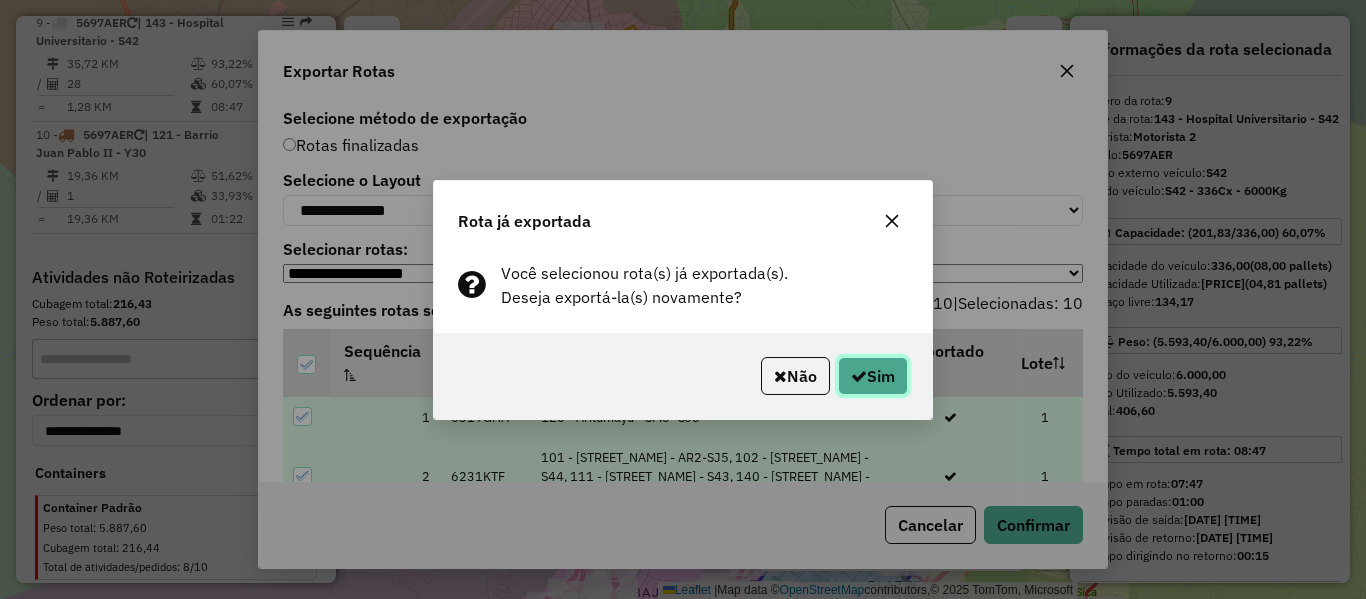 click on "Sim" 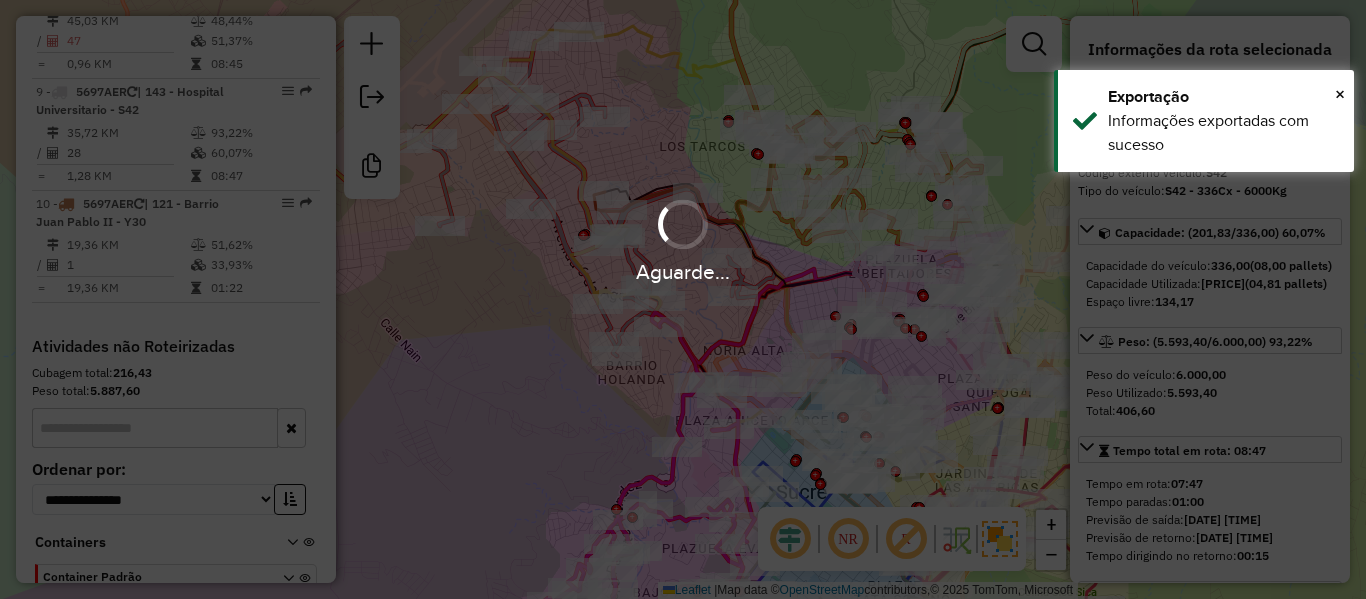 scroll, scrollTop: 1871, scrollLeft: 0, axis: vertical 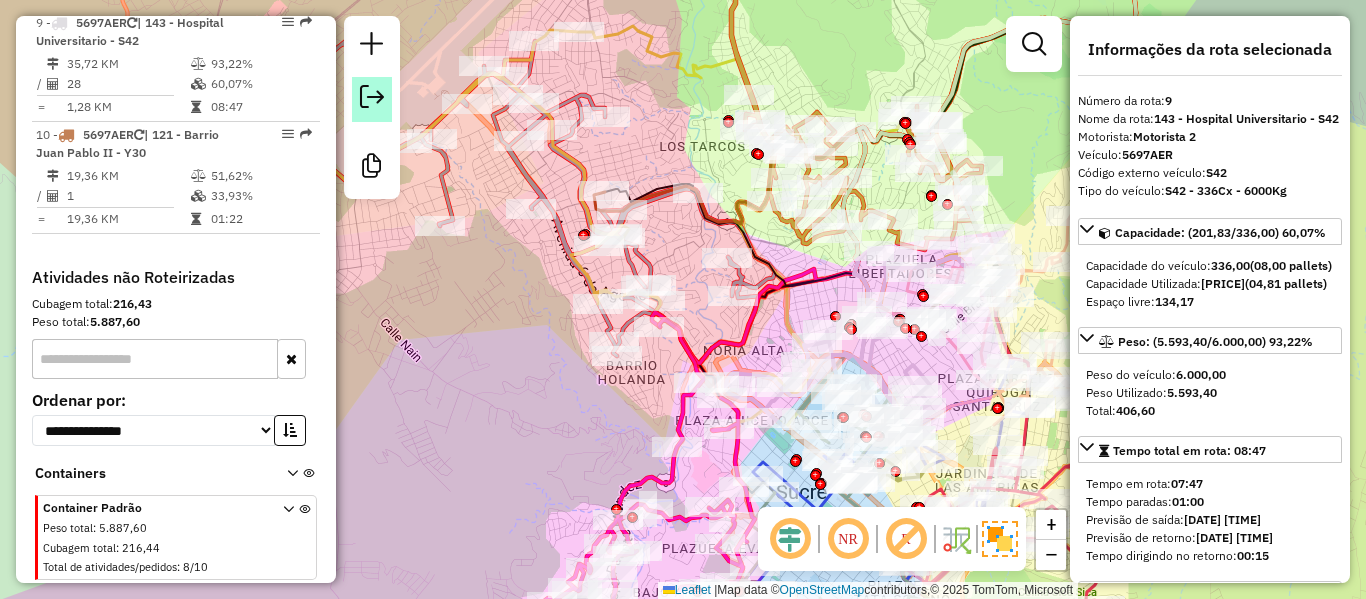 click 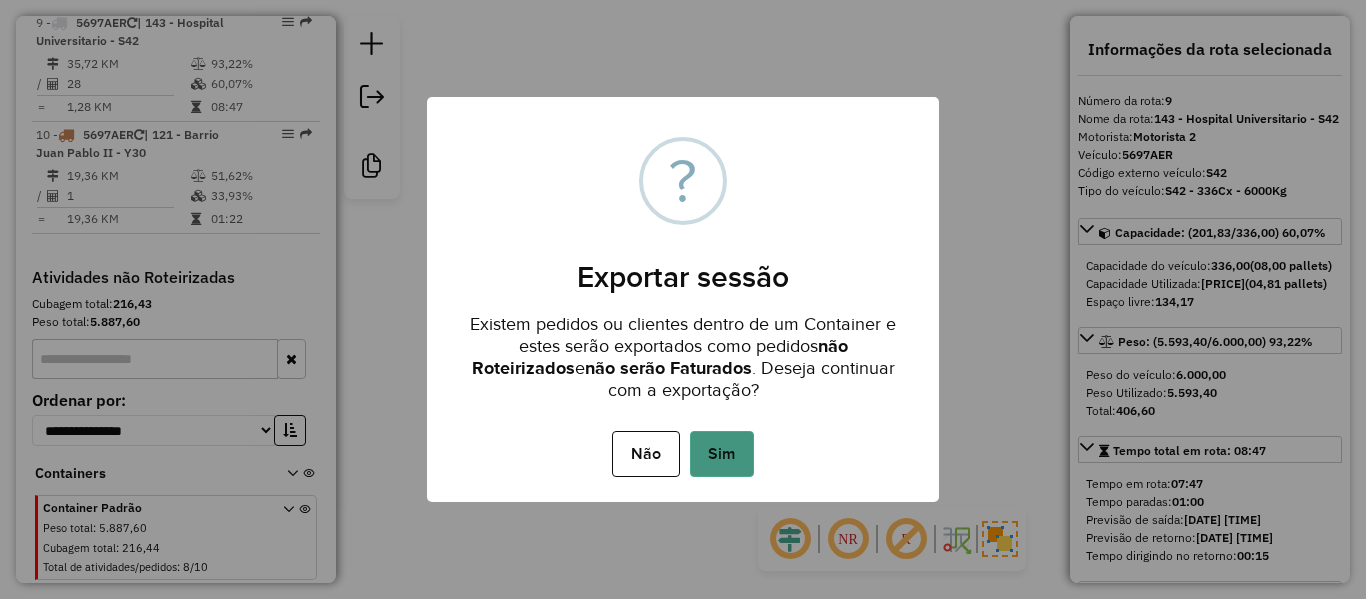 click on "Sim" at bounding box center [722, 454] 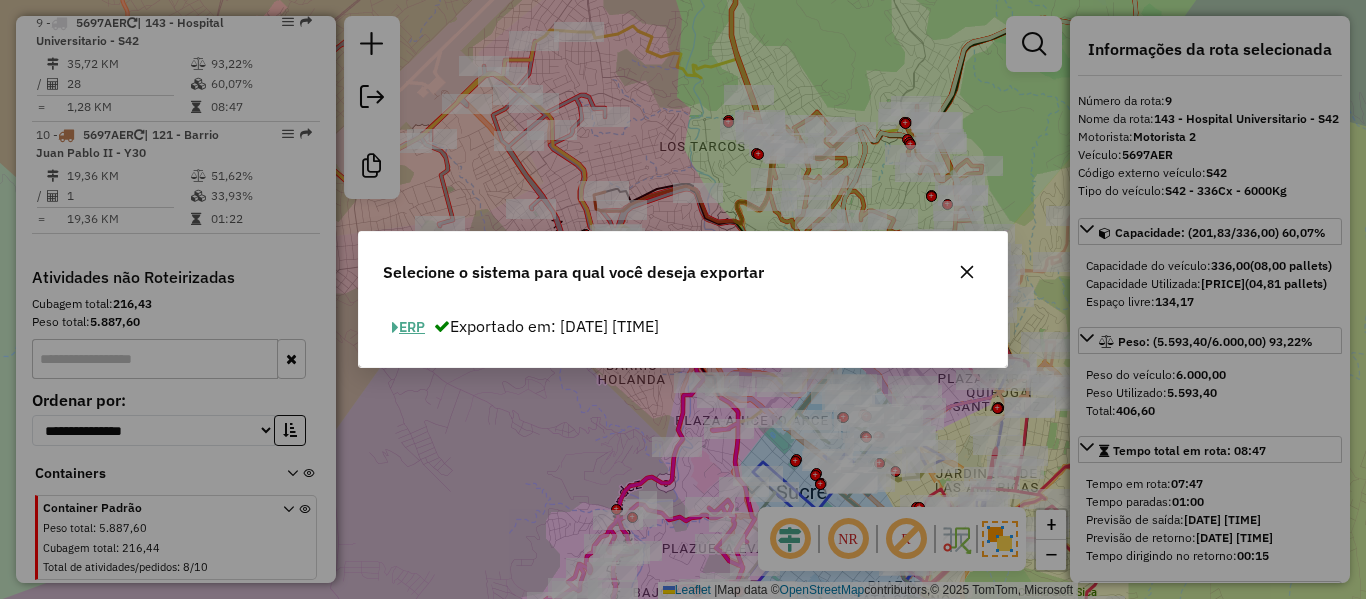 click on "ERP" 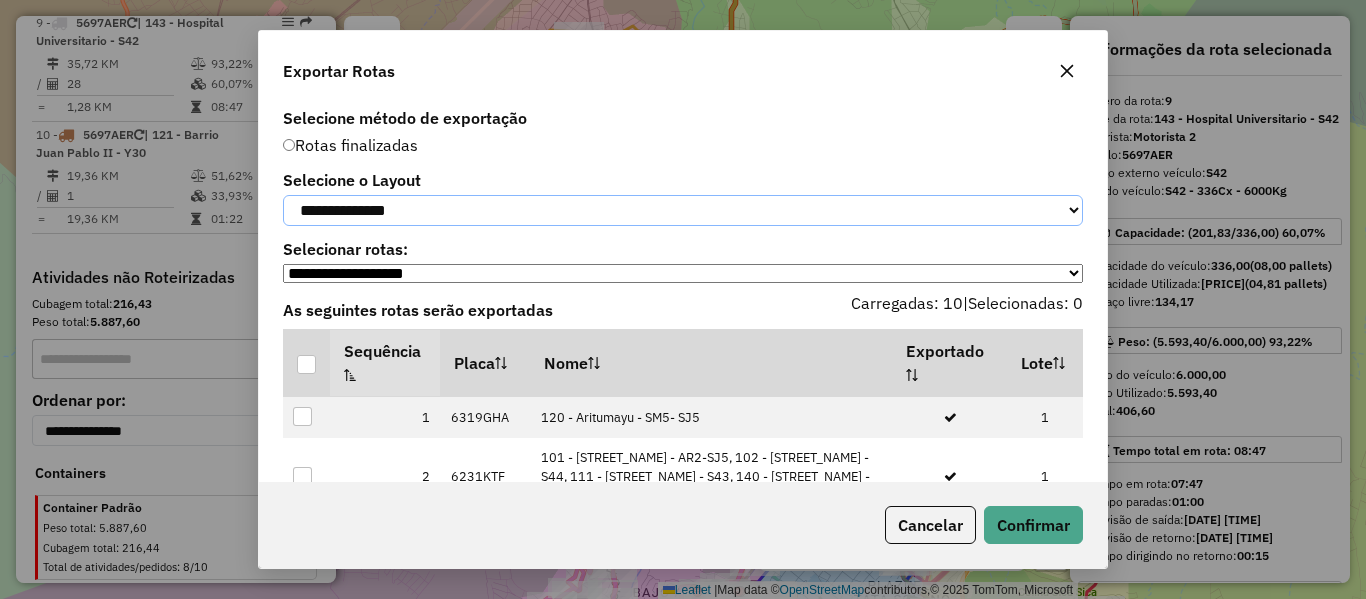 click on "**********" 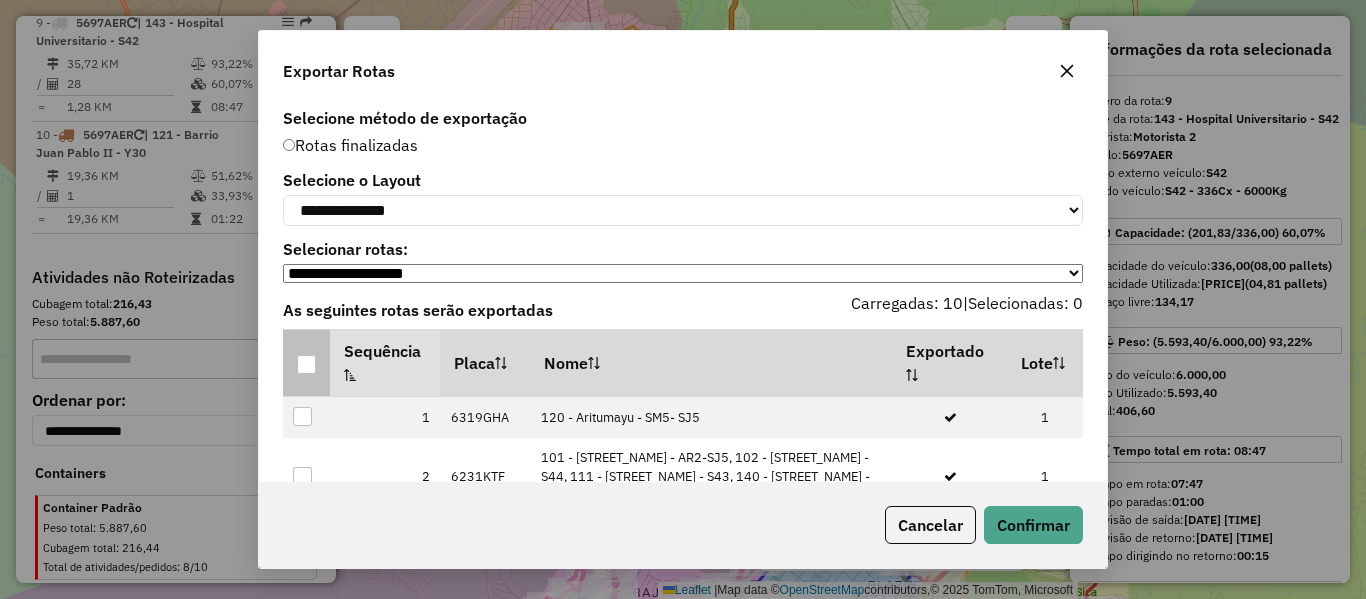 click at bounding box center (306, 364) 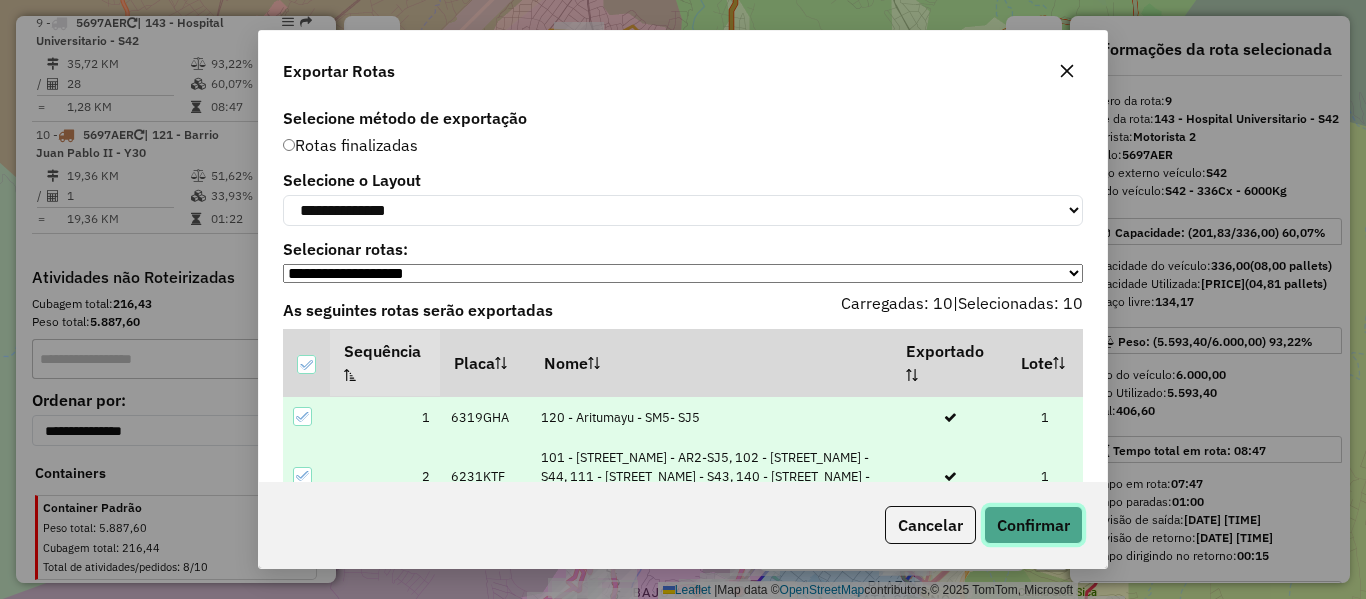 click on "Confirmar" 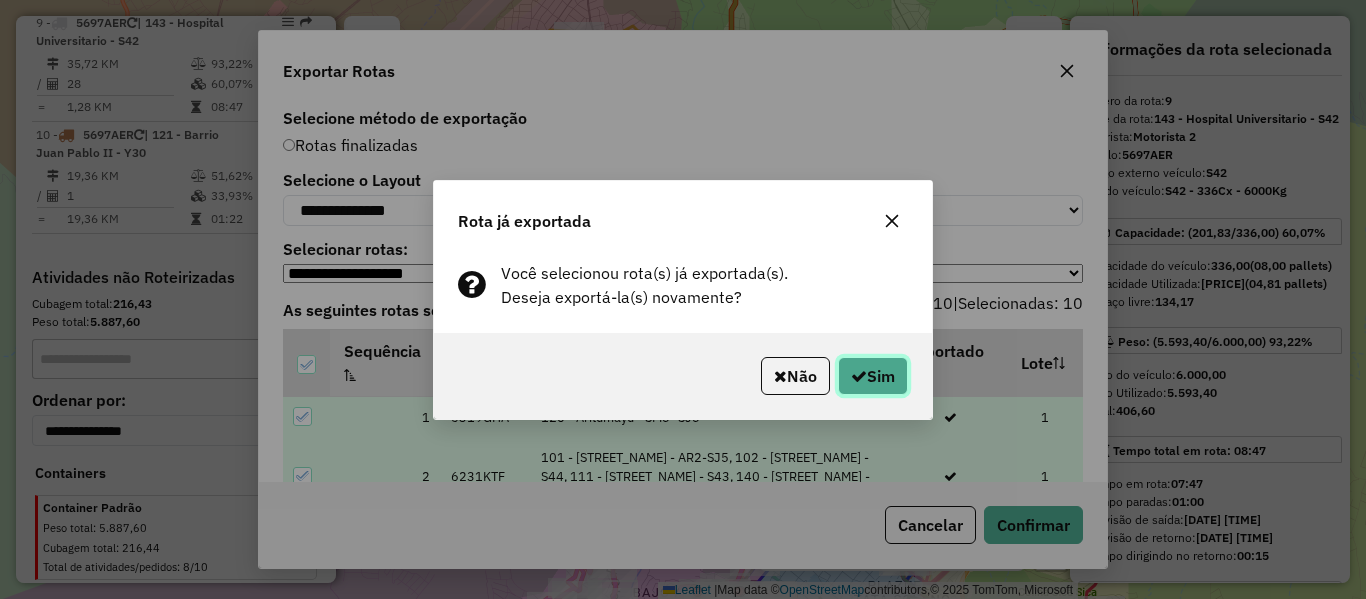 click on "Sim" 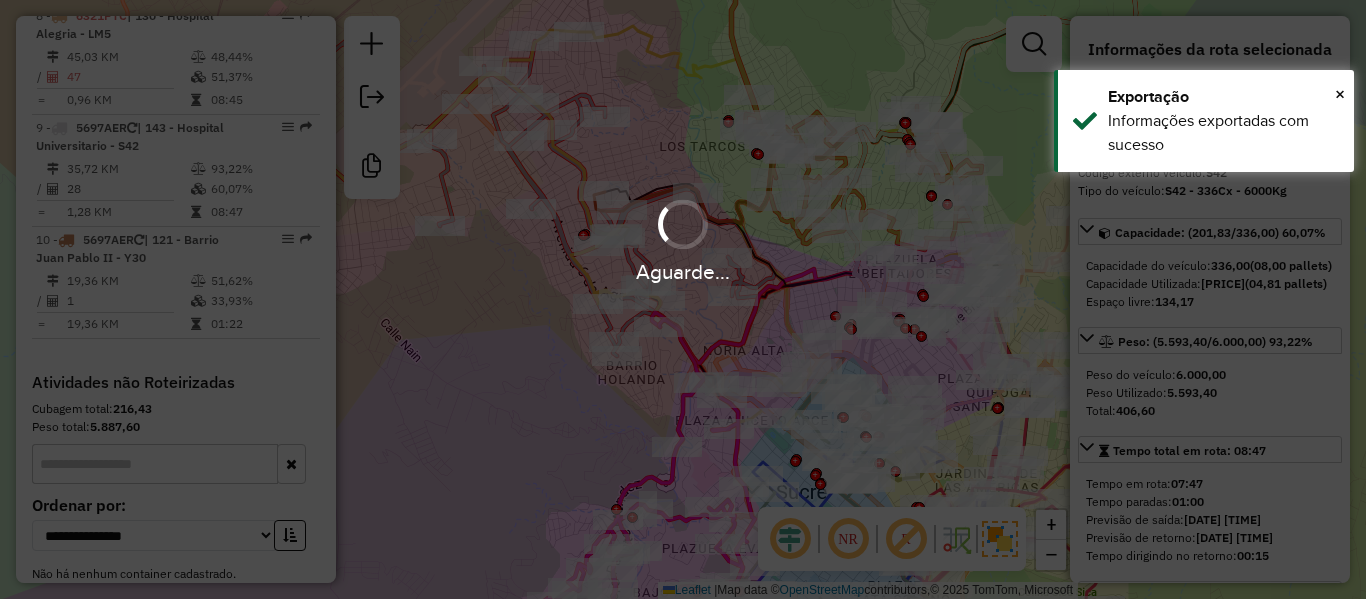 scroll, scrollTop: 1871, scrollLeft: 0, axis: vertical 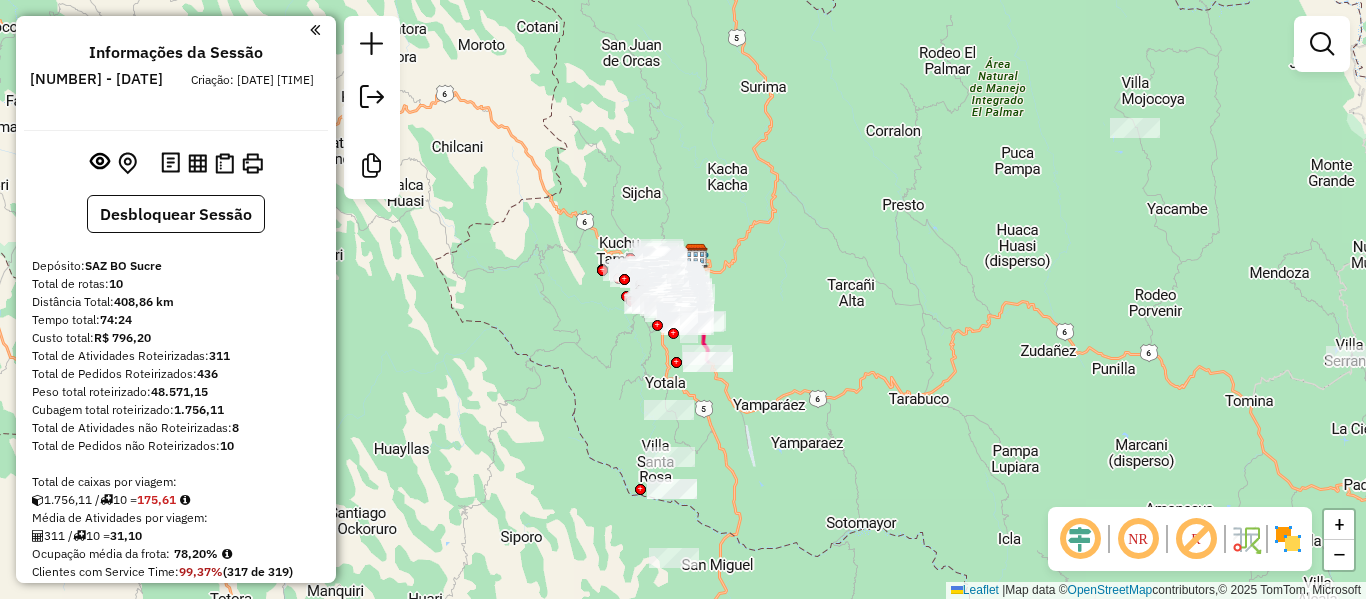 drag, startPoint x: 811, startPoint y: 265, endPoint x: 817, endPoint y: 211, distance: 54.33231 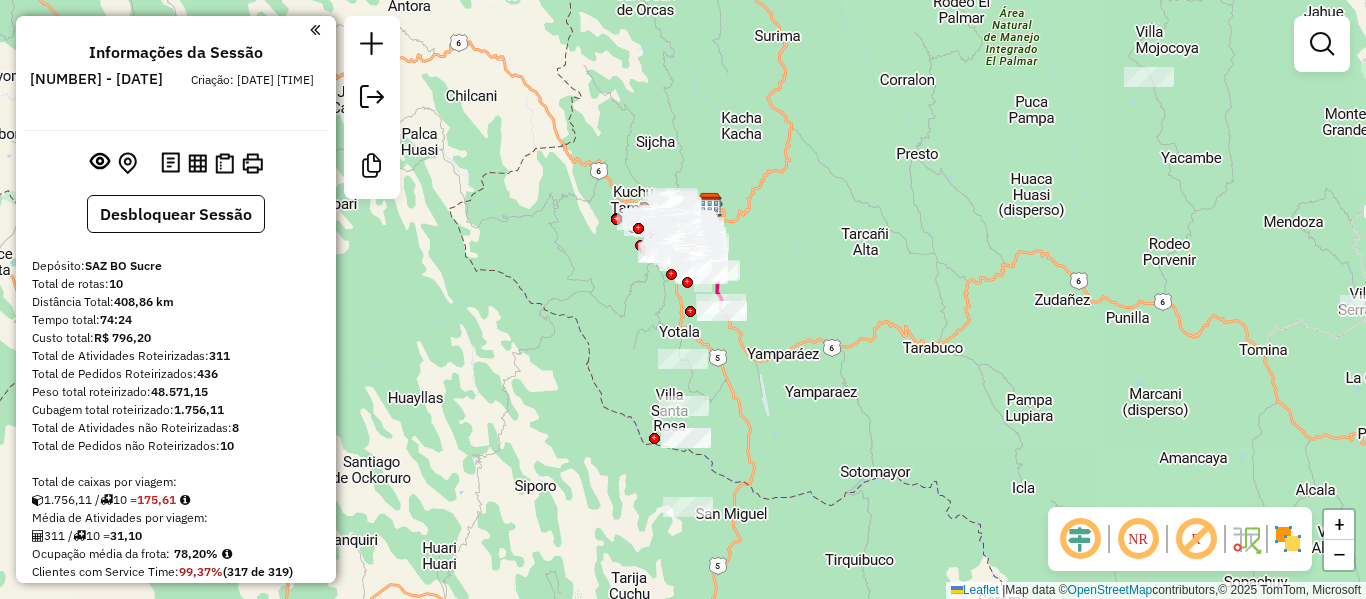 click on "[NUMBER] - [DATE]" at bounding box center [96, 79] 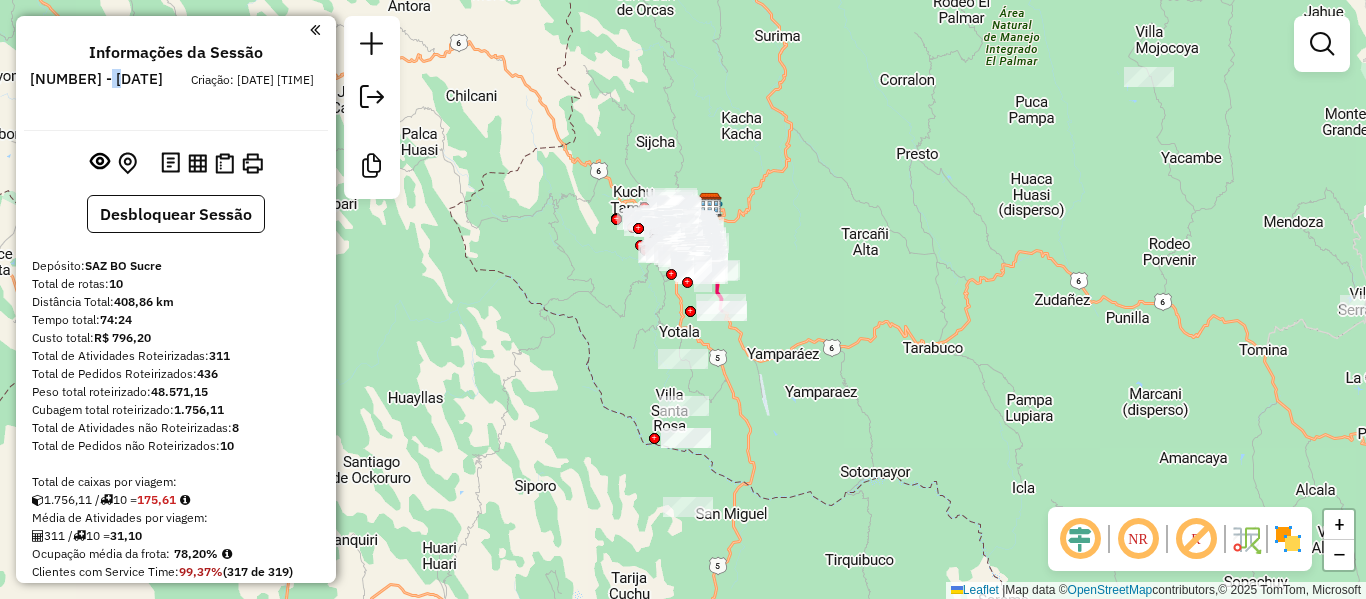 click on "1225024 - 08/08/2025" at bounding box center (96, 79) 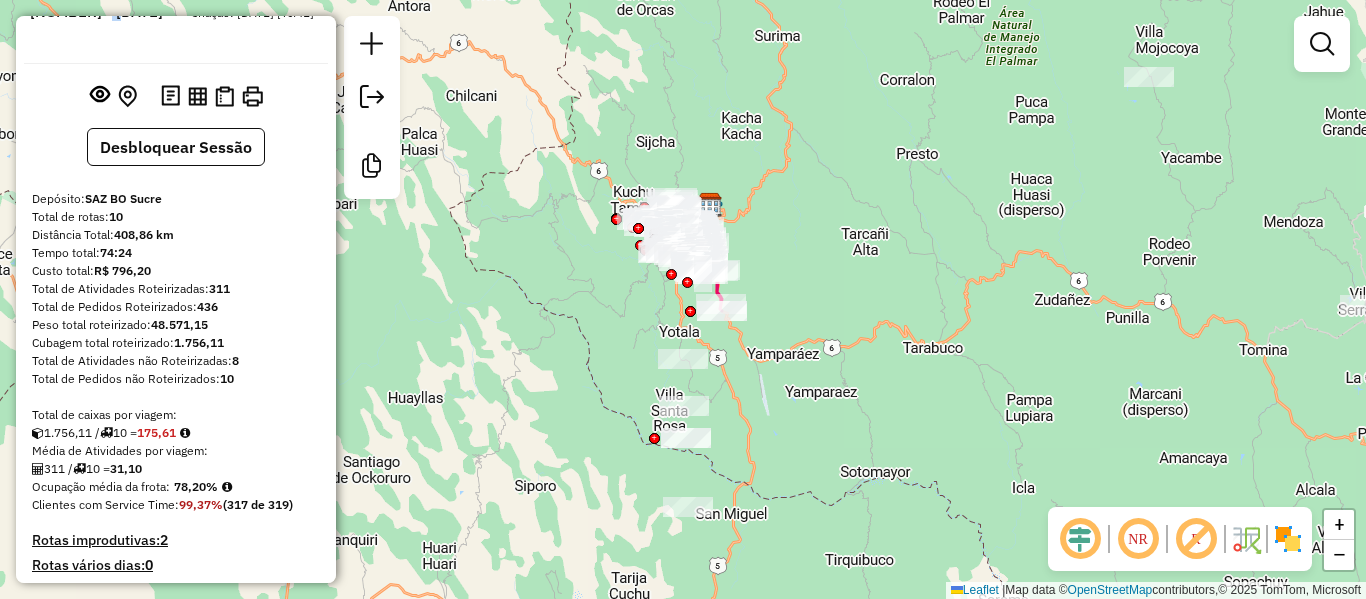 scroll, scrollTop: 100, scrollLeft: 0, axis: vertical 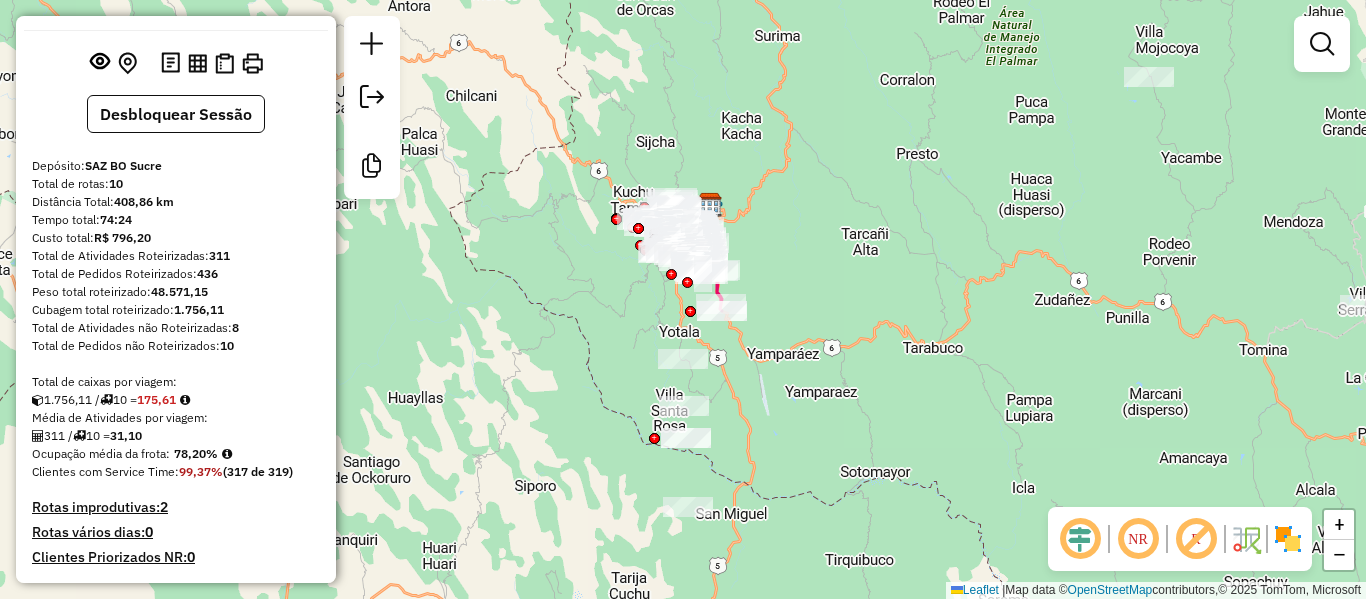 click on "311" at bounding box center (219, 255) 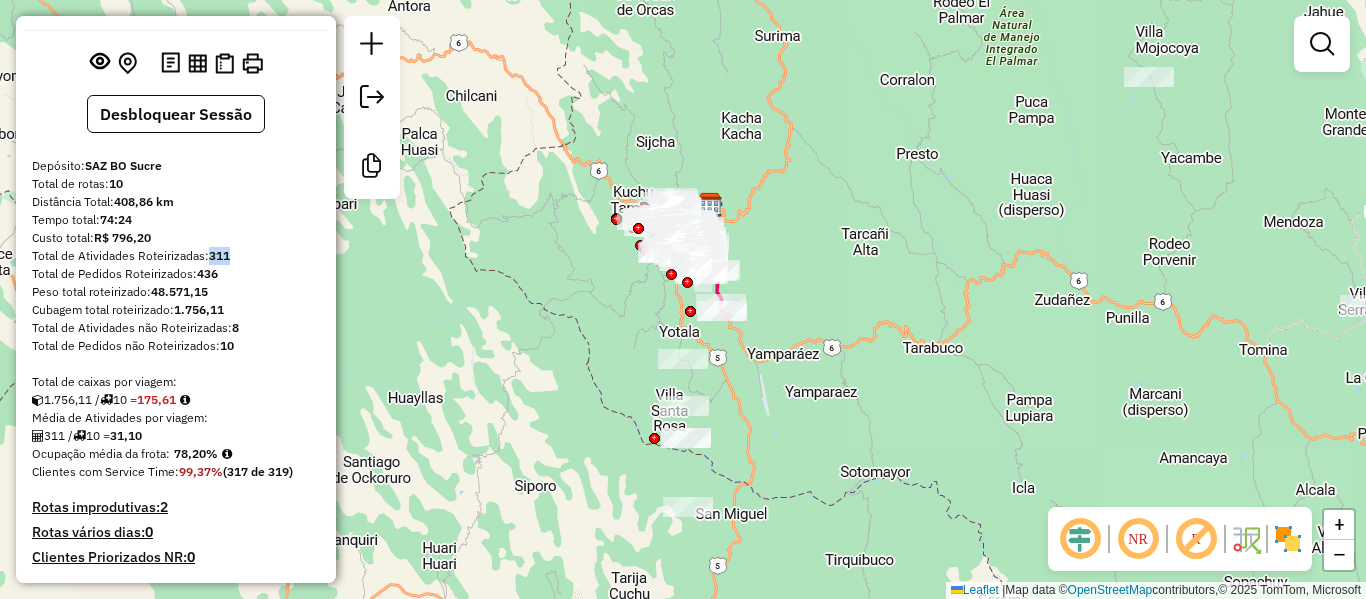 click on "311" at bounding box center (219, 255) 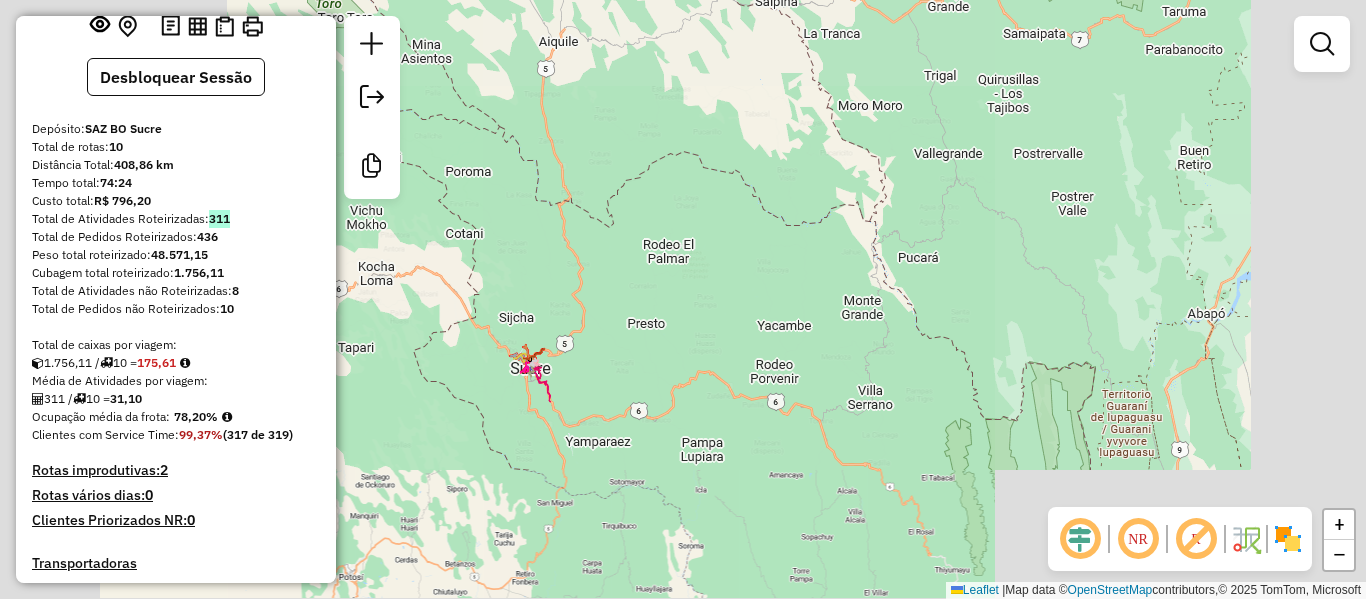 scroll, scrollTop: 200, scrollLeft: 0, axis: vertical 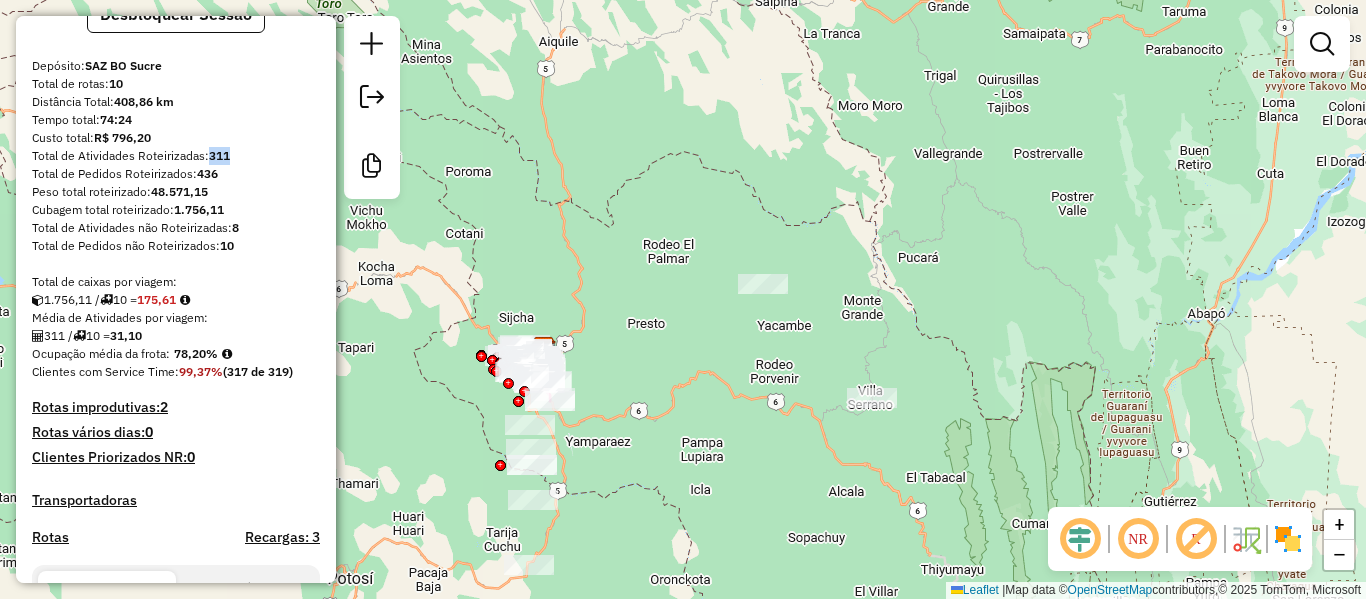 click on "31,10" at bounding box center (126, 335) 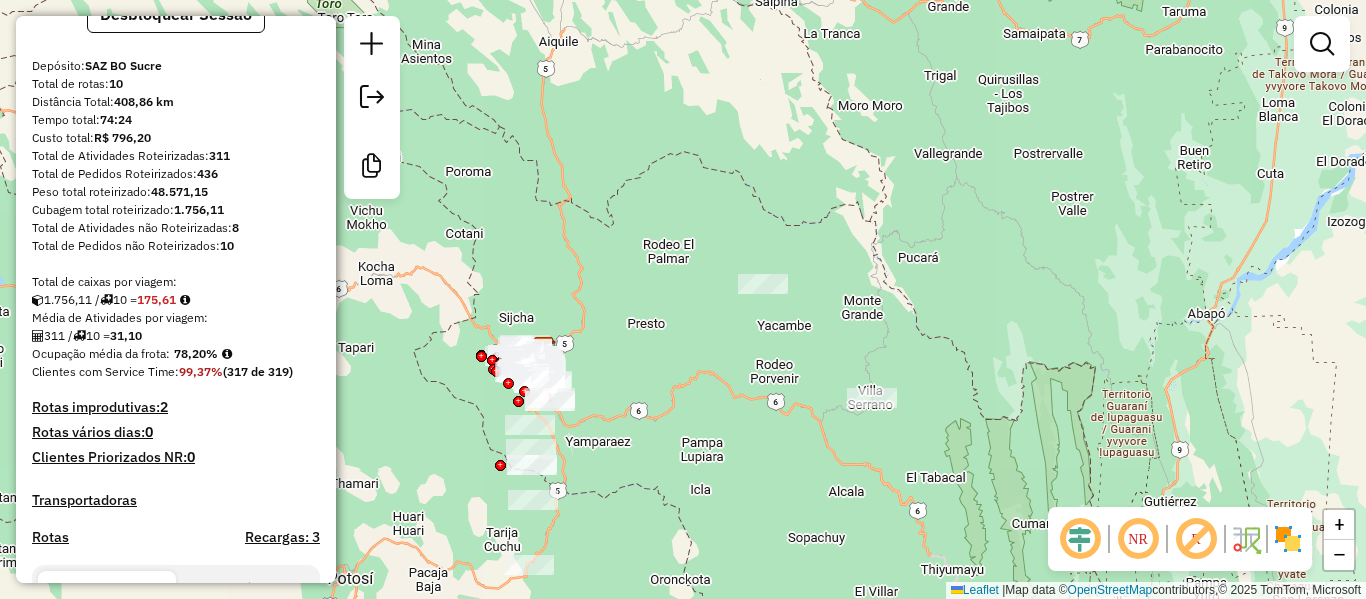 click on "31,10" at bounding box center [126, 335] 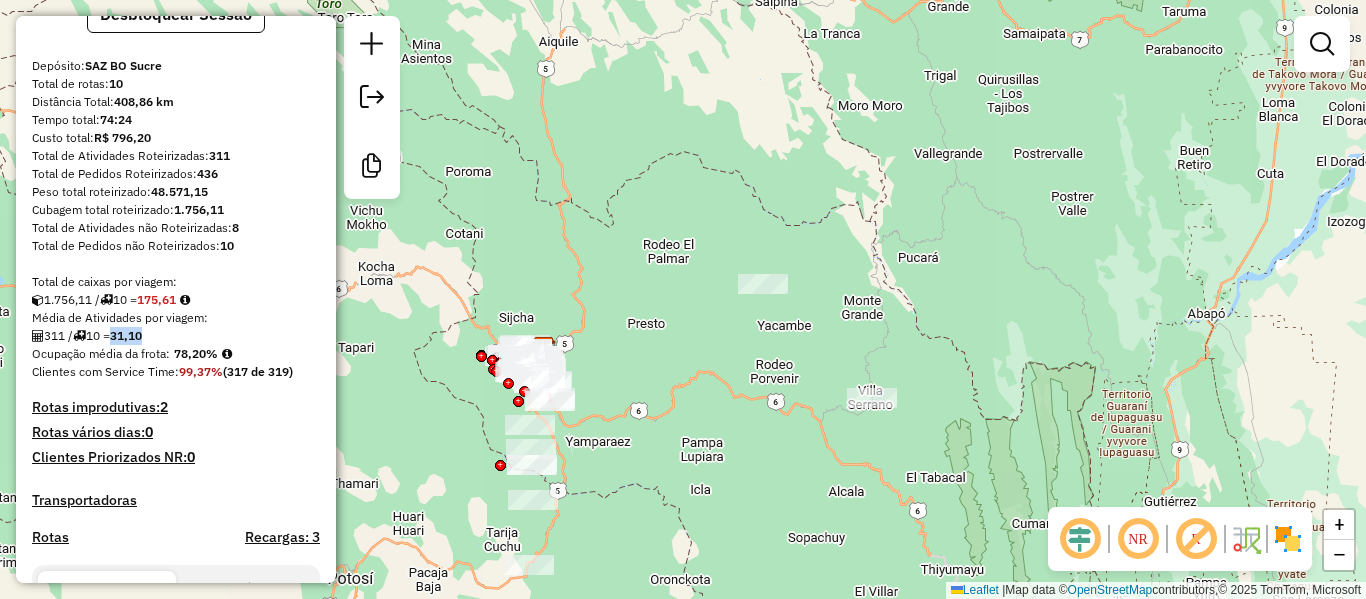 copy on "31,10" 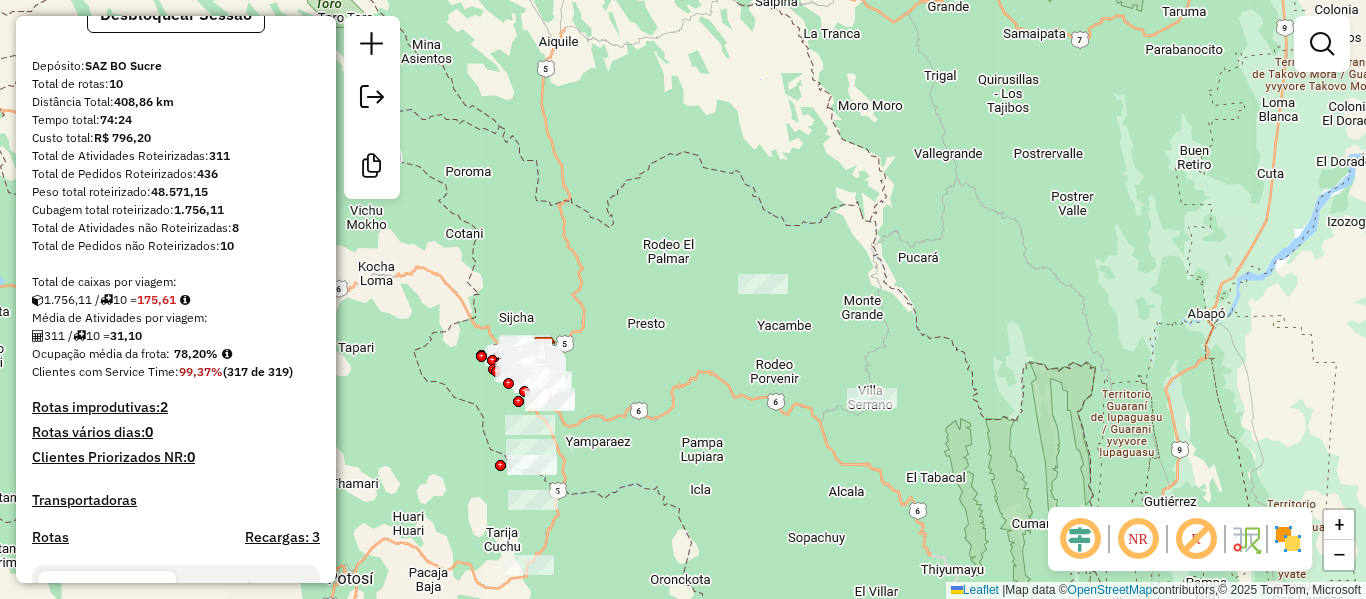 click on "78,20%" at bounding box center [196, 353] 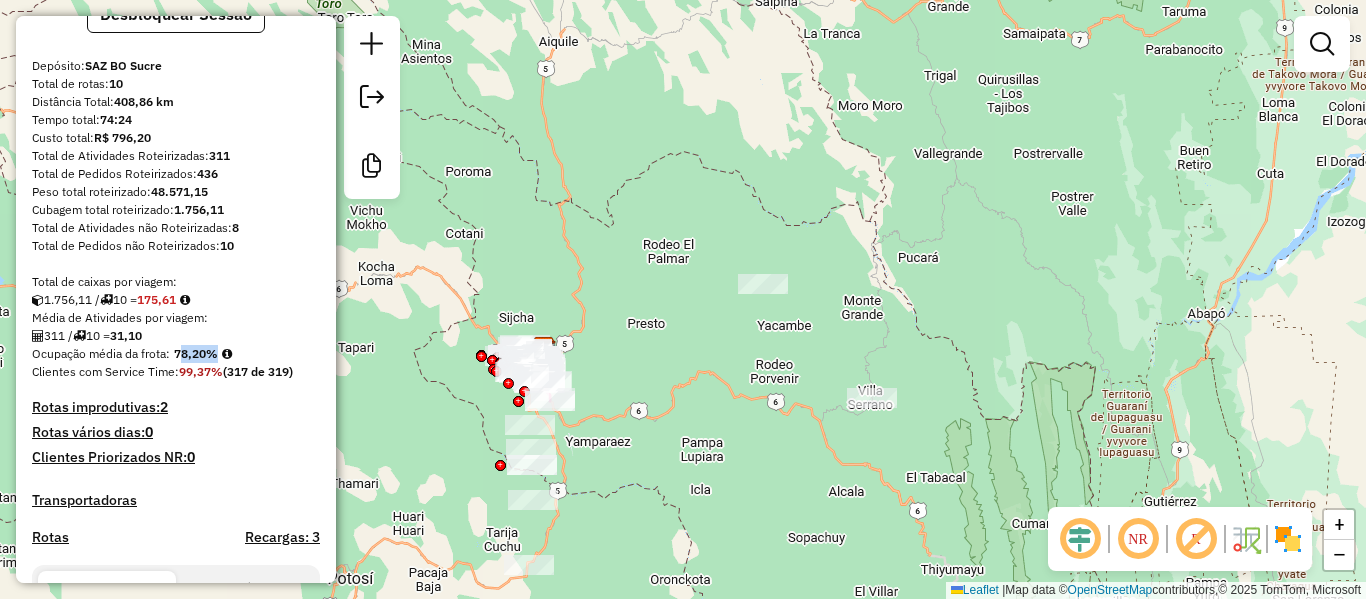 click on "78,20%" at bounding box center [196, 353] 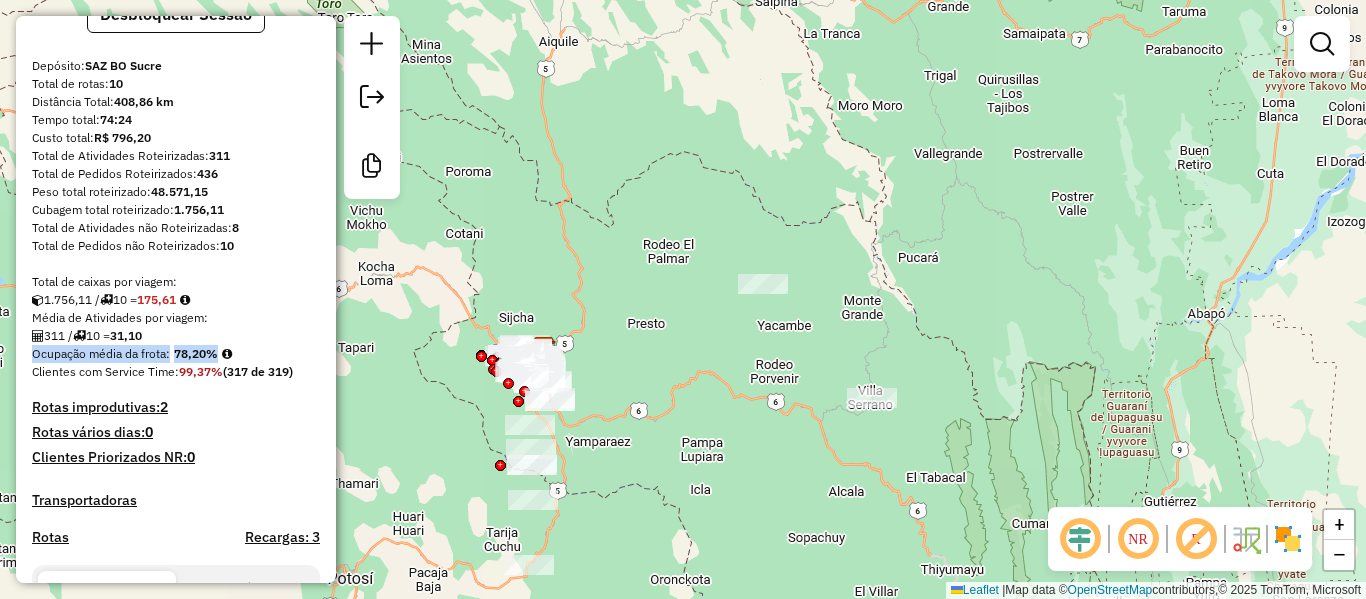 click on "78,20%" at bounding box center (196, 353) 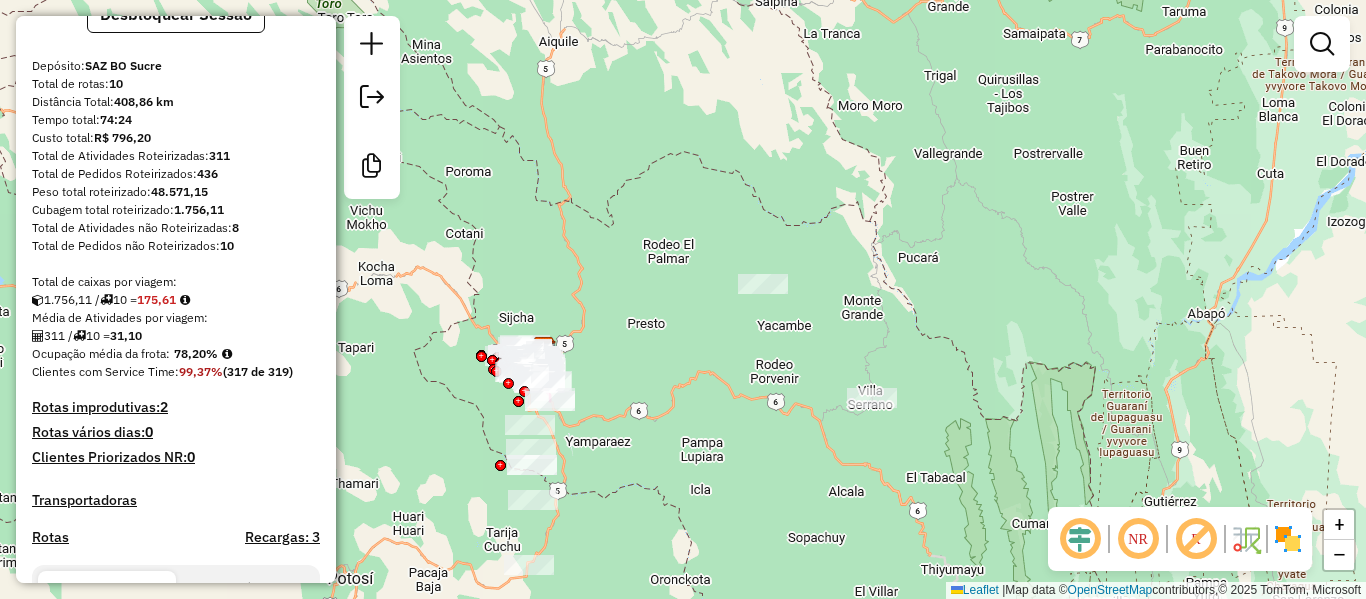 click on "1.756,11 /   10 =  175,61" at bounding box center (176, 300) 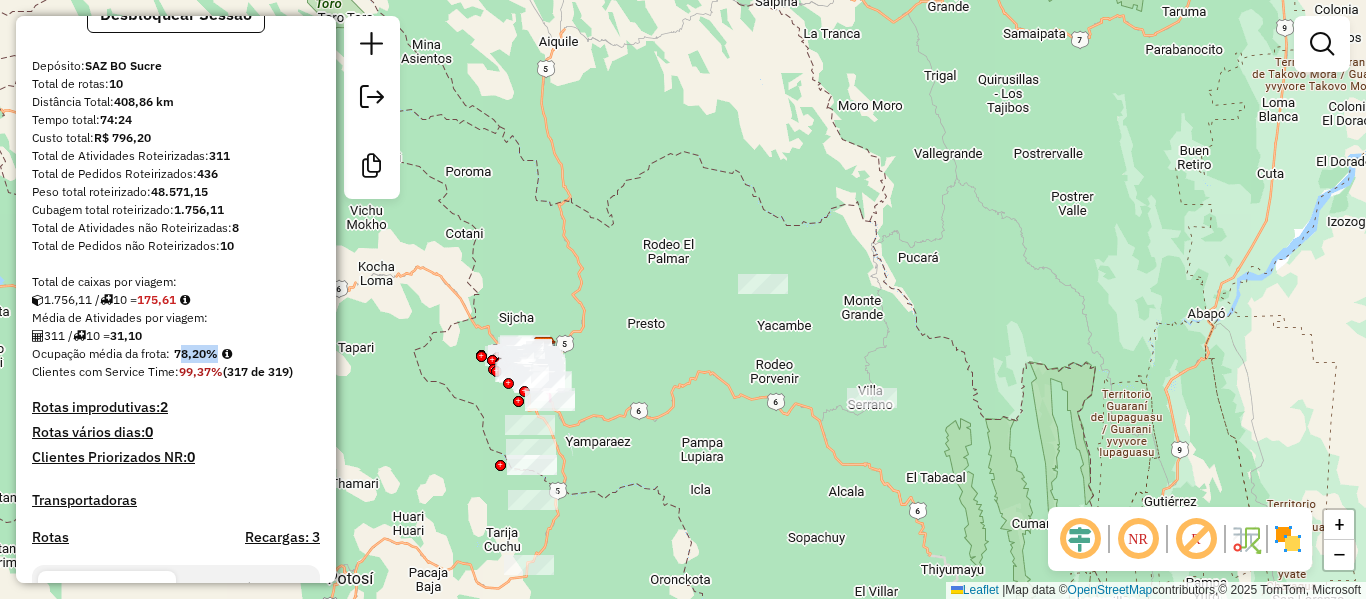 click on "78,20%" at bounding box center [196, 353] 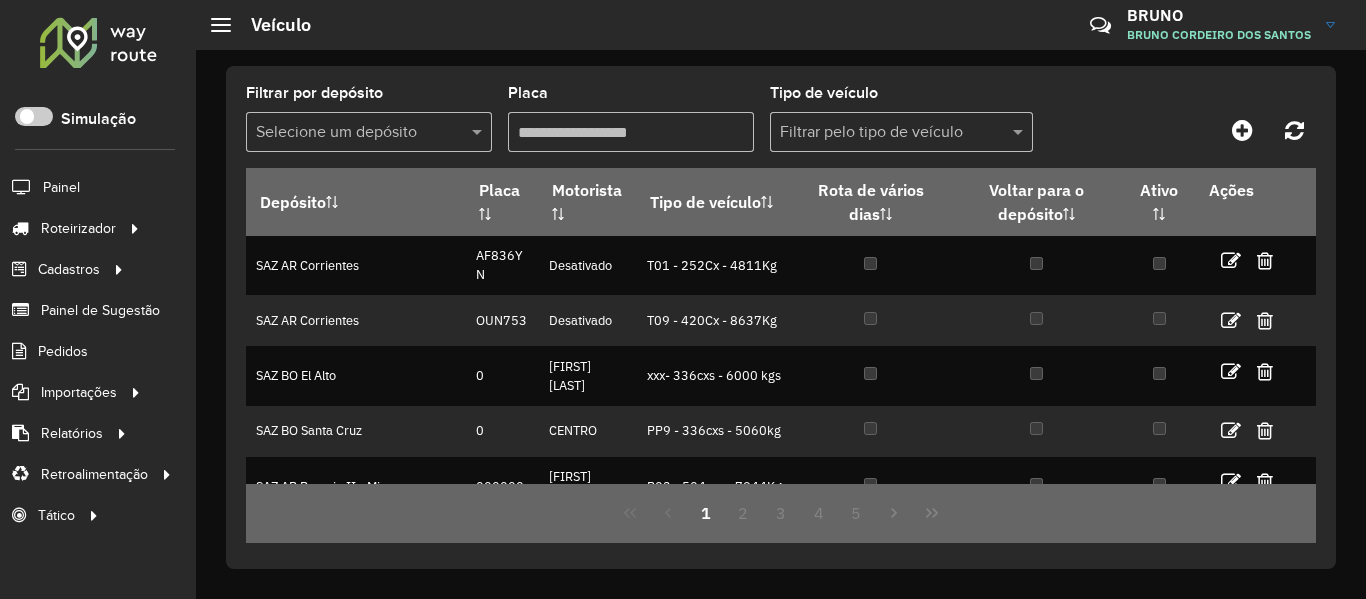 scroll, scrollTop: 0, scrollLeft: 0, axis: both 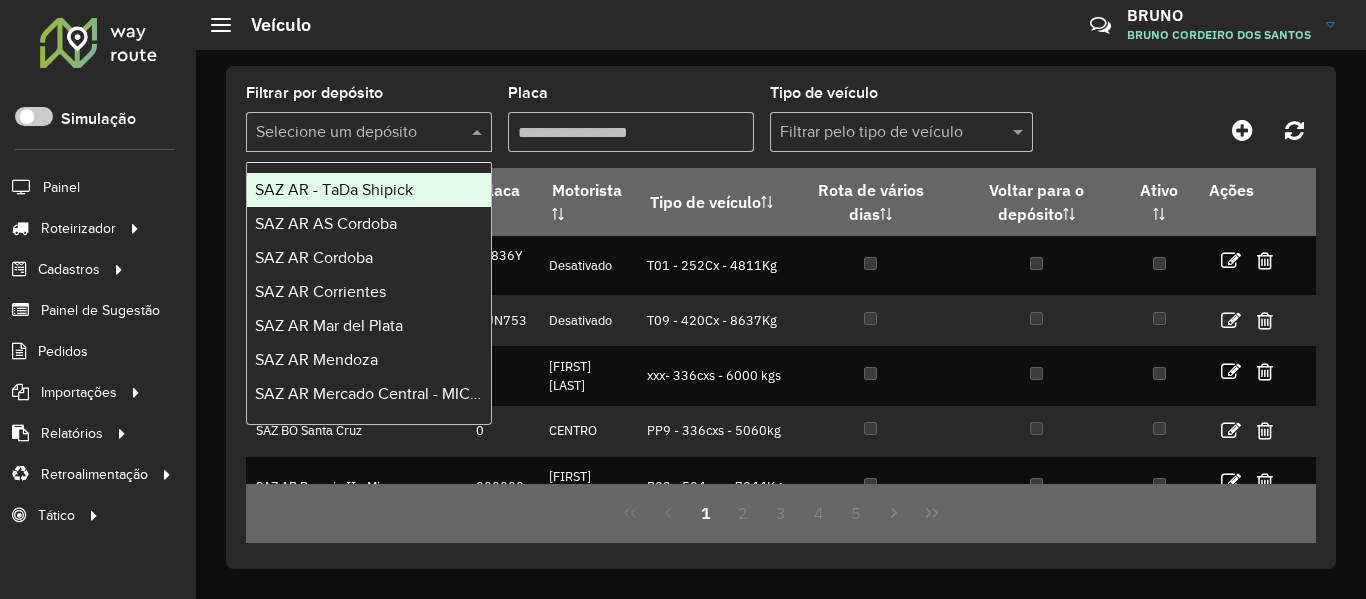 click at bounding box center (349, 133) 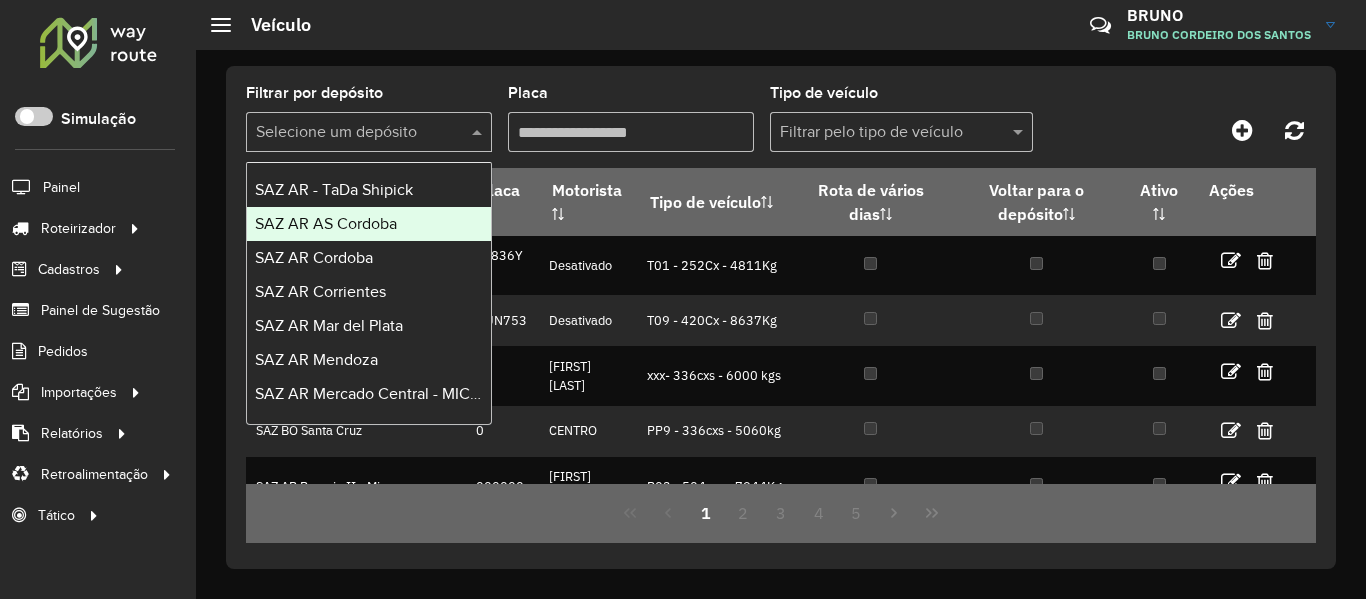 click on "SAZ AR AS Cordoba" at bounding box center (326, 223) 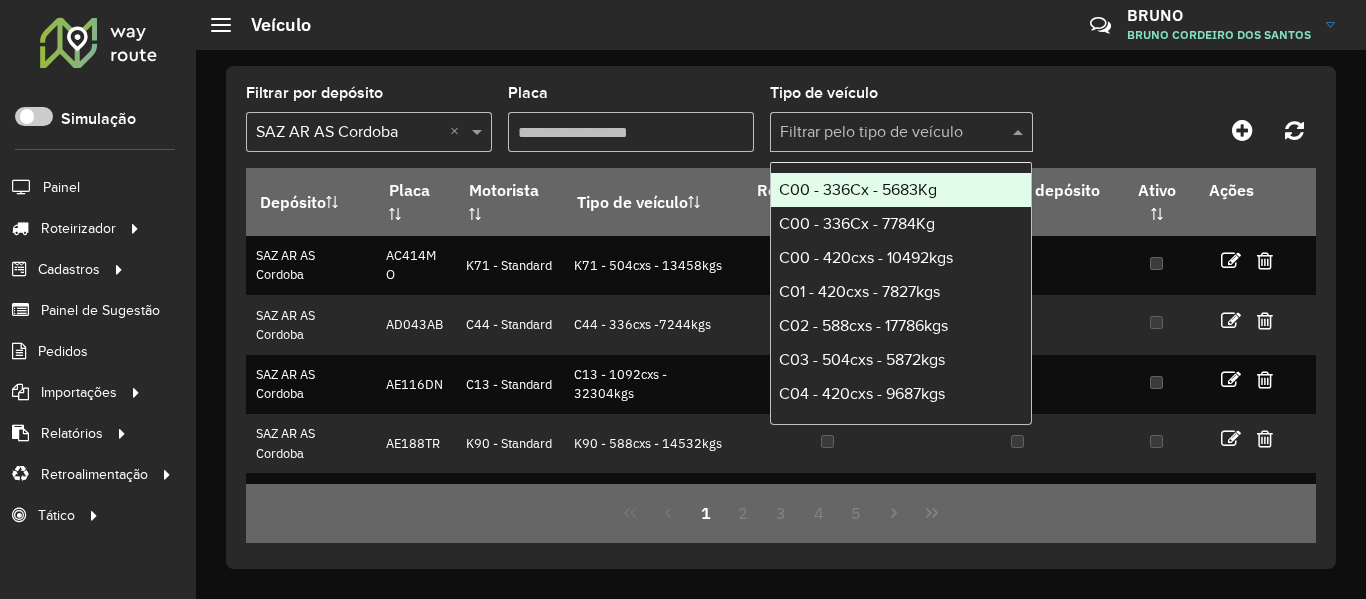 click at bounding box center [881, 133] 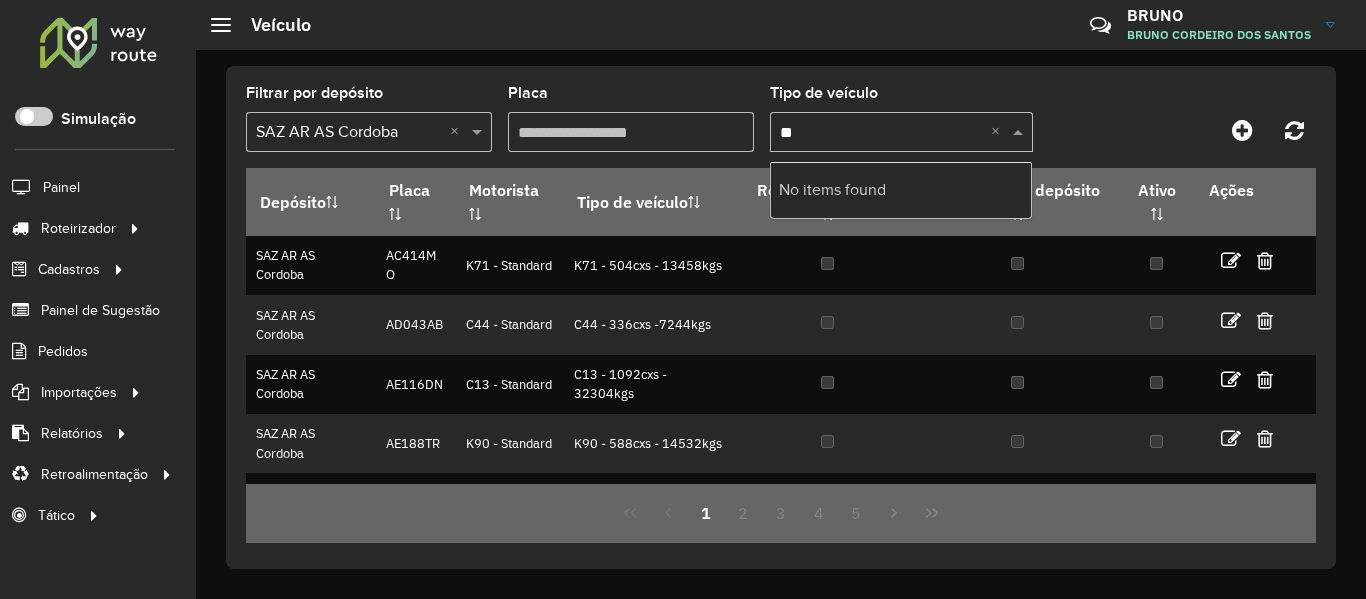 click on "**" at bounding box center (881, 133) 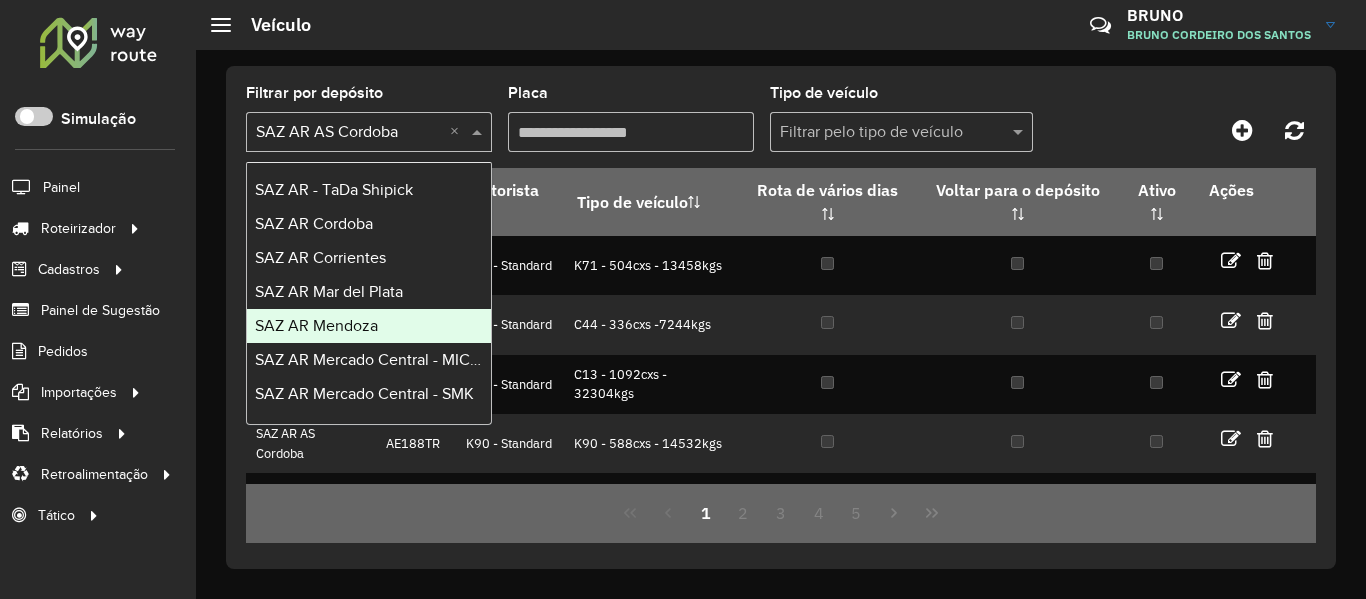 click on "SAZ AR Mendoza" at bounding box center (369, 326) 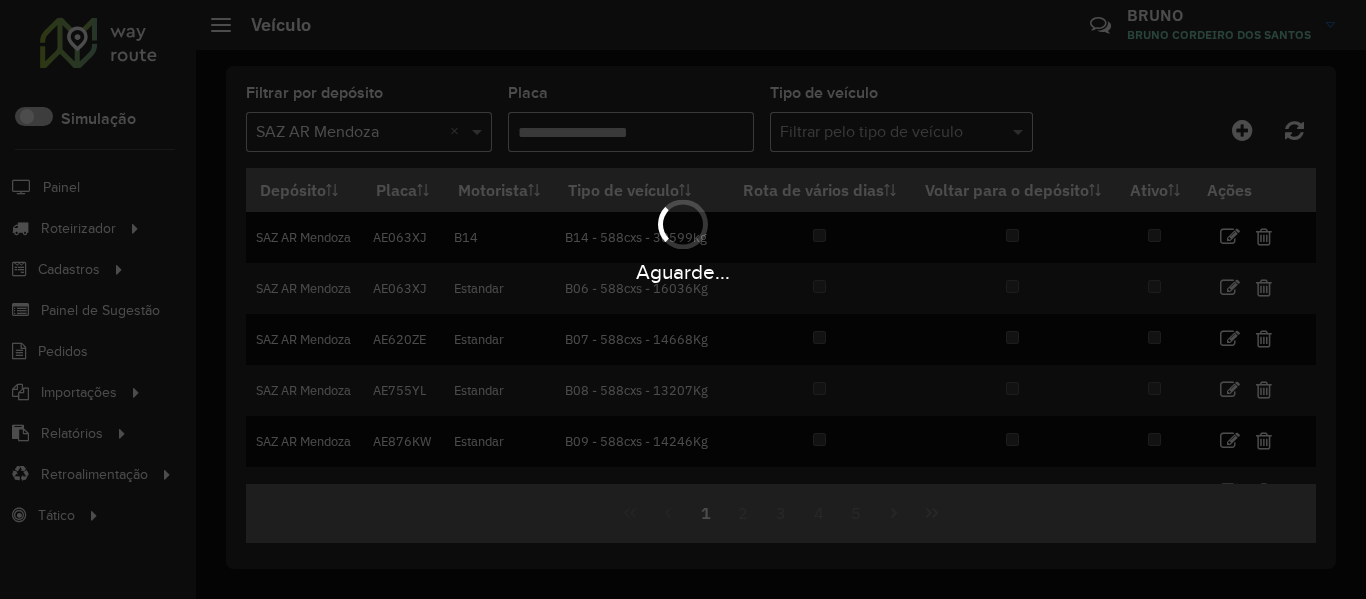 click on "Aguarde..." at bounding box center (683, 299) 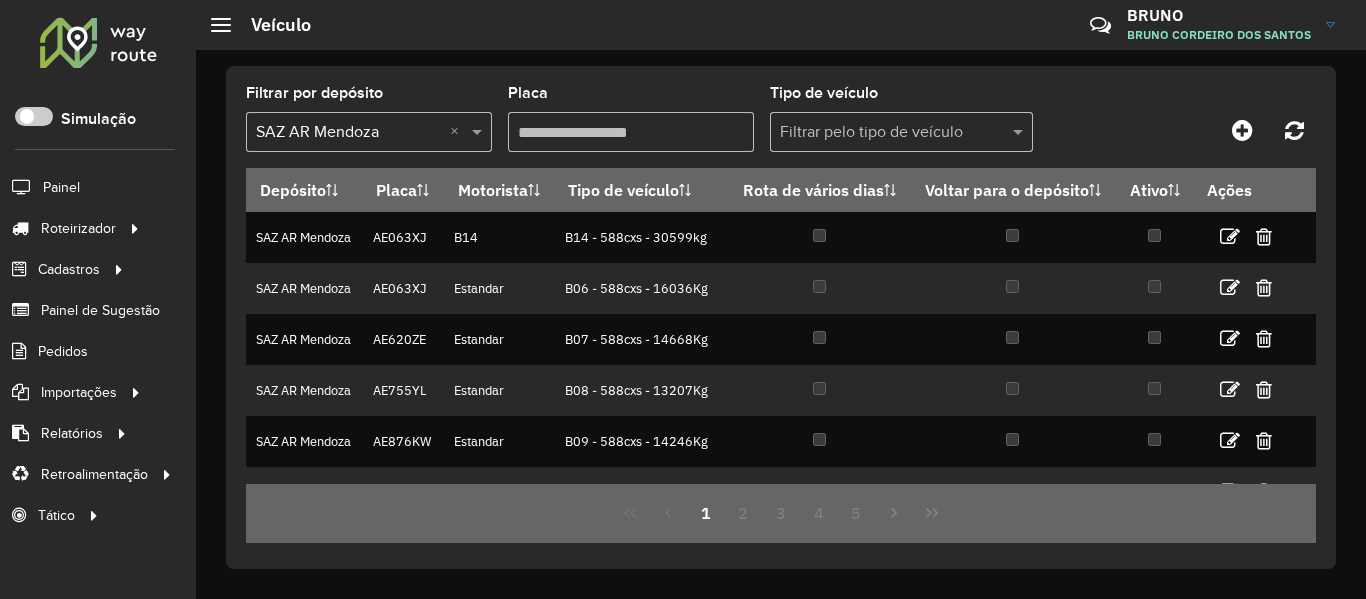 click at bounding box center [881, 133] 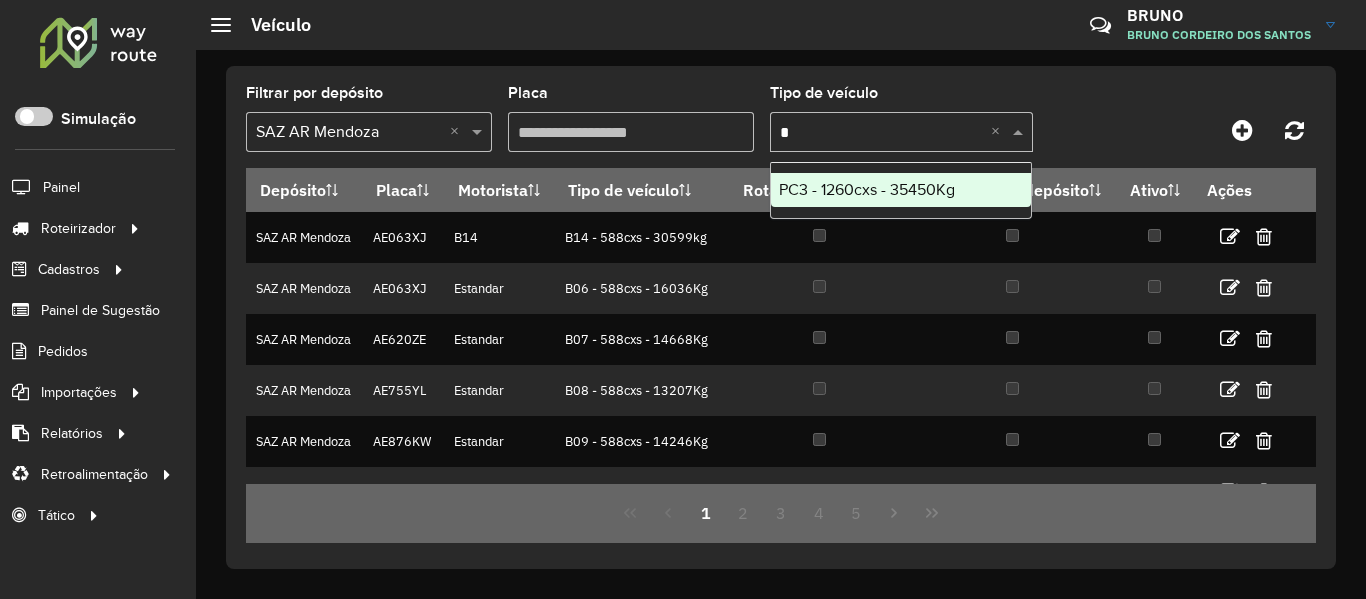 type on "**" 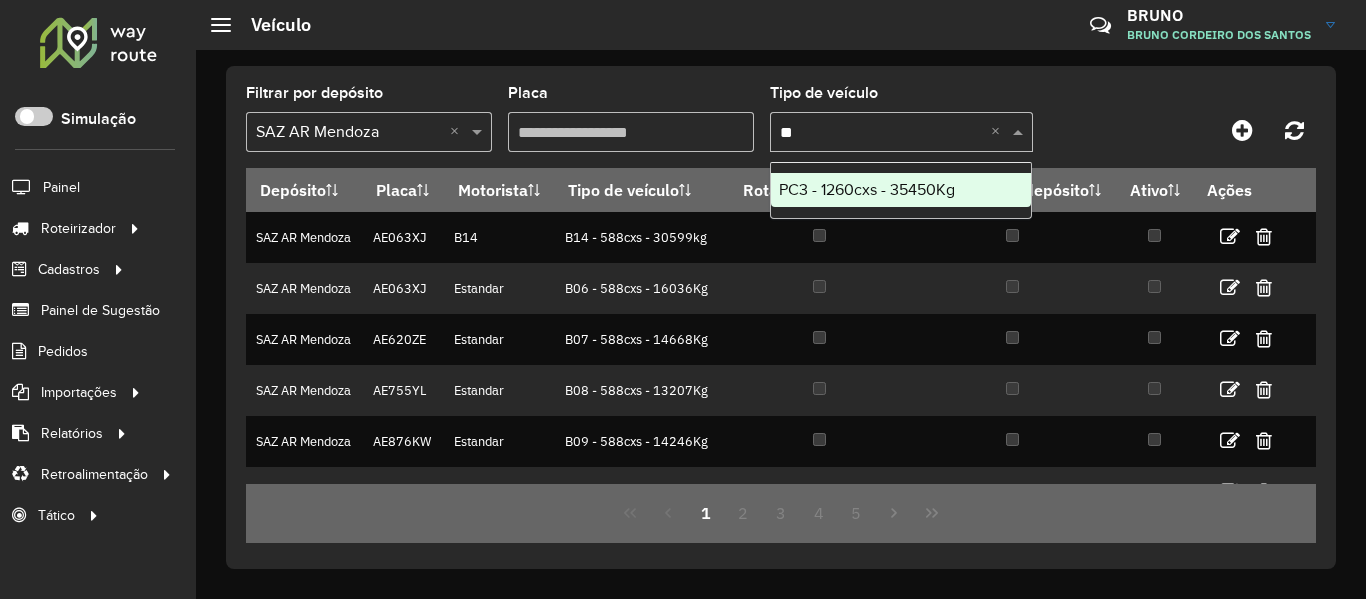 click on "PC3 - 1260cxs - 35450Kg" at bounding box center [867, 189] 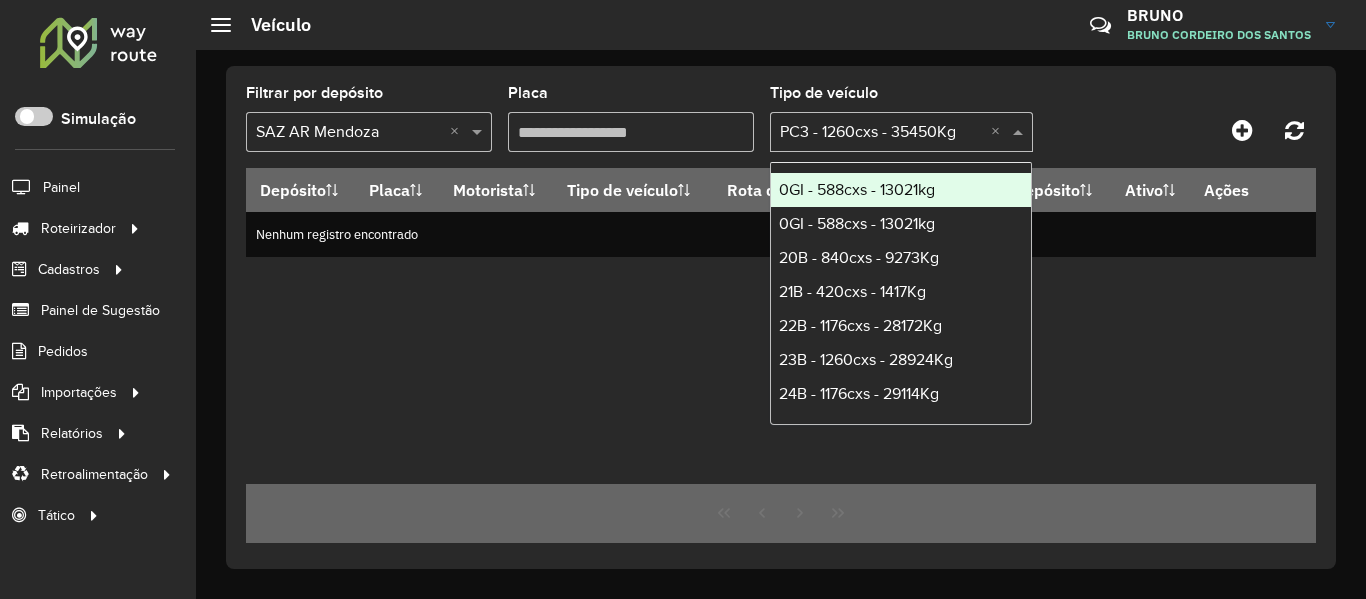 click at bounding box center [881, 133] 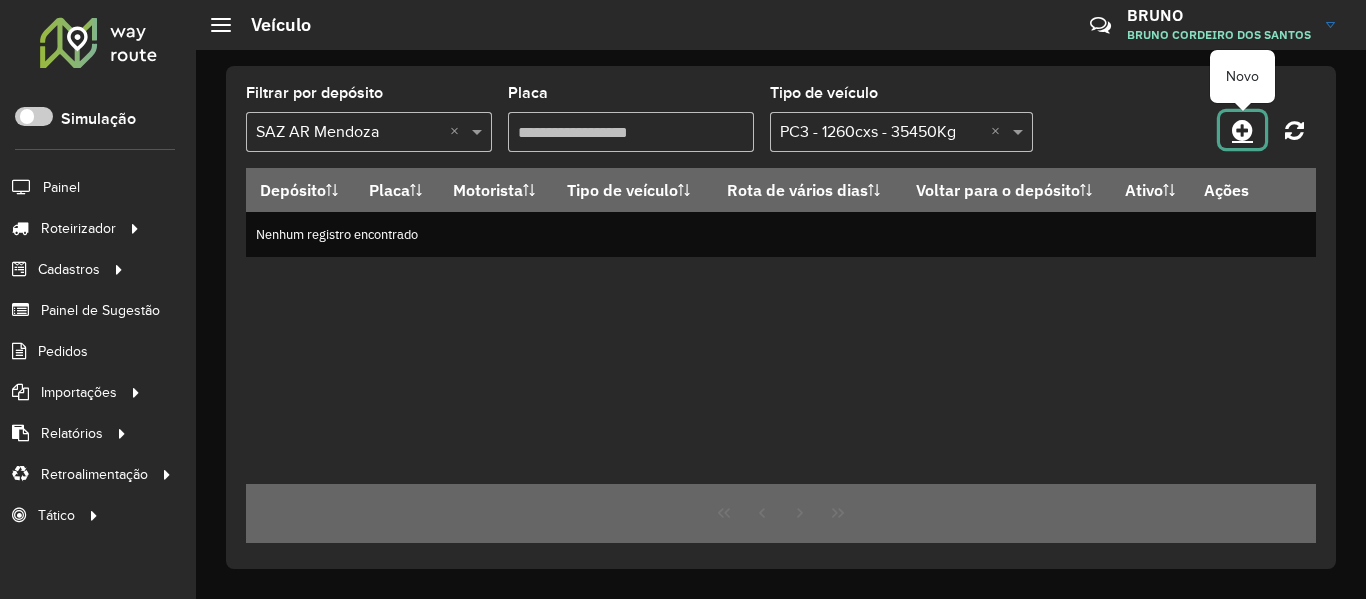 click 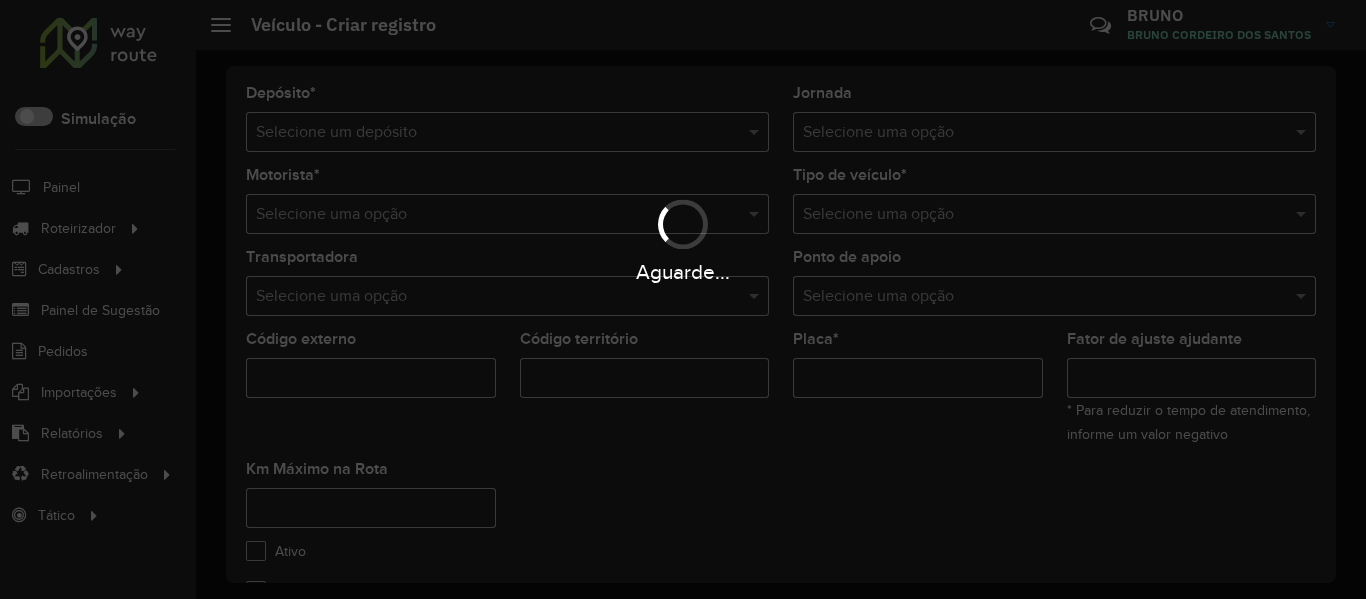 click on "Aguarde...  Pop-up bloqueado!  Seu navegador bloqueou automáticamente a abertura de uma nova janela.   Acesse as configurações e adicione o endereço do sistema a lista de permissão.   Fechar  Roteirizador AmbevTech Simulação Painel Roteirizador Entregas Cadastros Checkpoint Cliente Condição de pagamento Consulta de setores Depósito Disponibilidade de veículos Fator tipo de produto Grupo Rota Fator Tipo Produto Grupo de Depósito Grupo de rotas exclusiva Grupo de setores Jornada Layout integração Modelo Motorista Multi Depósito Painel de sugestão Parada Pedágio Ponto de apoio Ponto de apoio FAD Prioridade pedido Produto Rodízio de placa Rota exclusiva FAD Rótulo Setor Tempo de parada de refeição Tipo de cliente Tipo de veículo Transportadora Usuário Veículo Painel de Sugestão Pedidos Importações Clientes Fator tipo produto Grade de atendimento Janela de atendimento Localização Pedidos Tempo de espera Veículos Relatórios Ações da sessão Clientes Clientes fora malha Romaneio * *" at bounding box center [683, 299] 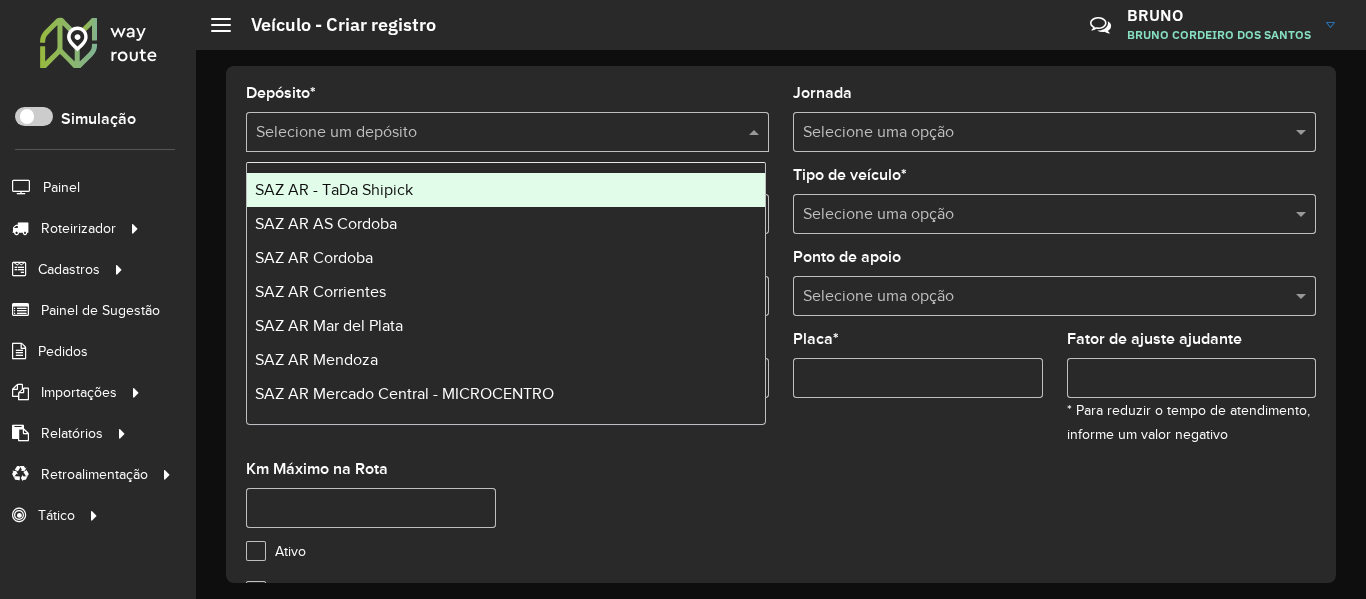 click at bounding box center [487, 133] 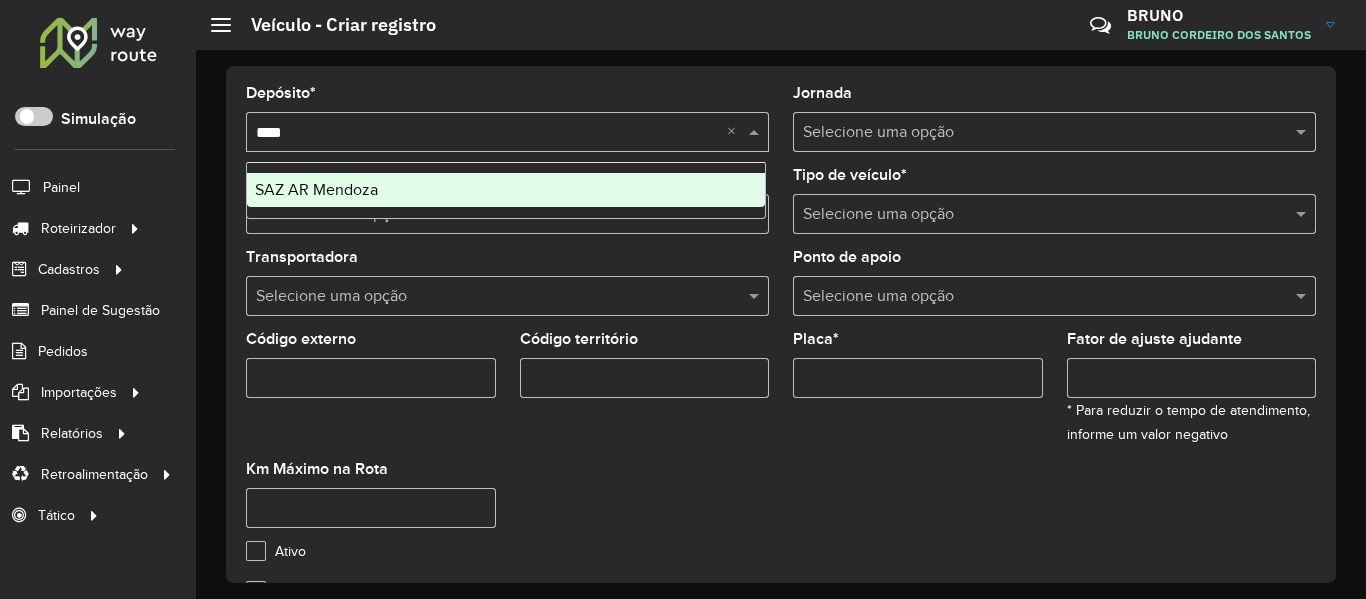 type on "*****" 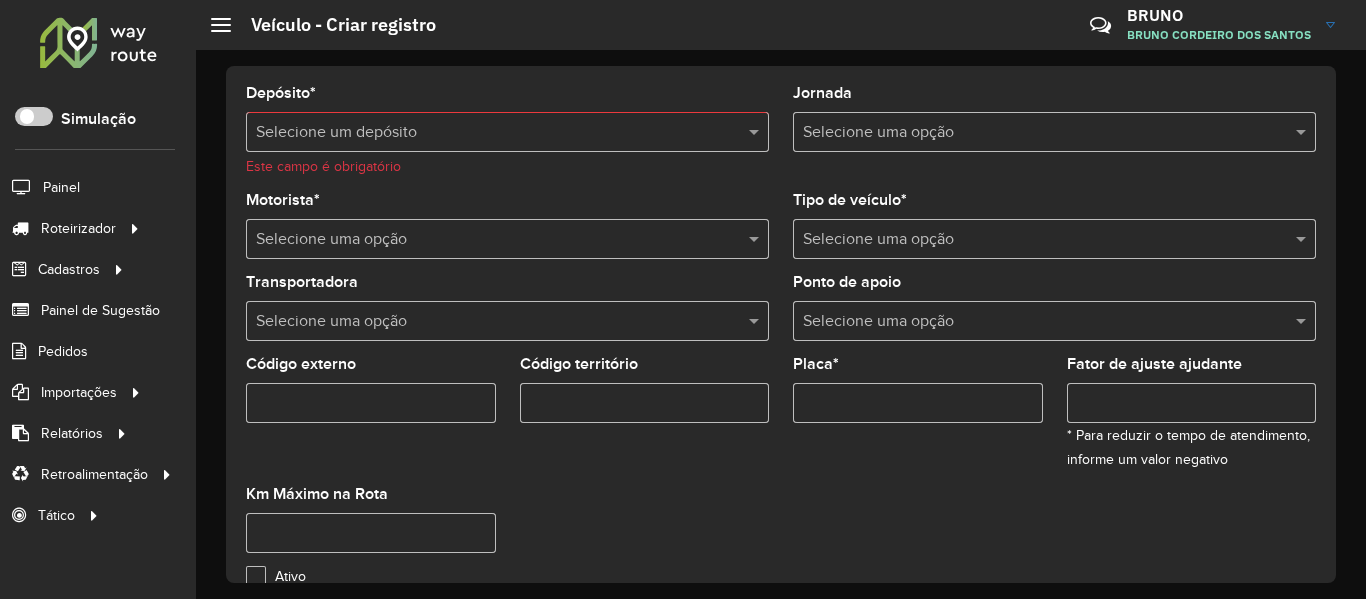 click on "Depósito  * Selecione um depósito Este campo é obrigatório" 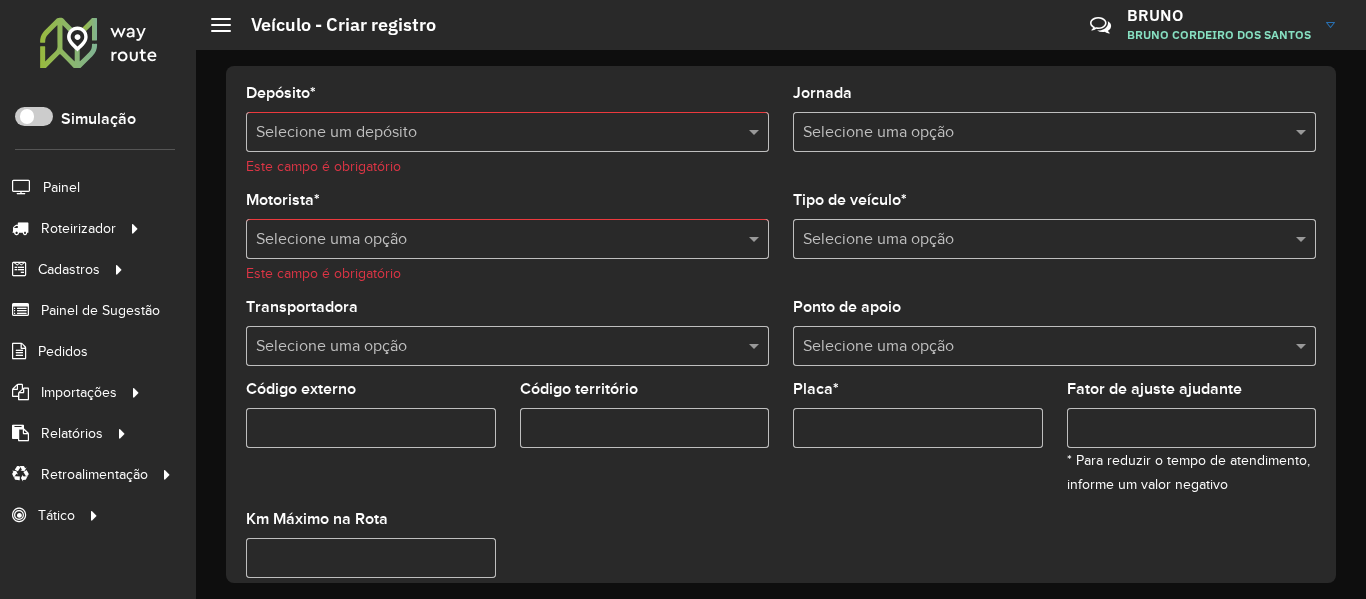 click at bounding box center (487, 133) 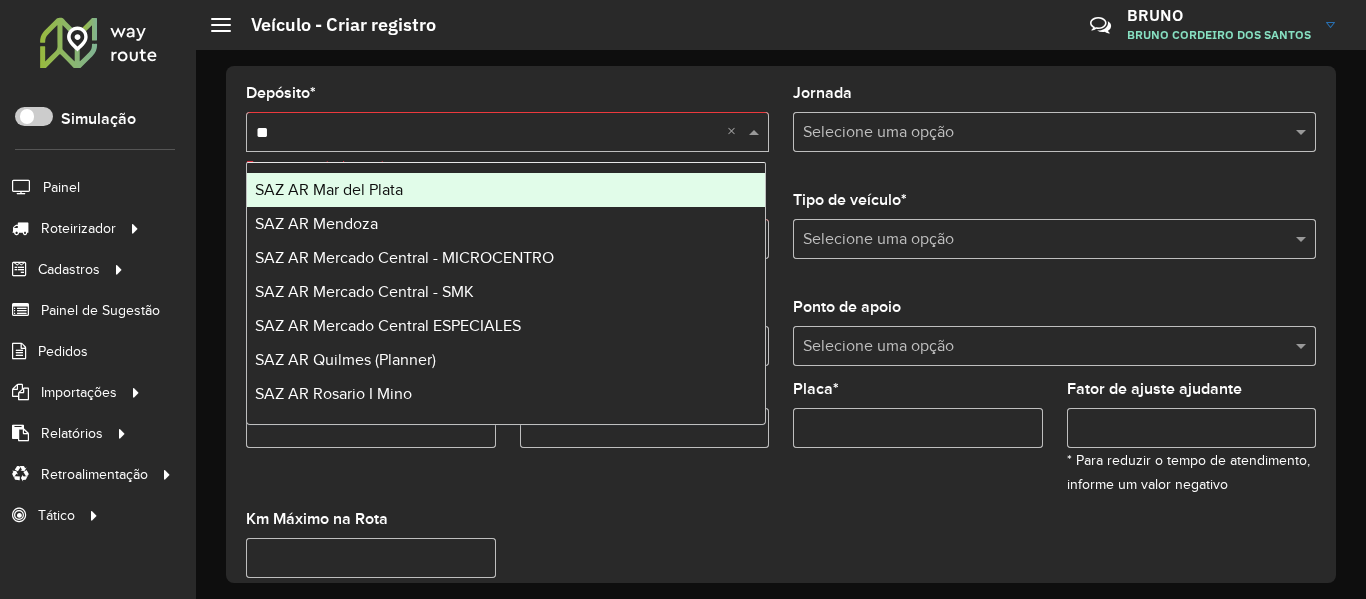 type on "***" 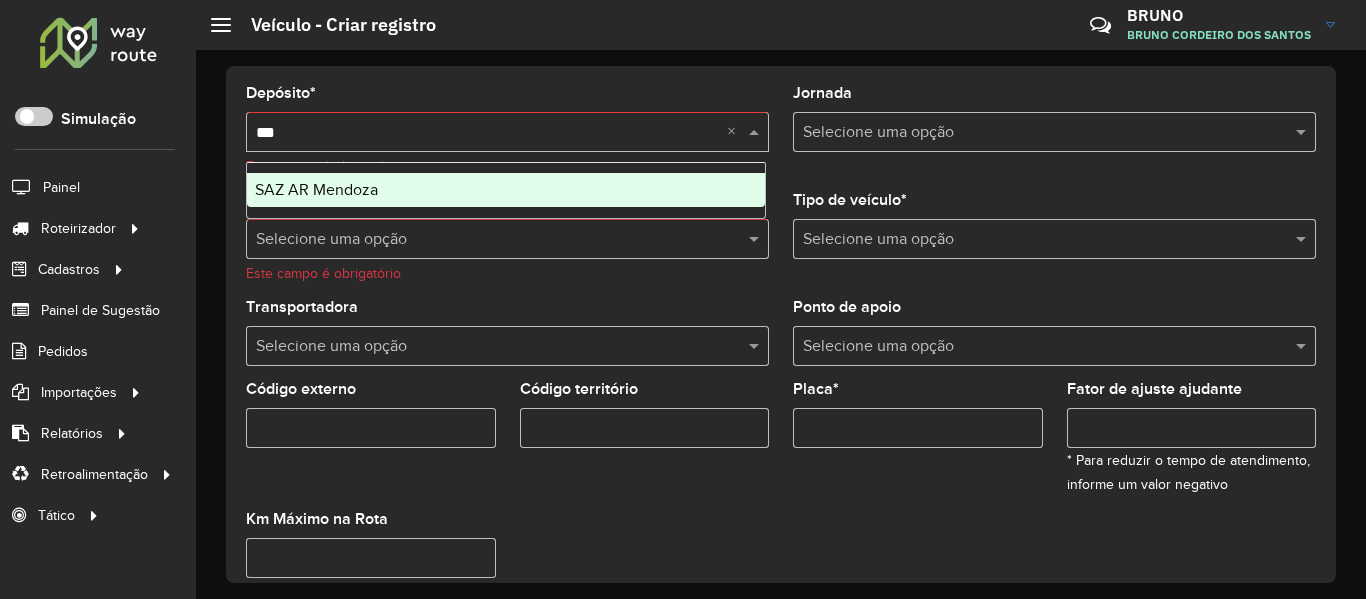 click on "SAZ AR Mendoza" at bounding box center (506, 190) 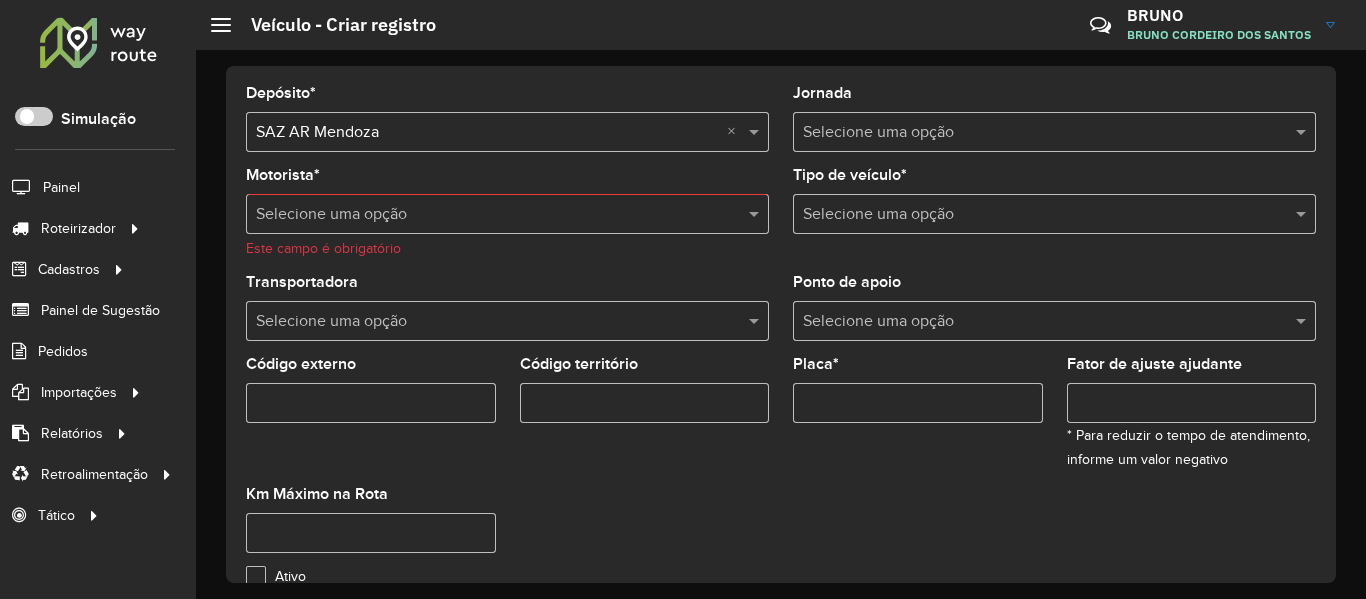 click at bounding box center (487, 215) 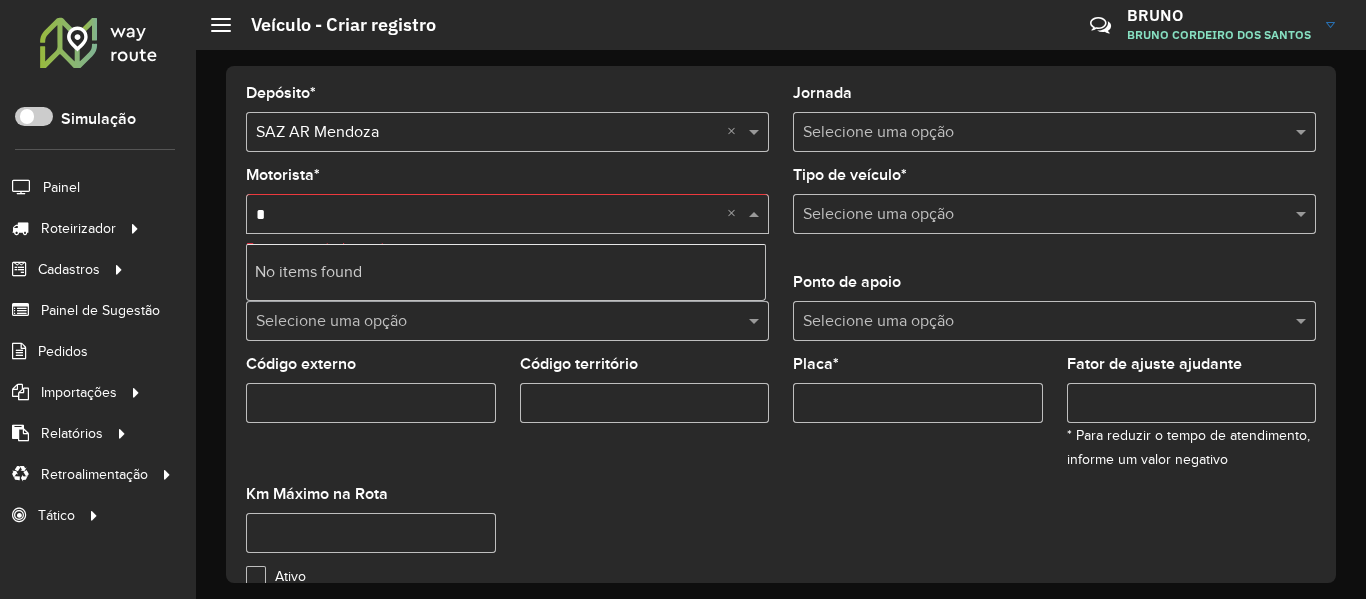 type on "**" 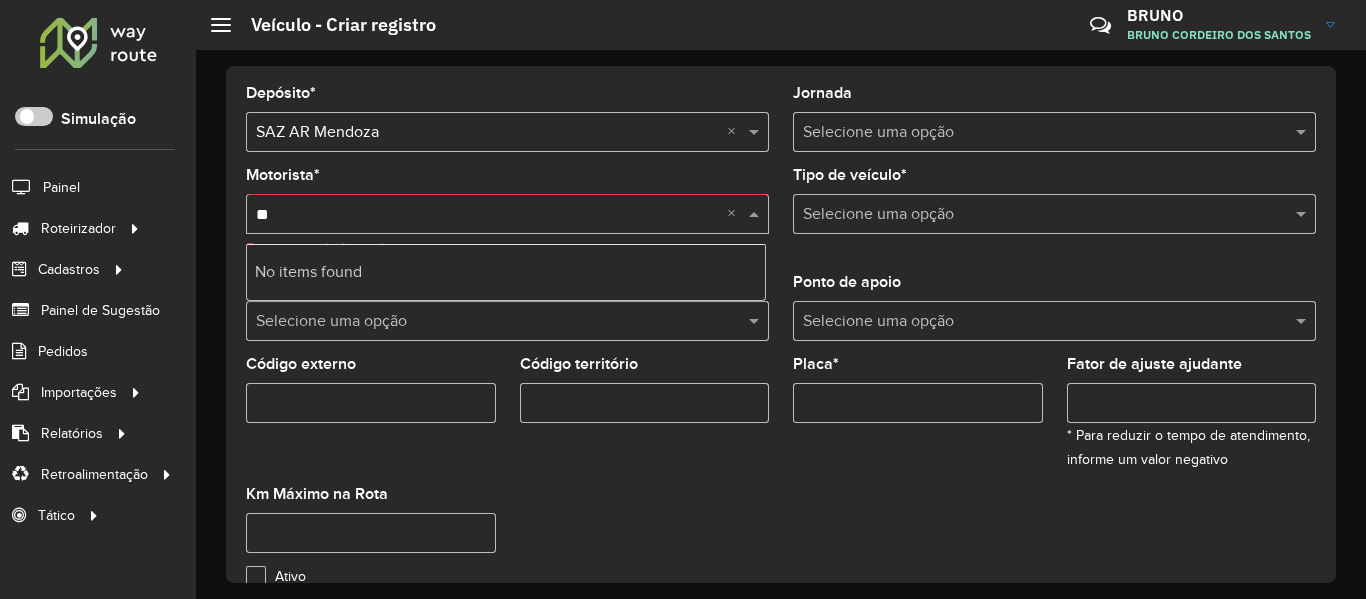 click on "**" at bounding box center (487, 215) 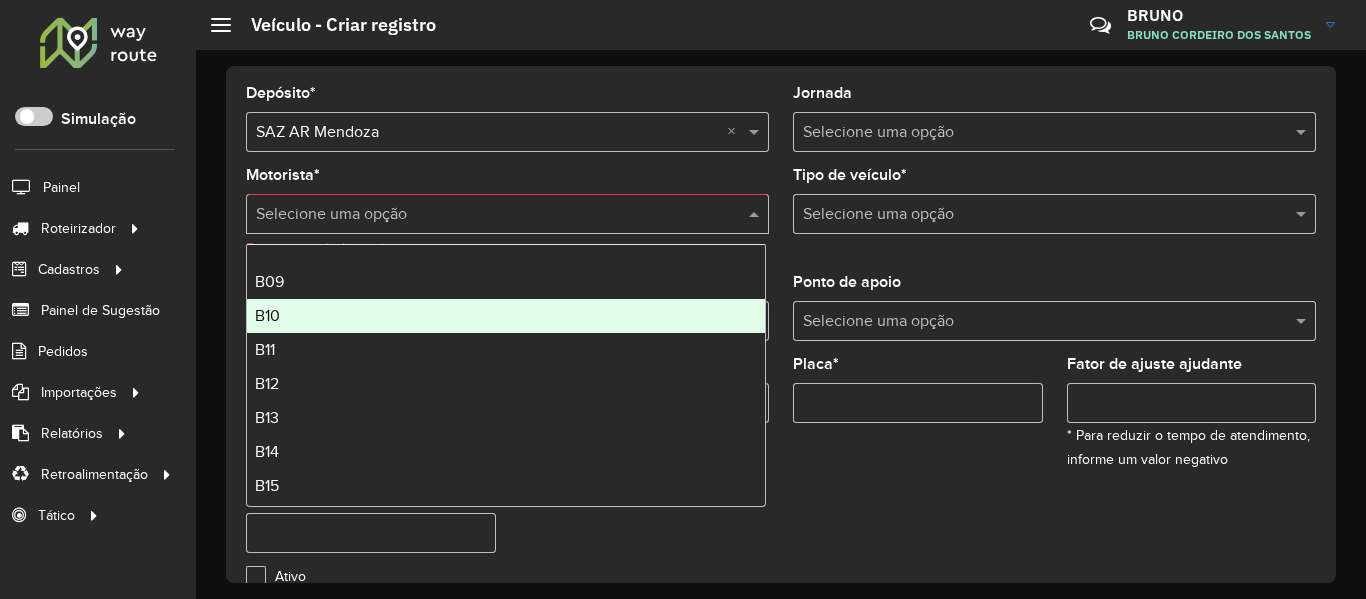 scroll, scrollTop: 678, scrollLeft: 0, axis: vertical 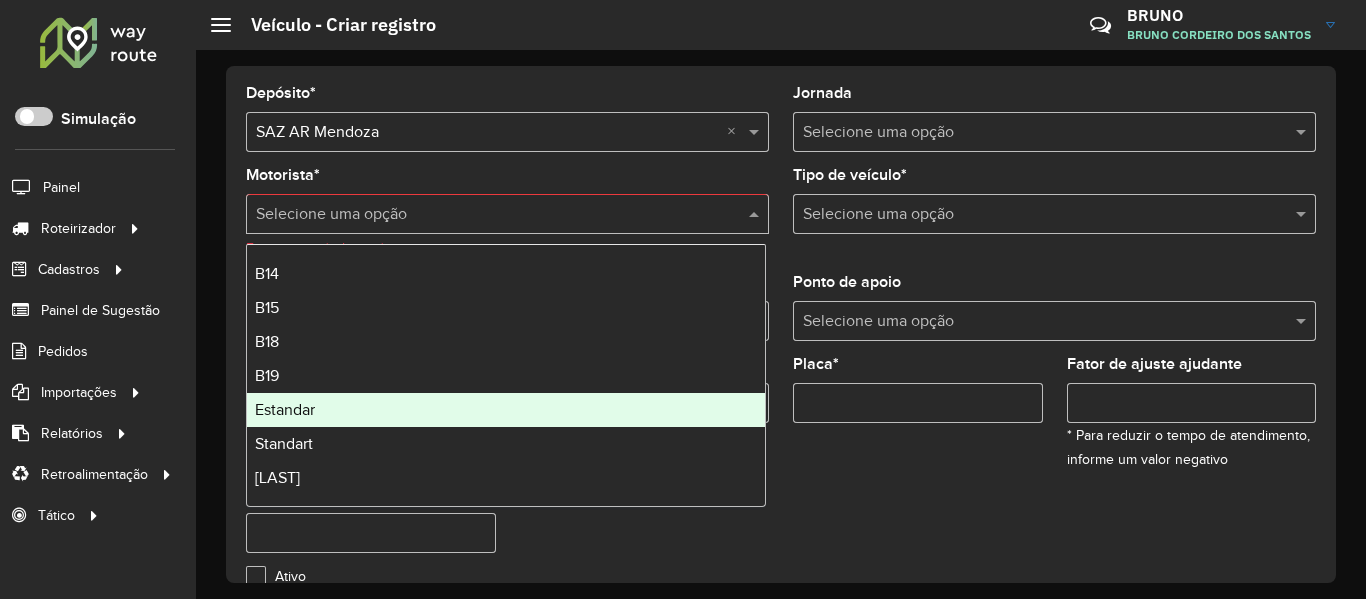 click on "Estandar" at bounding box center [506, 410] 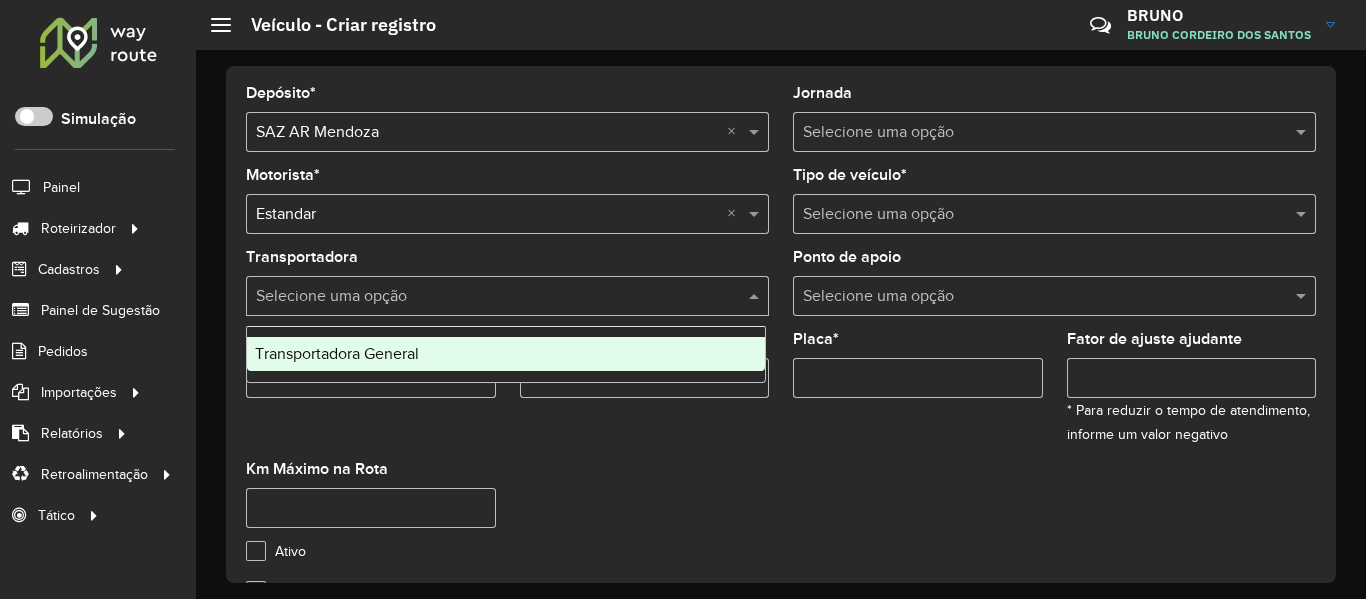 click at bounding box center [487, 297] 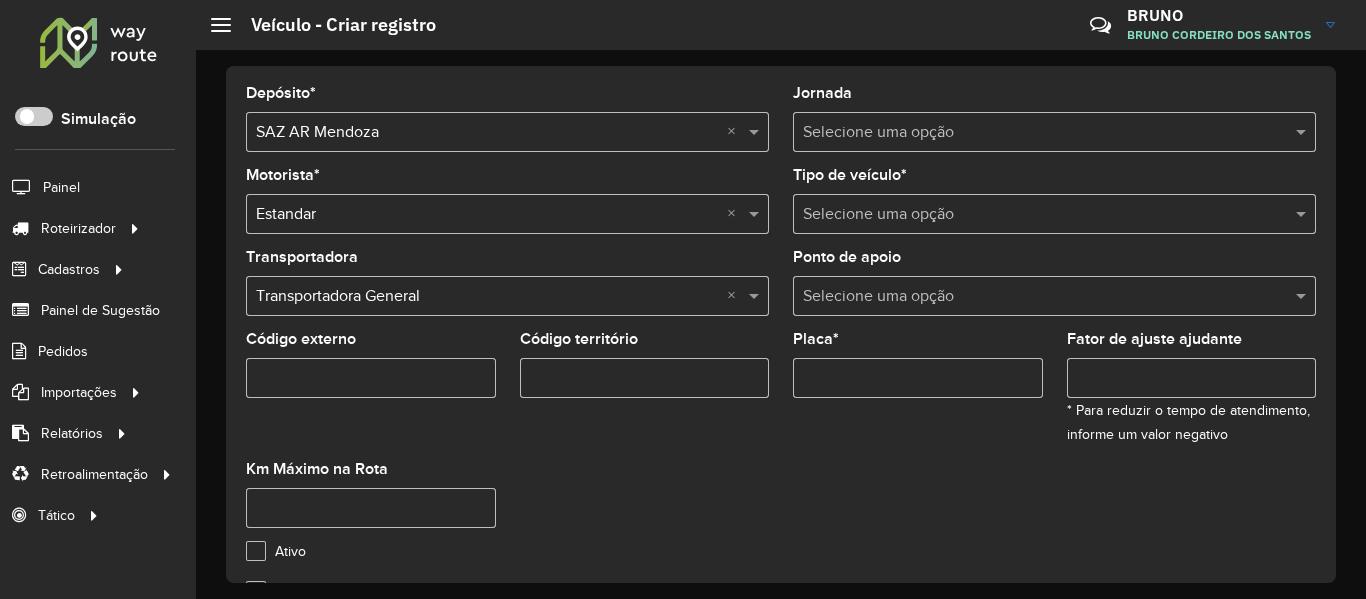 click on "Placa  *" at bounding box center (918, 378) 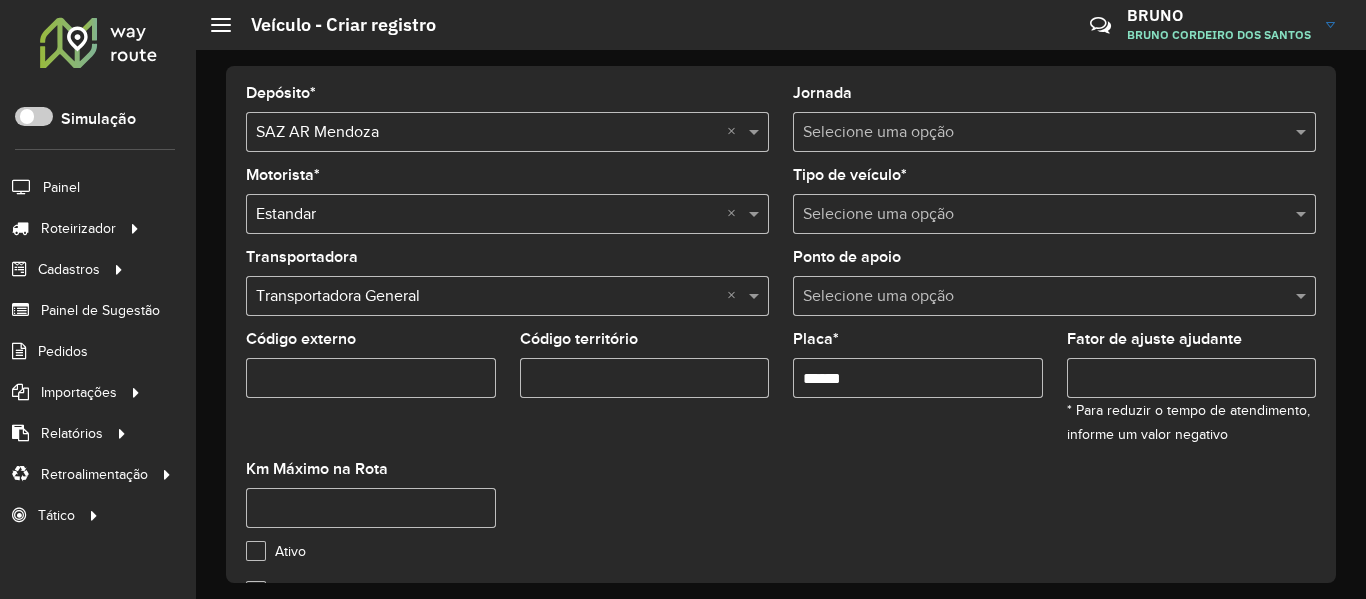 click on "******" at bounding box center [918, 378] 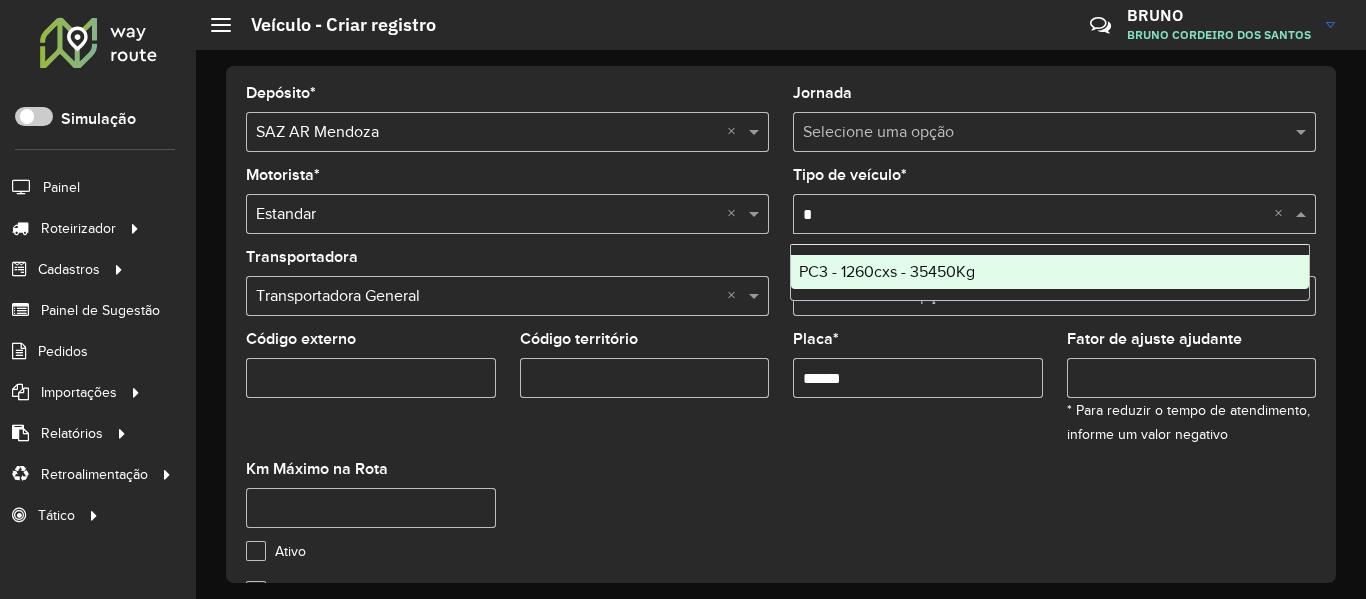 type on "**" 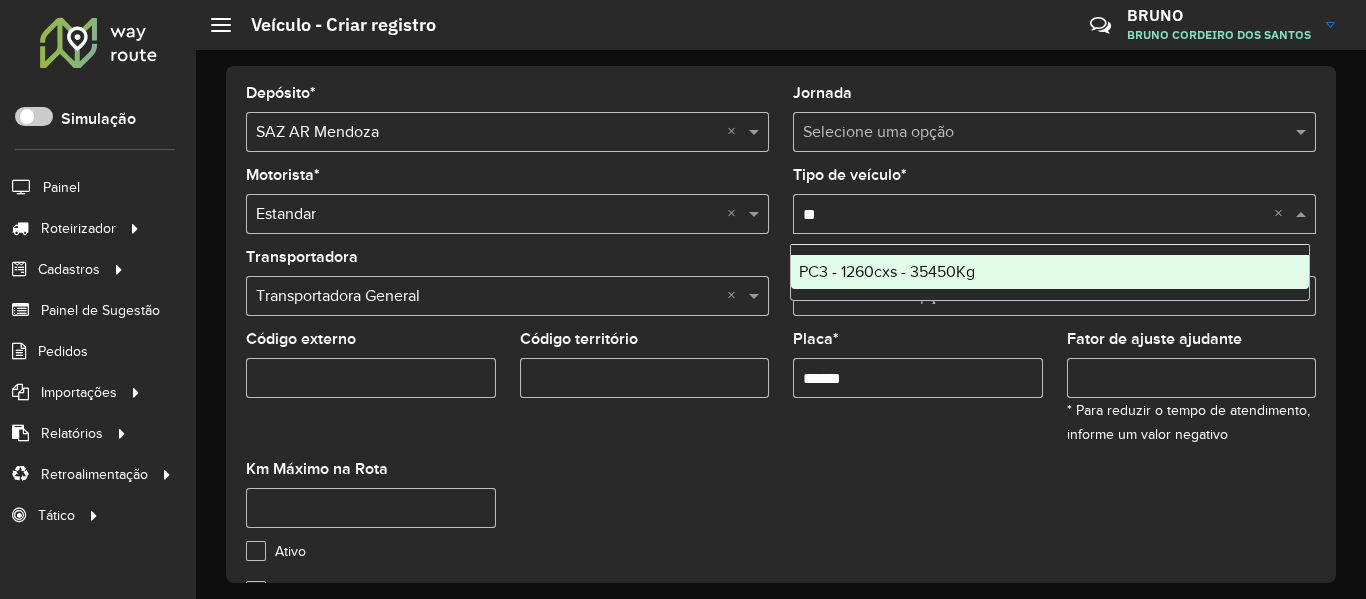 click on "PC3 - 1260cxs - 35450Kg" at bounding box center [887, 271] 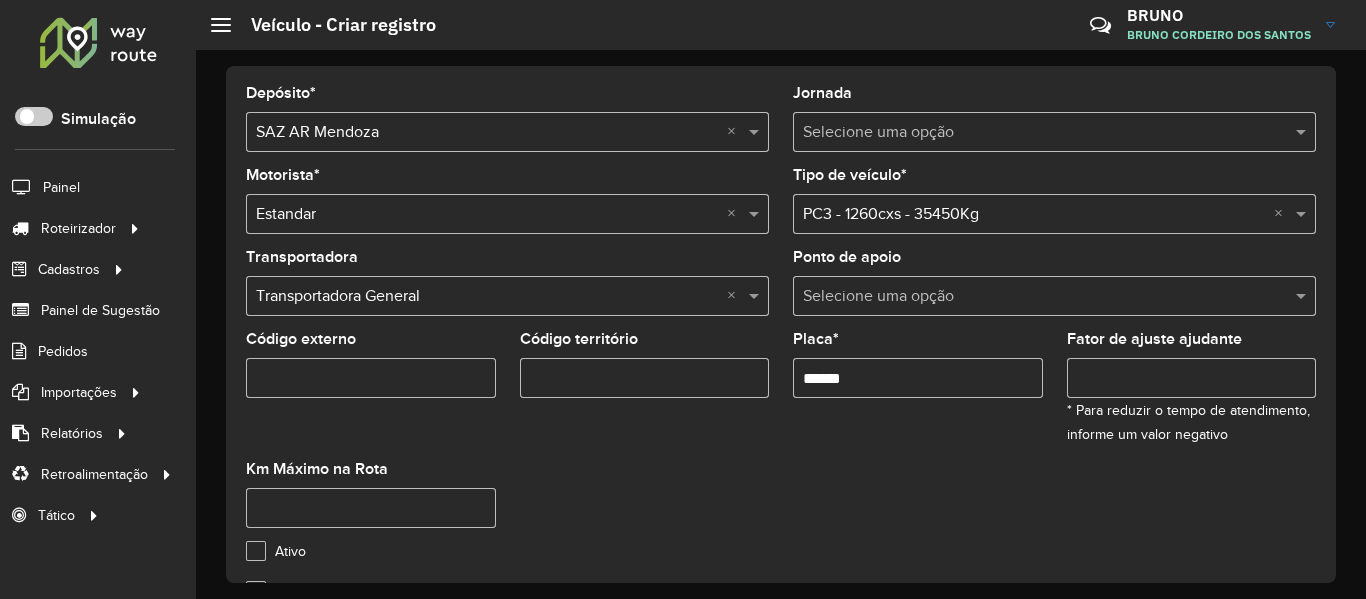 click on "Código externo" at bounding box center [371, 378] 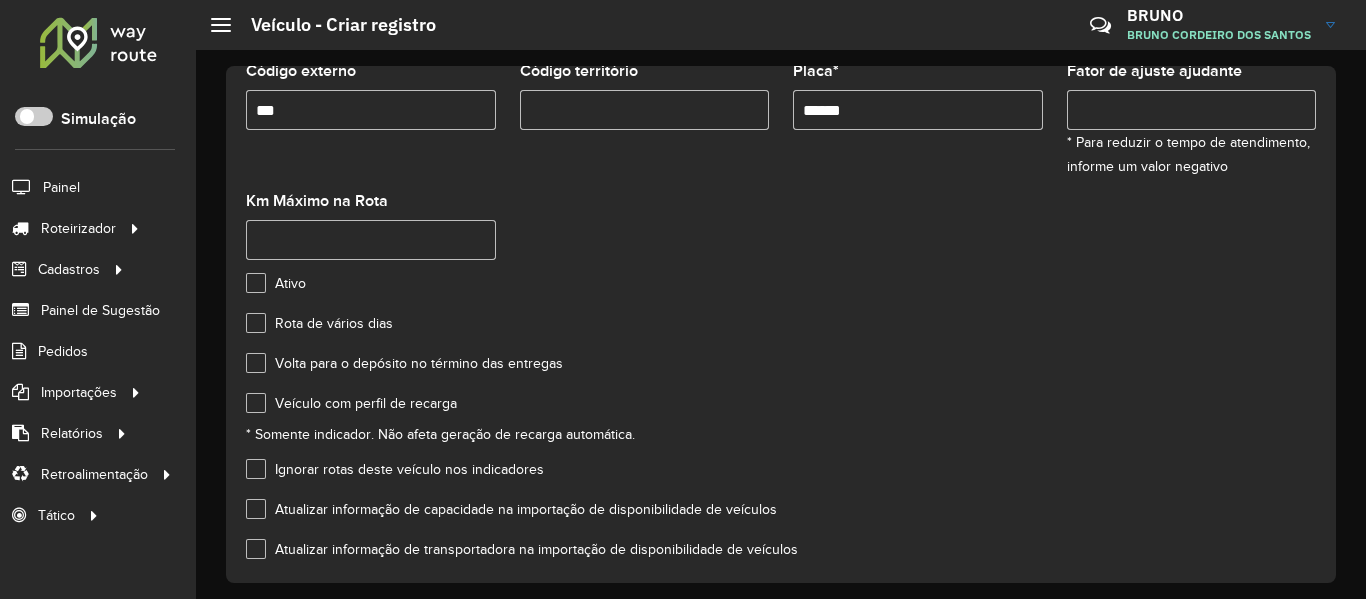scroll, scrollTop: 300, scrollLeft: 0, axis: vertical 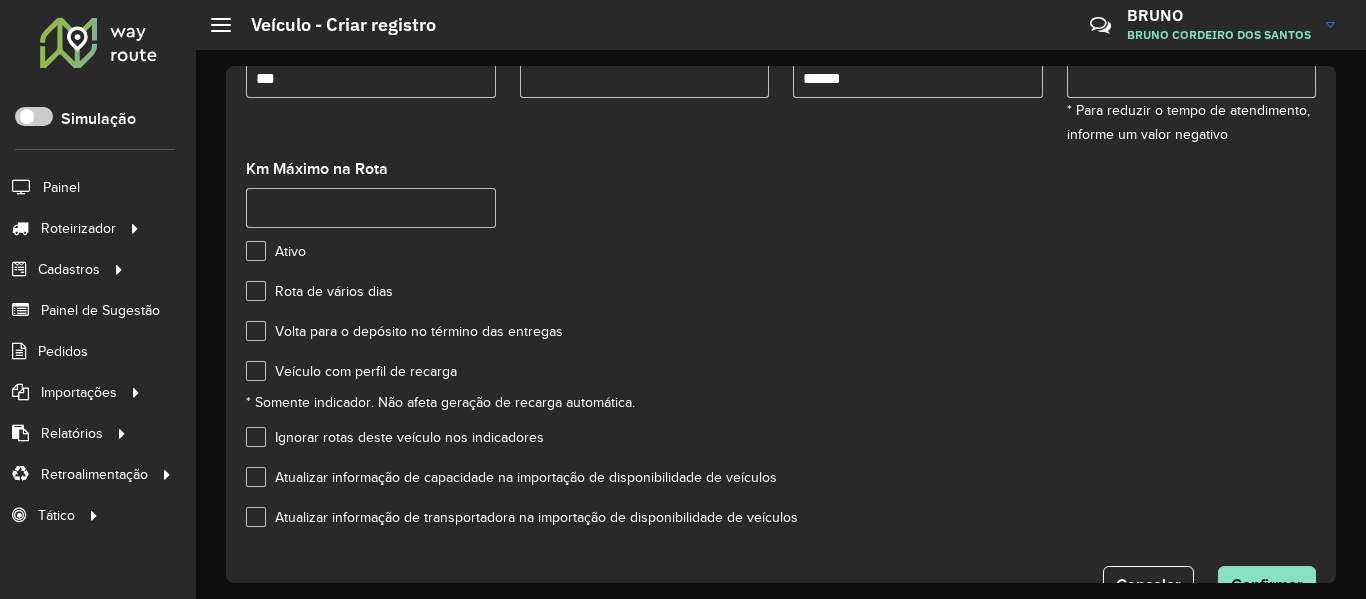 type on "***" 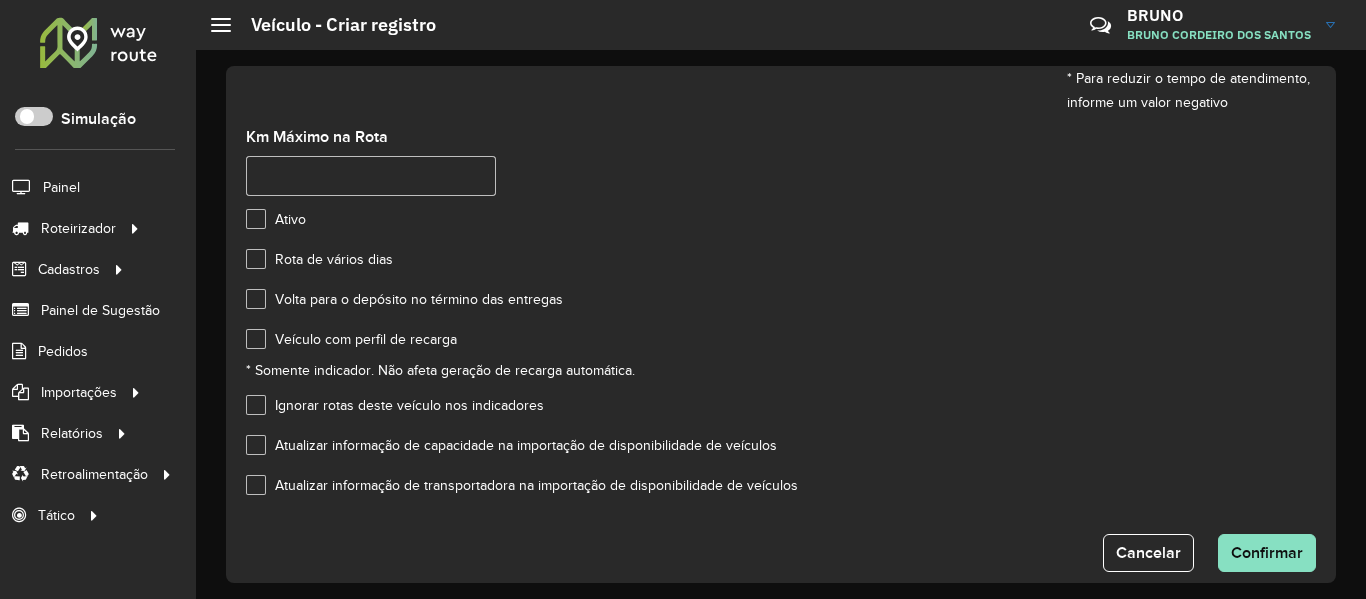 scroll, scrollTop: 357, scrollLeft: 0, axis: vertical 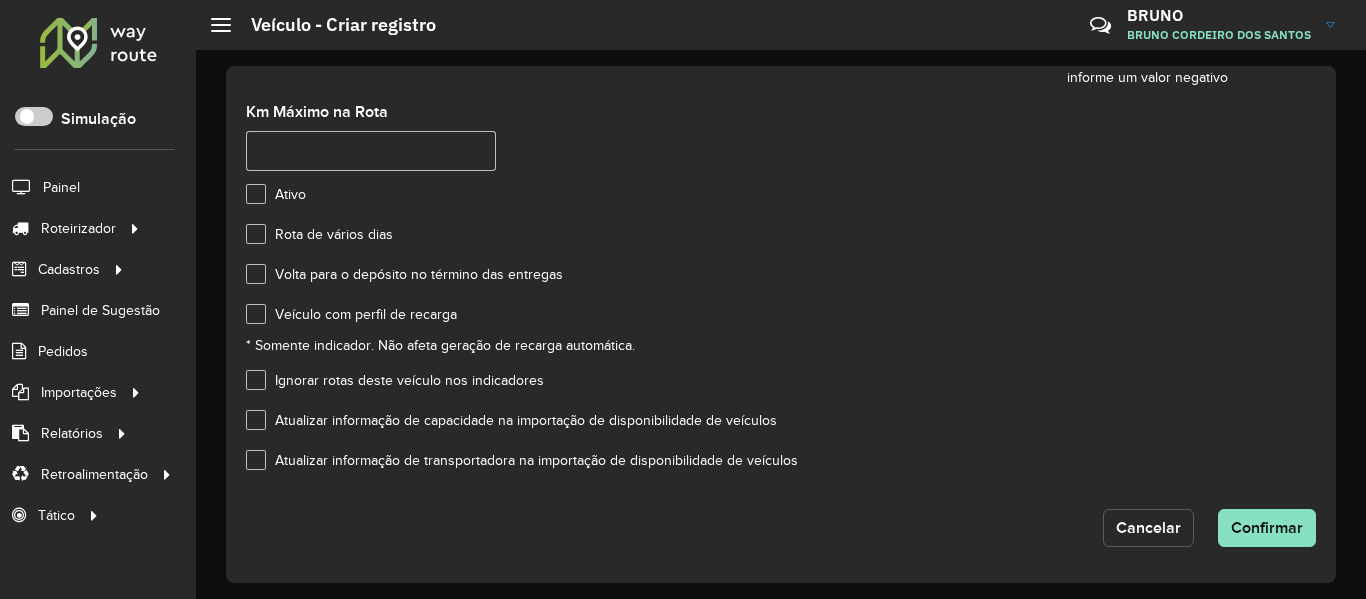 click on "Cancelar" 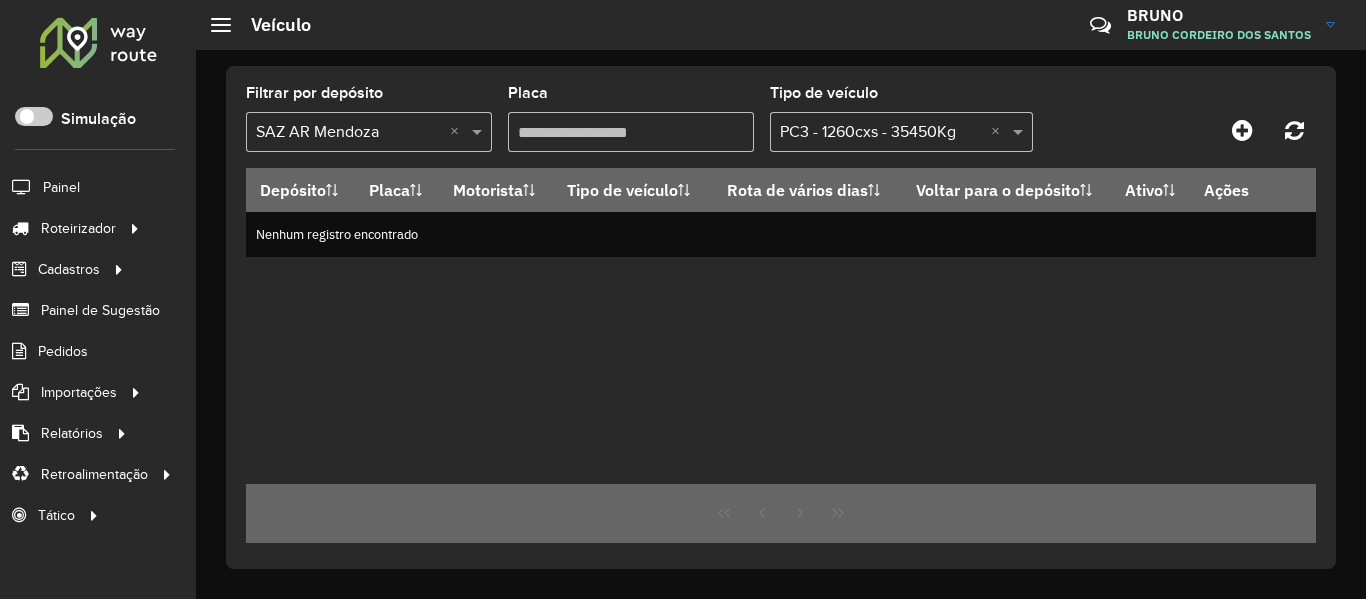 click on "Placa" at bounding box center [631, 132] 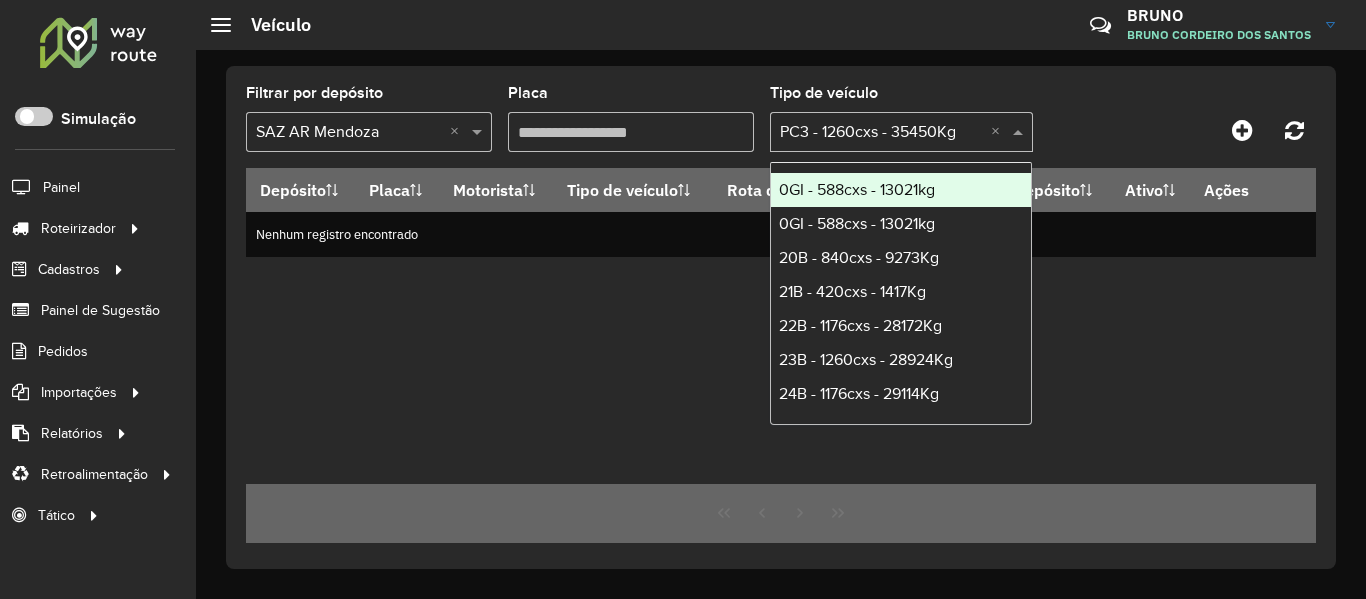click at bounding box center [881, 133] 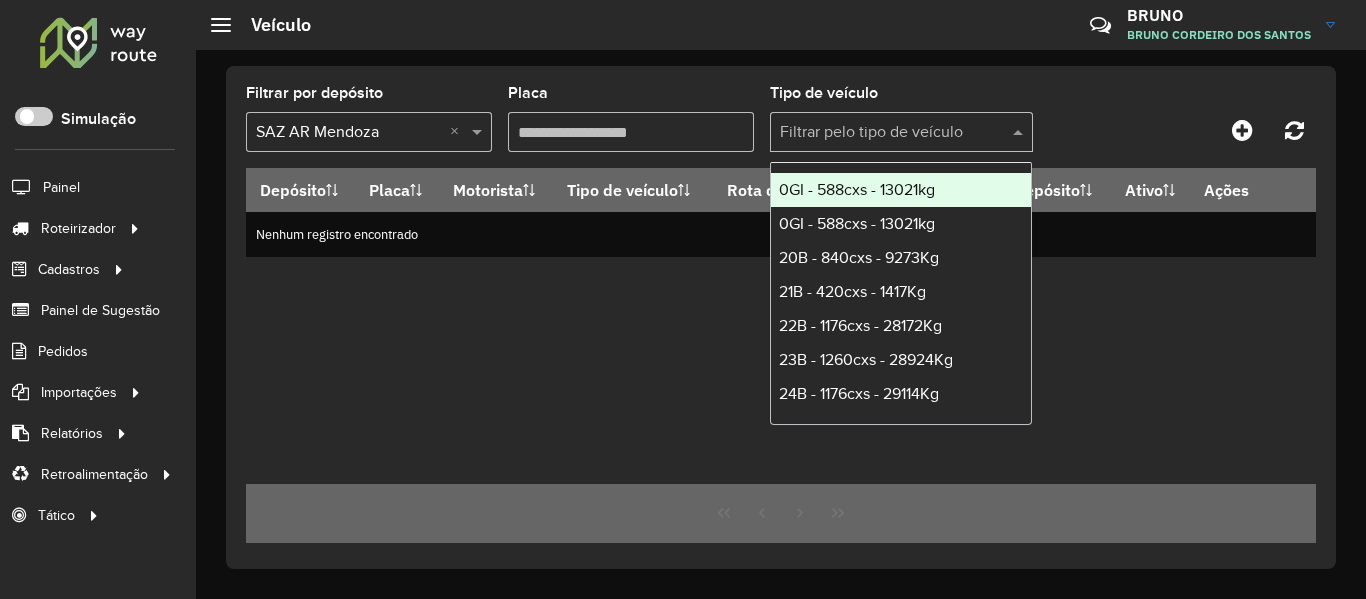 click on "Placa" at bounding box center [631, 132] 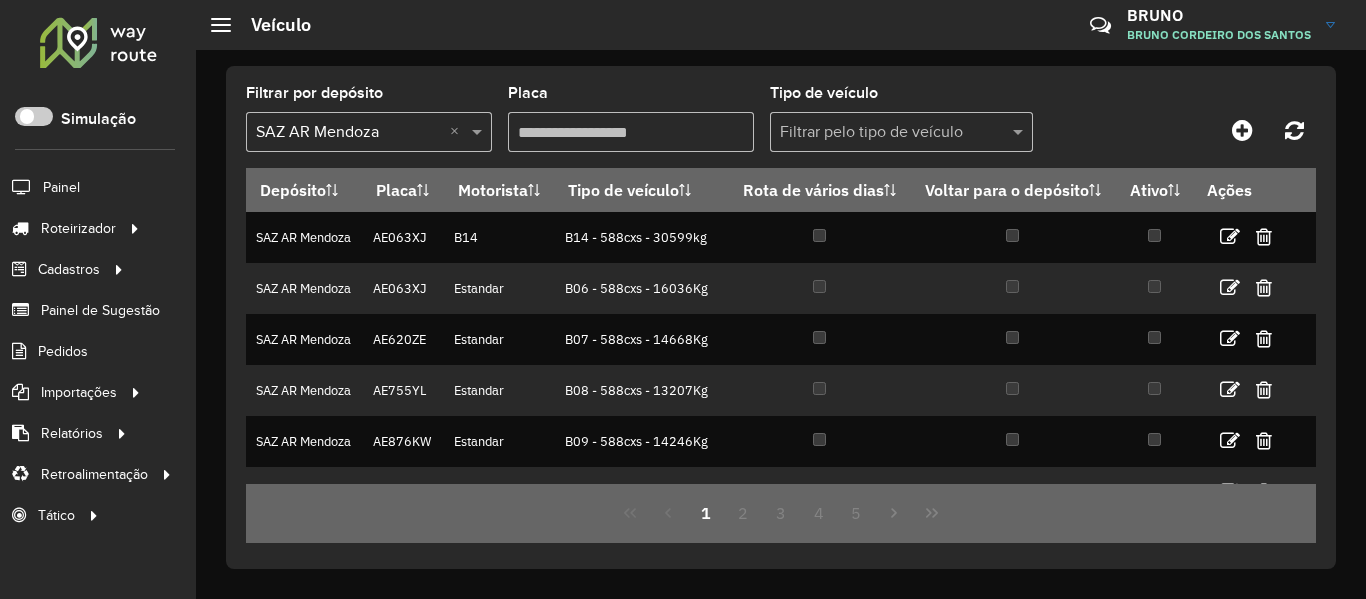 click on "Placa" at bounding box center [631, 132] 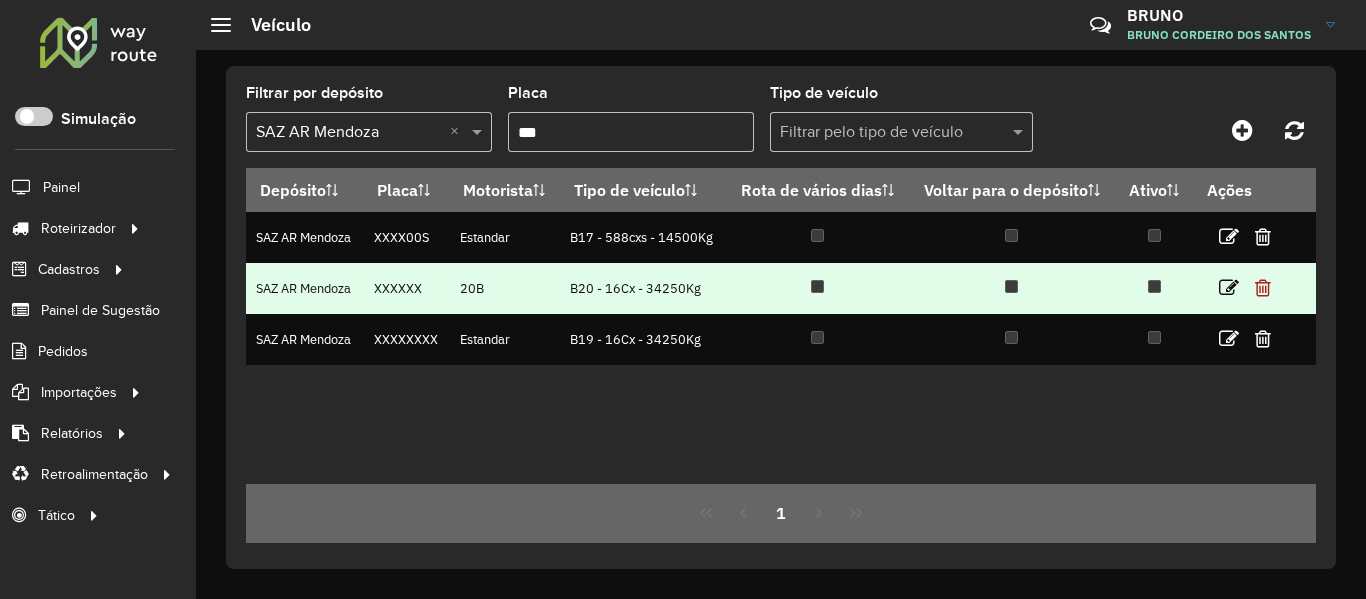 type on "***" 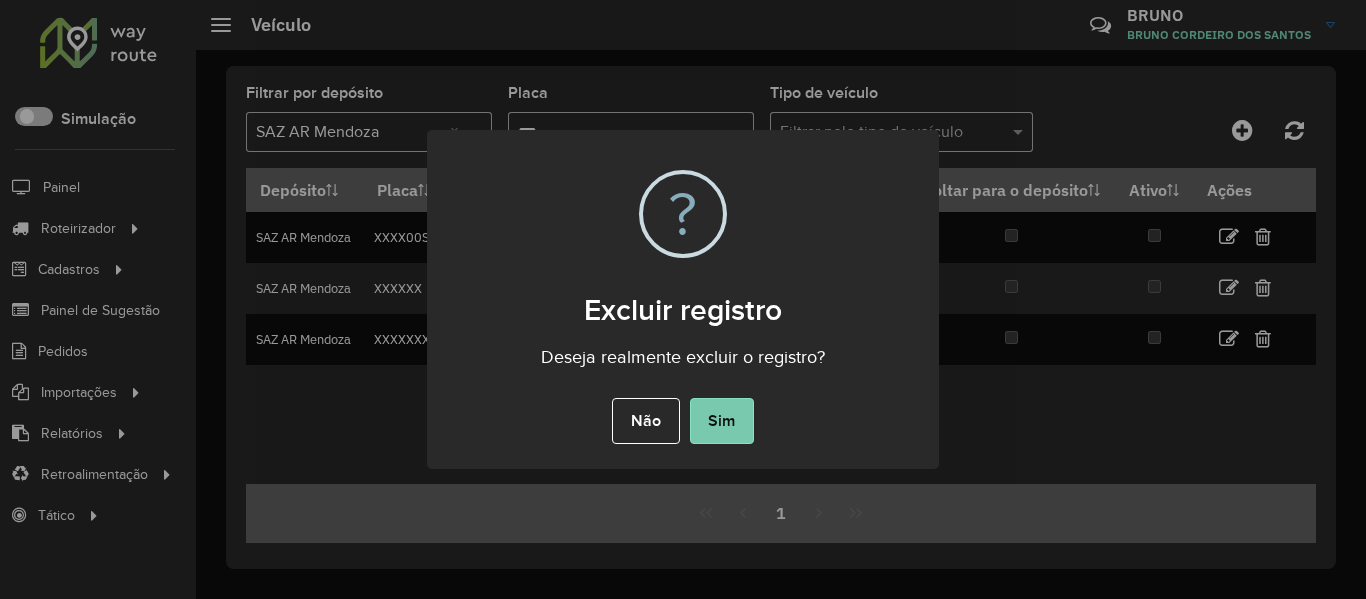 click on "Sim" at bounding box center (722, 421) 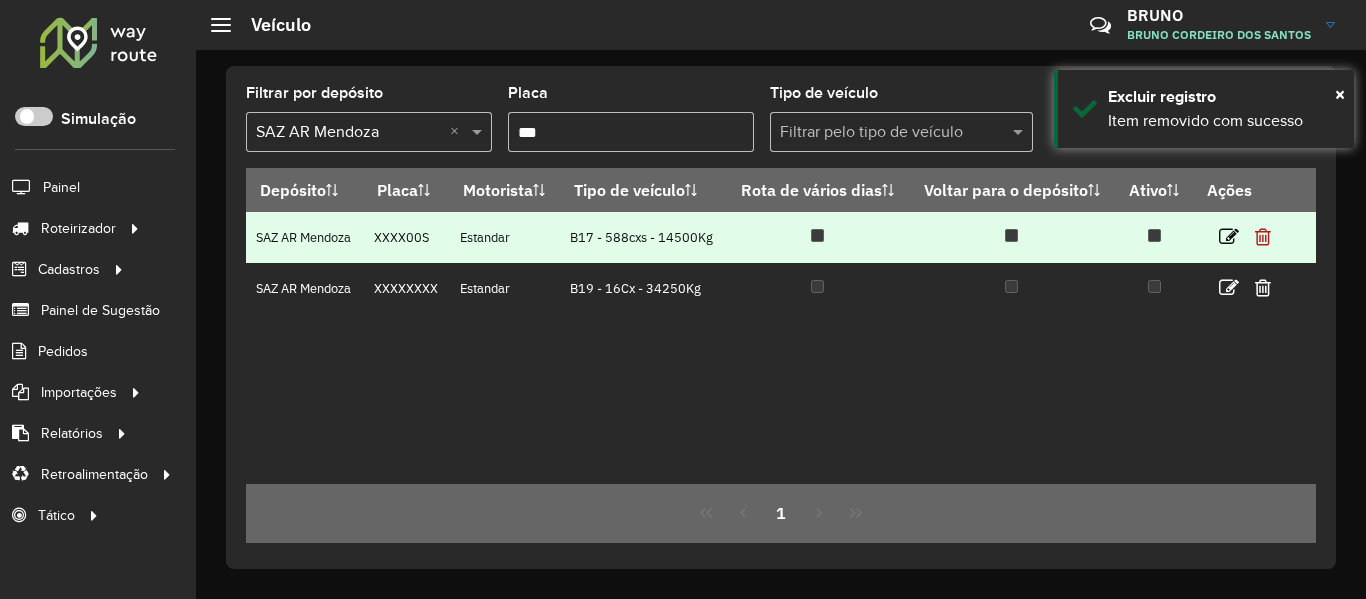 click at bounding box center (1263, 237) 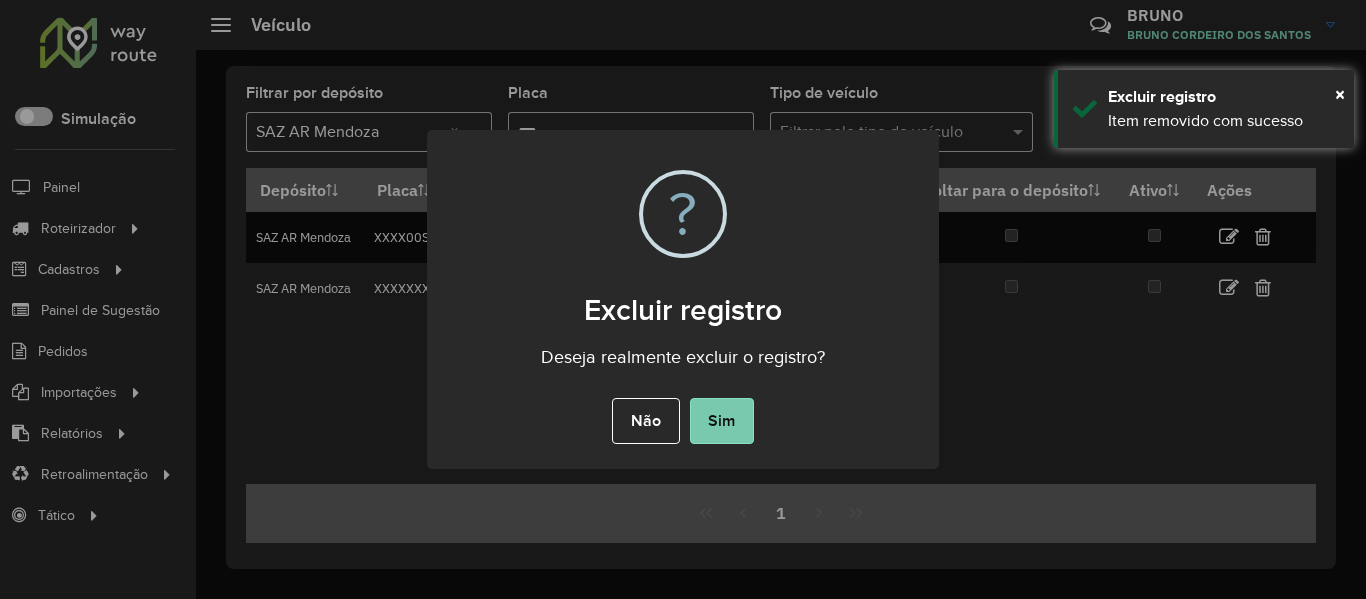click on "Sim" at bounding box center [722, 421] 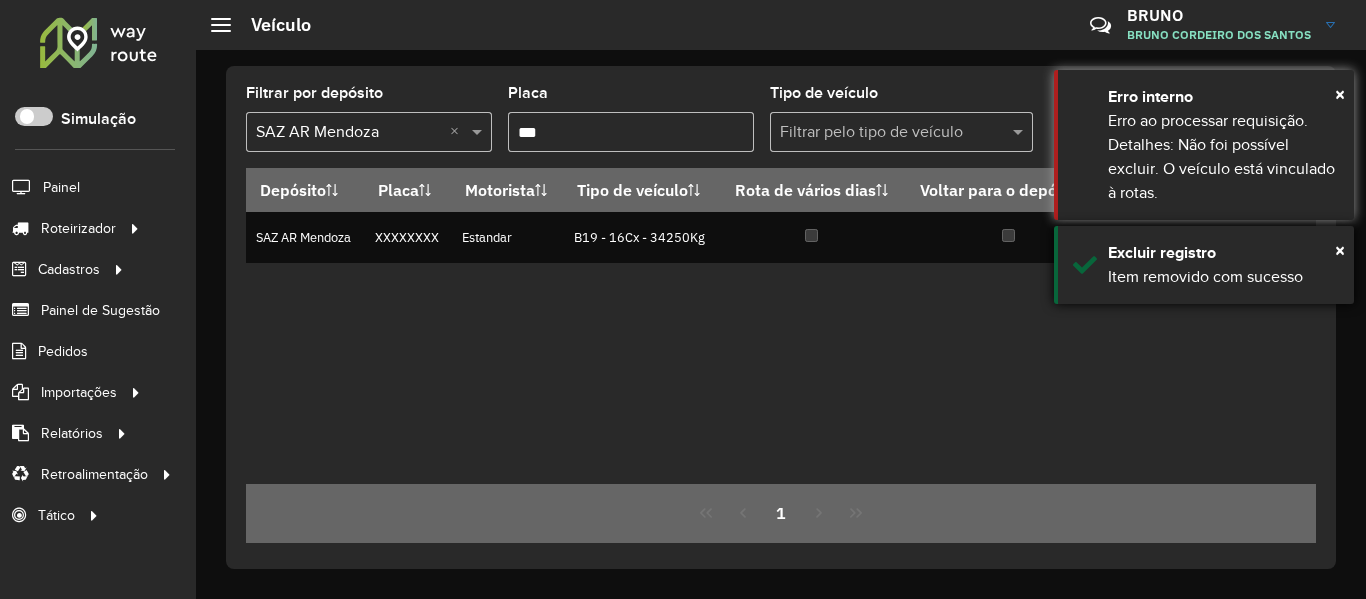 click on "×  Excluir registro  Item removido com sucesso" at bounding box center [1204, 265] 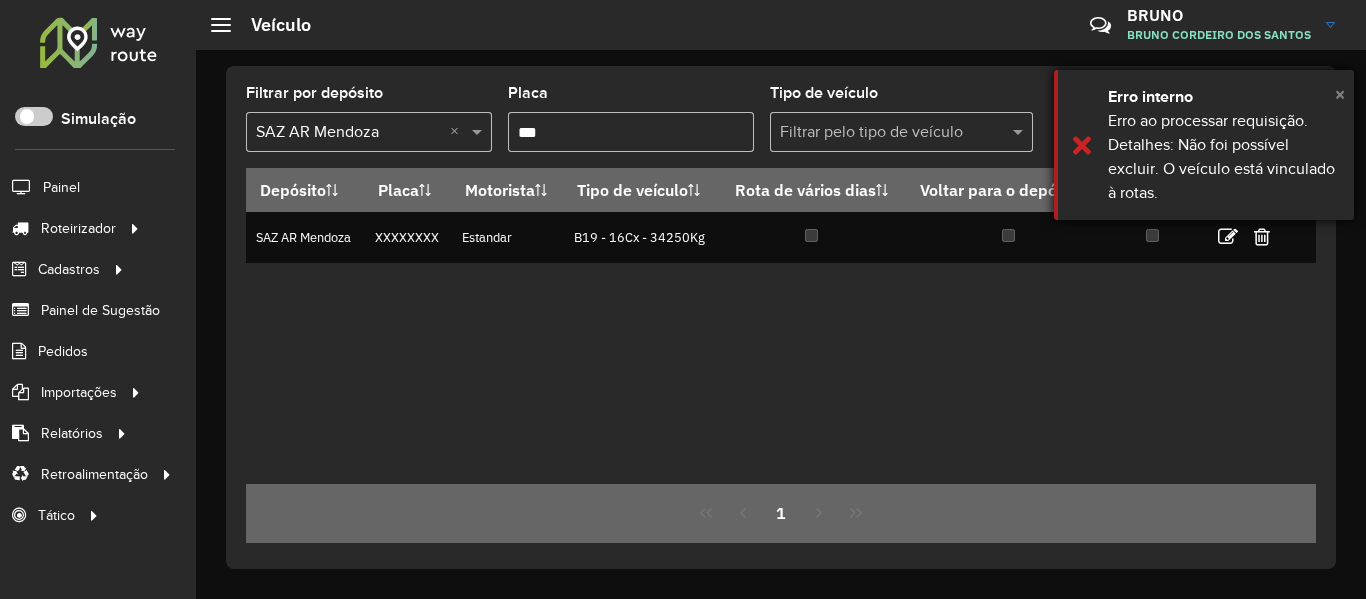 click on "×" at bounding box center (1340, 94) 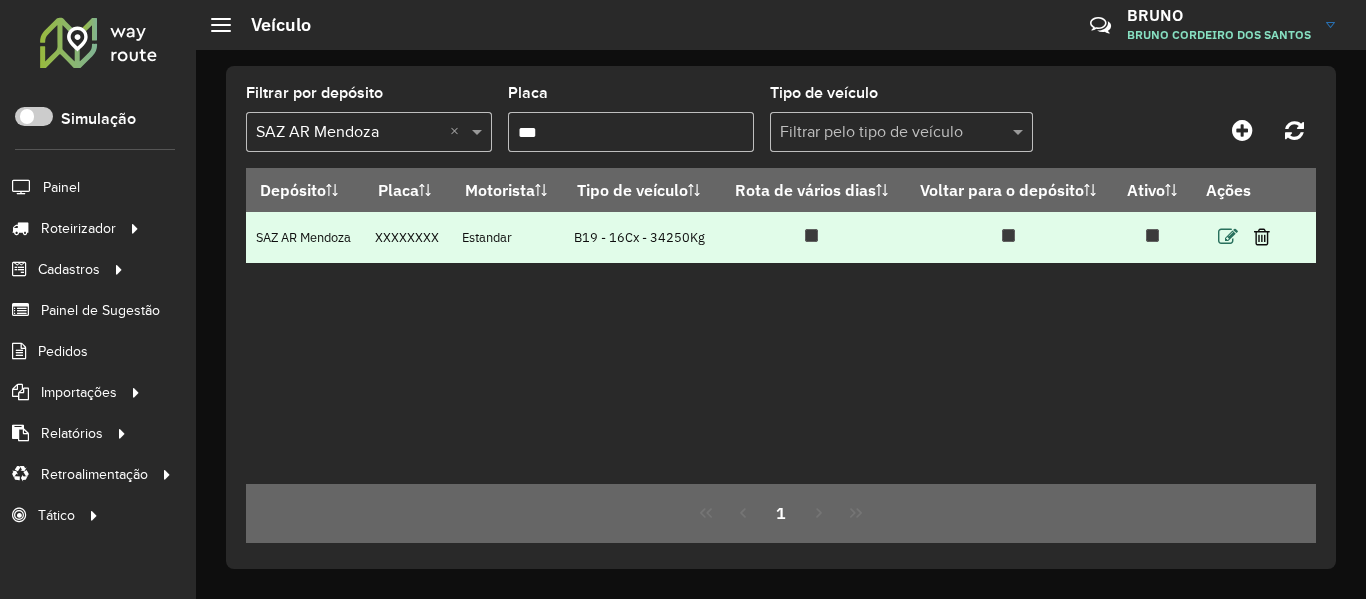 click at bounding box center [1228, 237] 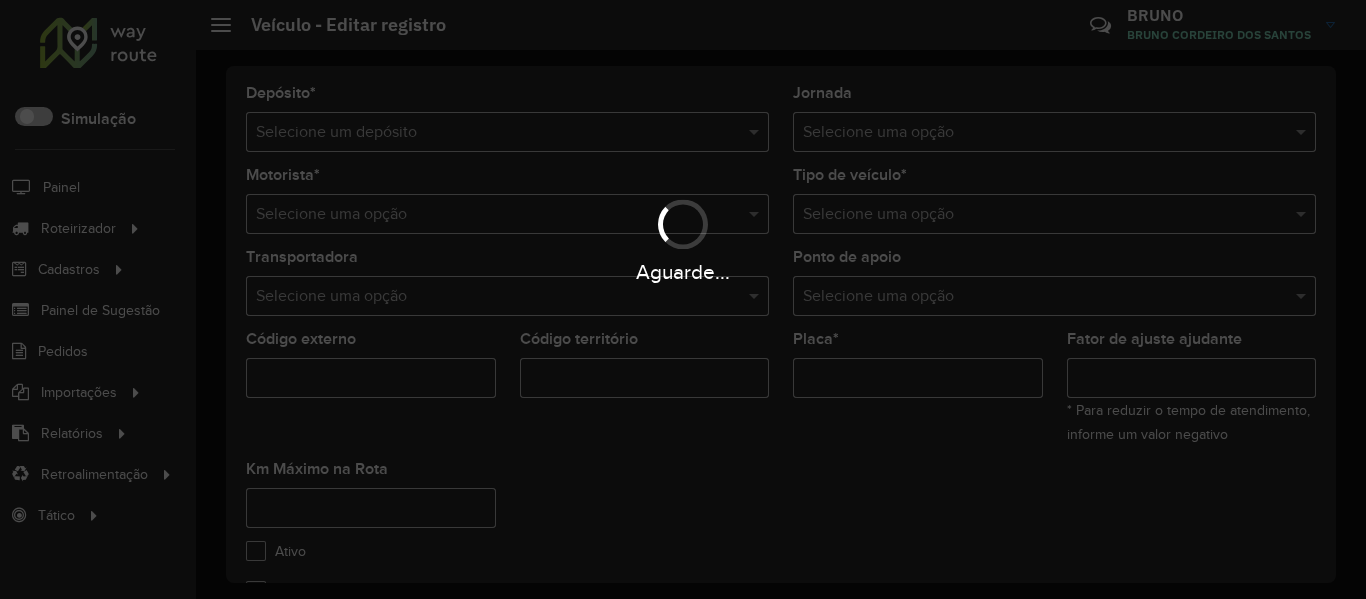 type on "***" 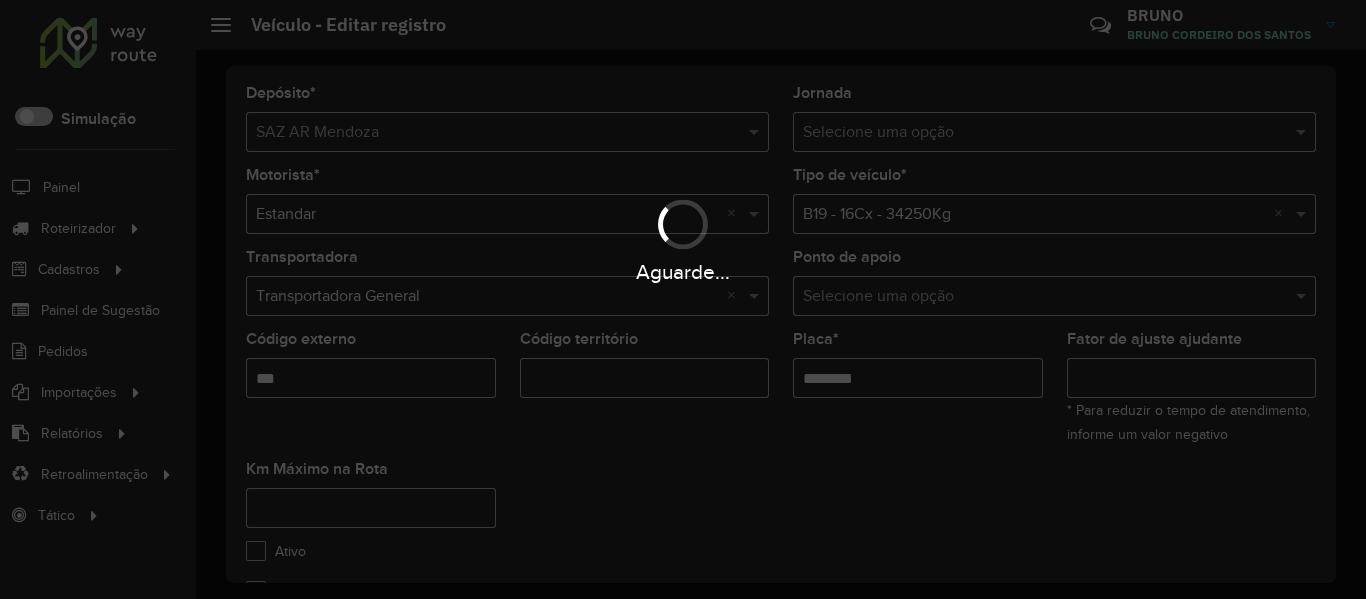click on "Aguarde...  Pop-up bloqueado!  Seu navegador bloqueou automáticamente a abertura de uma nova janela.   Acesse as configurações e adicione o endereço do sistema a lista de permissão.   Fechar  Roteirizador AmbevTech Simulação Painel Roteirizador Entregas Cadastros Checkpoint Cliente Condição de pagamento Consulta de setores Depósito Disponibilidade de veículos Fator tipo de produto Grupo Rota Fator Tipo Produto Grupo de Depósito Grupo de rotas exclusiva Grupo de setores Jornada Layout integração Modelo Motorista Multi Depósito Painel de sugestão Parada Pedágio Ponto de apoio Ponto de apoio FAD Prioridade pedido Produto Rodízio de placa Rota exclusiva FAD Rótulo Setor Tempo de parada de refeição Tipo de cliente Tipo de veículo Transportadora Usuário Veículo Painel de Sugestão Pedidos Importações Clientes Fator tipo produto Grade de atendimento Janela de atendimento Localização Pedidos Tempo de espera Veículos Relatórios Ações da sessão Clientes Clientes fora malha Romaneio * *" at bounding box center (683, 299) 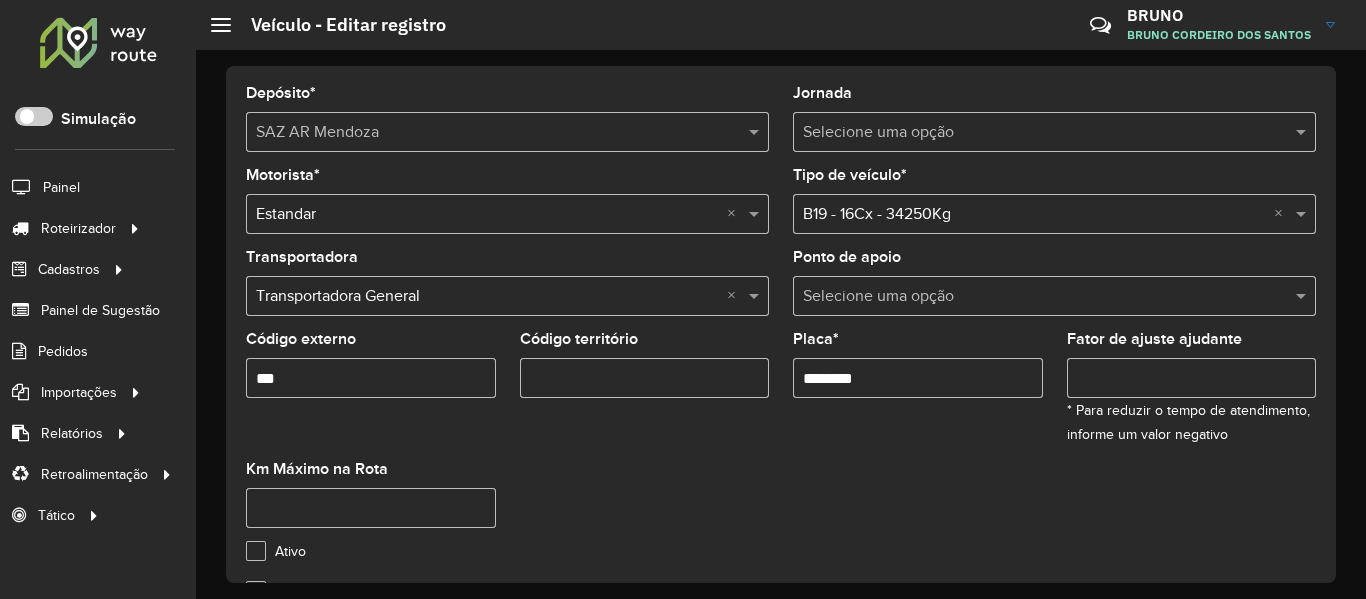 click on "********" at bounding box center (918, 378) 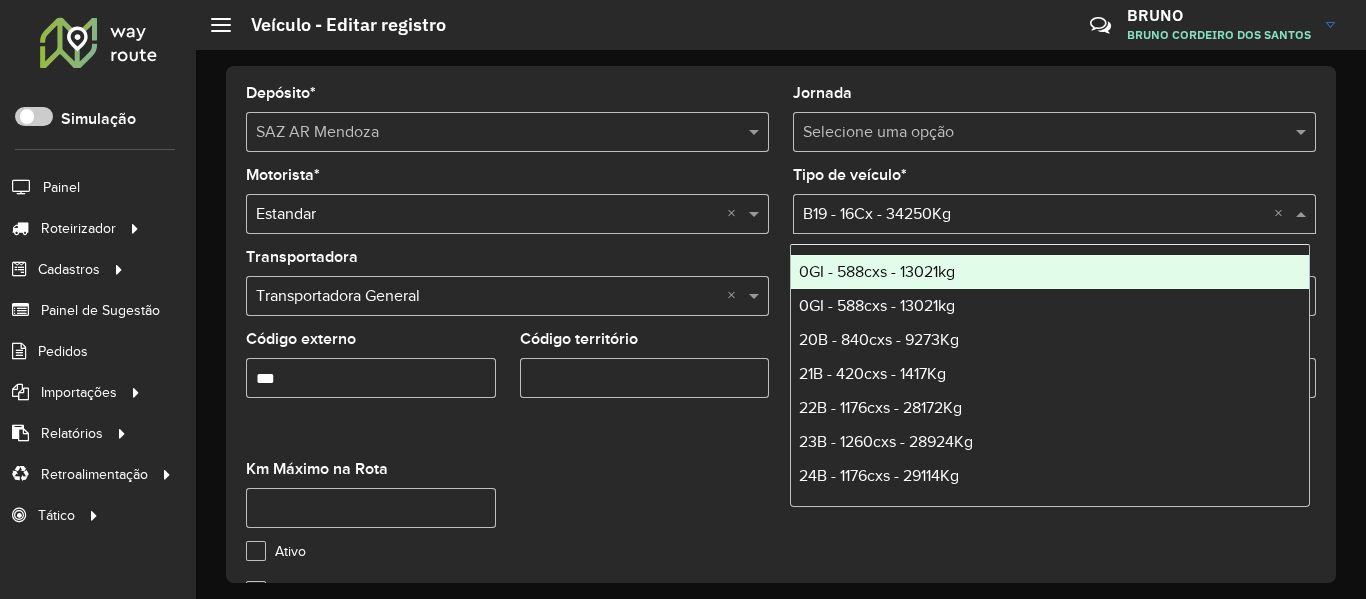 click at bounding box center (1034, 215) 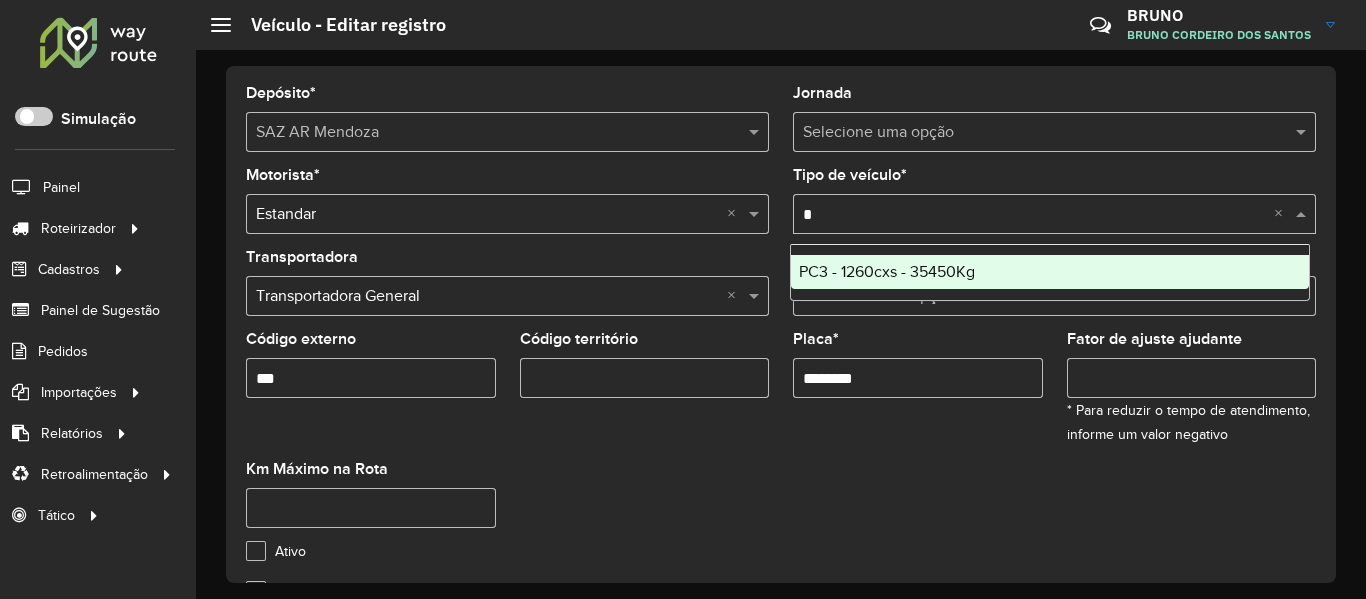 type on "**" 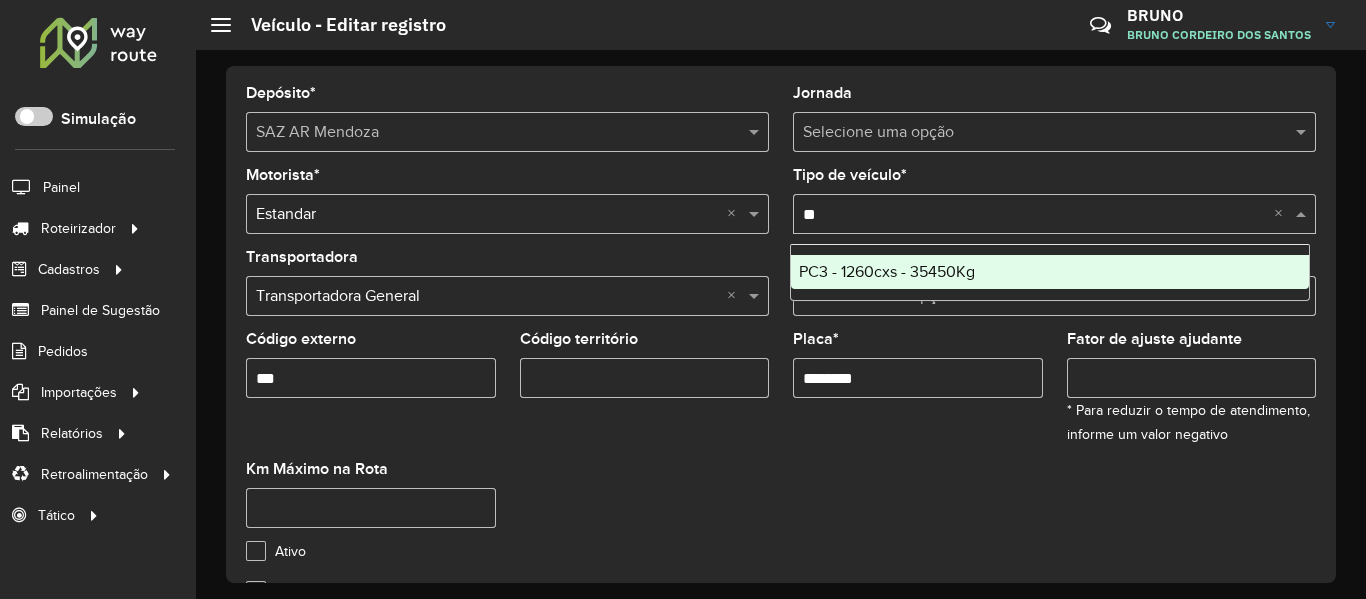 click on "PC3 - 1260cxs - 35450Kg" at bounding box center (887, 271) 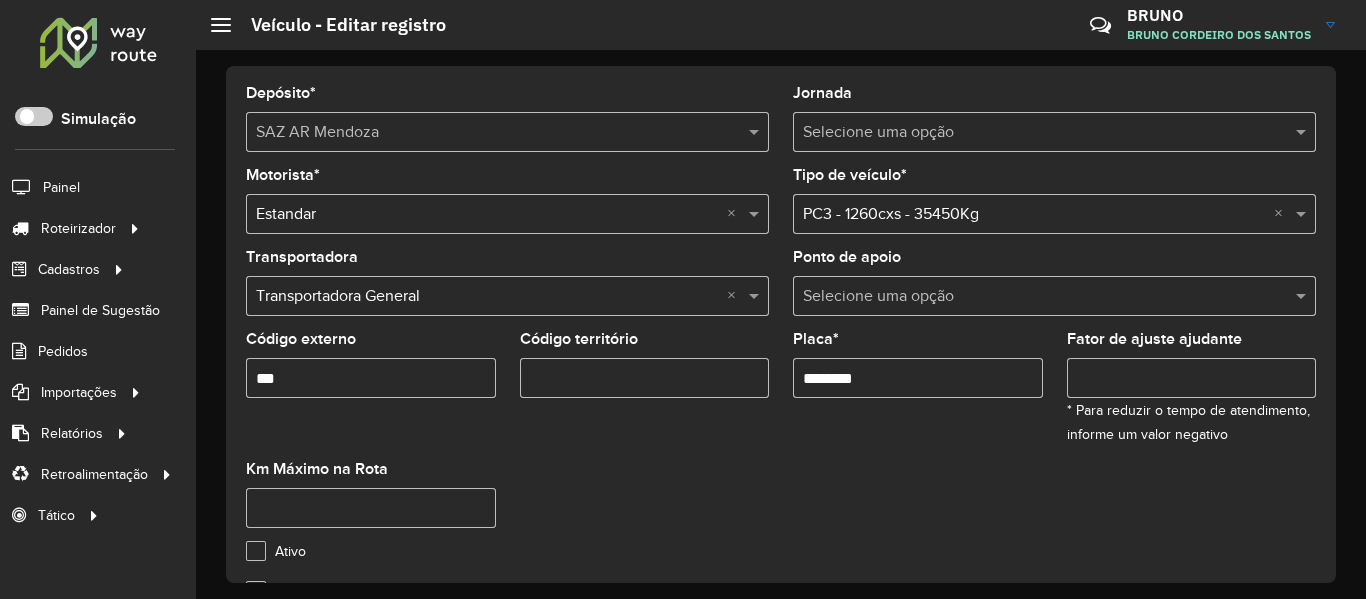 click on "********" at bounding box center [918, 378] 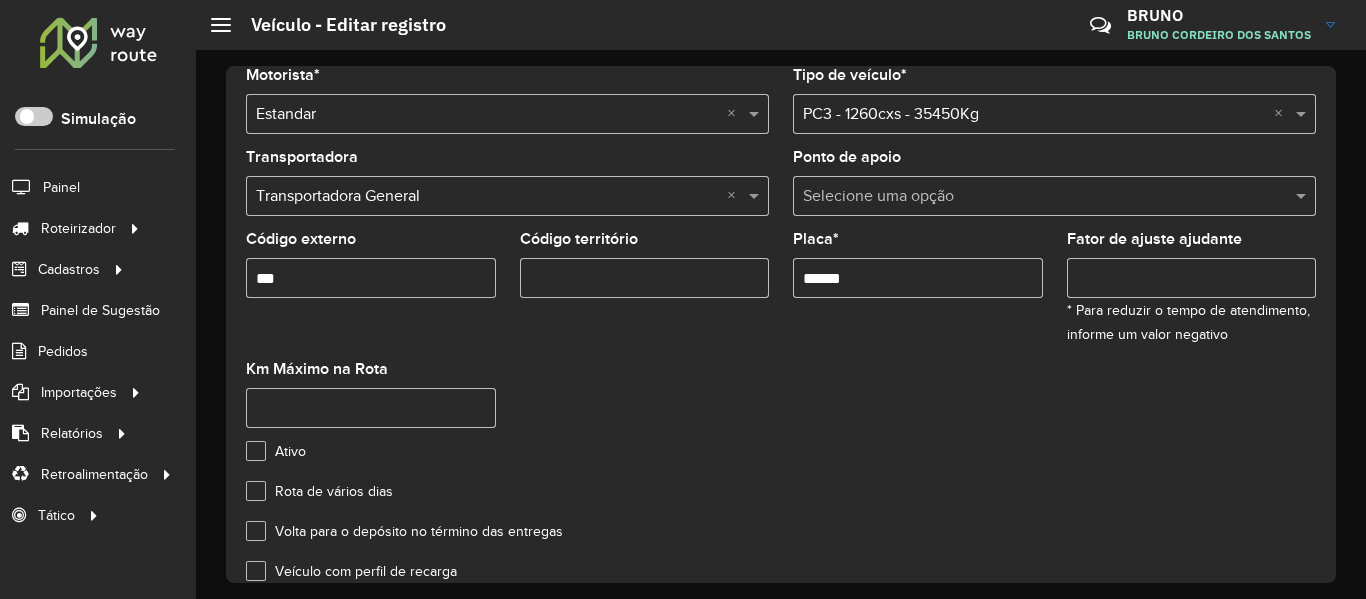 type on "******" 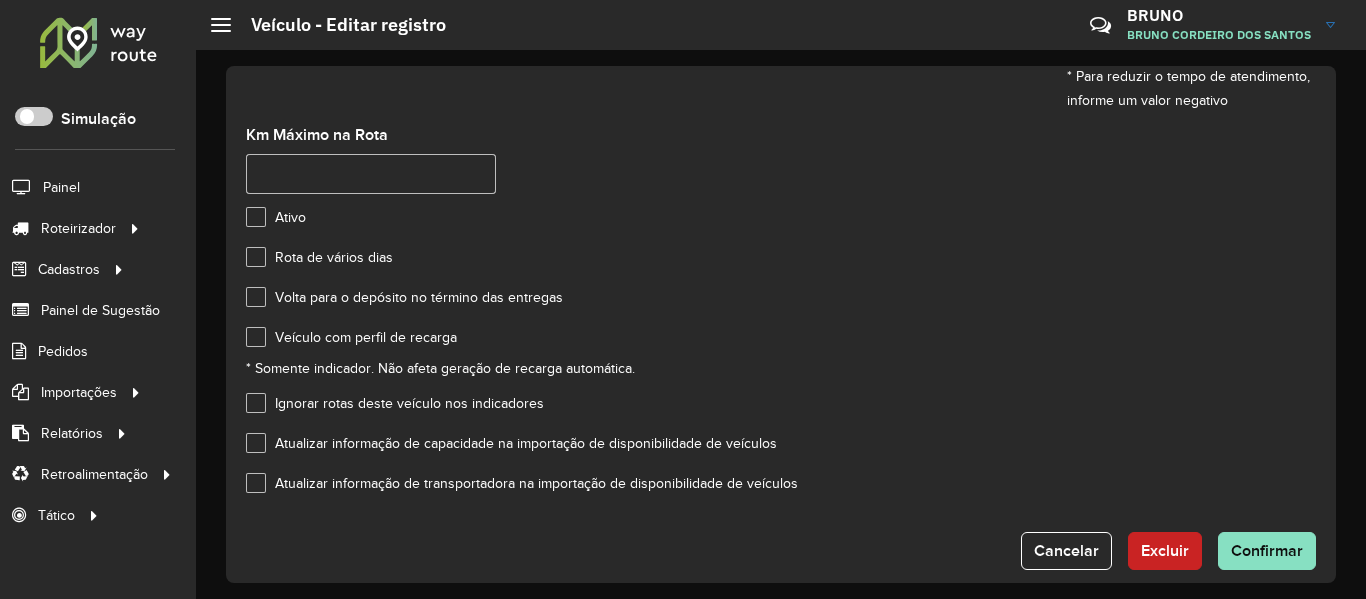 scroll, scrollTop: 357, scrollLeft: 0, axis: vertical 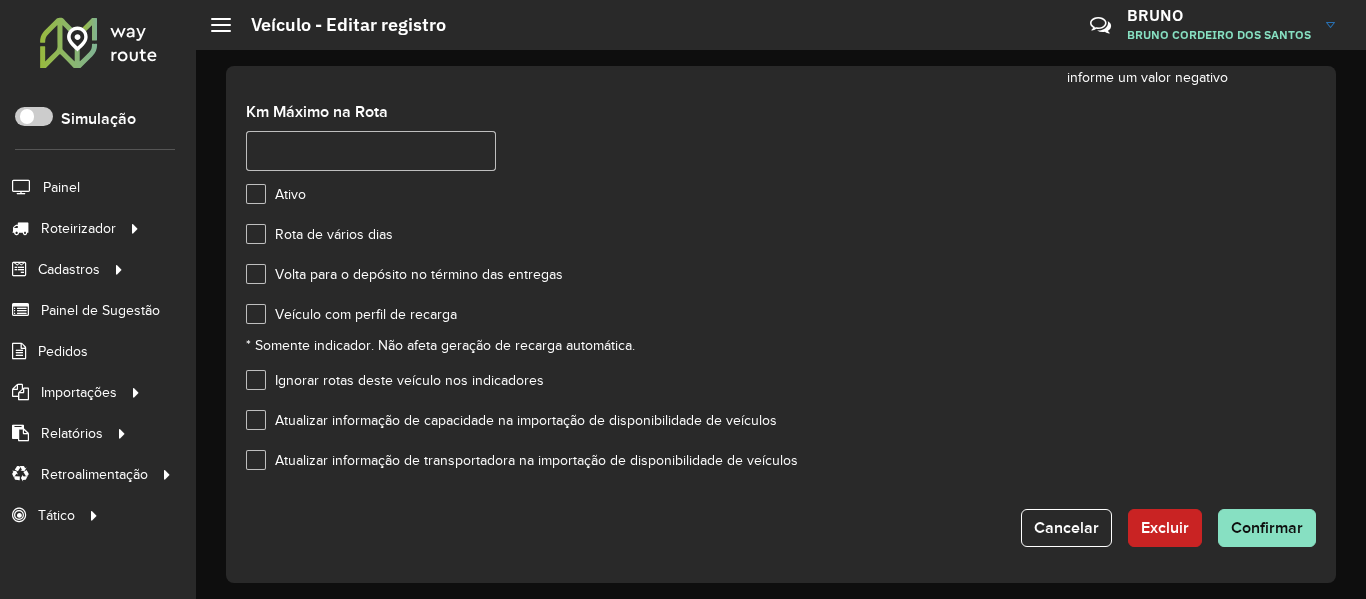 click on "Atualizar informação de transportadora na importação de disponibilidade de veículos" 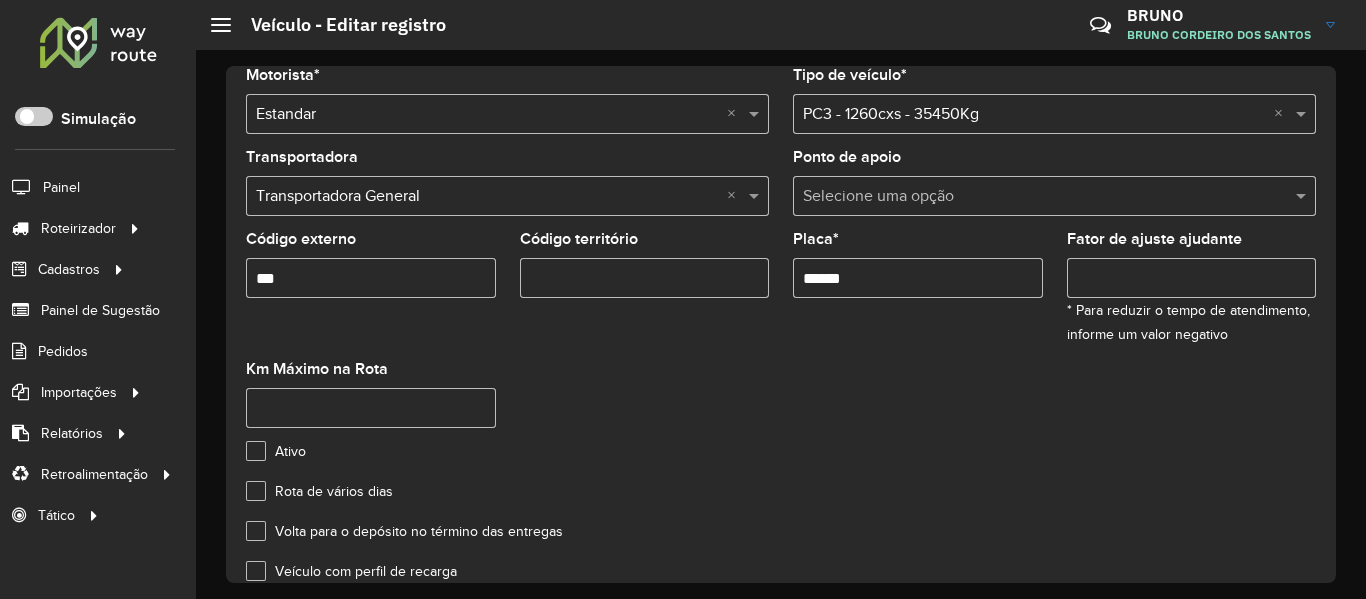 scroll, scrollTop: 357, scrollLeft: 0, axis: vertical 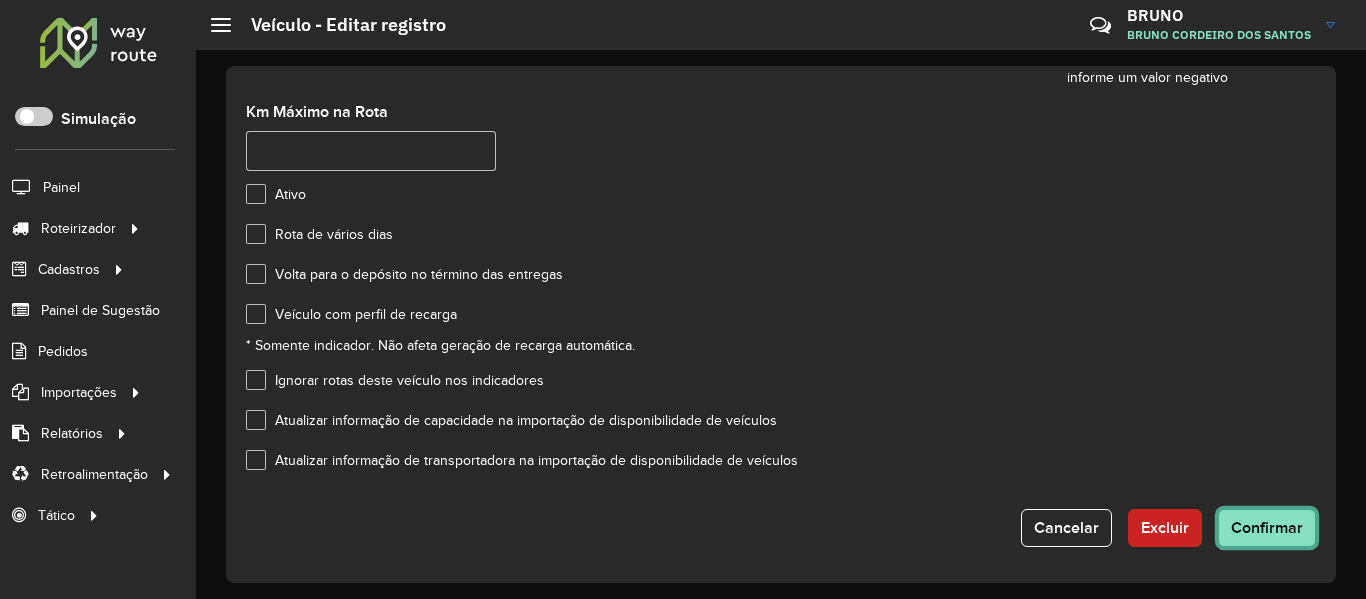 click on "Confirmar" 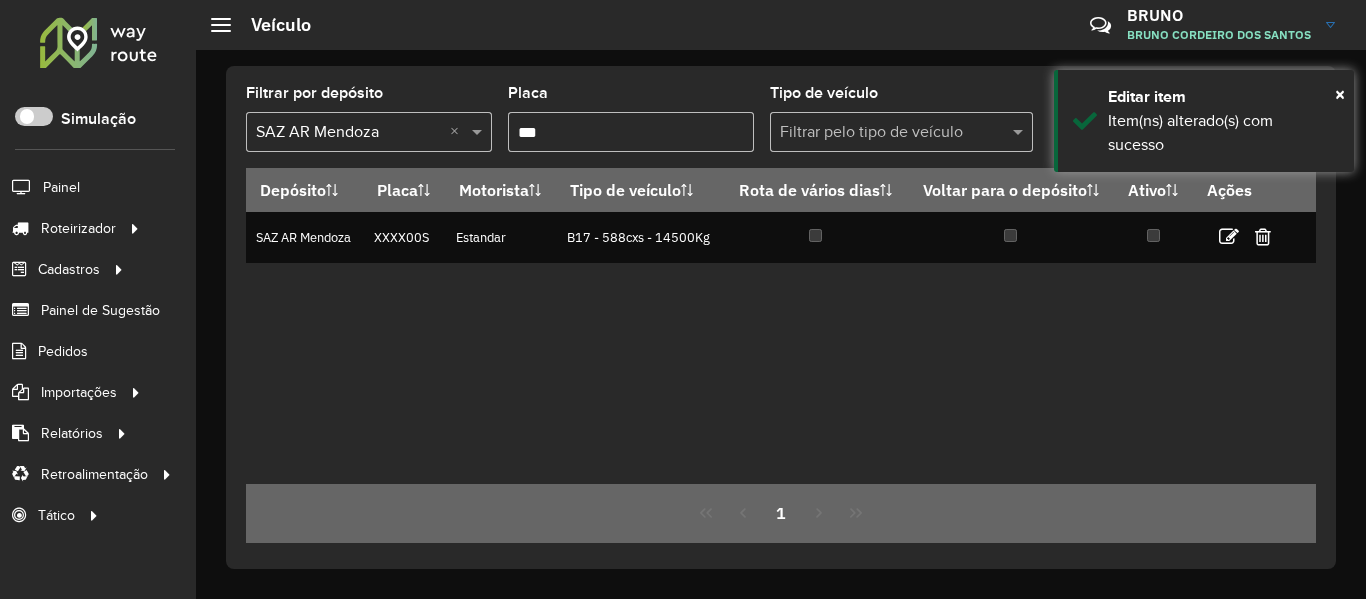 click on "***" at bounding box center [631, 132] 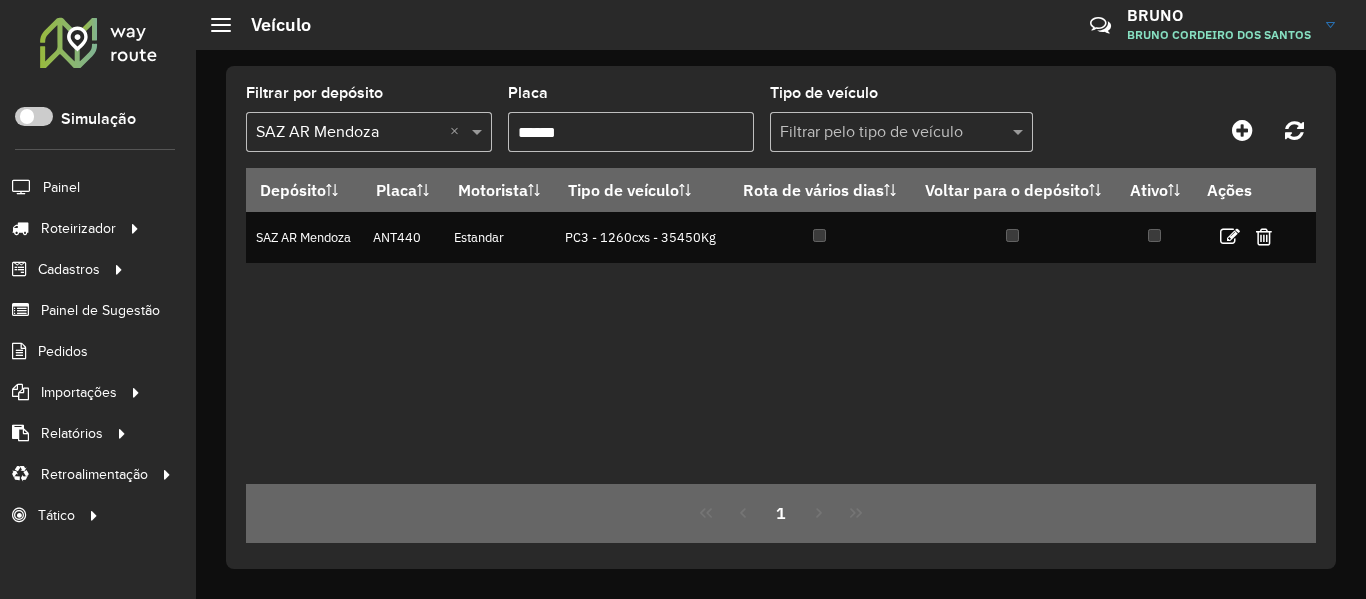 type on "******" 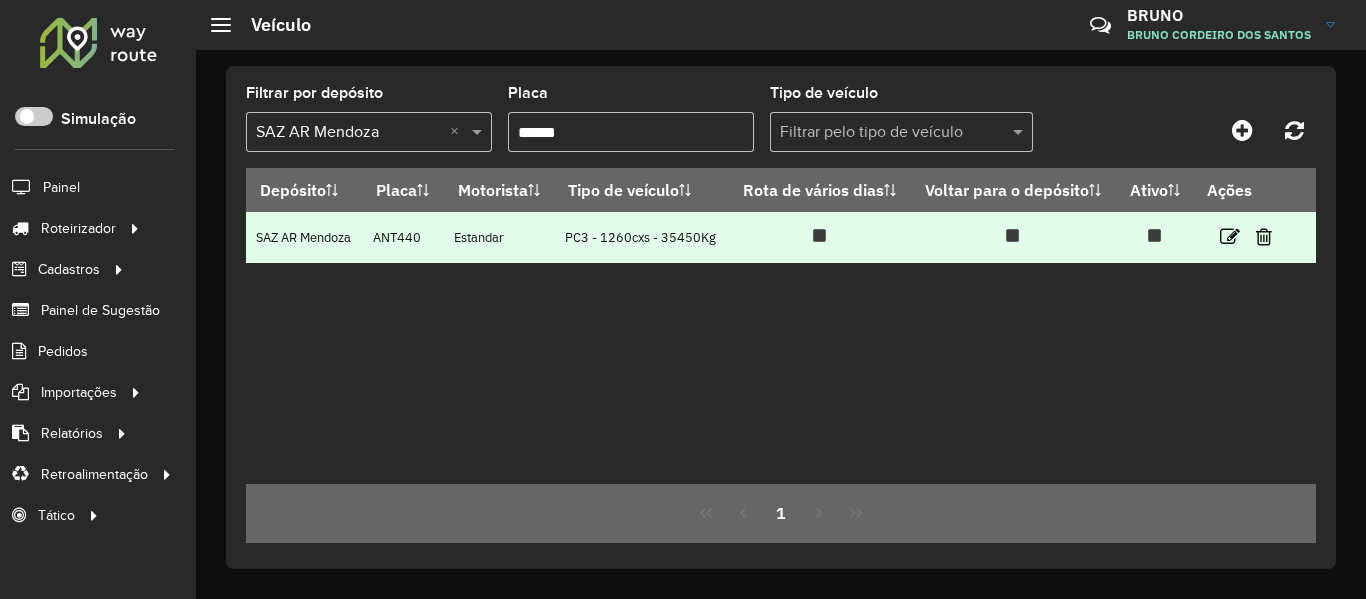 drag, startPoint x: 630, startPoint y: 282, endPoint x: 566, endPoint y: 252, distance: 70.68239 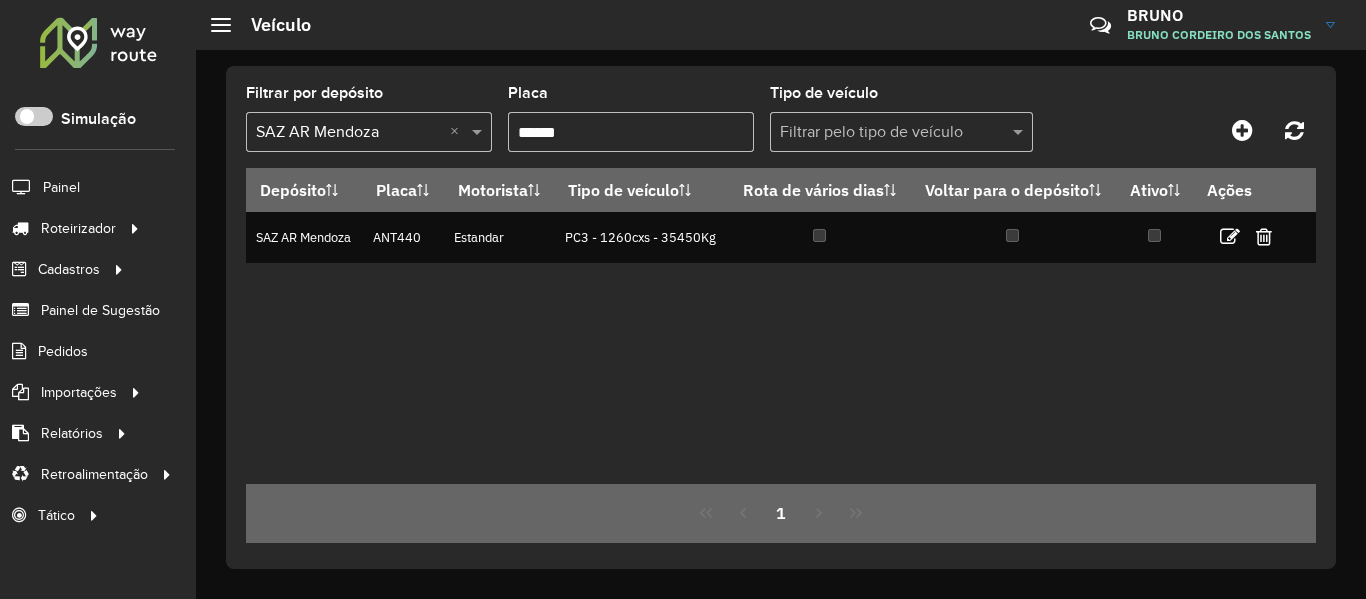 copy on "PC3 - 1260cxs - 35450Kg" 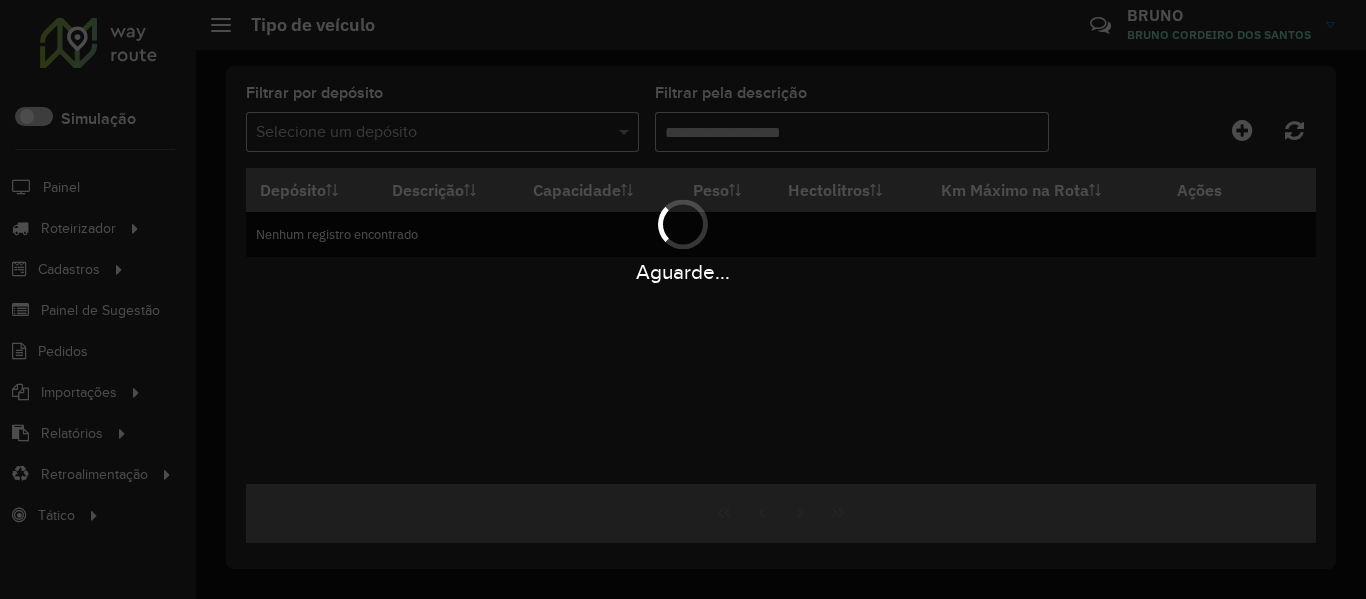 scroll, scrollTop: 0, scrollLeft: 0, axis: both 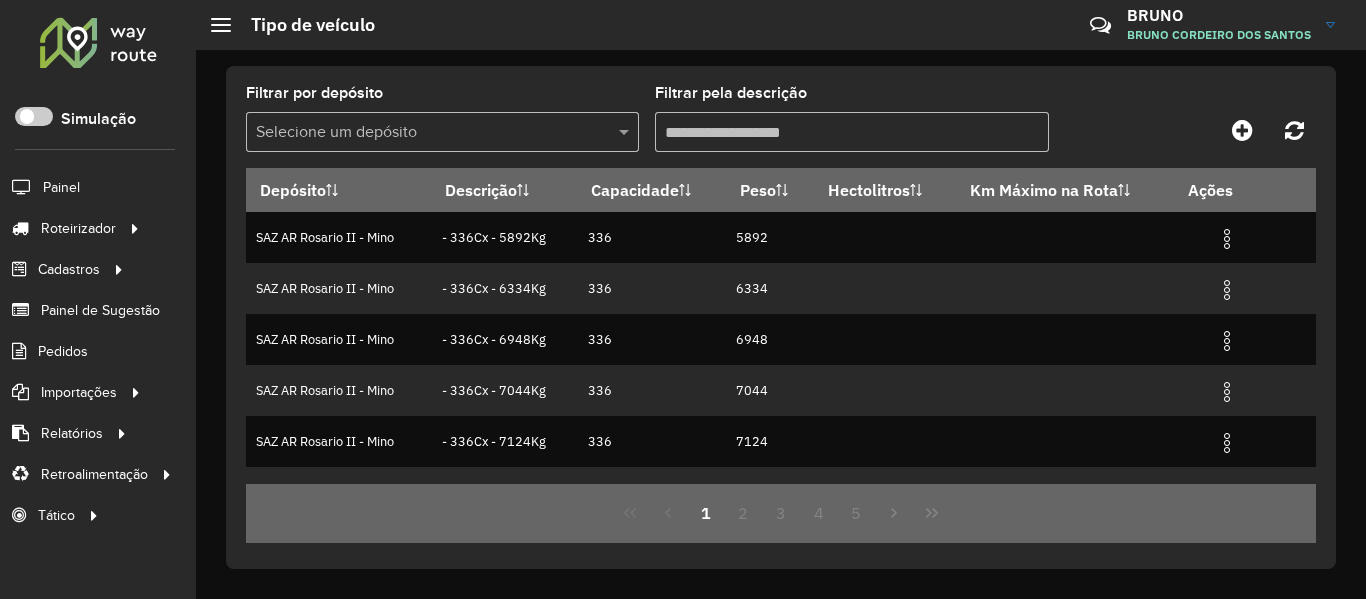 click at bounding box center [422, 133] 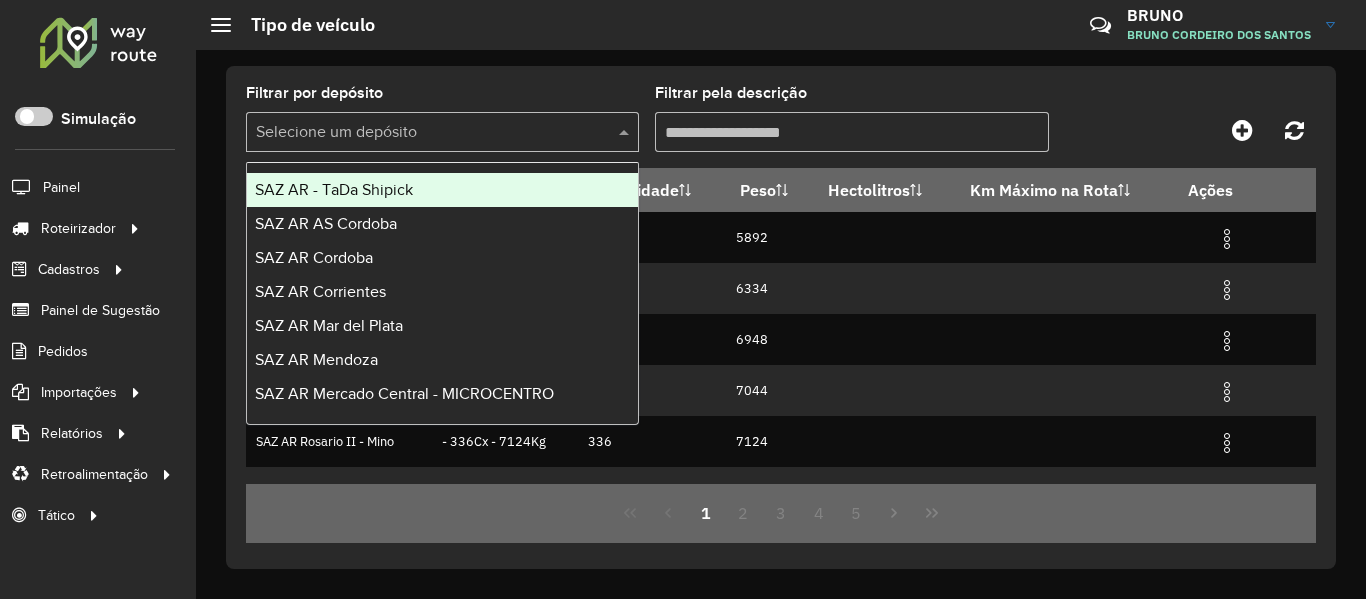 click at bounding box center (422, 133) 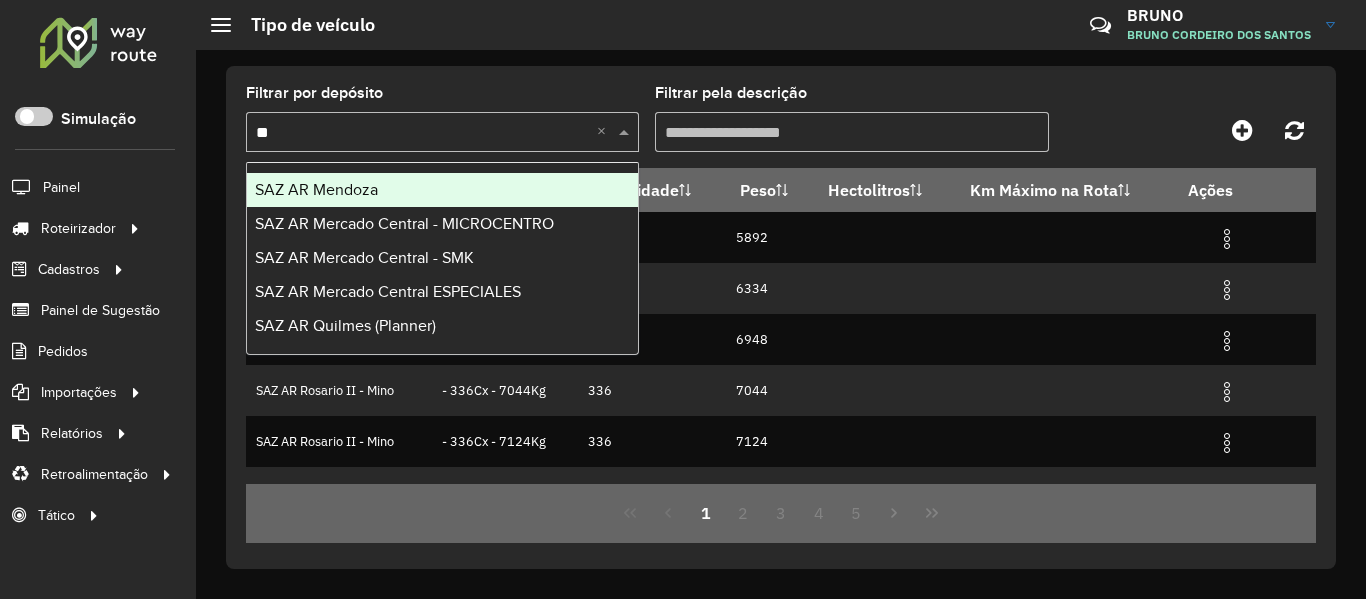 type on "***" 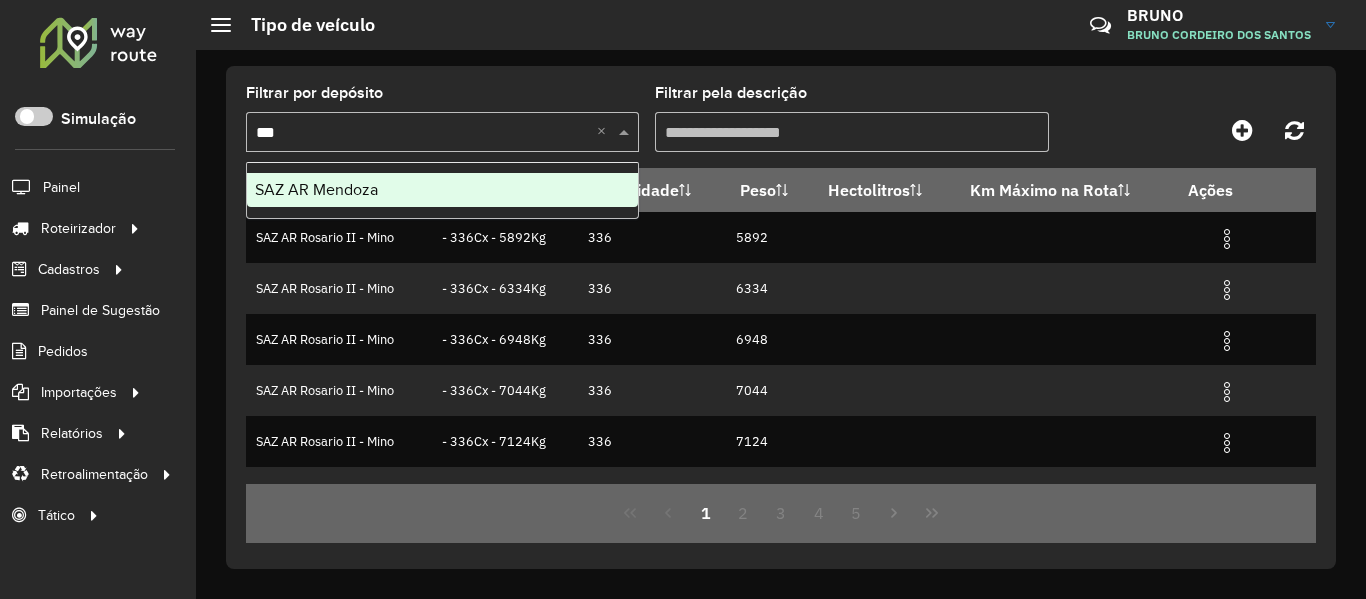 click on "SAZ AR Mendoza" at bounding box center (316, 189) 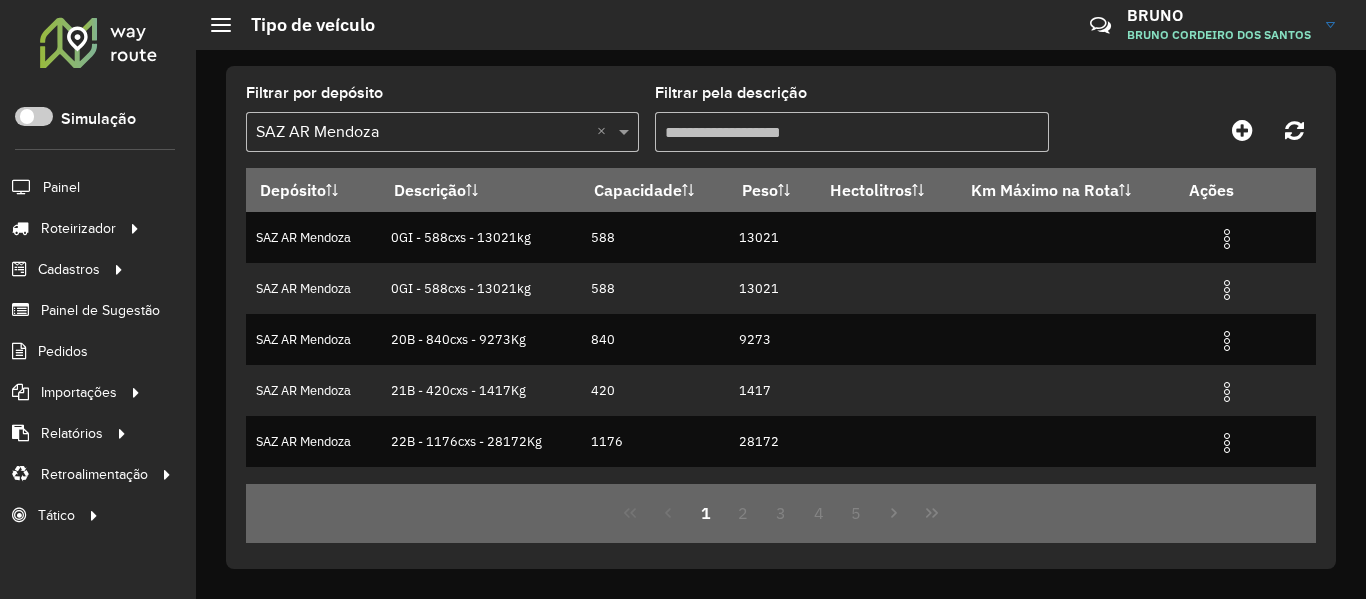click on "Filtrar pela descrição" at bounding box center (851, 132) 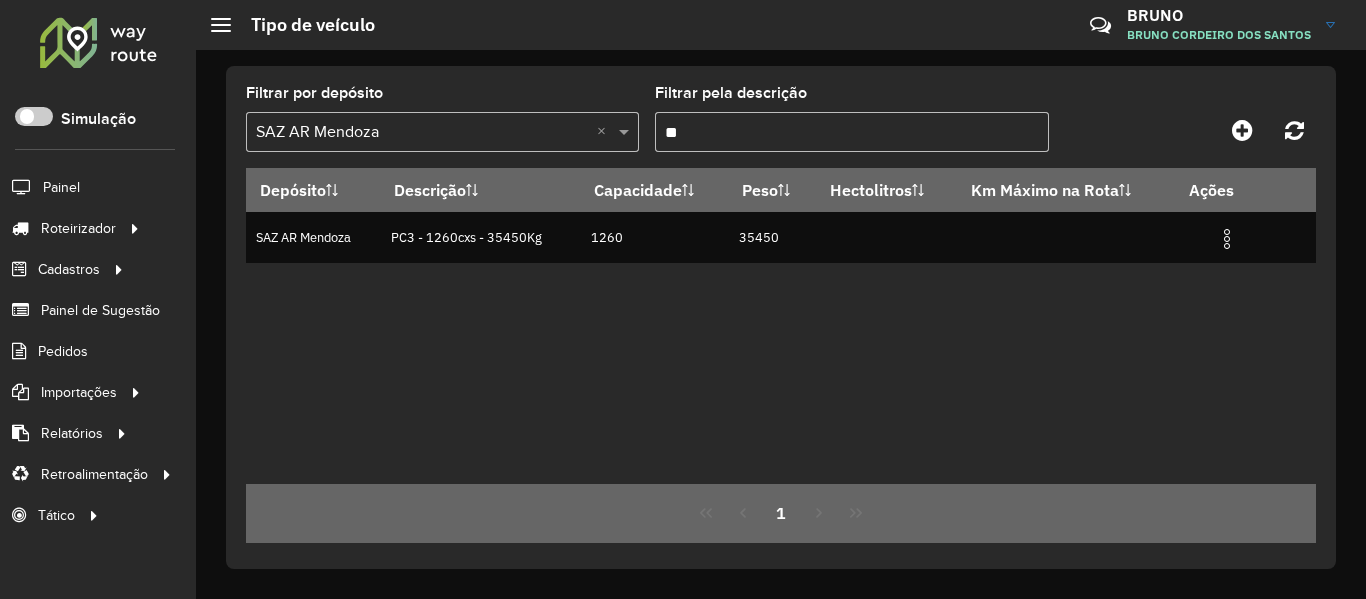 click on "**" at bounding box center [851, 132] 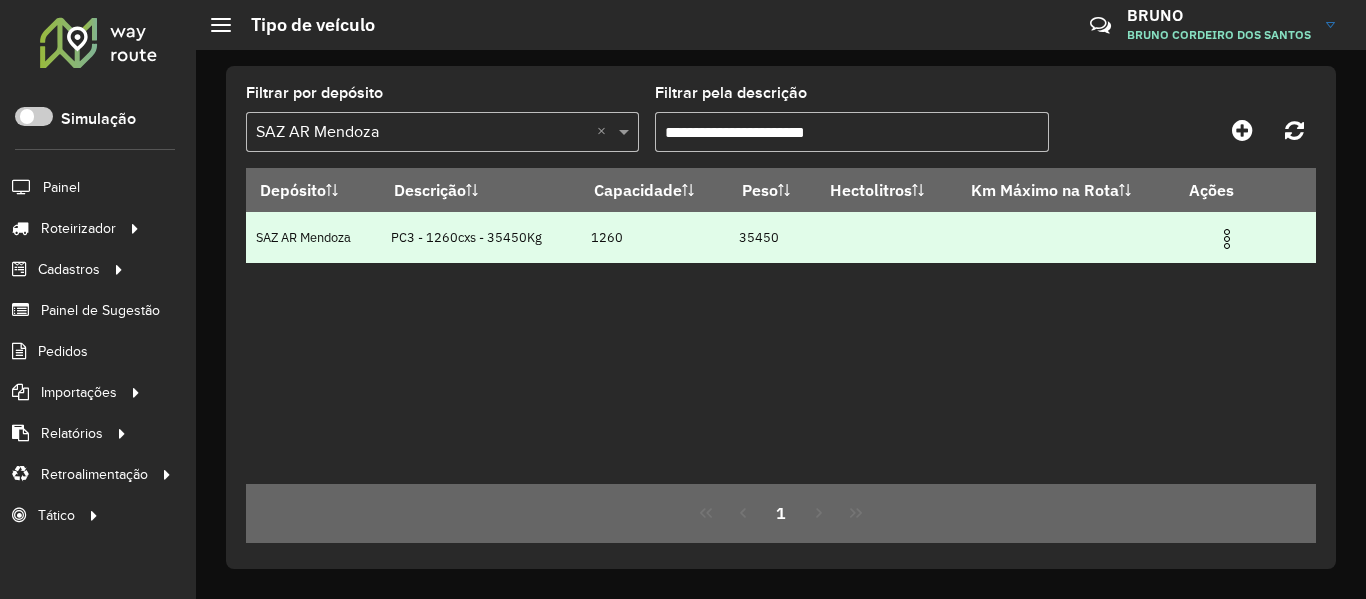 type on "**********" 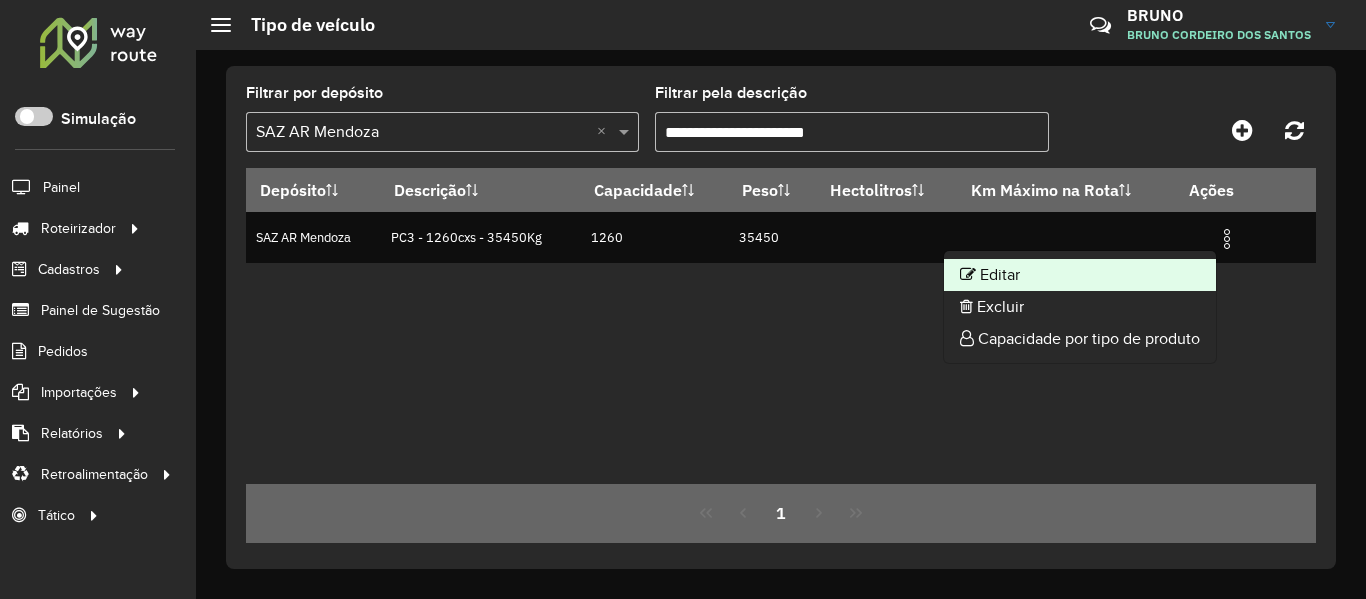 click on "Editar" 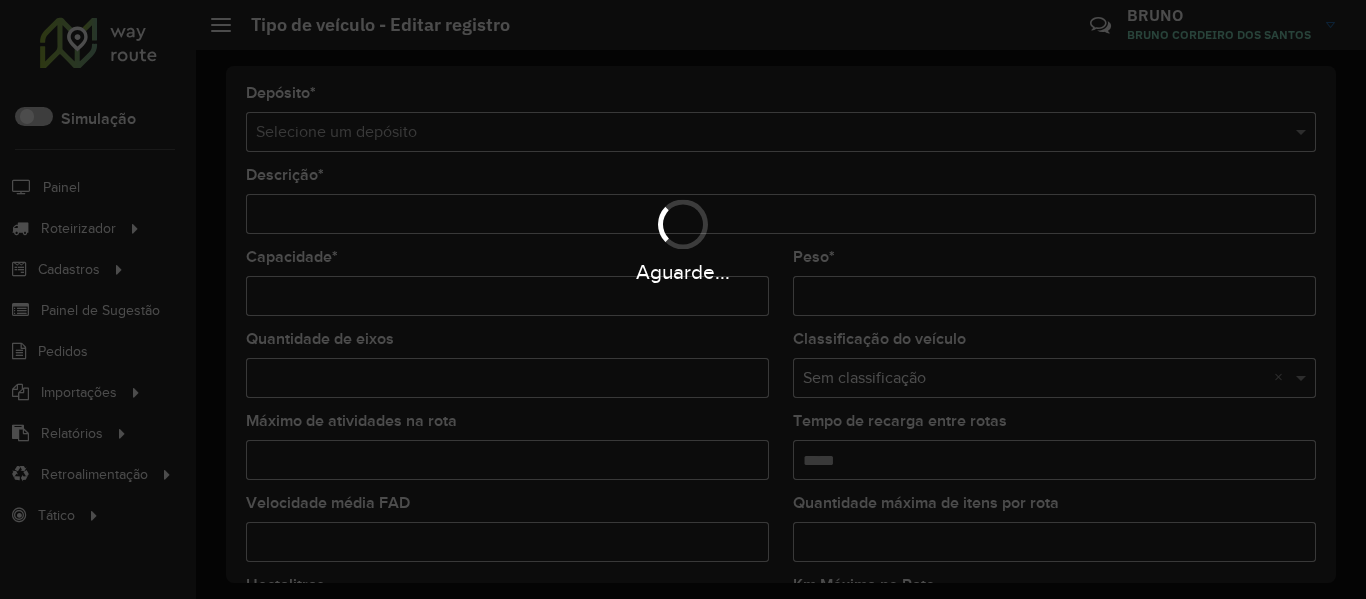 type on "**********" 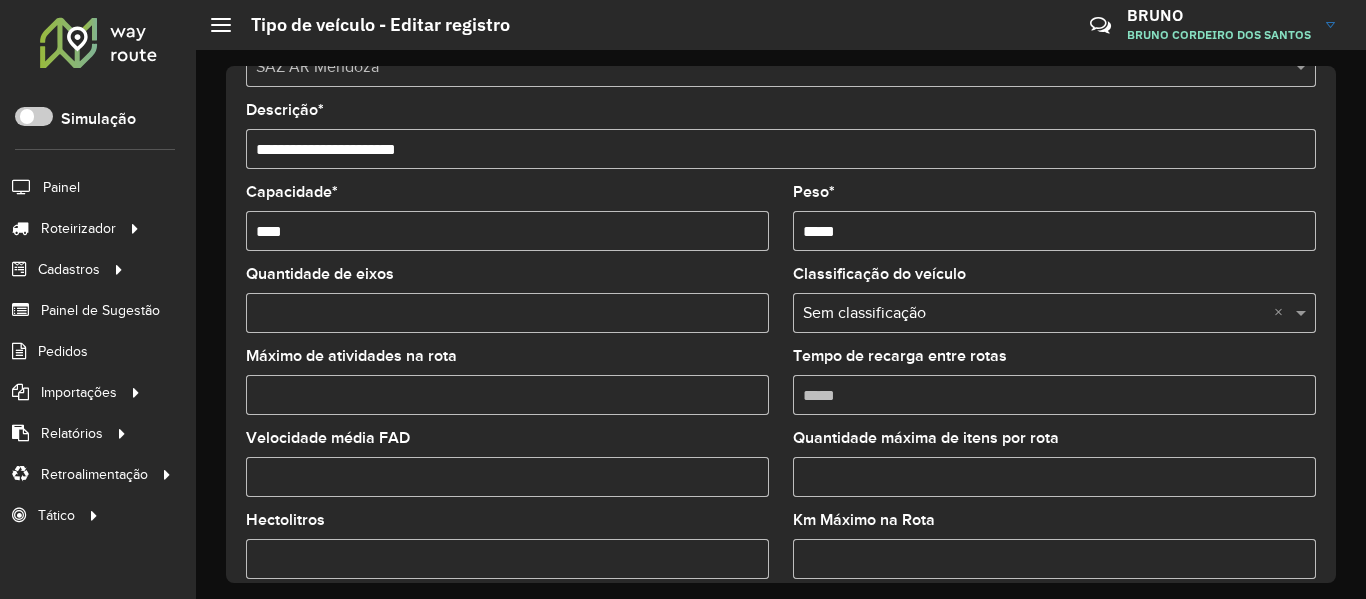 scroll, scrollTop: 167, scrollLeft: 0, axis: vertical 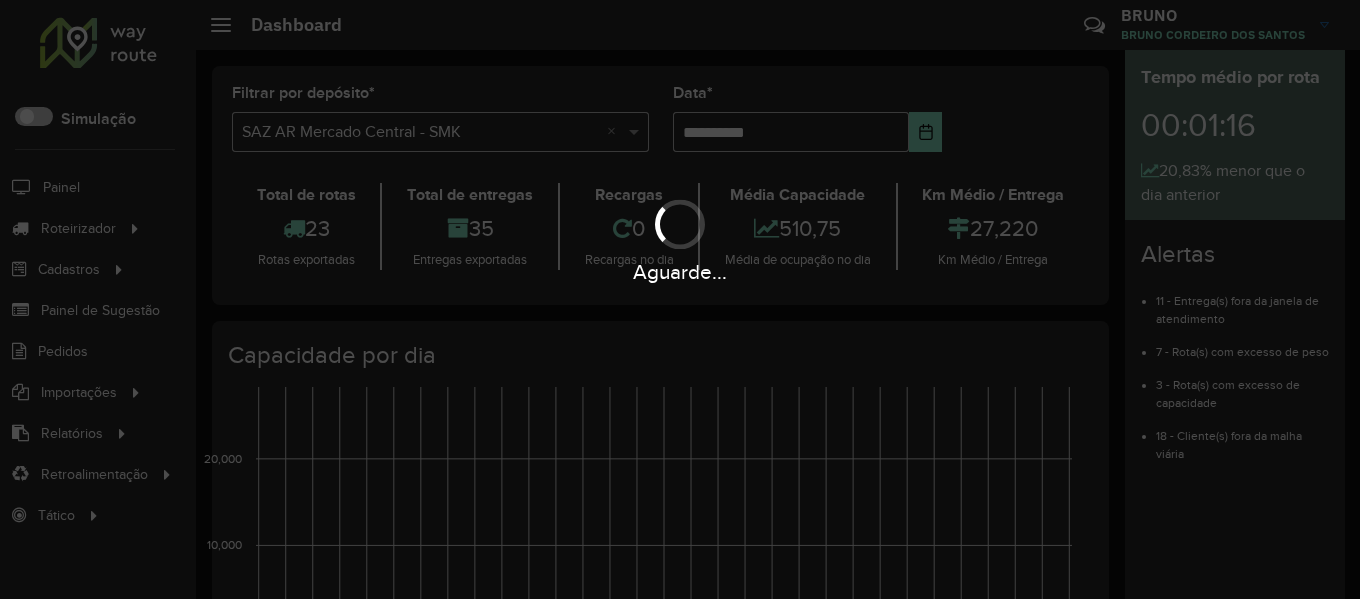 click on "Aguarde..." at bounding box center [680, 299] 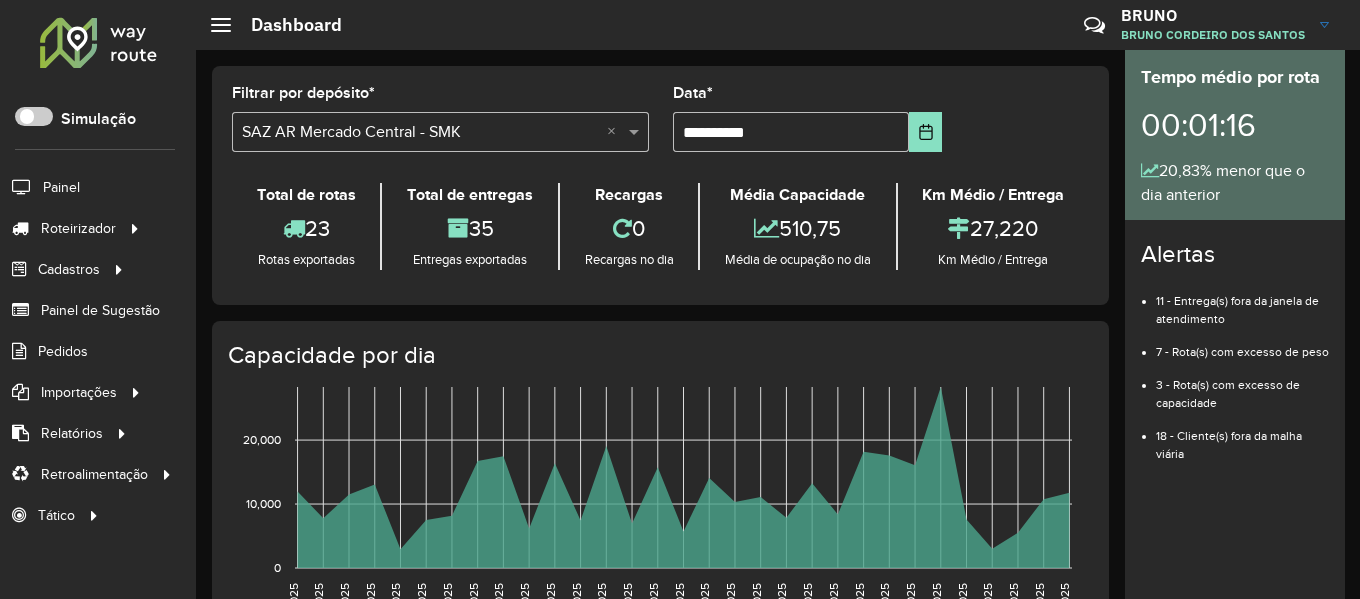 click on "Críticas? Dúvidas? Elogios? Sugestões? Entre em contato conosco!" 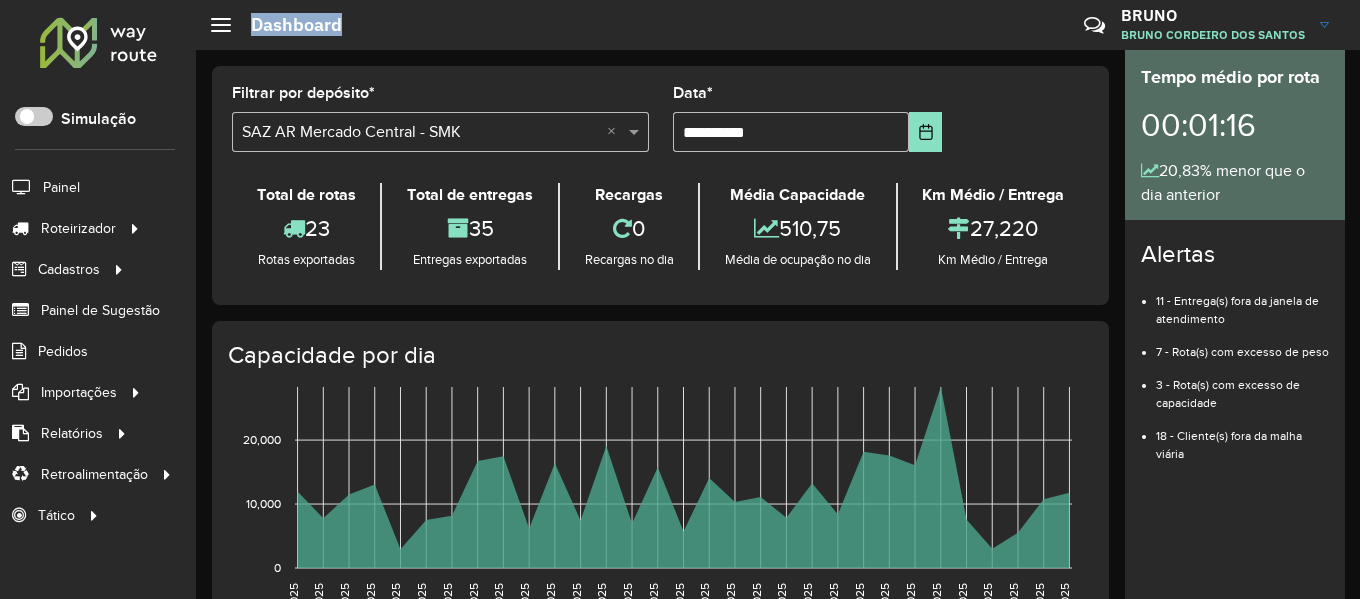 click on "Dashboard" 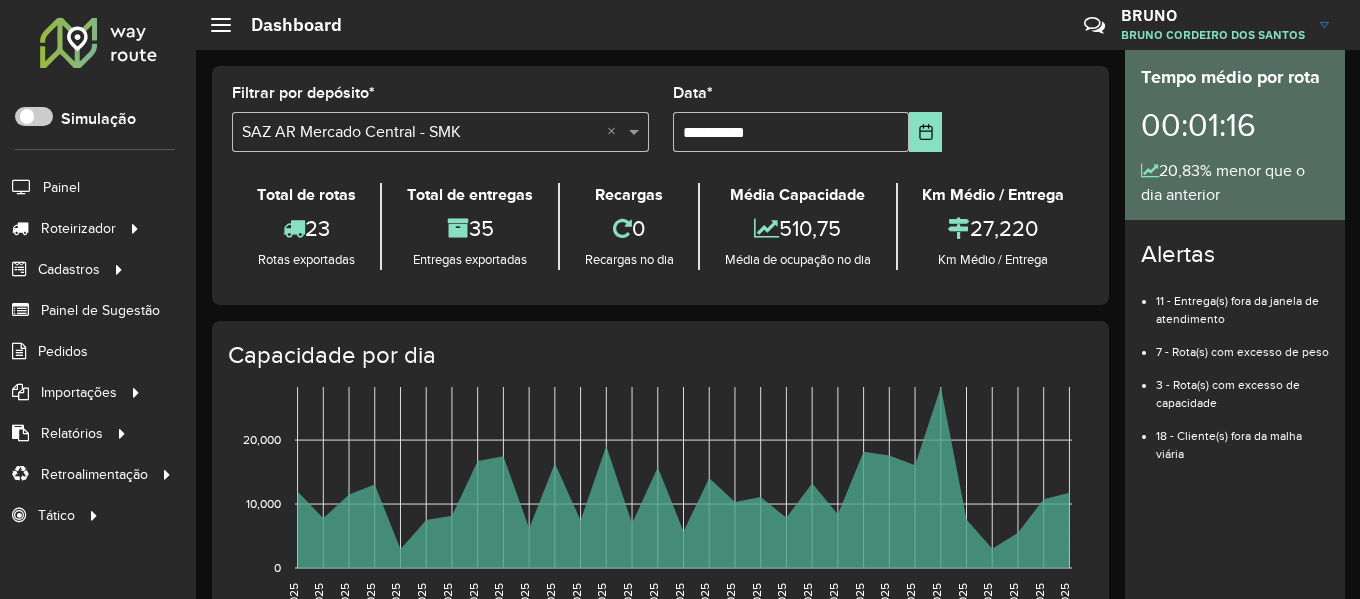 click 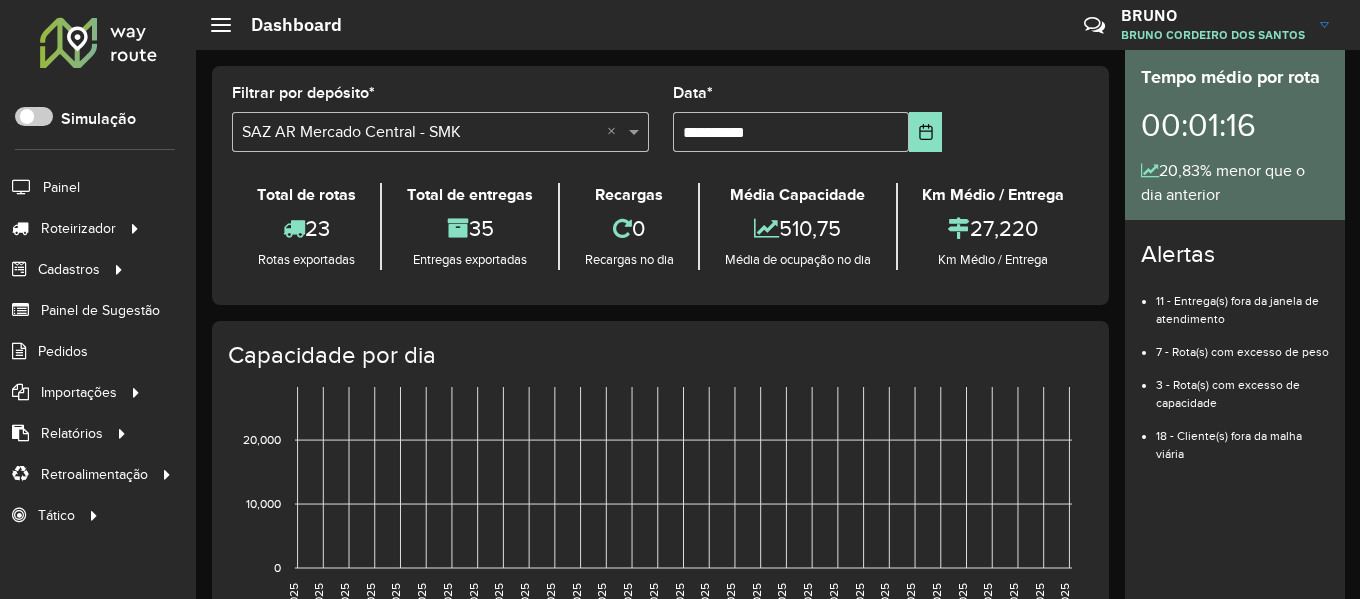 scroll, scrollTop: 0, scrollLeft: 0, axis: both 